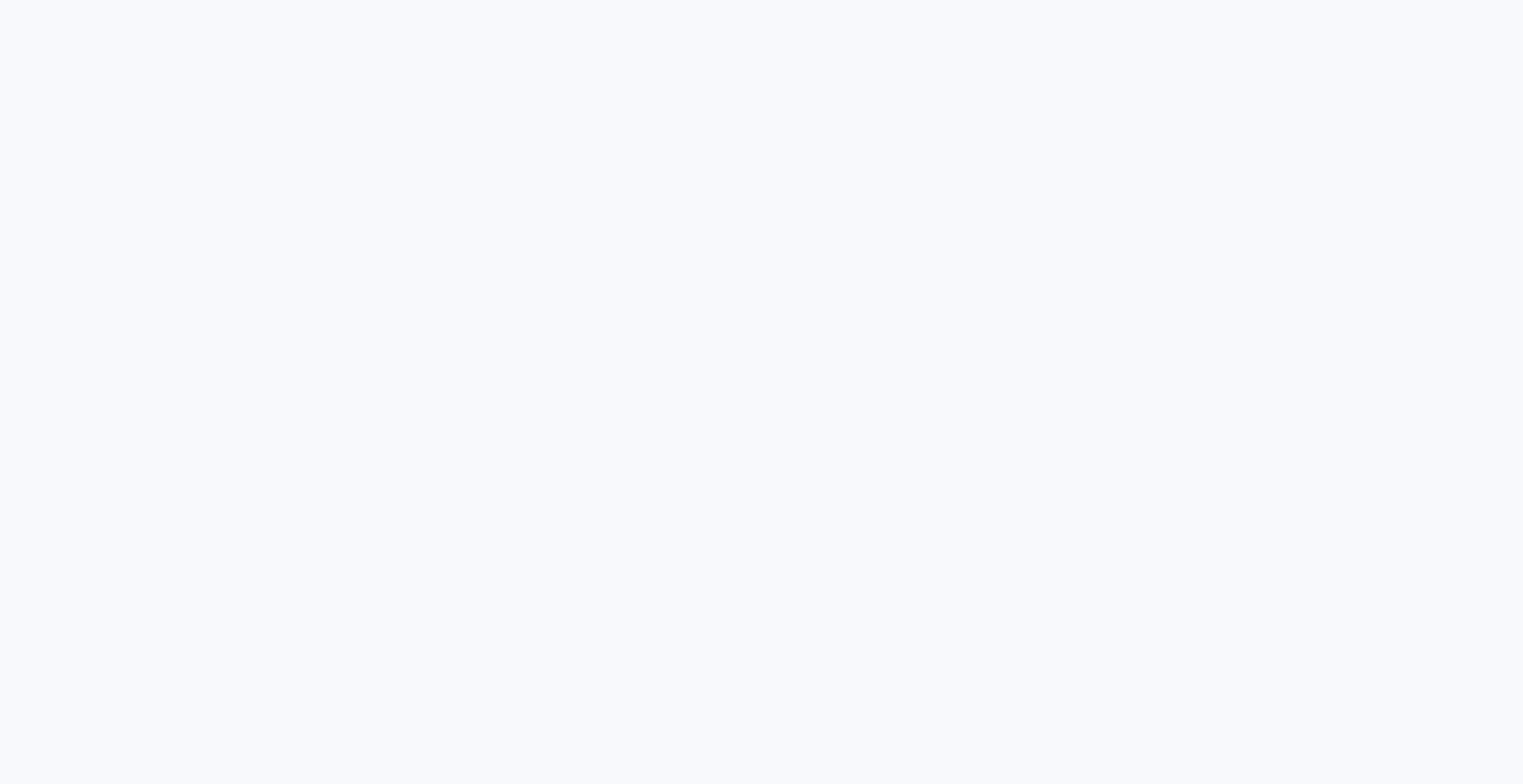 scroll, scrollTop: 0, scrollLeft: 0, axis: both 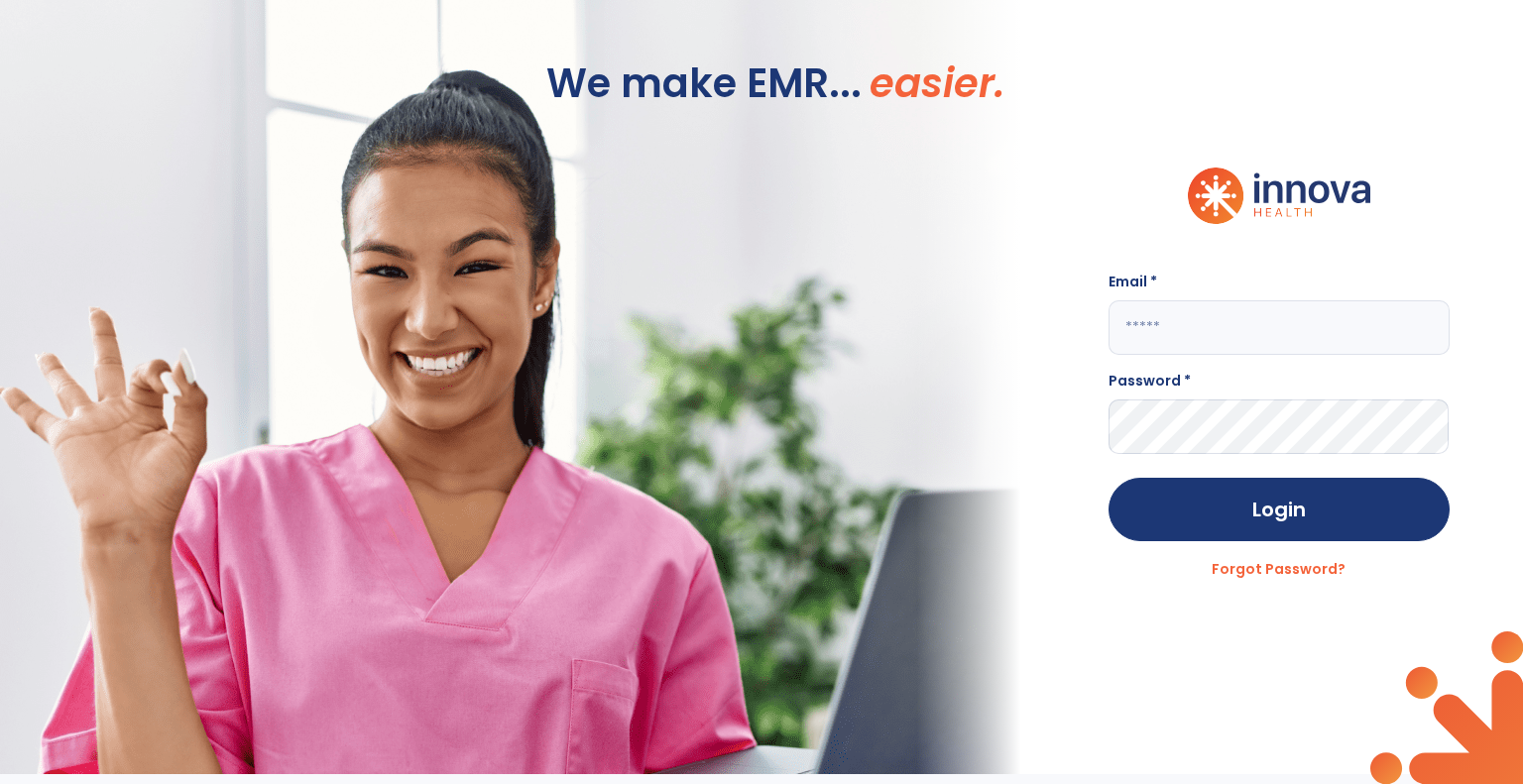 click 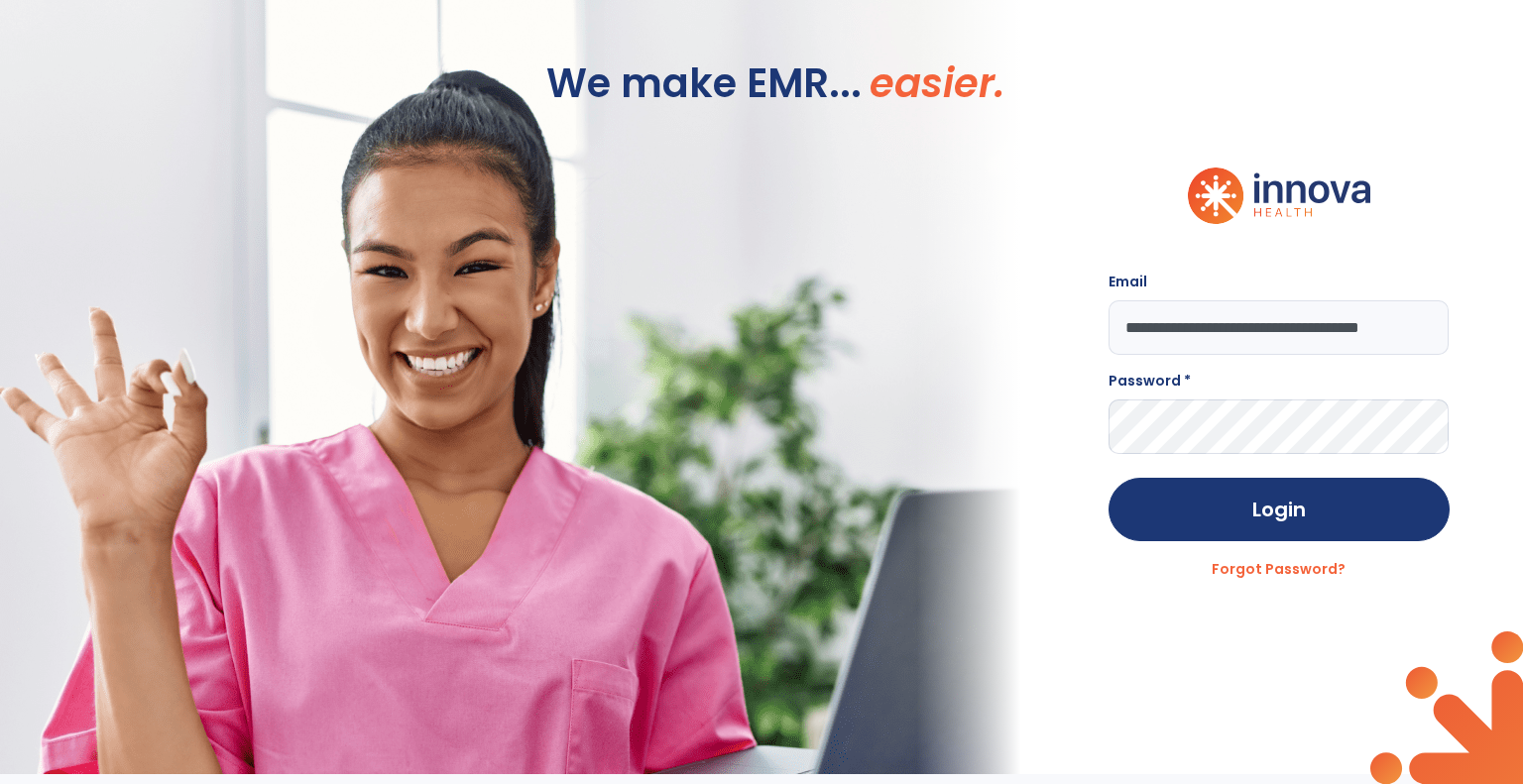 scroll, scrollTop: 0, scrollLeft: 18, axis: horizontal 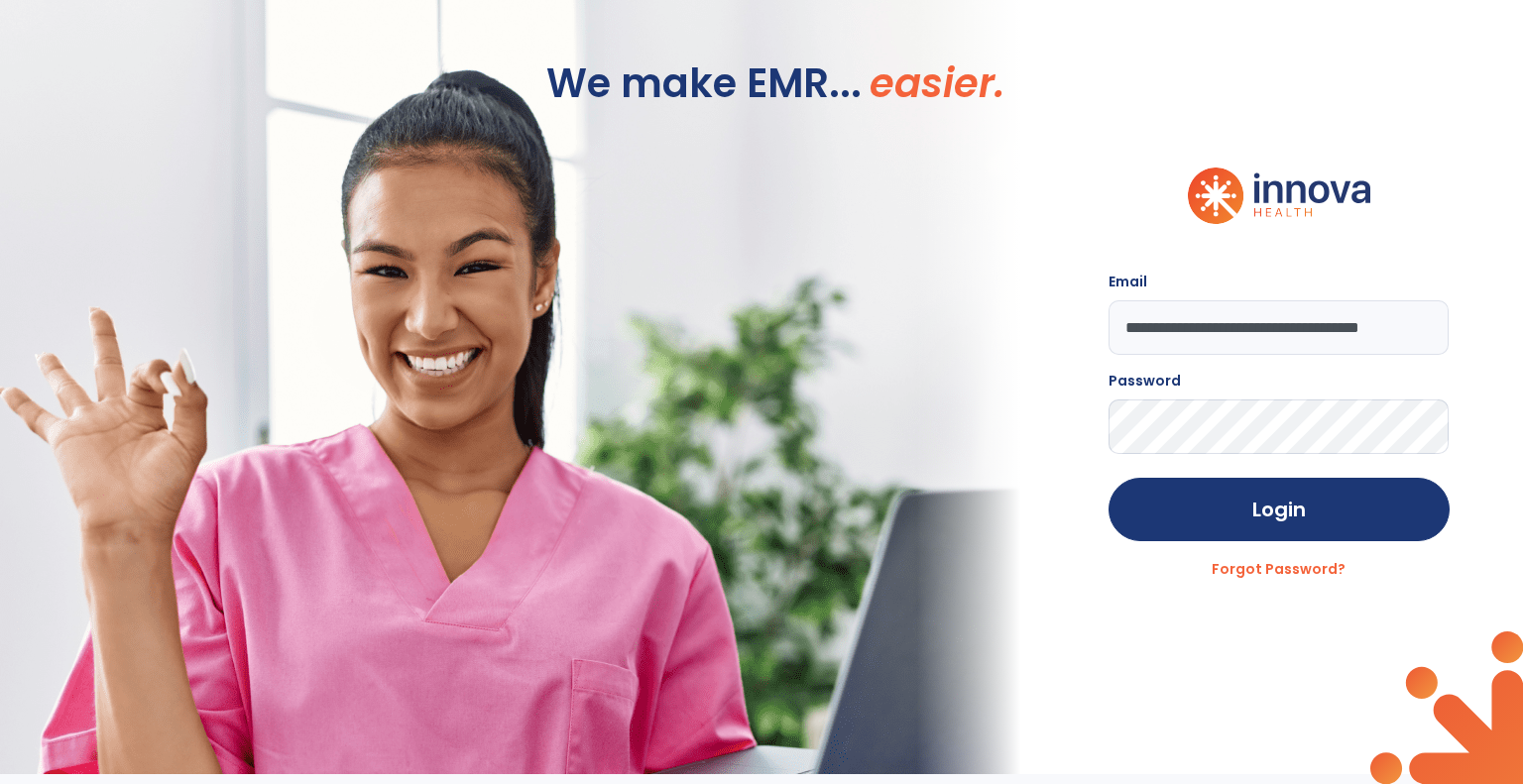 click on "Login" 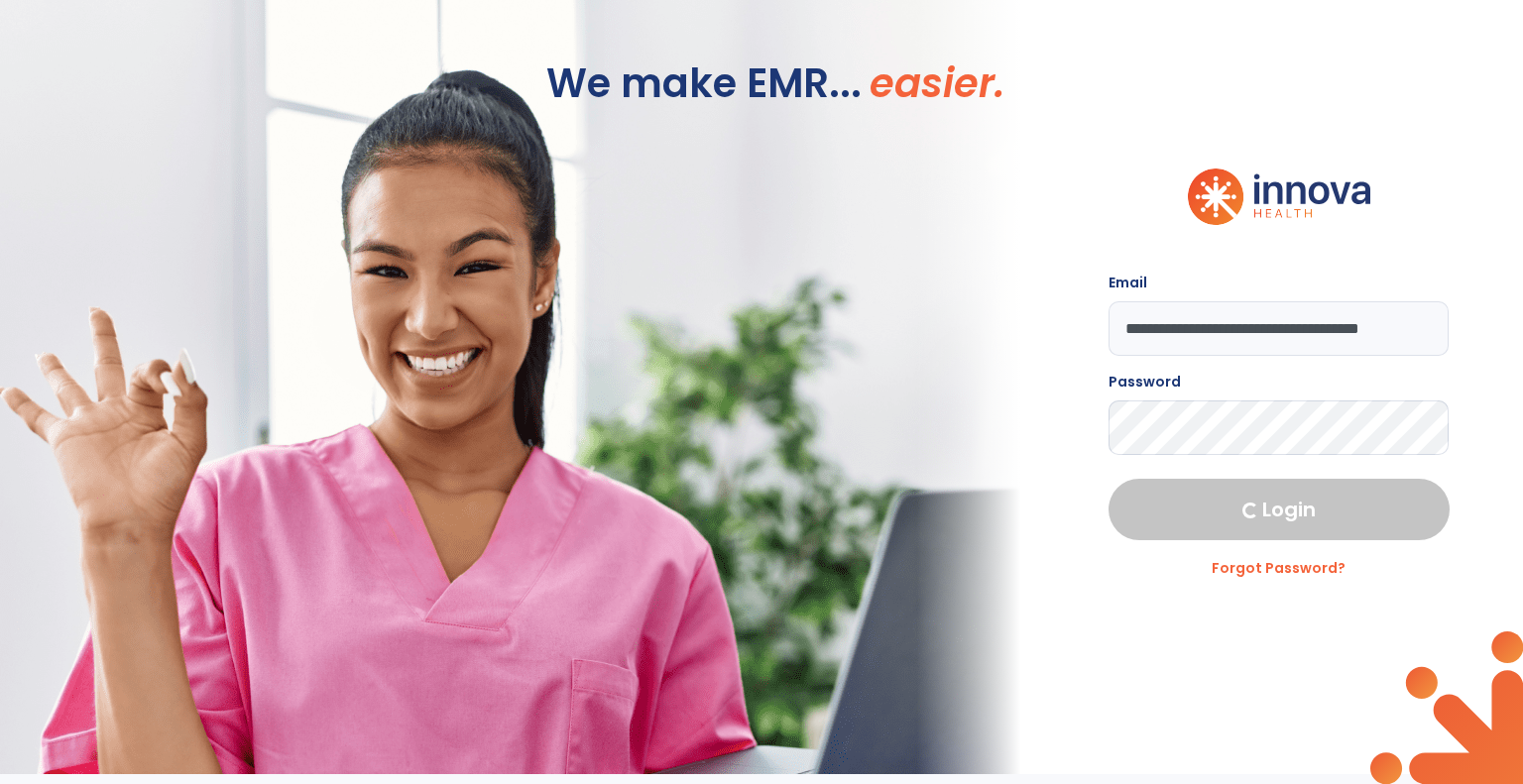 select on "****" 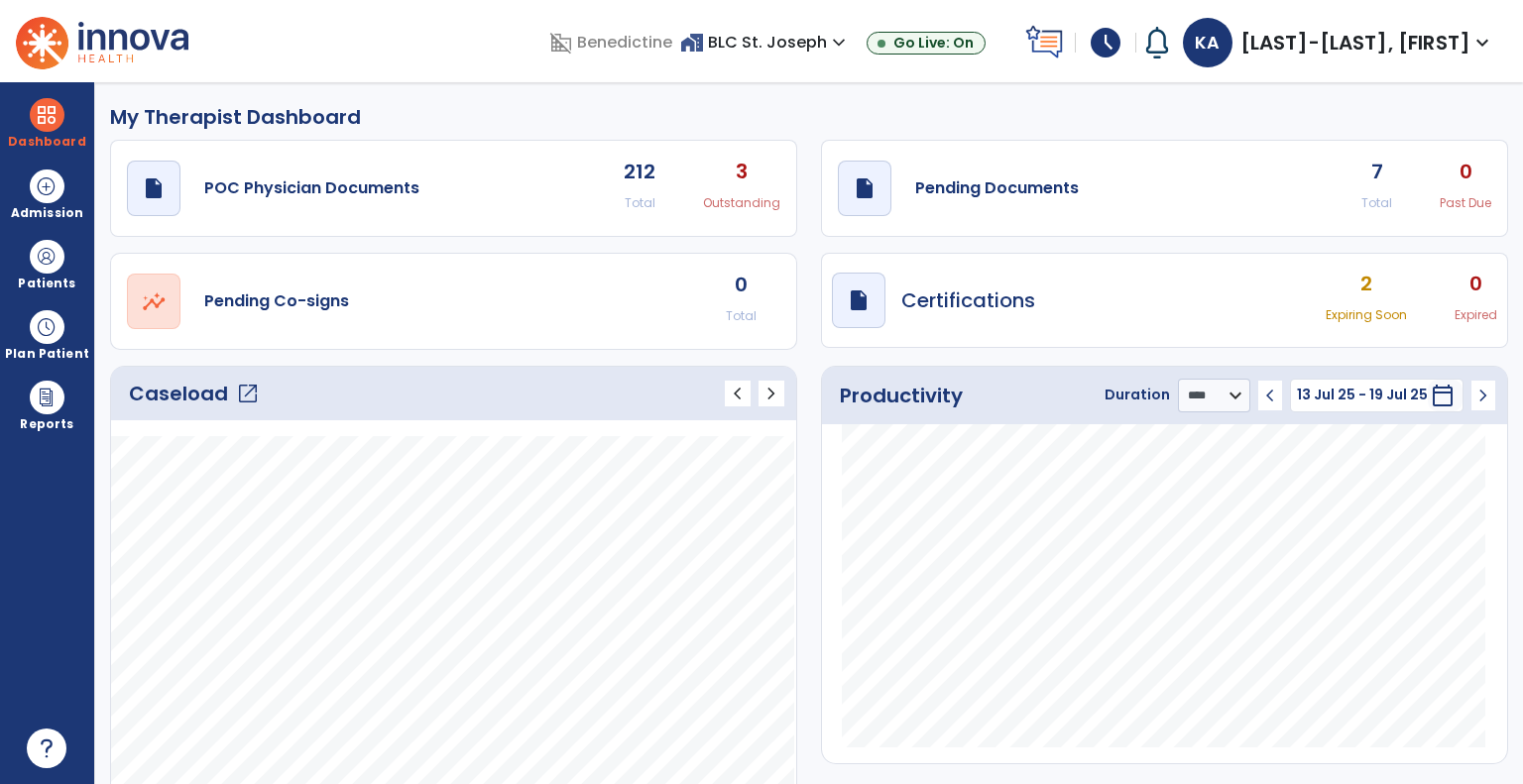 click on "open_in_new" 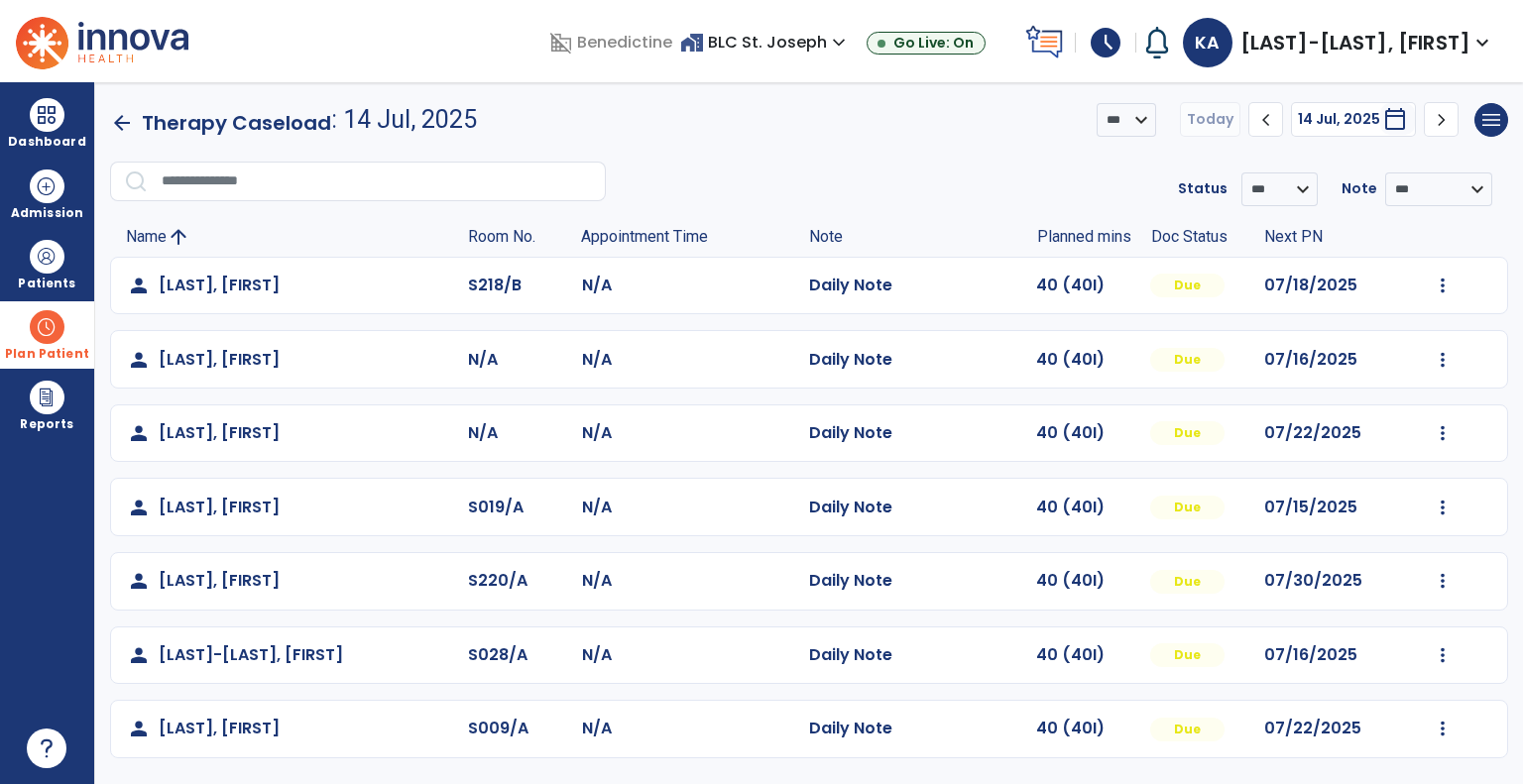 click at bounding box center (47, 327) 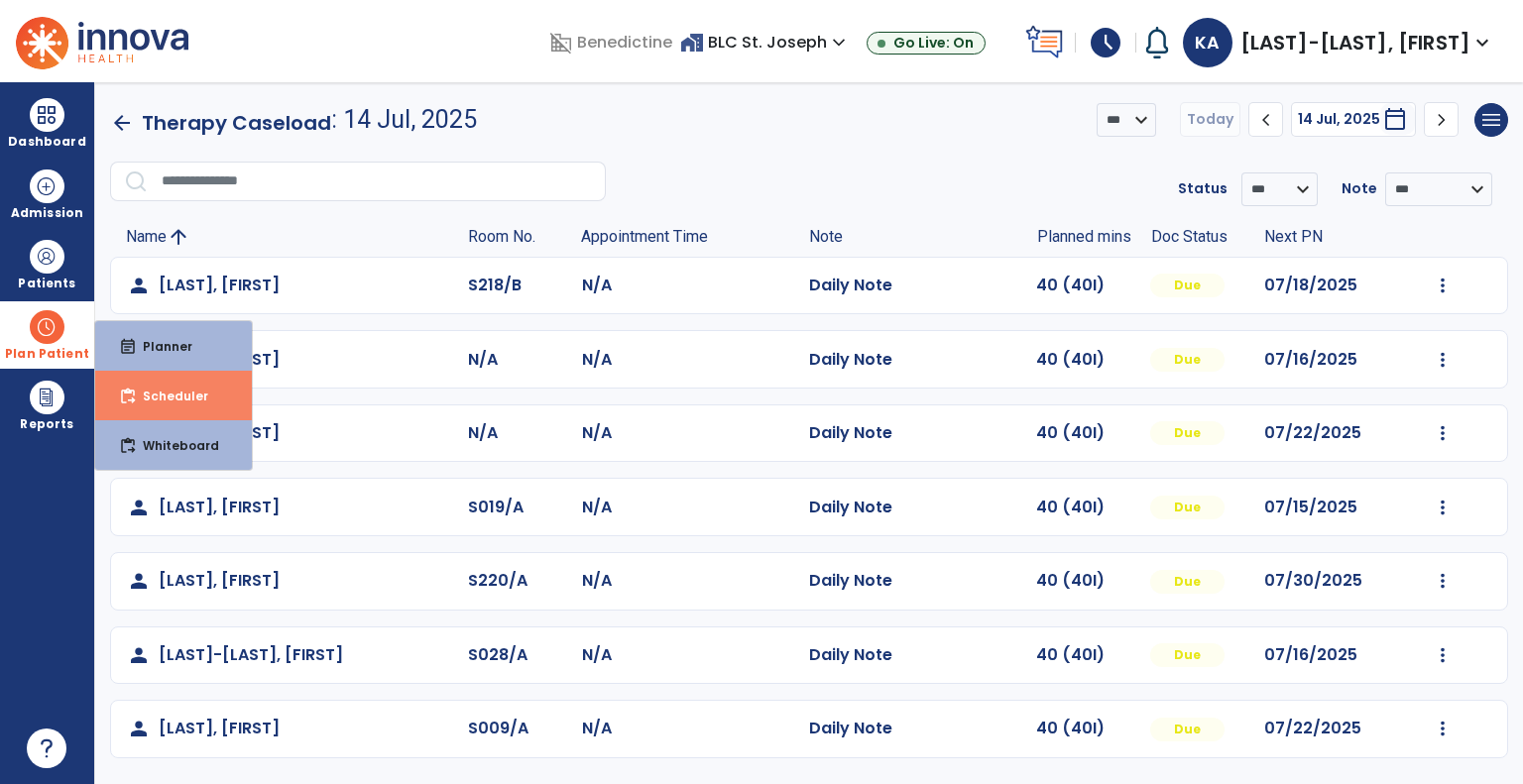 click on "content_paste_go  Scheduler" at bounding box center [174, 395] 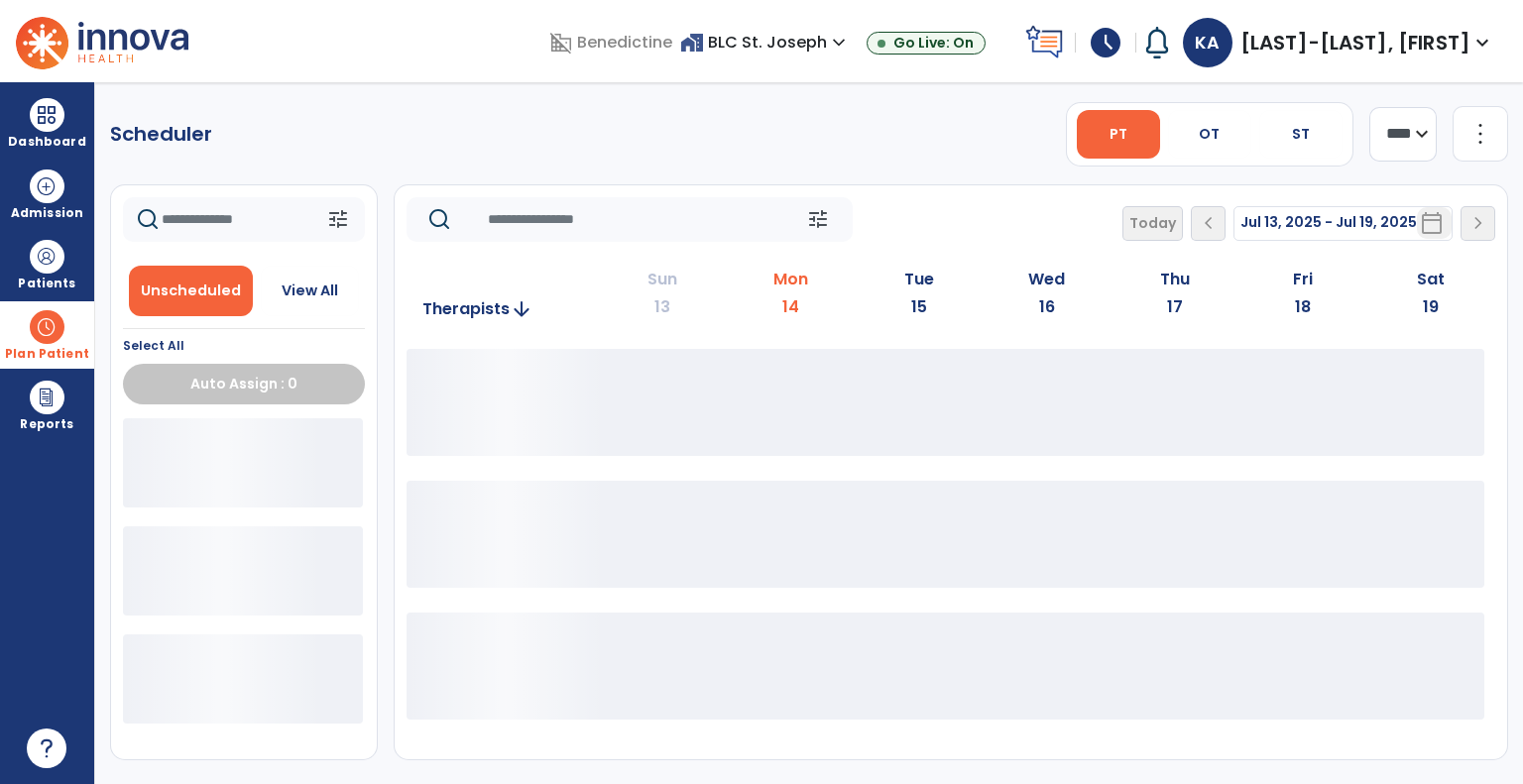click on "**** ***" 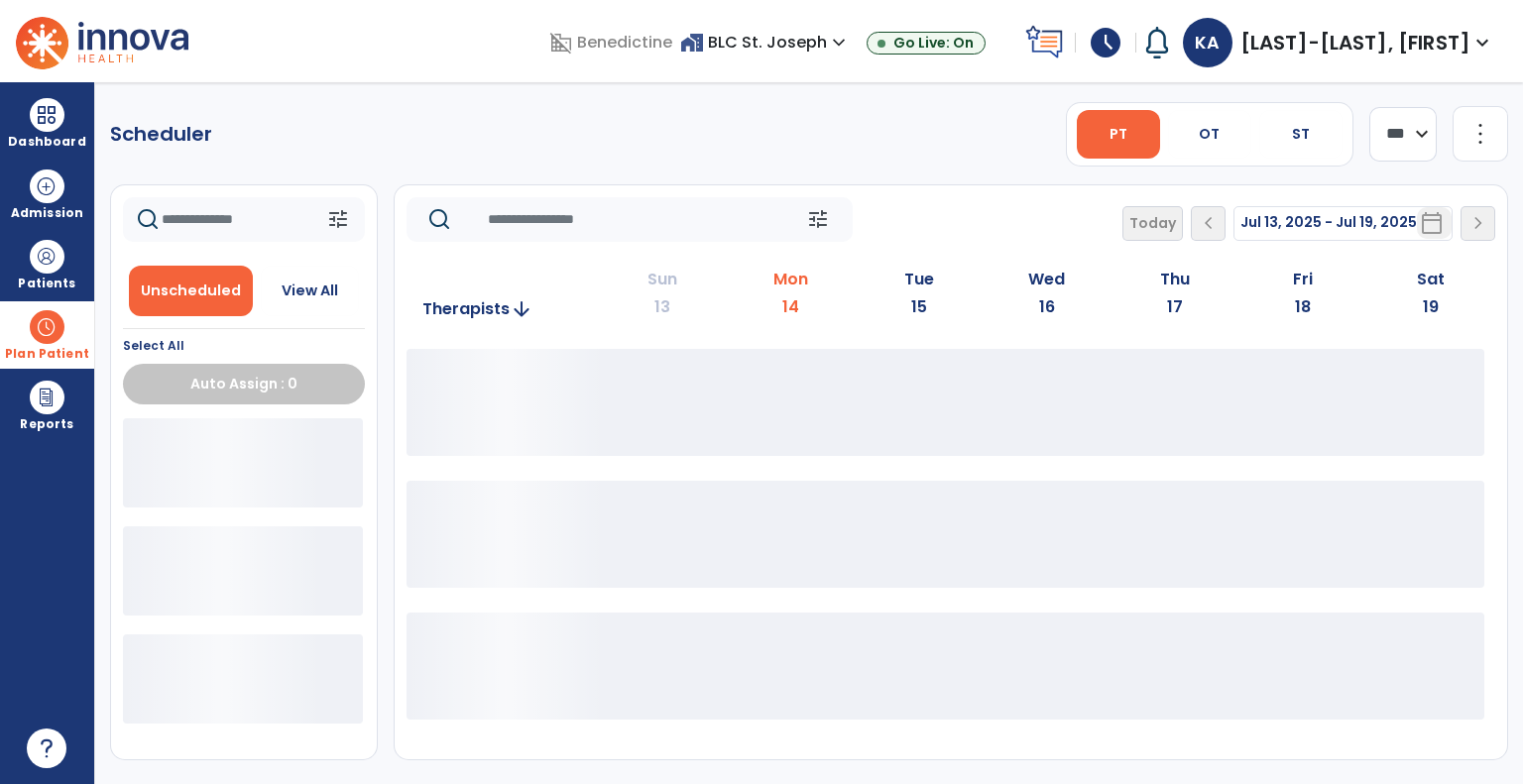 click on "**** ***" 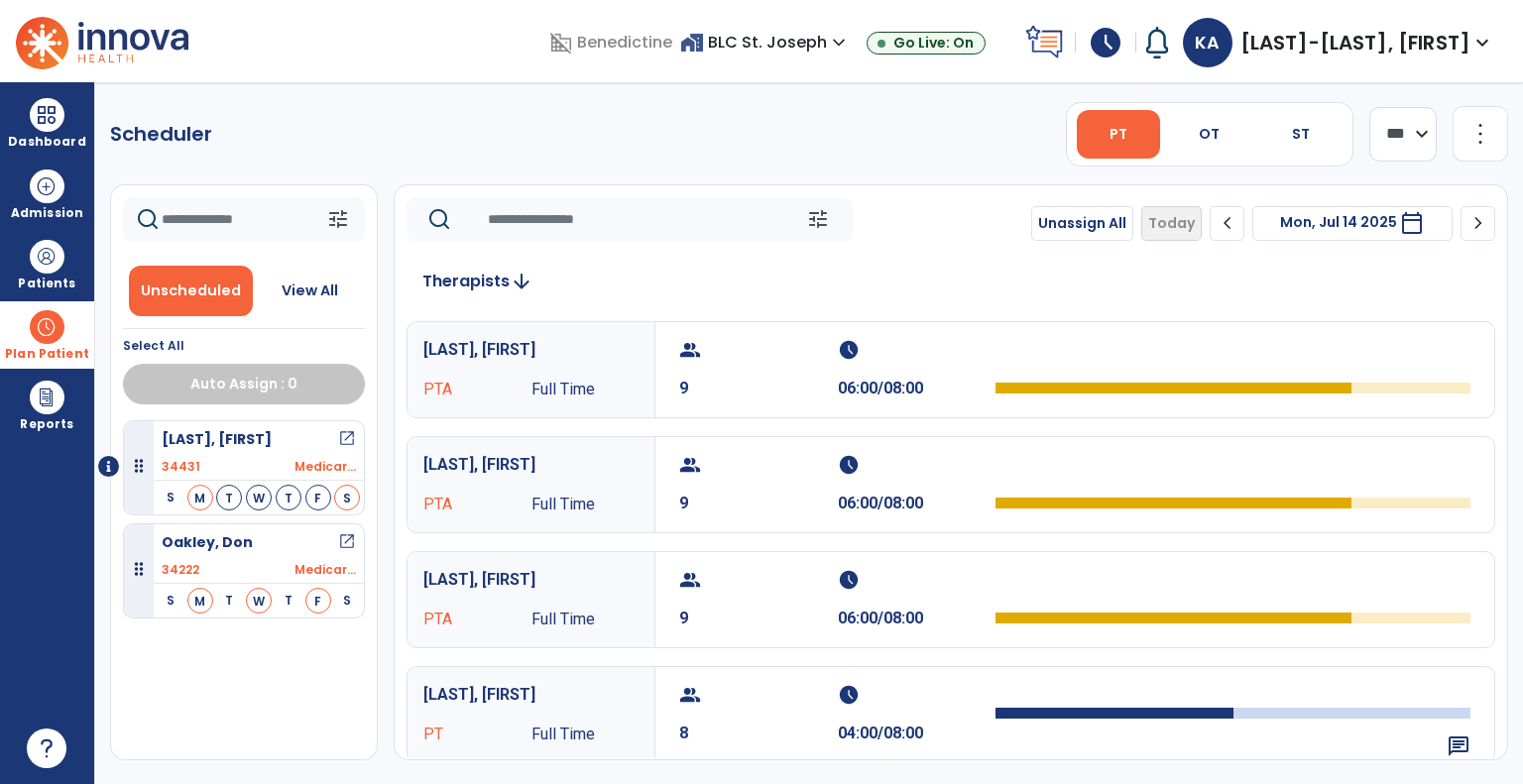 click 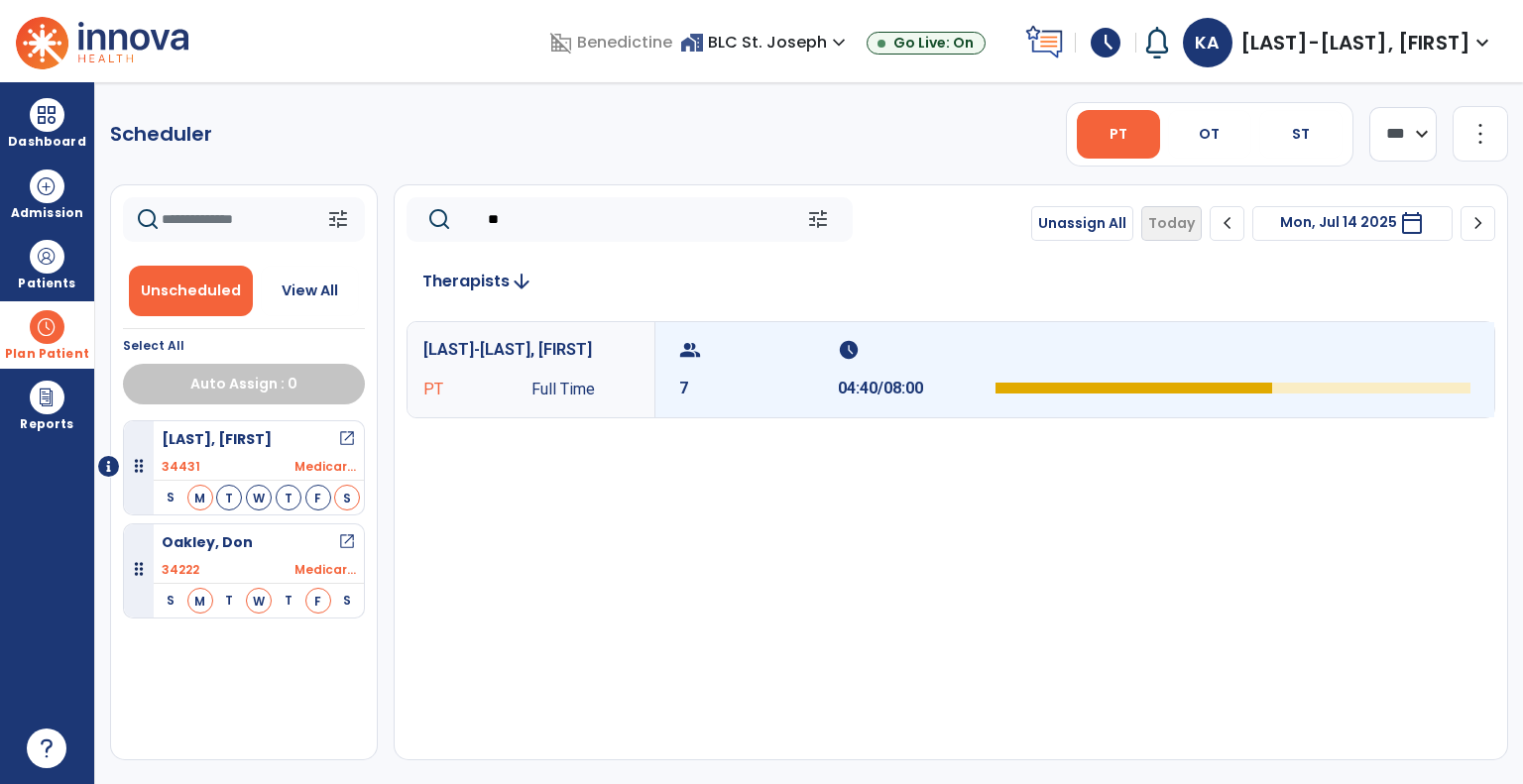 click on "group" at bounding box center [756, 350] 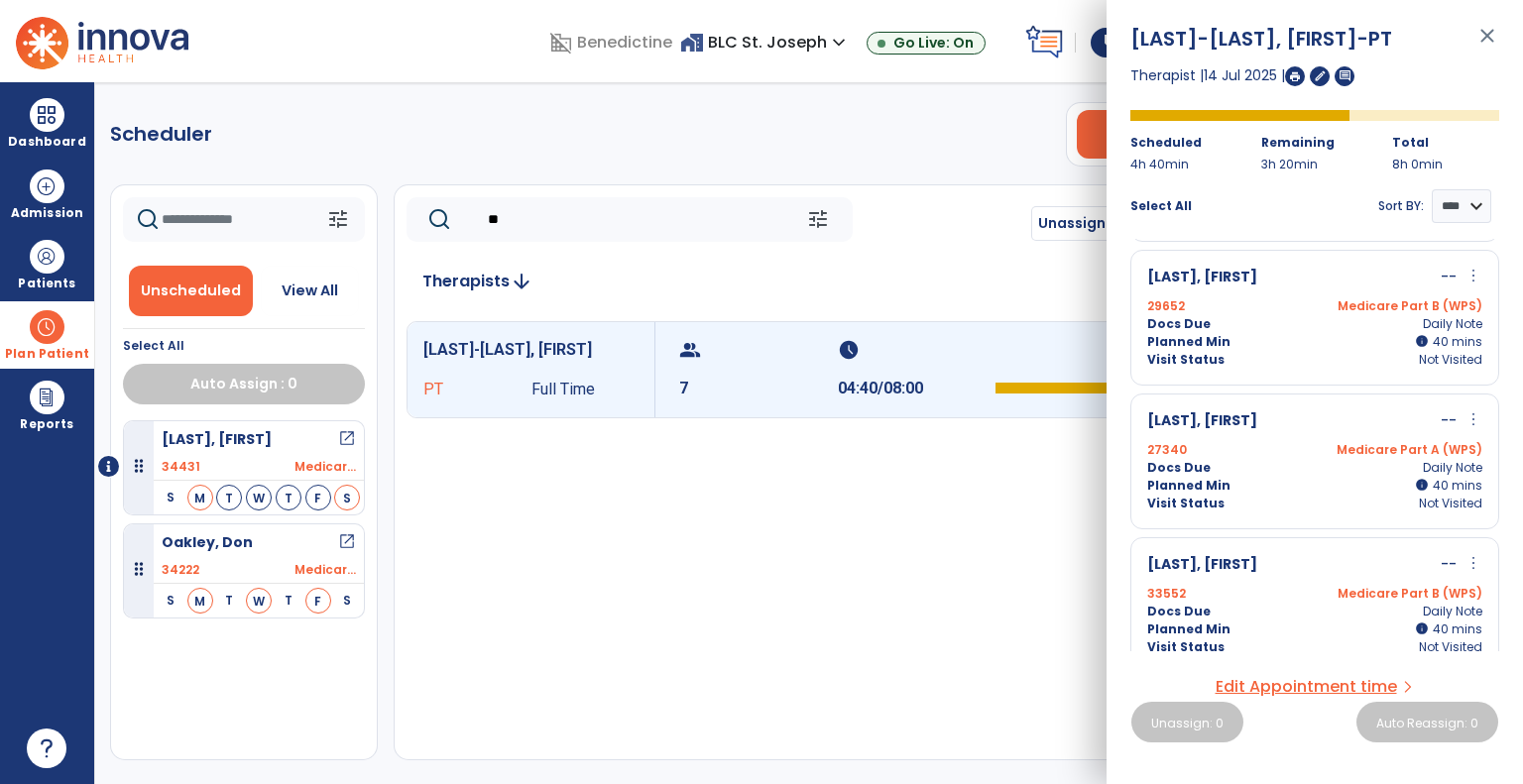 scroll, scrollTop: 587, scrollLeft: 0, axis: vertical 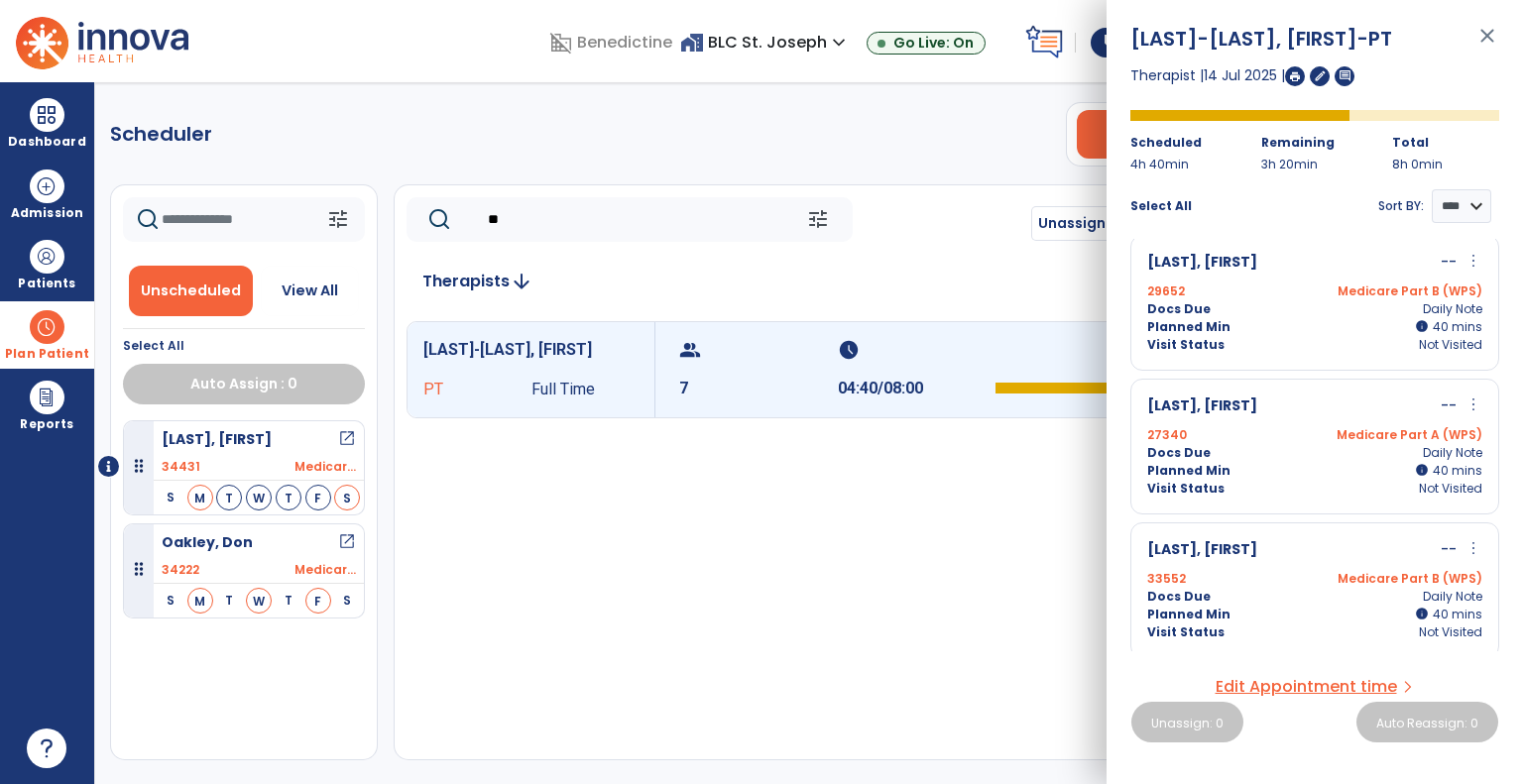 click on "Docs Due Daily Note" at bounding box center [1315, 453] 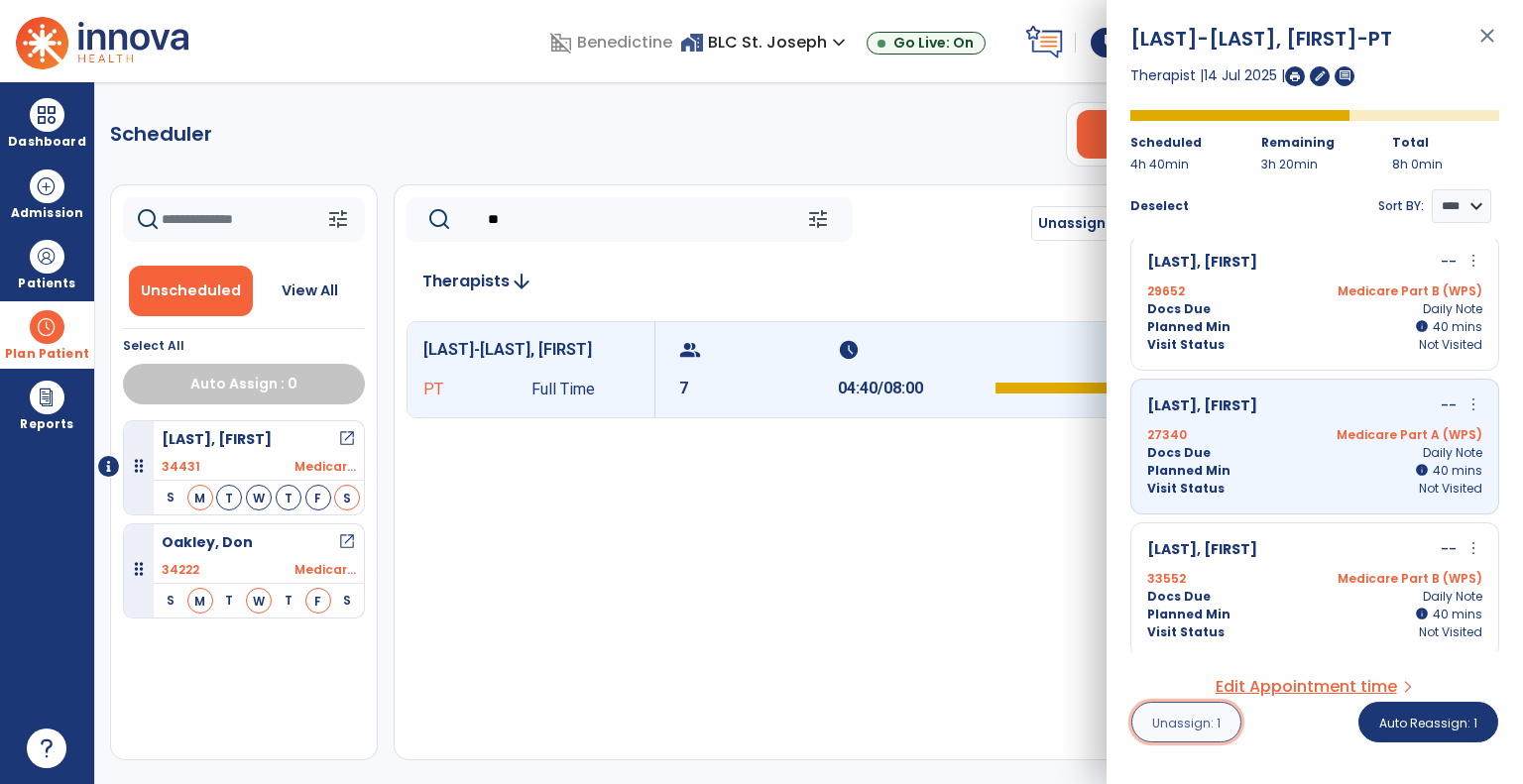 click on "Unassign: 1" at bounding box center (1186, 723) 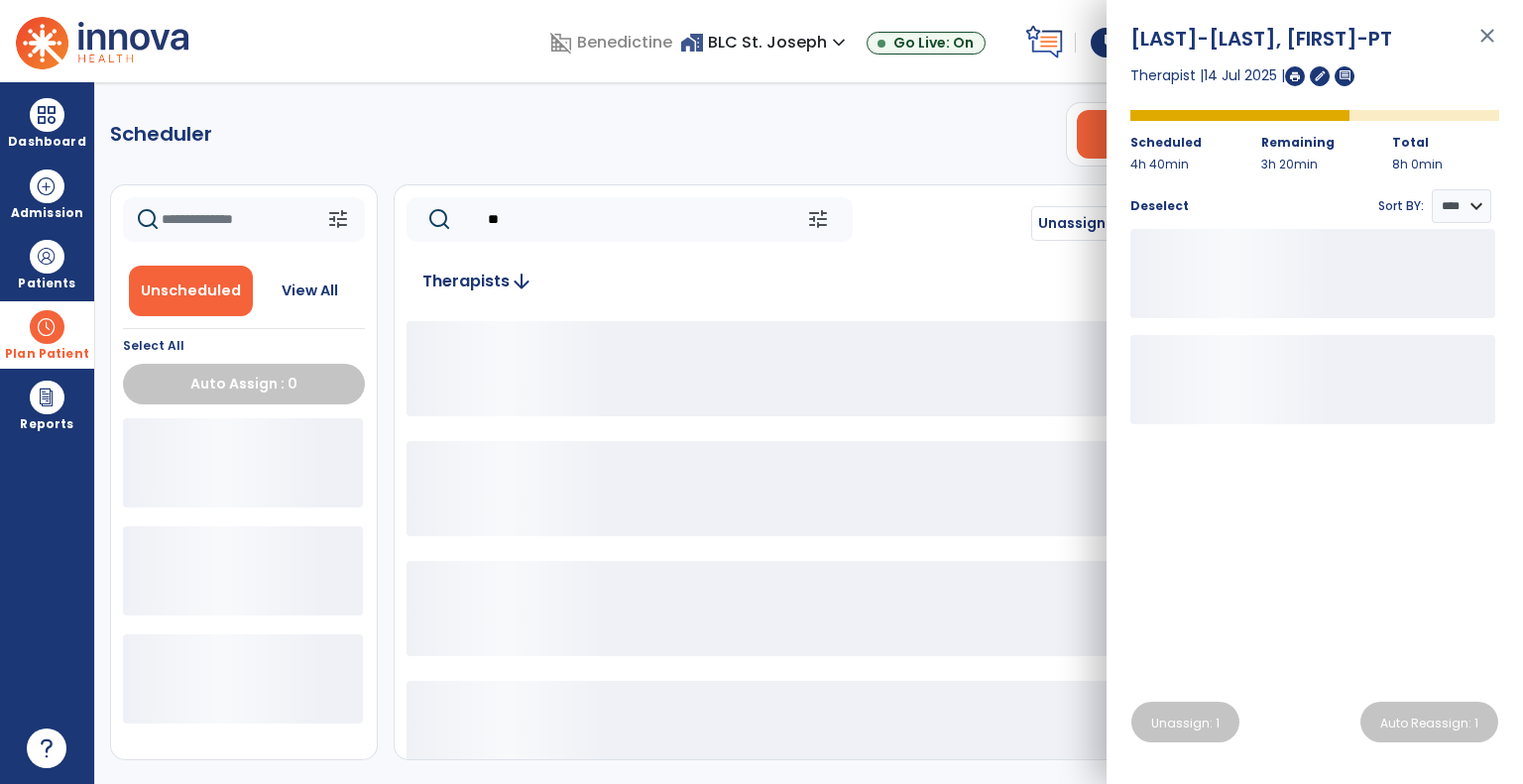 click on "**" 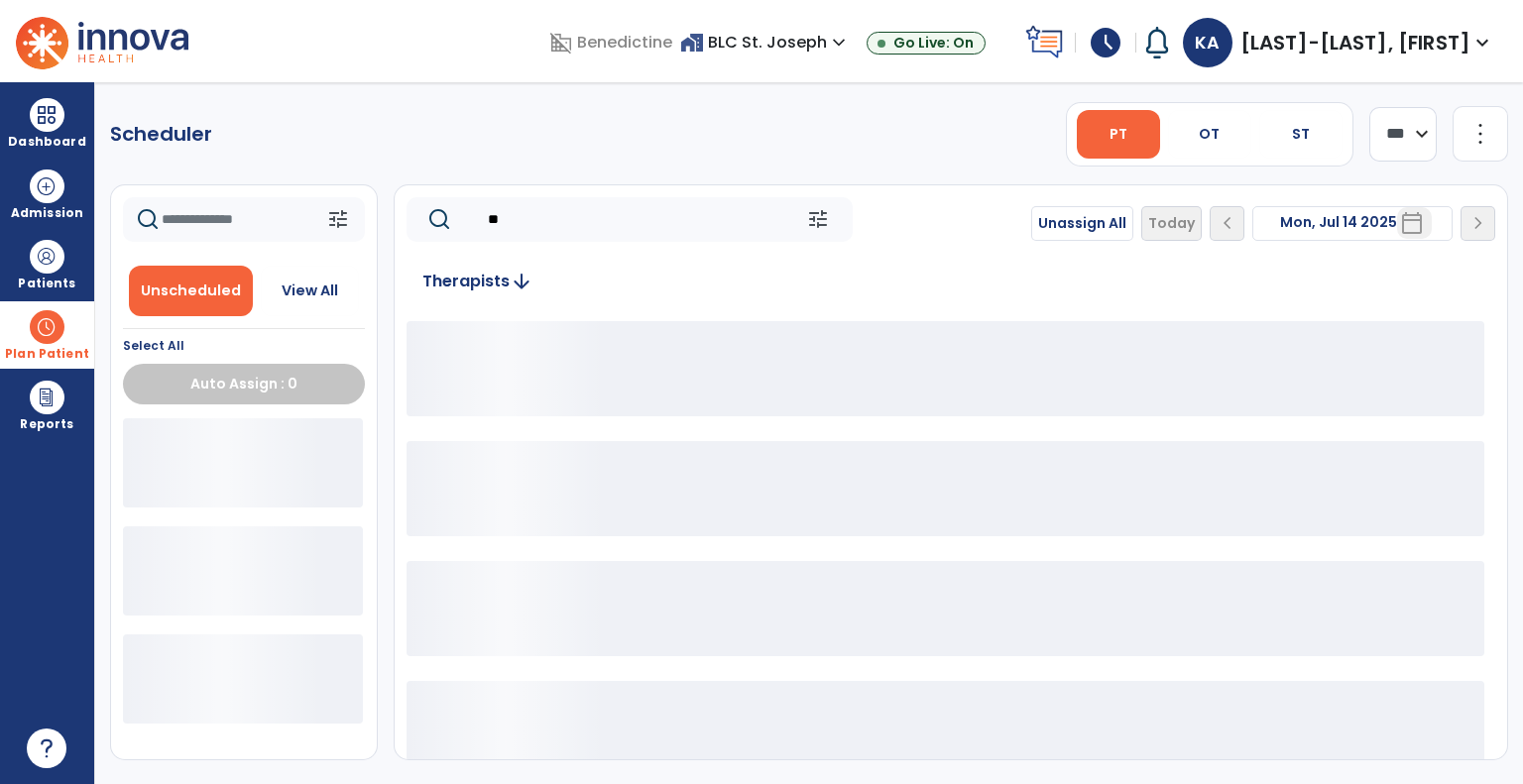 type on "*" 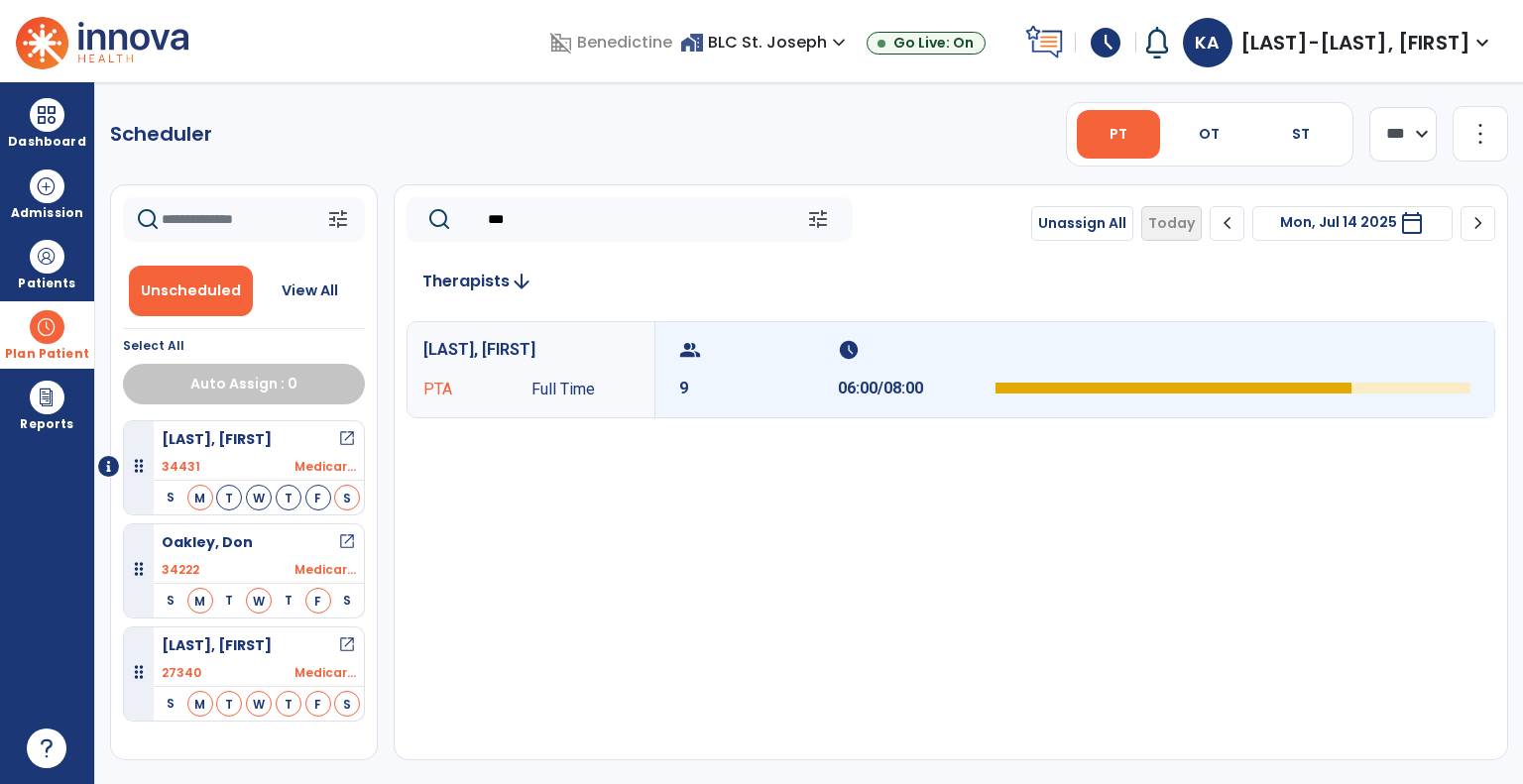 click on "group" at bounding box center [756, 350] 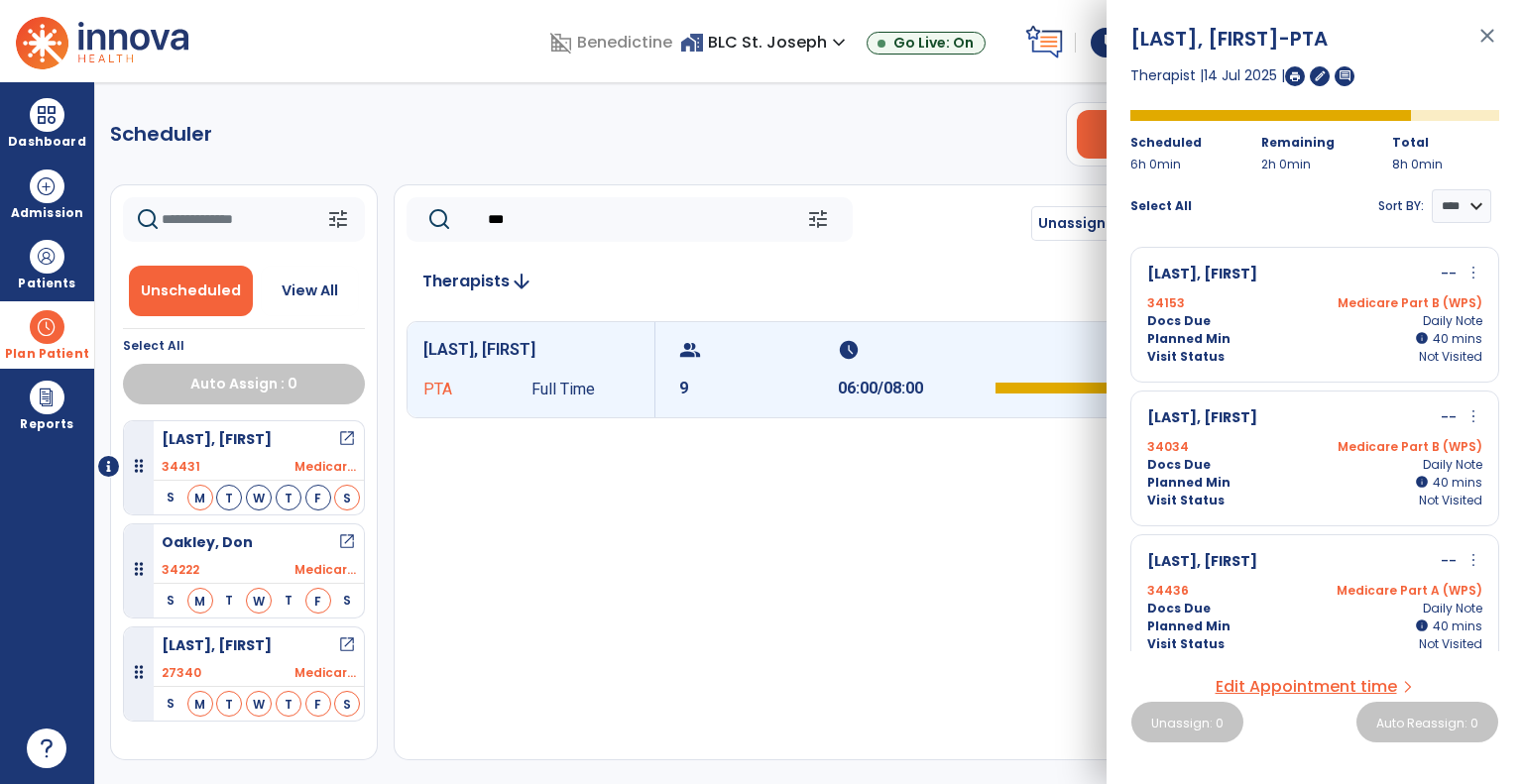 click on "[LAST], [FIRST]" at bounding box center [1202, 418] 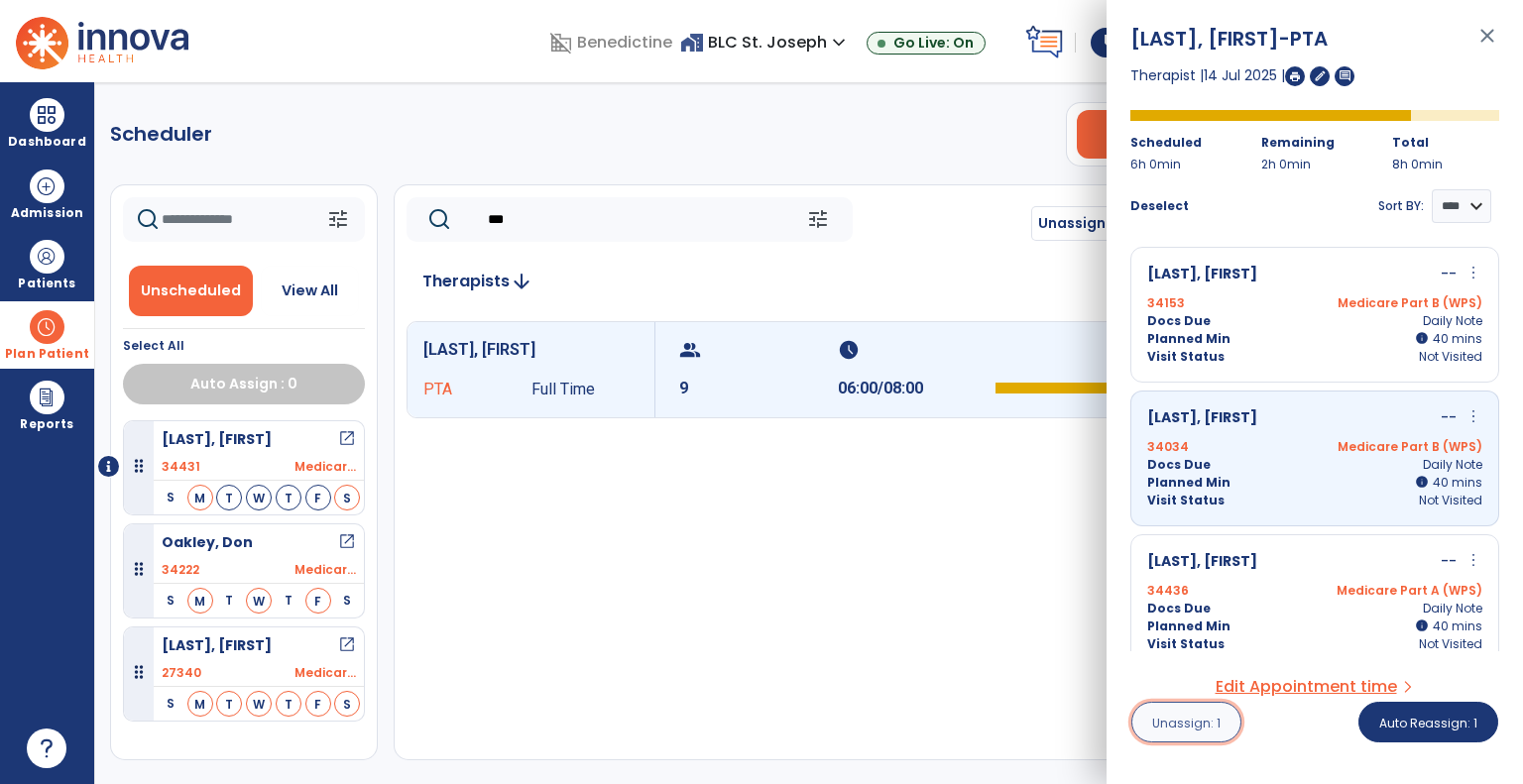 click on "Unassign: 1" at bounding box center (1186, 723) 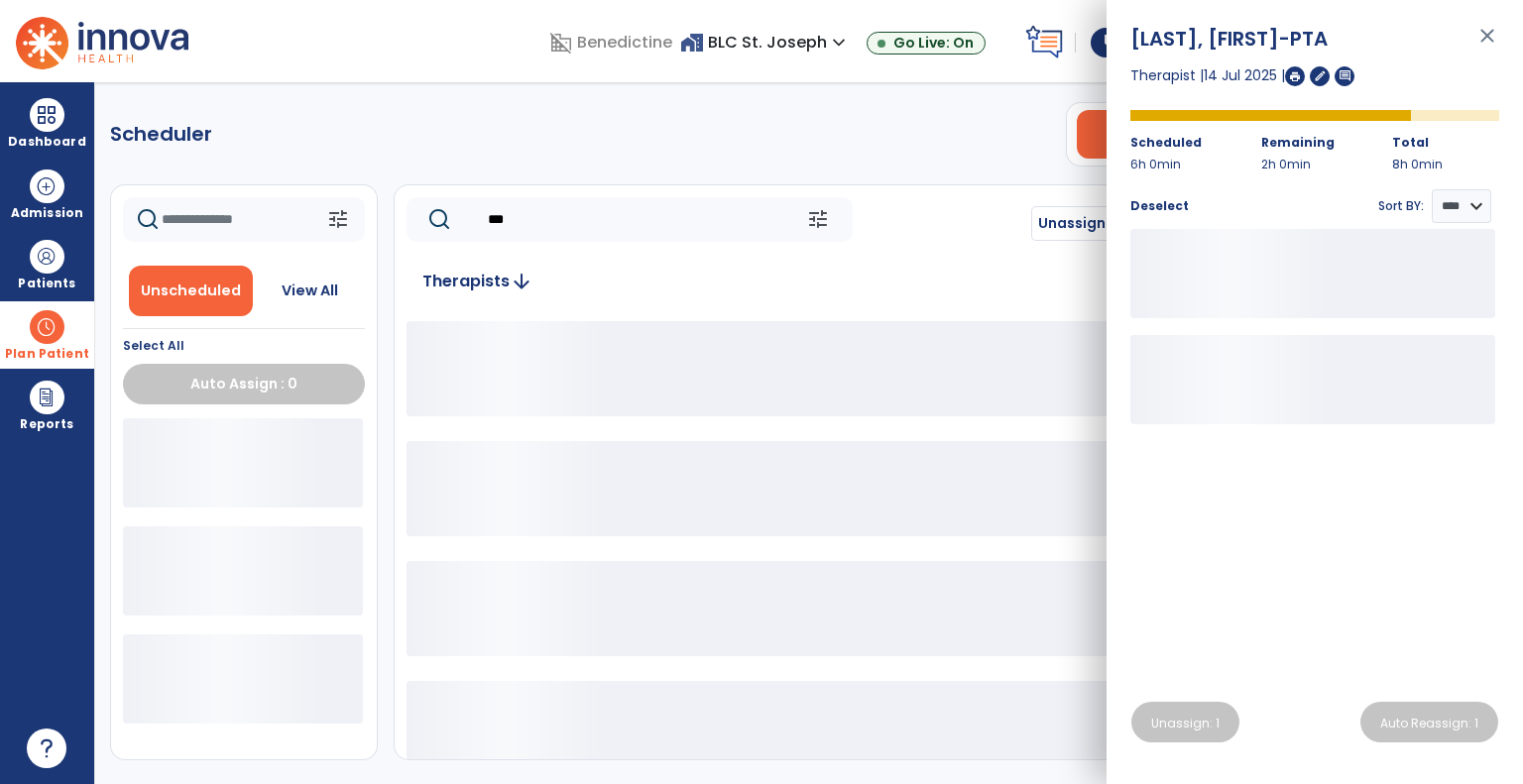 click on "***" 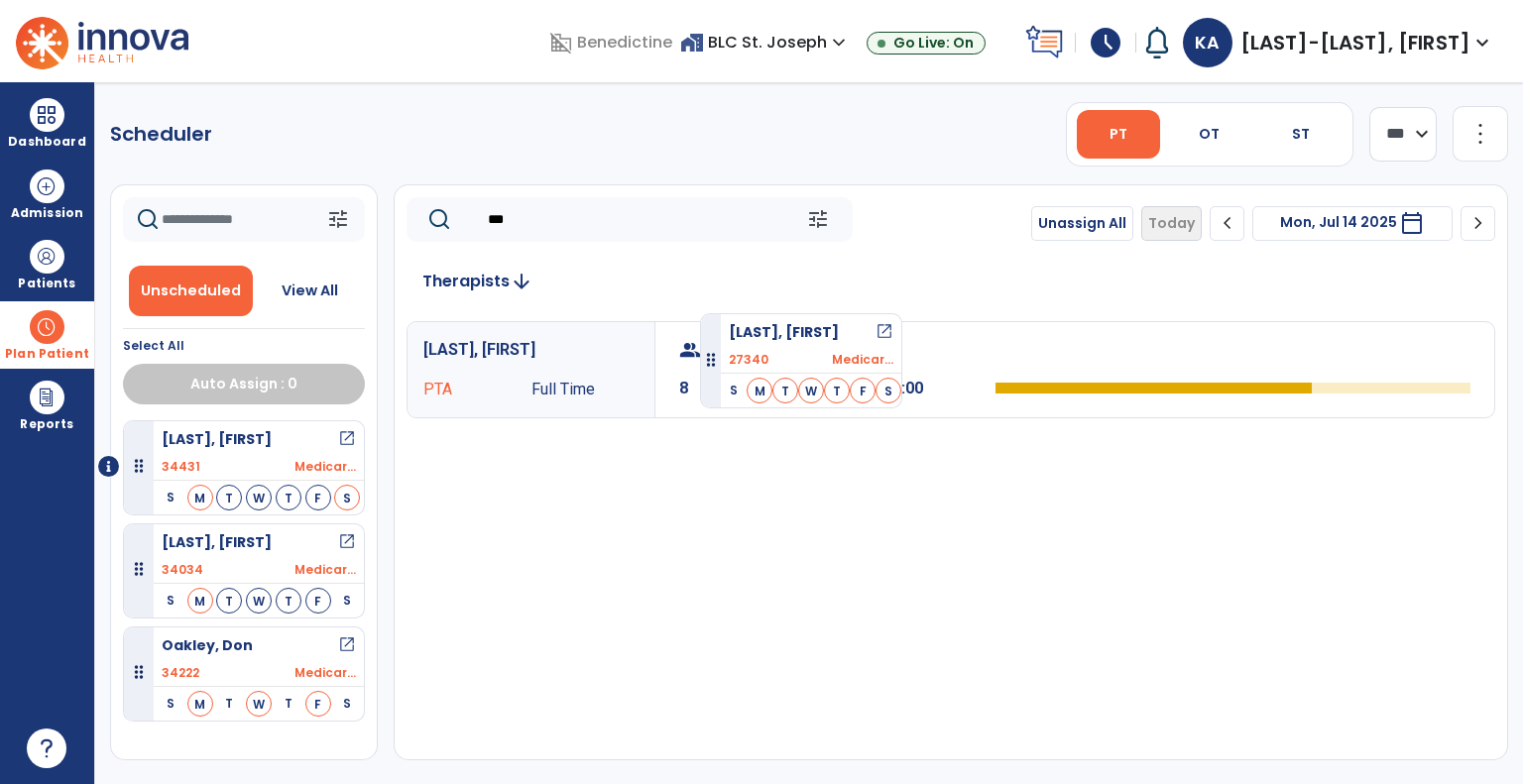 drag, startPoint x: 297, startPoint y: 747, endPoint x: 700, endPoint y: 305, distance: 598.1413 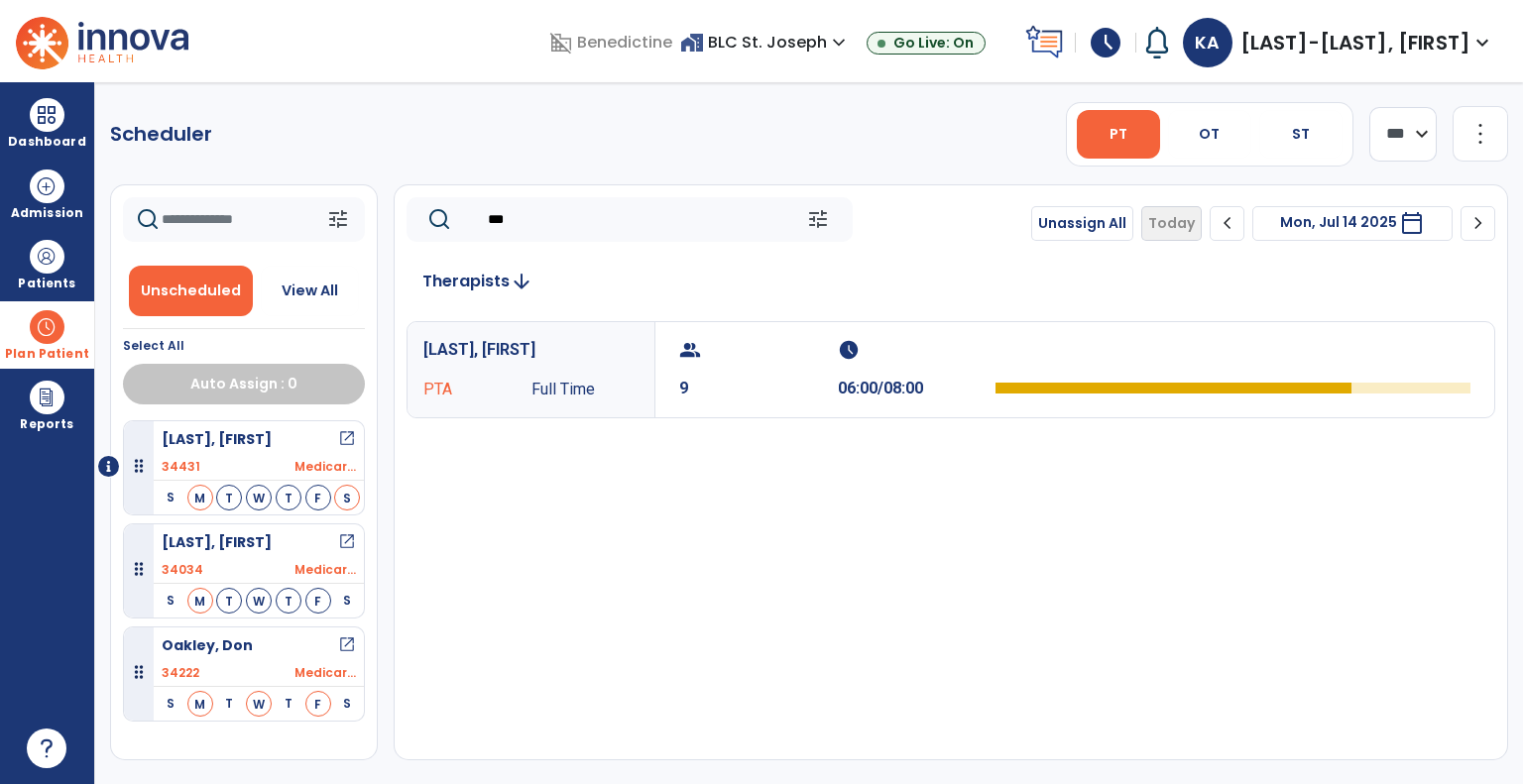 click on "***" 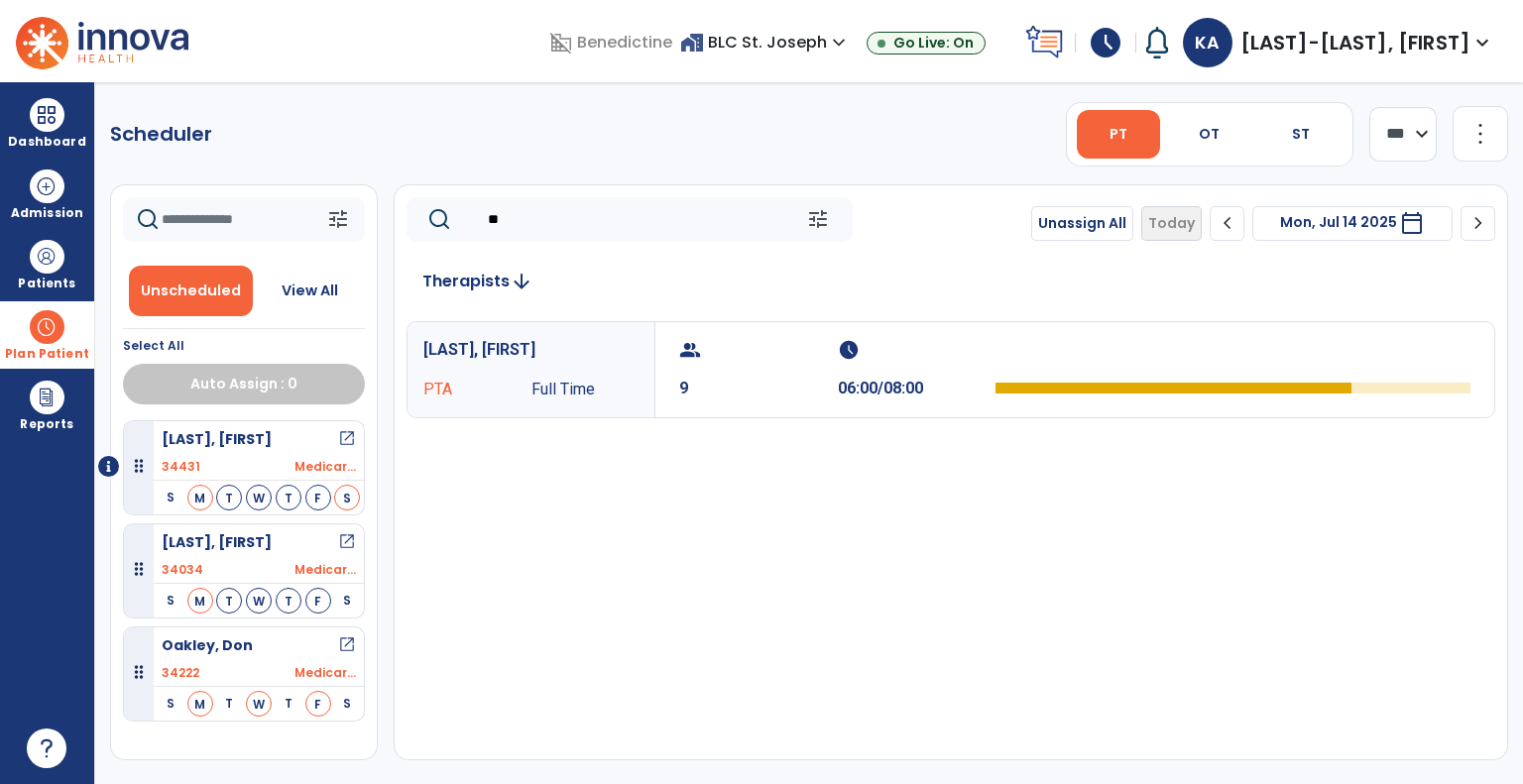type on "*" 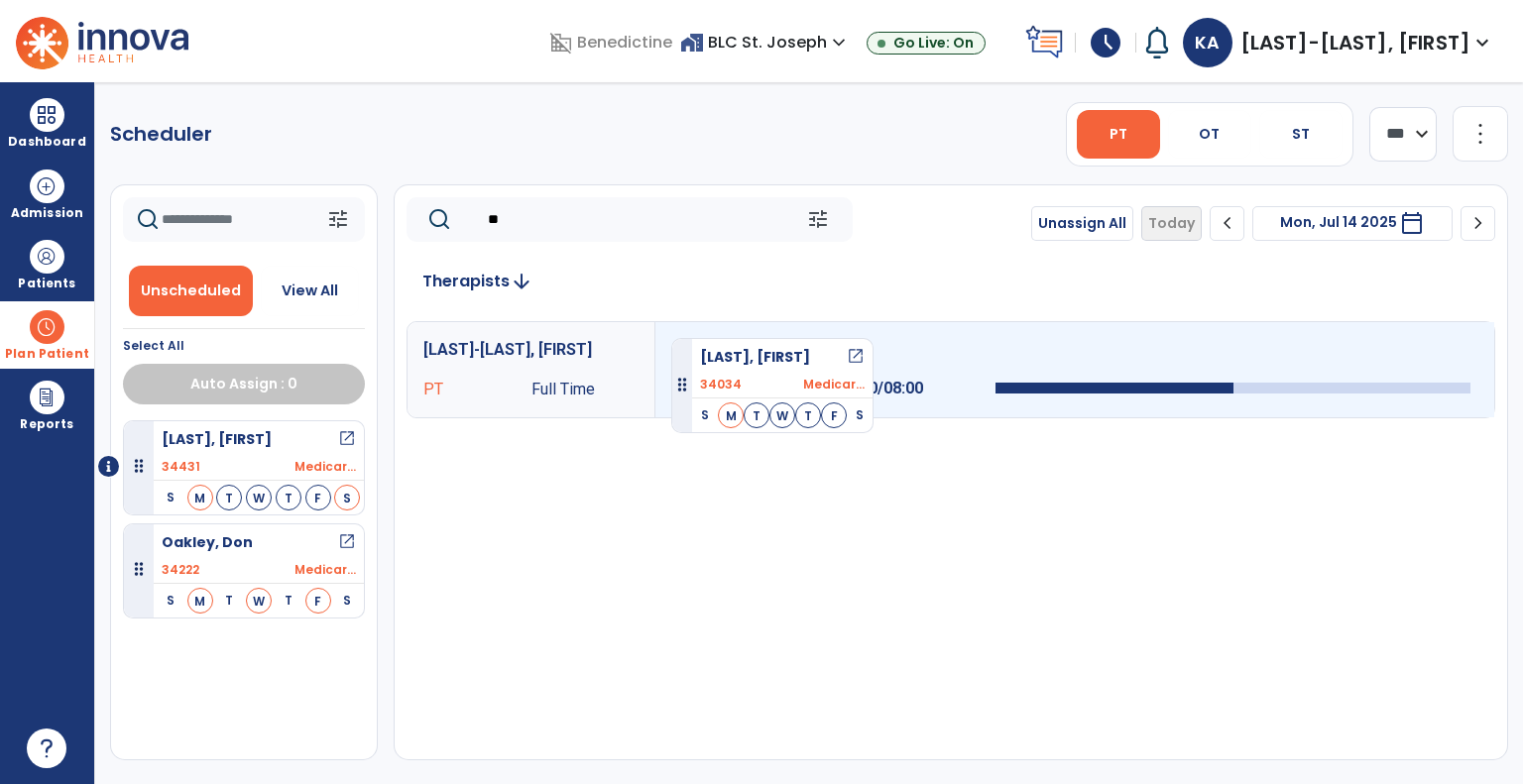 drag, startPoint x: 295, startPoint y: 558, endPoint x: 671, endPoint y: 330, distance: 439.72719 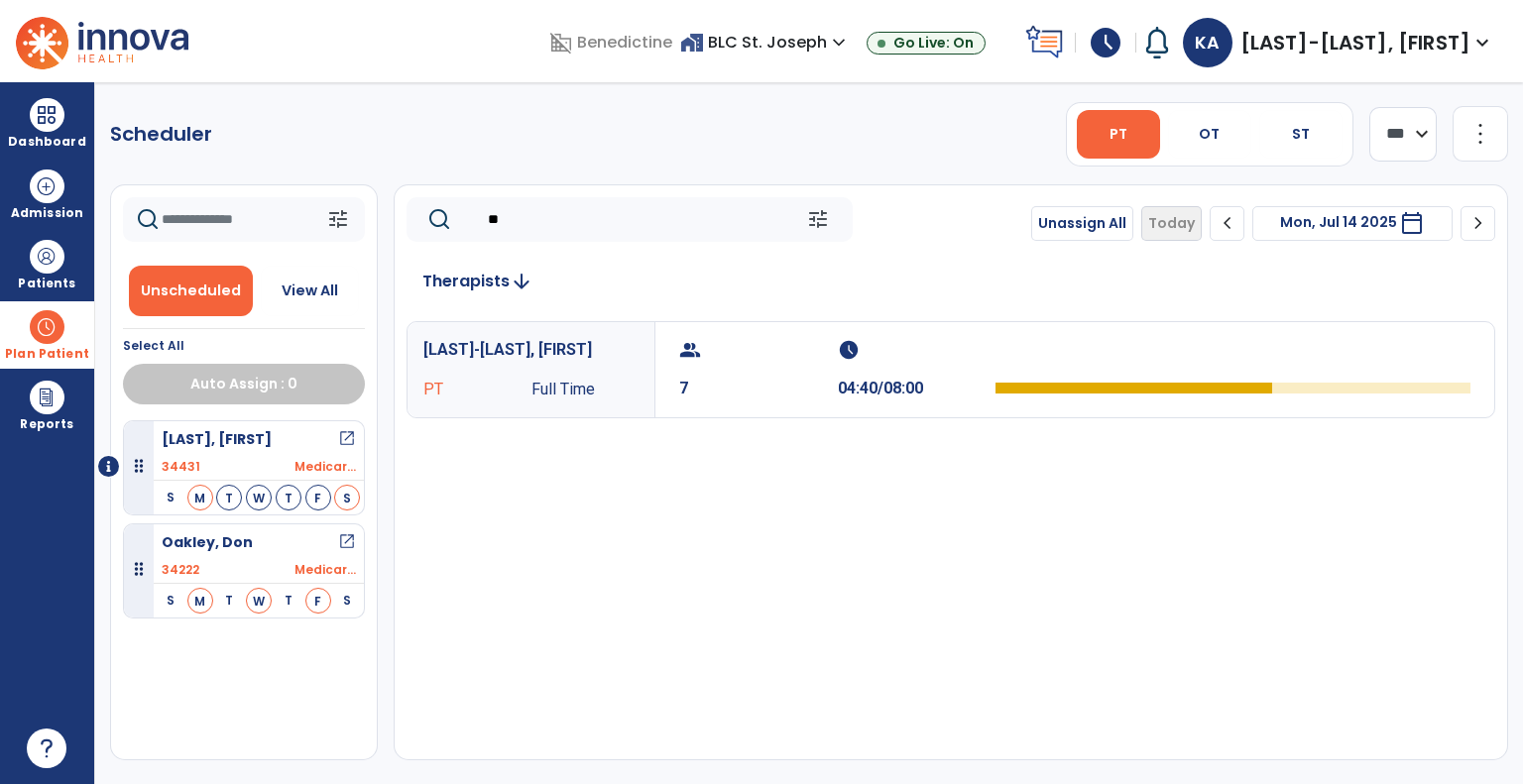 click on "**" 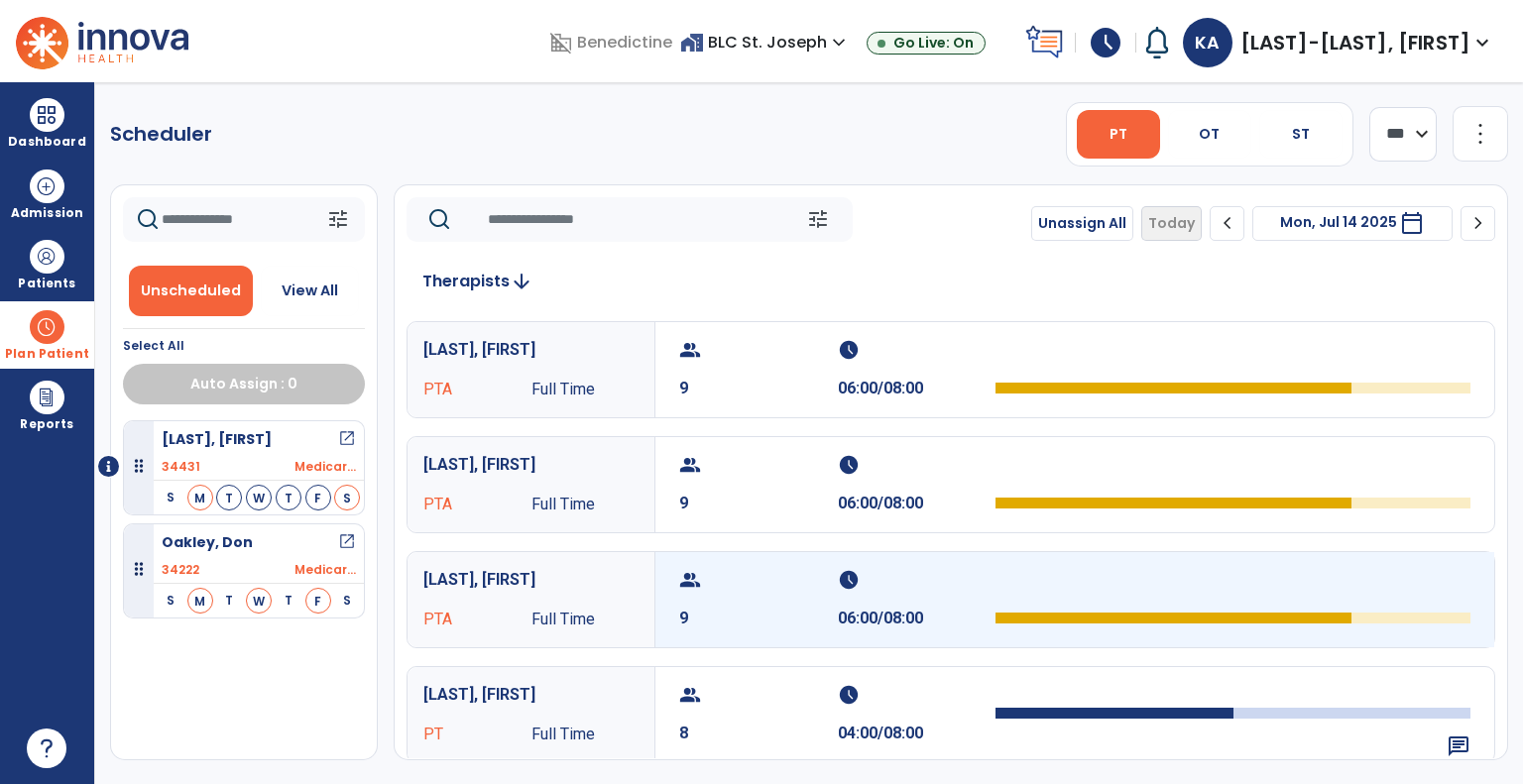click on "group" at bounding box center (756, 580) 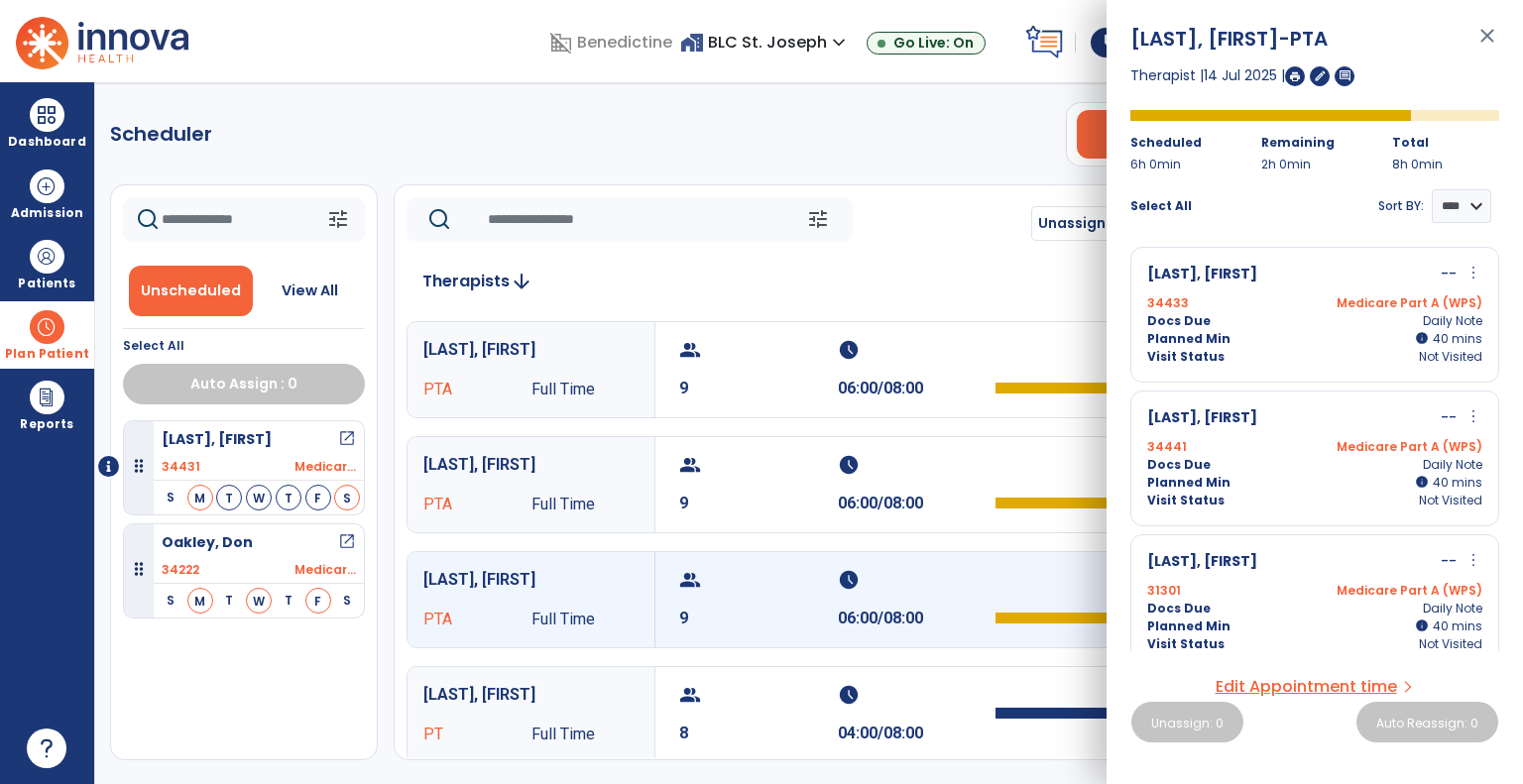 click on "[LAST], [FIRST] -- more_vert edit Edit Session alt_route Split Minutes [NUMBER] Medicare Part A (WPS) Docs Due Daily Note Planned Min info 40 I 40 mins Visit Status Not Visited" at bounding box center [1315, 314] 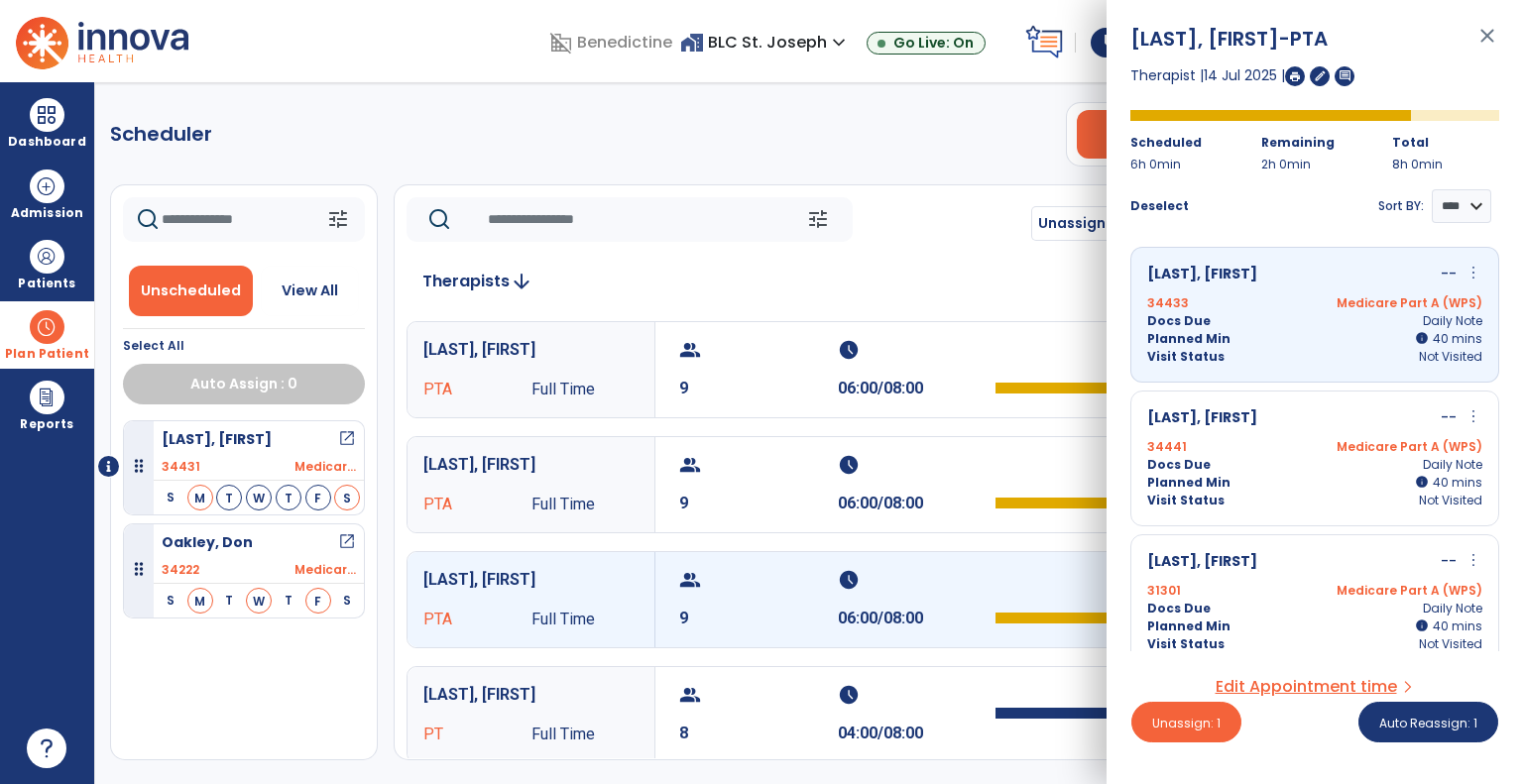 click on "[LAST], [FIRST] -- more_vert edit Edit Session alt_route Split Minutes" at bounding box center [1315, 418] 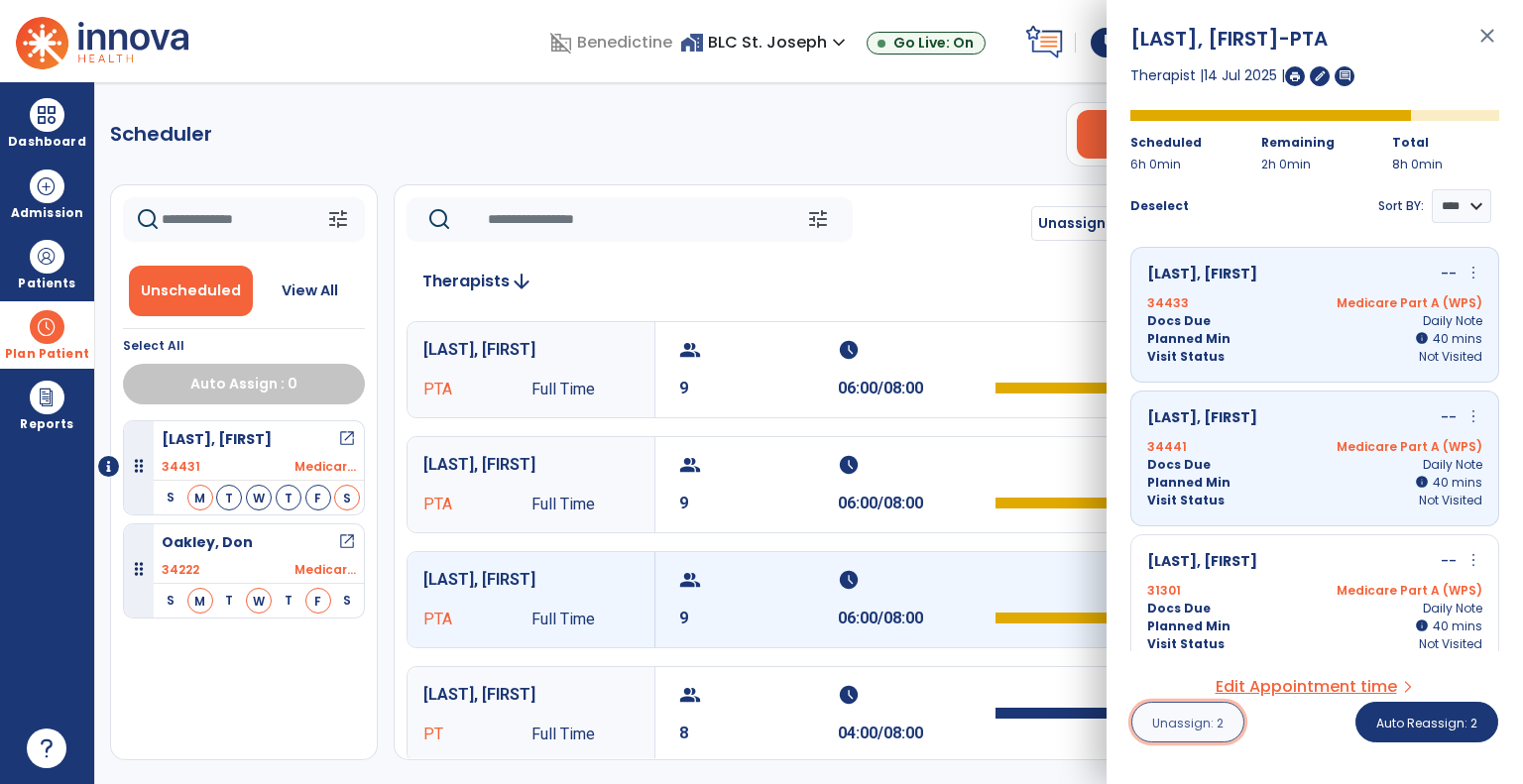 click on "Unassign: 2" at bounding box center [1188, 723] 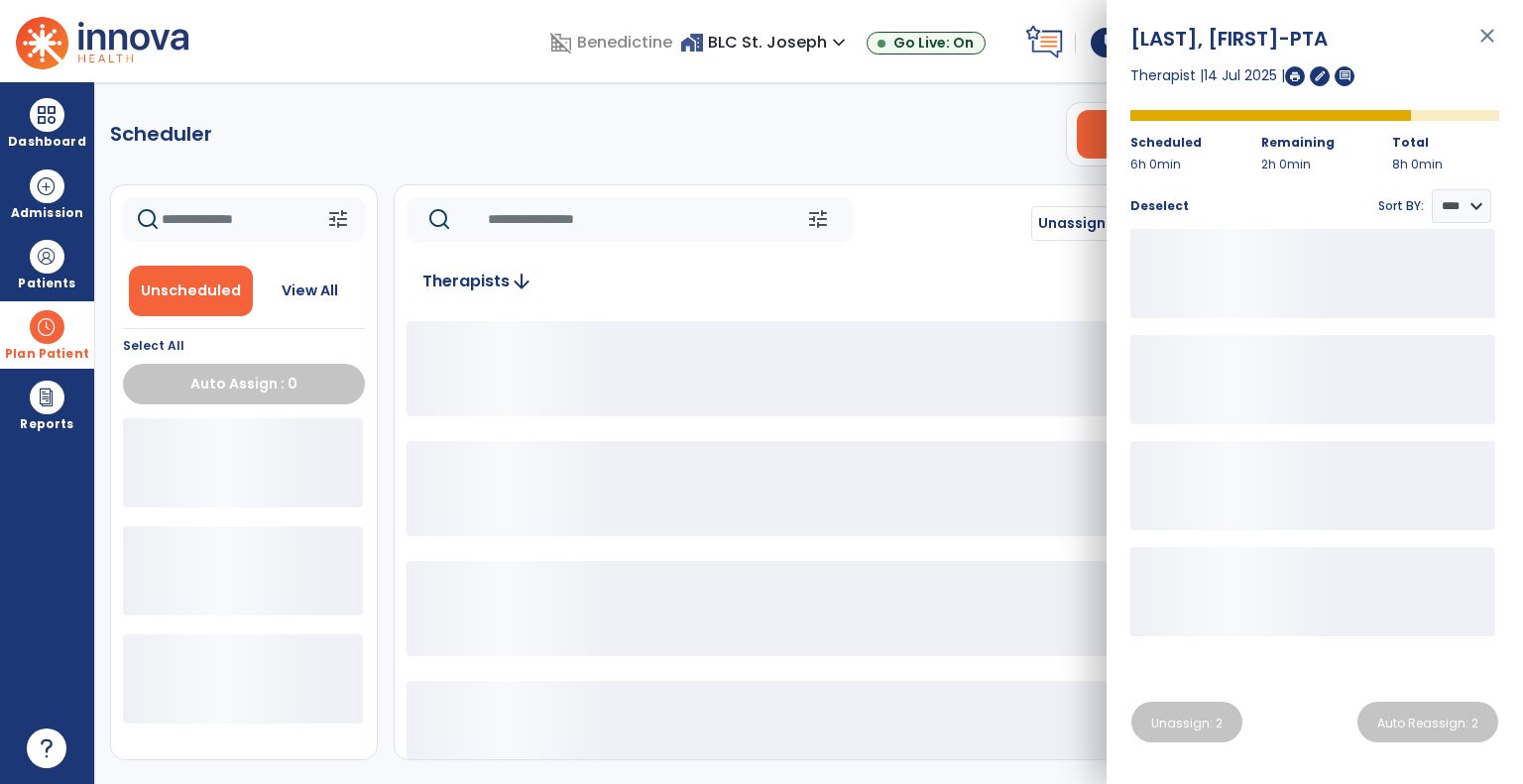 click 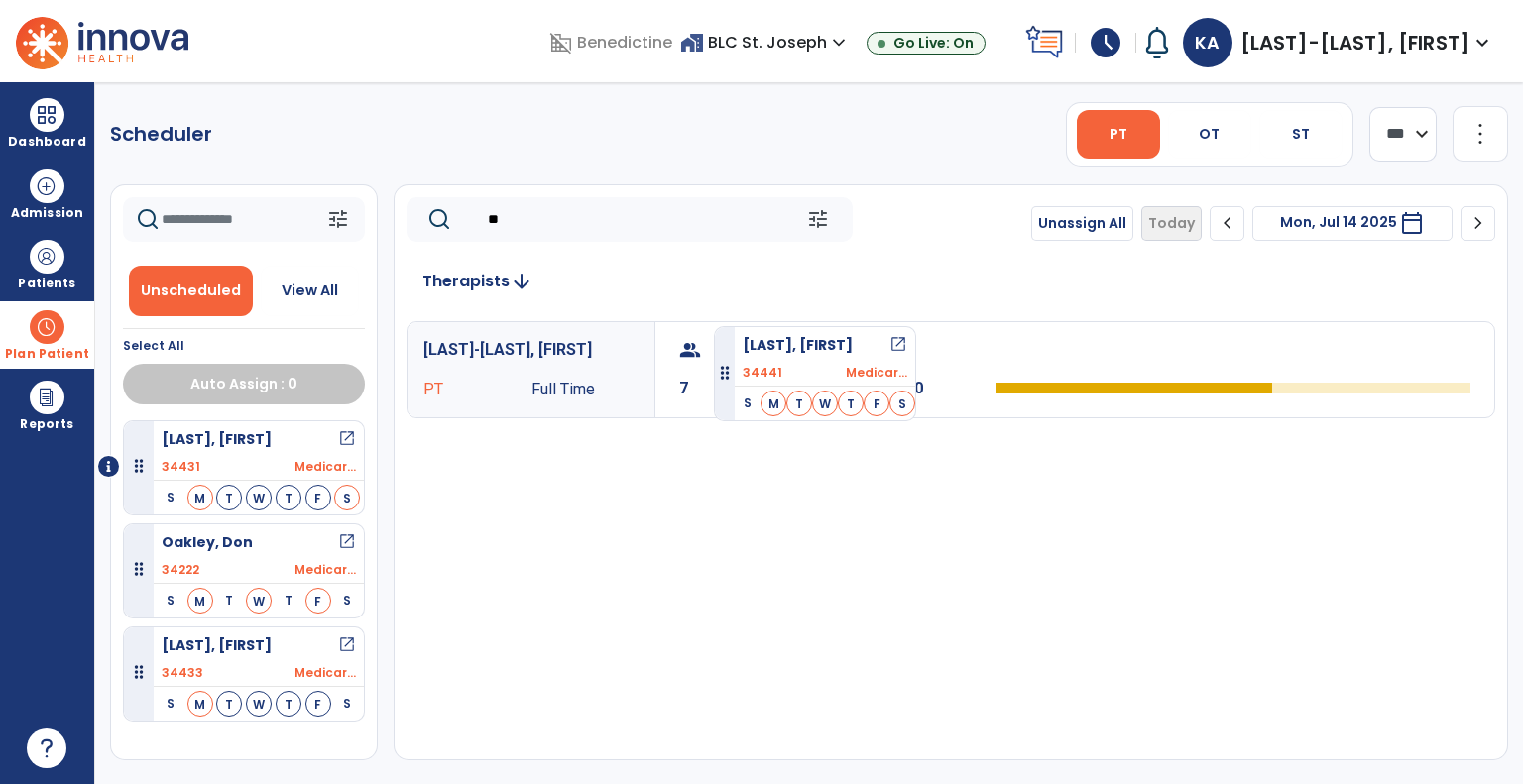 drag, startPoint x: 287, startPoint y: 560, endPoint x: 714, endPoint y: 318, distance: 490.80852 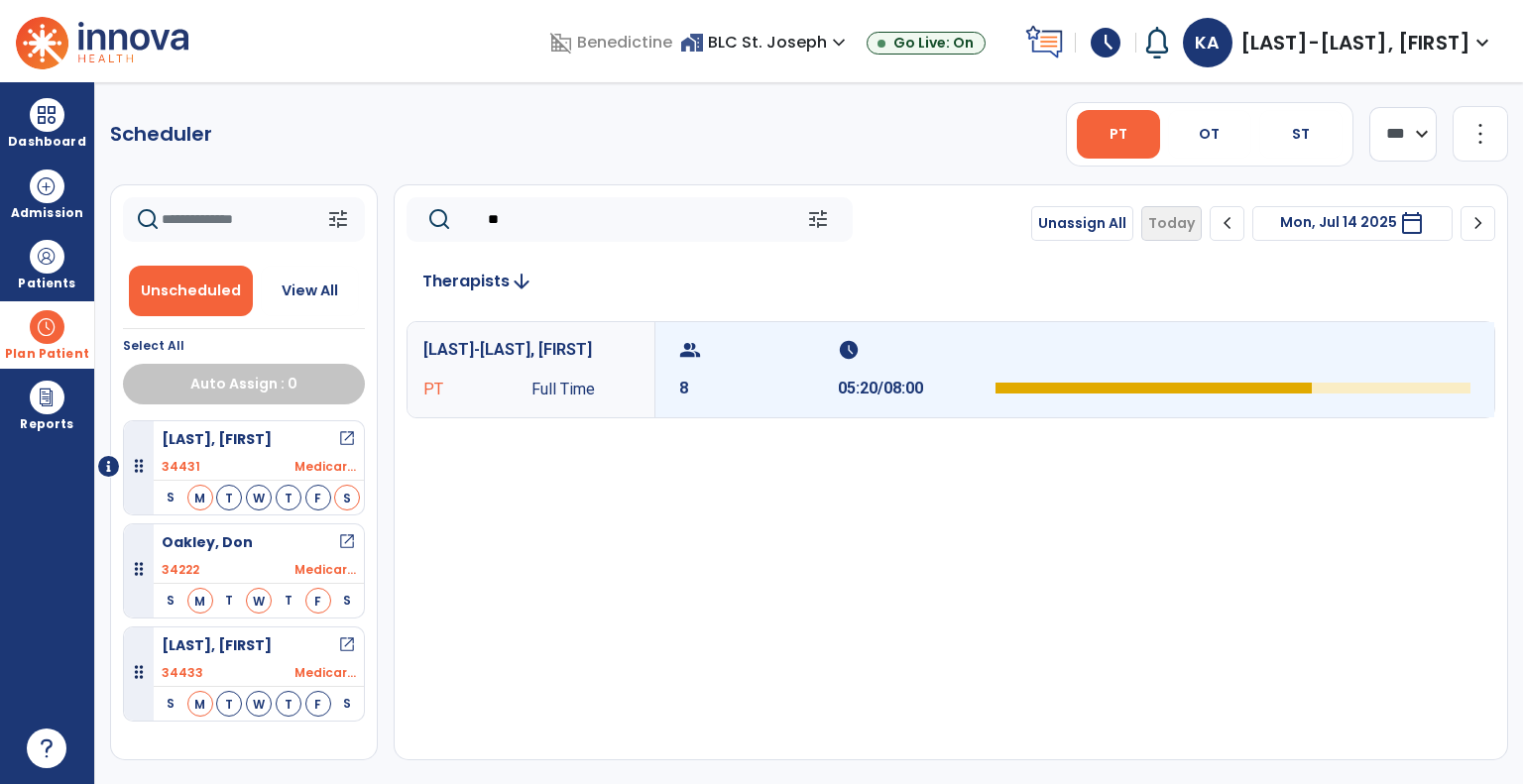 click on "group  8" at bounding box center (759, 370) 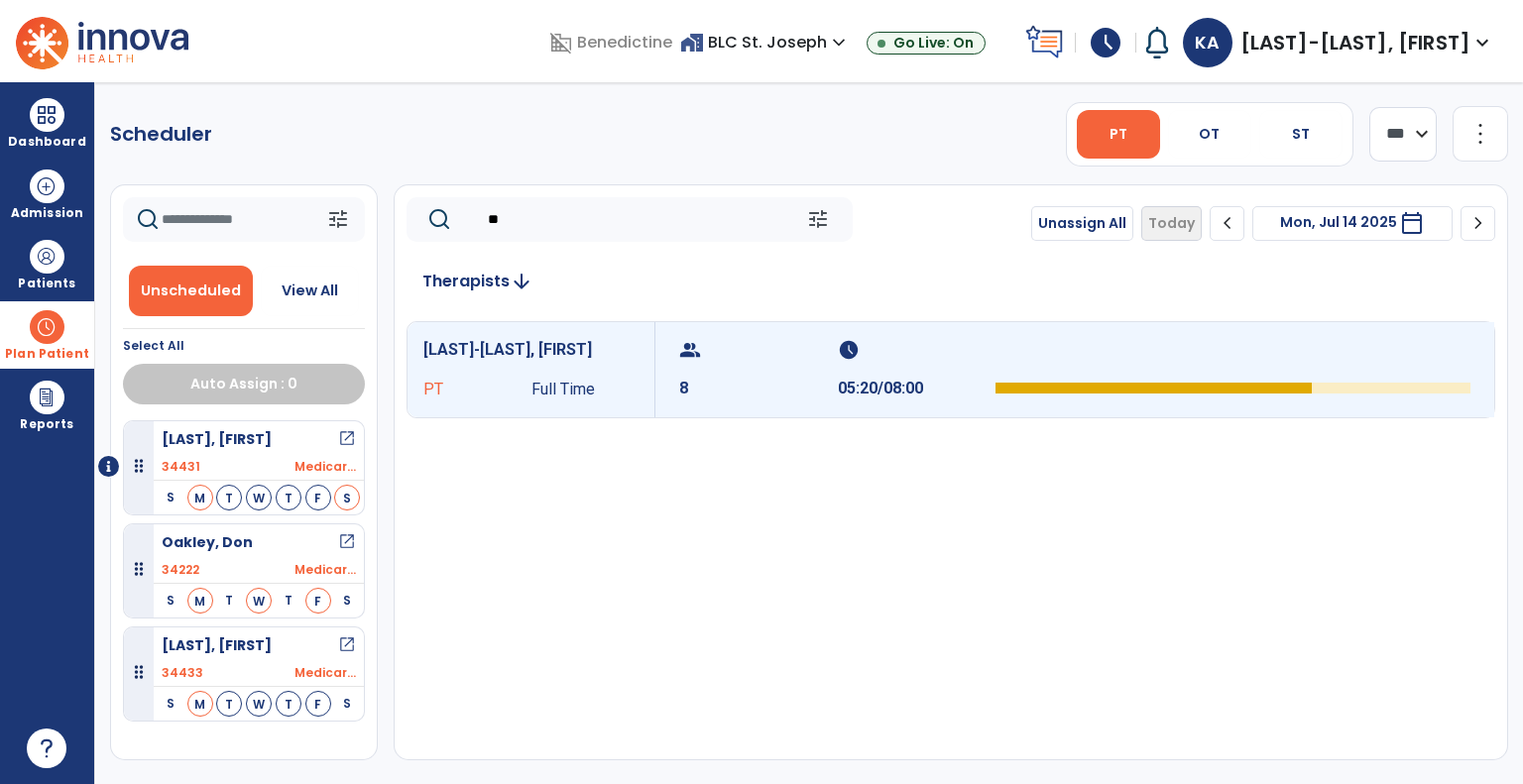 click on "group  8" at bounding box center [759, 370] 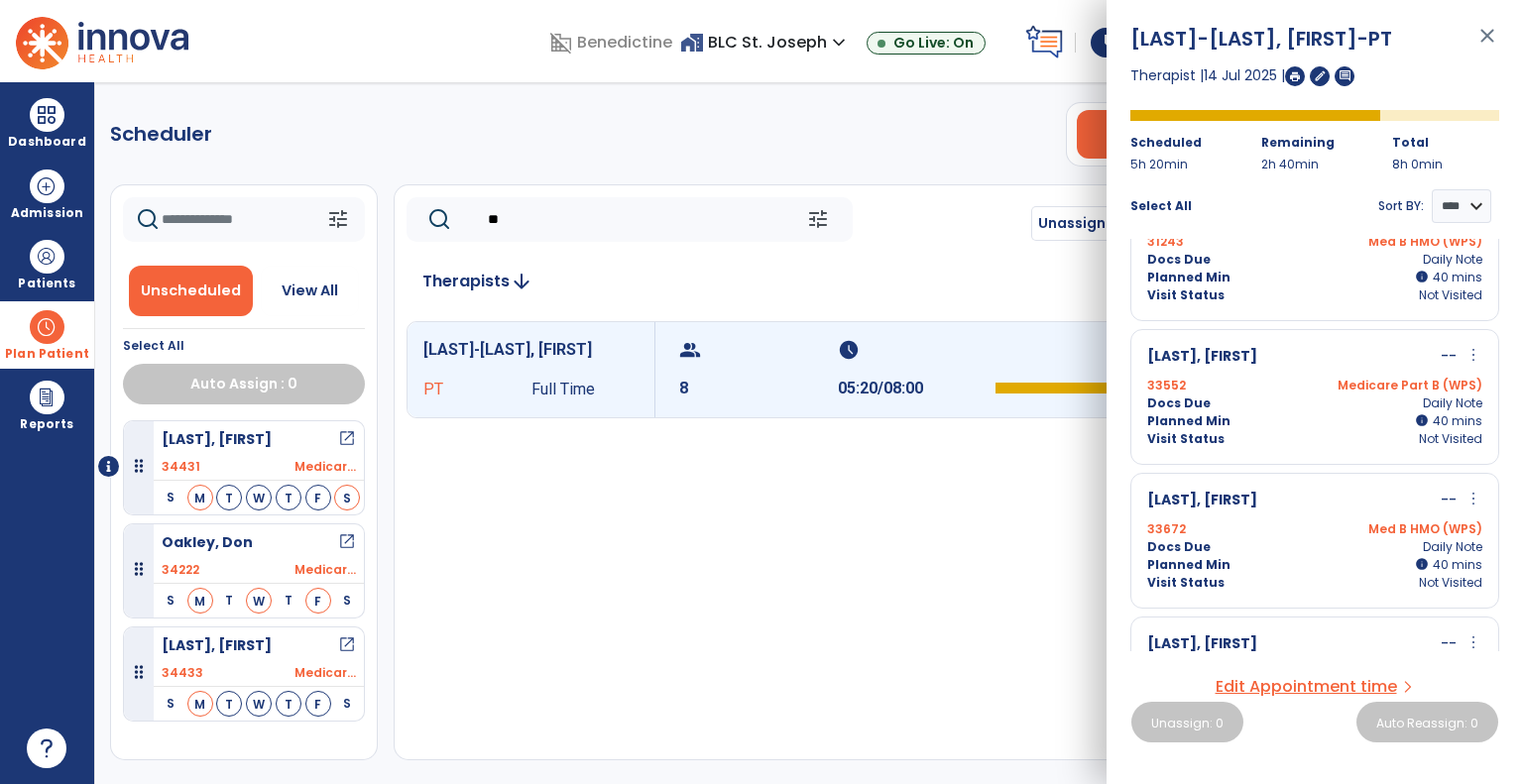scroll, scrollTop: 163, scrollLeft: 0, axis: vertical 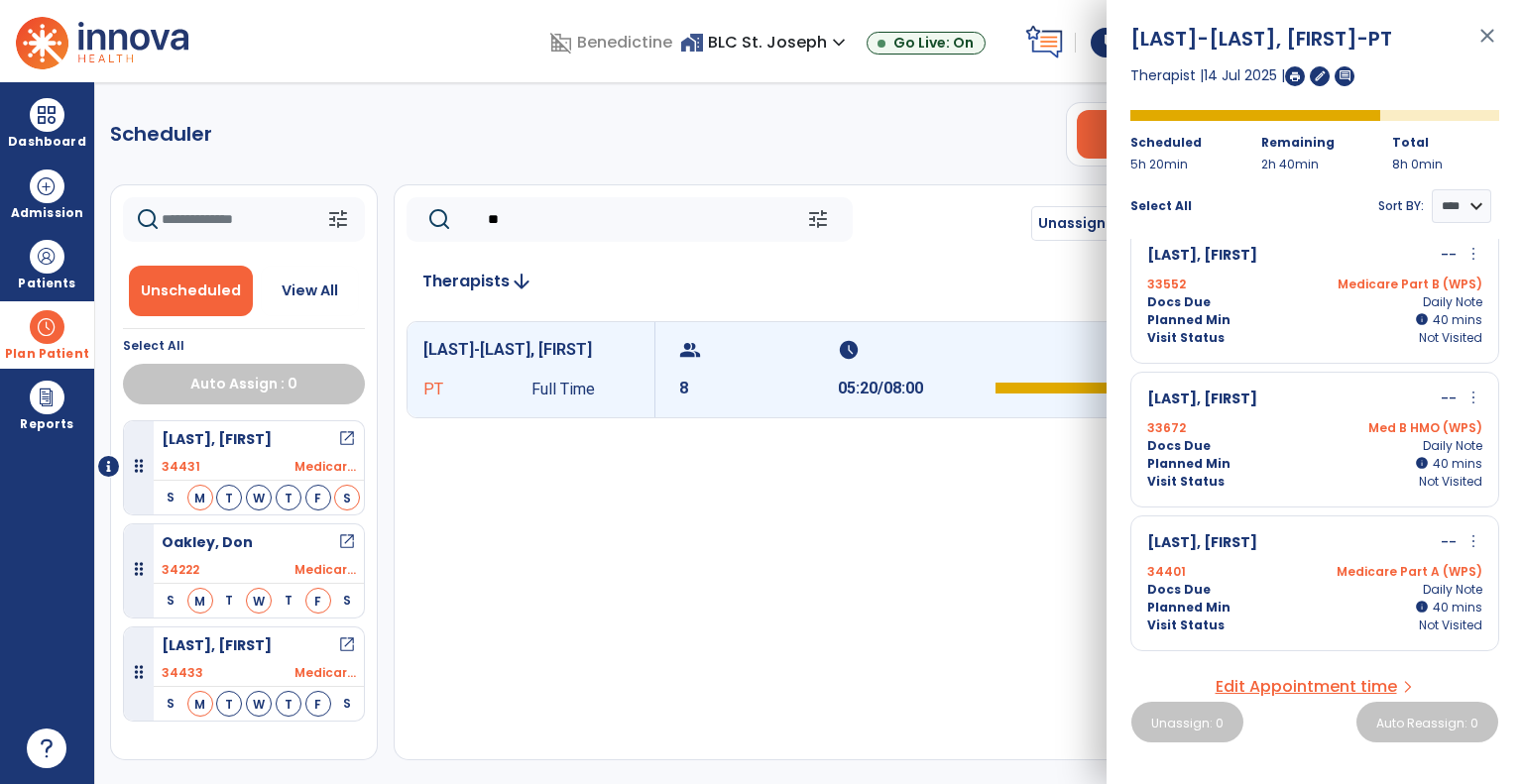 click on "[LAST], [FIRST] -- more_vert edit Edit Session alt_route Split Minutes" at bounding box center [1315, 399] 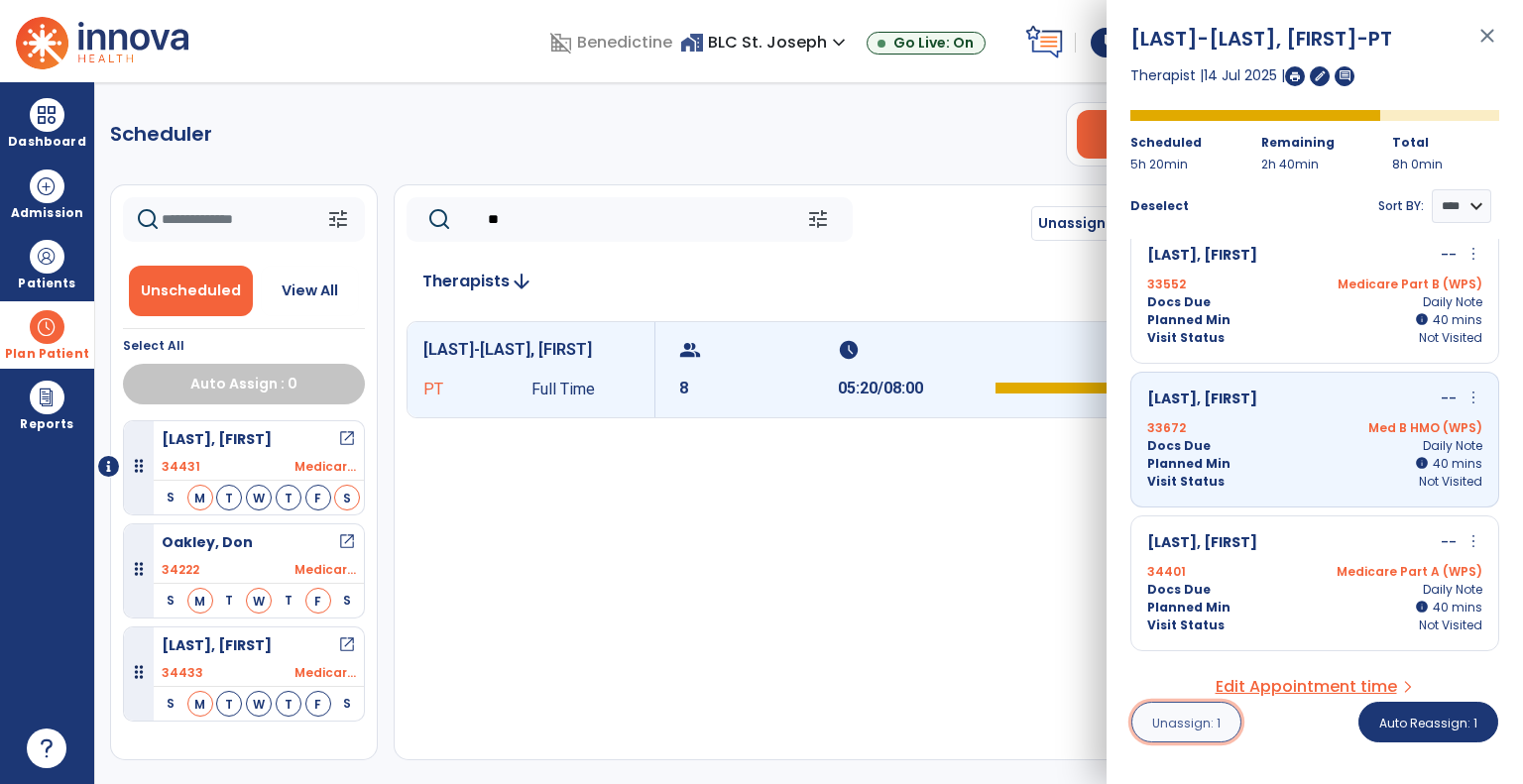 click on "Unassign: 1" at bounding box center (1186, 723) 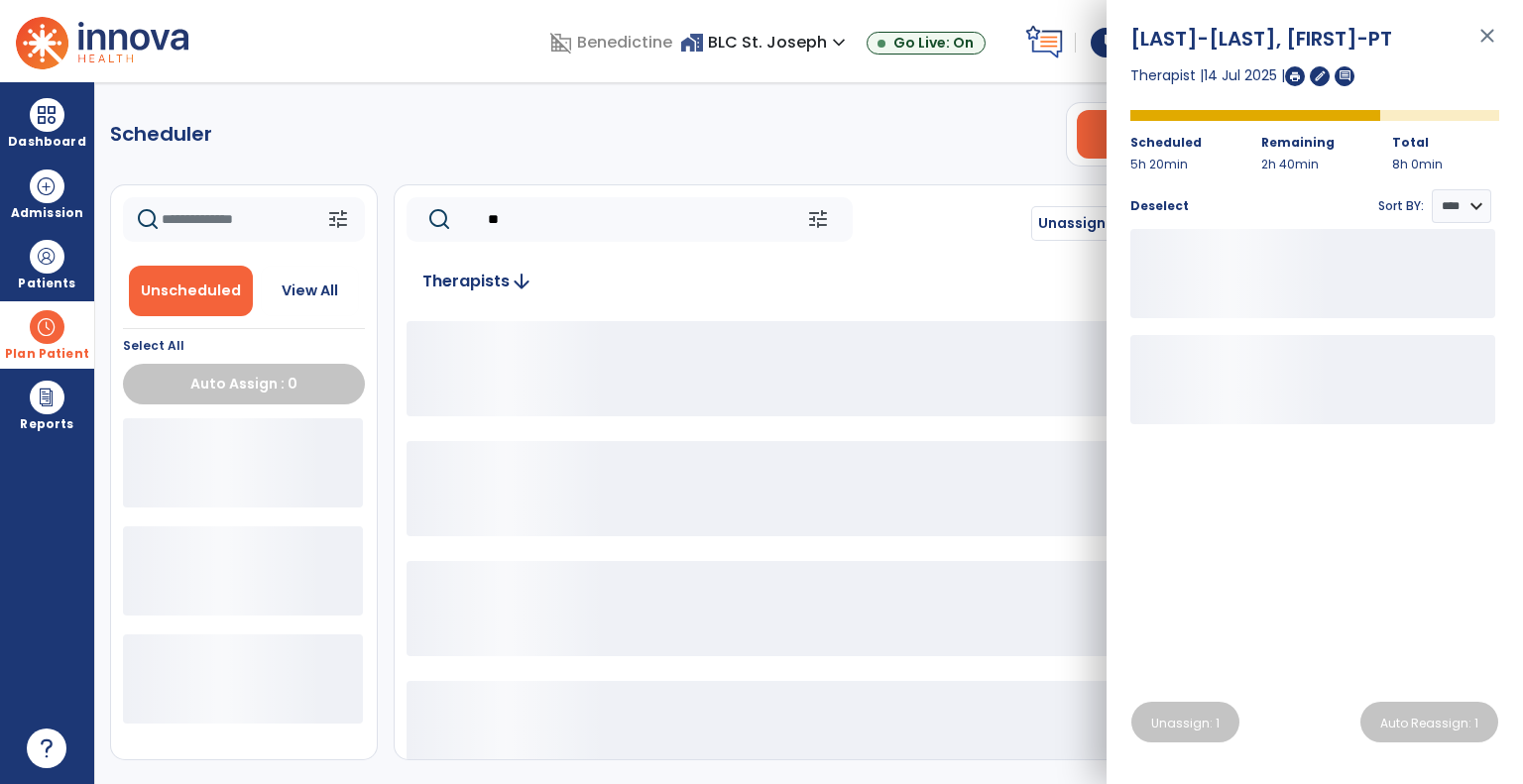 click on "**" 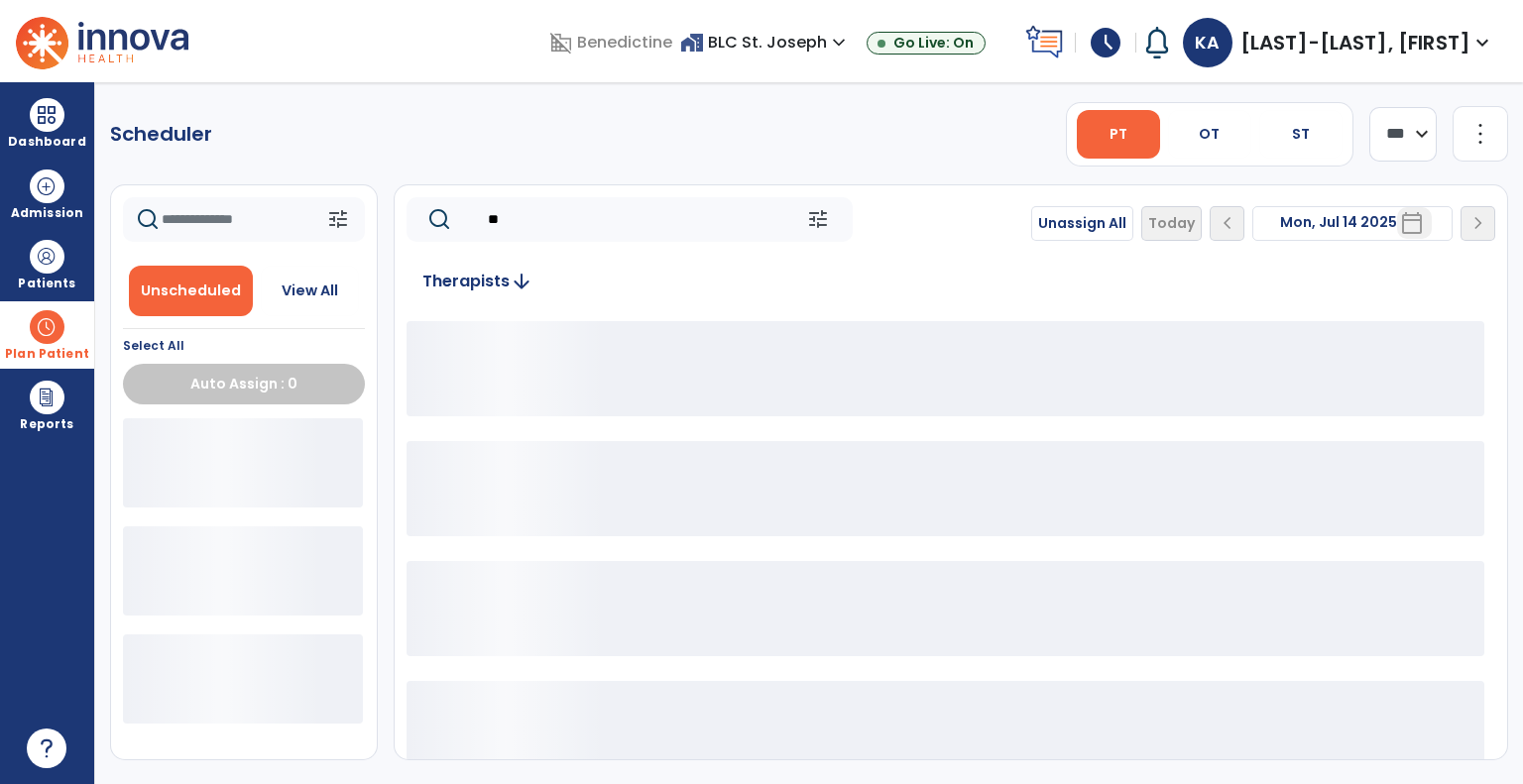 type on "*" 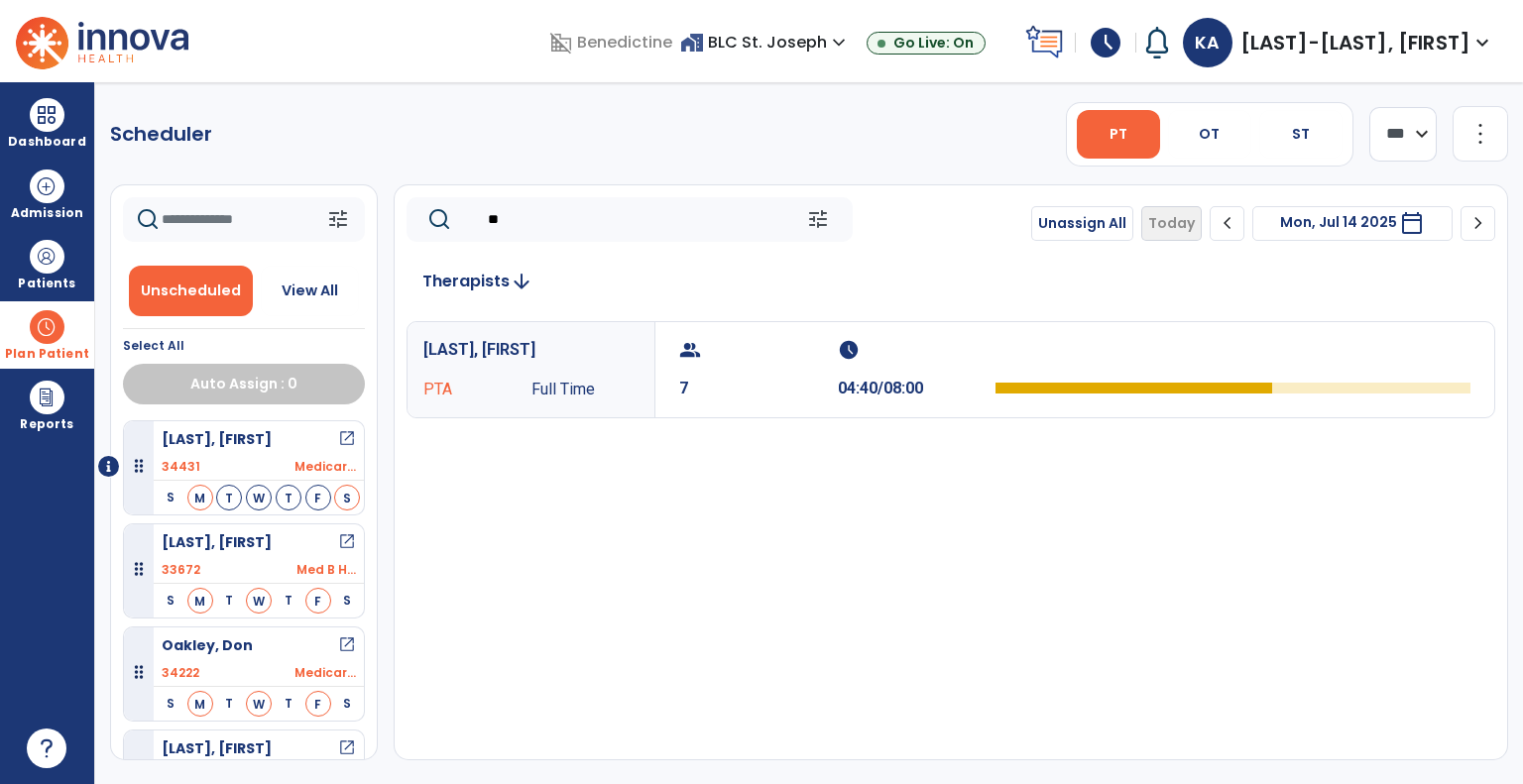 type on "*" 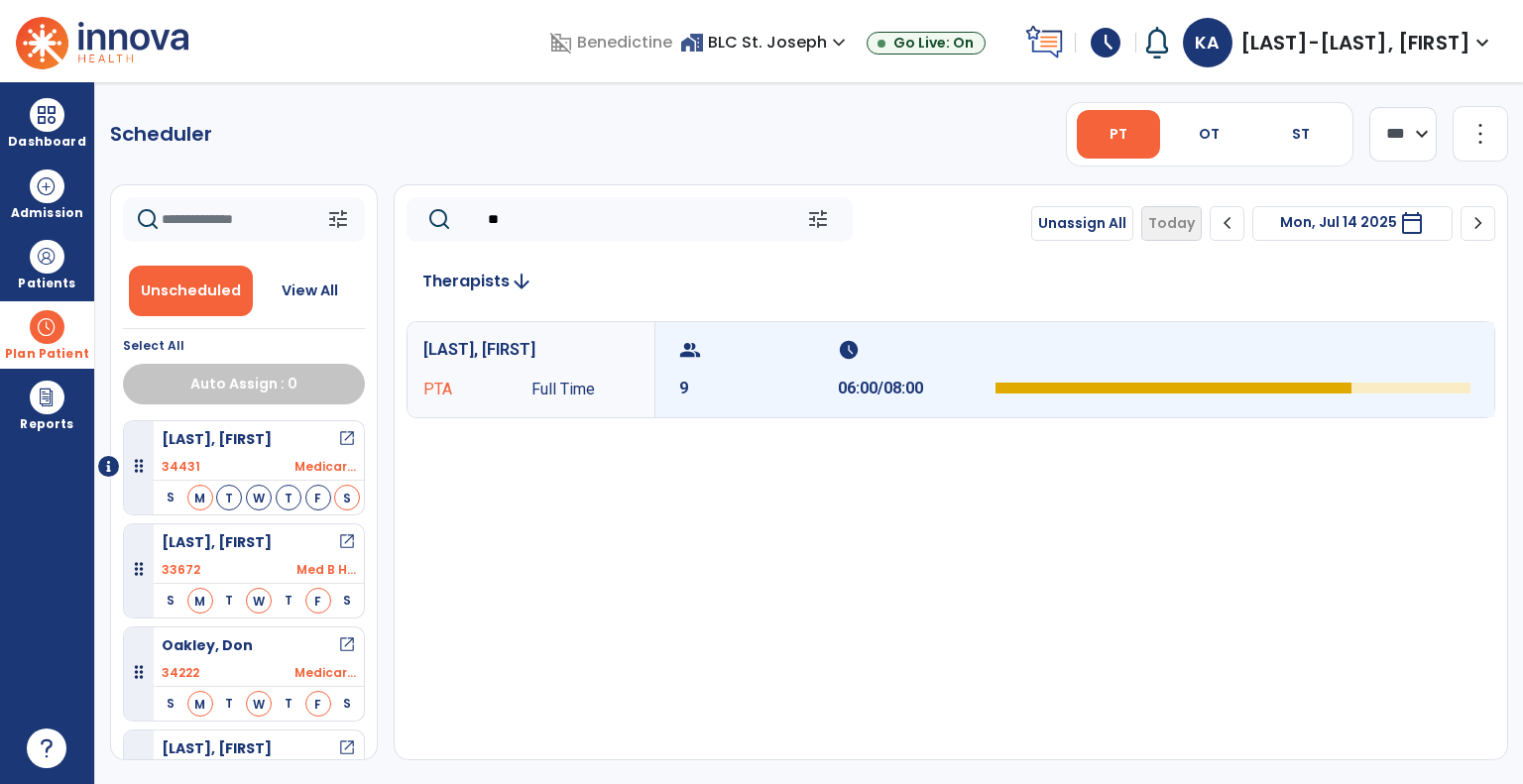 click on "9" at bounding box center (759, 389) 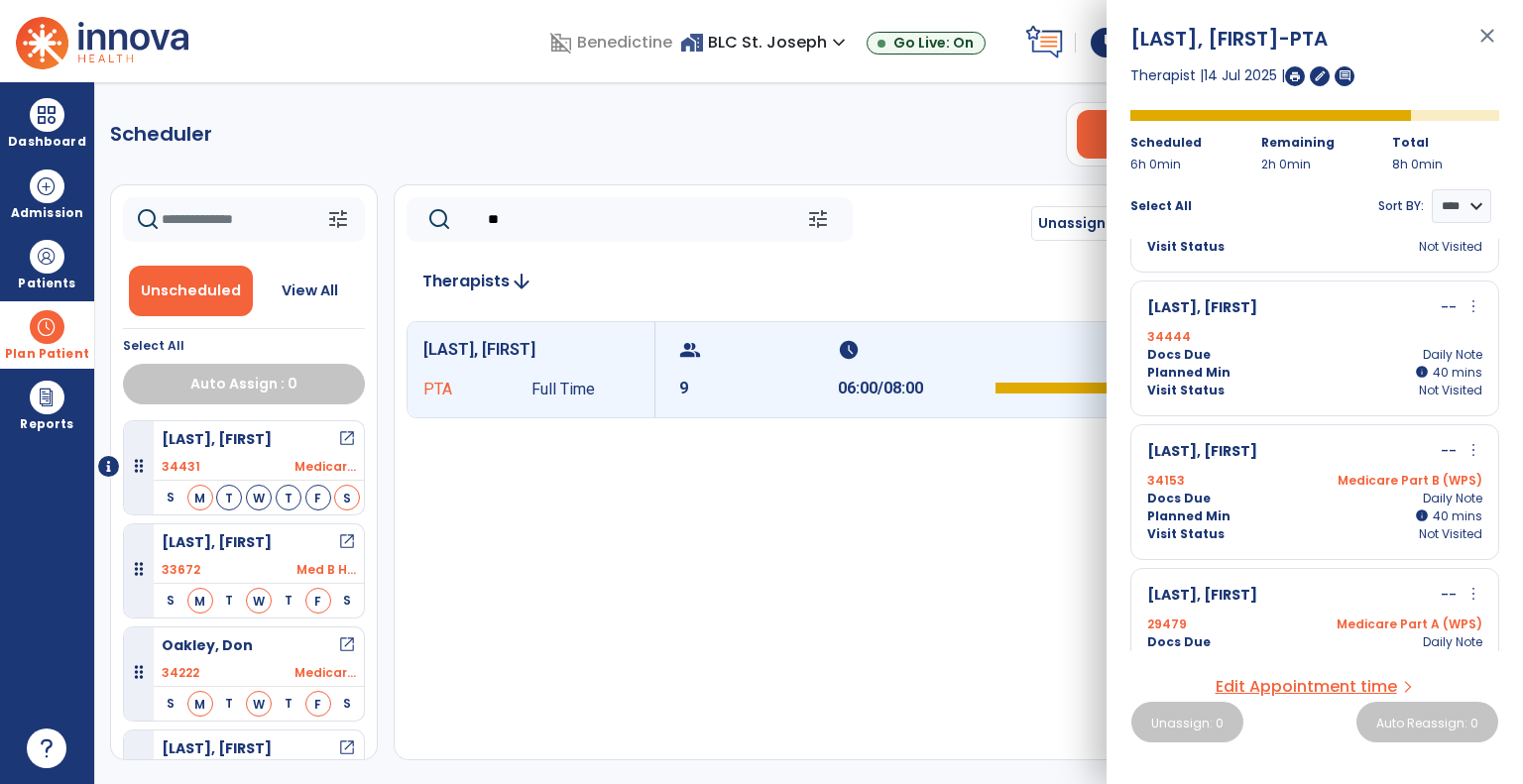 scroll, scrollTop: 705, scrollLeft: 0, axis: vertical 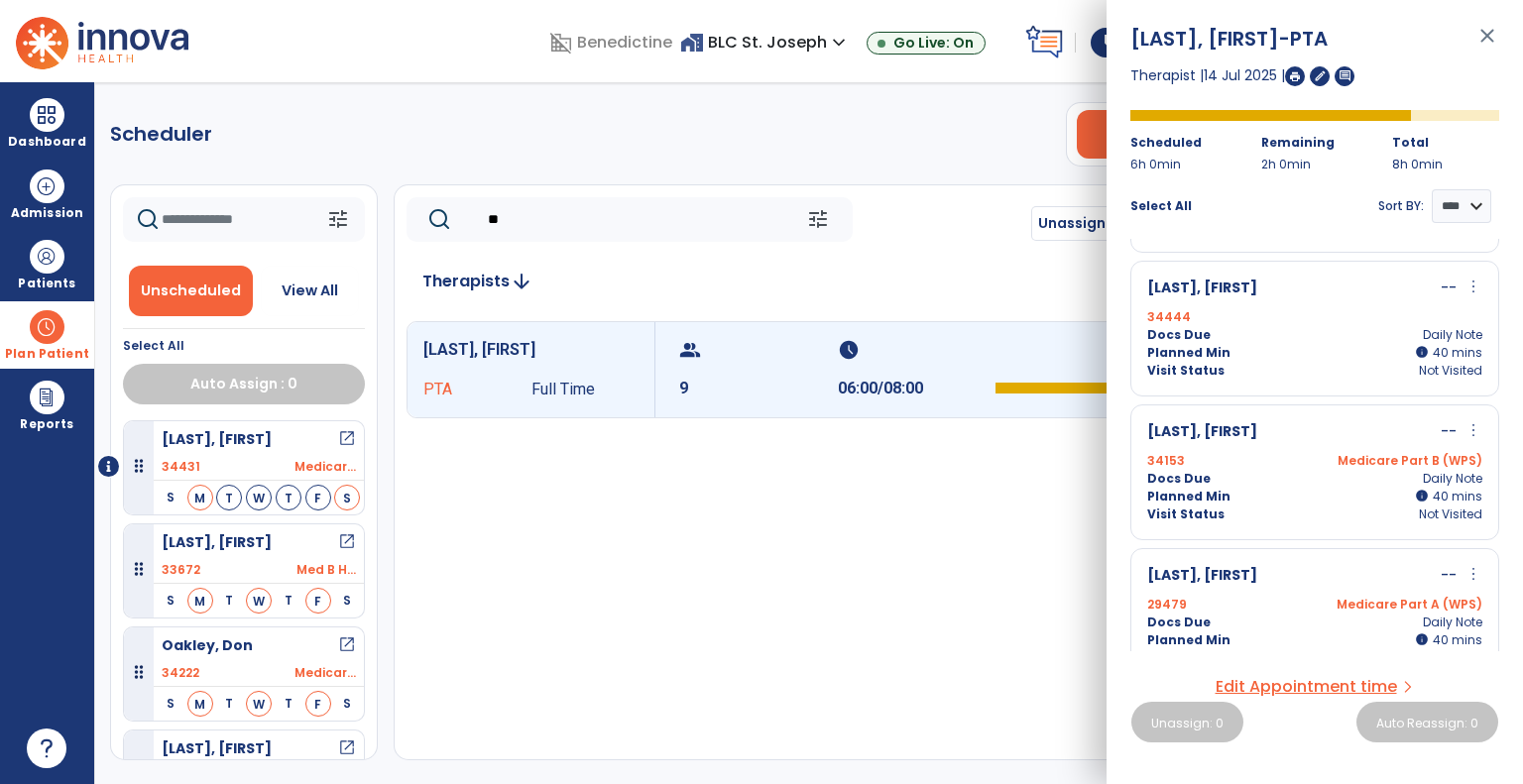 click on "[NUMBER] Medicare Part B (WPS)" at bounding box center [1315, 461] 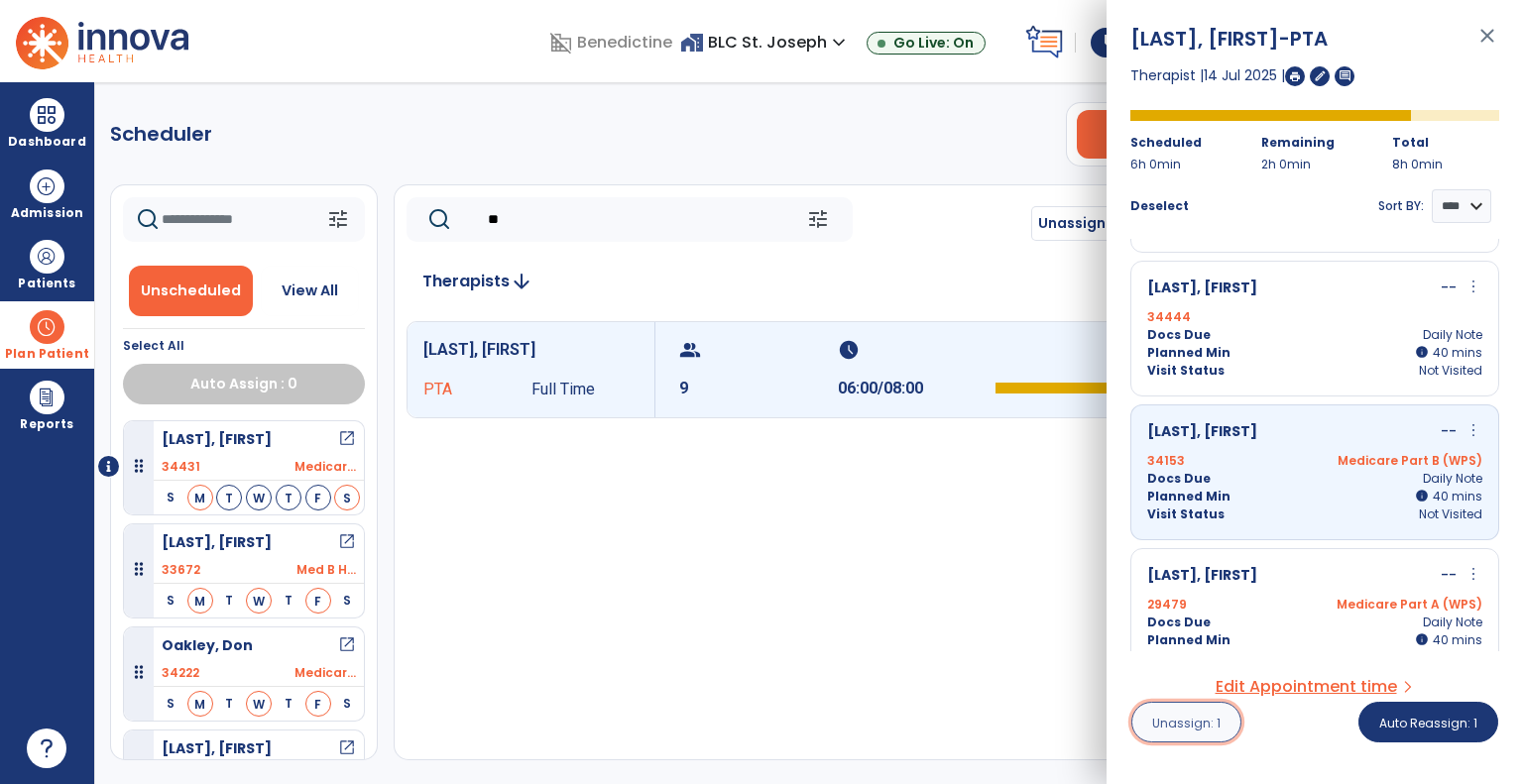 click on "Unassign: 1" at bounding box center (1186, 723) 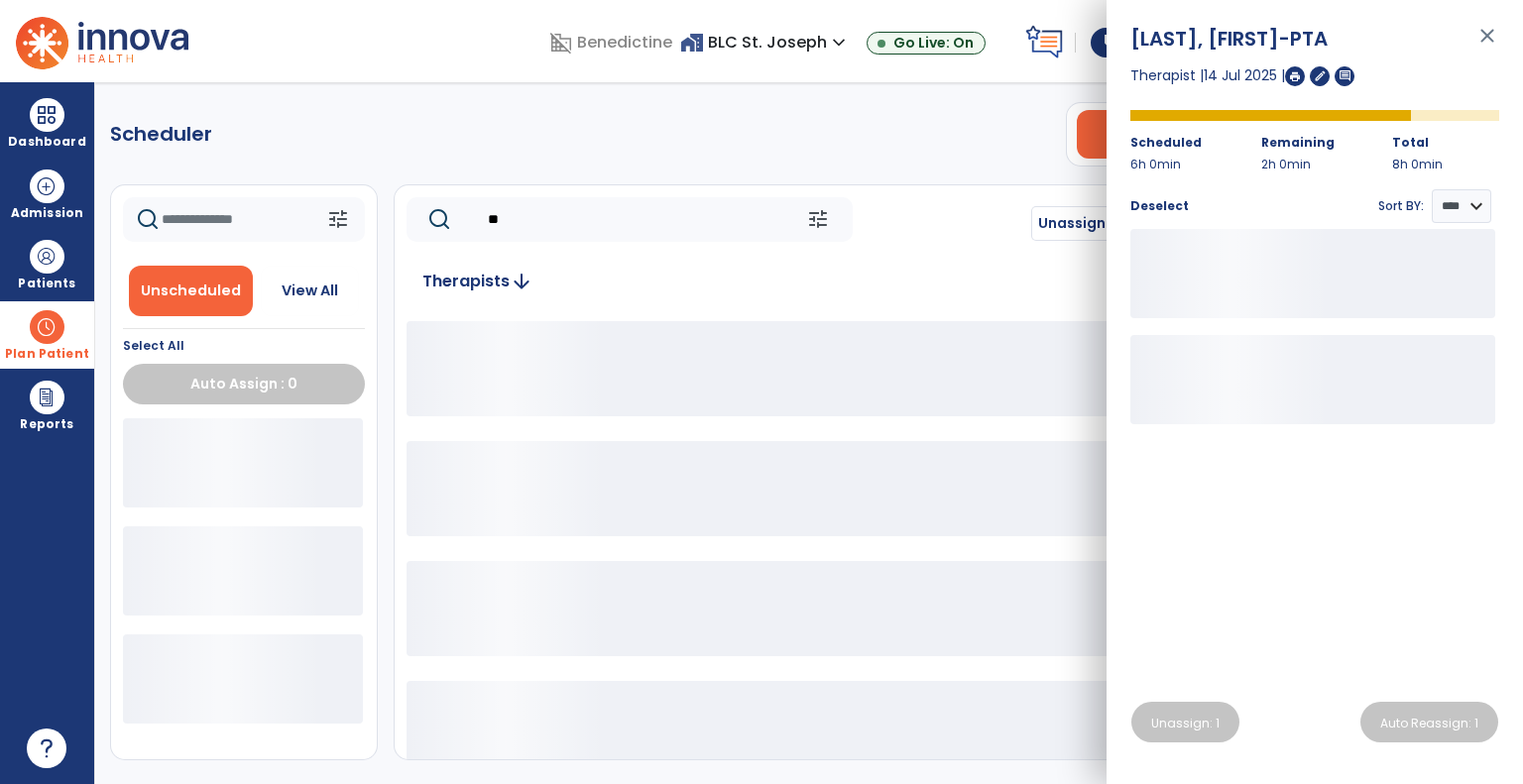 click 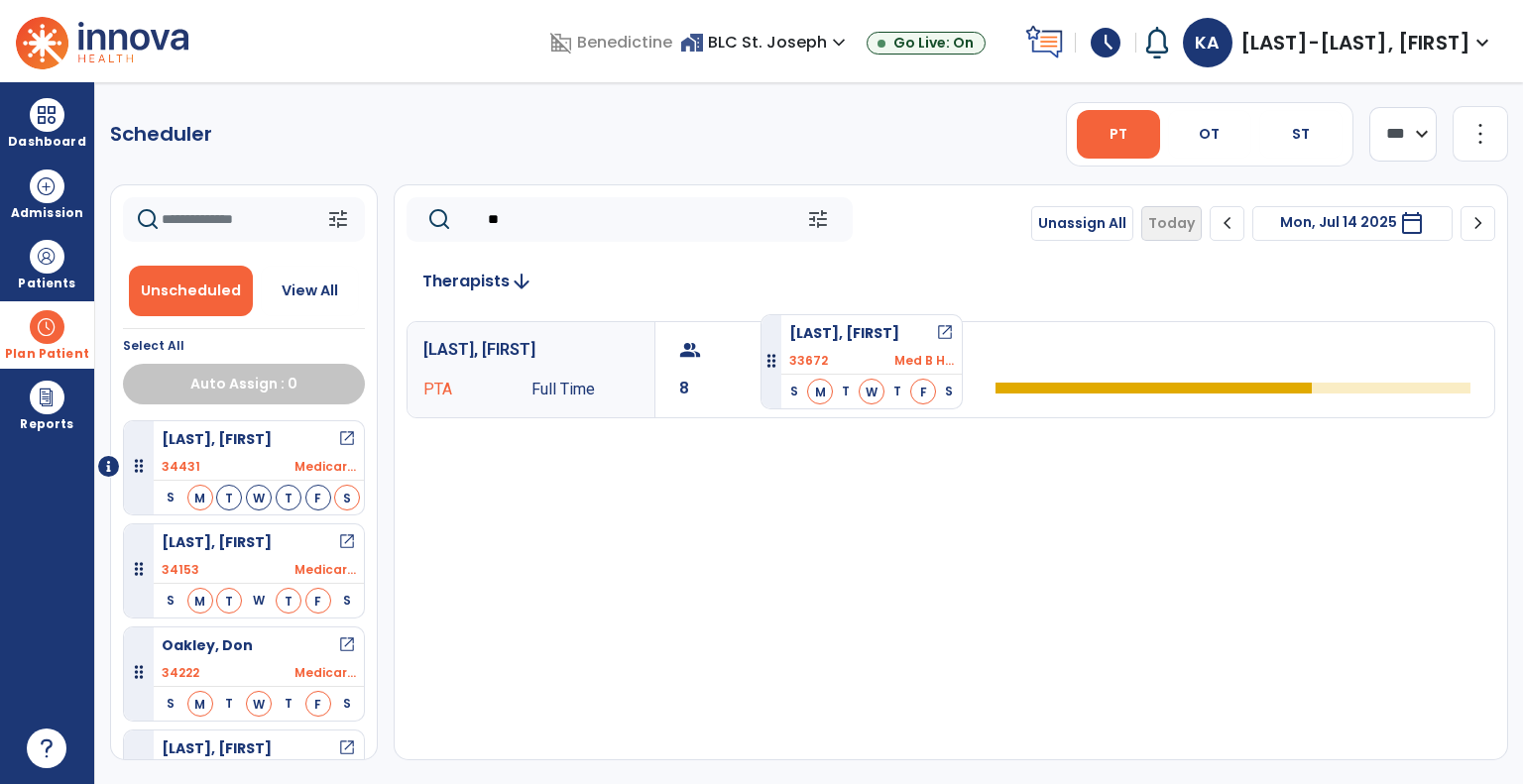 drag, startPoint x: 278, startPoint y: 641, endPoint x: 761, endPoint y: 306, distance: 587.80439 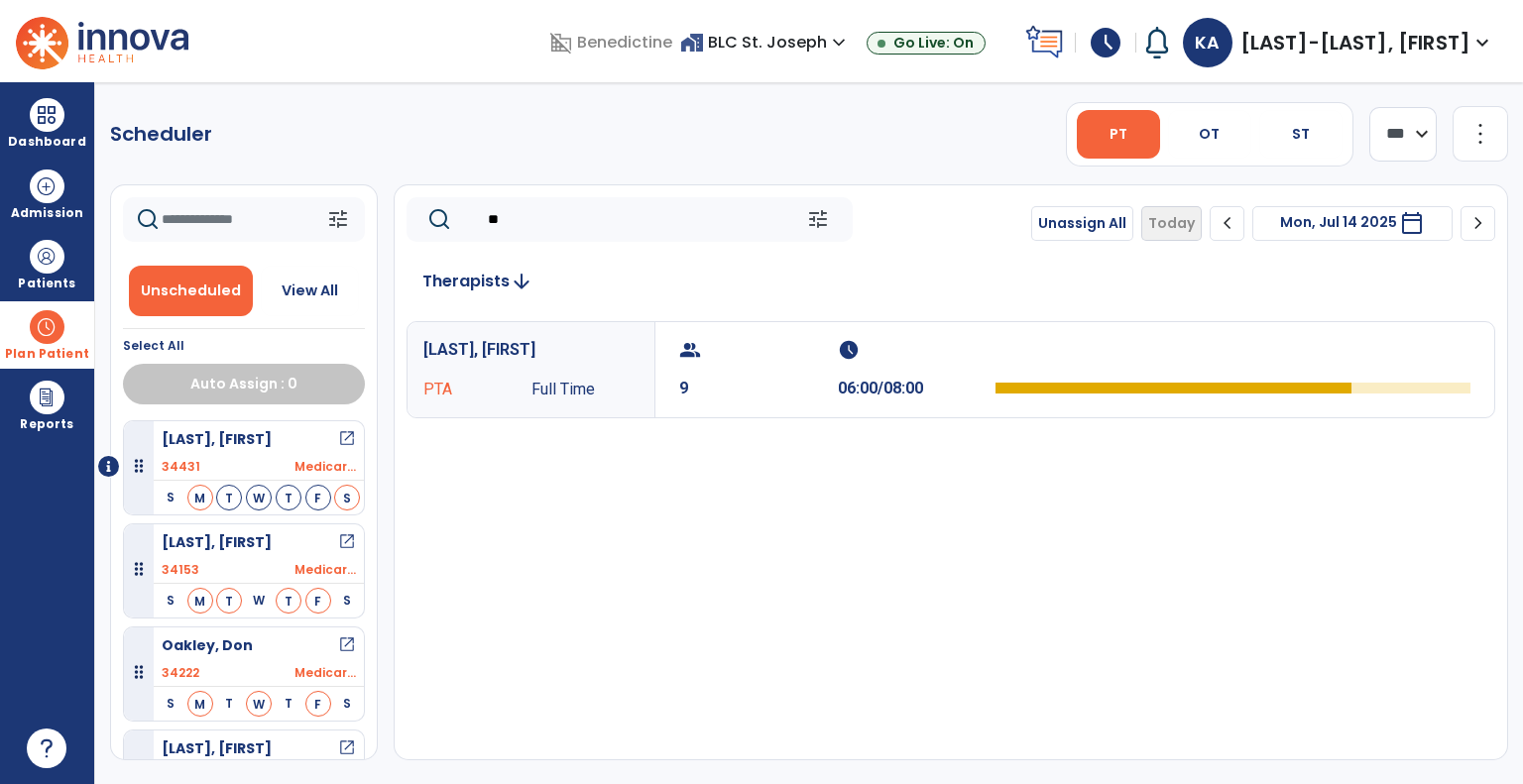 click on "**" 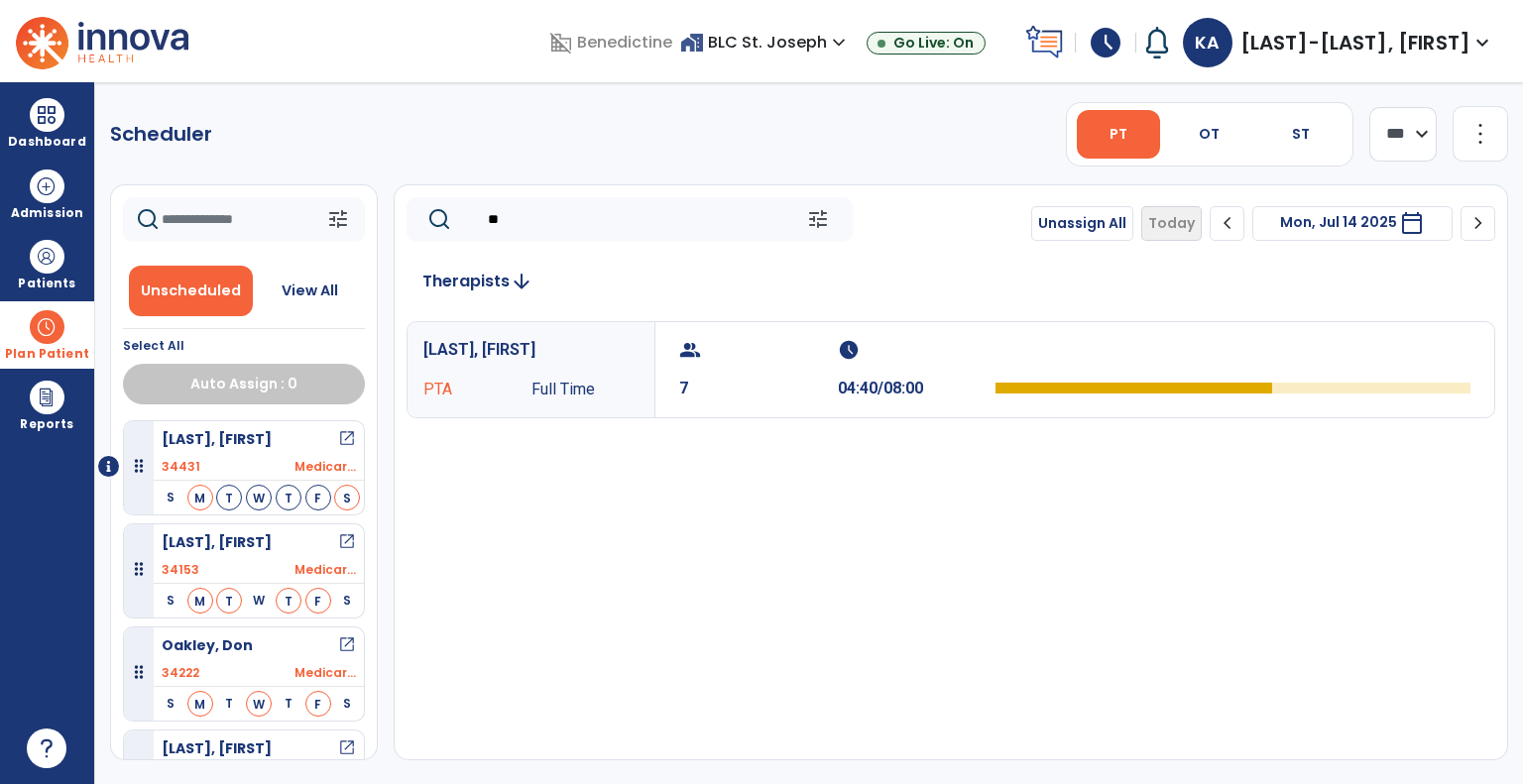 type on "**" 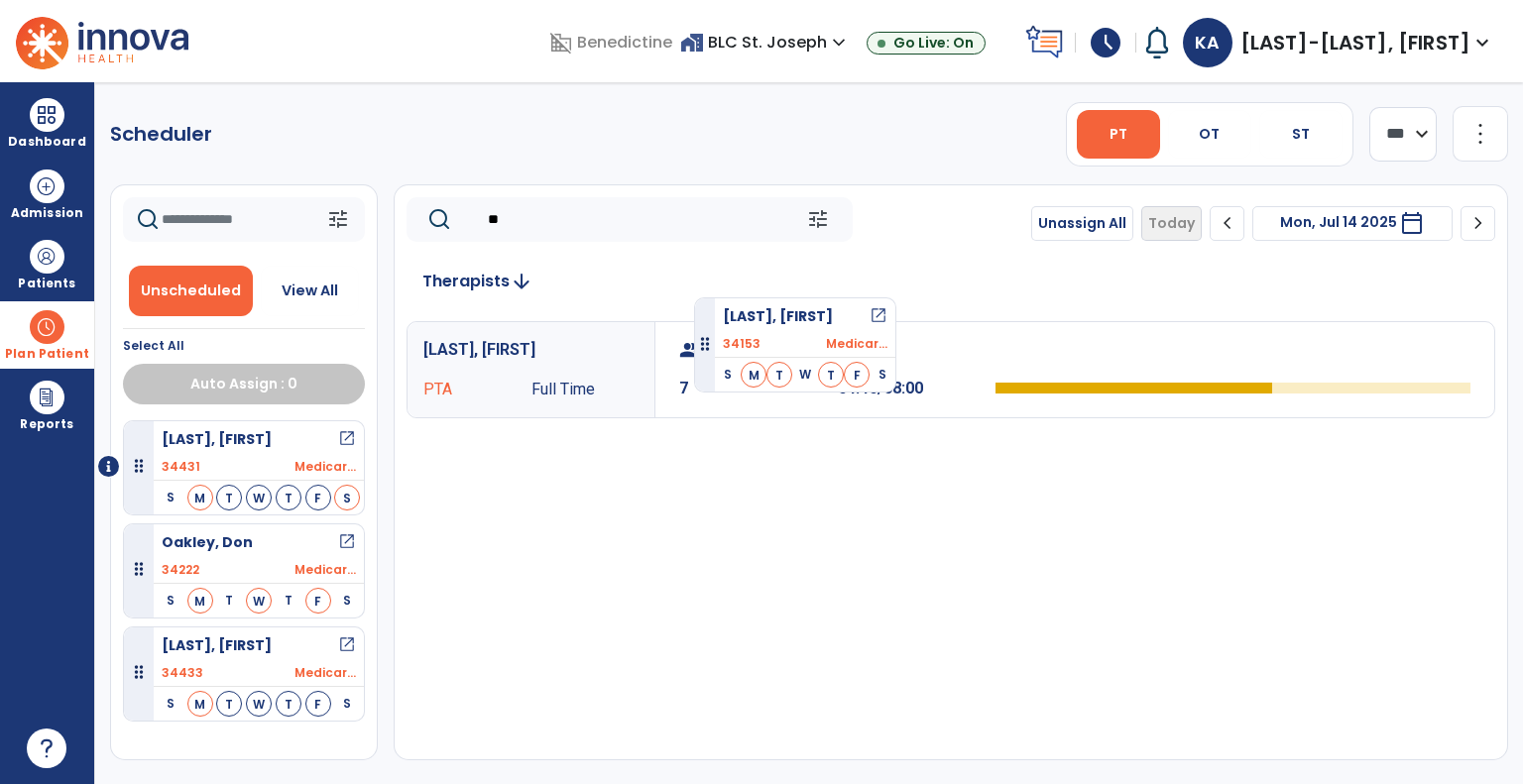 drag, startPoint x: 306, startPoint y: 541, endPoint x: 694, endPoint y: 289, distance: 462.6532 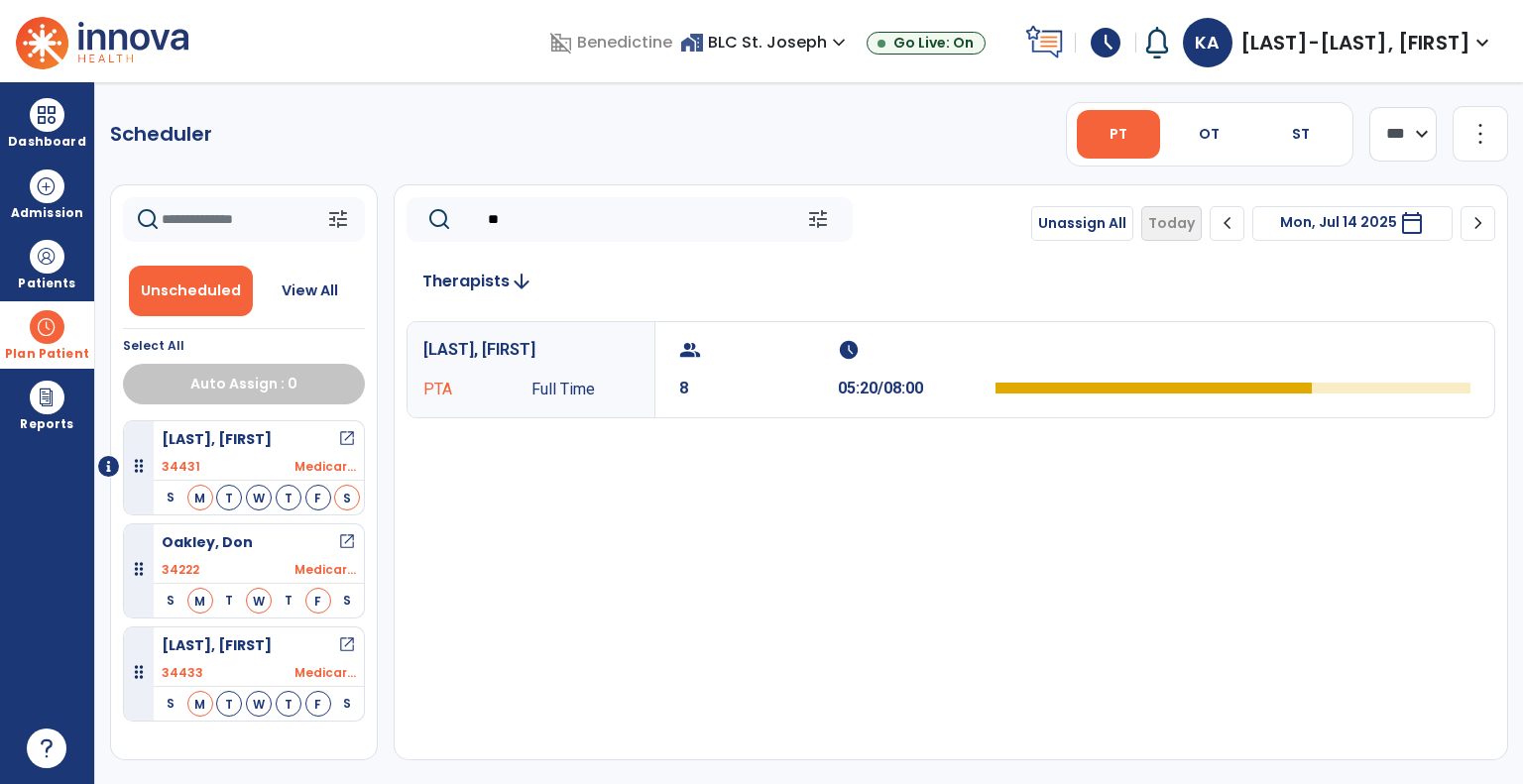 click on "Plan Patient" at bounding box center (47, 334) 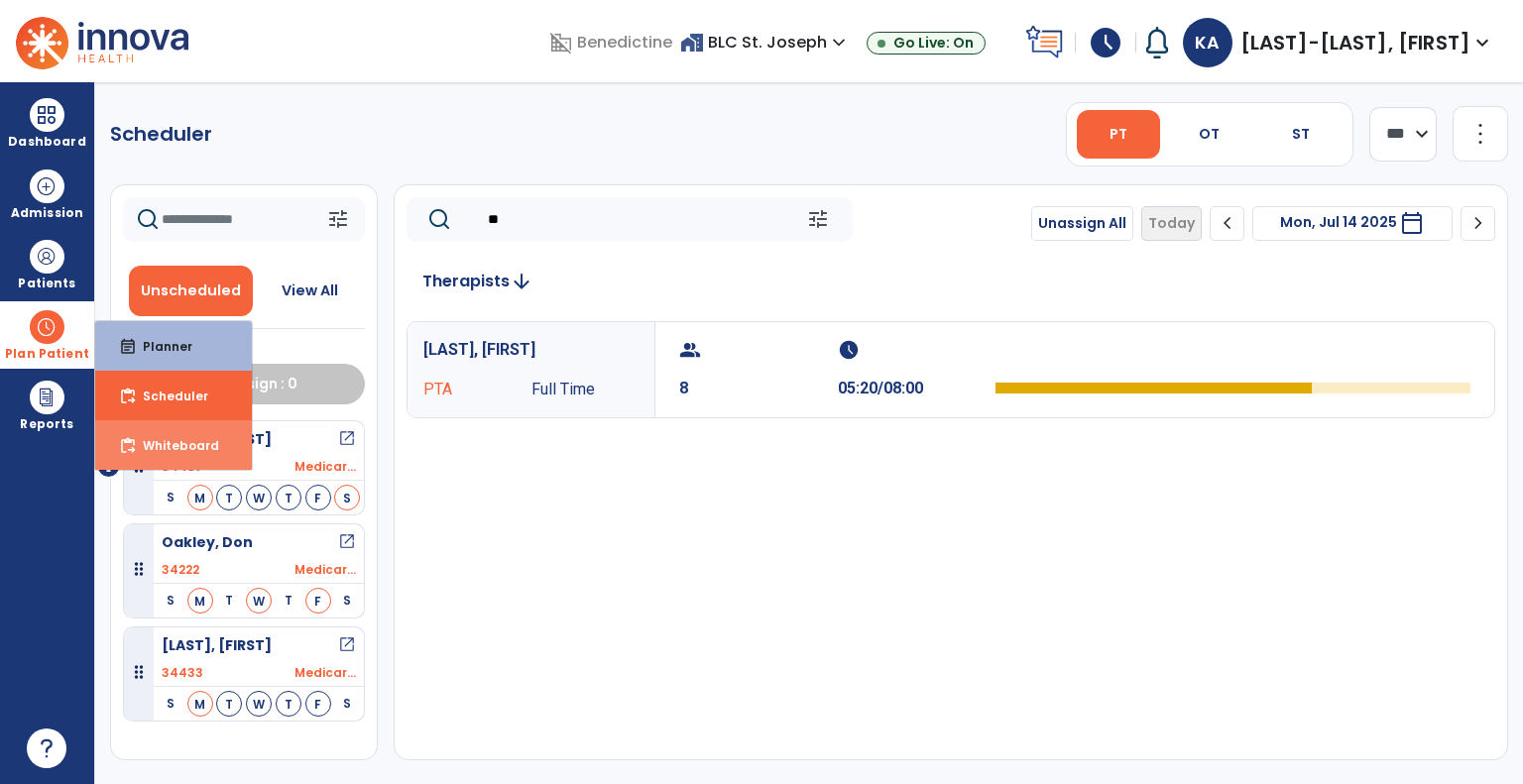 click on "Whiteboard" at bounding box center [173, 445] 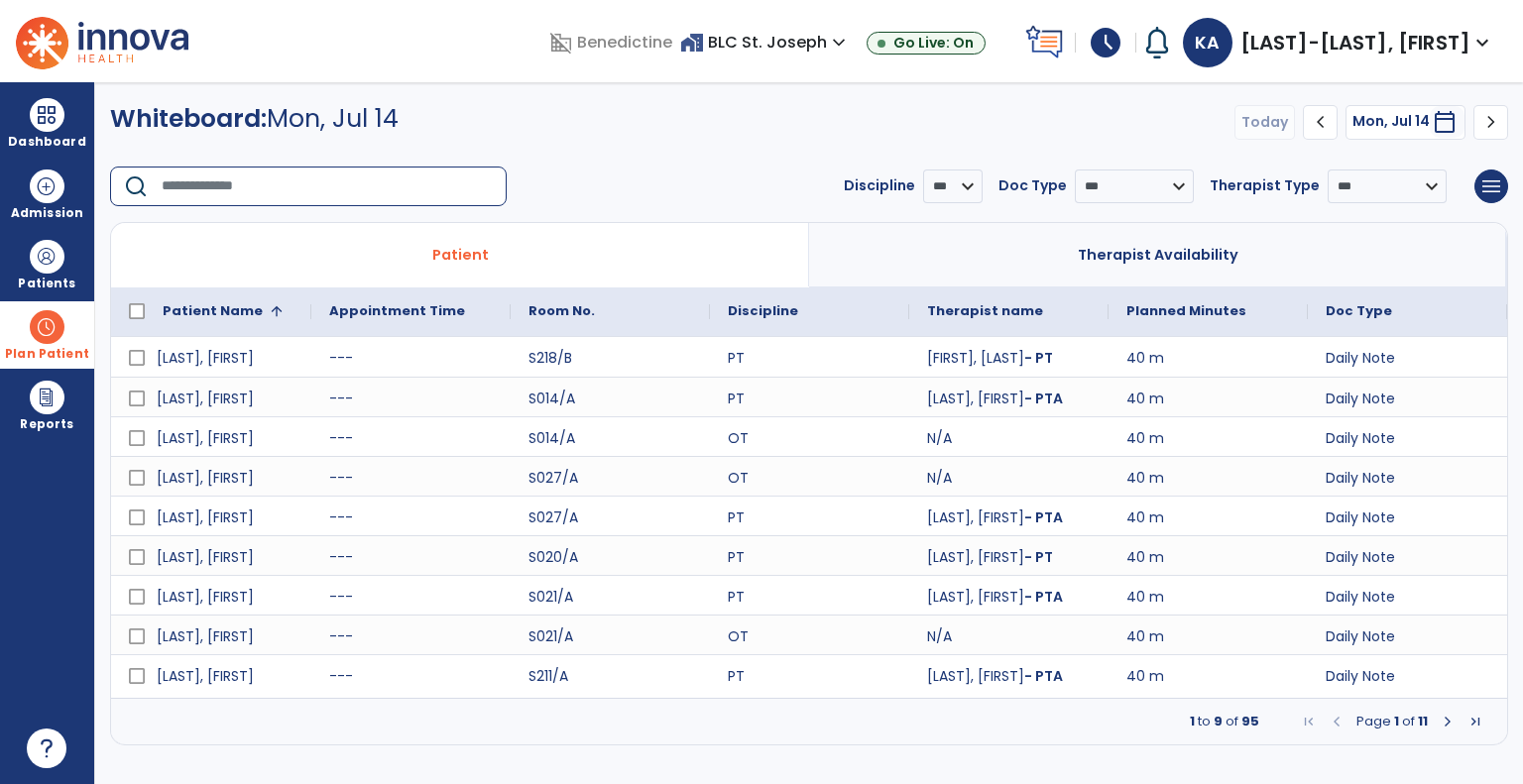 click 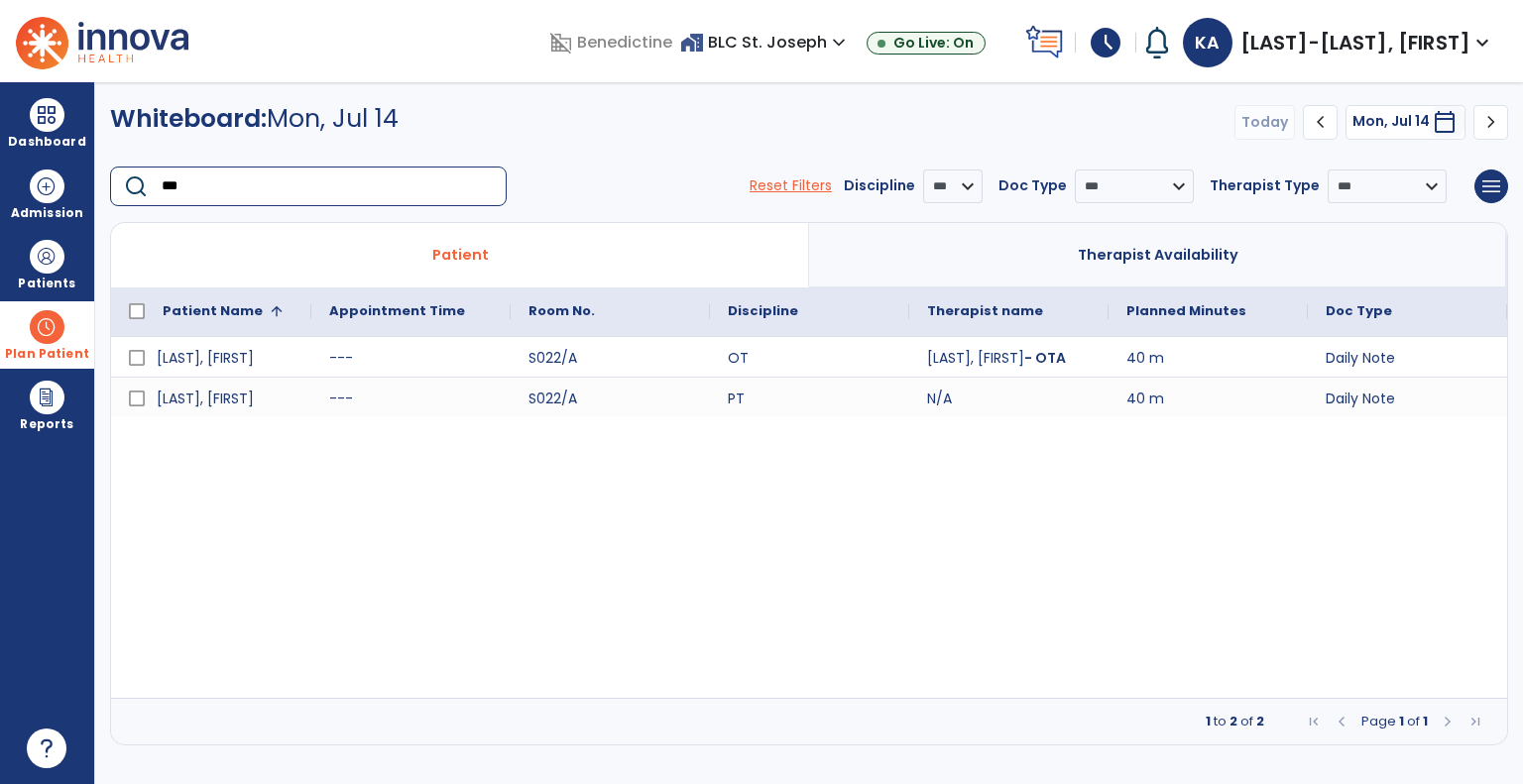 type on "***" 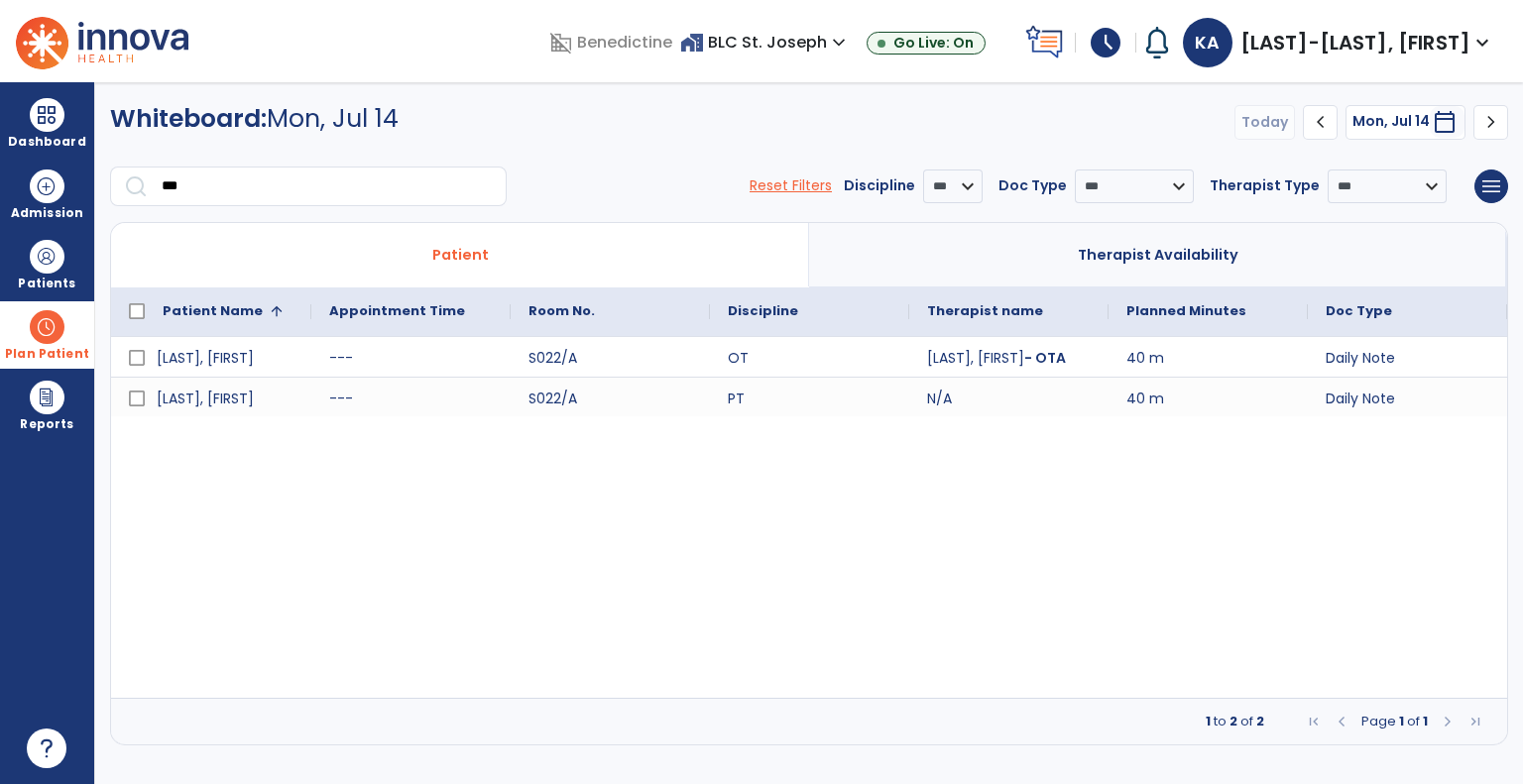 click at bounding box center (47, 327) 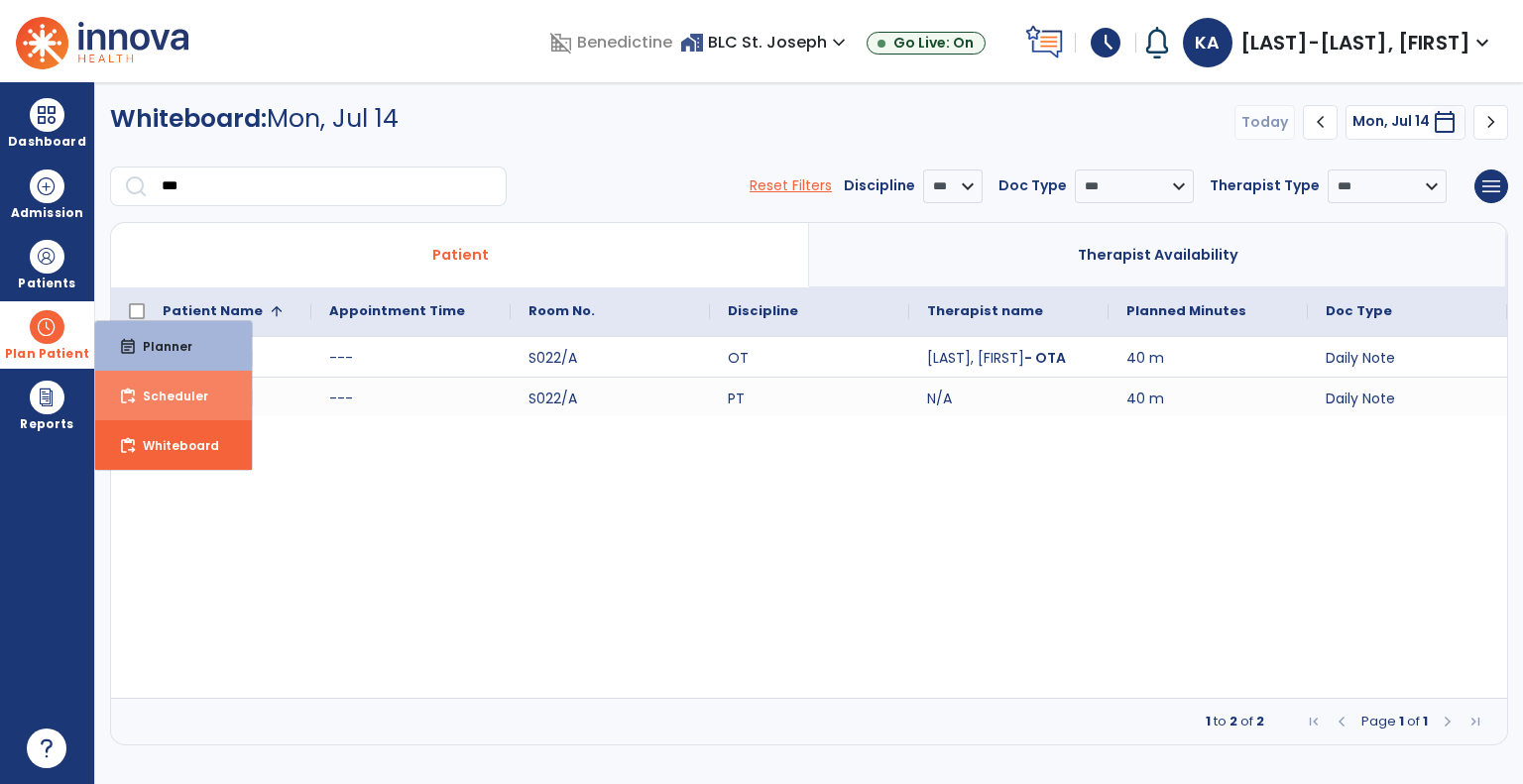 click on "content_paste_go" at bounding box center [128, 396] 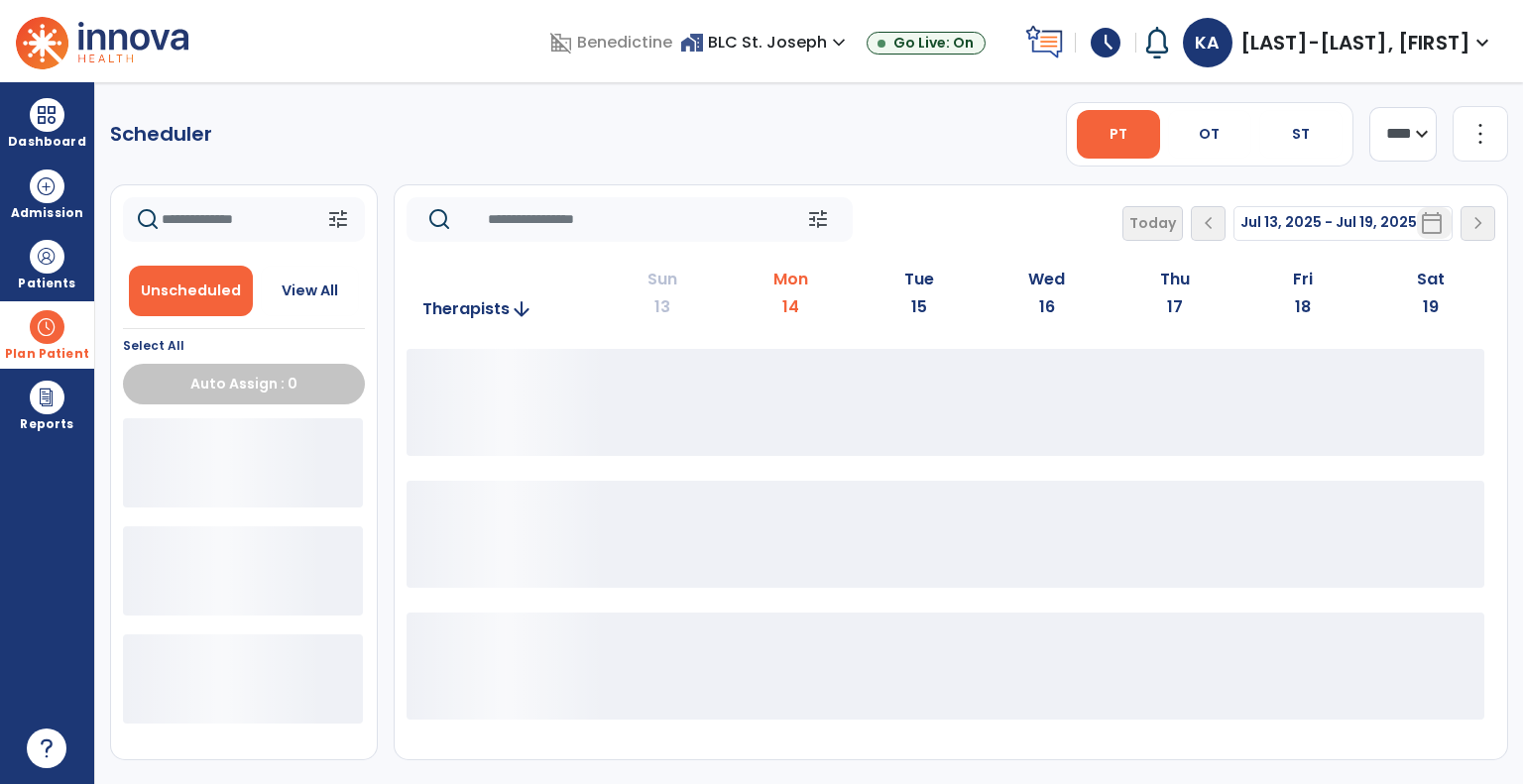 click on "**** ***" 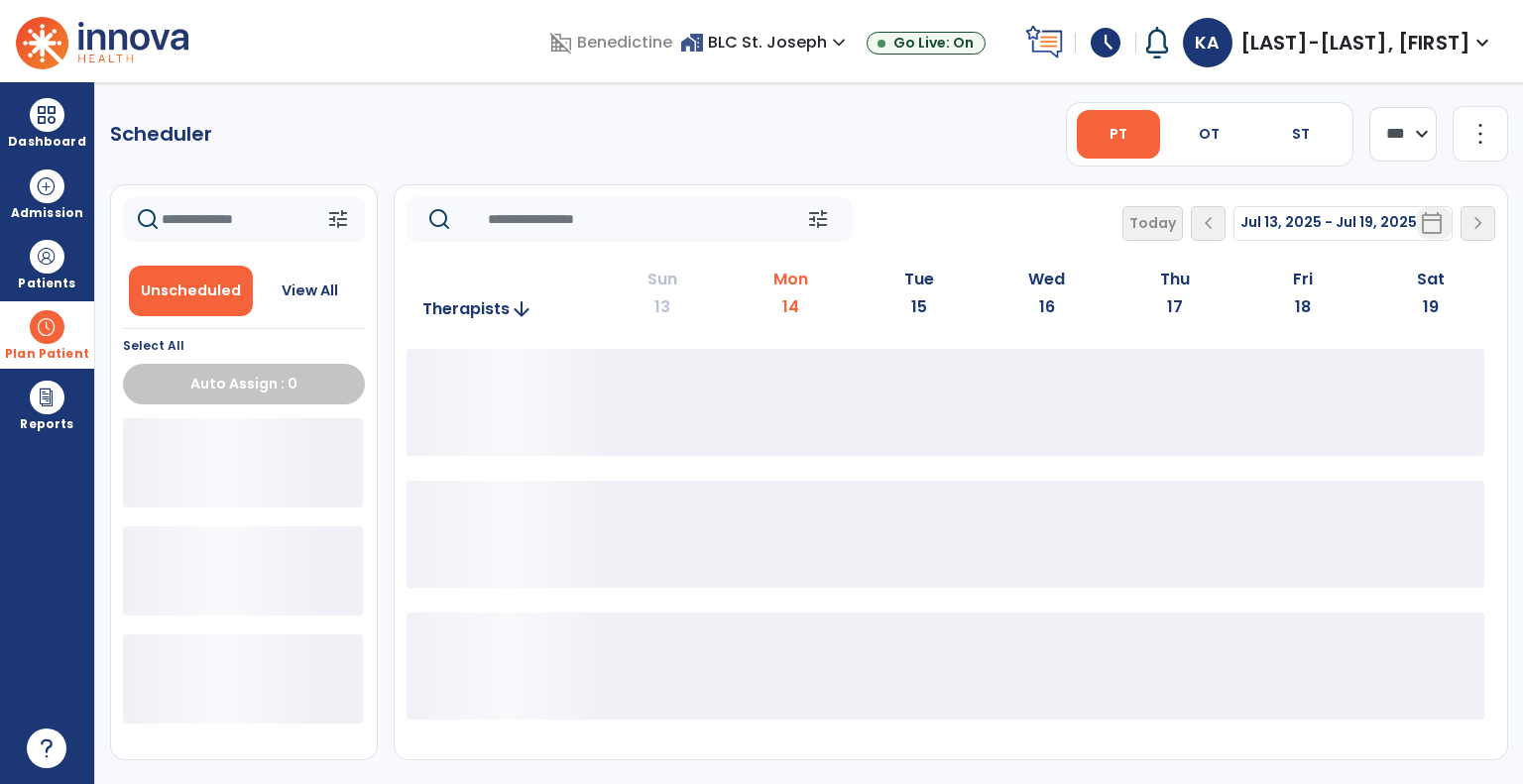 click on "**** ***" 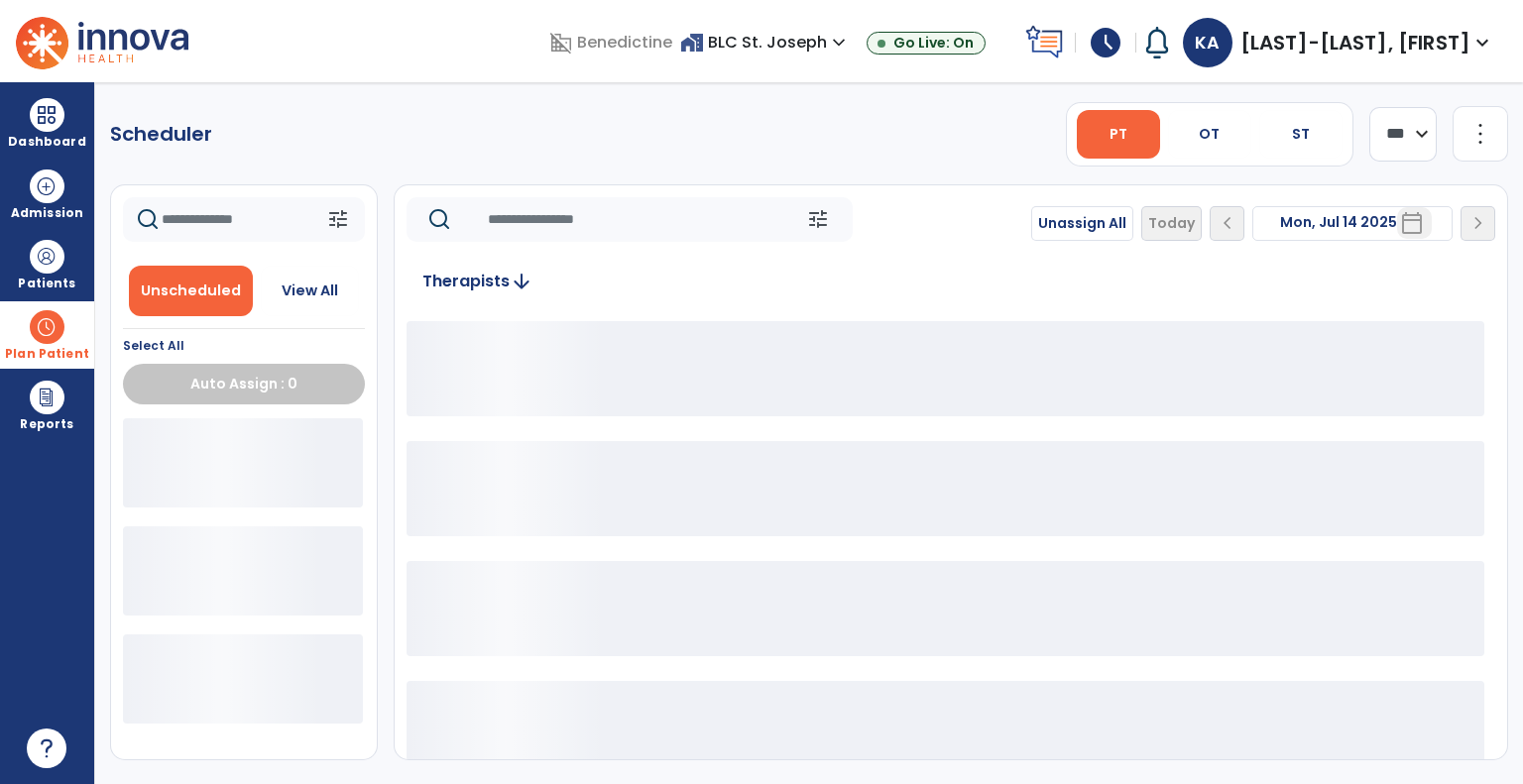 click 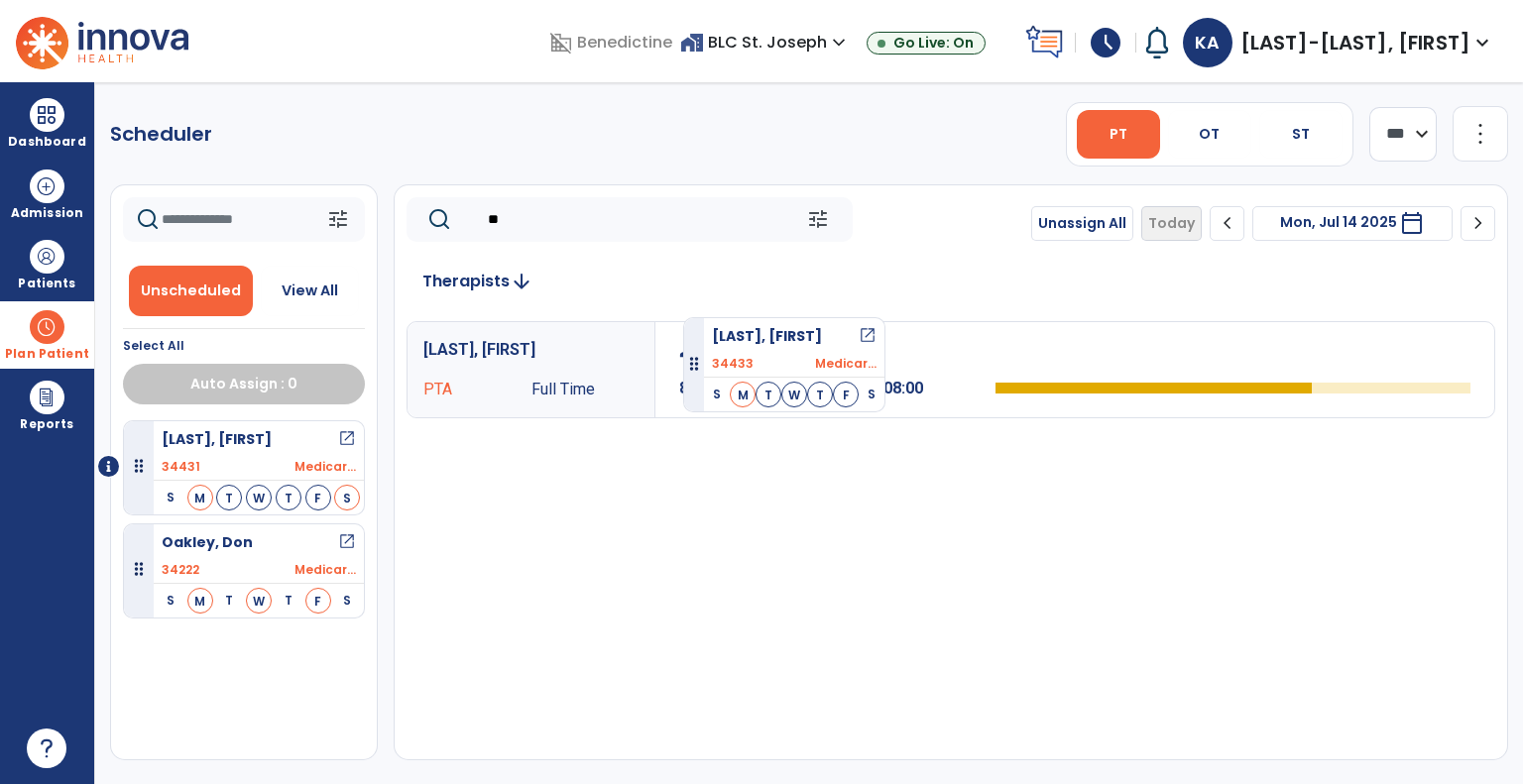 drag, startPoint x: 283, startPoint y: 655, endPoint x: 683, endPoint y: 309, distance: 528.8818 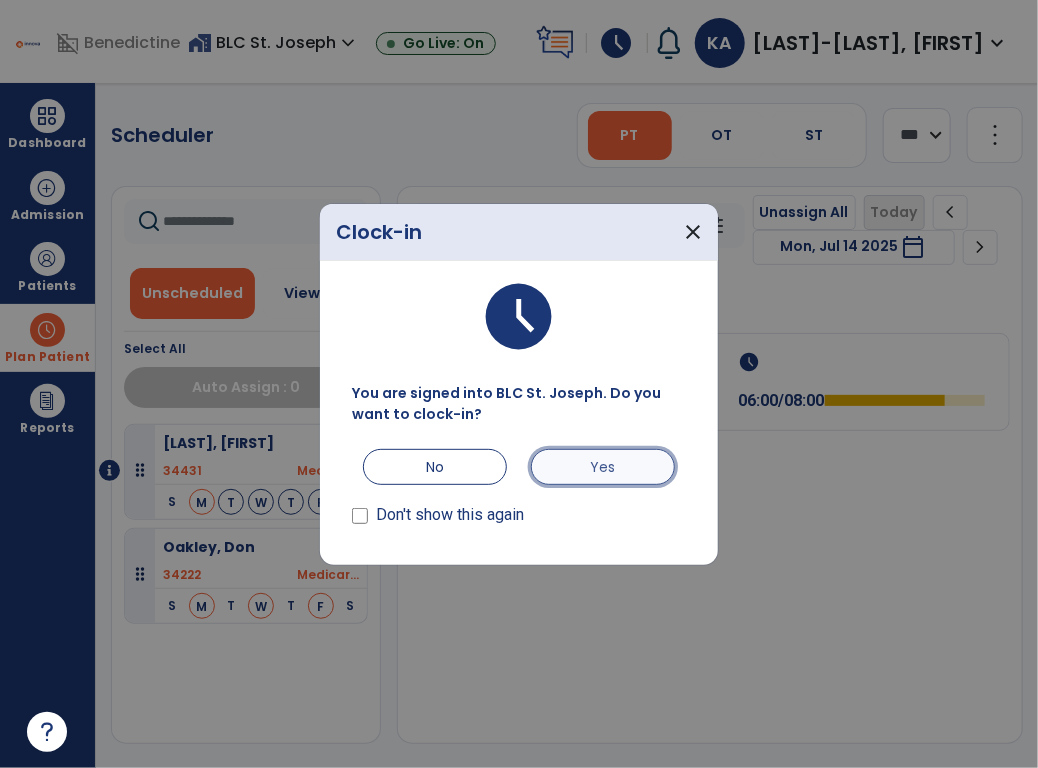 click on "Yes" at bounding box center (603, 467) 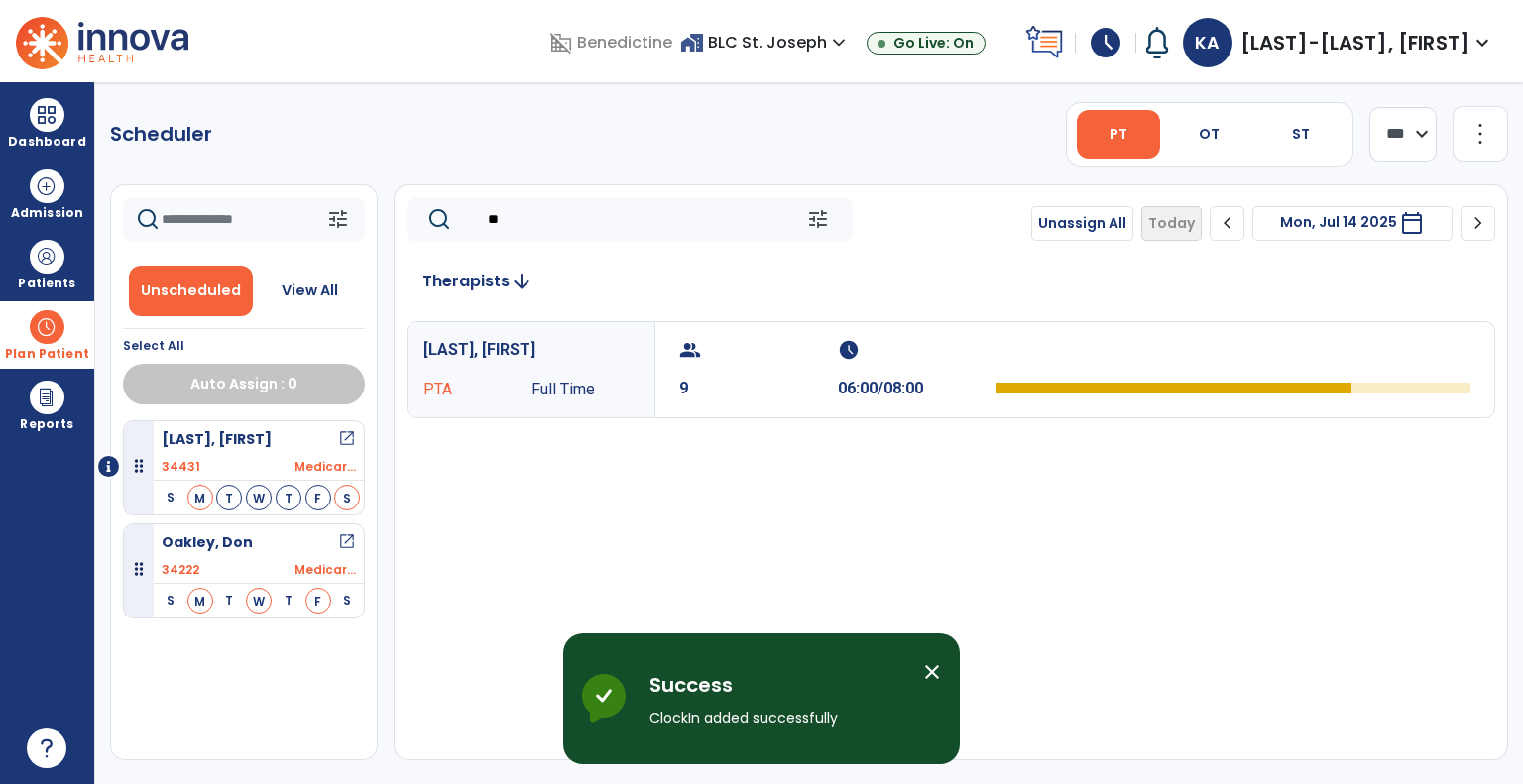 click on "**" 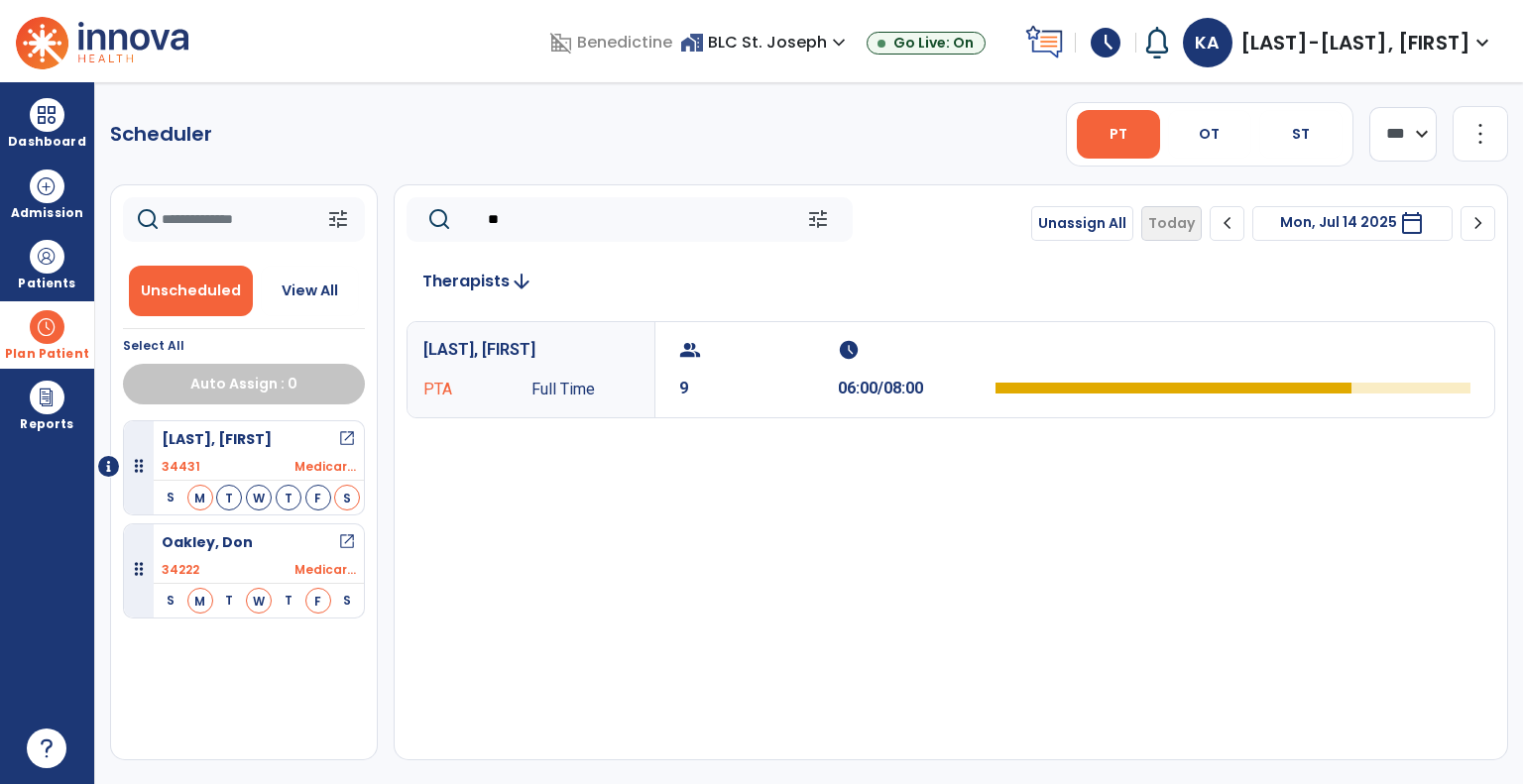 type on "*" 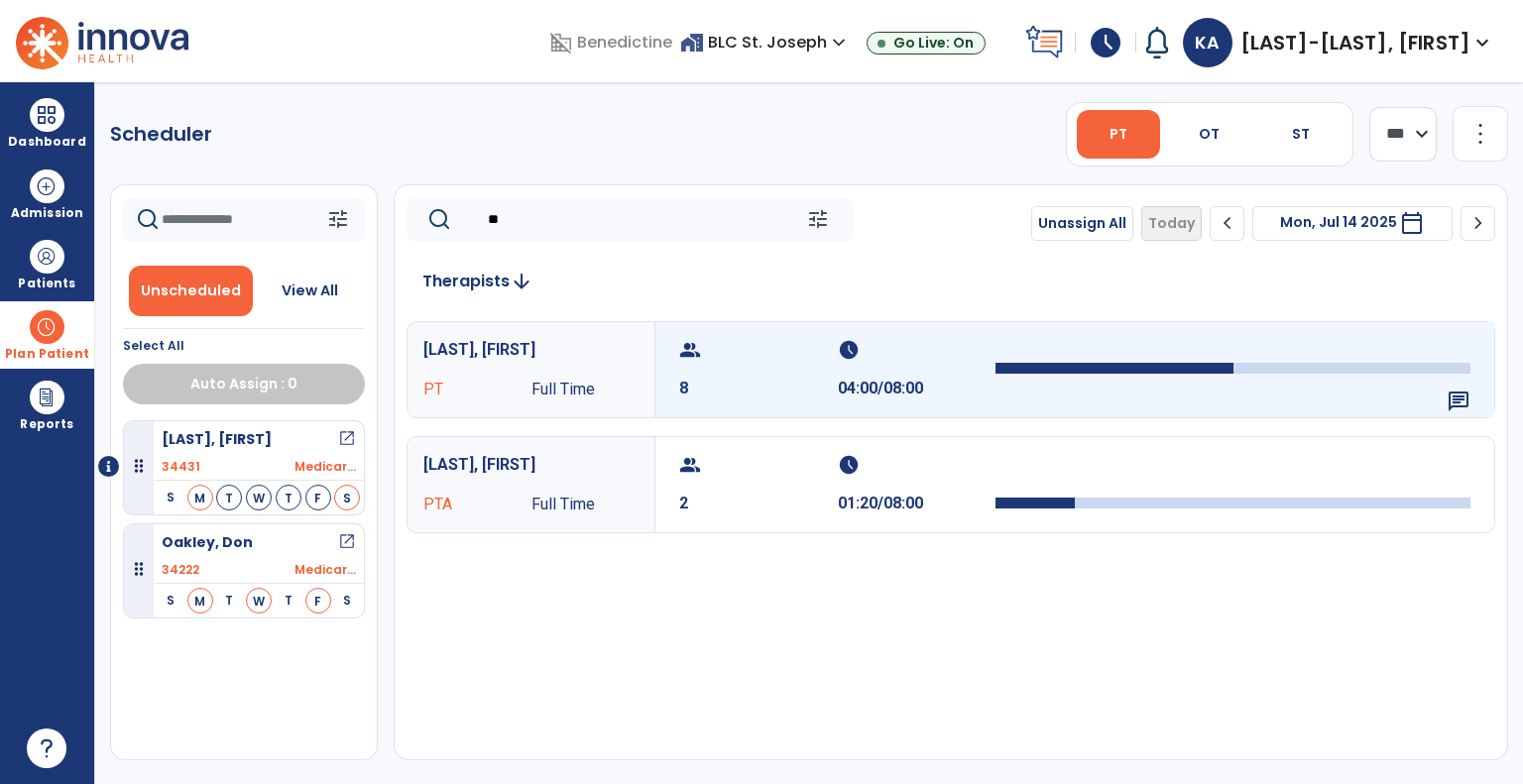 click on "group  8" at bounding box center (759, 370) 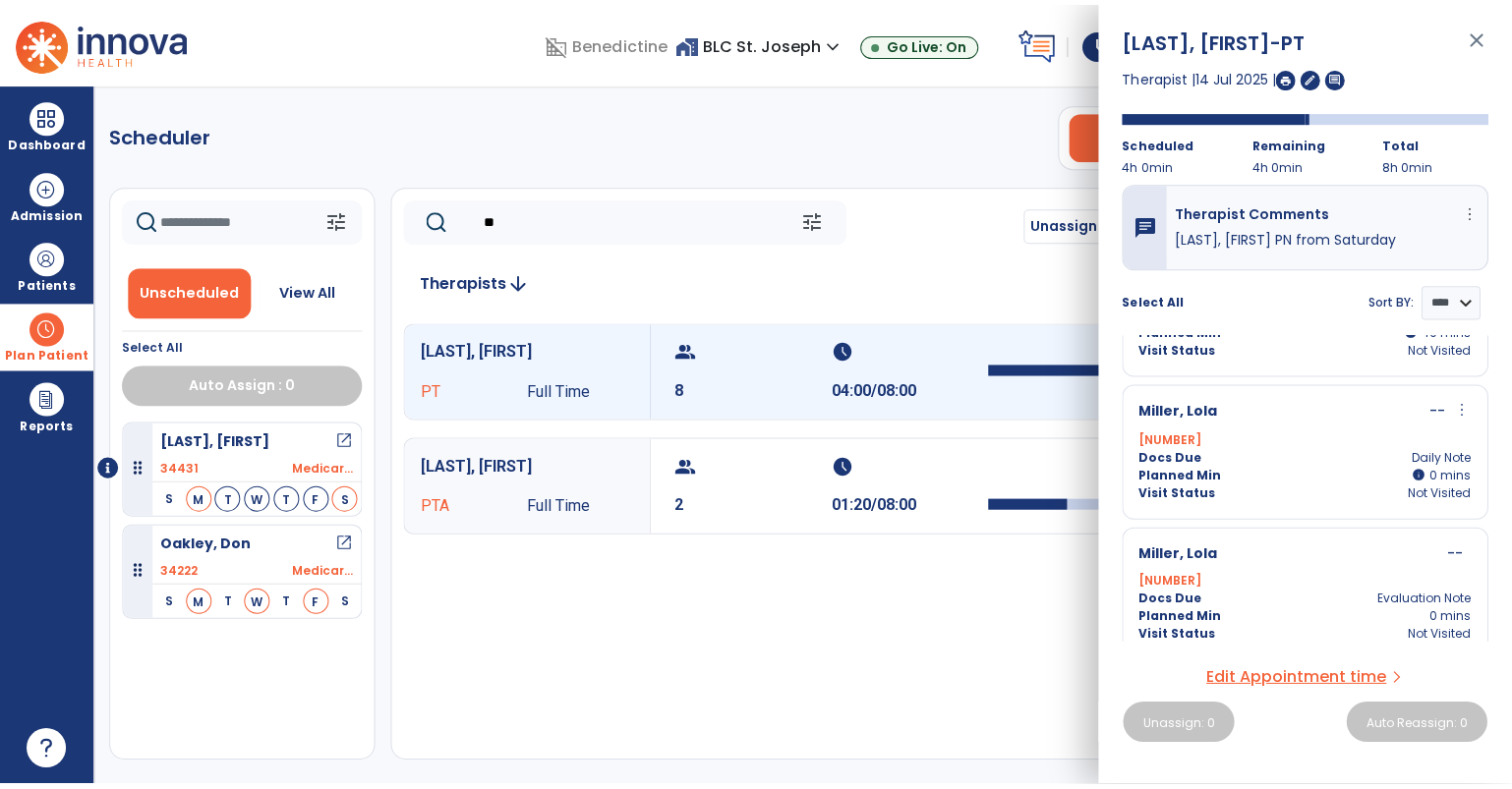 scroll, scrollTop: 827, scrollLeft: 0, axis: vertical 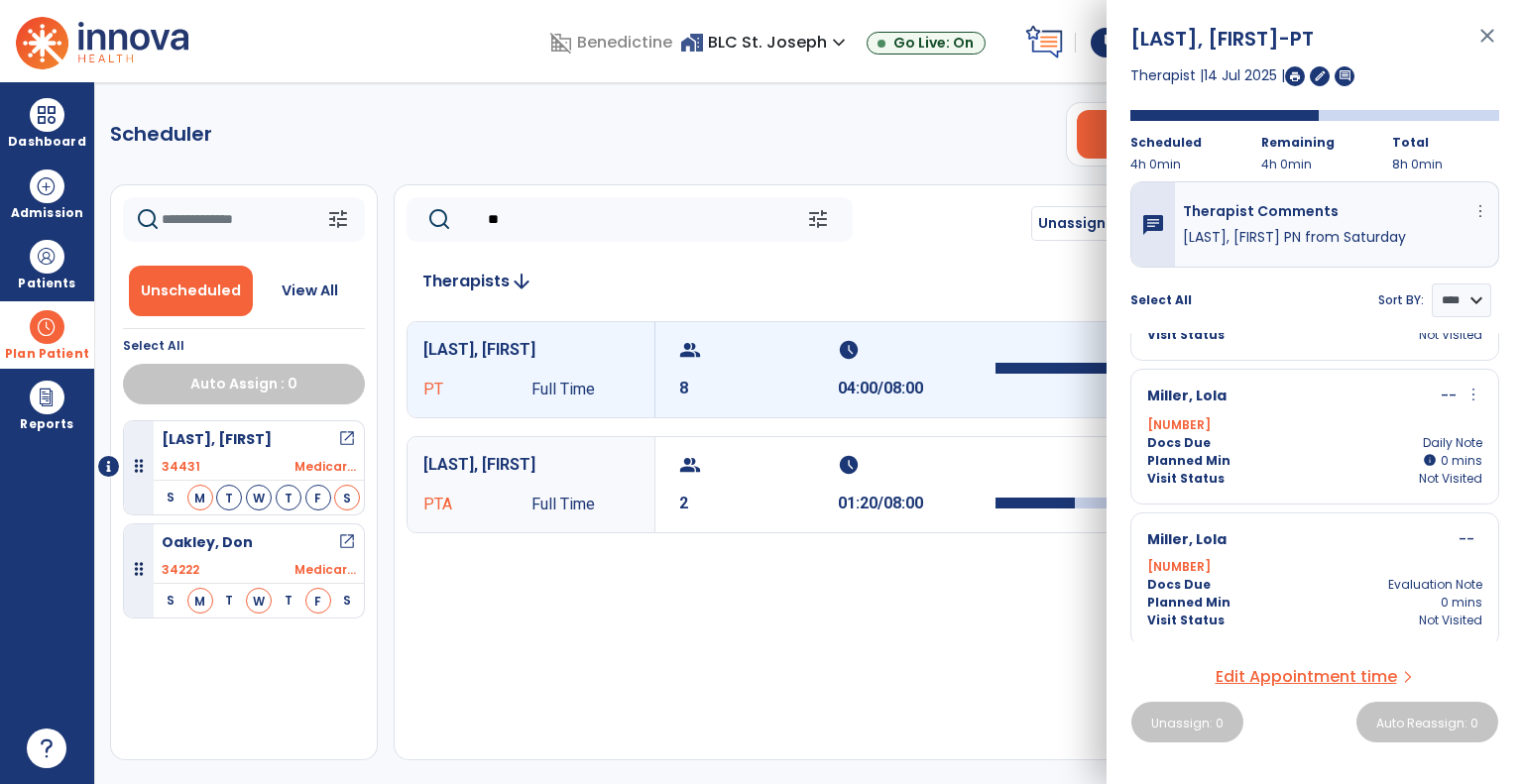 click on "**" 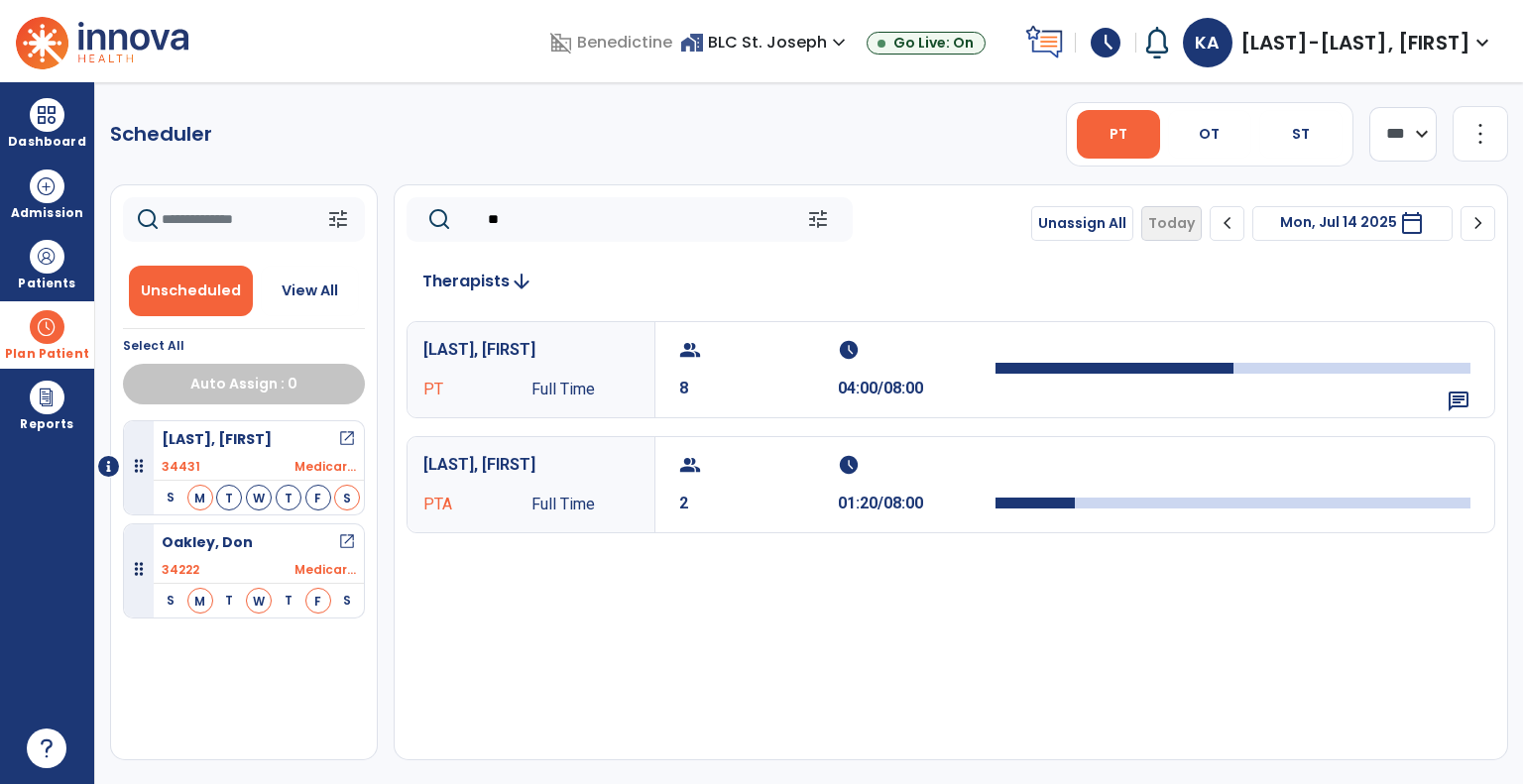 type on "*" 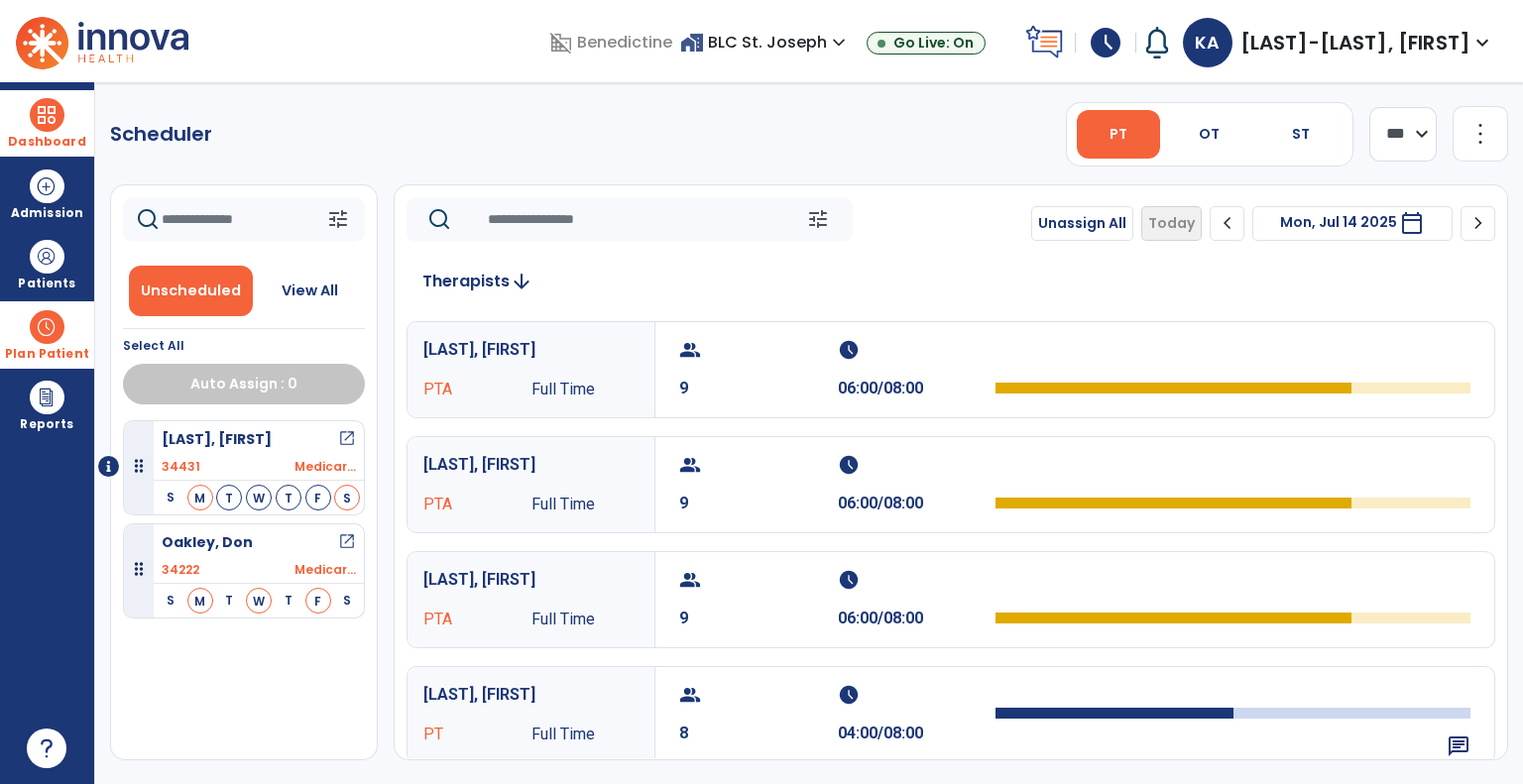 type 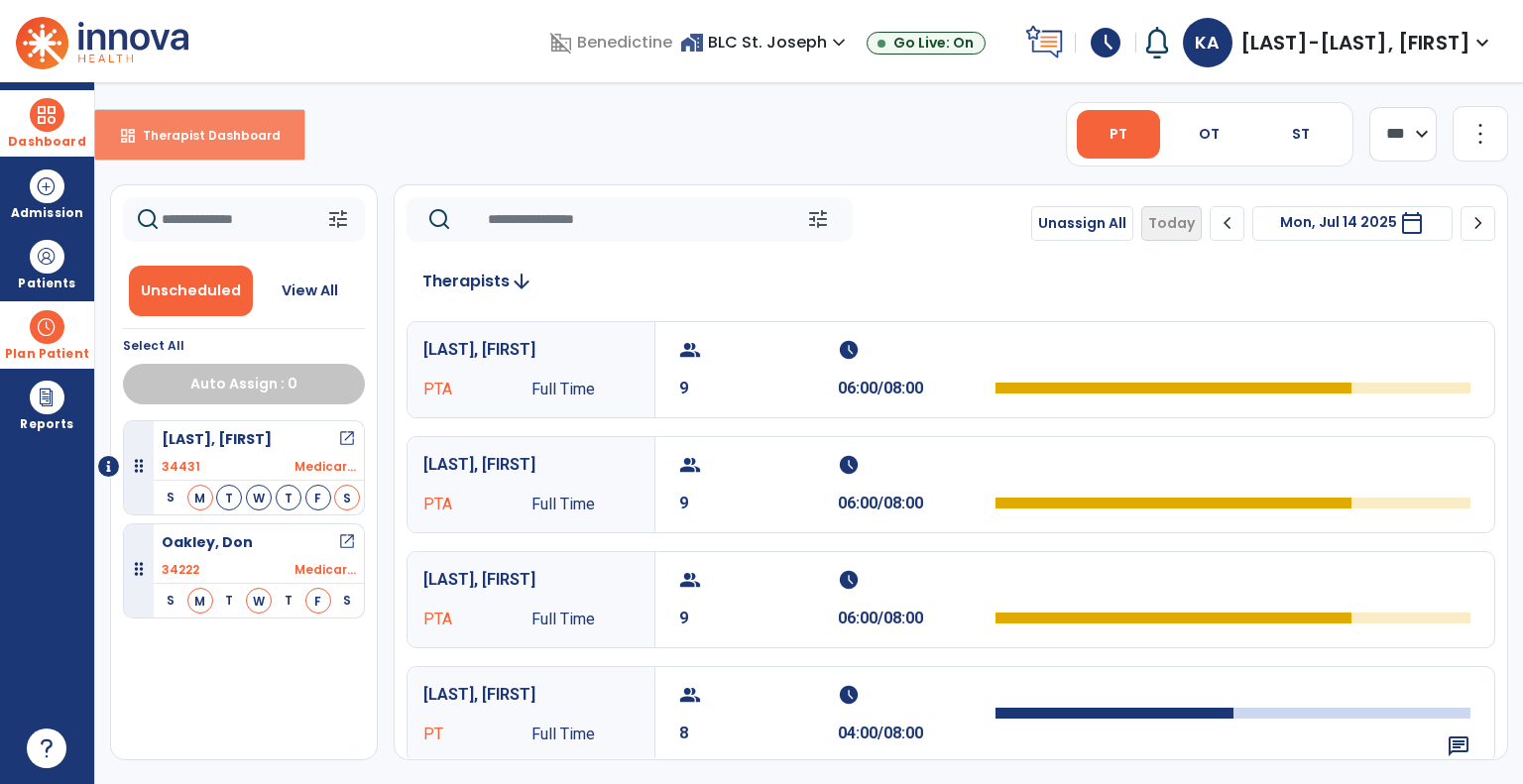 click on "Therapist Dashboard" at bounding box center (203, 135) 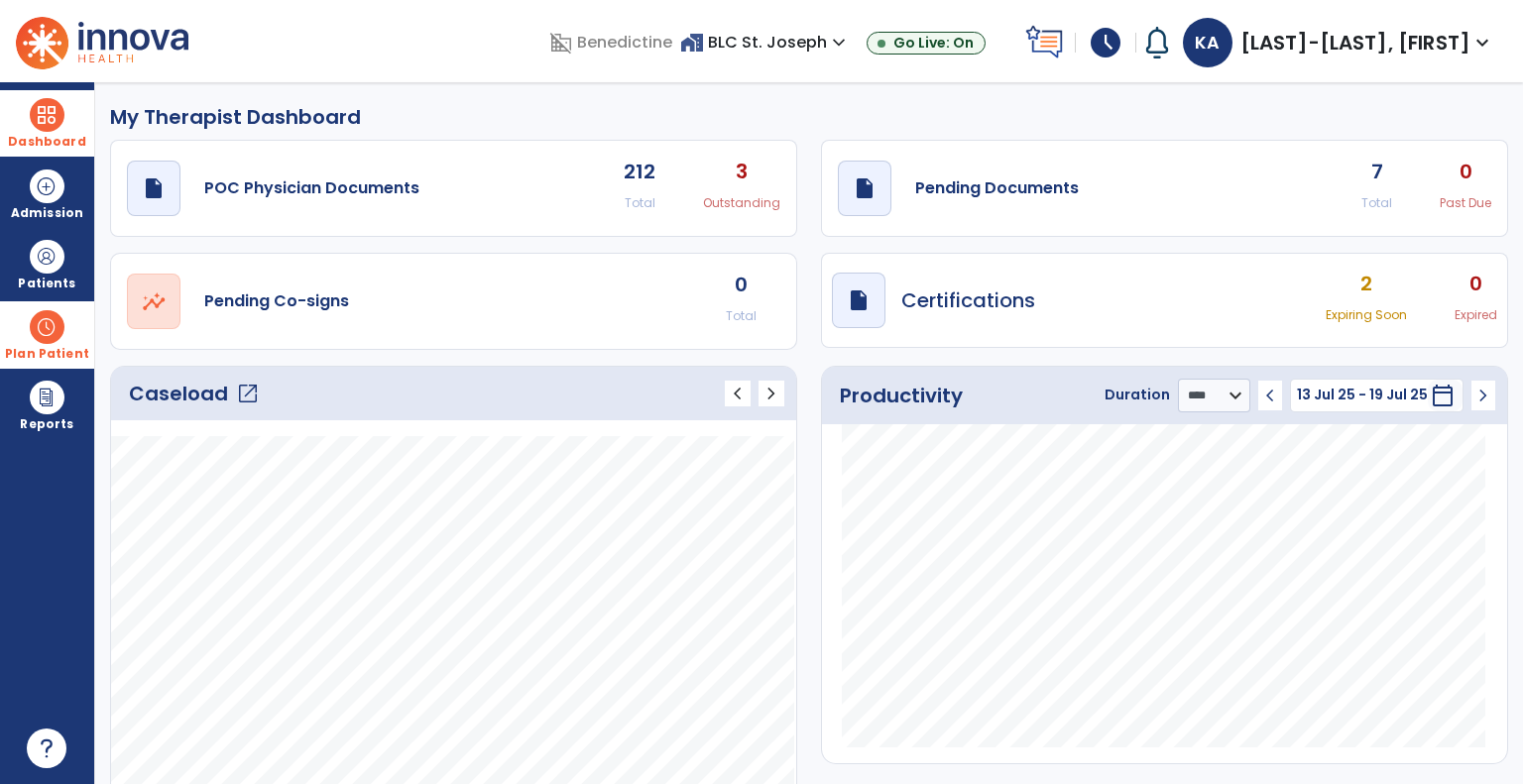 click on "open_in_new" 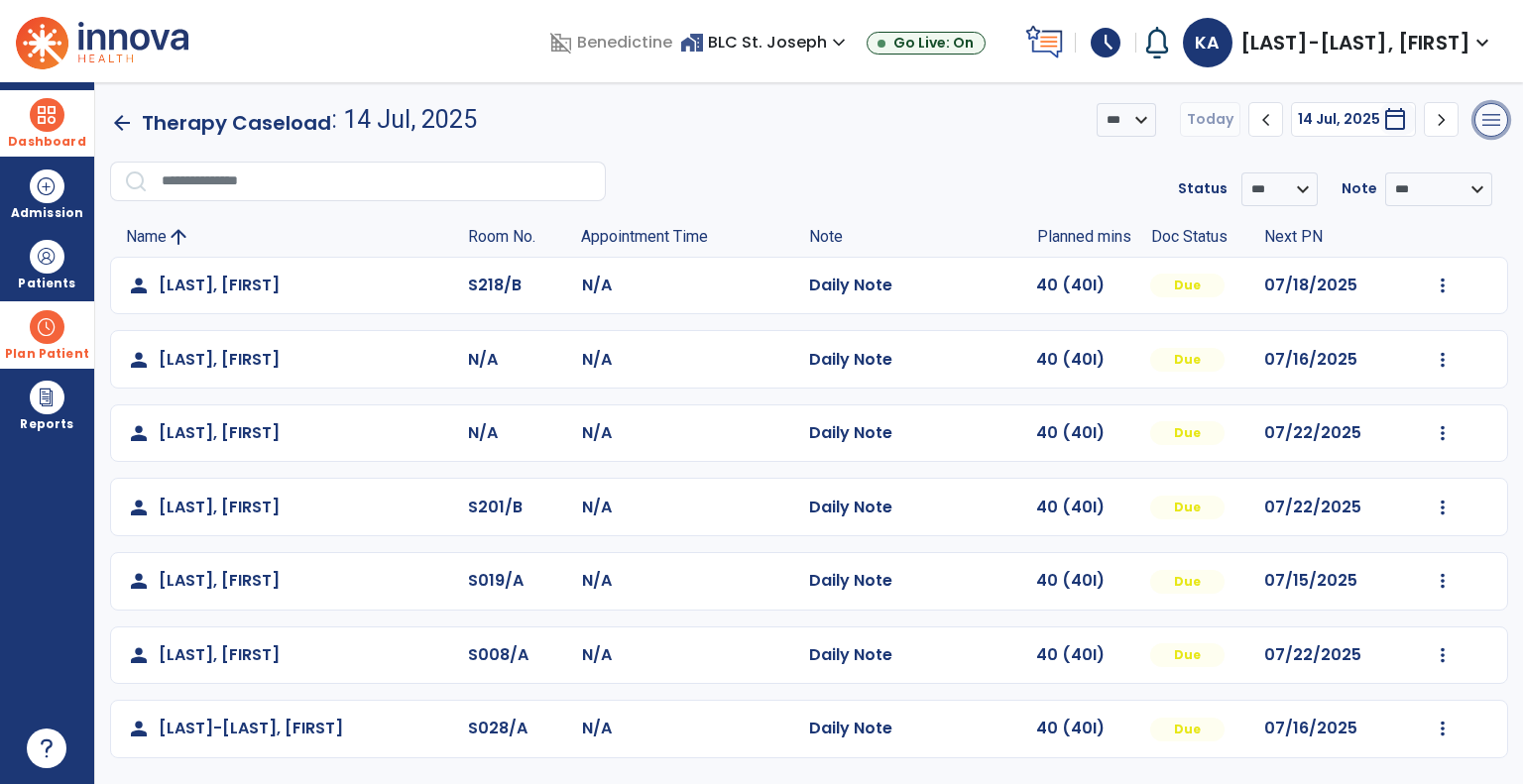 click on "menu" at bounding box center (1491, 120) 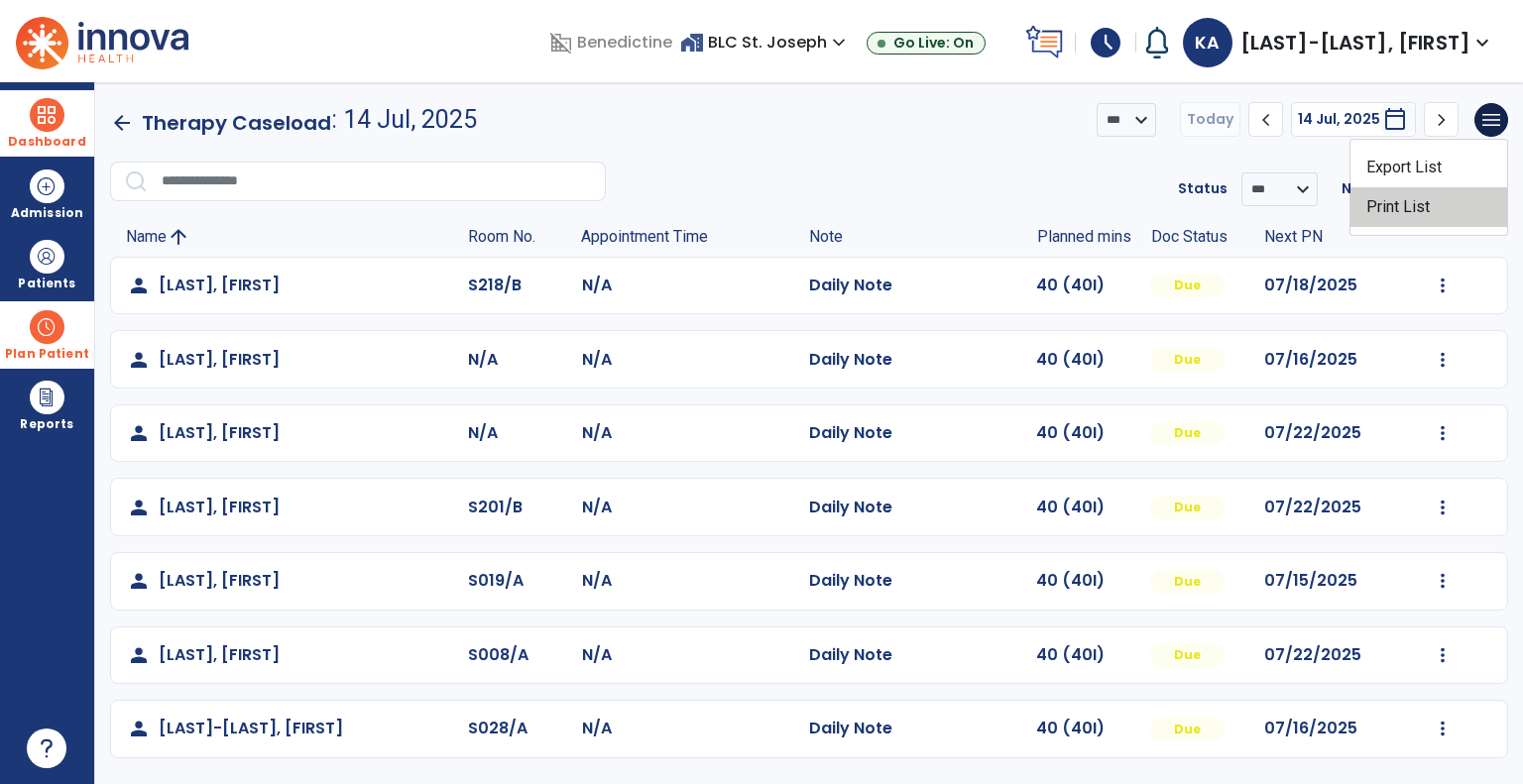 click on "Print List" 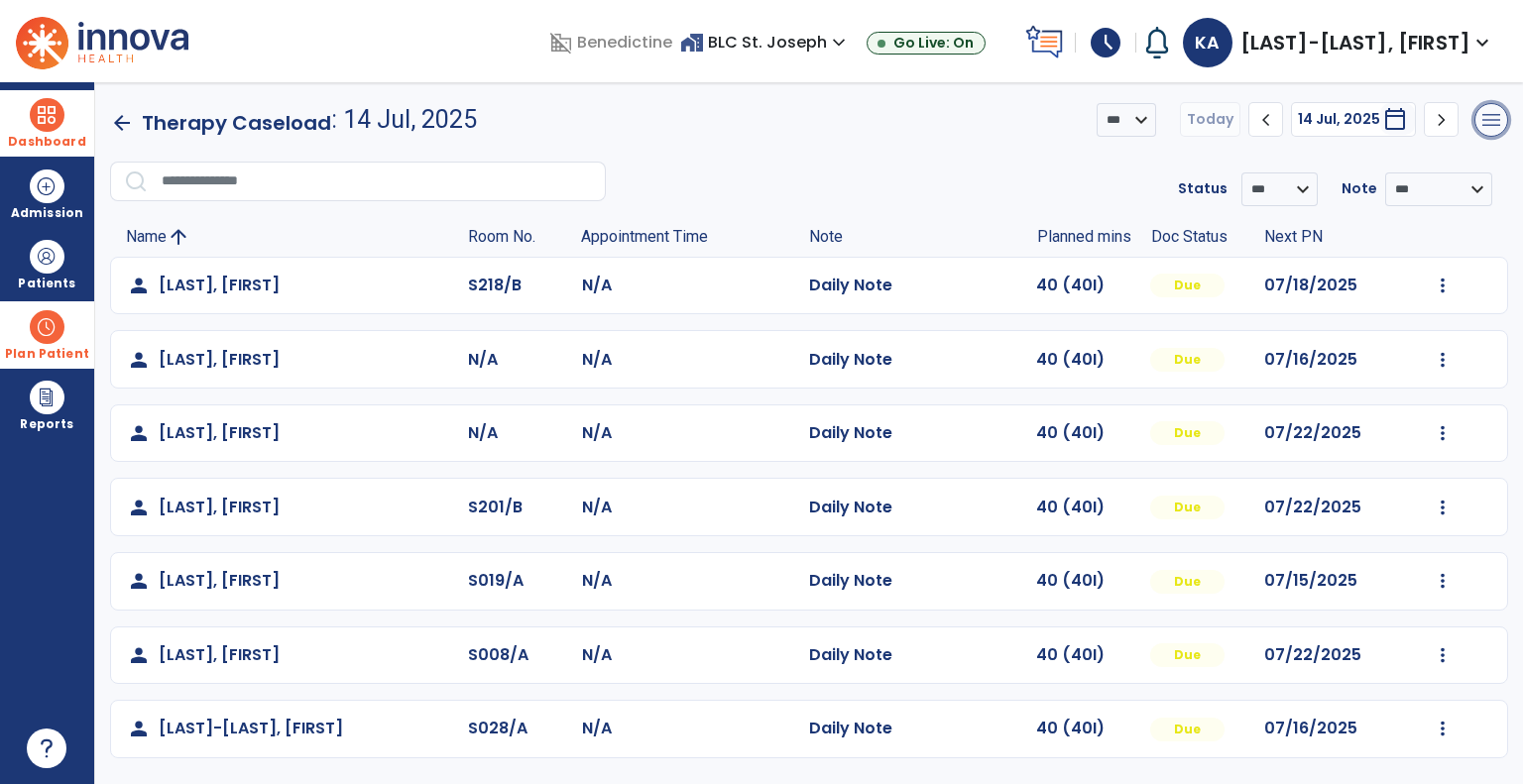 click on "menu" at bounding box center (1491, 120) 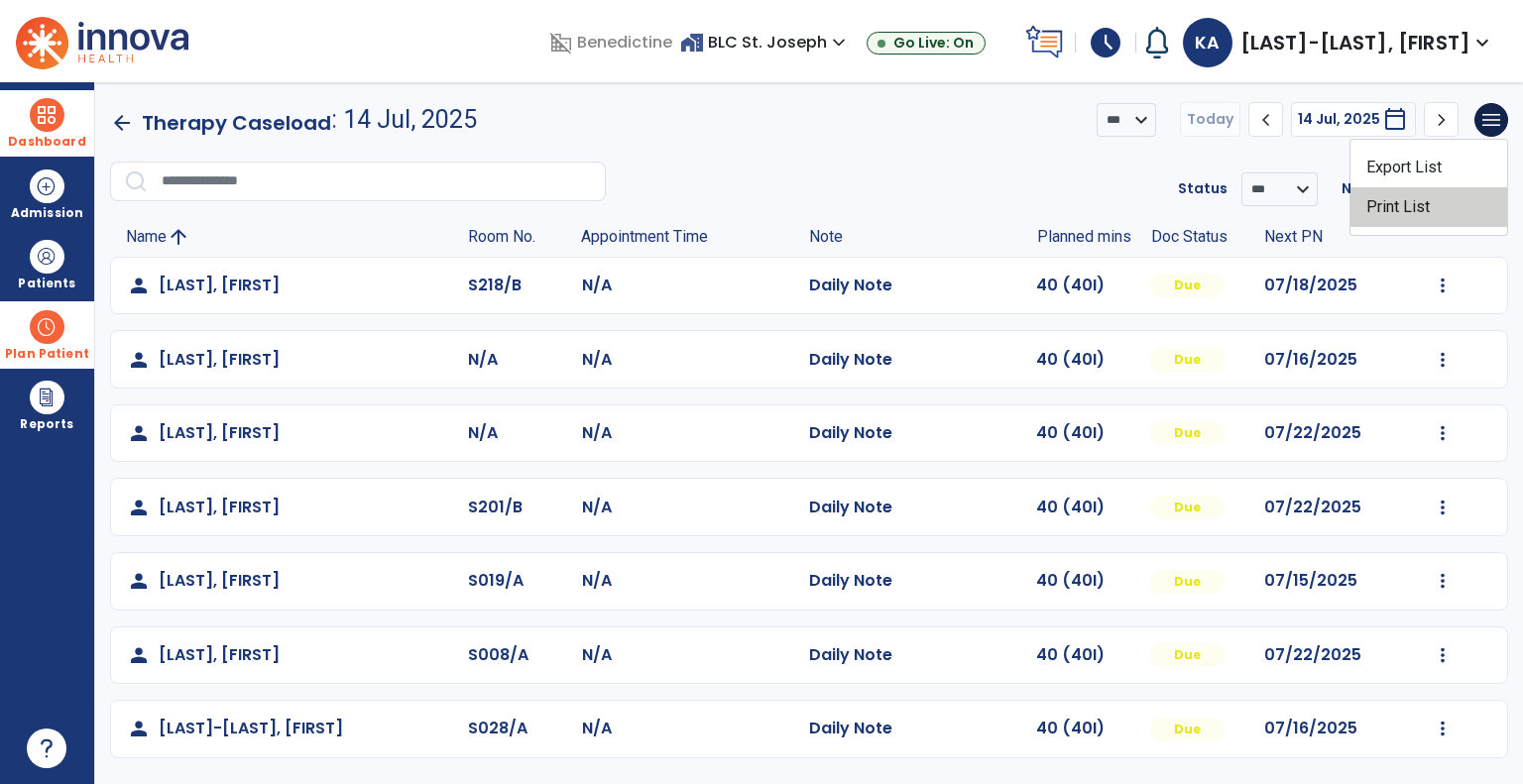 click on "Print List" 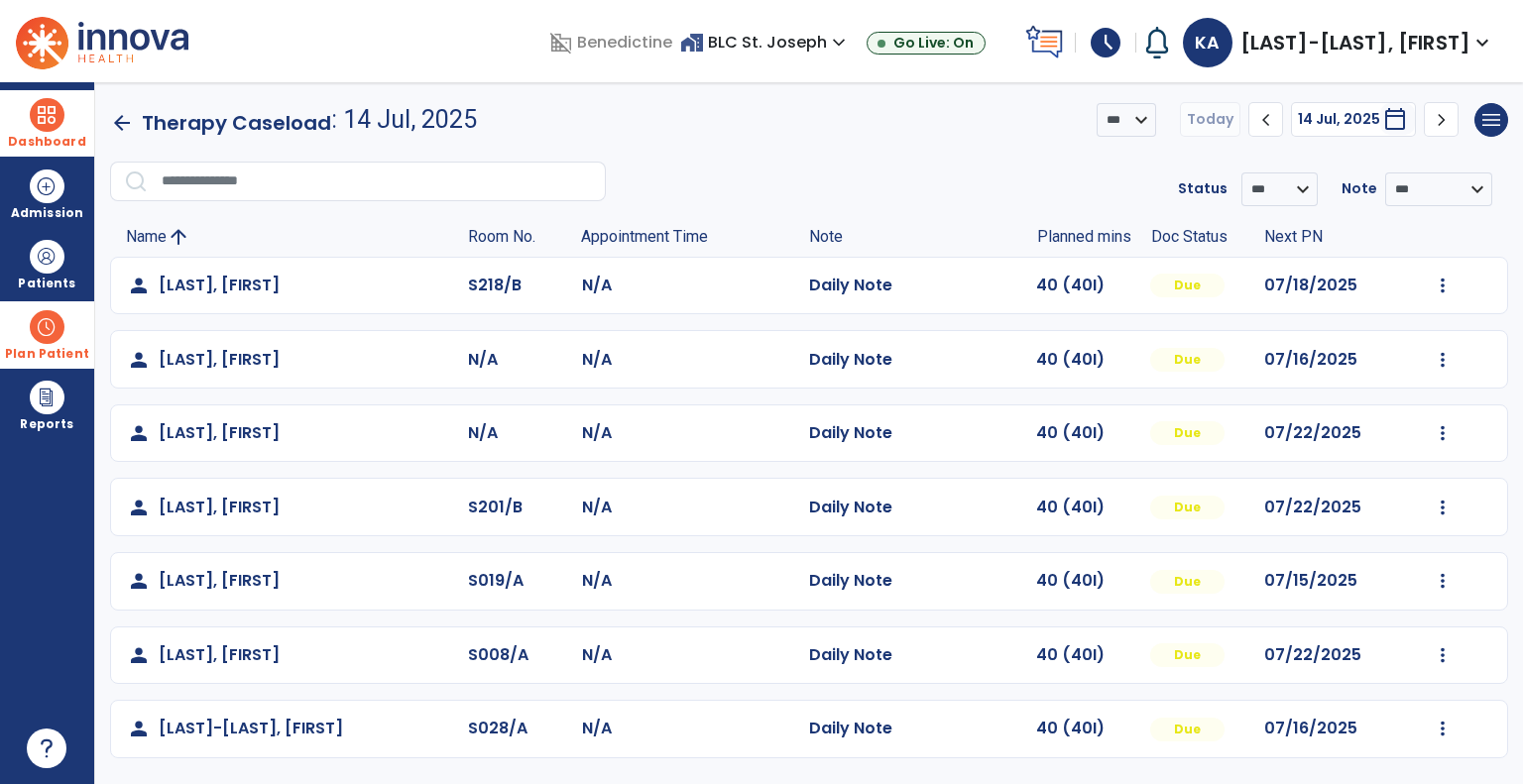 click at bounding box center [47, 327] 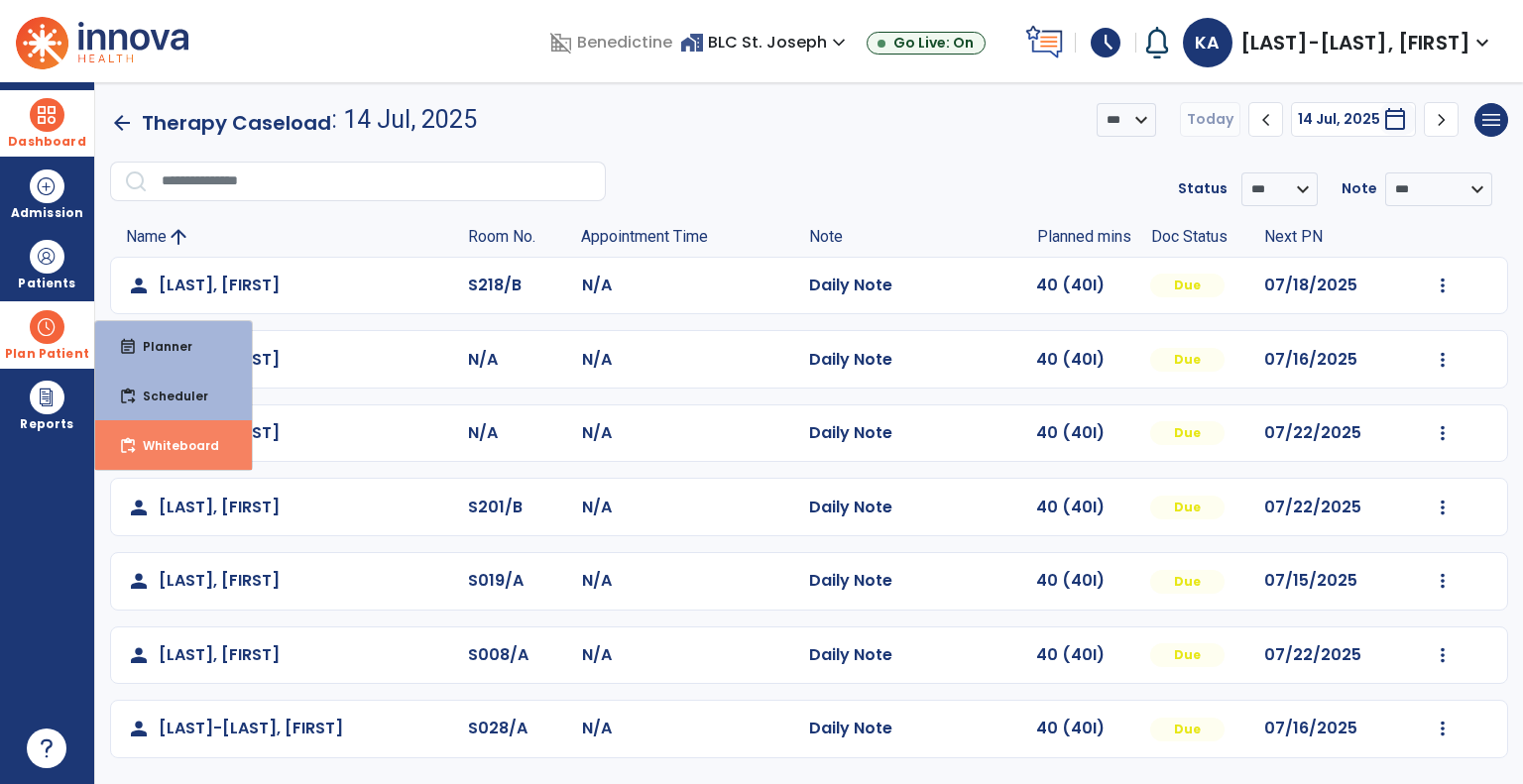 click on "Whiteboard" at bounding box center (173, 445) 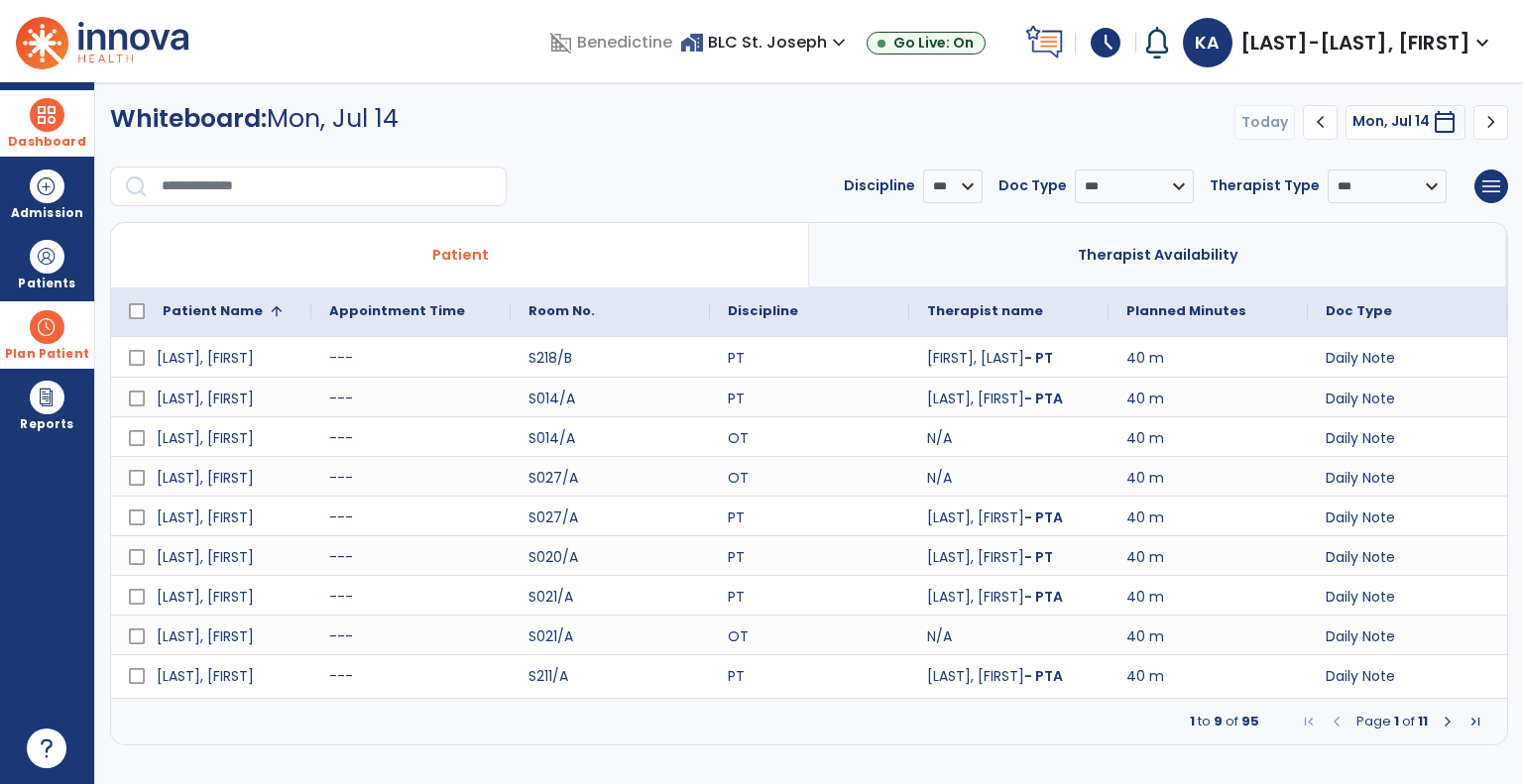 click at bounding box center [1448, 722] 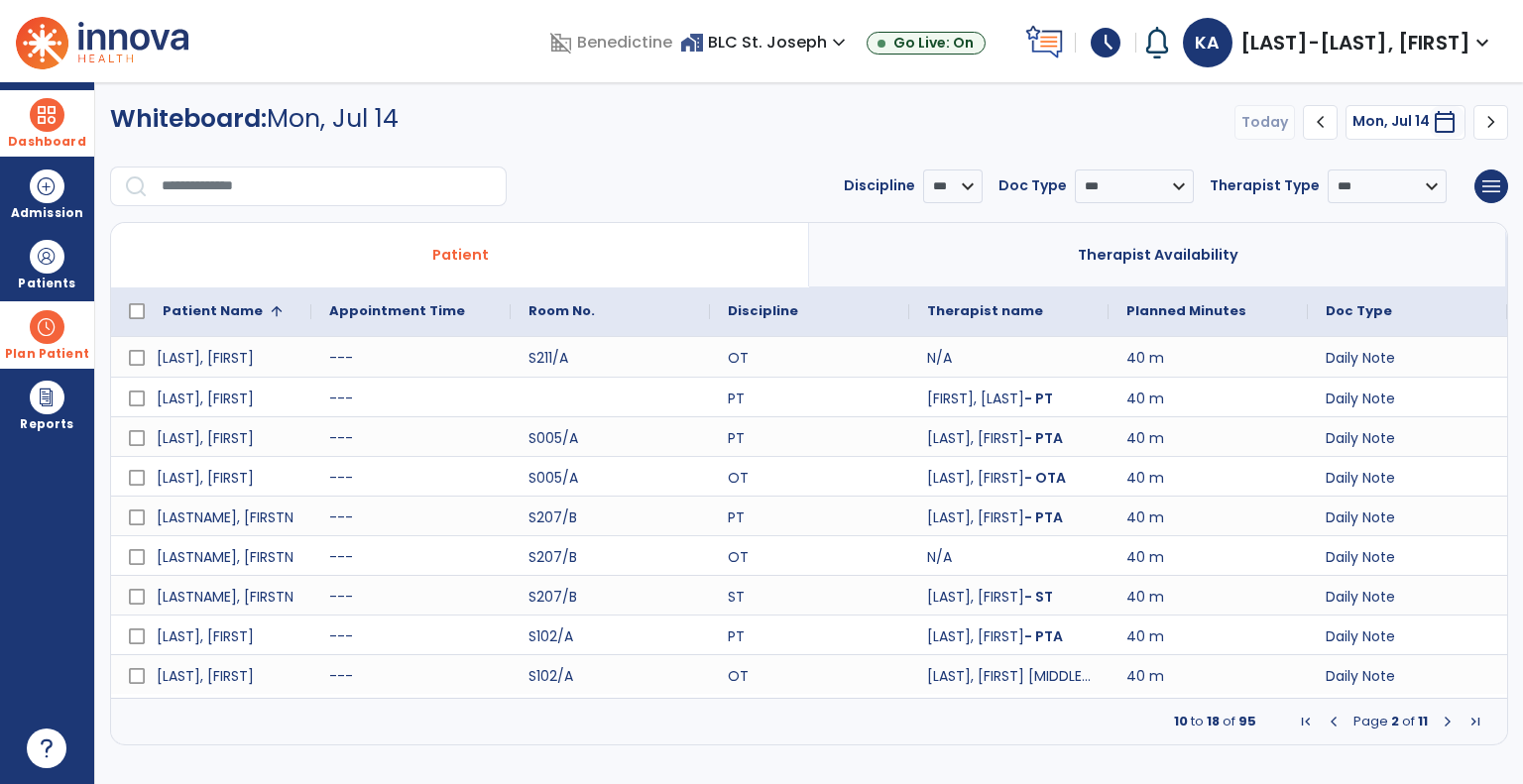 click at bounding box center [1448, 722] 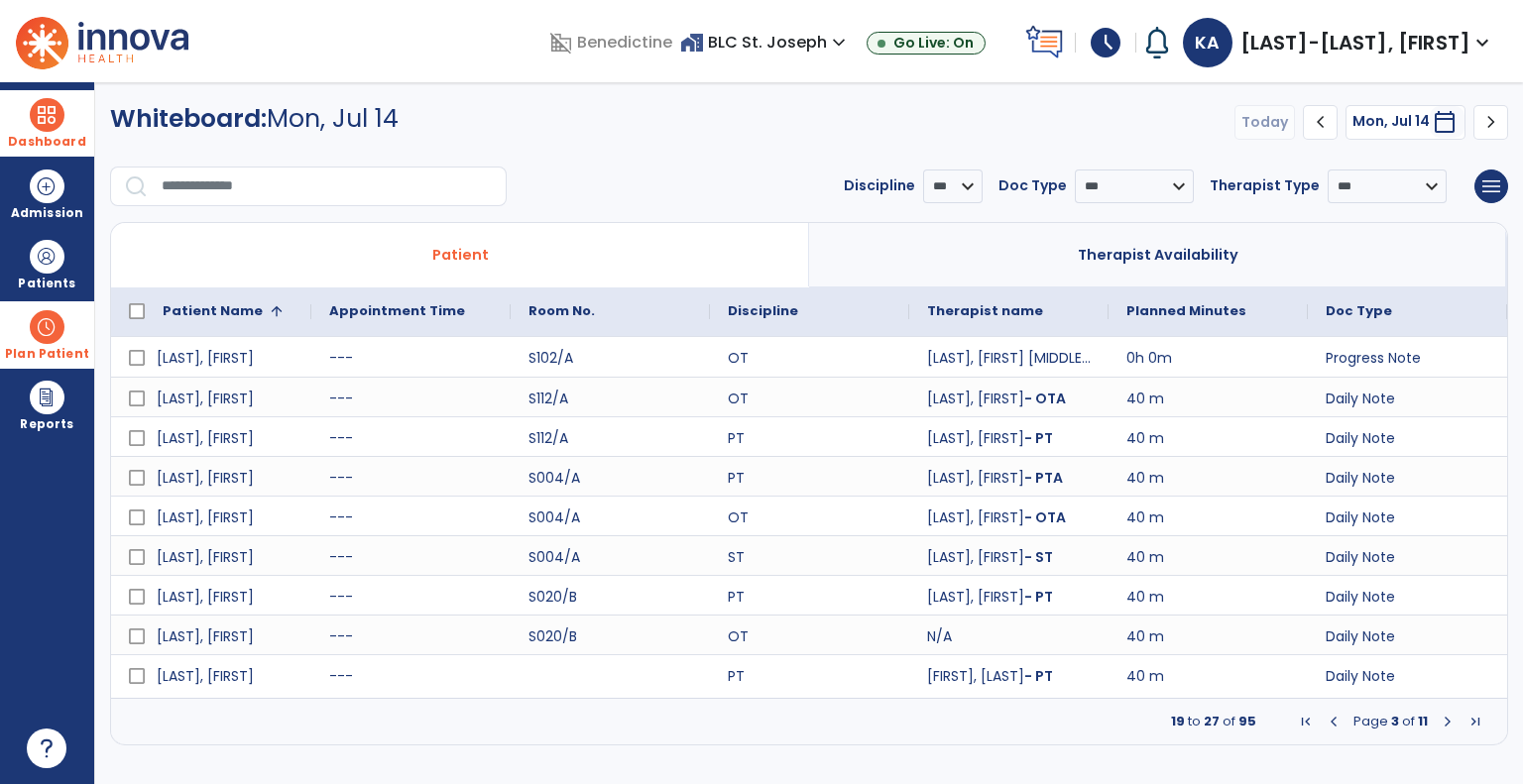 click at bounding box center [1448, 722] 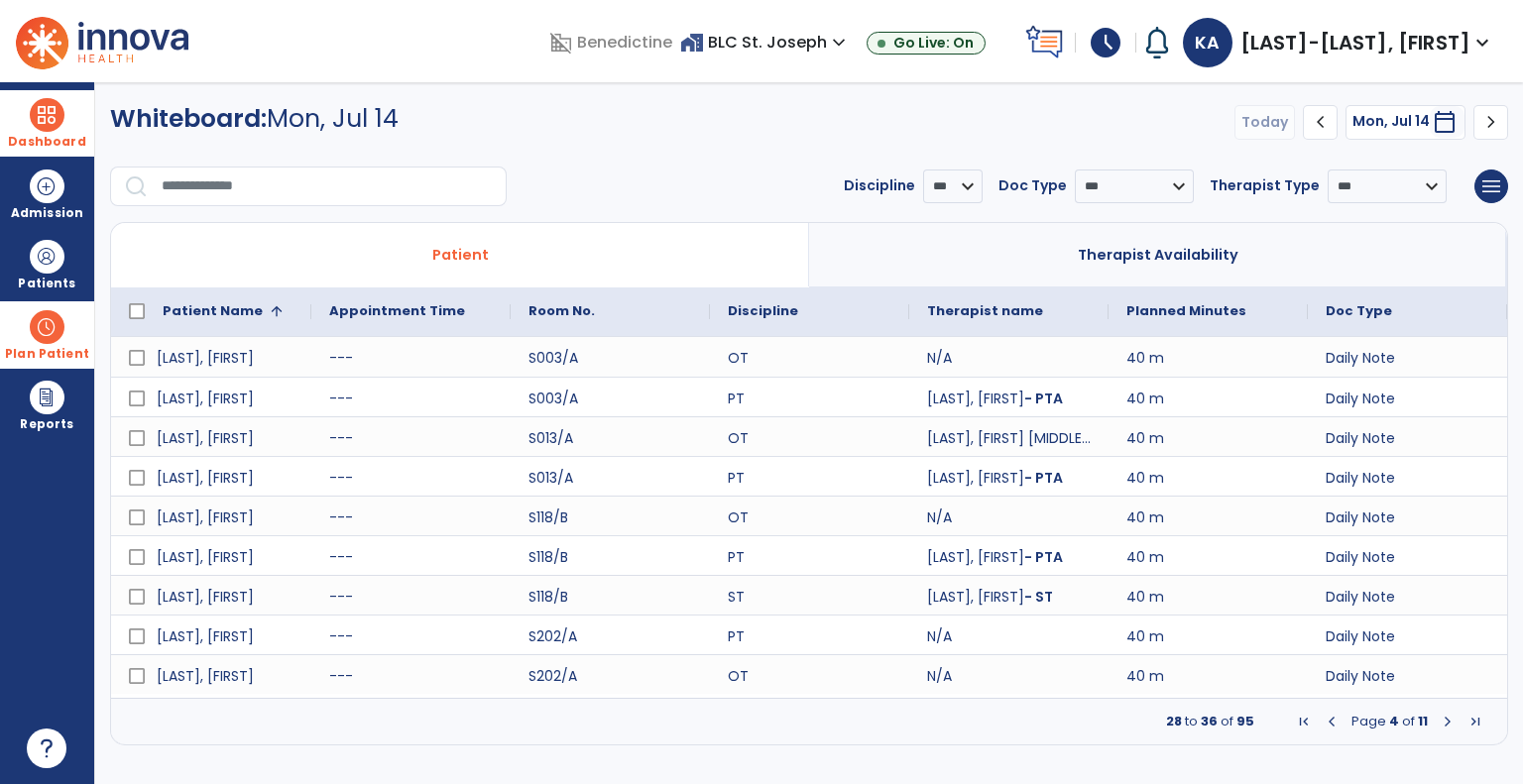 click at bounding box center (1448, 722) 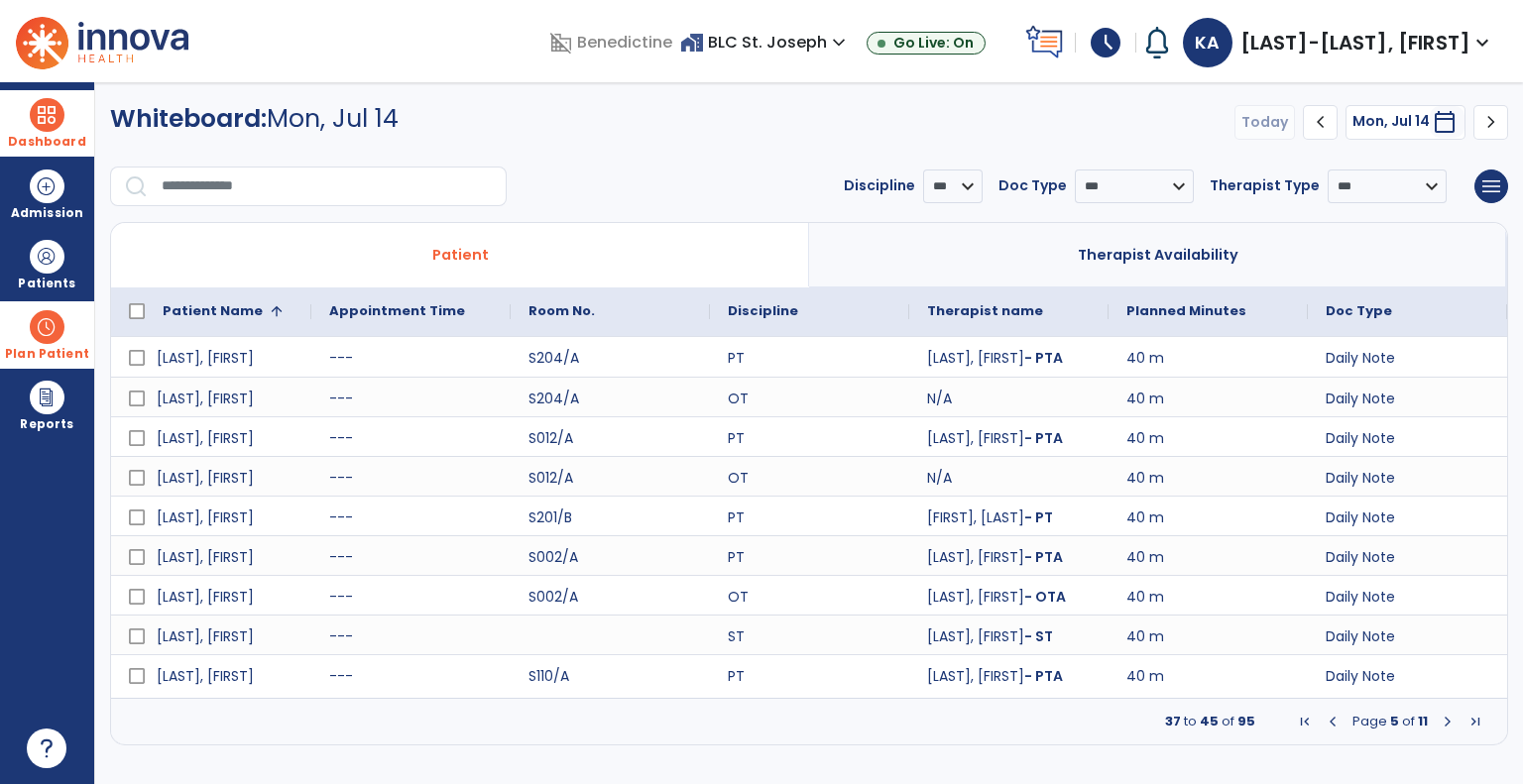 click at bounding box center (1448, 722) 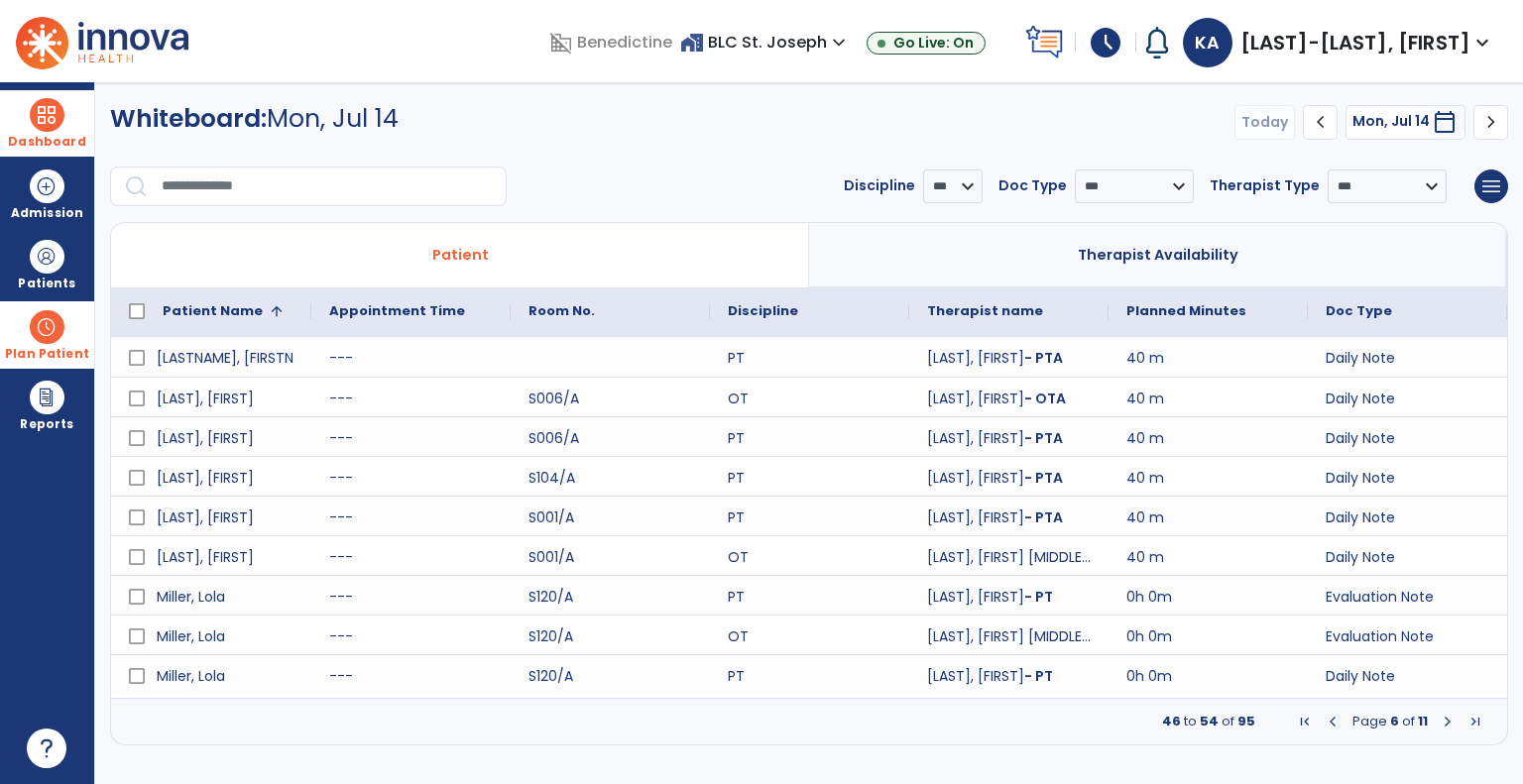 click at bounding box center (1448, 722) 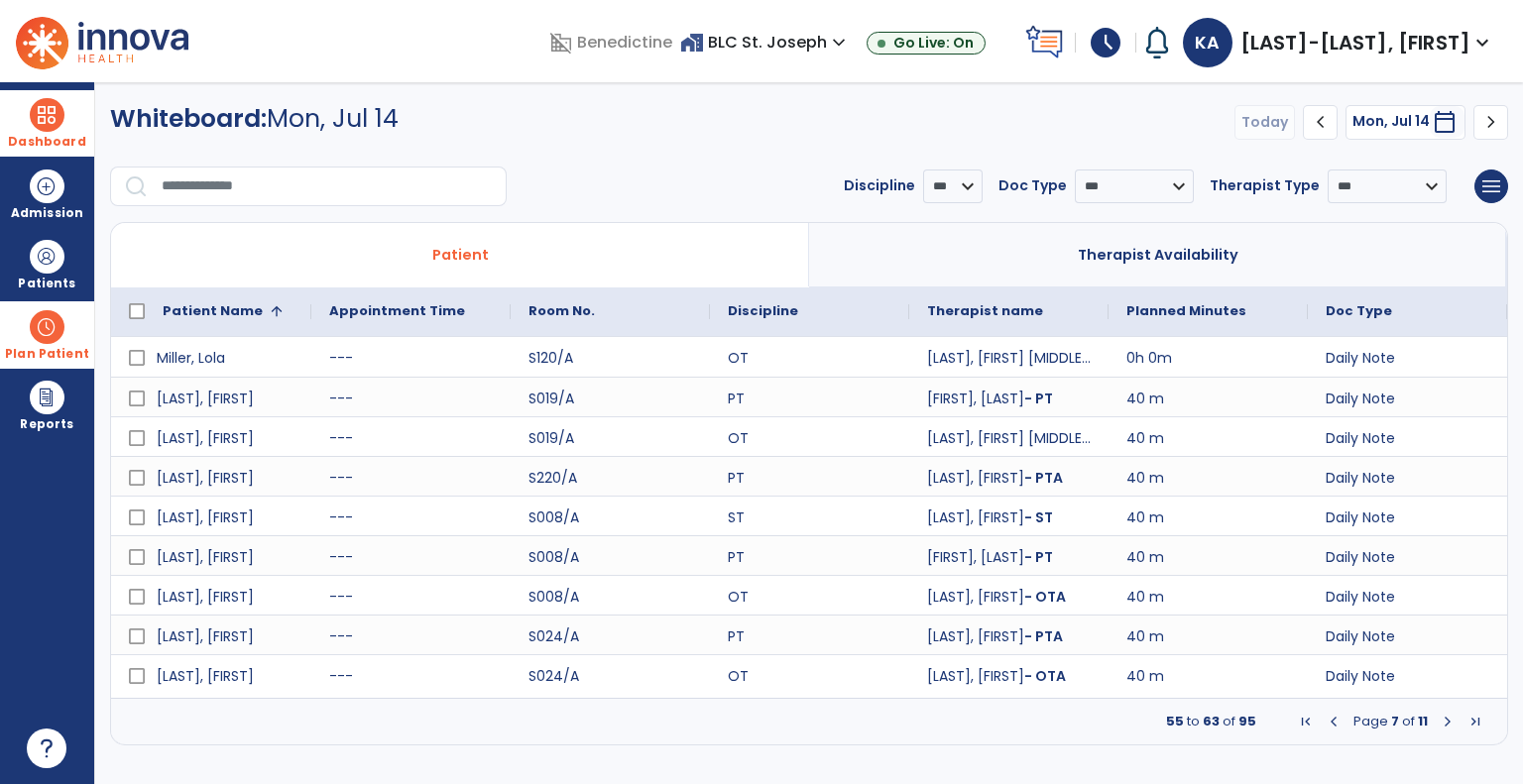 click at bounding box center [1448, 722] 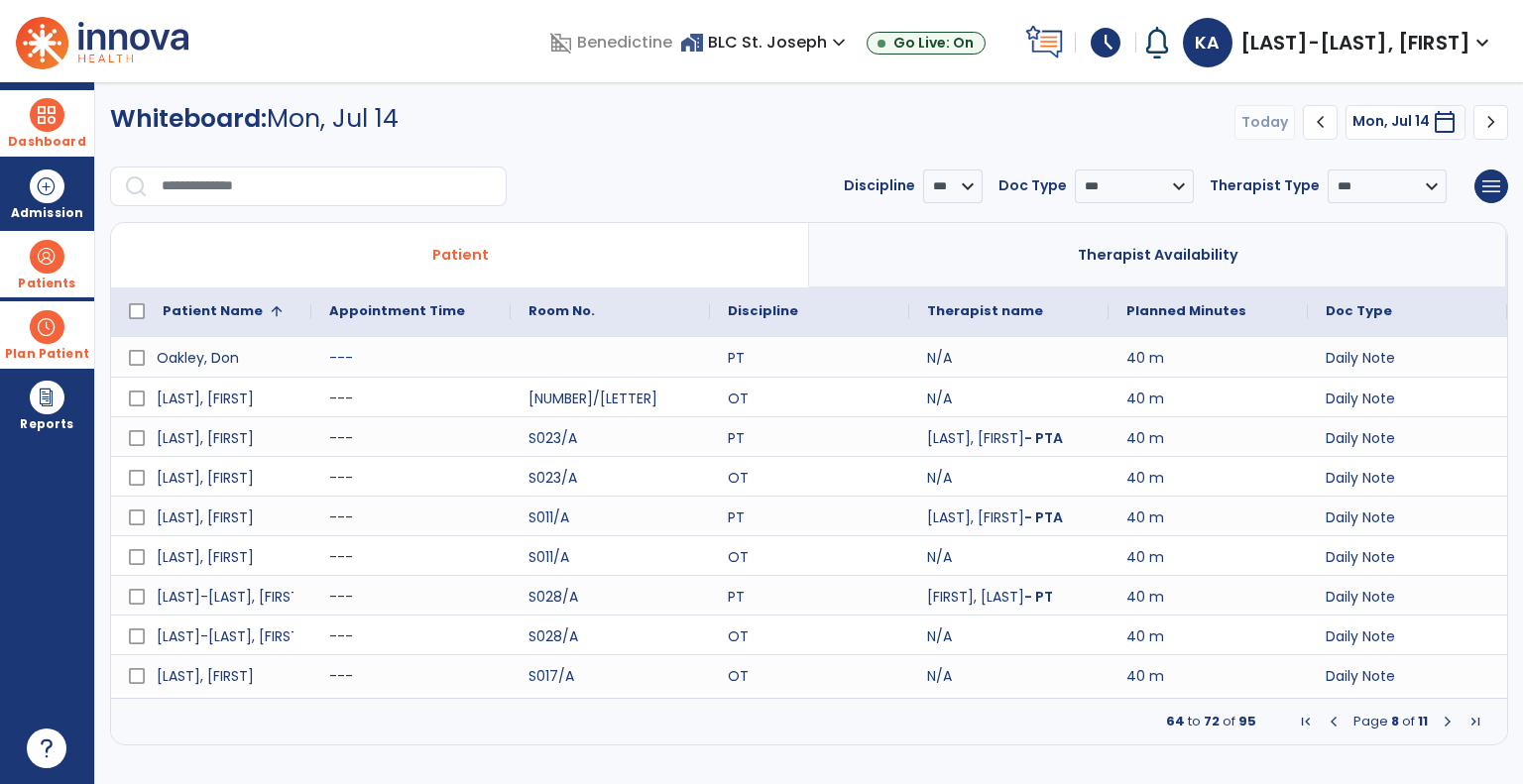 click on "Patients" at bounding box center [47, 283] 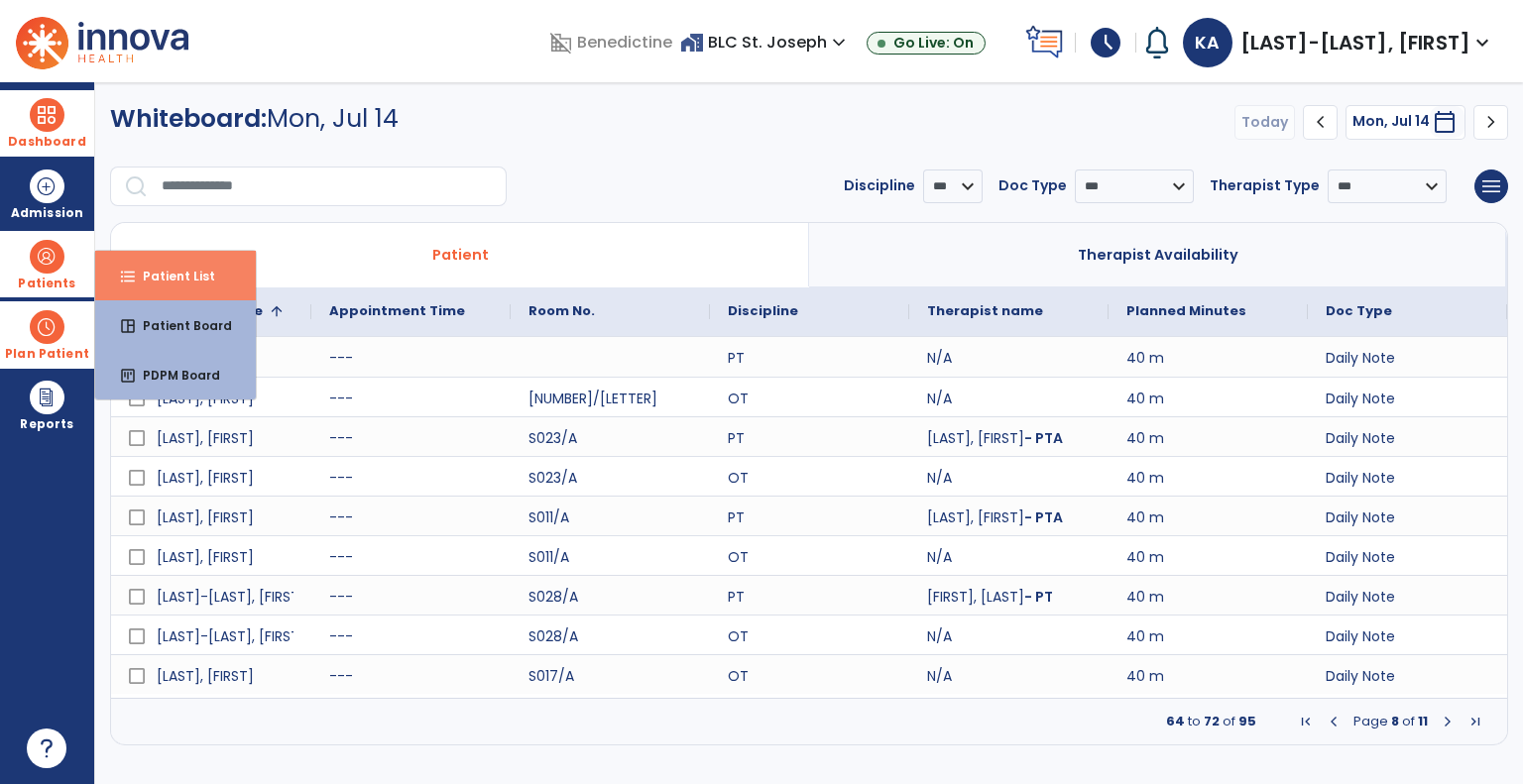 click on "format_list_bulleted  Patient List" at bounding box center (176, 276) 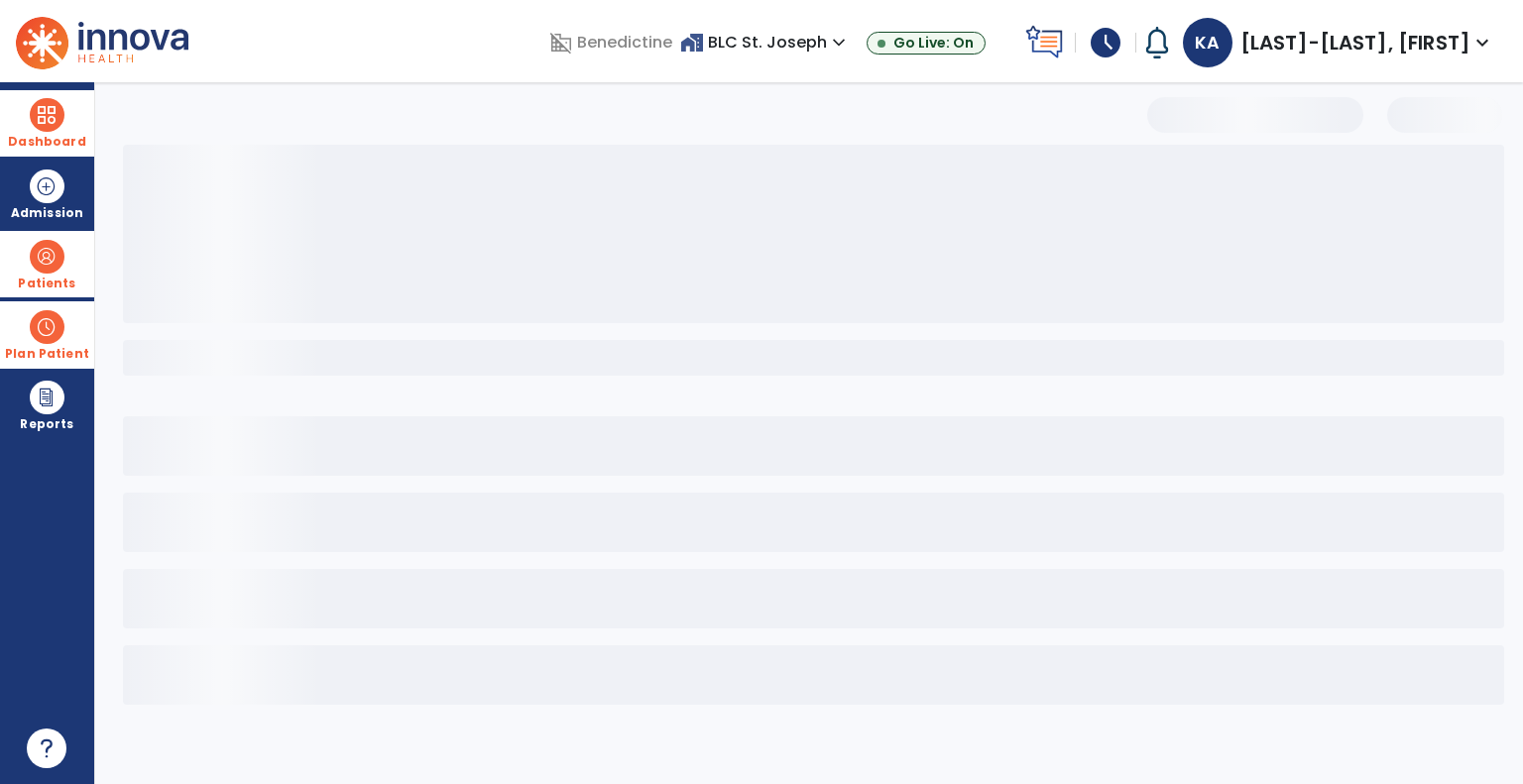 select on "***" 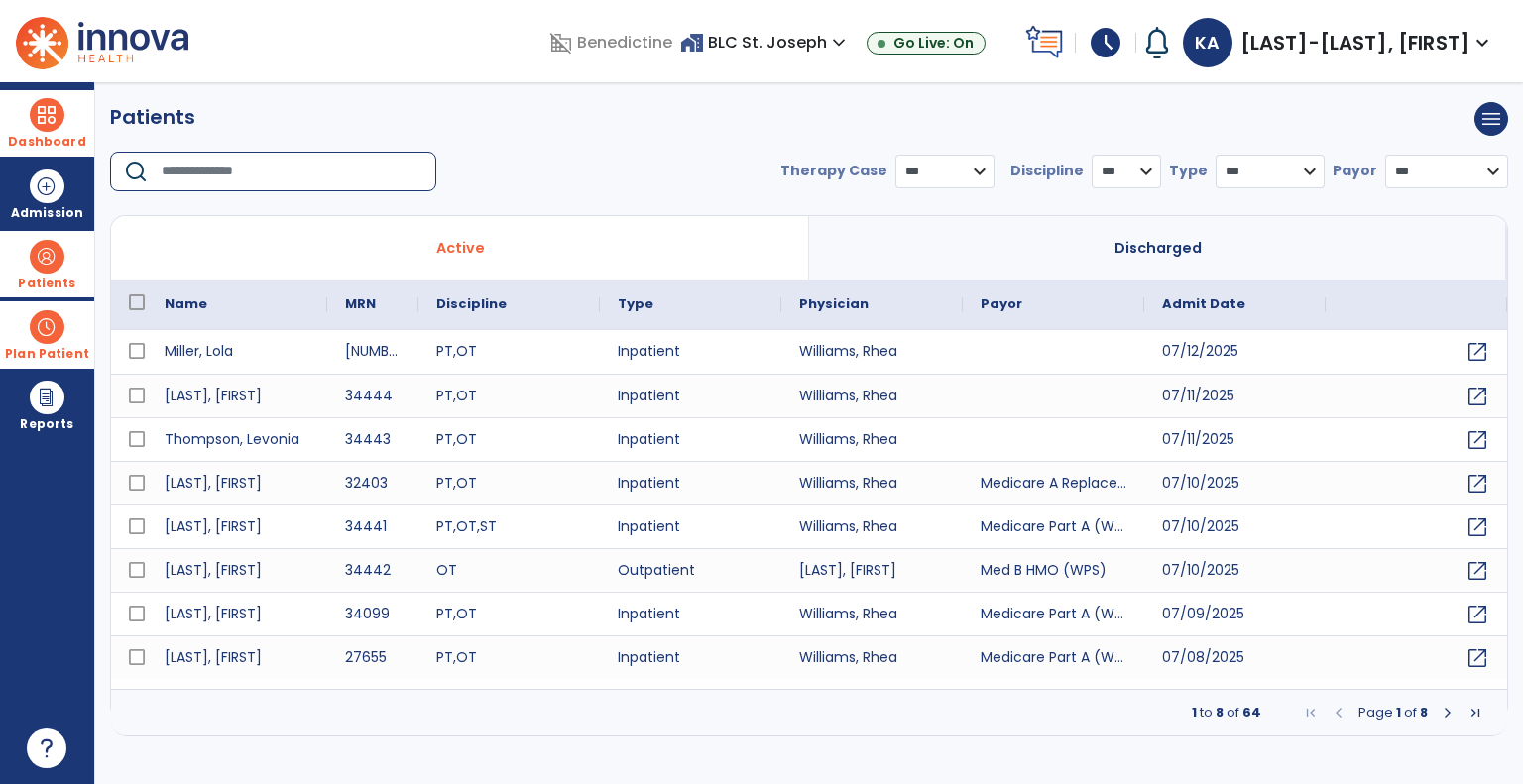 click at bounding box center [292, 171] 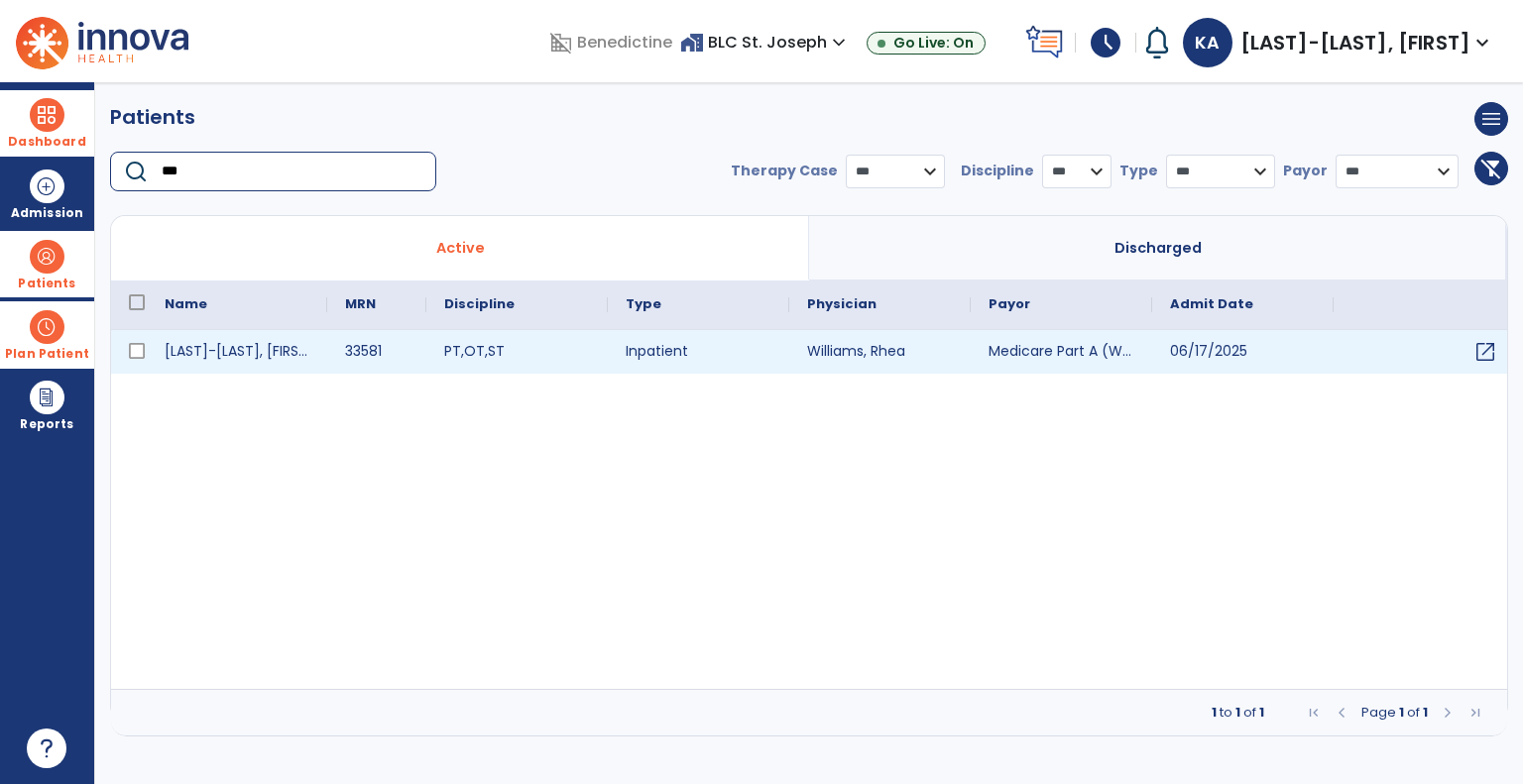 type on "***" 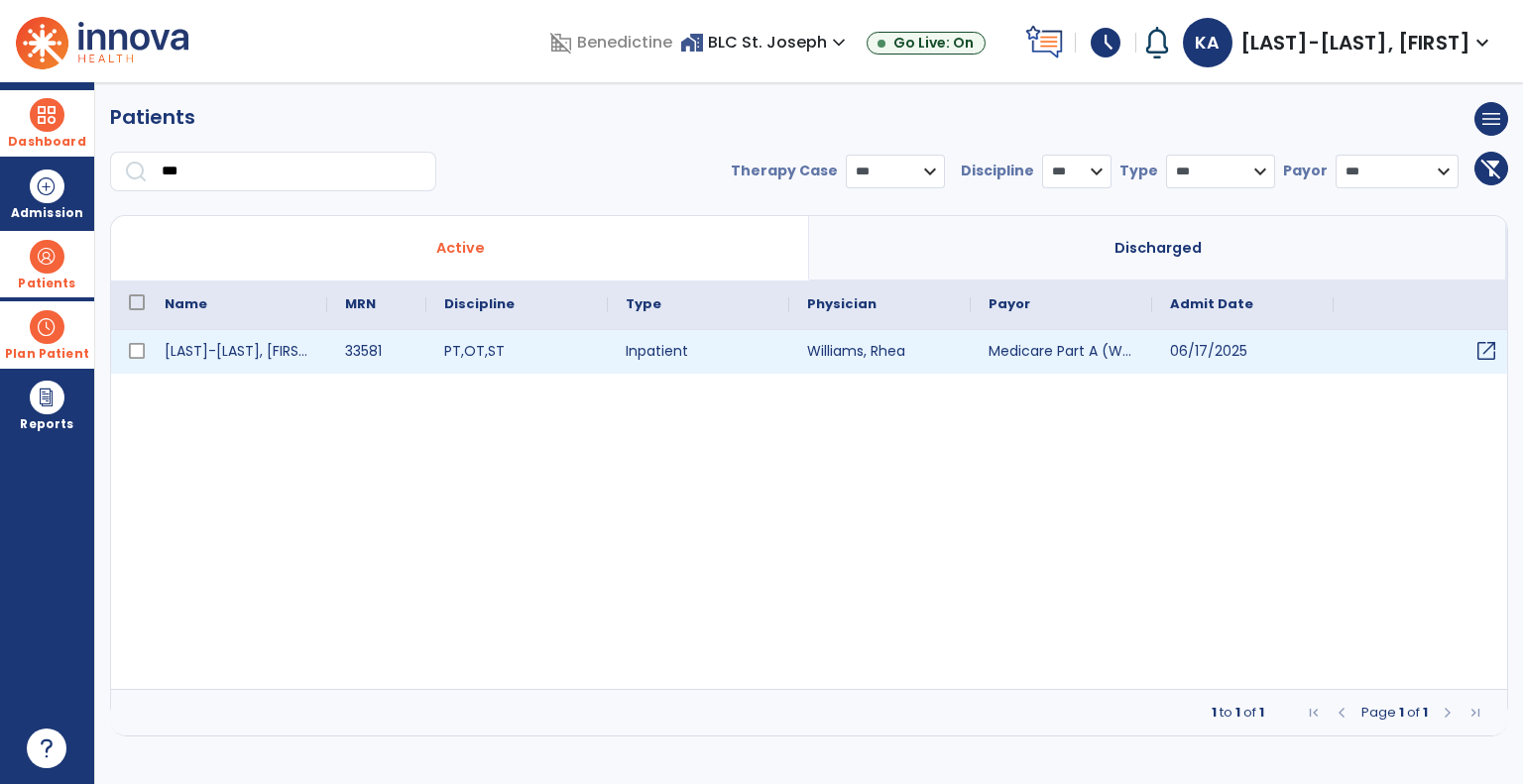 click on "open_in_new" at bounding box center [1486, 351] 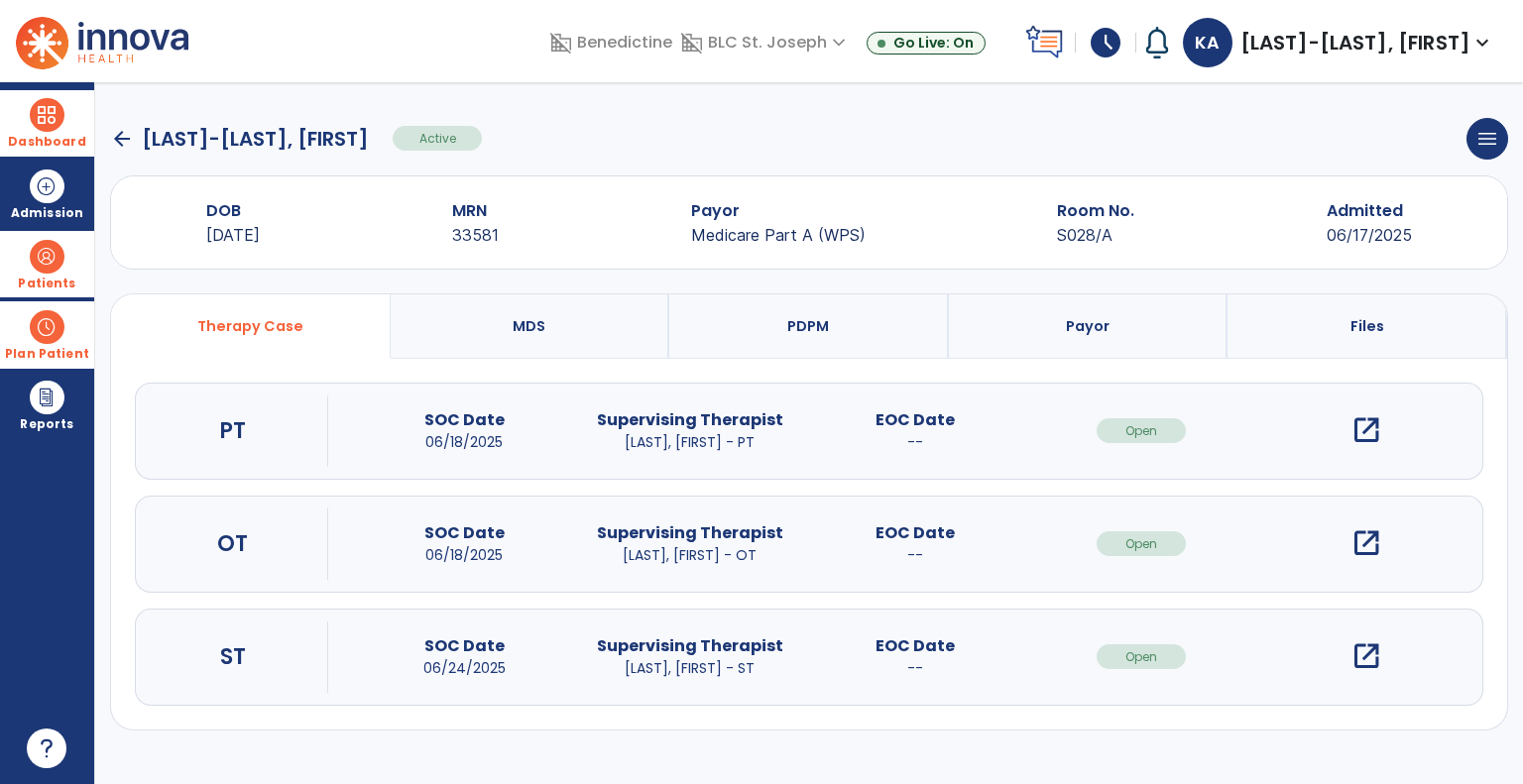 click on "open_in_new" at bounding box center [1366, 543] 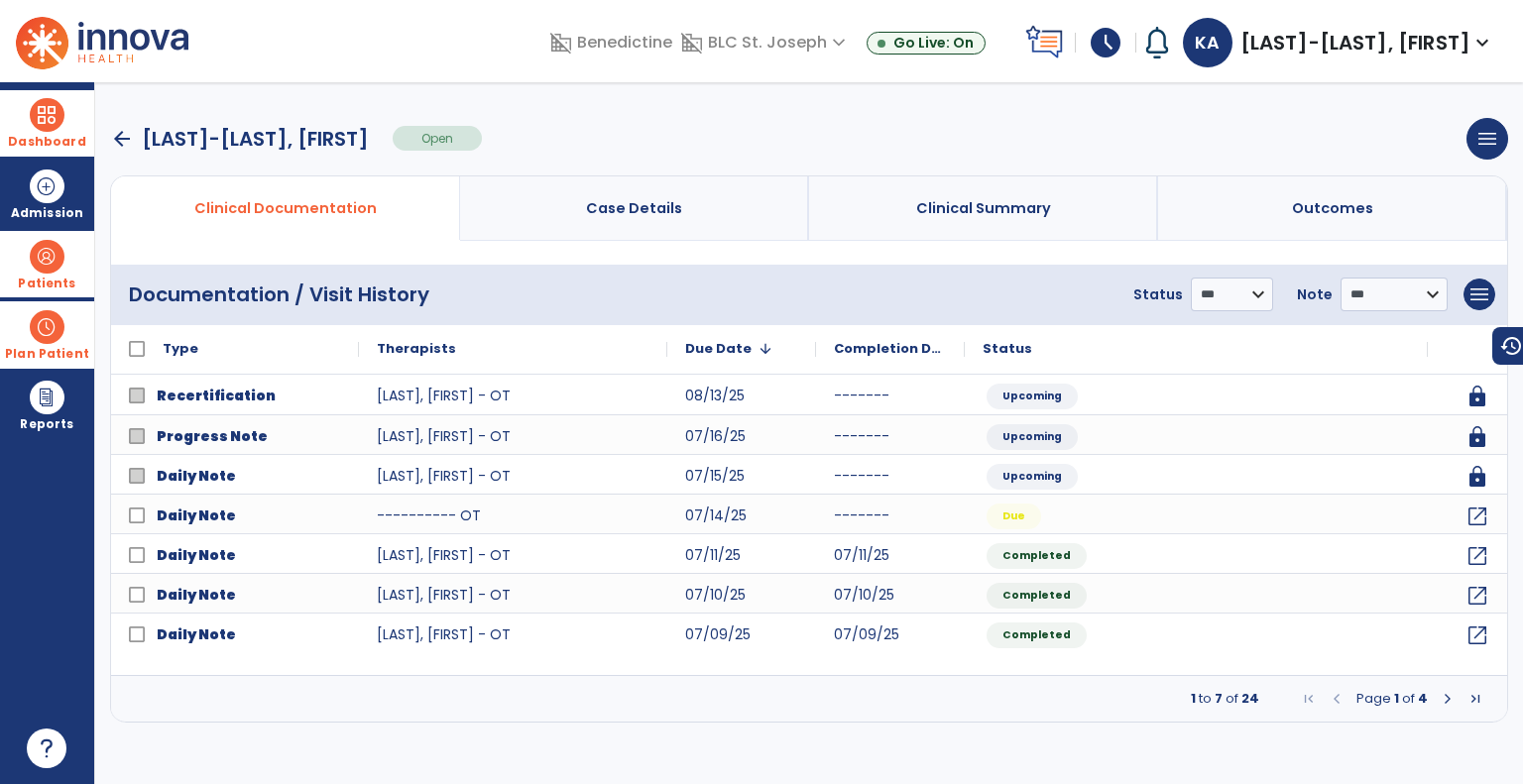 click on "arrow_back" at bounding box center (122, 139) 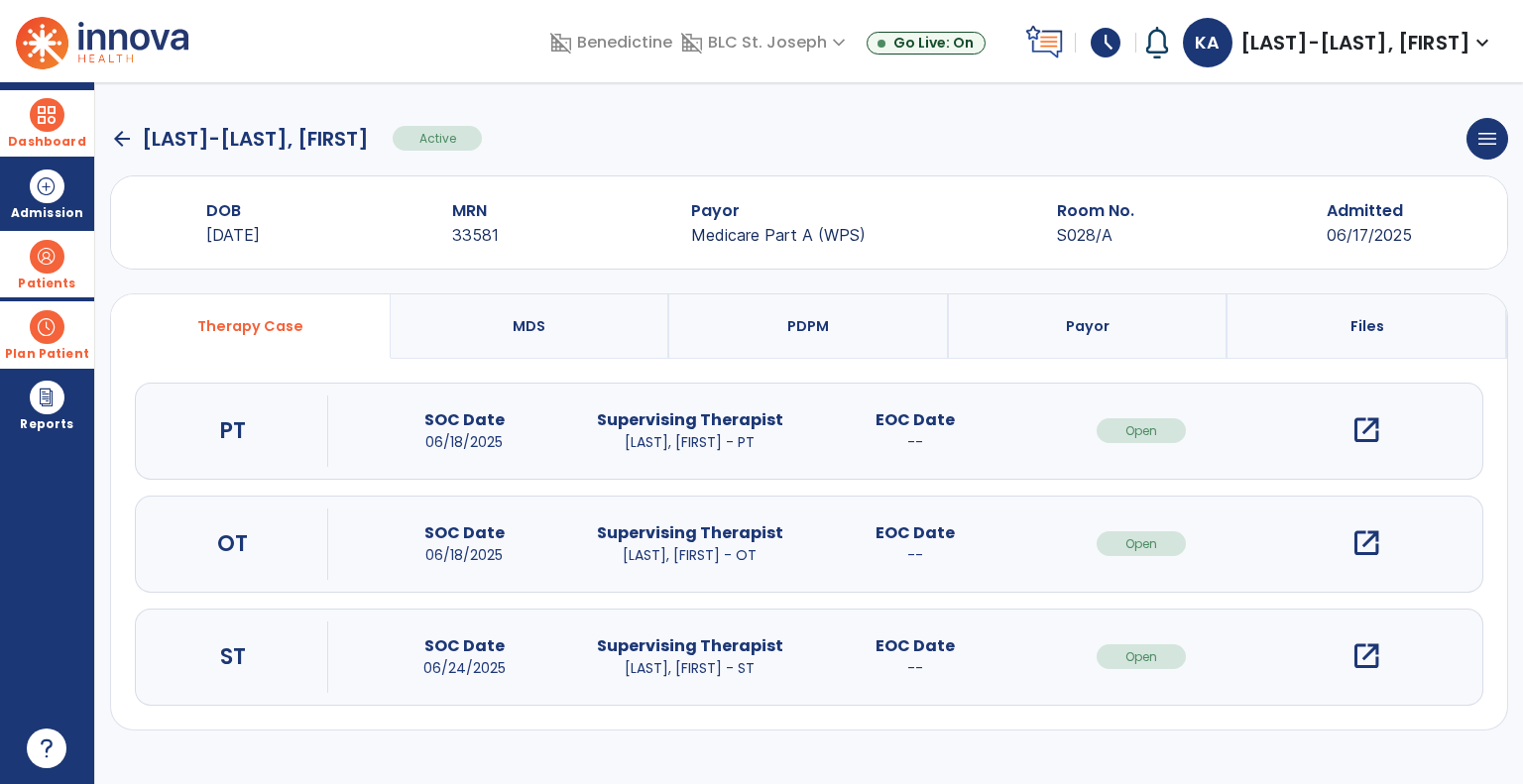click on "open_in_new" at bounding box center [1366, 430] 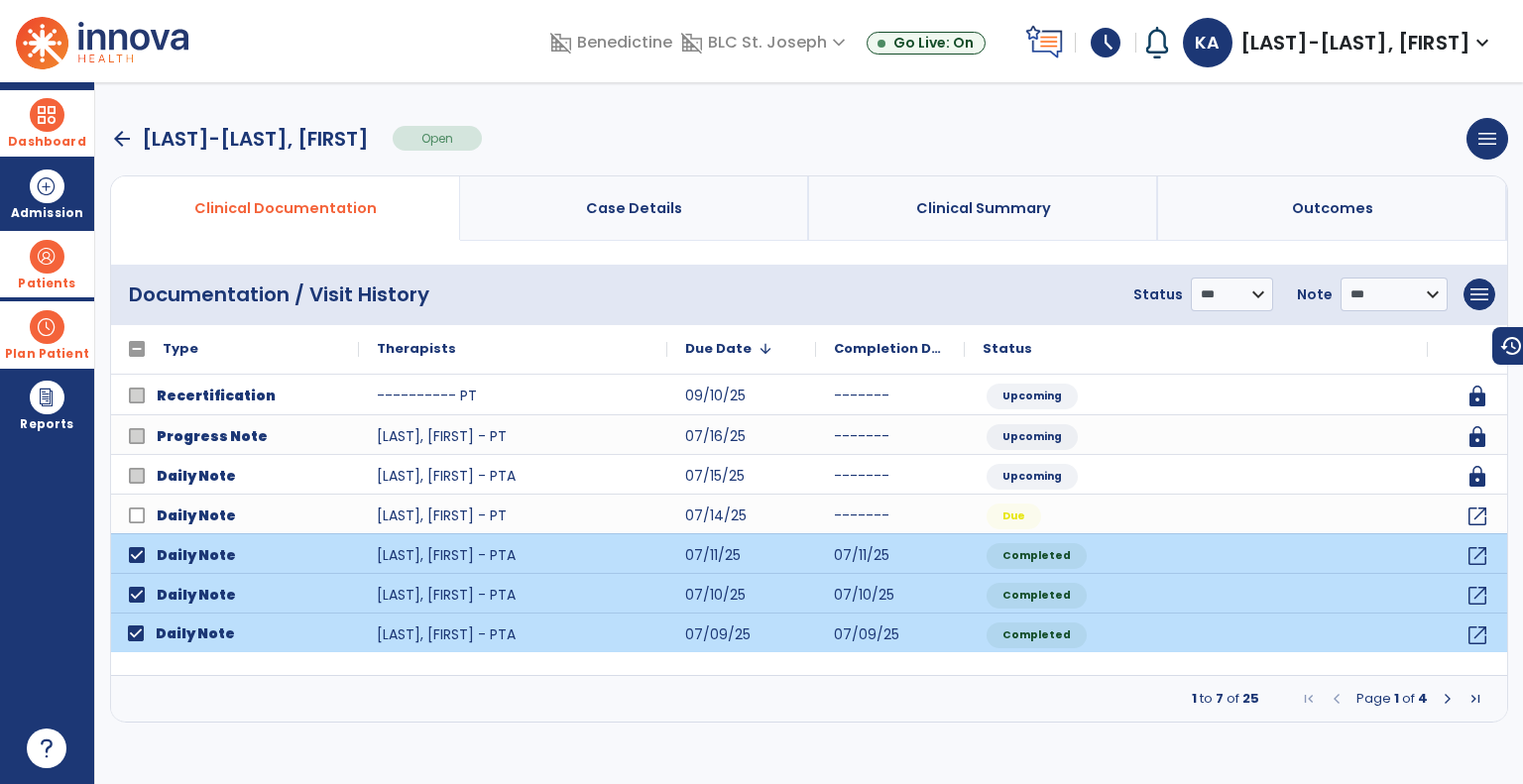 click at bounding box center [1448, 699] 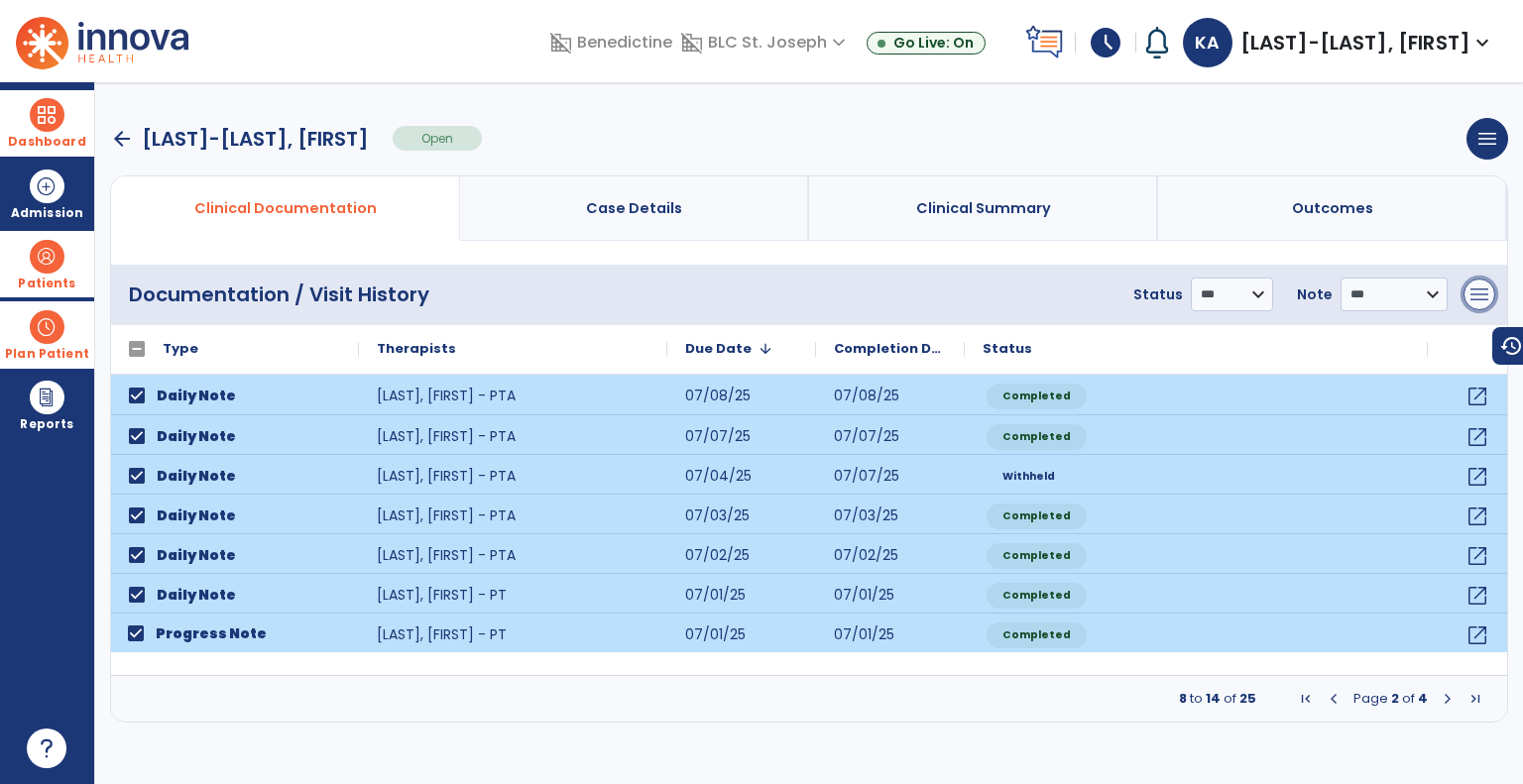 click on "menu" at bounding box center [1479, 294] 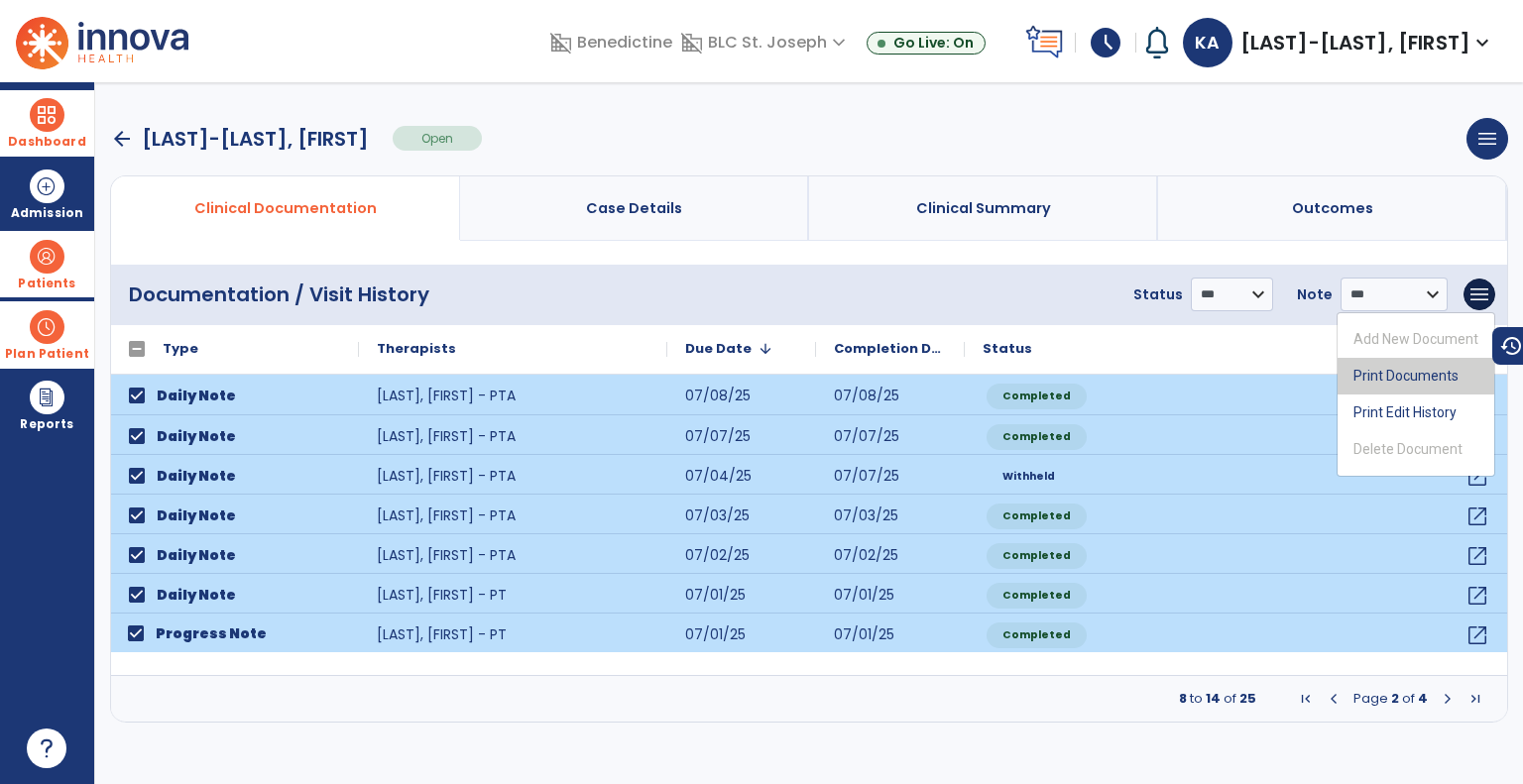 click on "Print Documents" at bounding box center (1416, 376) 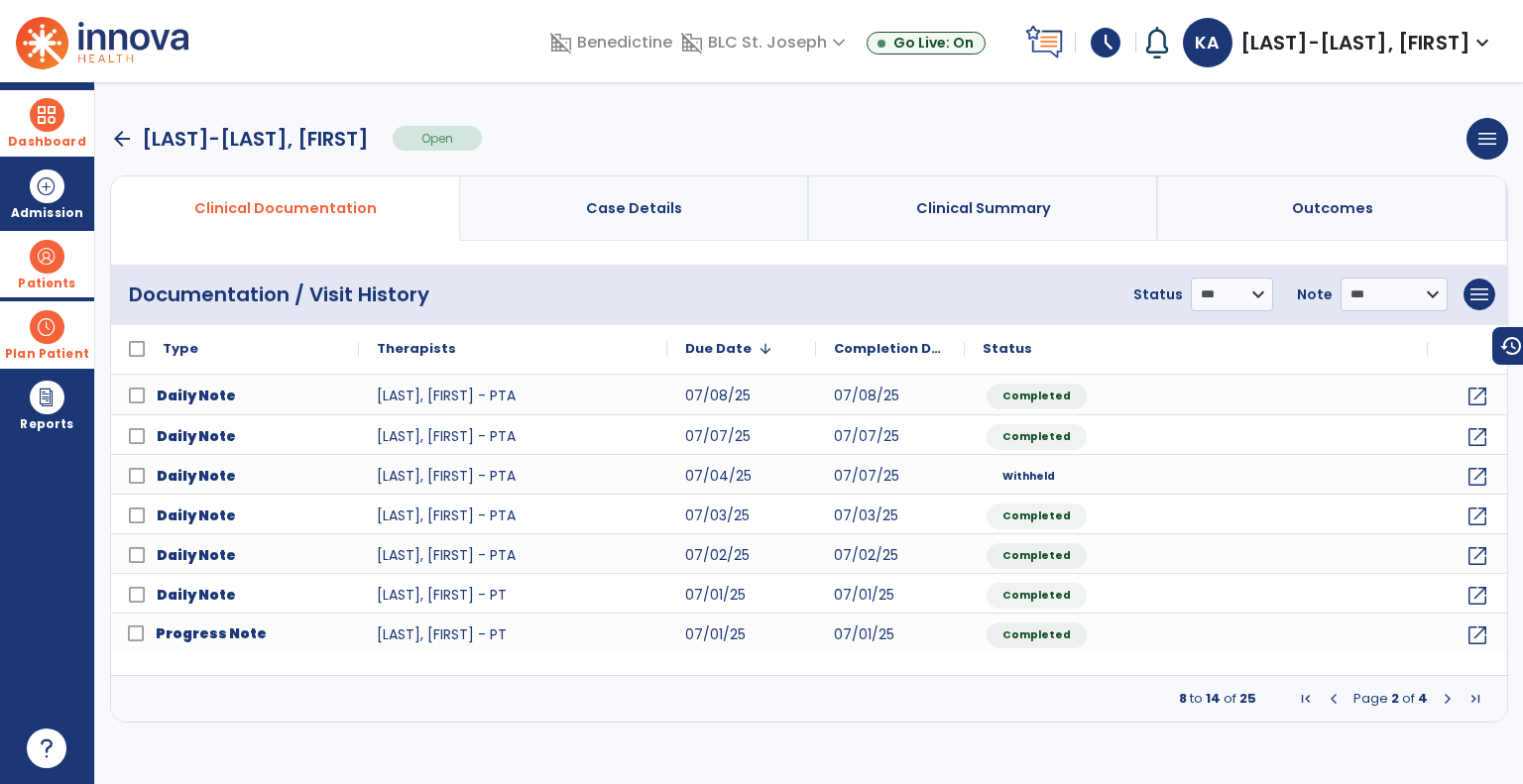 click at bounding box center (1306, 699) 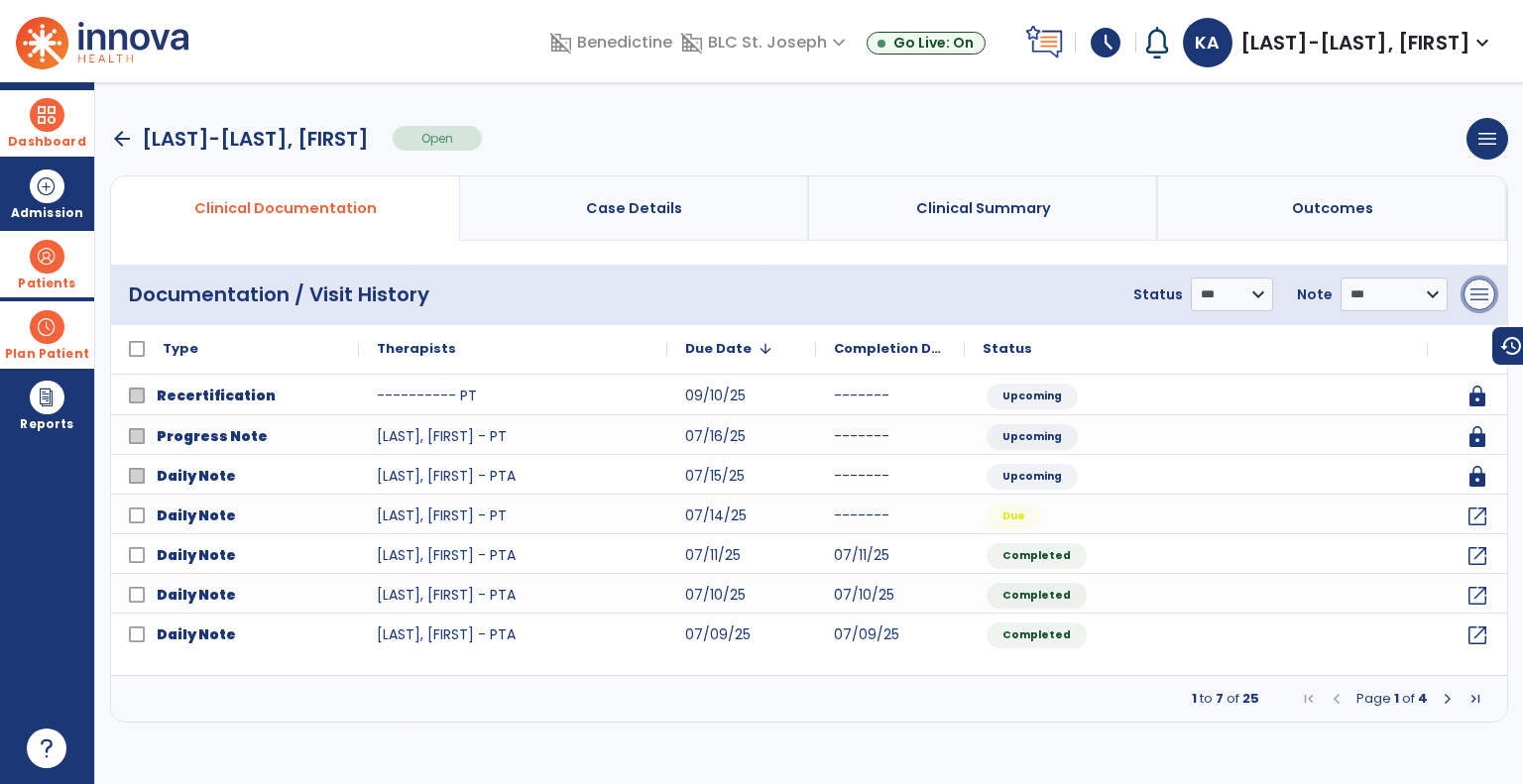click on "menu" at bounding box center [1479, 294] 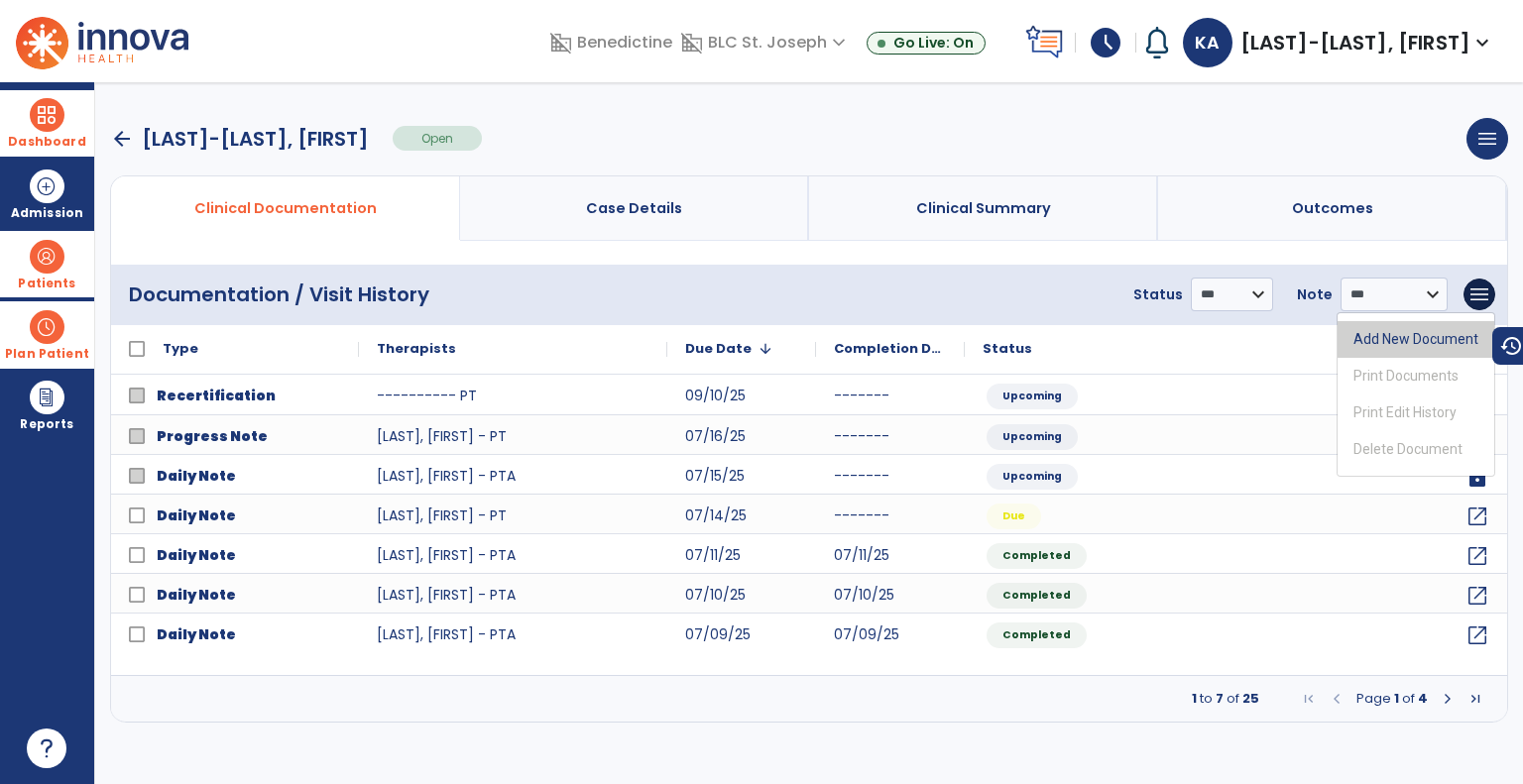 click on "Add New Document" at bounding box center [1416, 339] 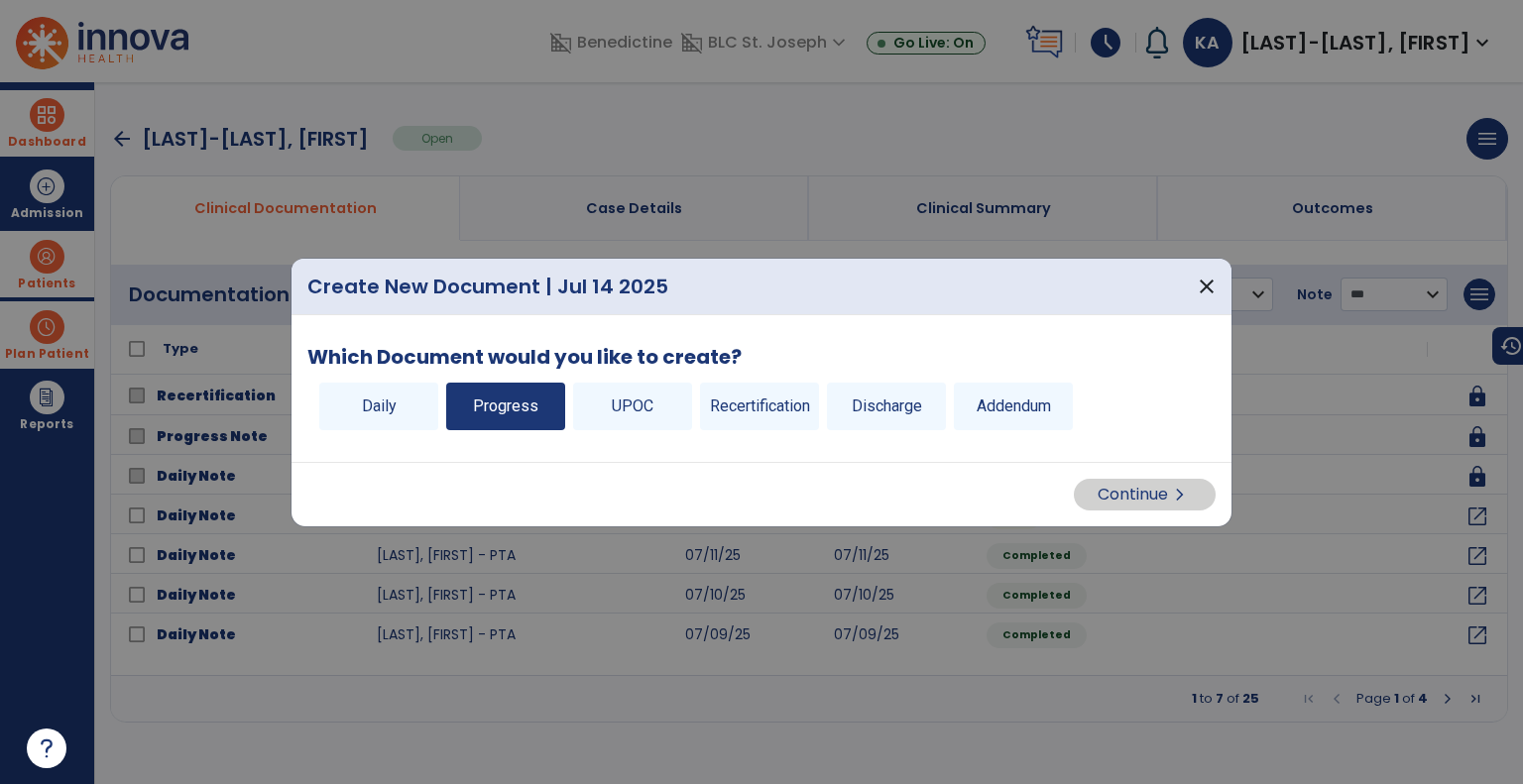 click on "Progress" at bounding box center (506, 406) 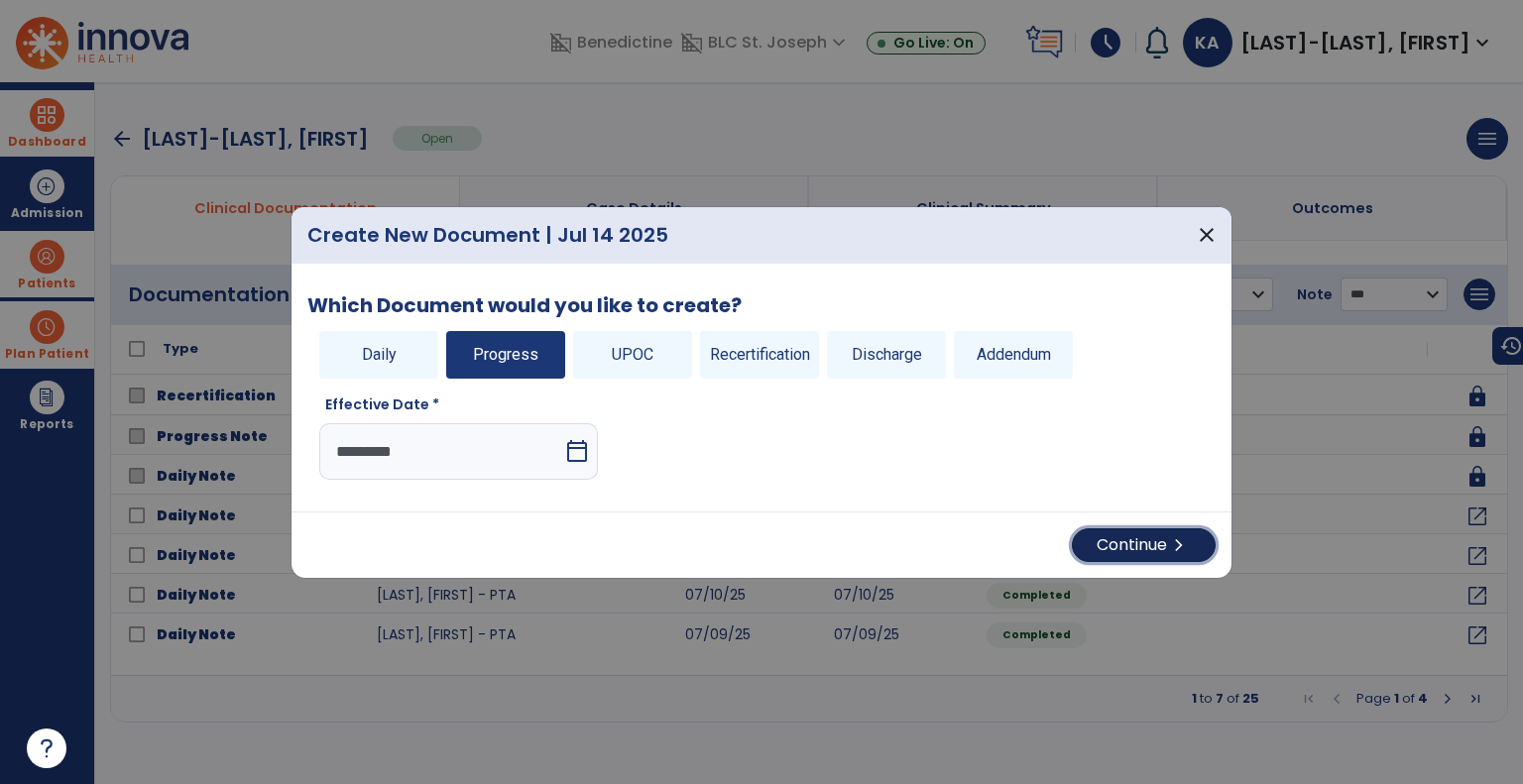 click on "Continue   chevron_right" at bounding box center [1143, 545] 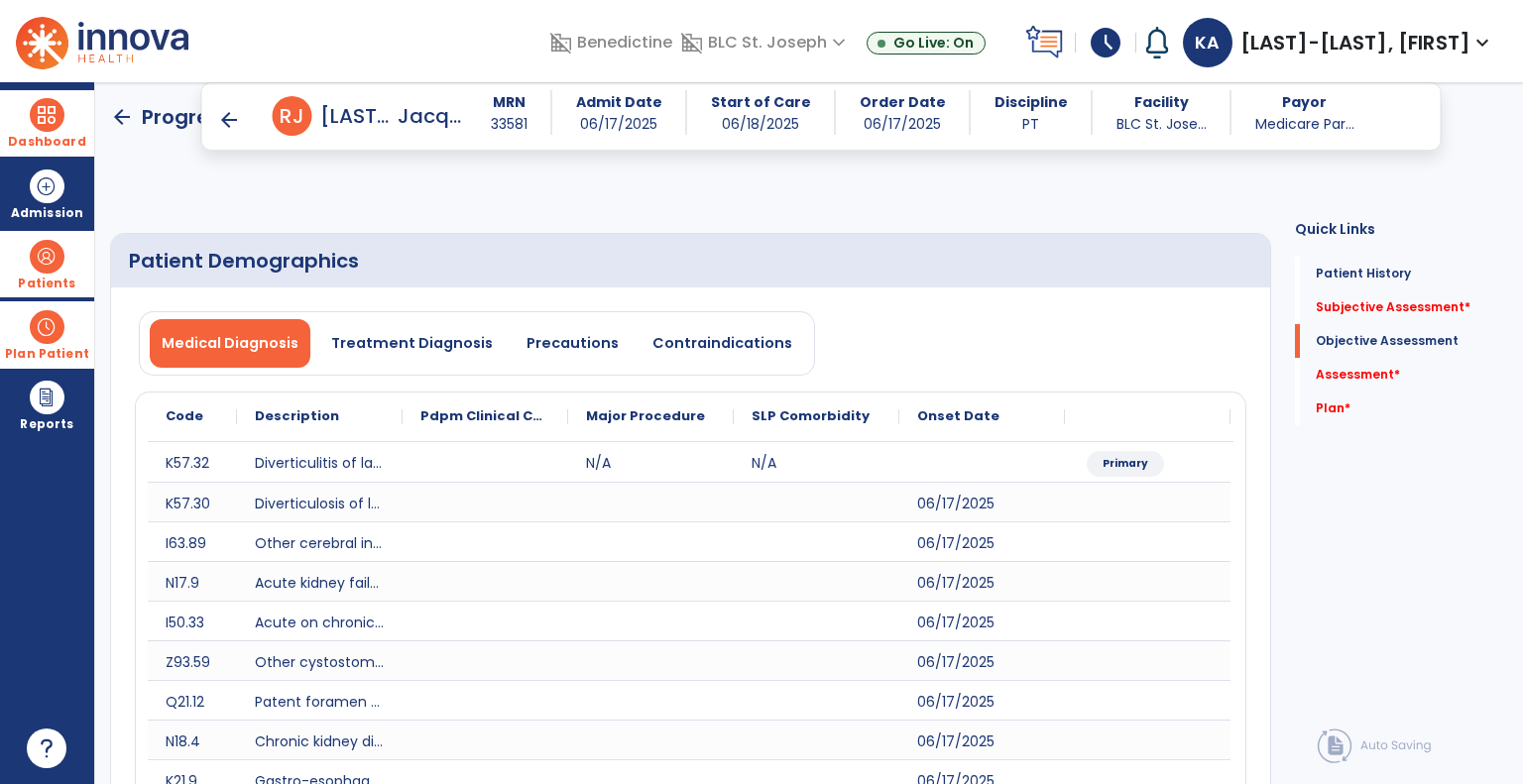 click on "edit   CLOF" at bounding box center [1175, 1944] 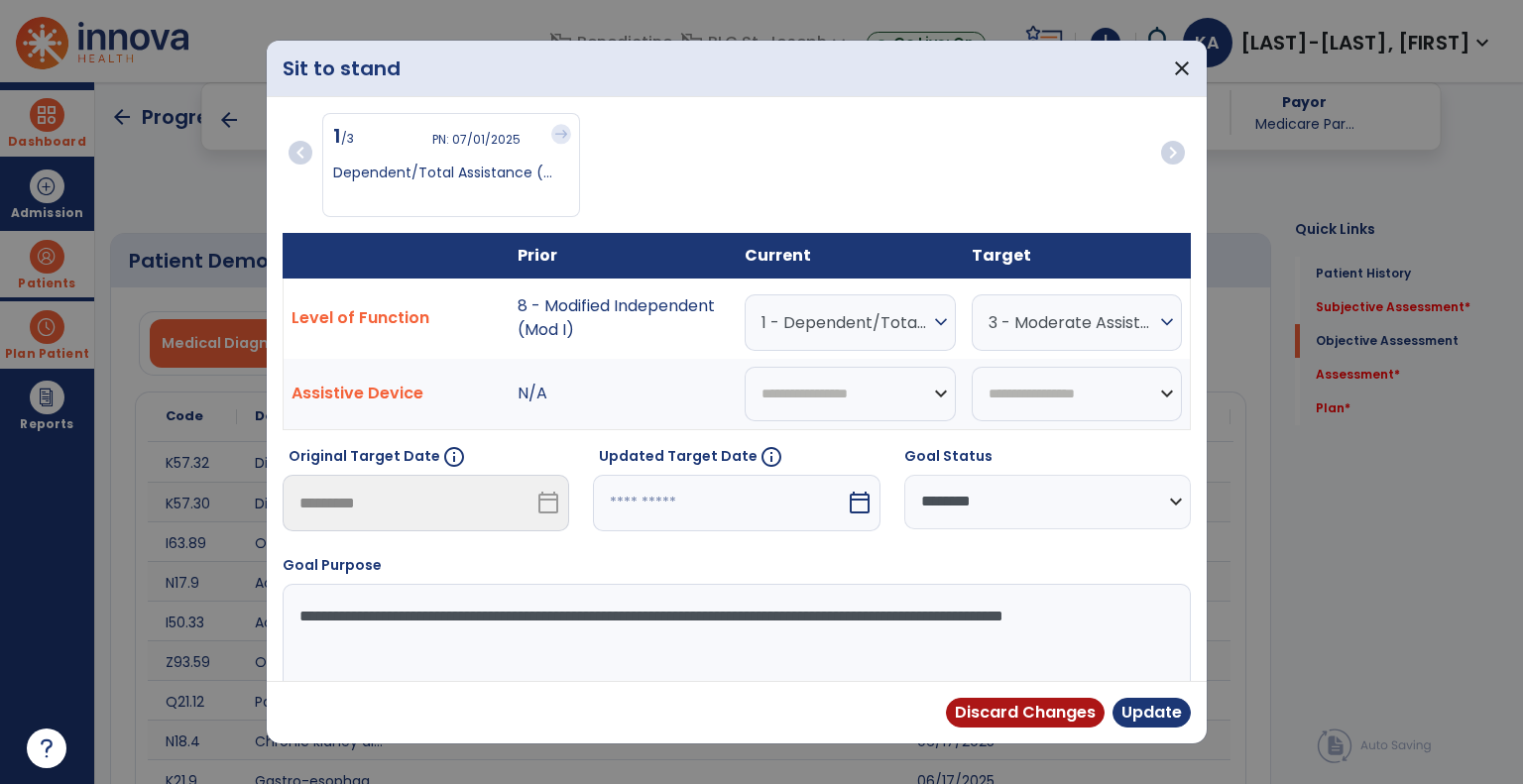 click on "expand_more" at bounding box center [941, 322] 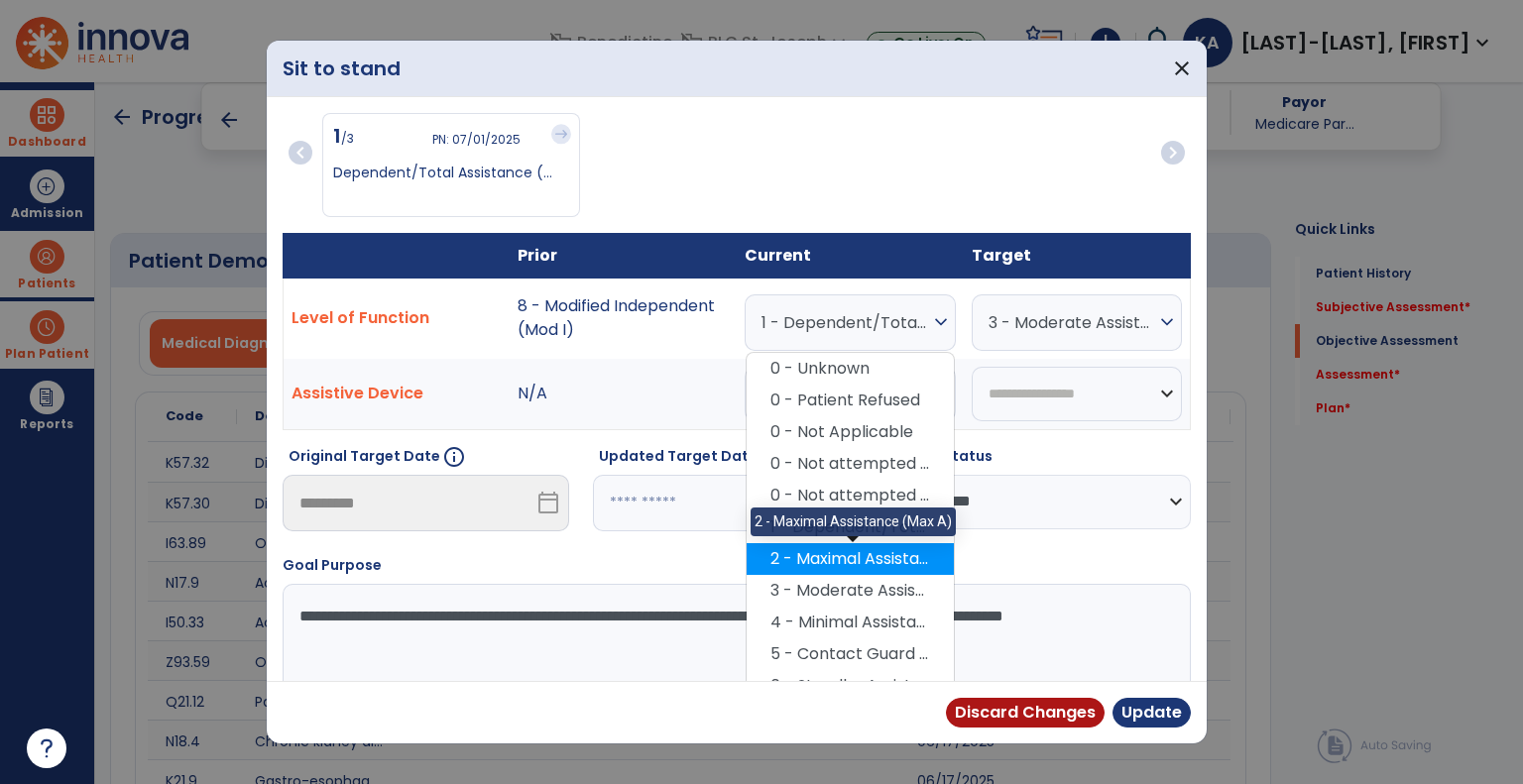 click on "2 - Maximal Assistance (Max A)" at bounding box center [850, 559] 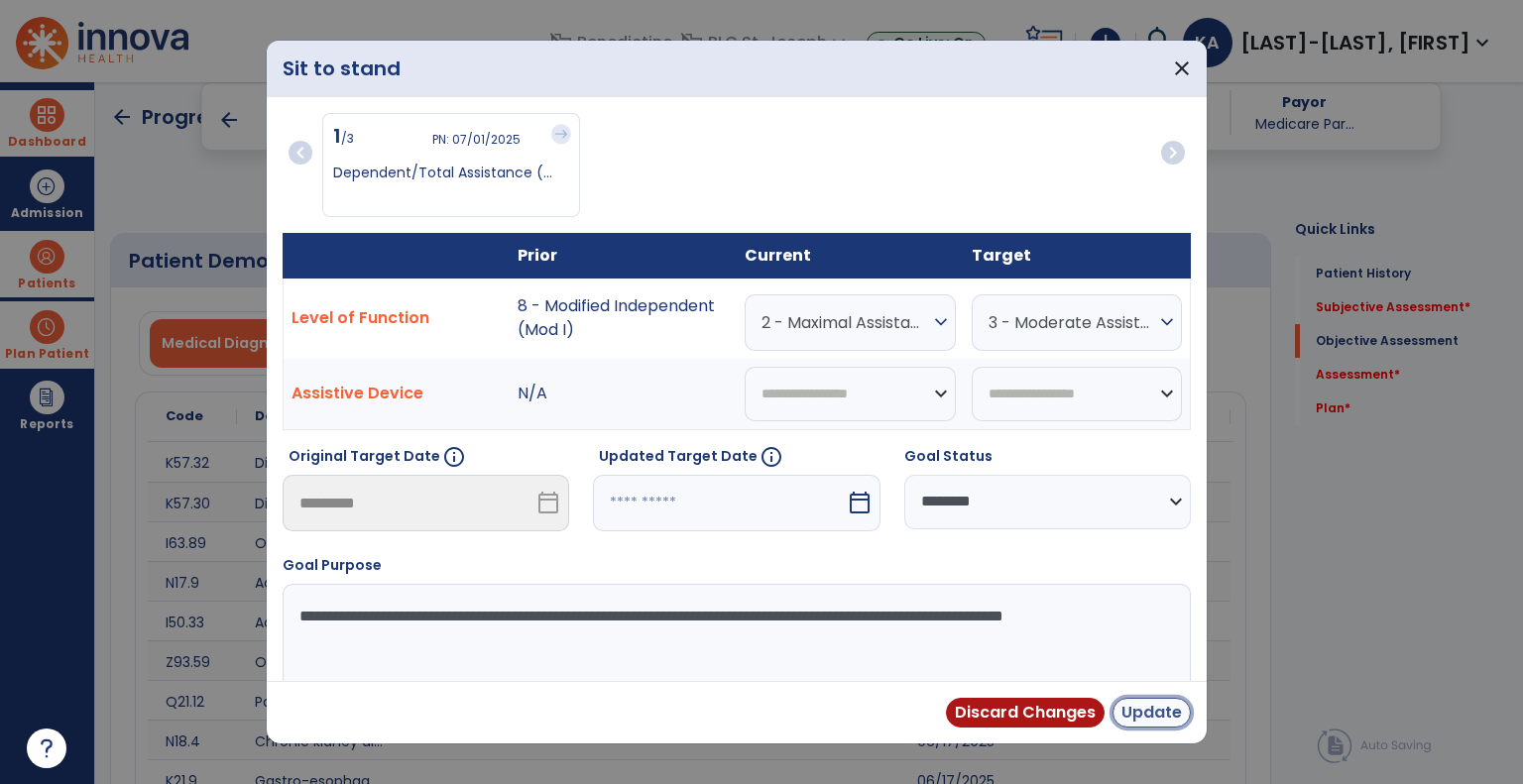 click on "Update" at bounding box center (1151, 713) 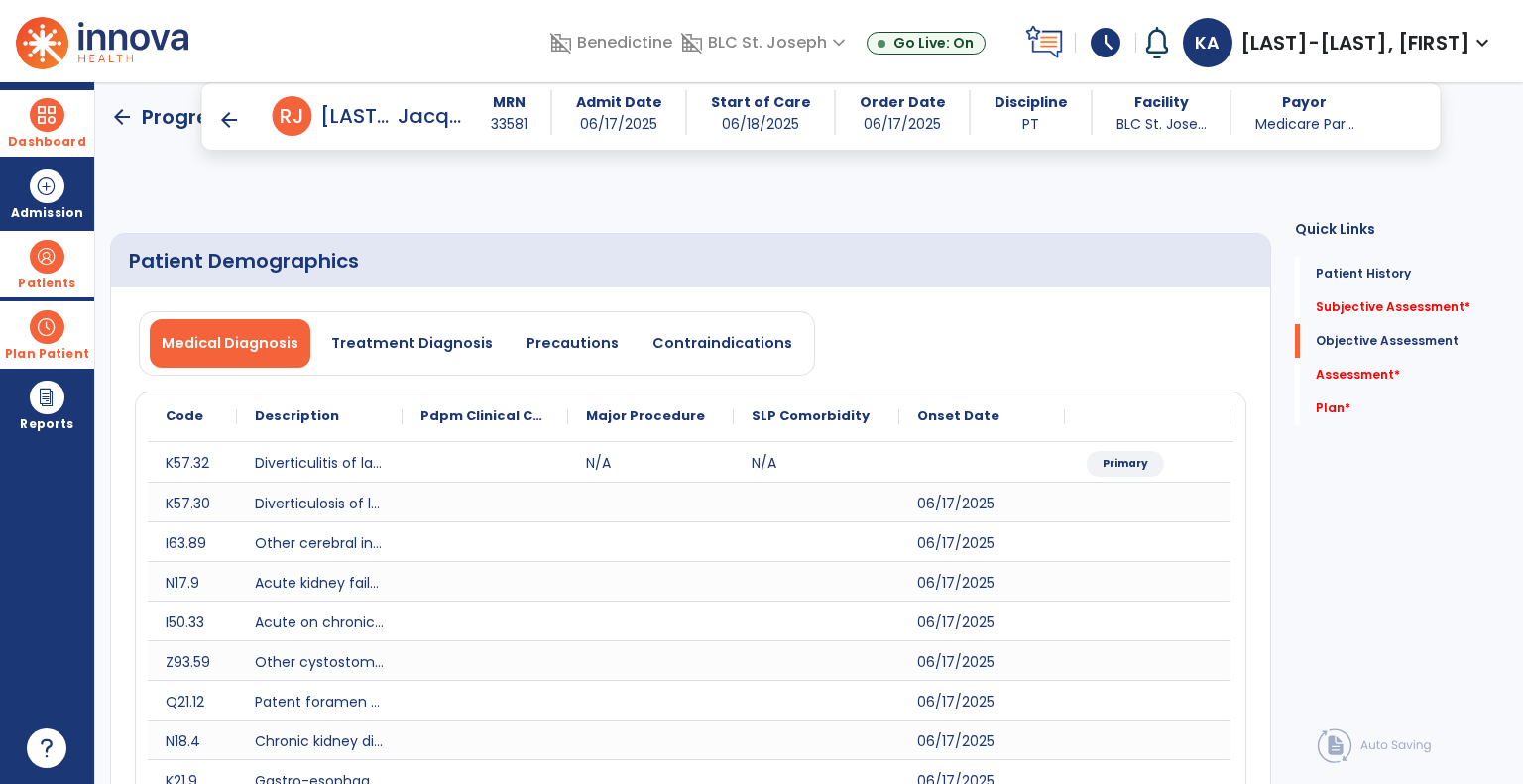 click on "CLOF" at bounding box center [1183, 2066] 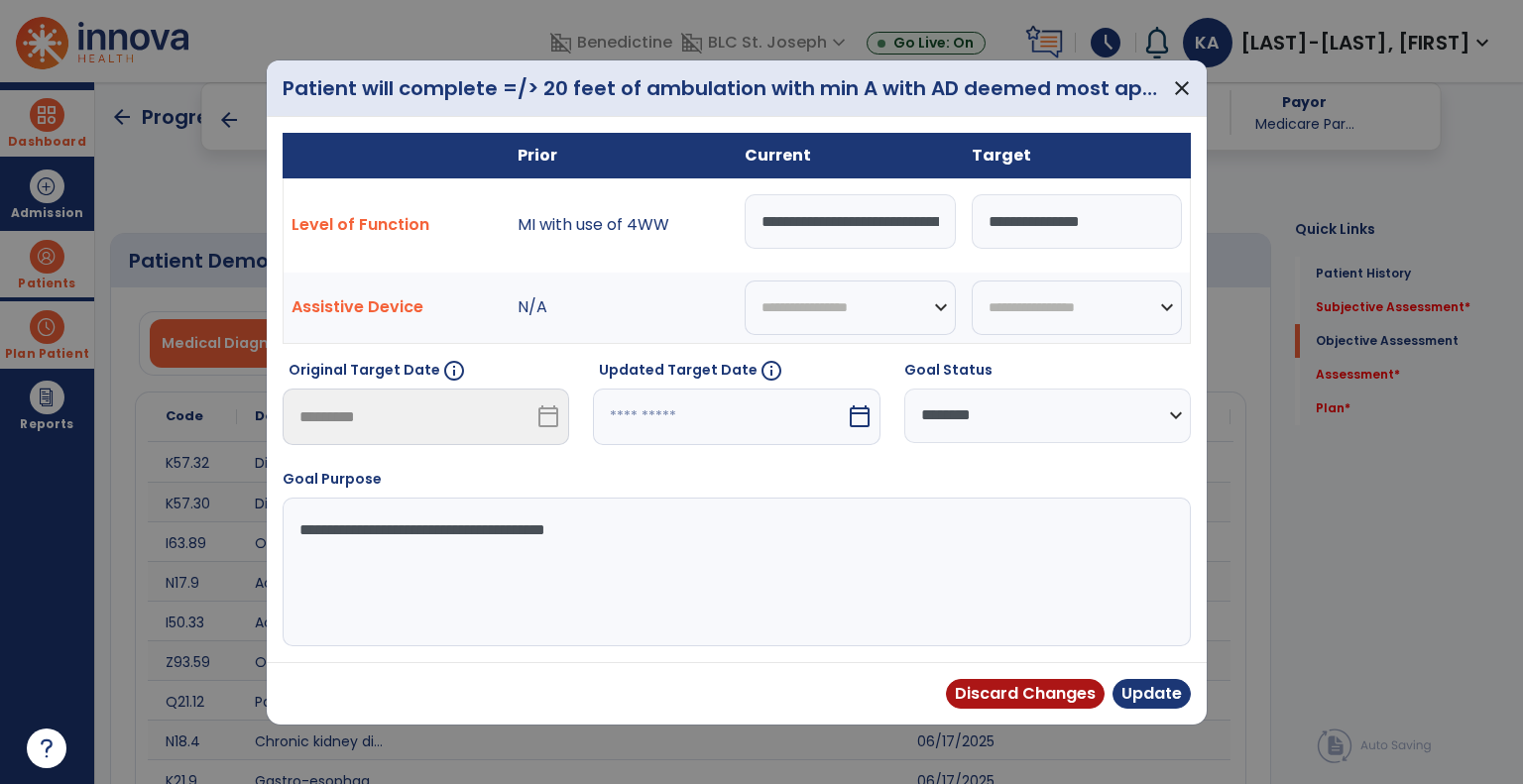click on "**********" at bounding box center (850, 221) 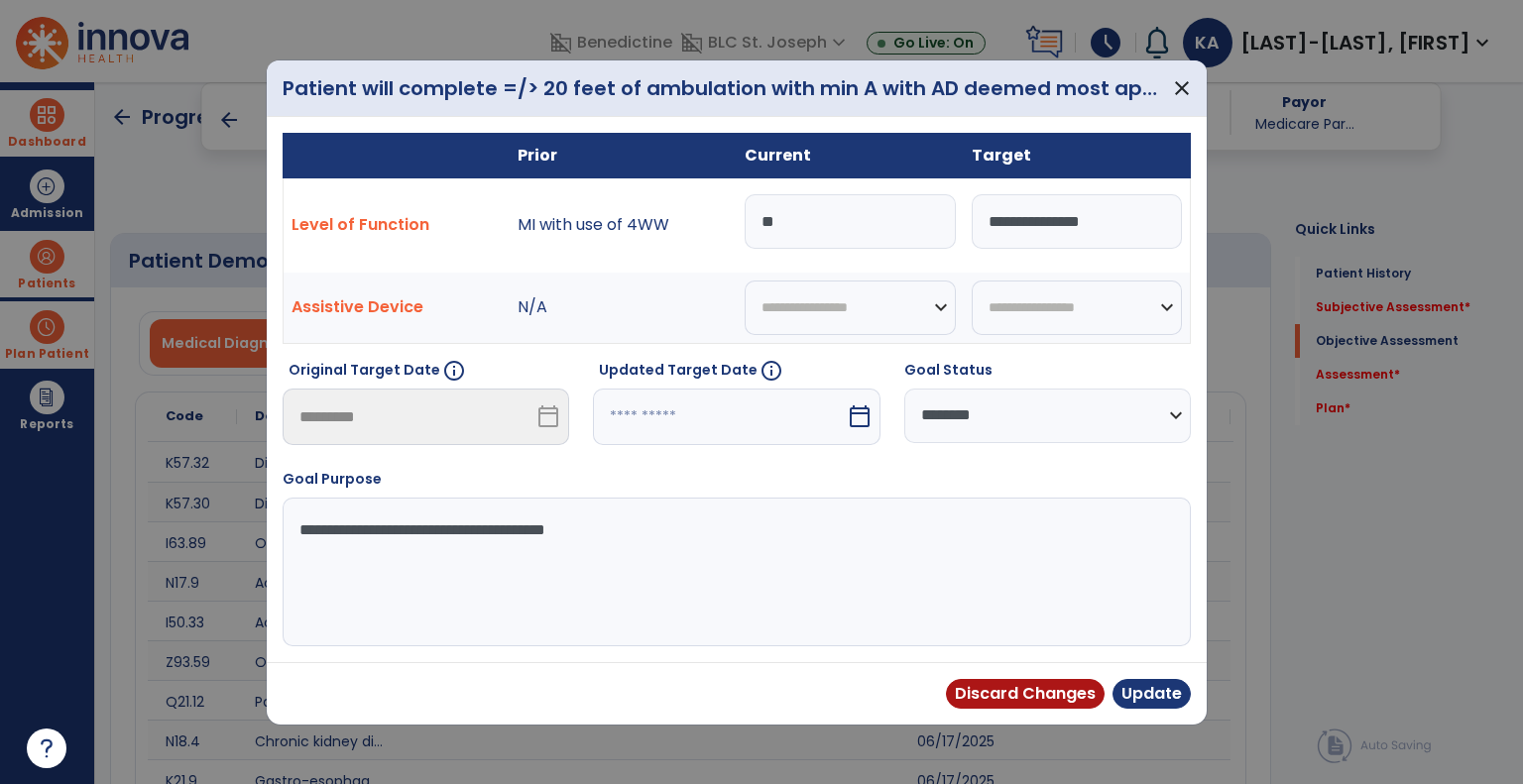 type on "*" 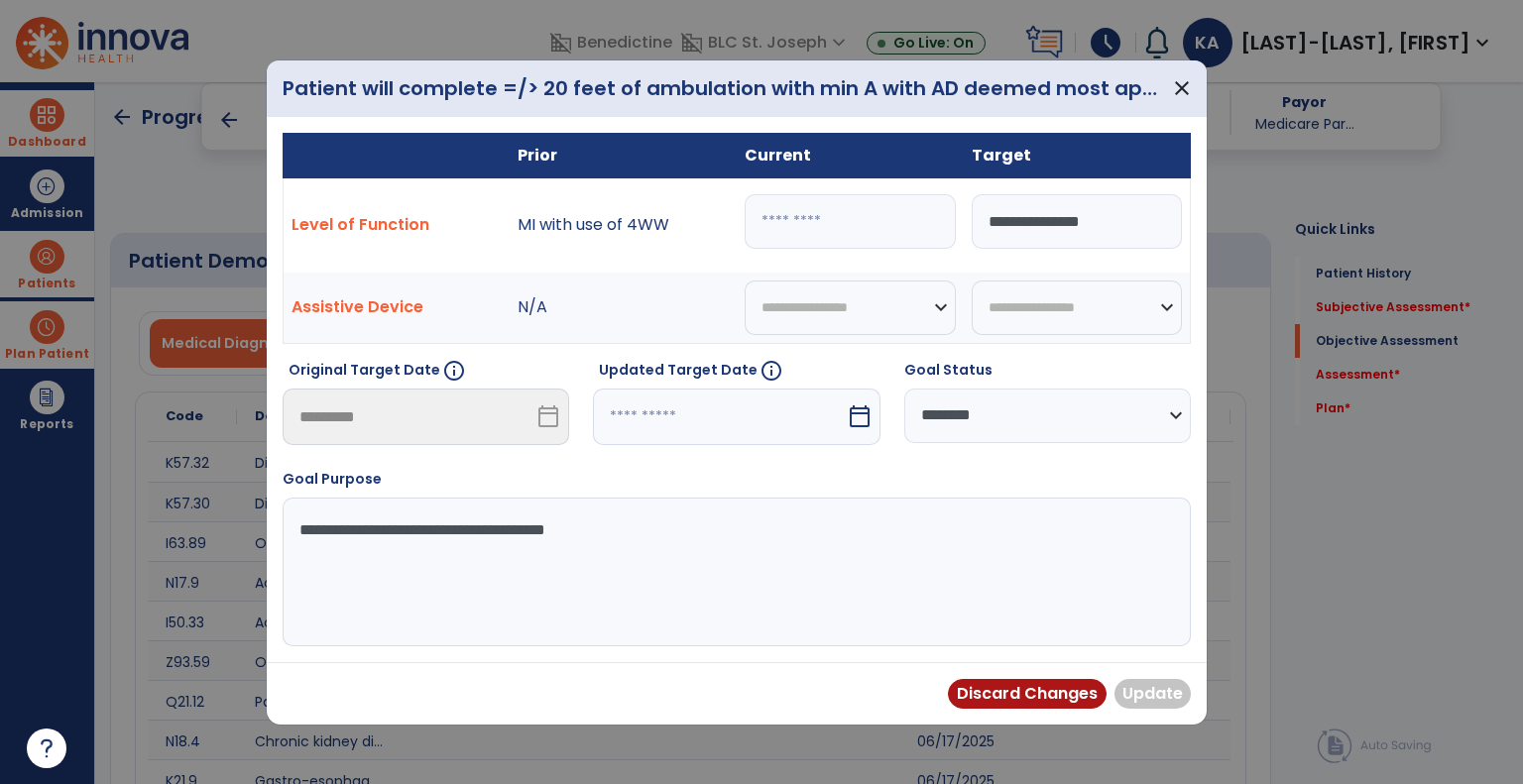 click at bounding box center (850, 221) 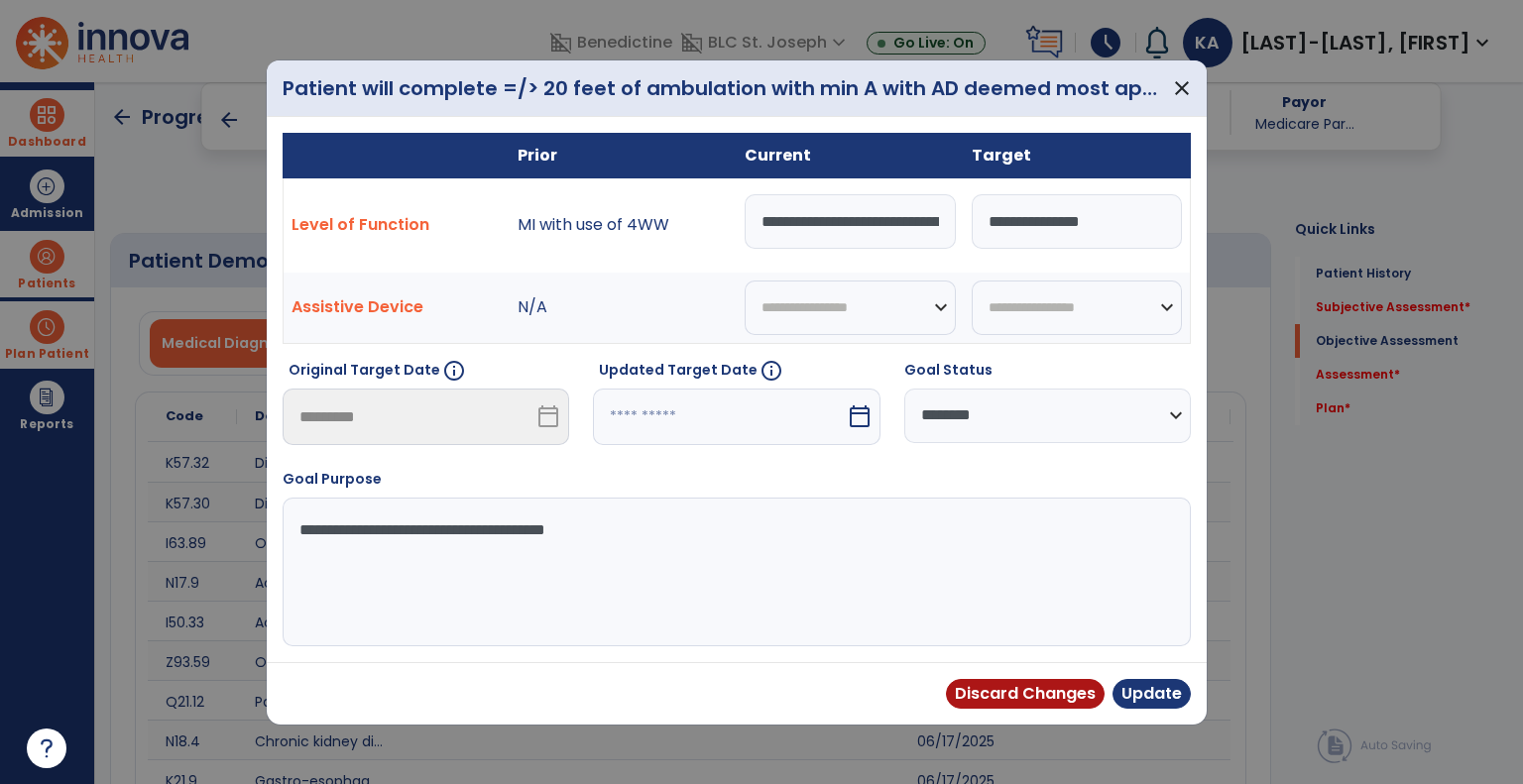 type on "**********" 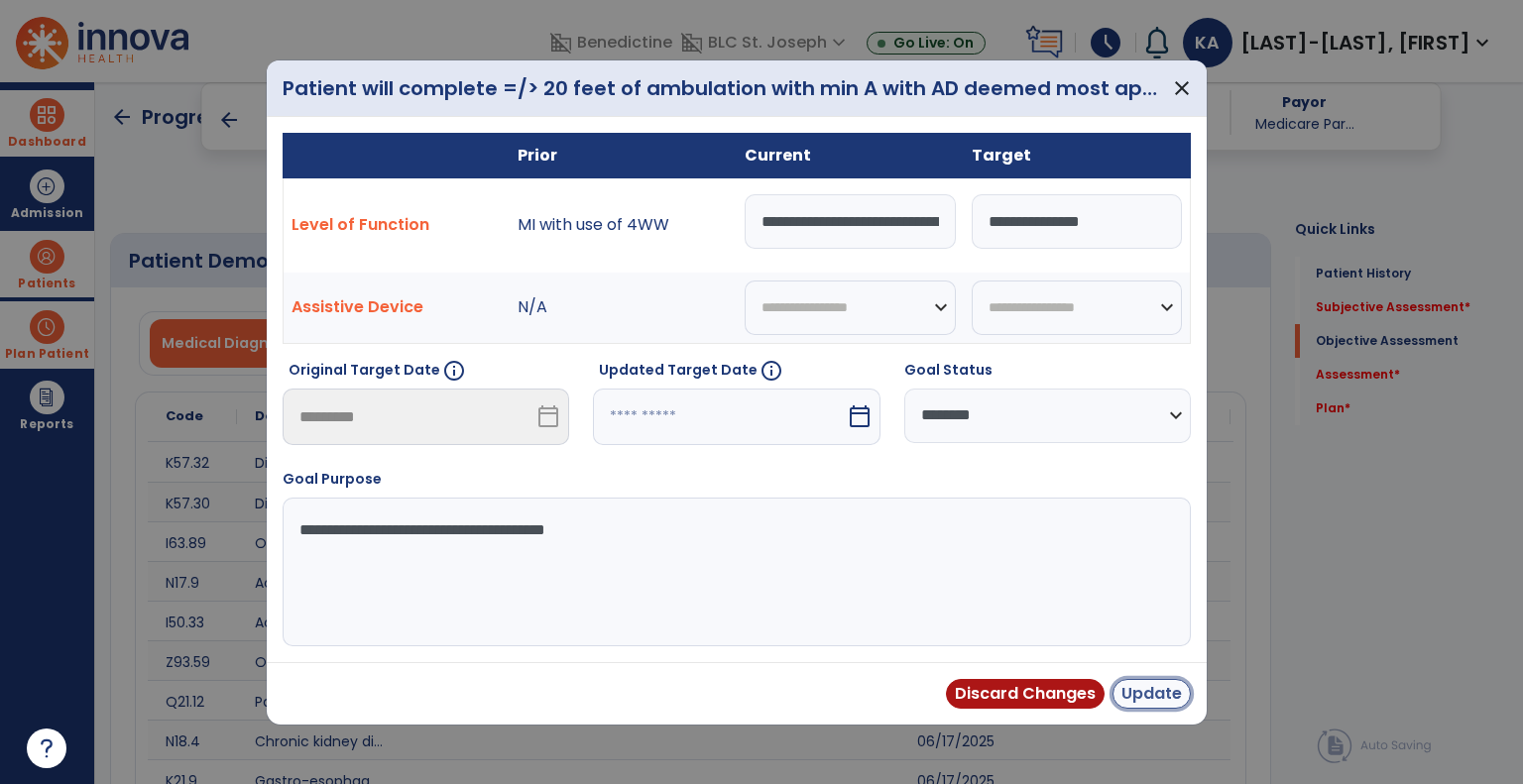 click on "Update" at bounding box center [1151, 694] 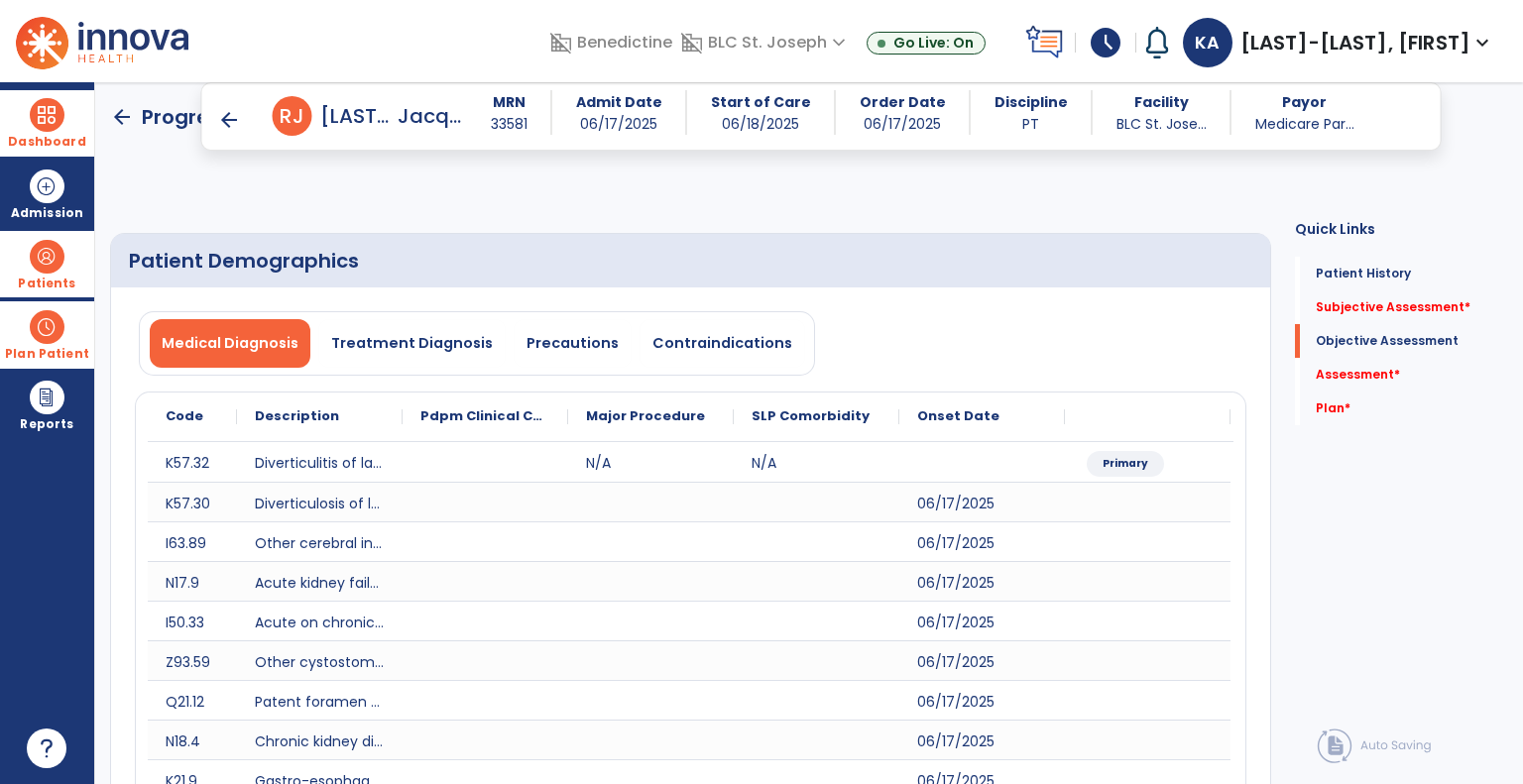 click on "CLOF" at bounding box center [1183, 2500] 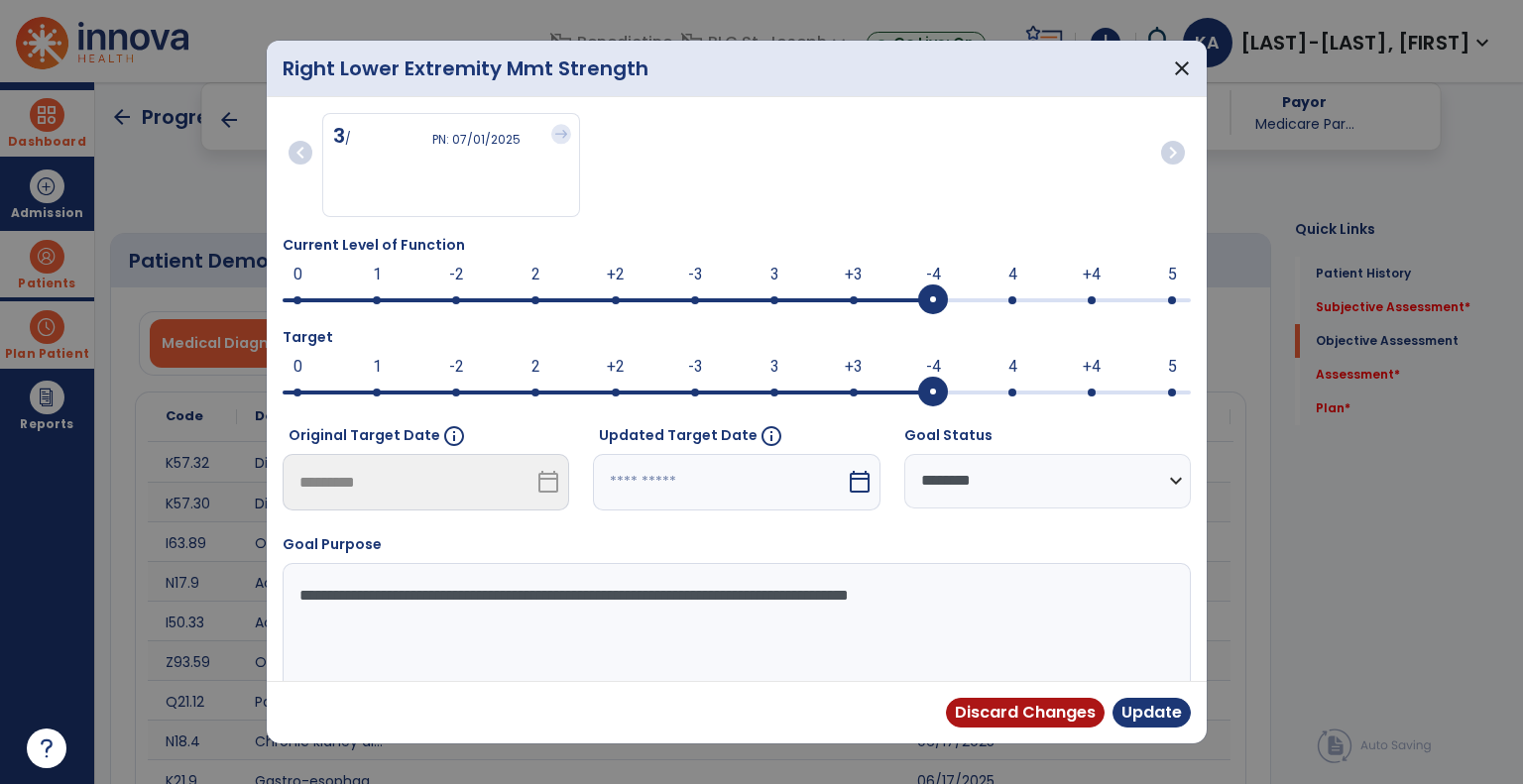 click at bounding box center (933, 300) 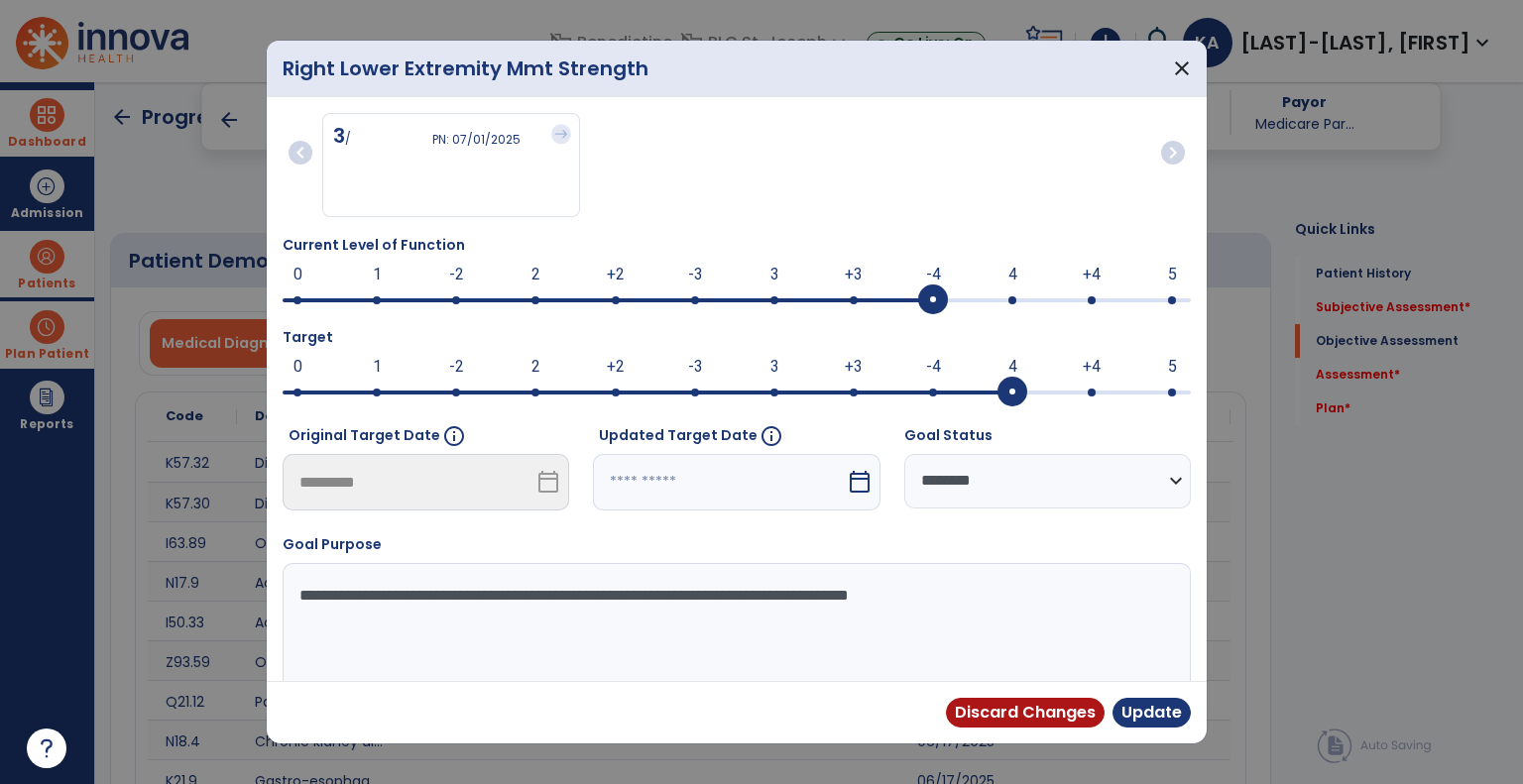click at bounding box center [1012, 392] 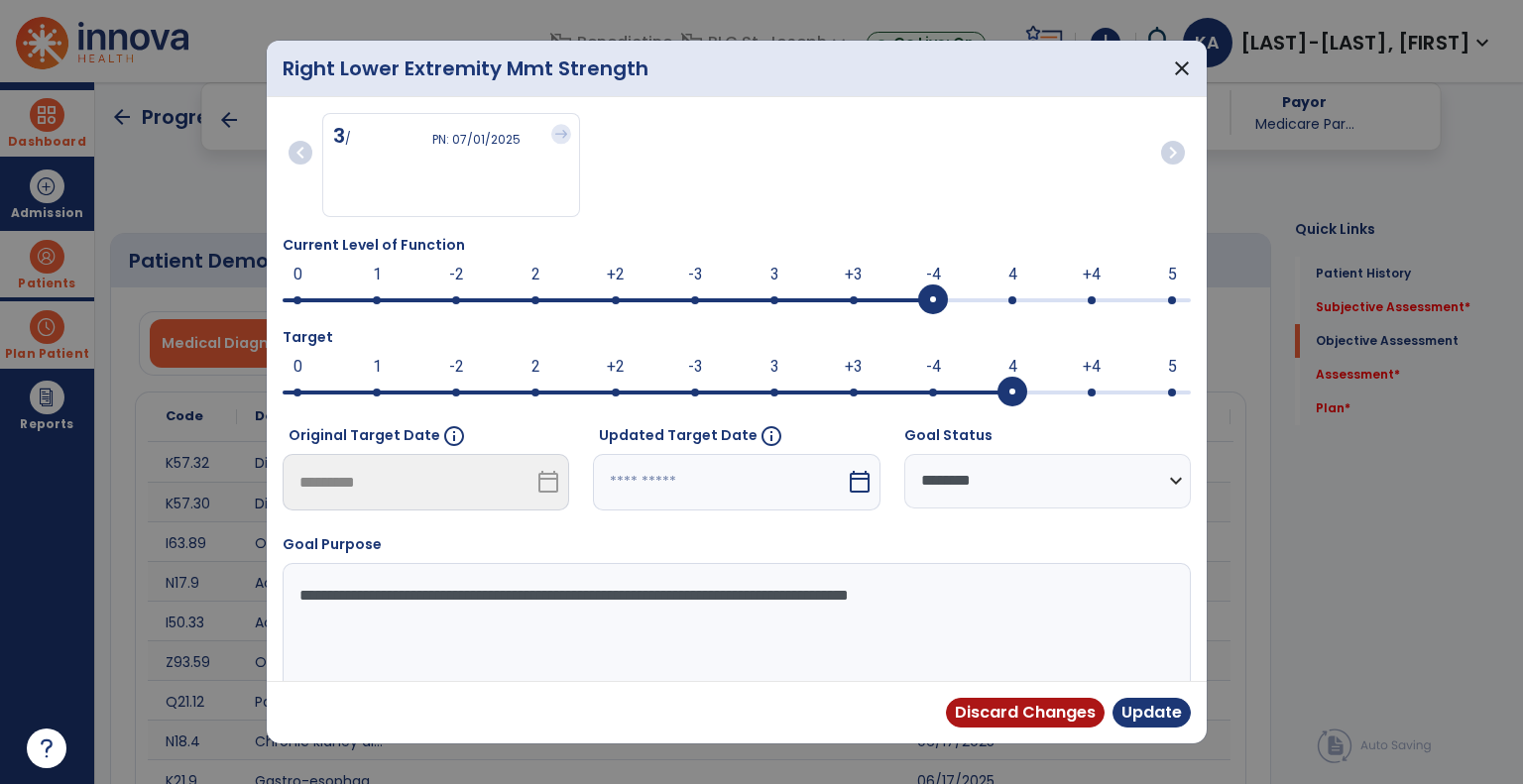 click on "calendar_today" at bounding box center (860, 482) 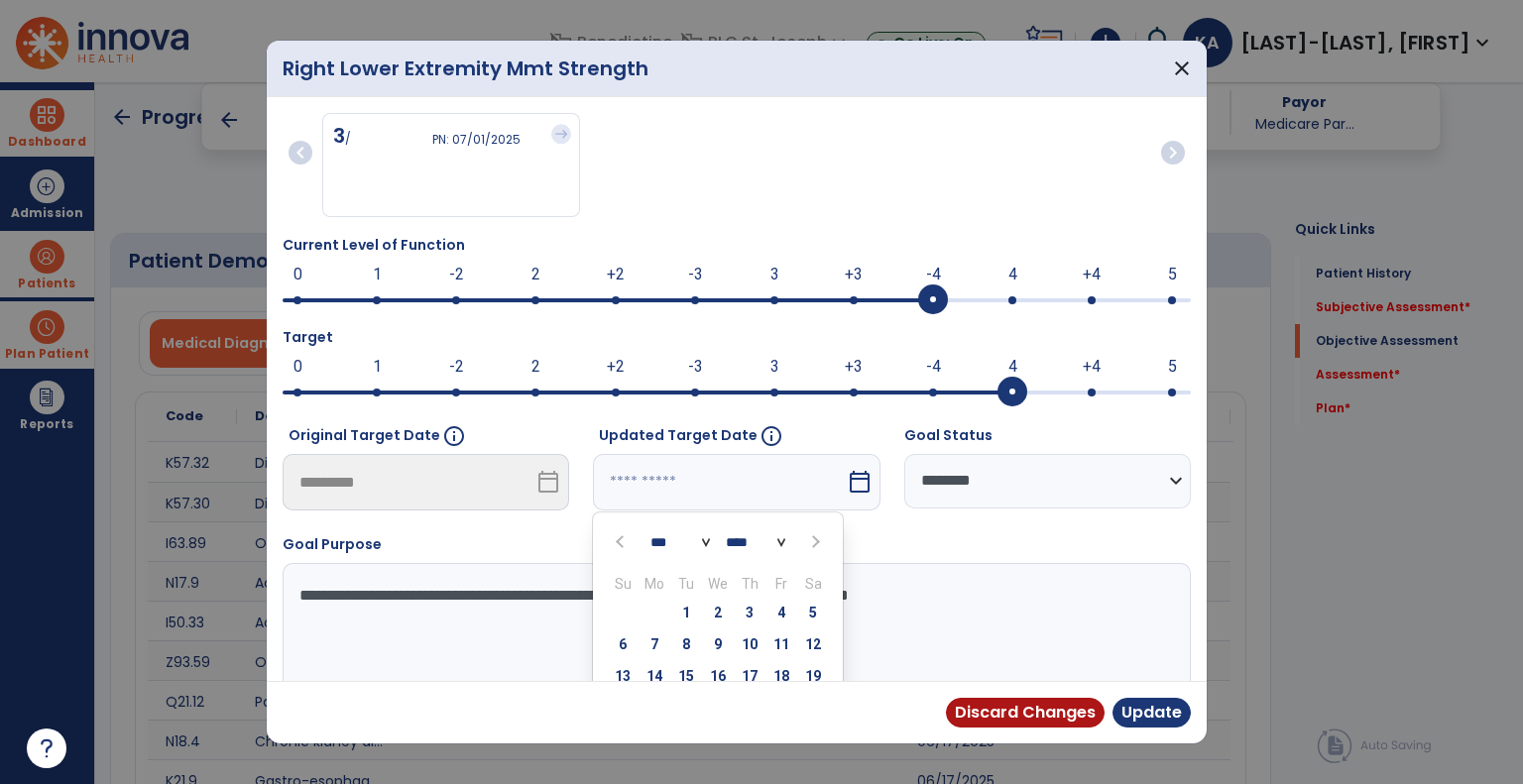 click at bounding box center [813, 541] 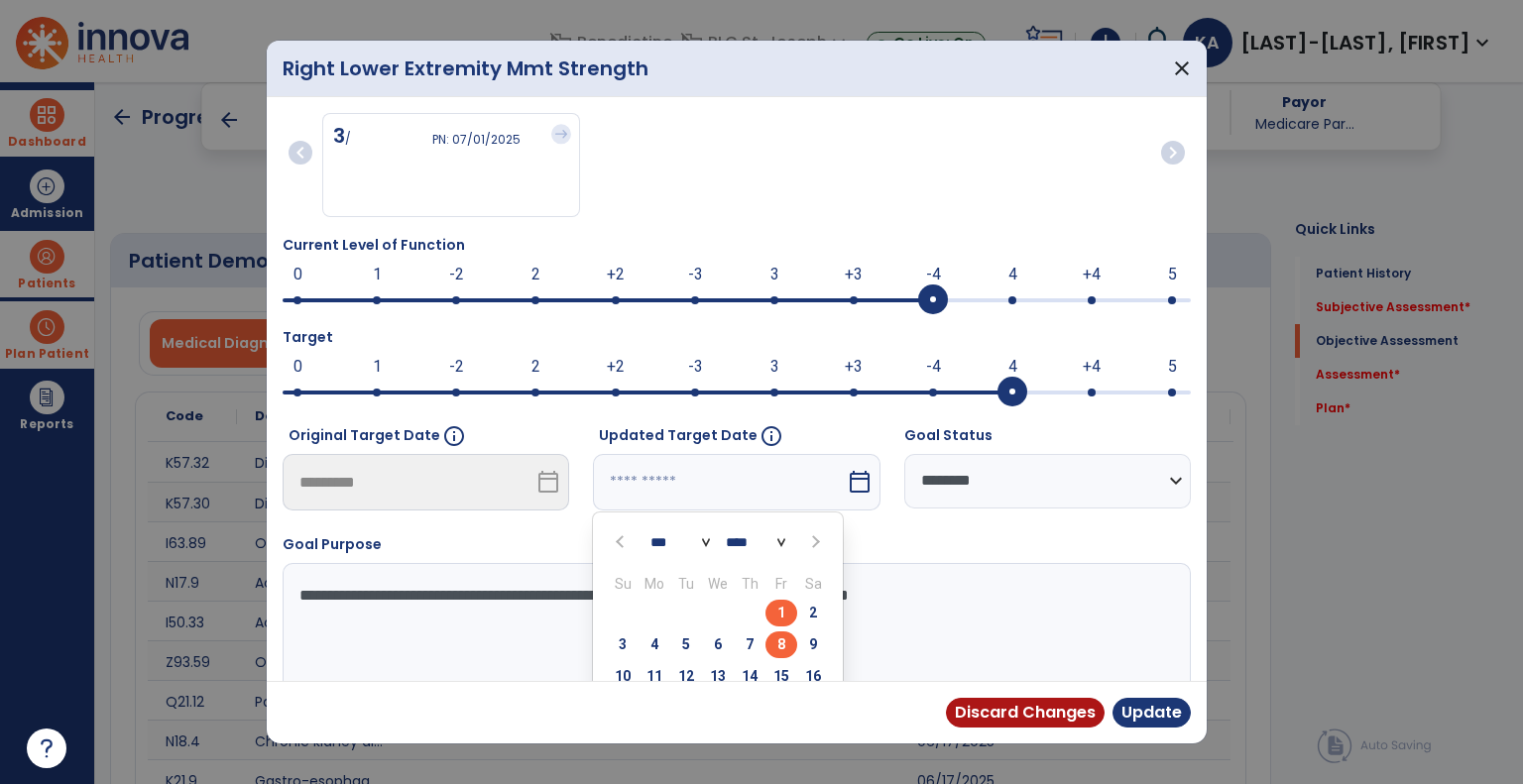 click on "8" at bounding box center (781, 644) 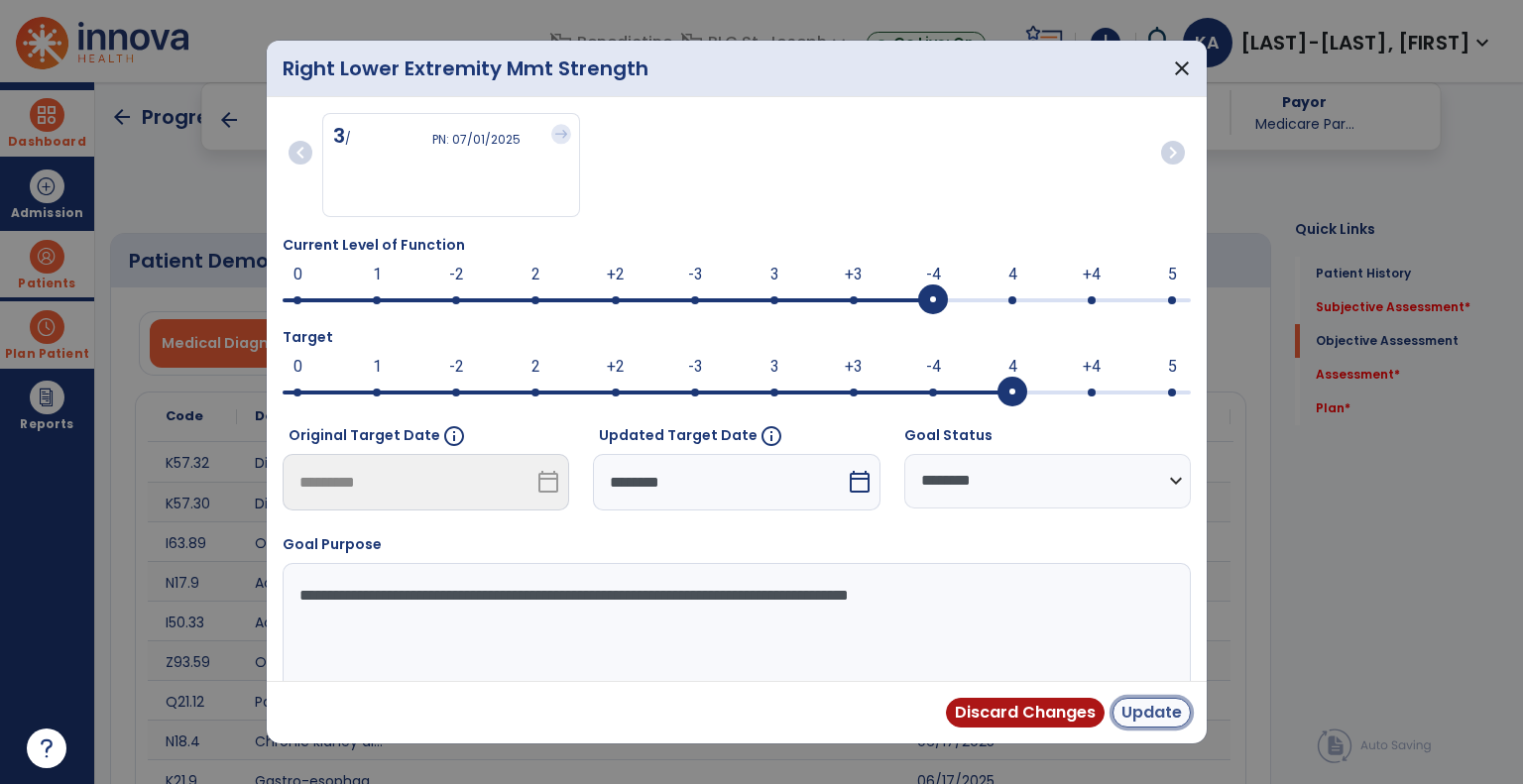 click on "Update" at bounding box center (1151, 713) 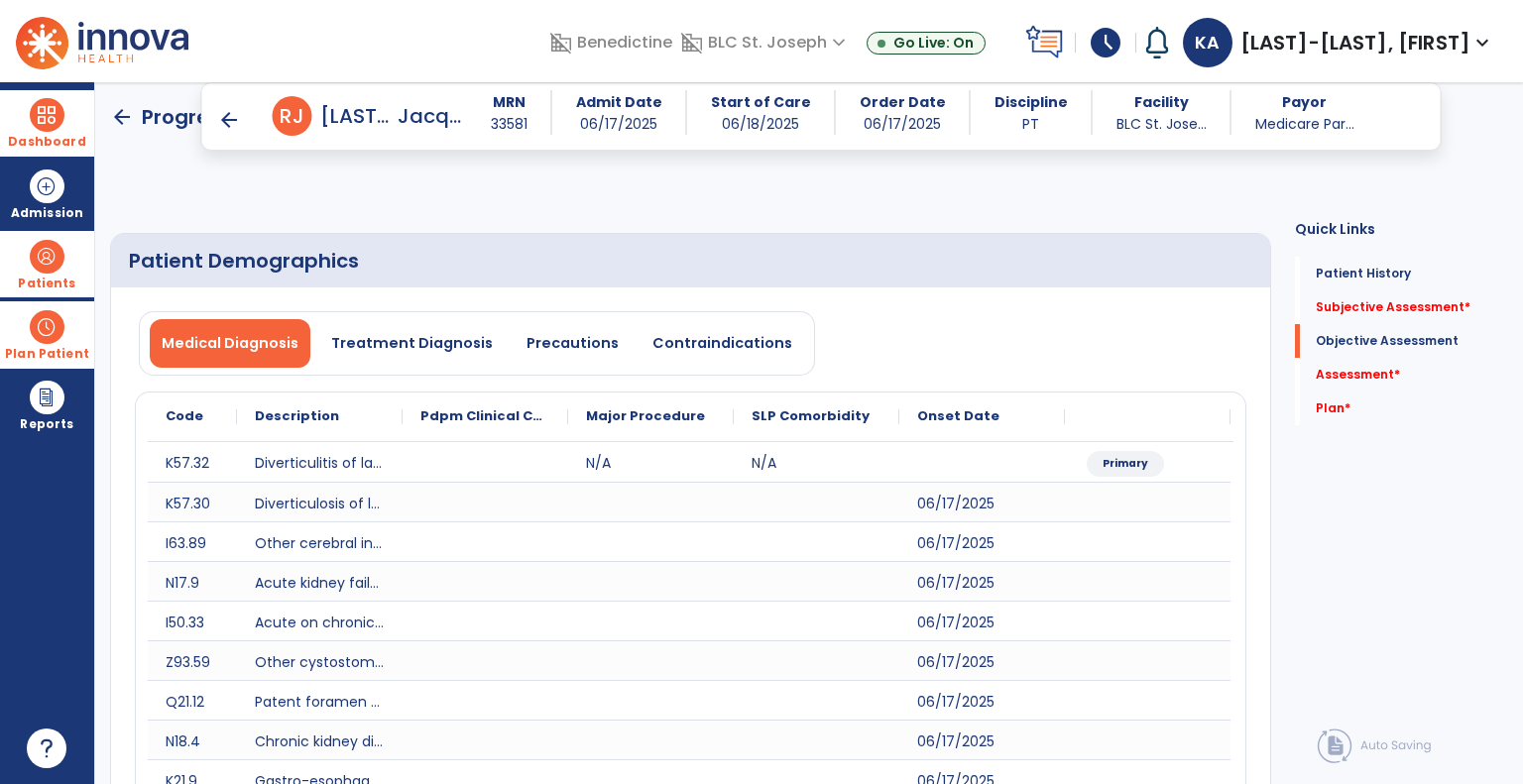 click on "edit   CLOF" at bounding box center (1175, 2624) 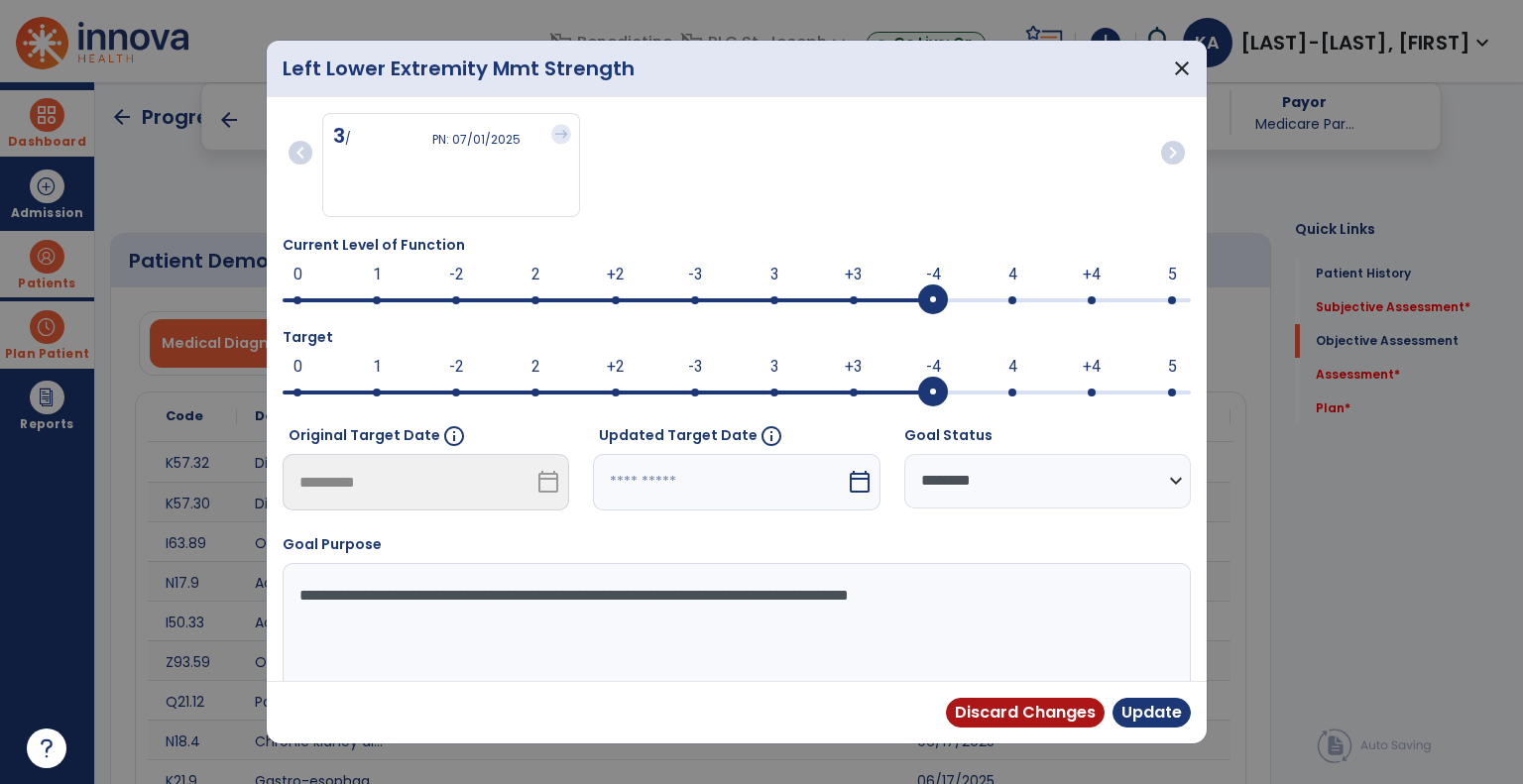 click at bounding box center [933, 300] 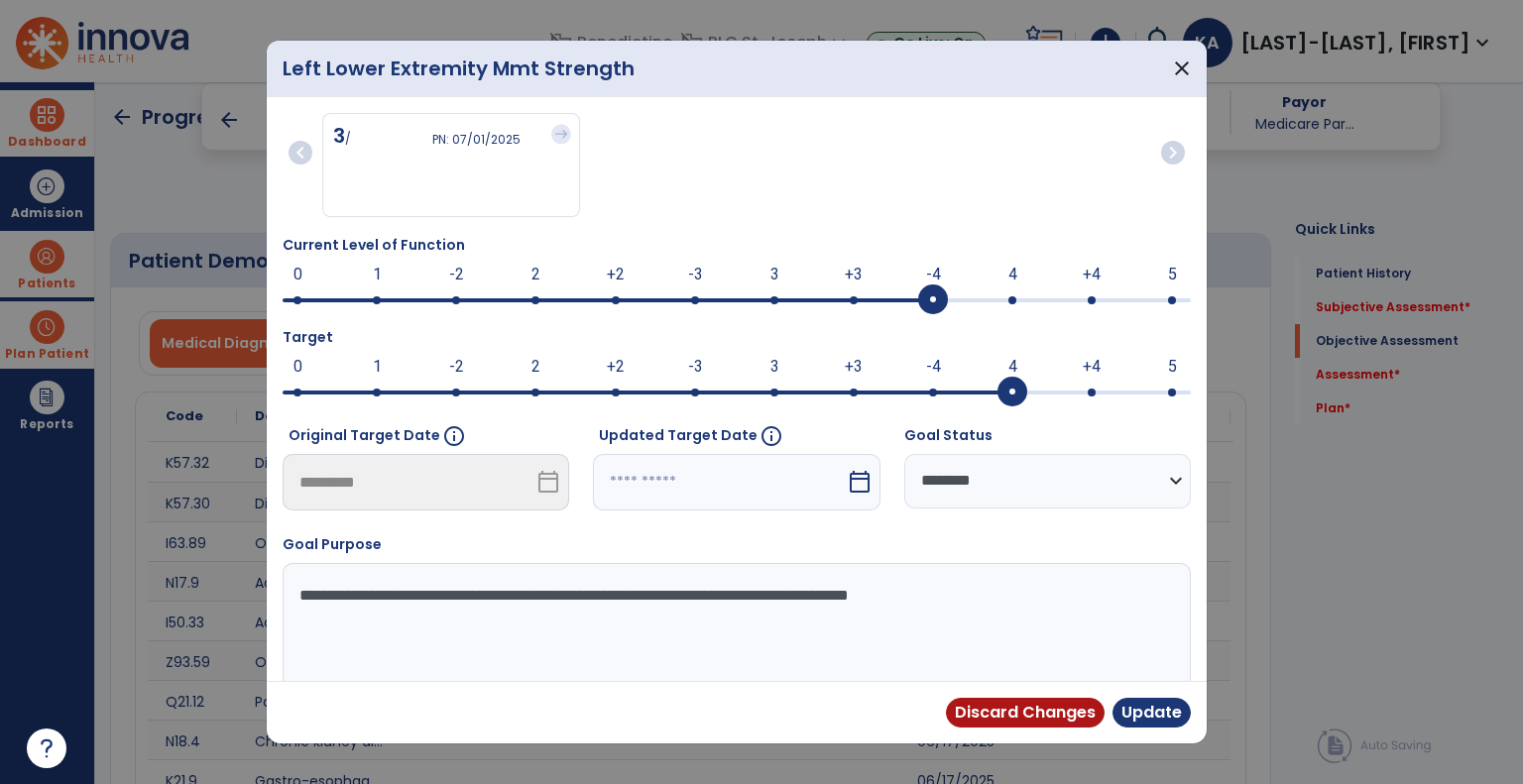 click at bounding box center (737, 391) 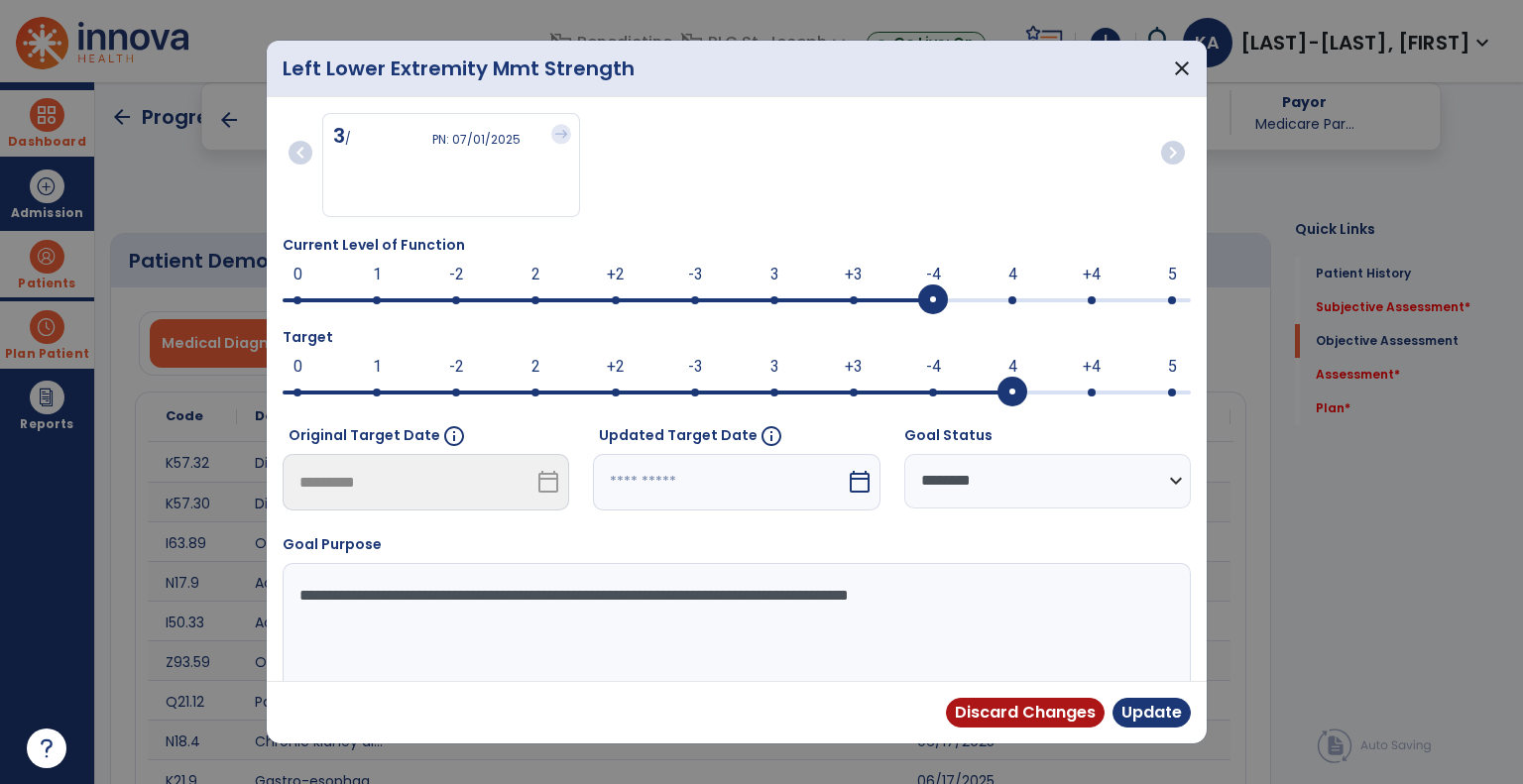 click on "calendar_today" at bounding box center (860, 482) 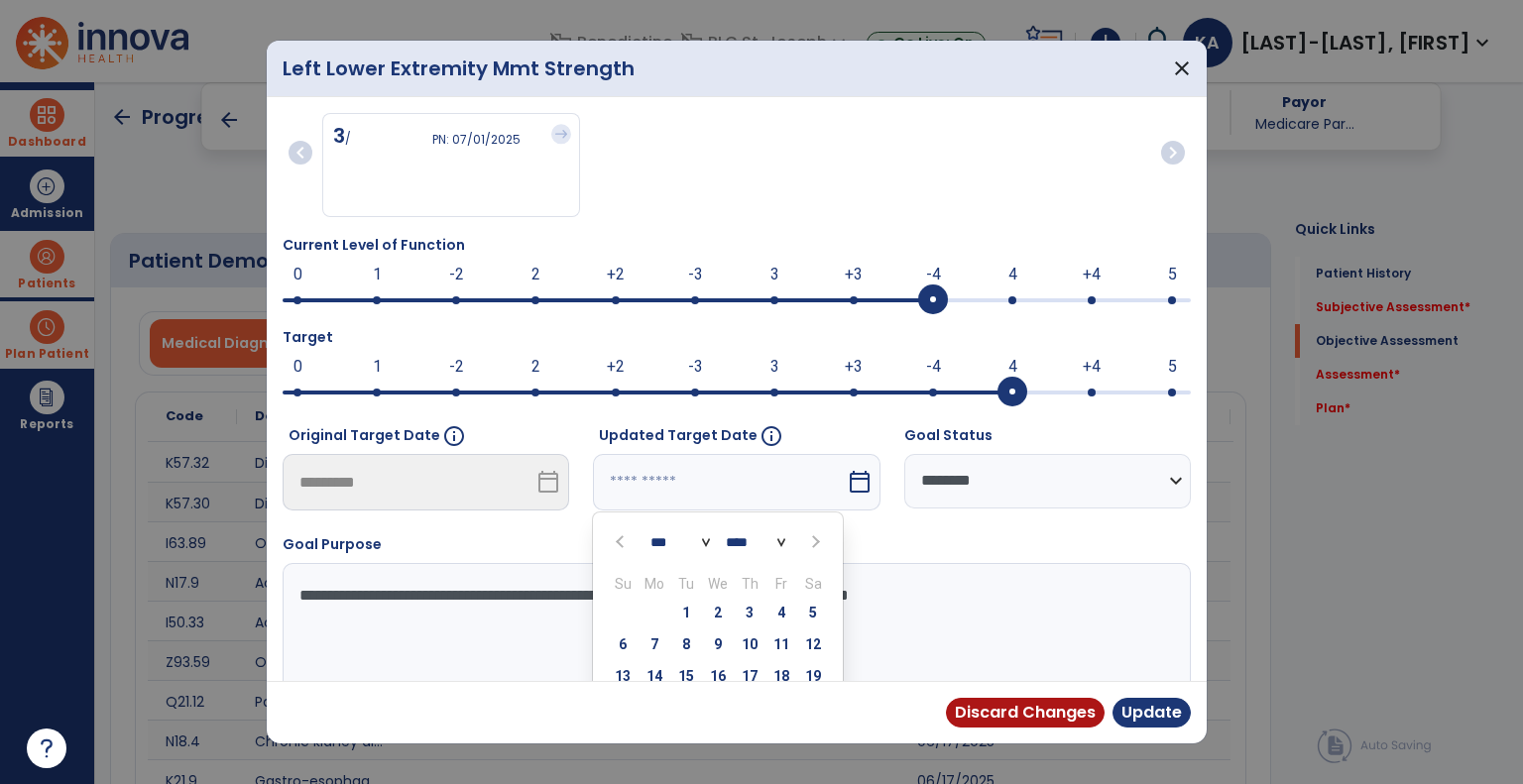 click at bounding box center [813, 541] 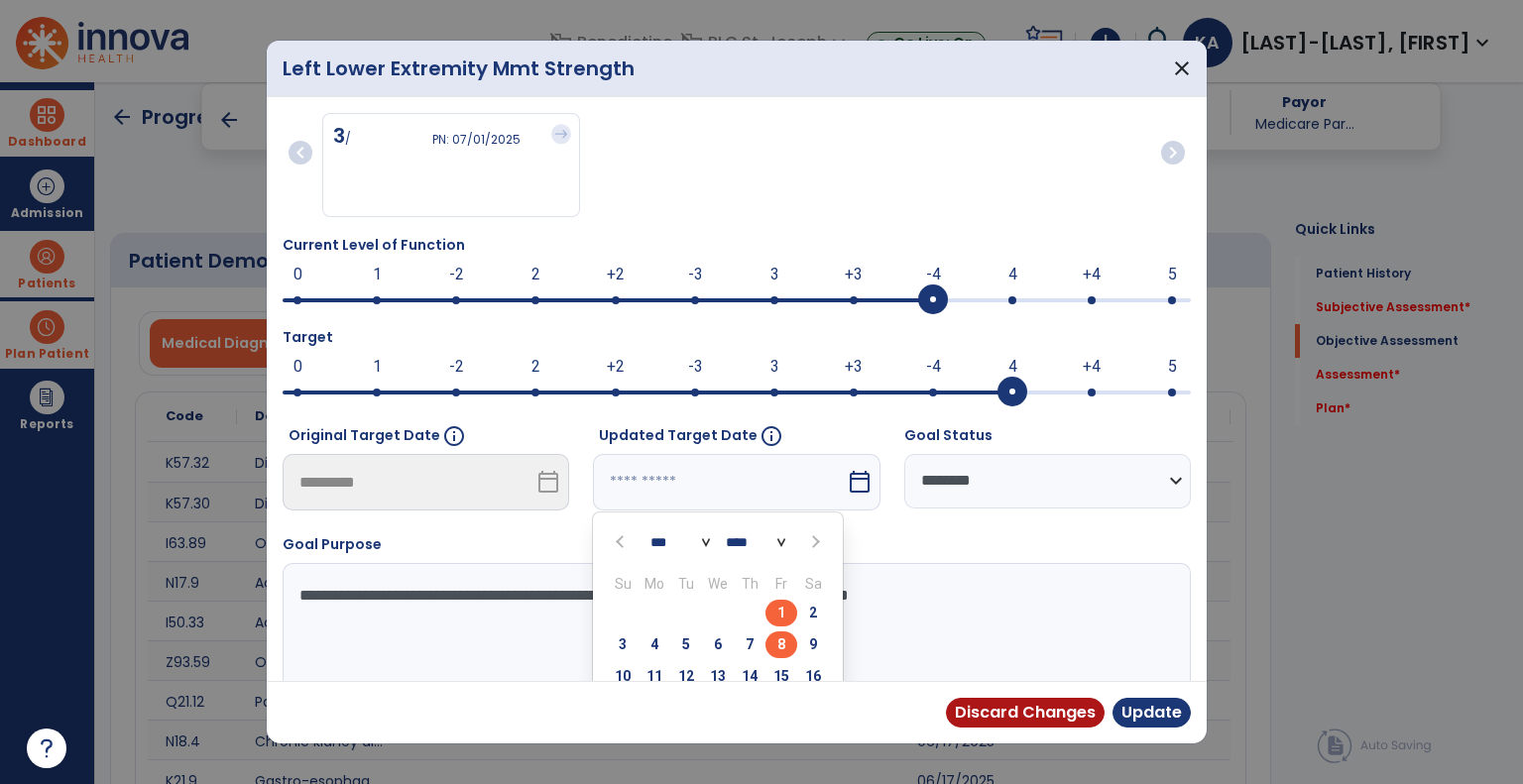 click on "8" at bounding box center [781, 644] 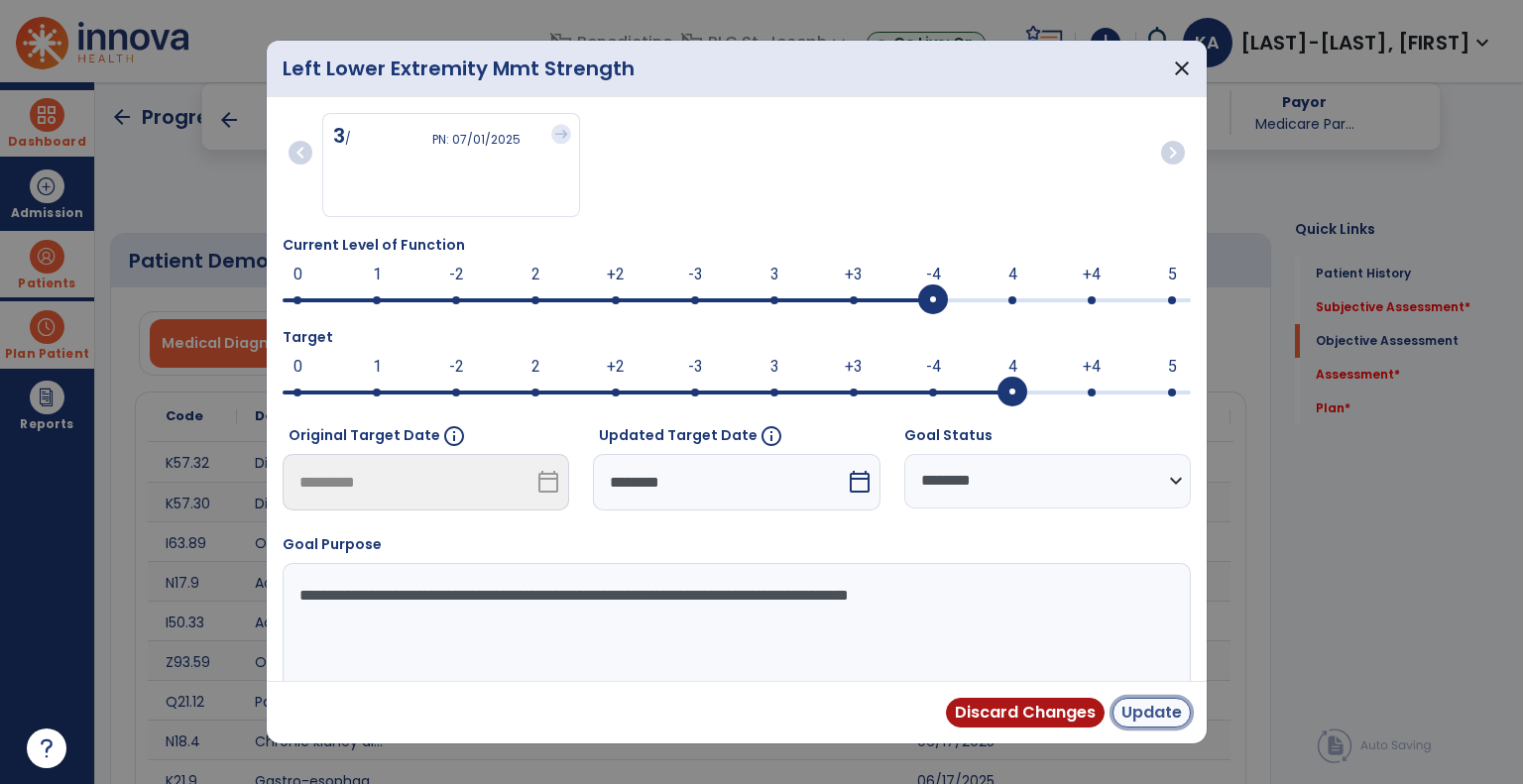 click on "Update" at bounding box center [1151, 713] 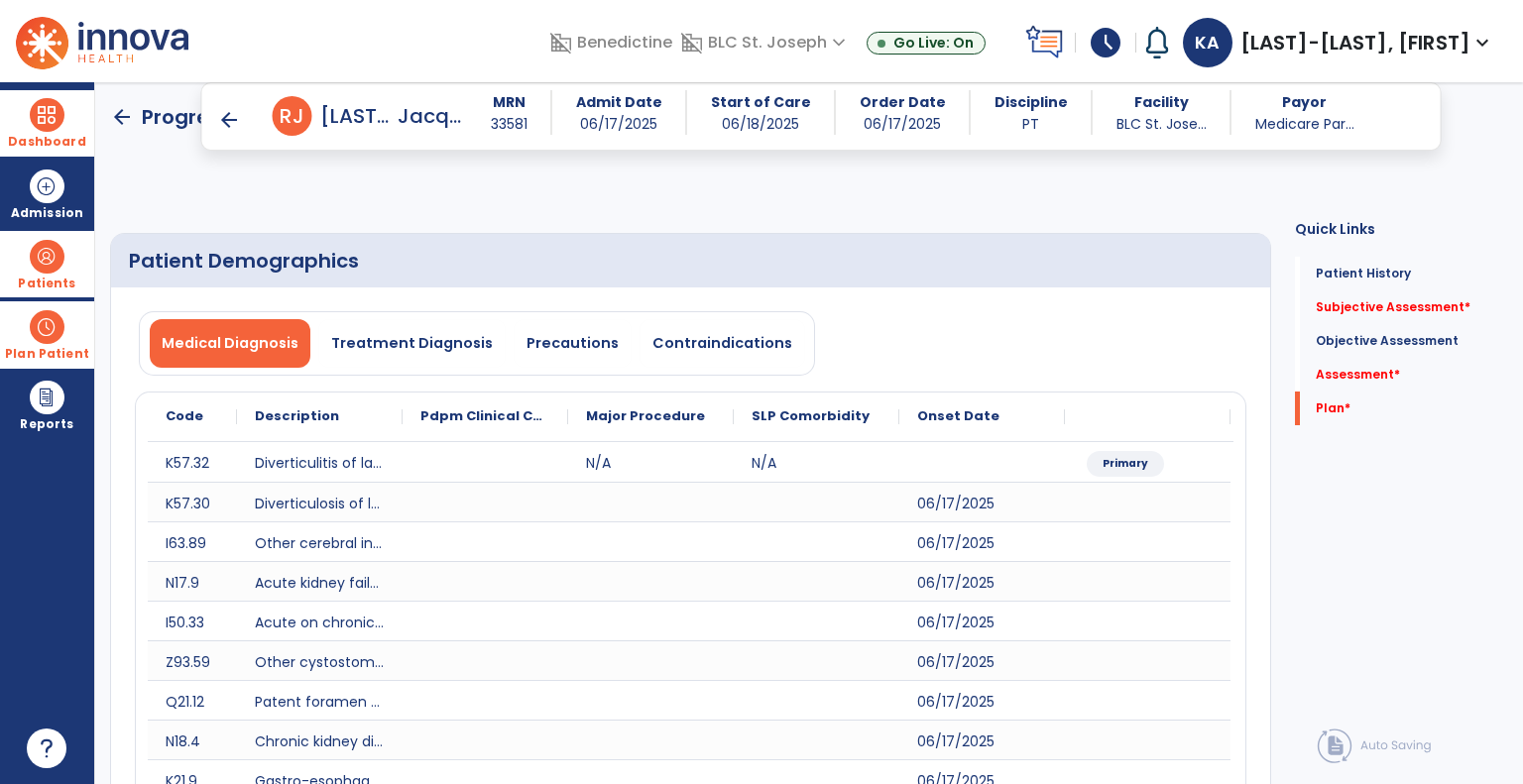 click 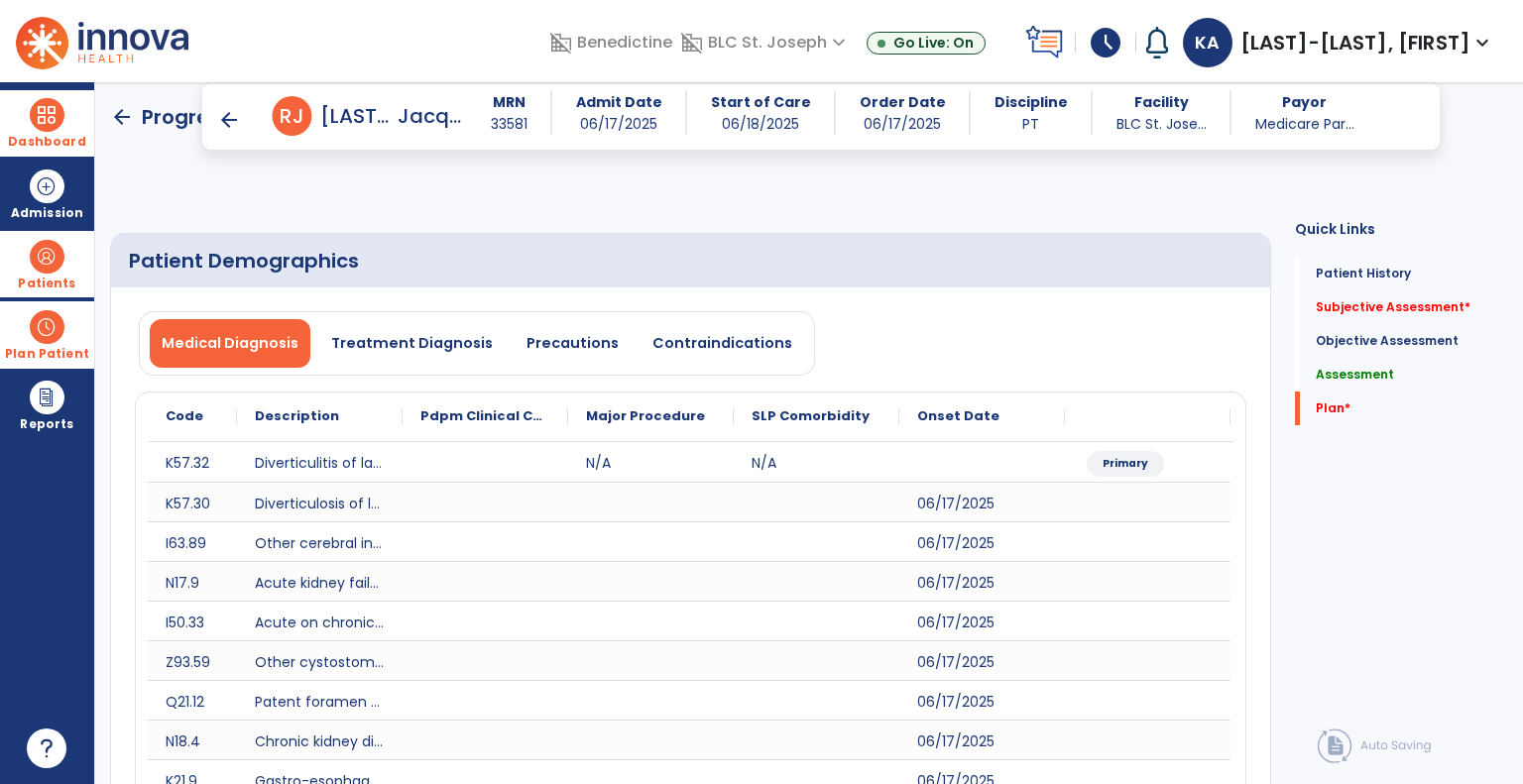 click on "**********" 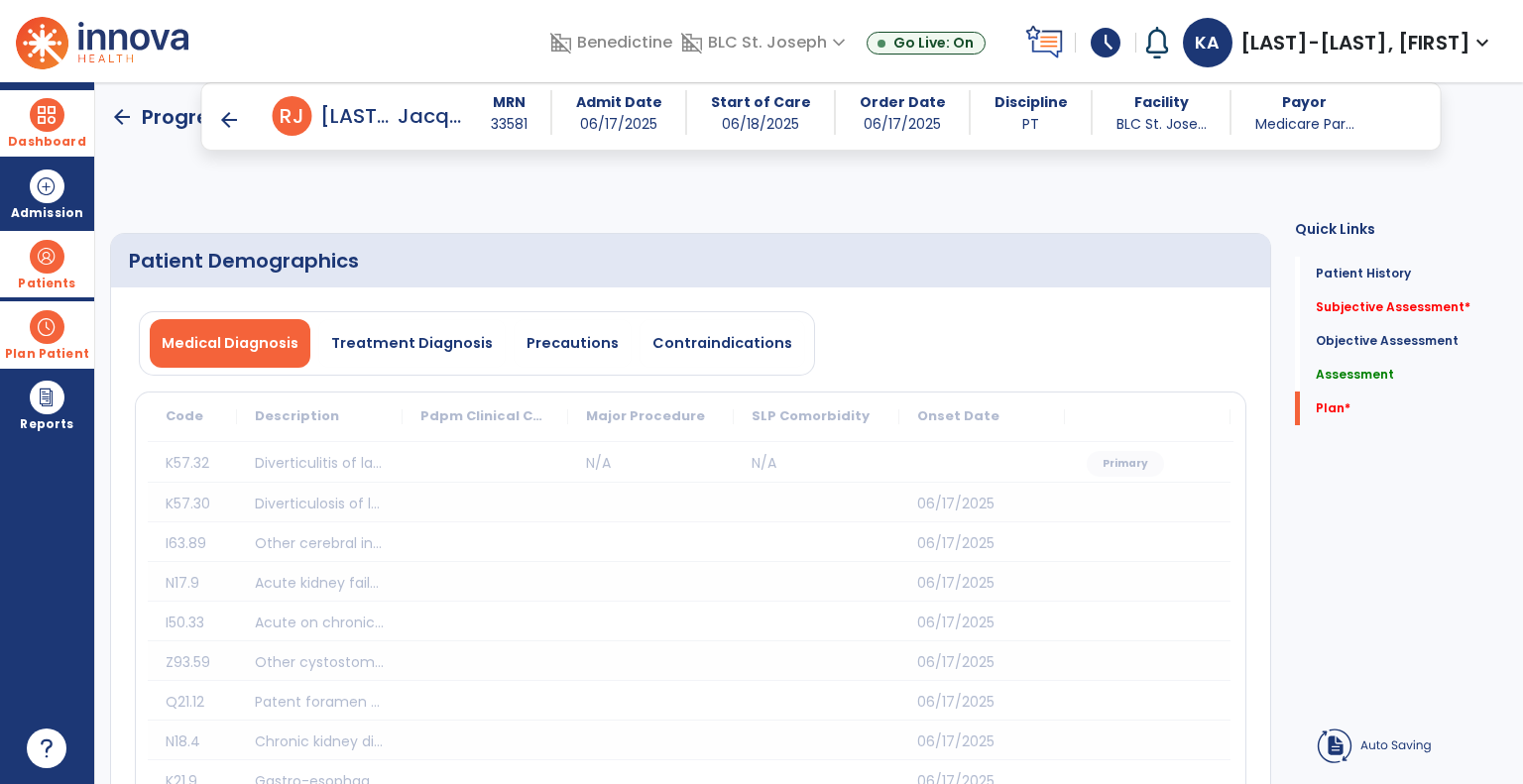 click 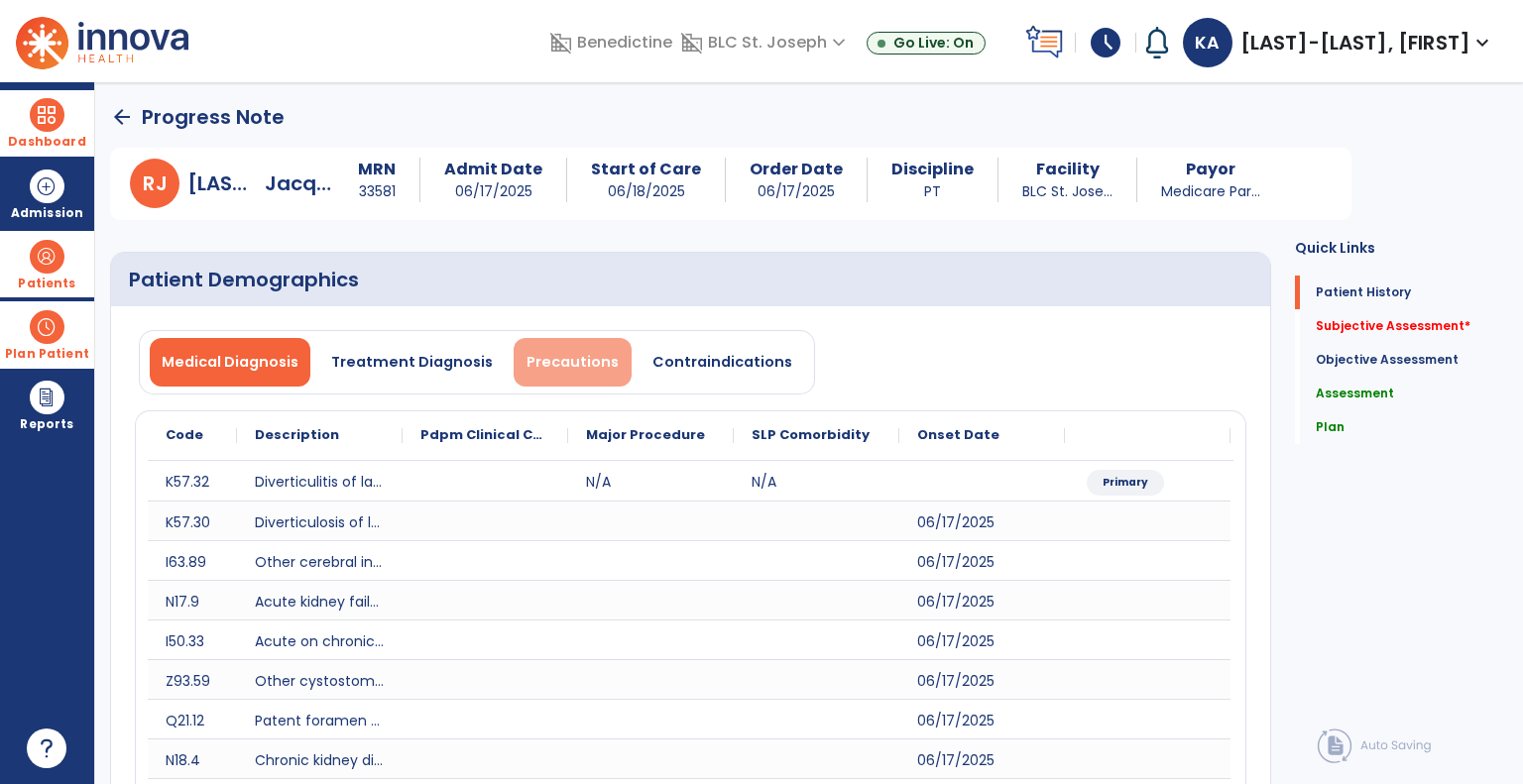 type on "**********" 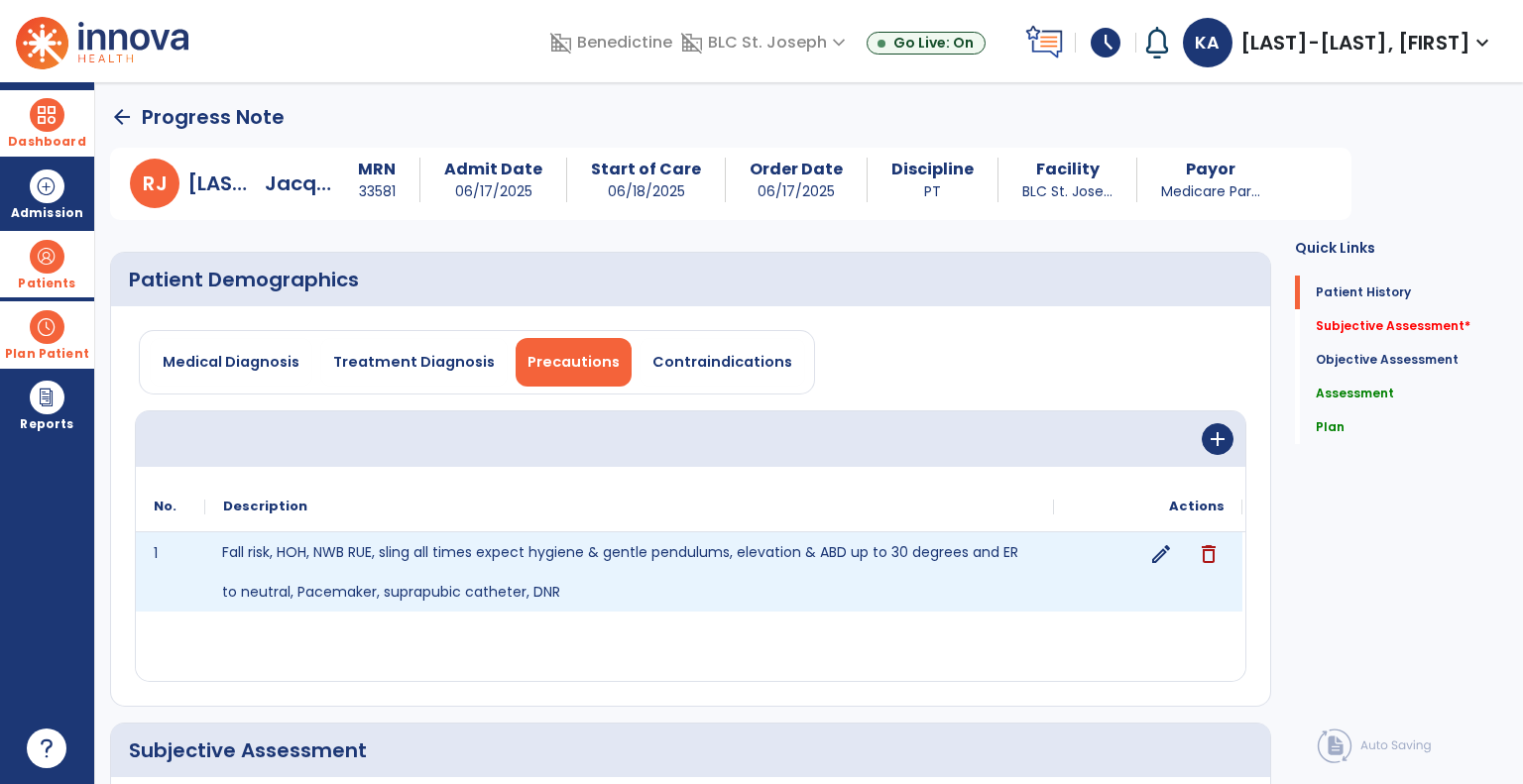 click on "Fall risk, HOH, NWB RUE, sling all times expect hygiene & gentle pendulums, elevation & ABD up to 30 degrees and ER to neutral, Pacemaker, suprapubic catheter, DNR" 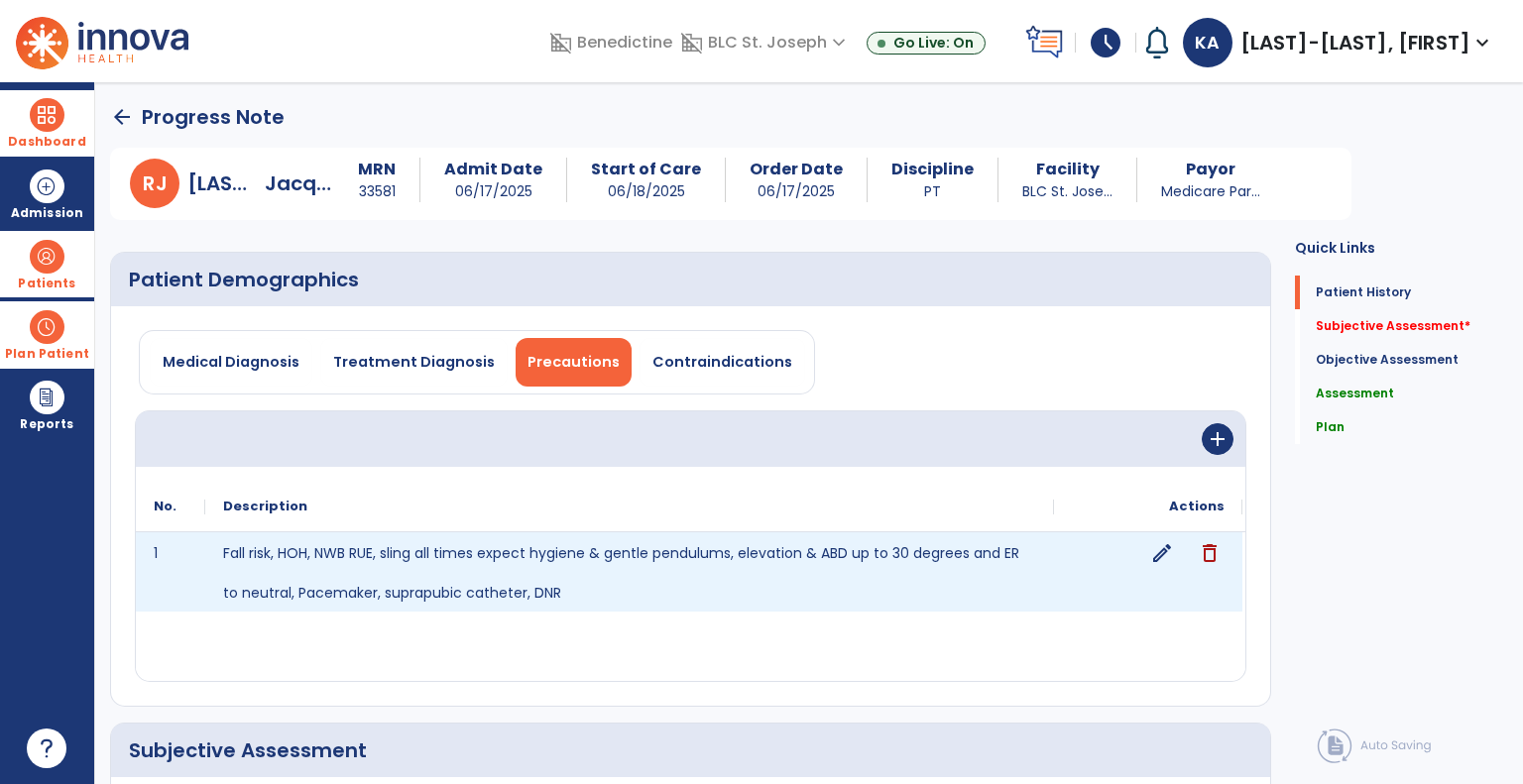 click on "edit" 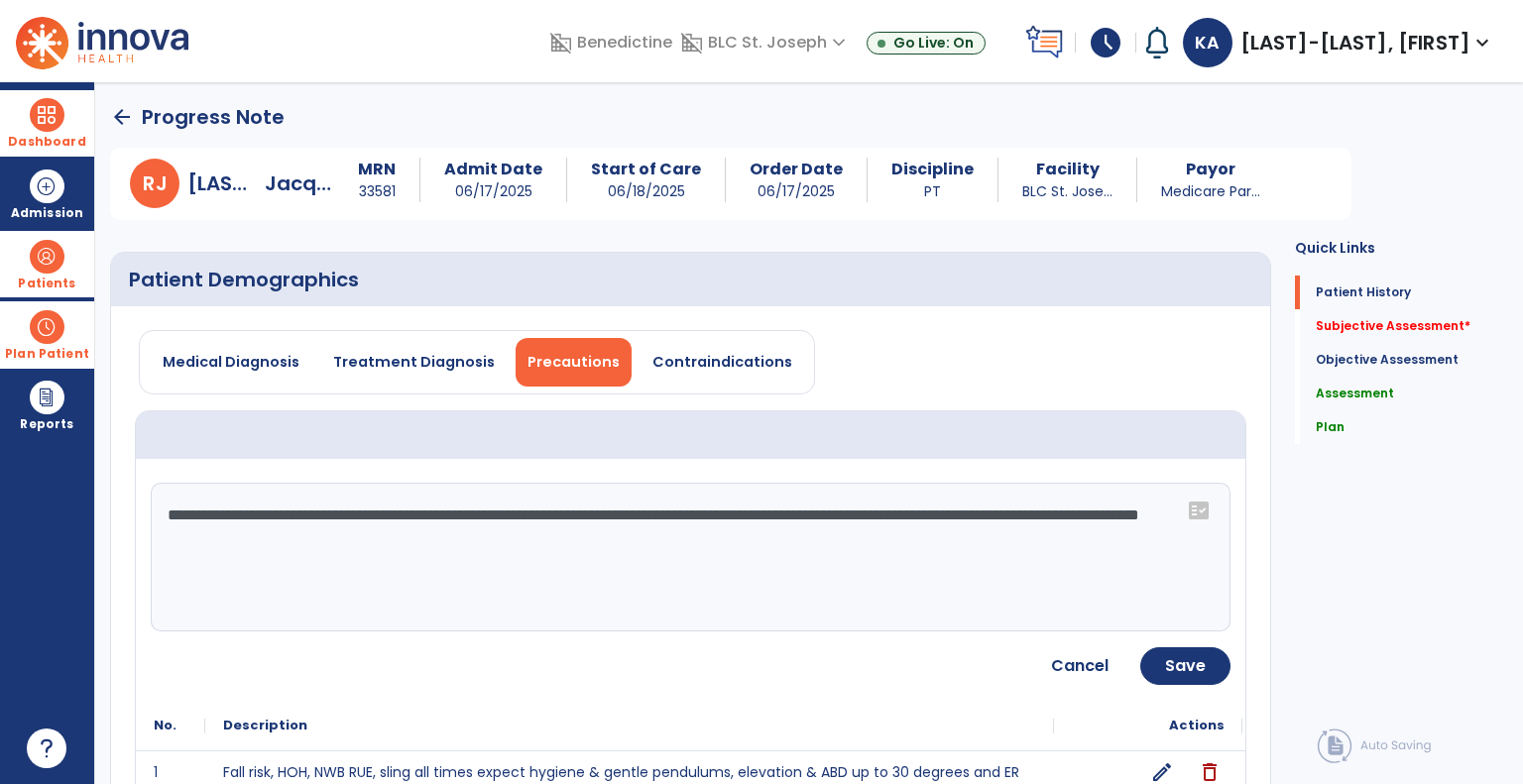 click on "**********" 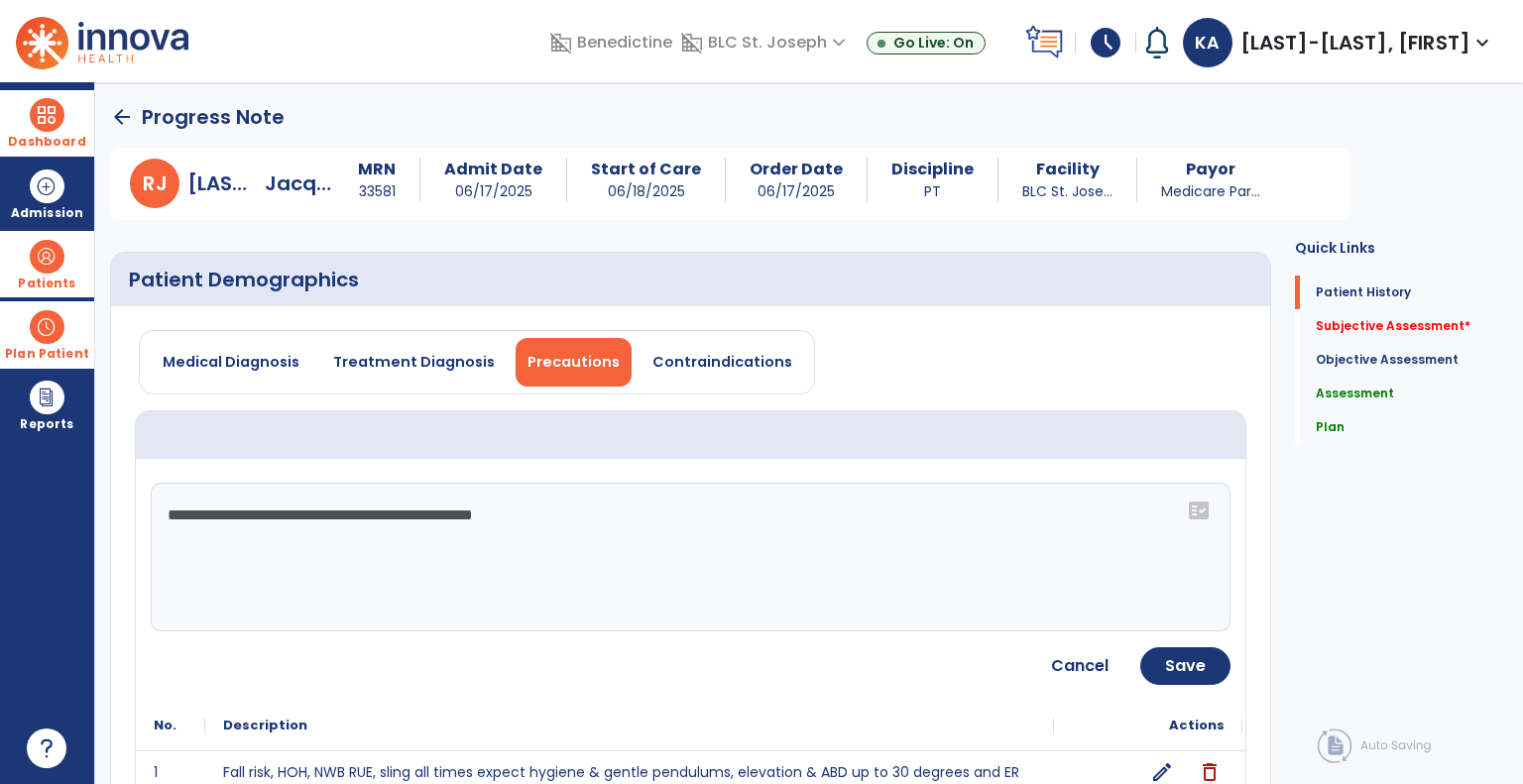 click on "**********" 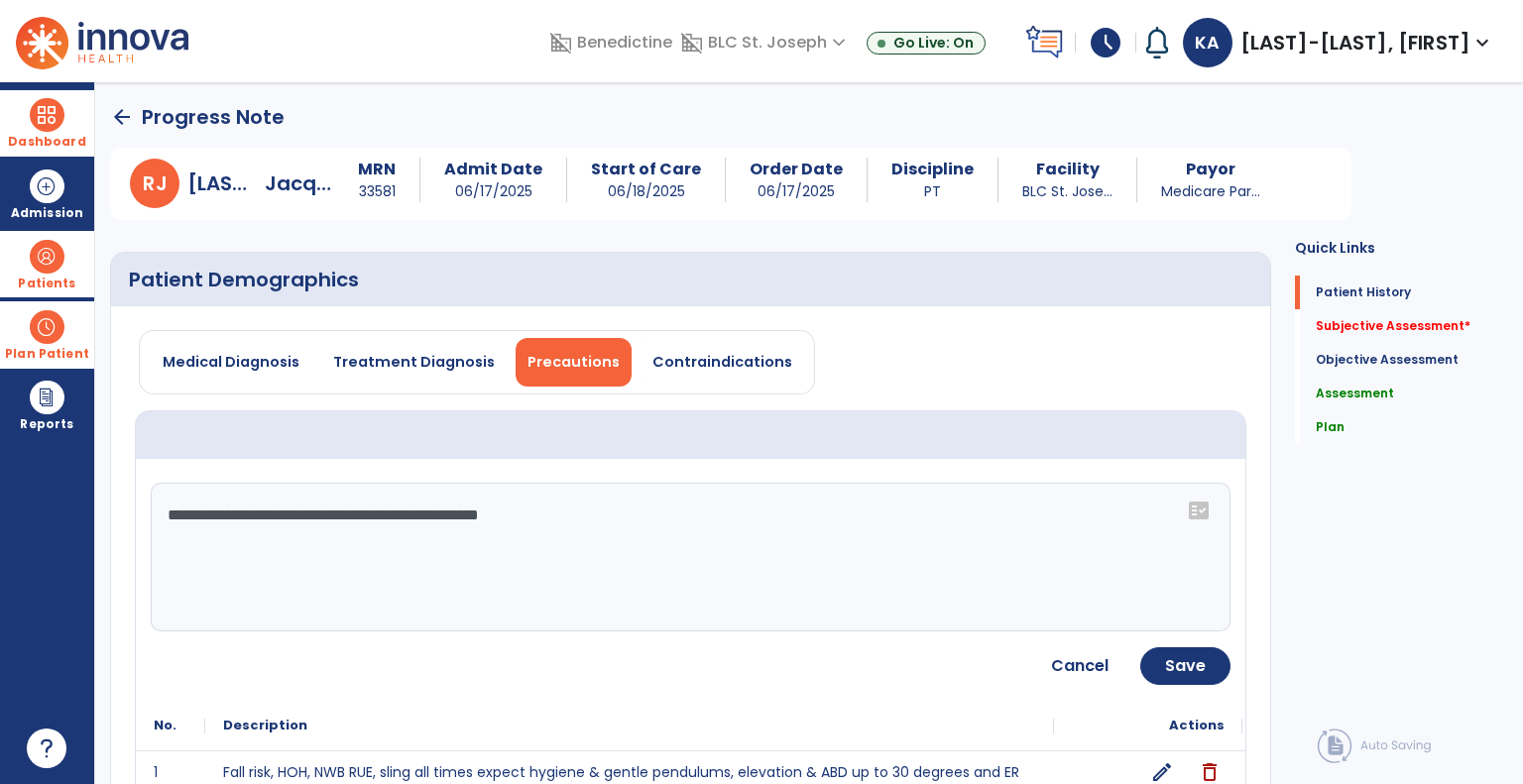 click on "**********" 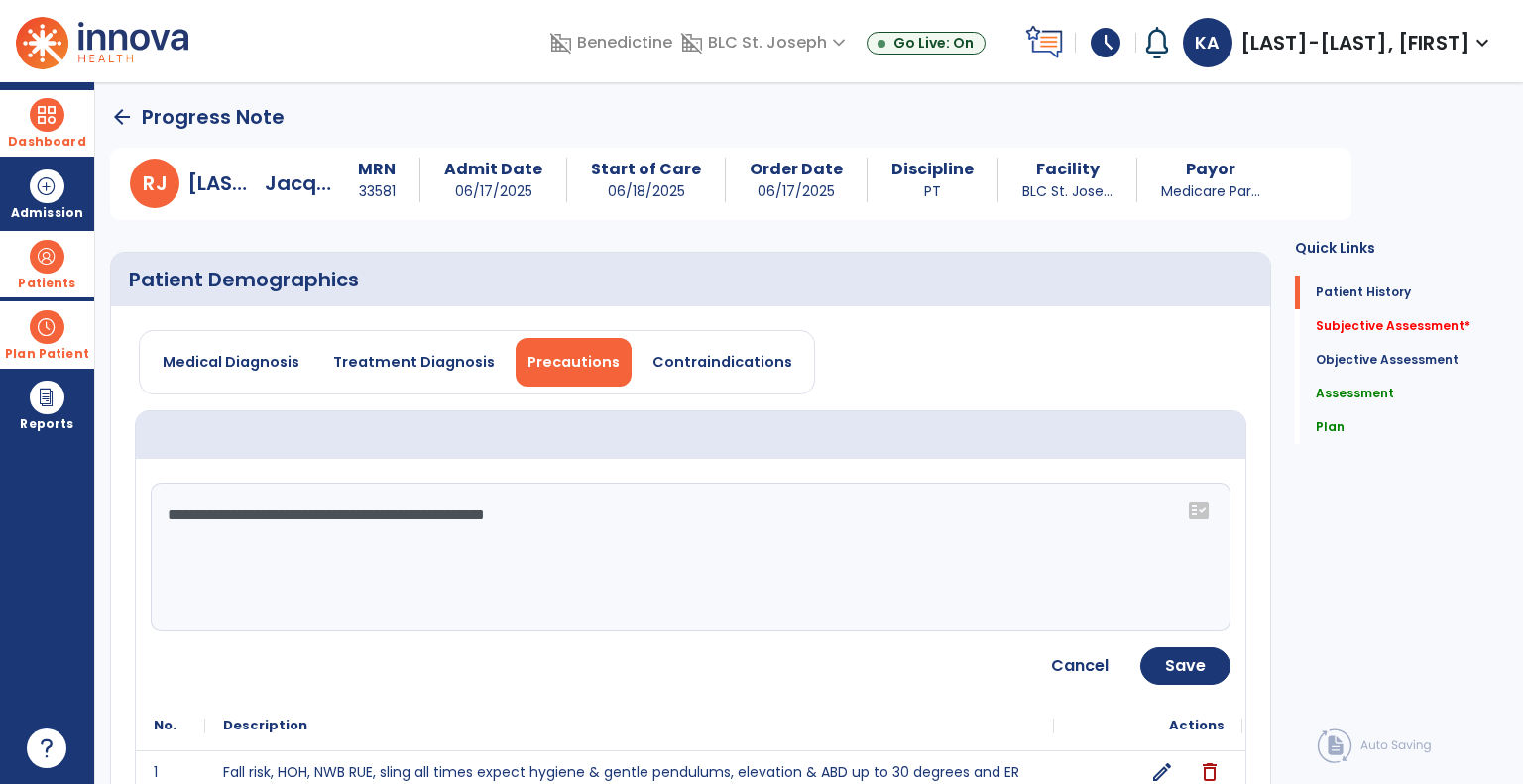 click on "**********" 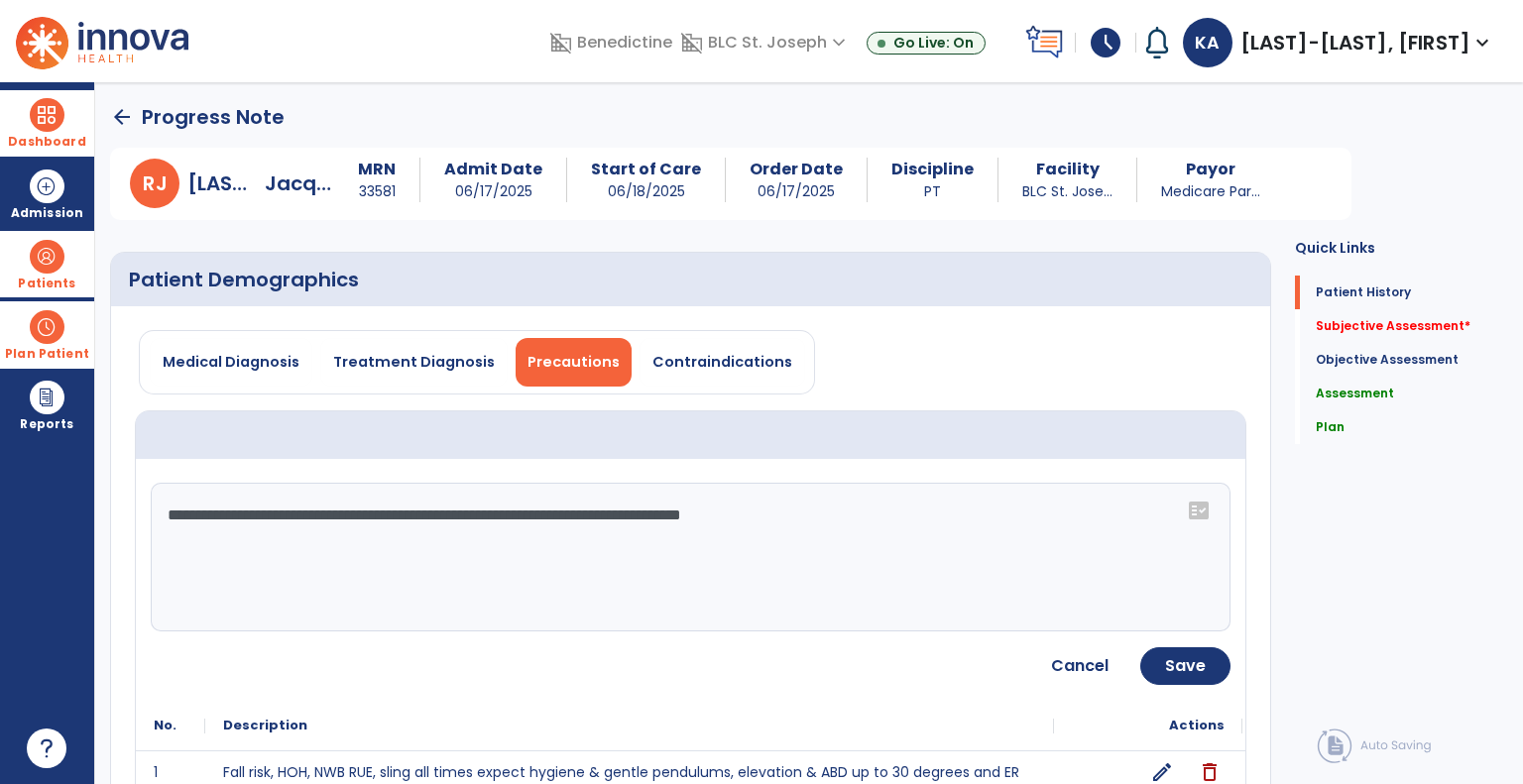 click on "**********" 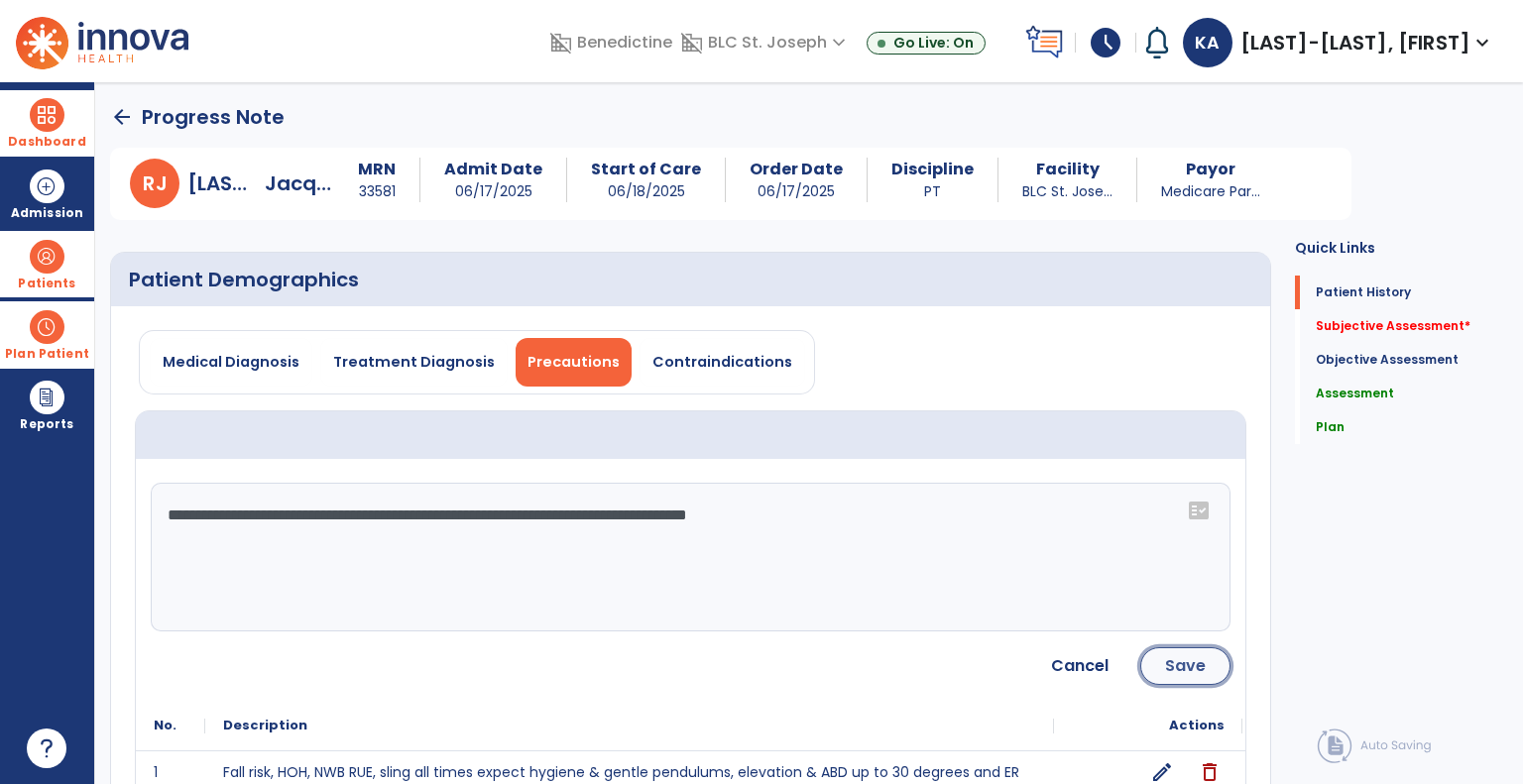 click on "Save" 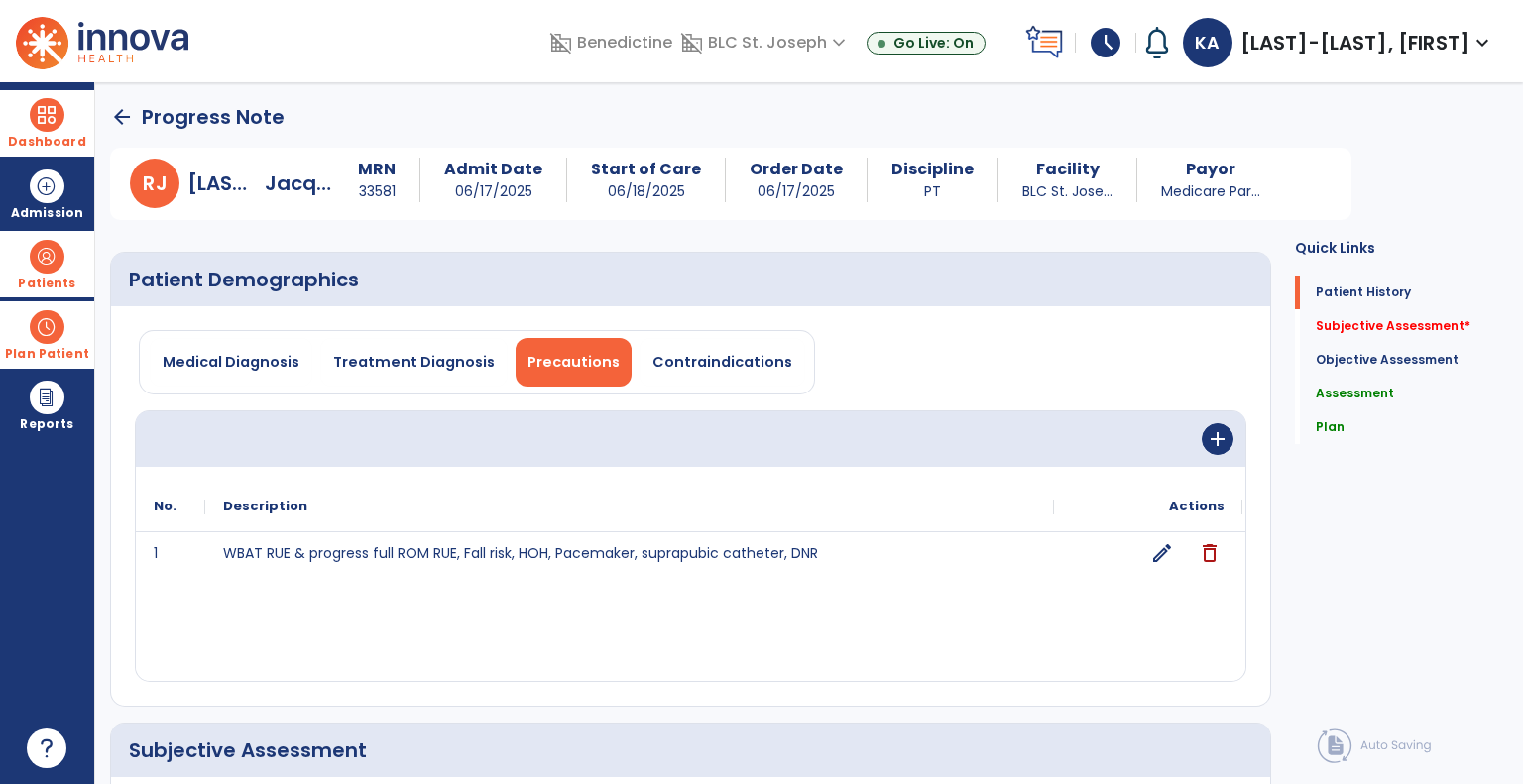 click on "arrow_back" 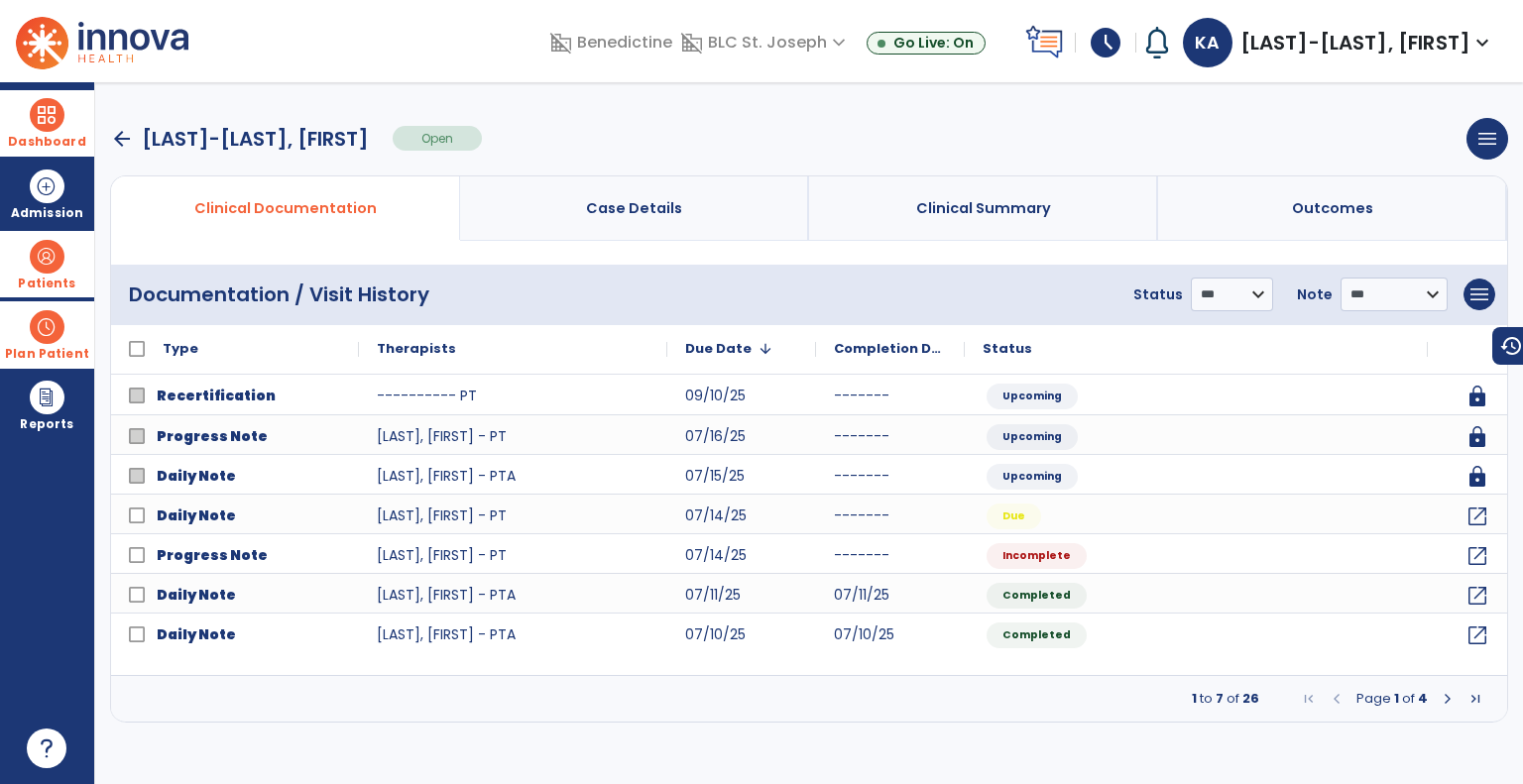 click at bounding box center (47, 257) 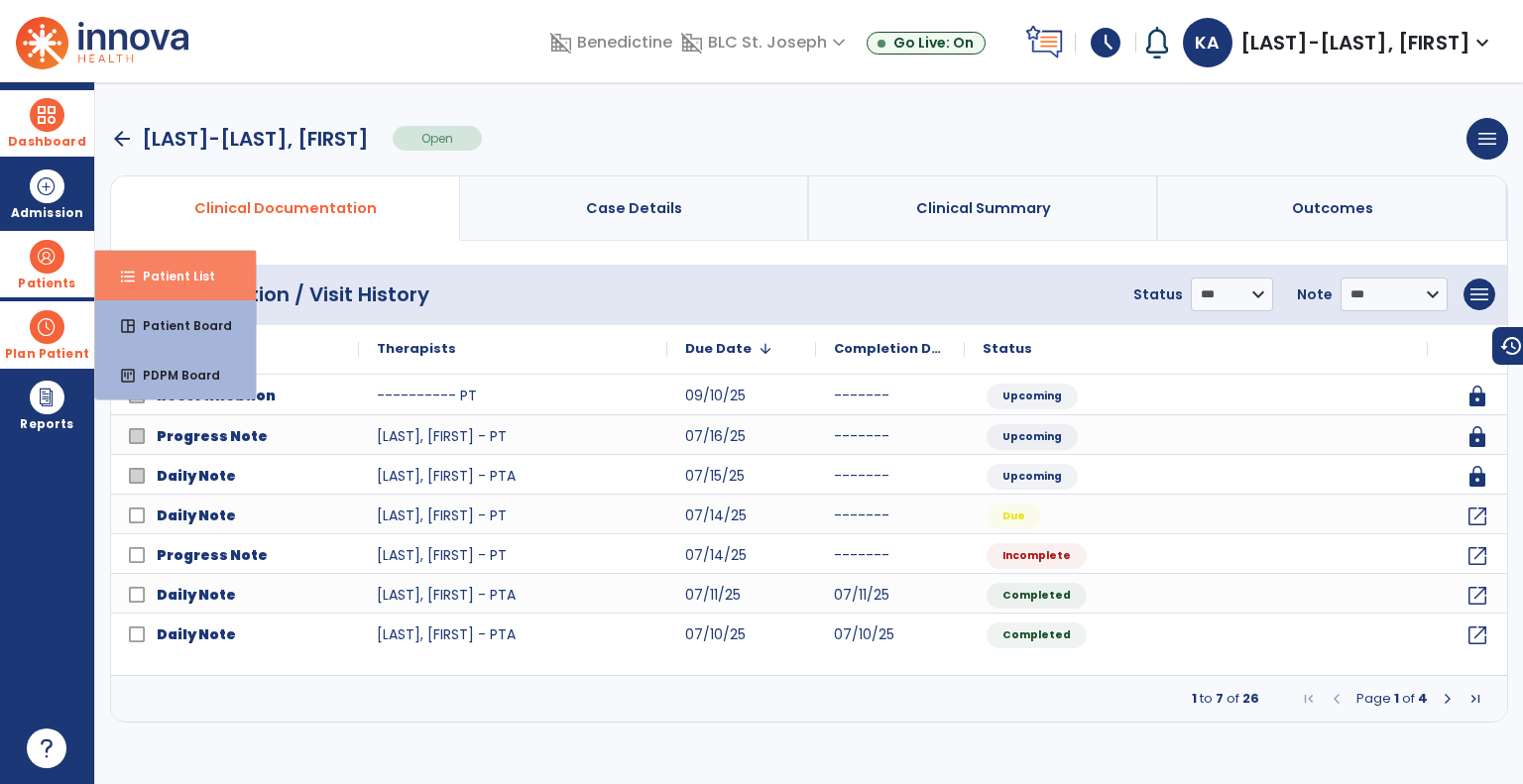 click on "Patient List" at bounding box center [171, 276] 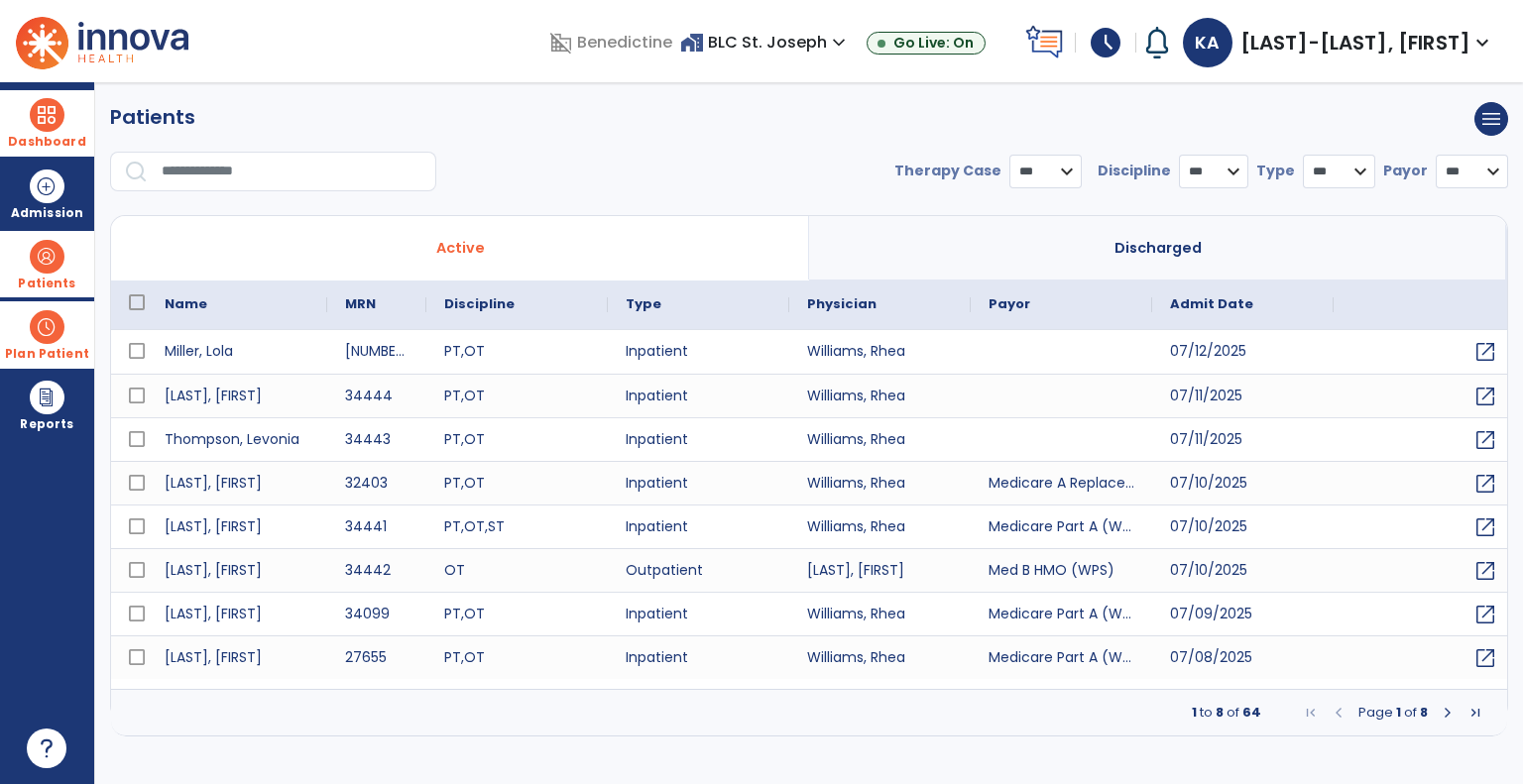 select on "***" 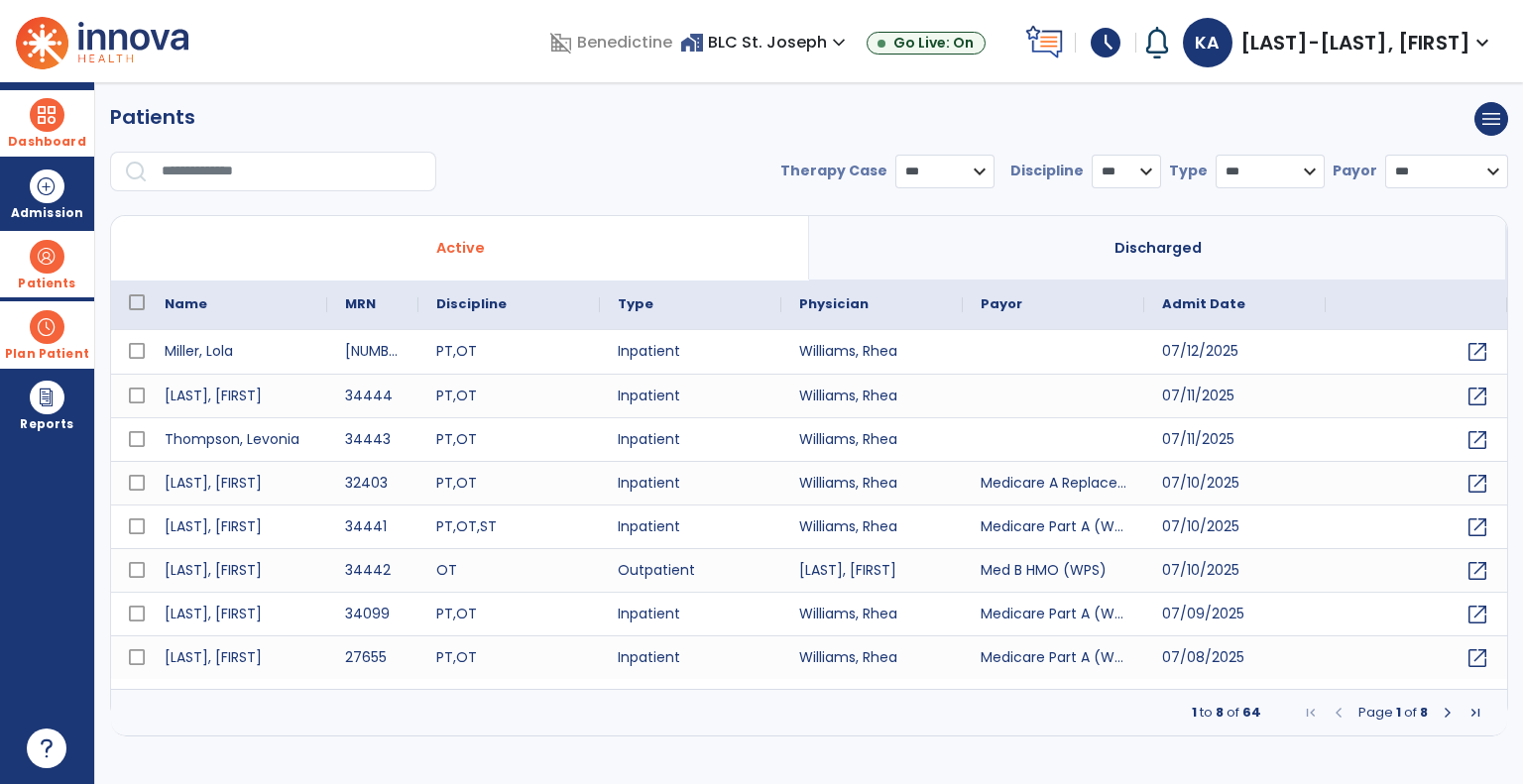 click at bounding box center (292, 171) 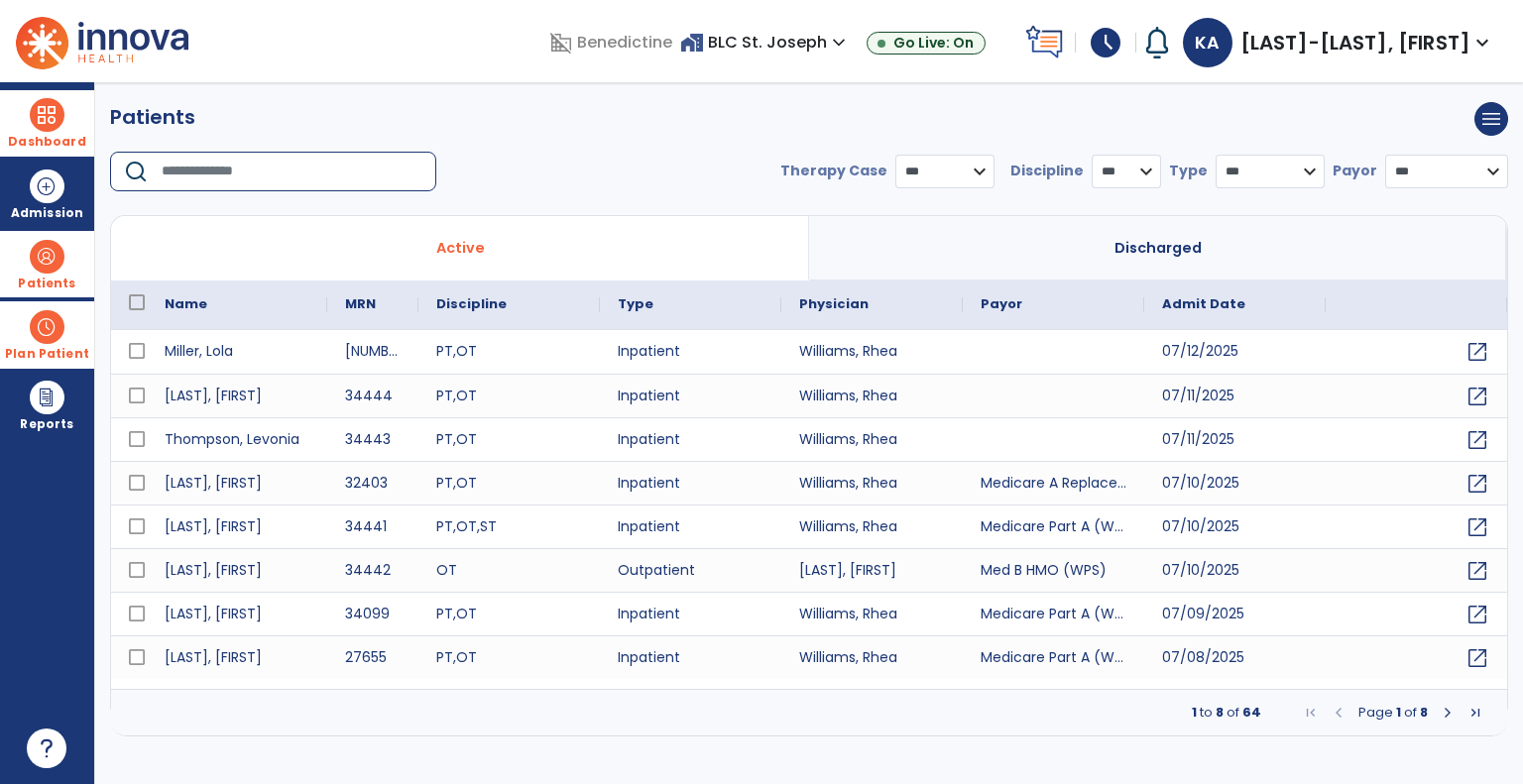 drag, startPoint x: 233, startPoint y: 172, endPoint x: 190, endPoint y: 168, distance: 43.185646 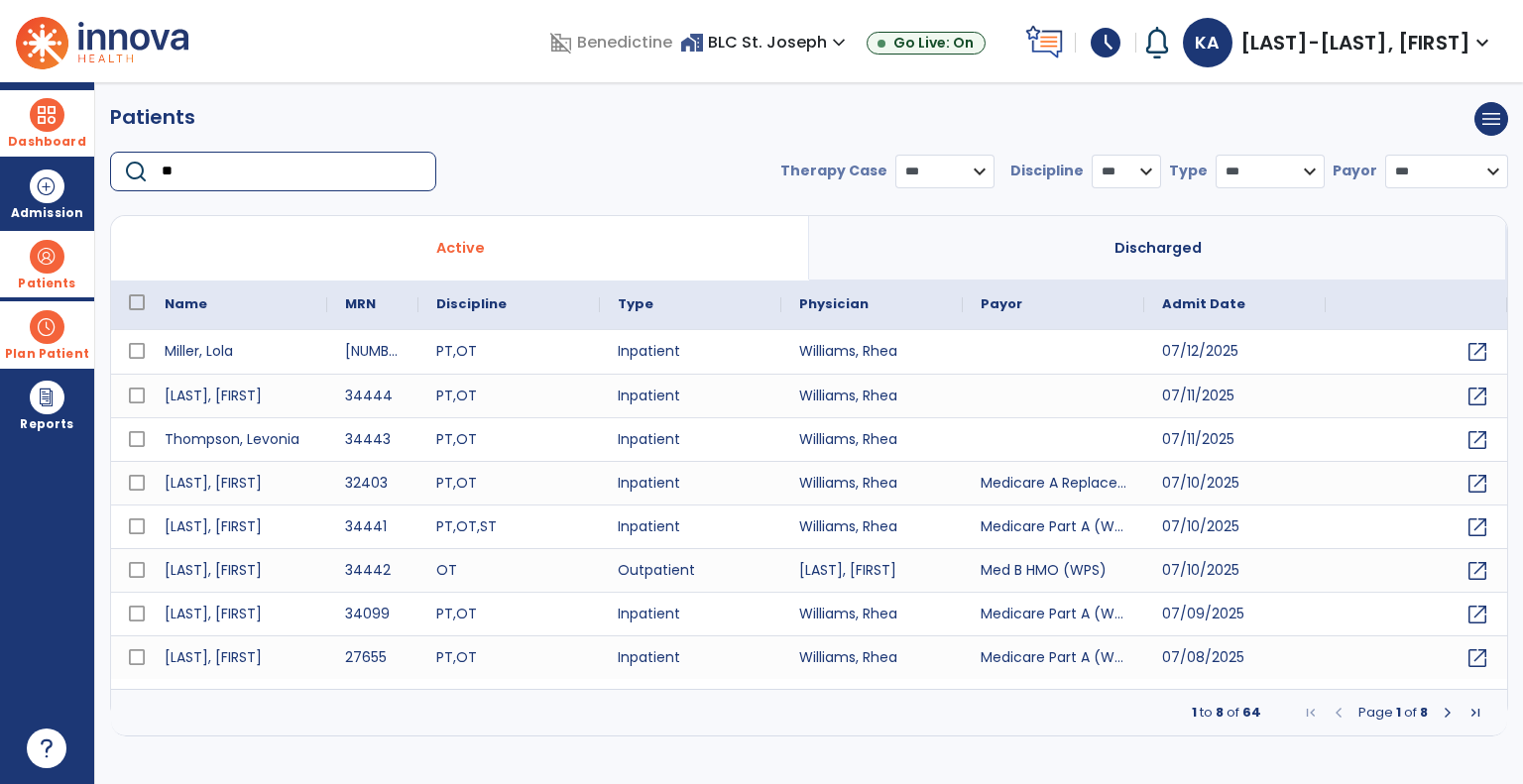 type on "***" 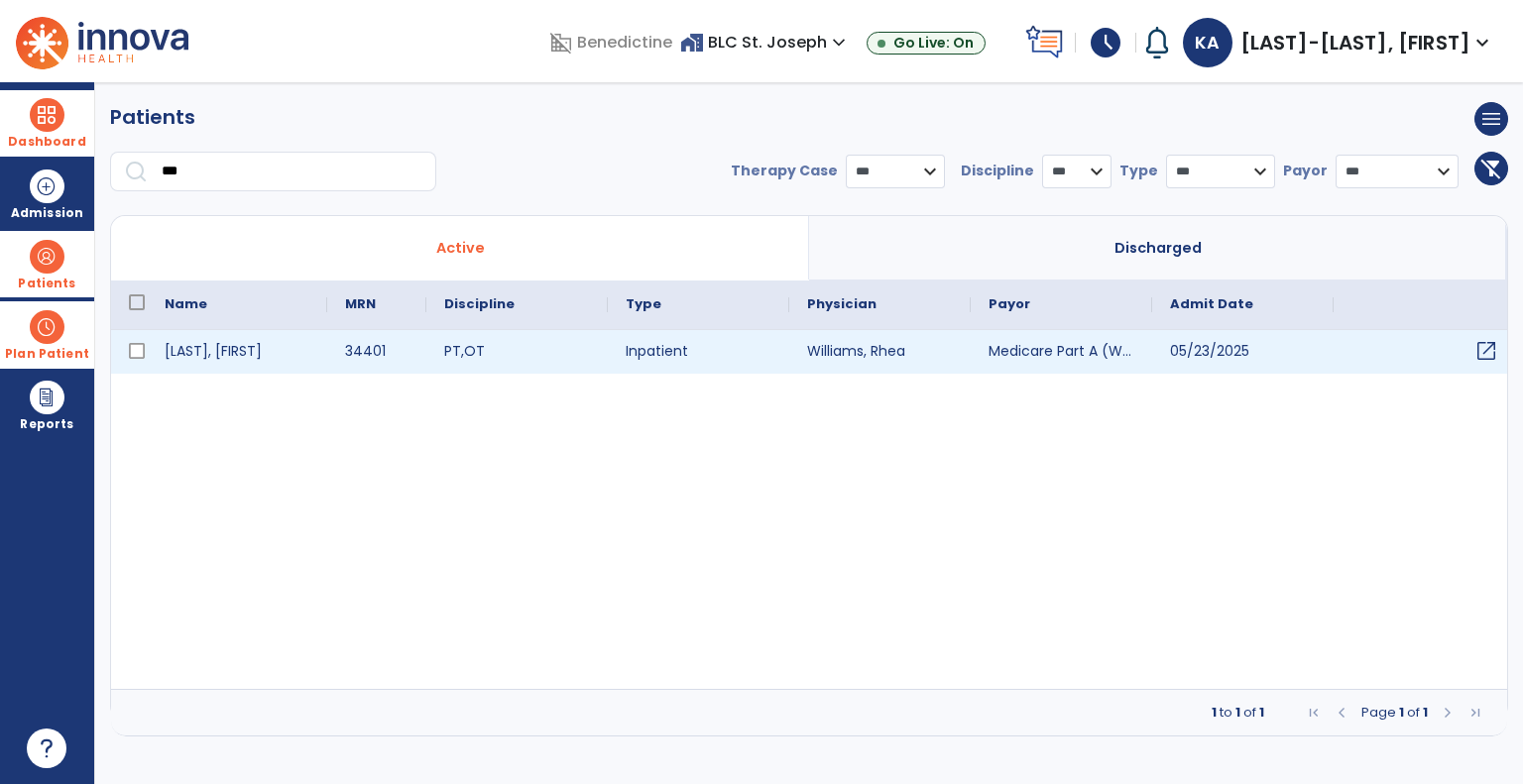 click on "open_in_new" at bounding box center (1486, 351) 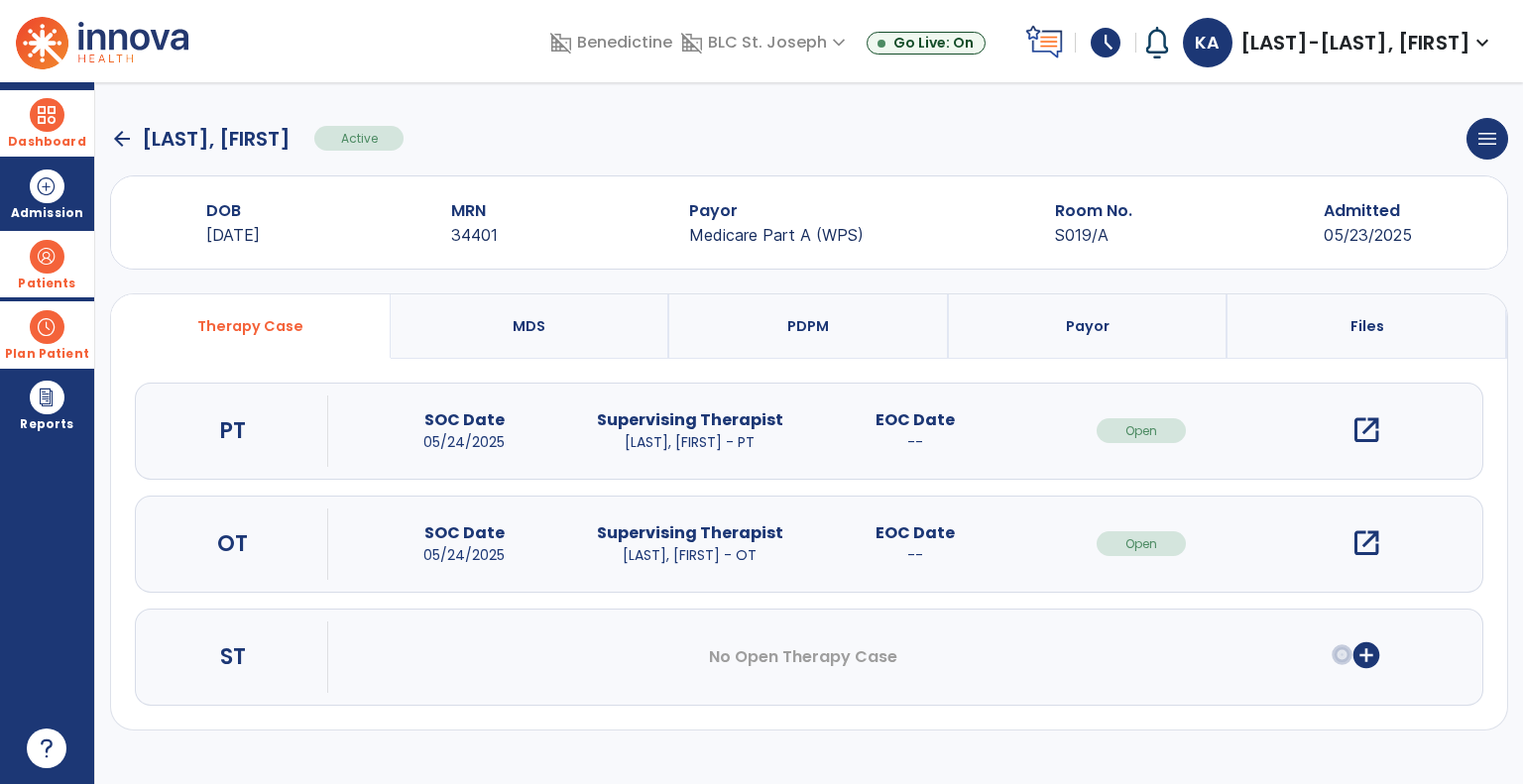 click on "open_in_new" at bounding box center [1366, 430] 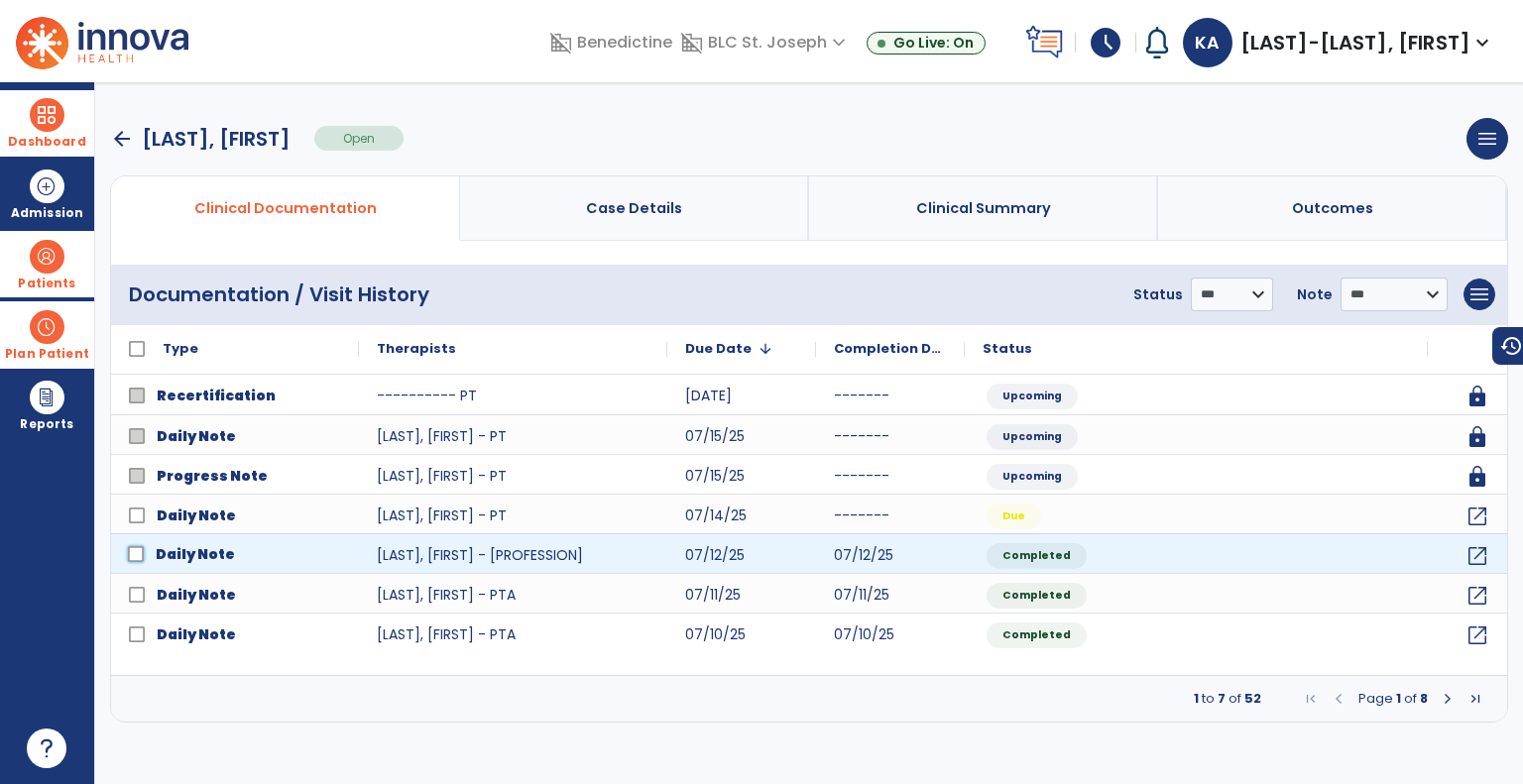 click on "Daily Note" 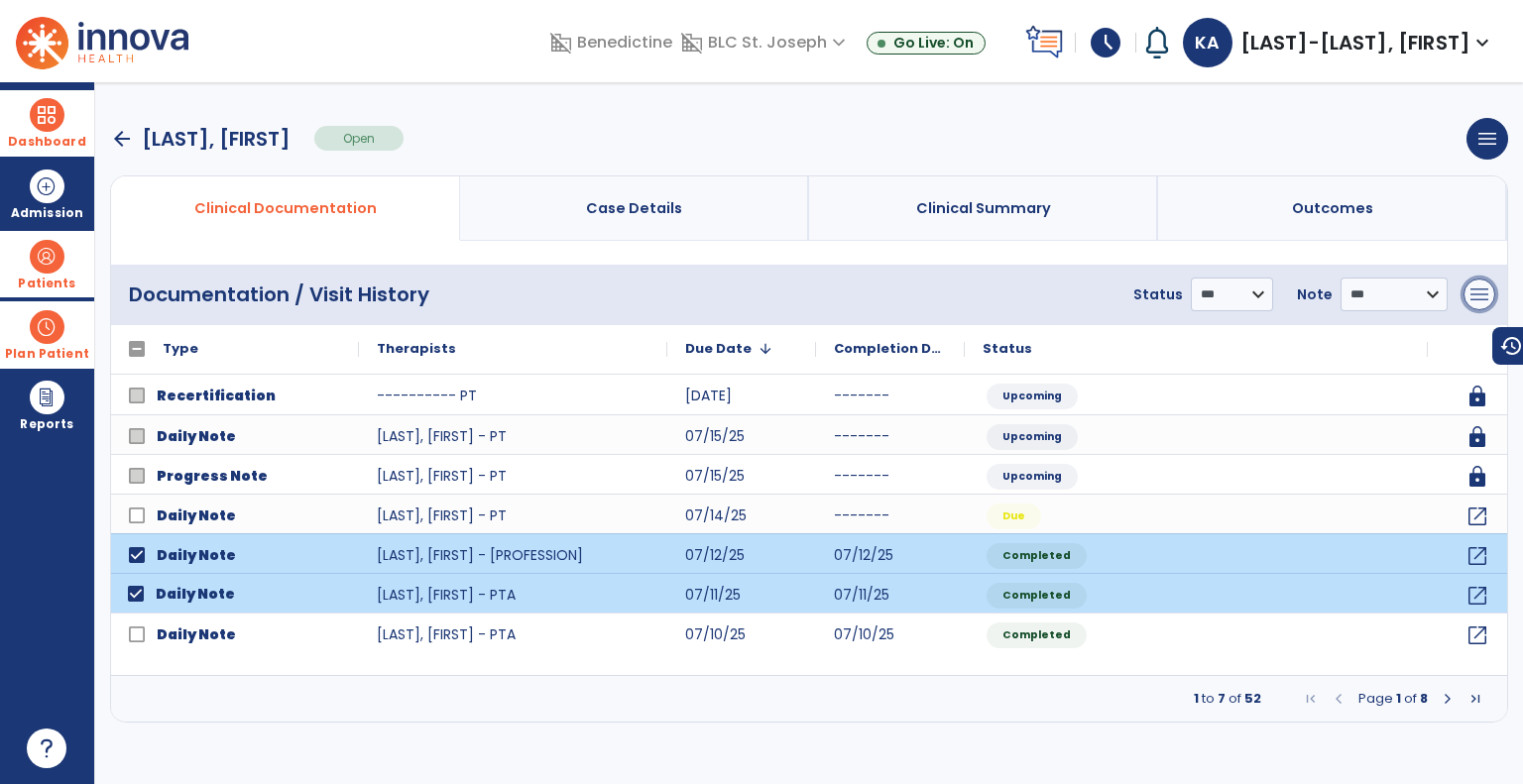 click on "menu" at bounding box center (1479, 294) 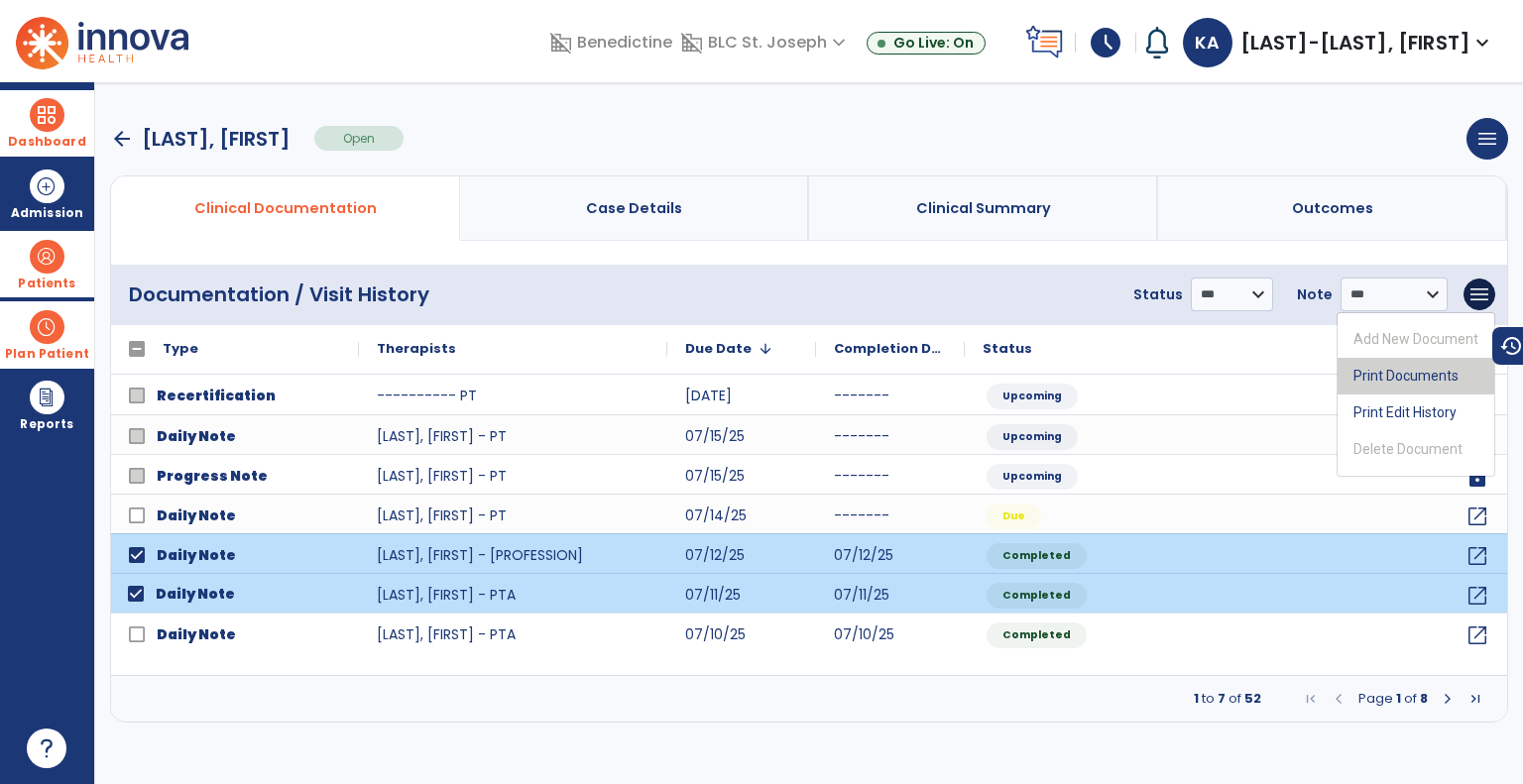 click on "Print Documents" at bounding box center (1416, 376) 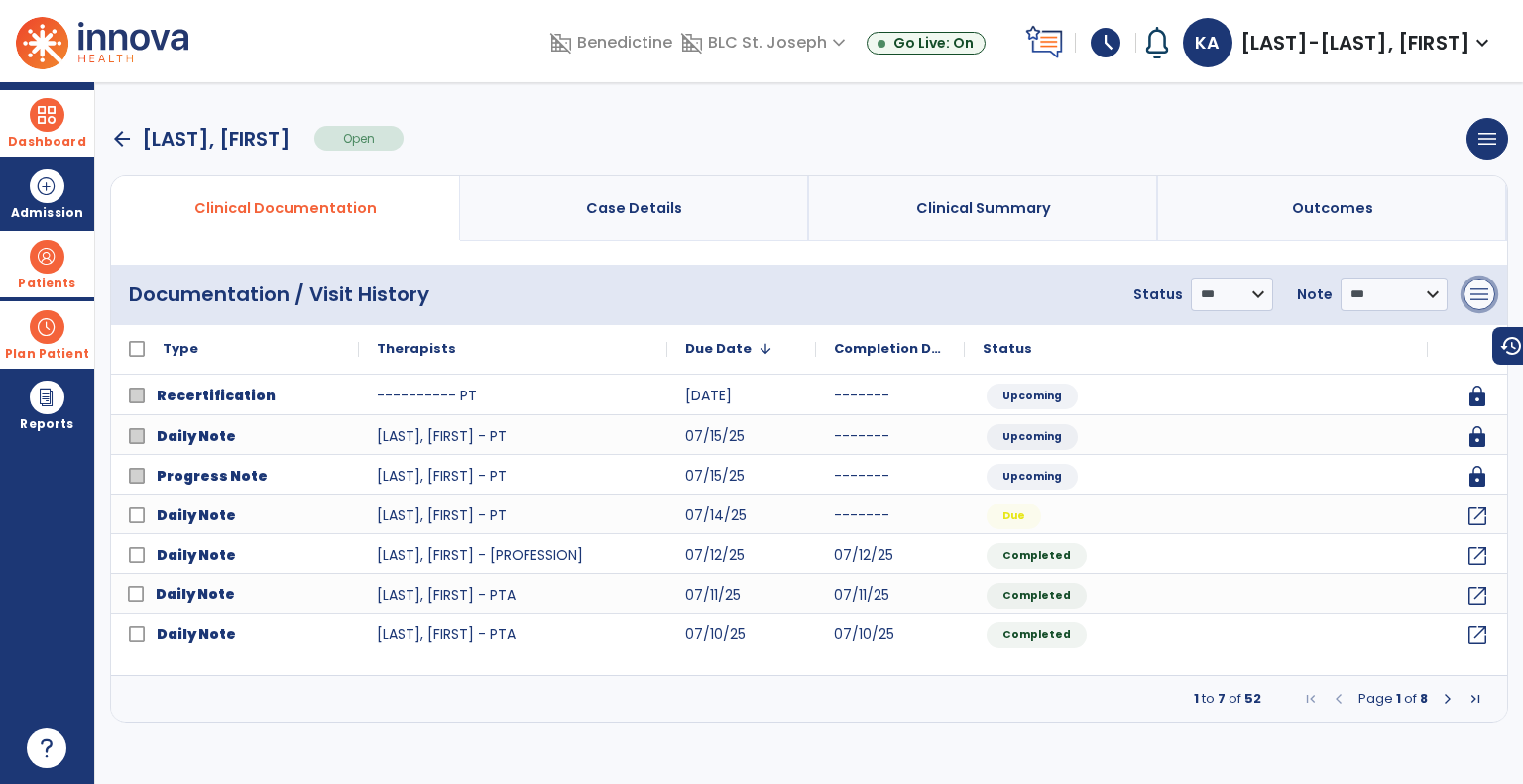 click on "menu" at bounding box center (1479, 294) 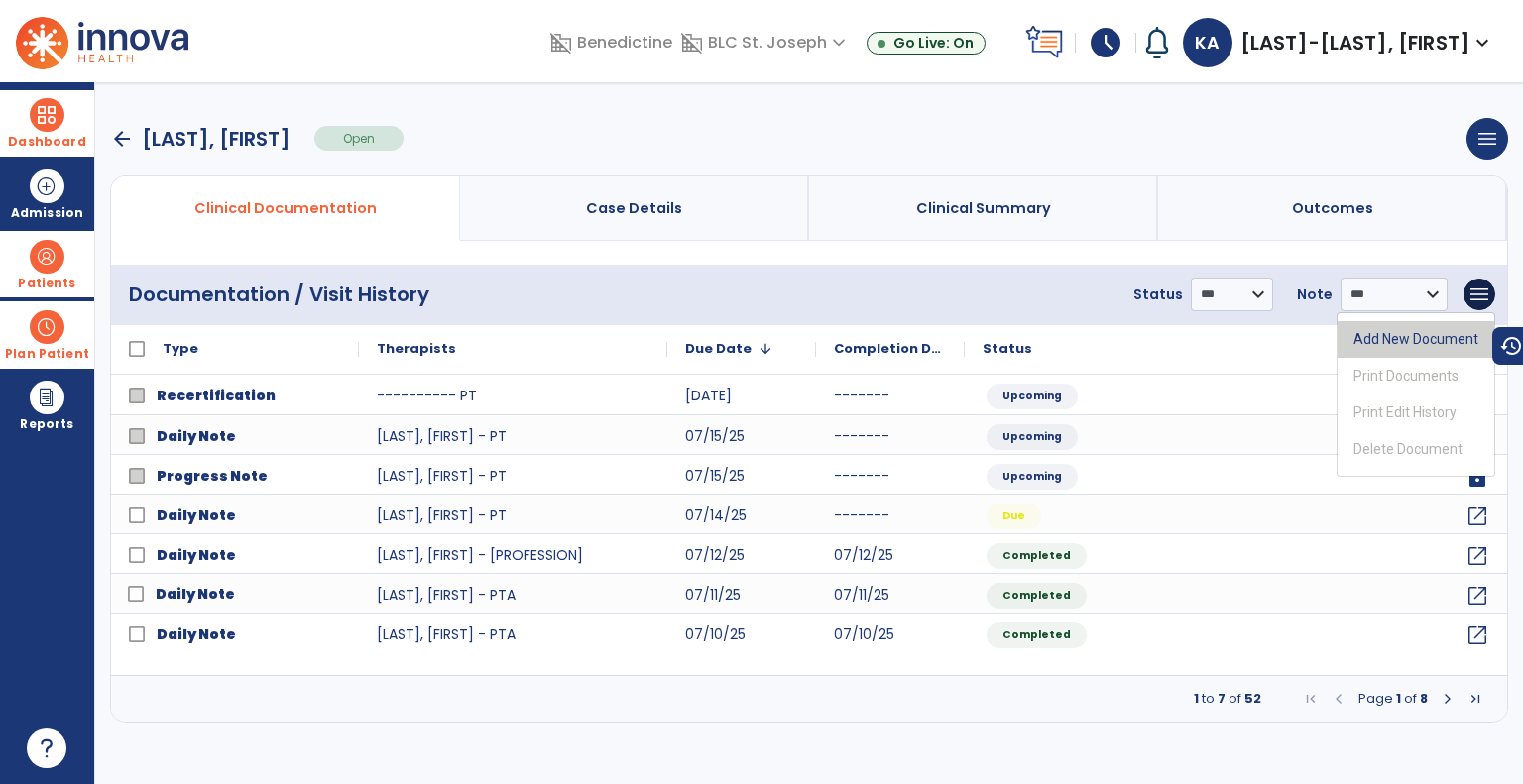 click on "Add New Document" at bounding box center [1416, 339] 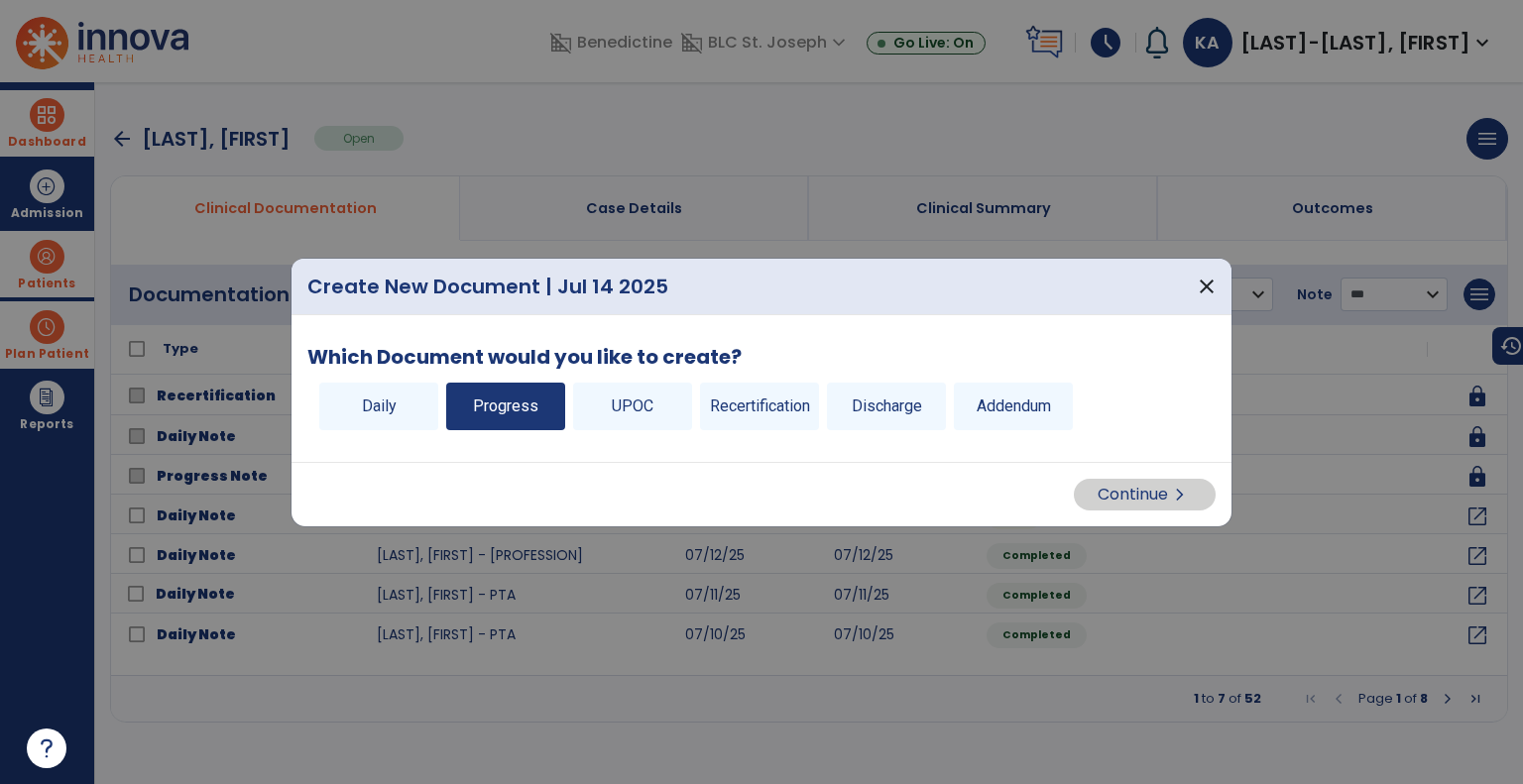 click on "Progress" at bounding box center [506, 406] 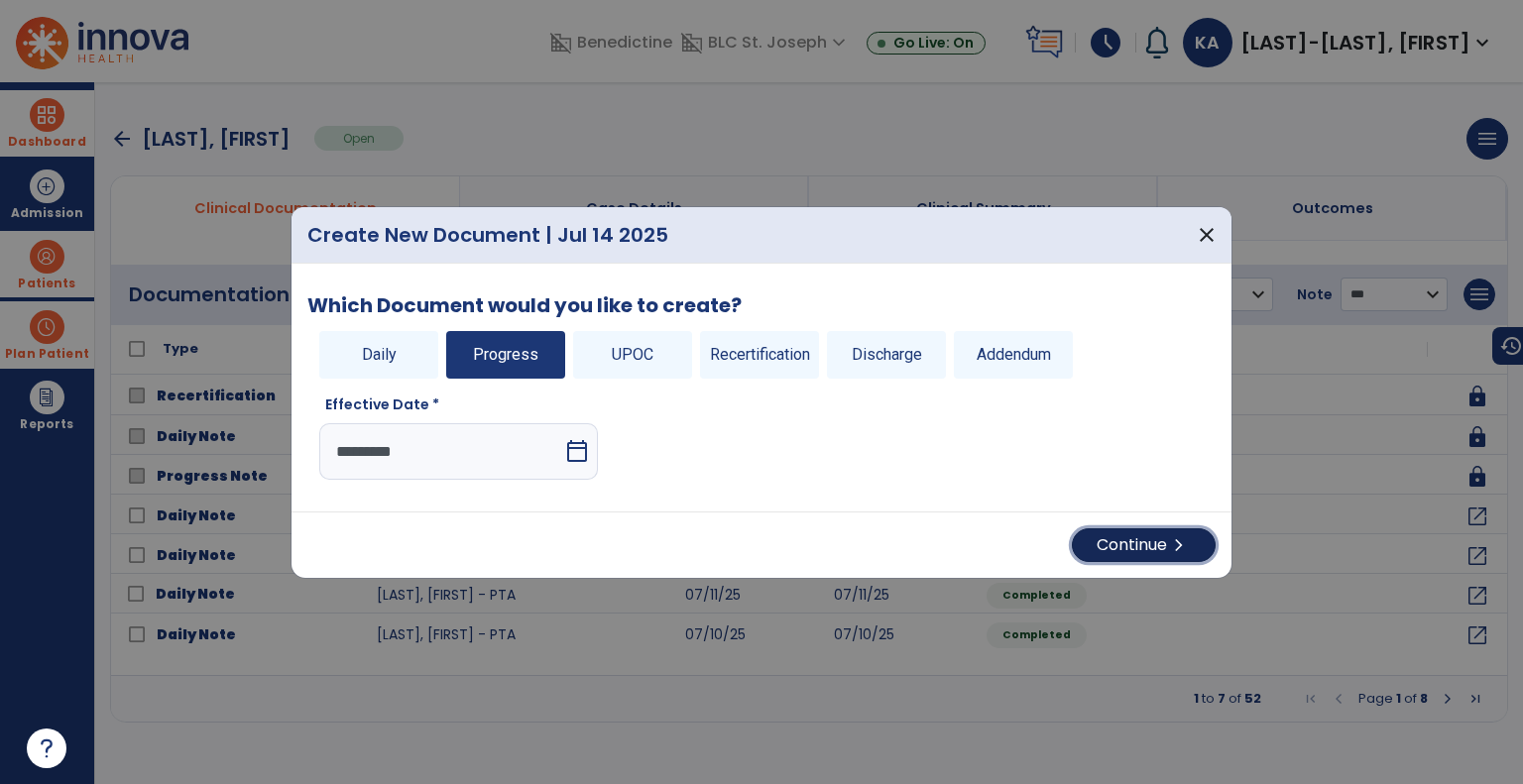 click on "Continue   chevron_right" at bounding box center (1143, 545) 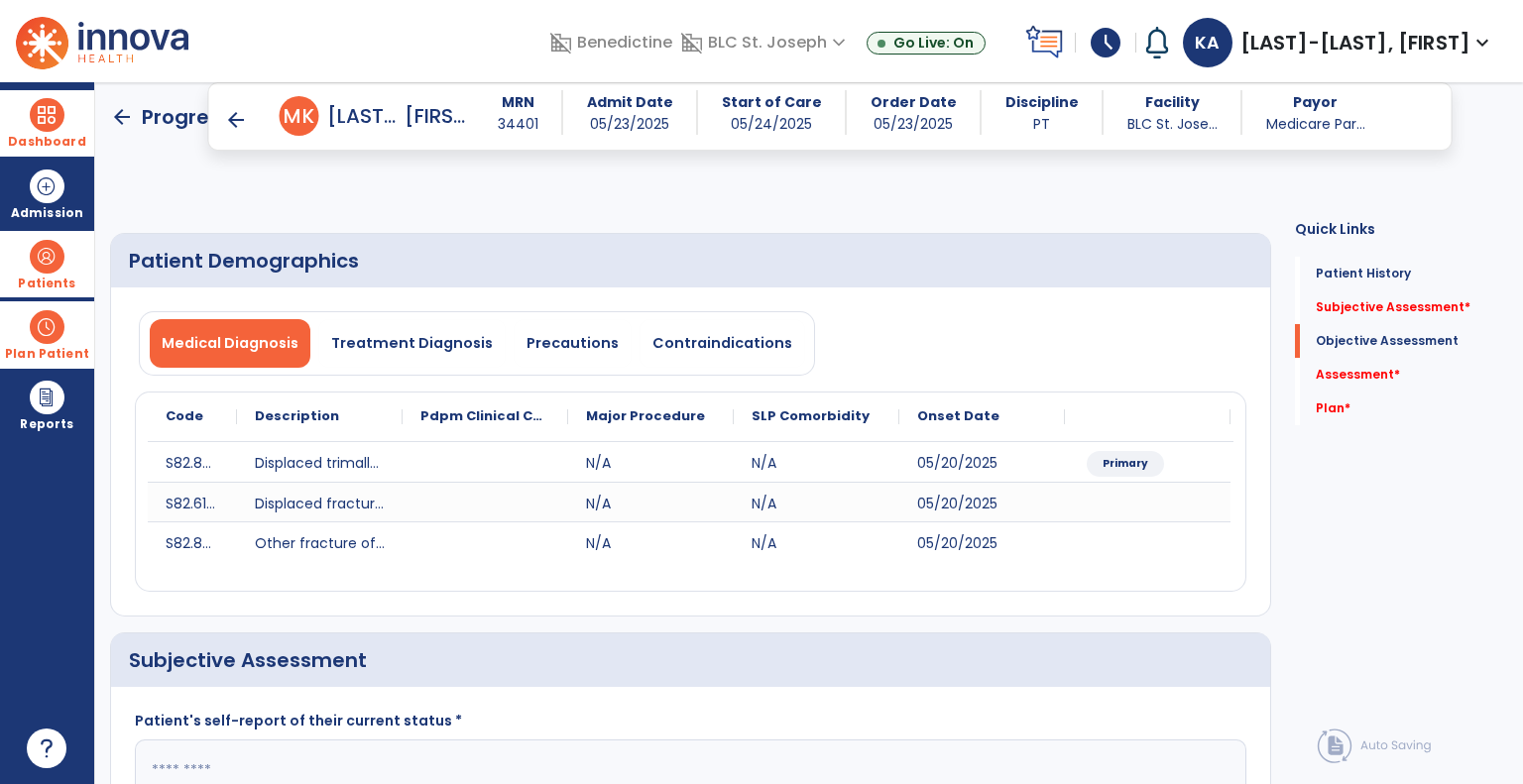 click on "edit" at bounding box center (1156, 1088) 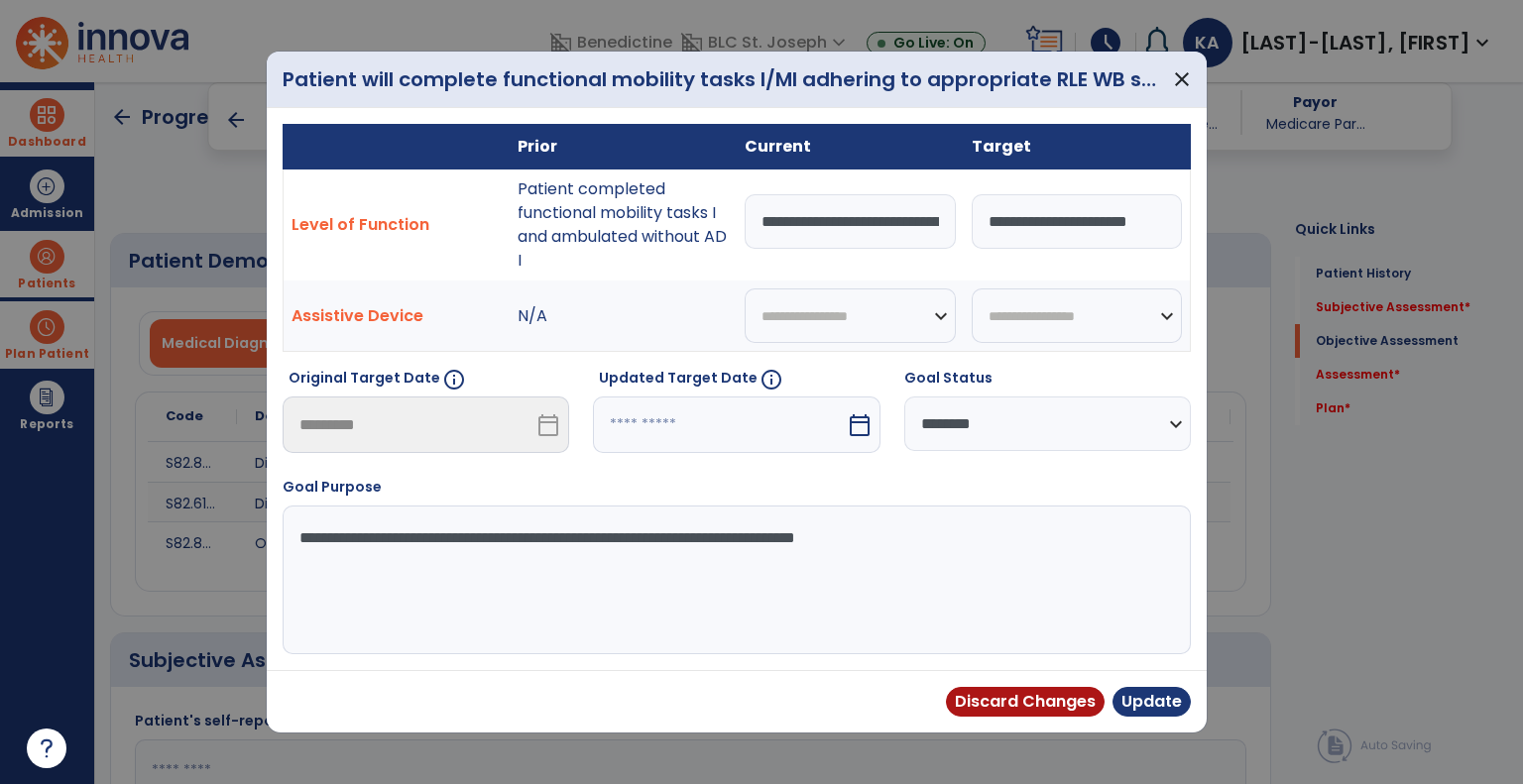 click on "**********" at bounding box center (850, 221) 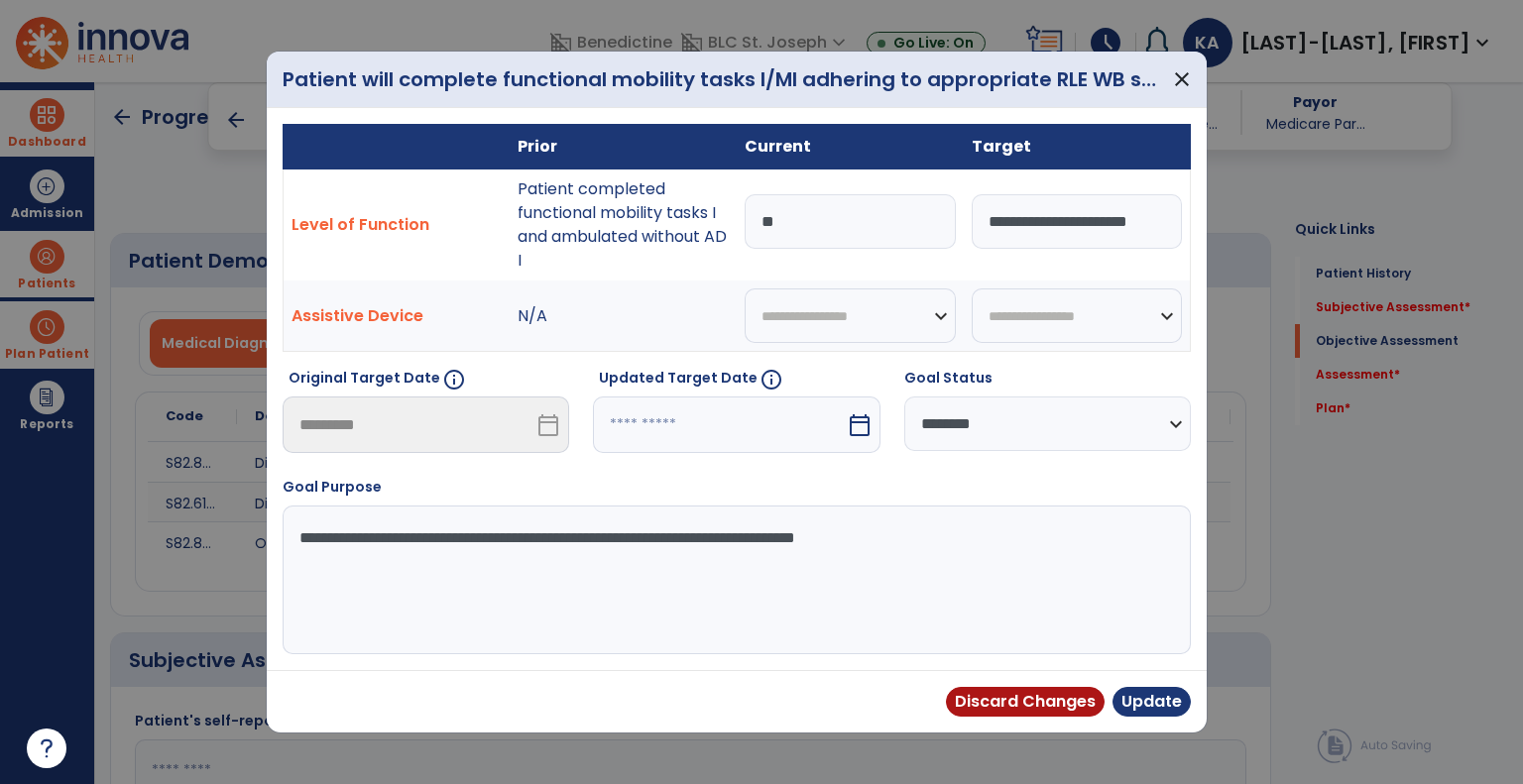 type on "*" 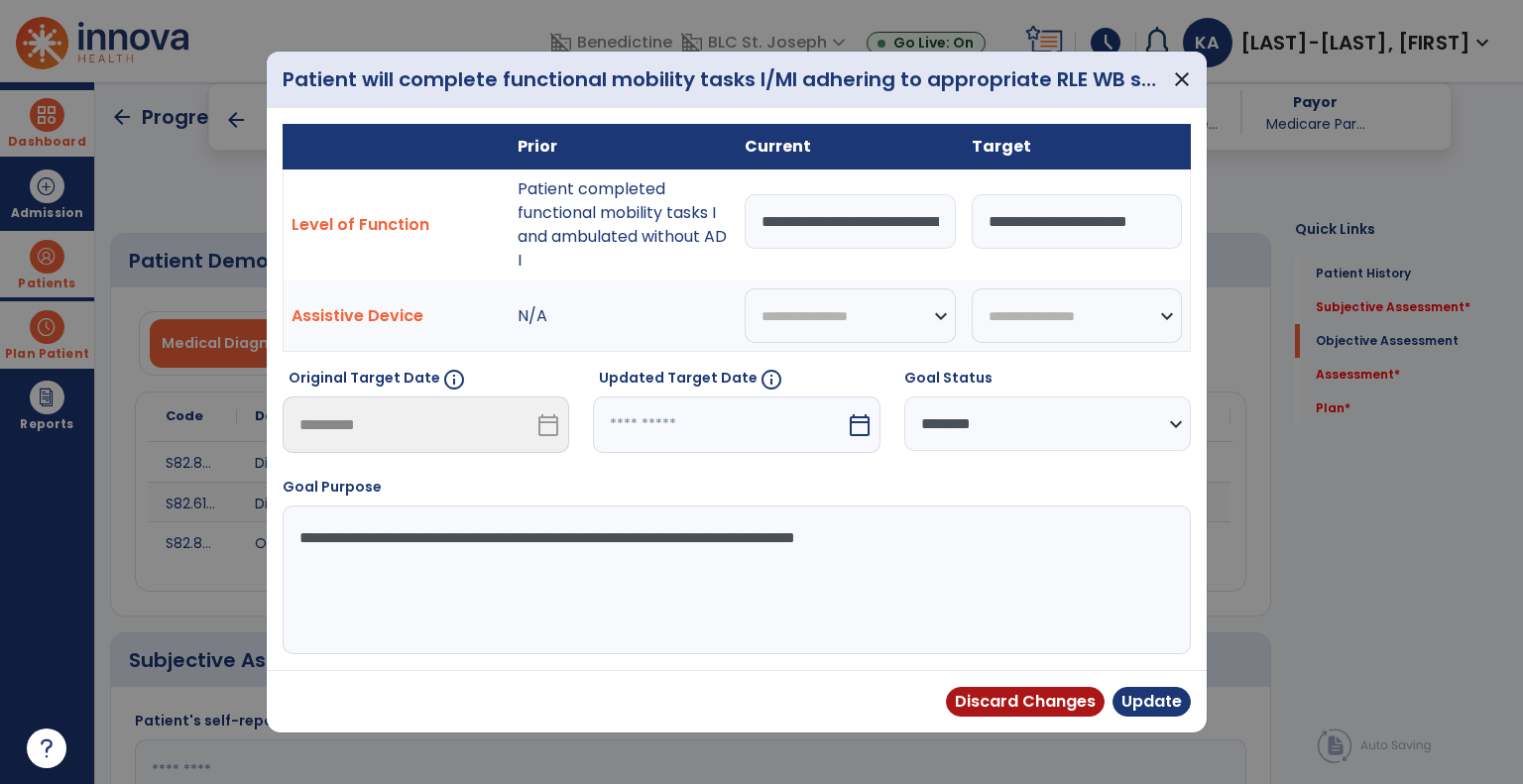 type on "**********" 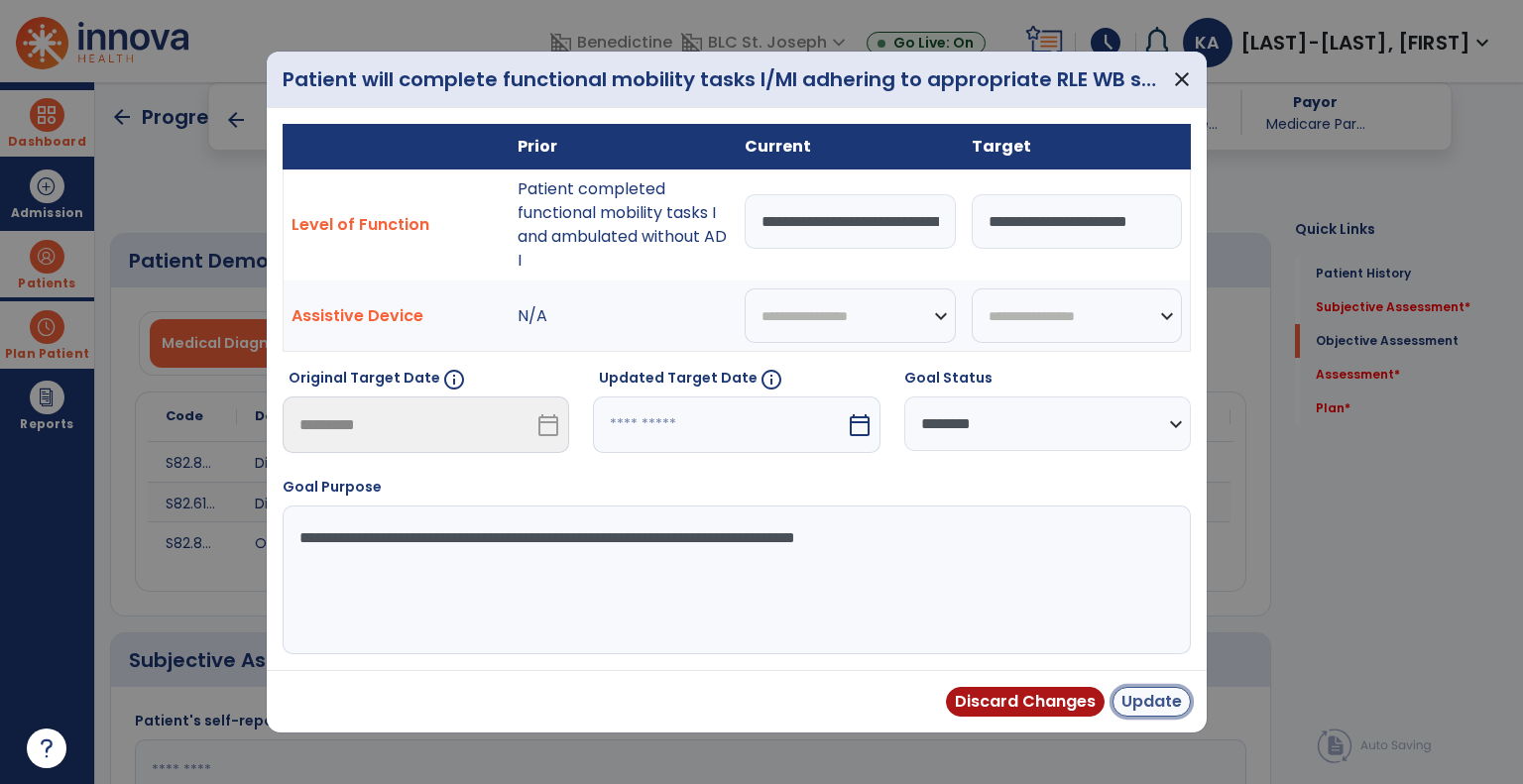 click on "Update" at bounding box center [1151, 702] 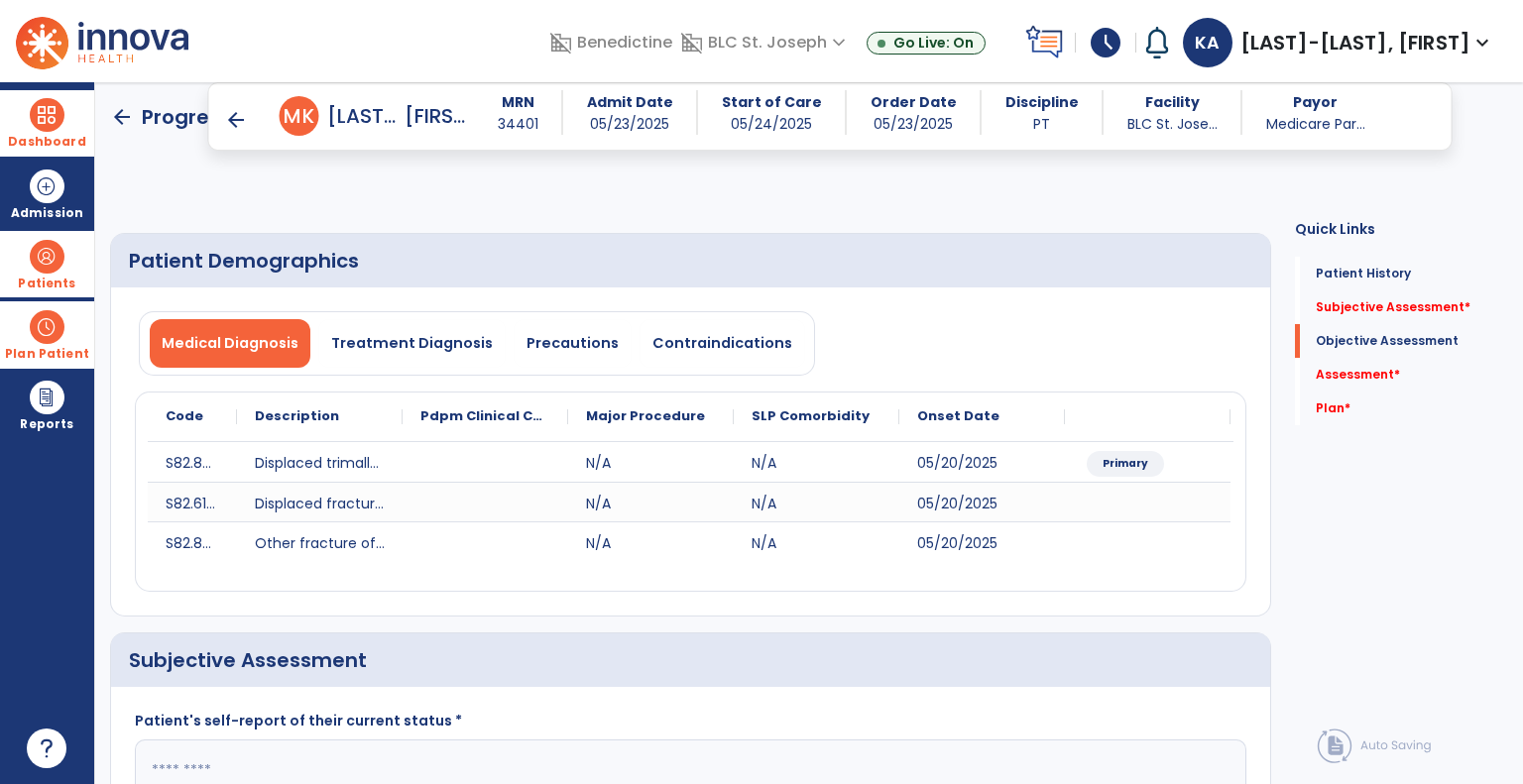 click on "CLOF" at bounding box center (1183, 1573) 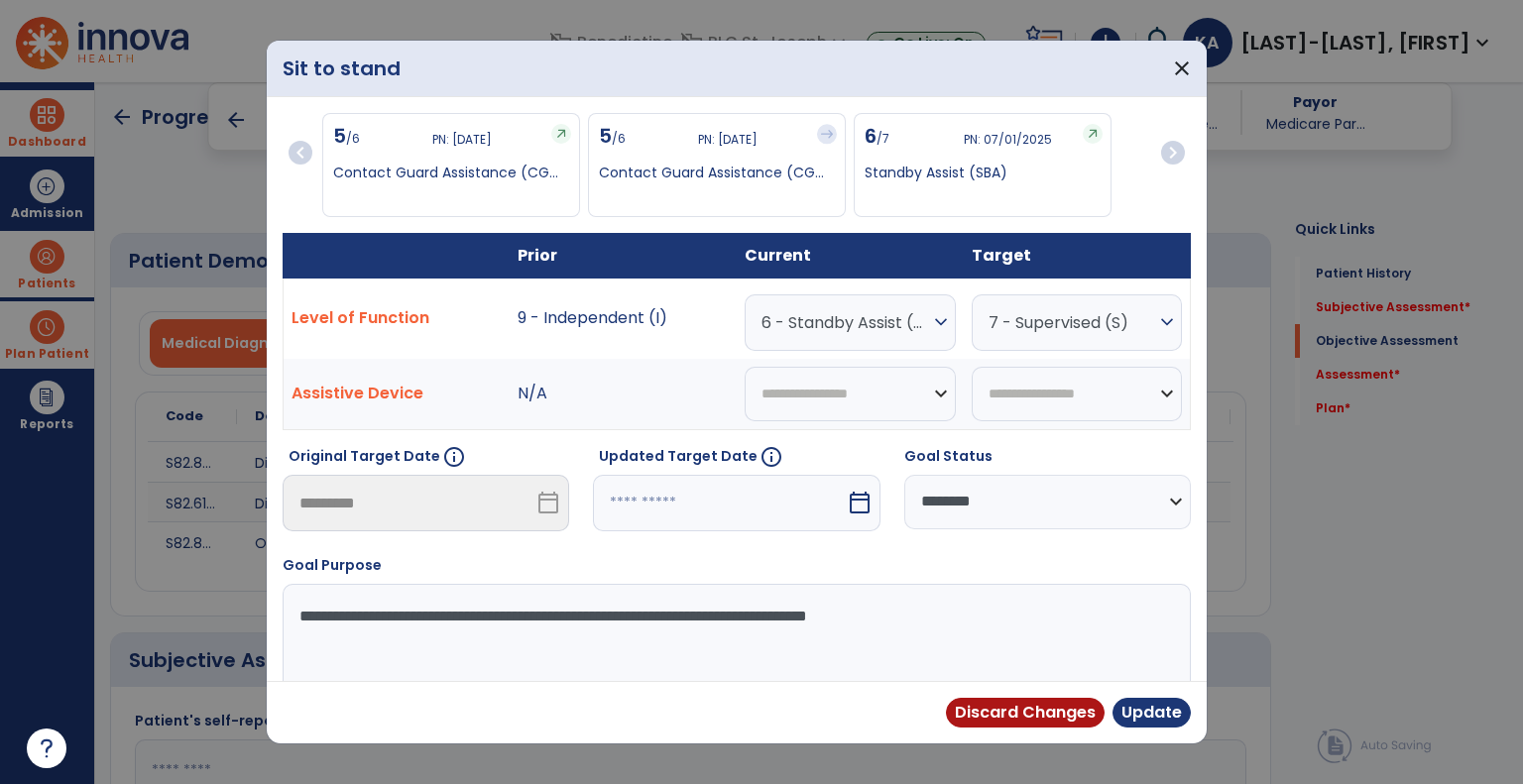 click on "6 - Standby Assist (SBA)" at bounding box center [845, 322] 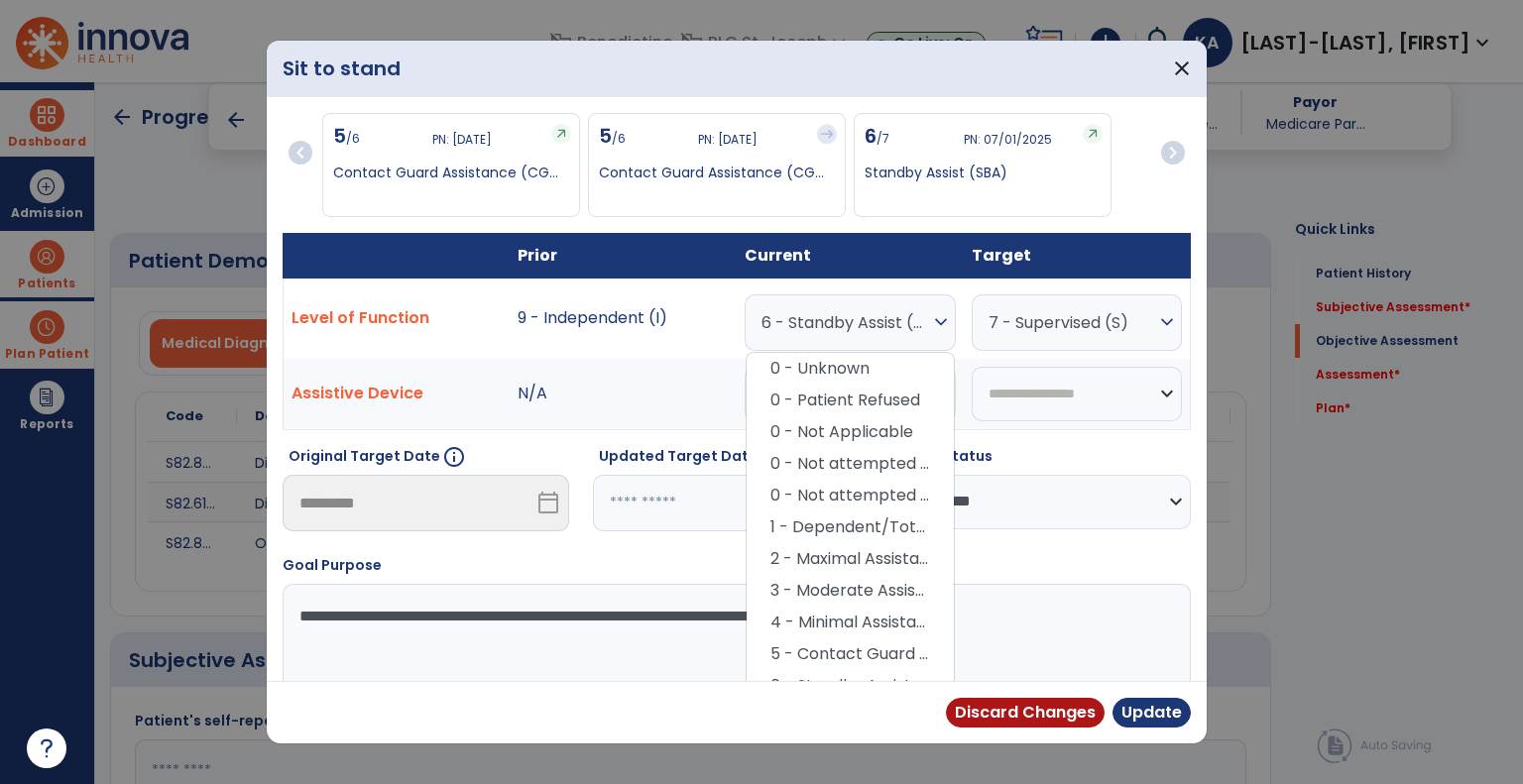 click on "9 - Modified Independent (Mod I)" at bounding box center [850, 781] 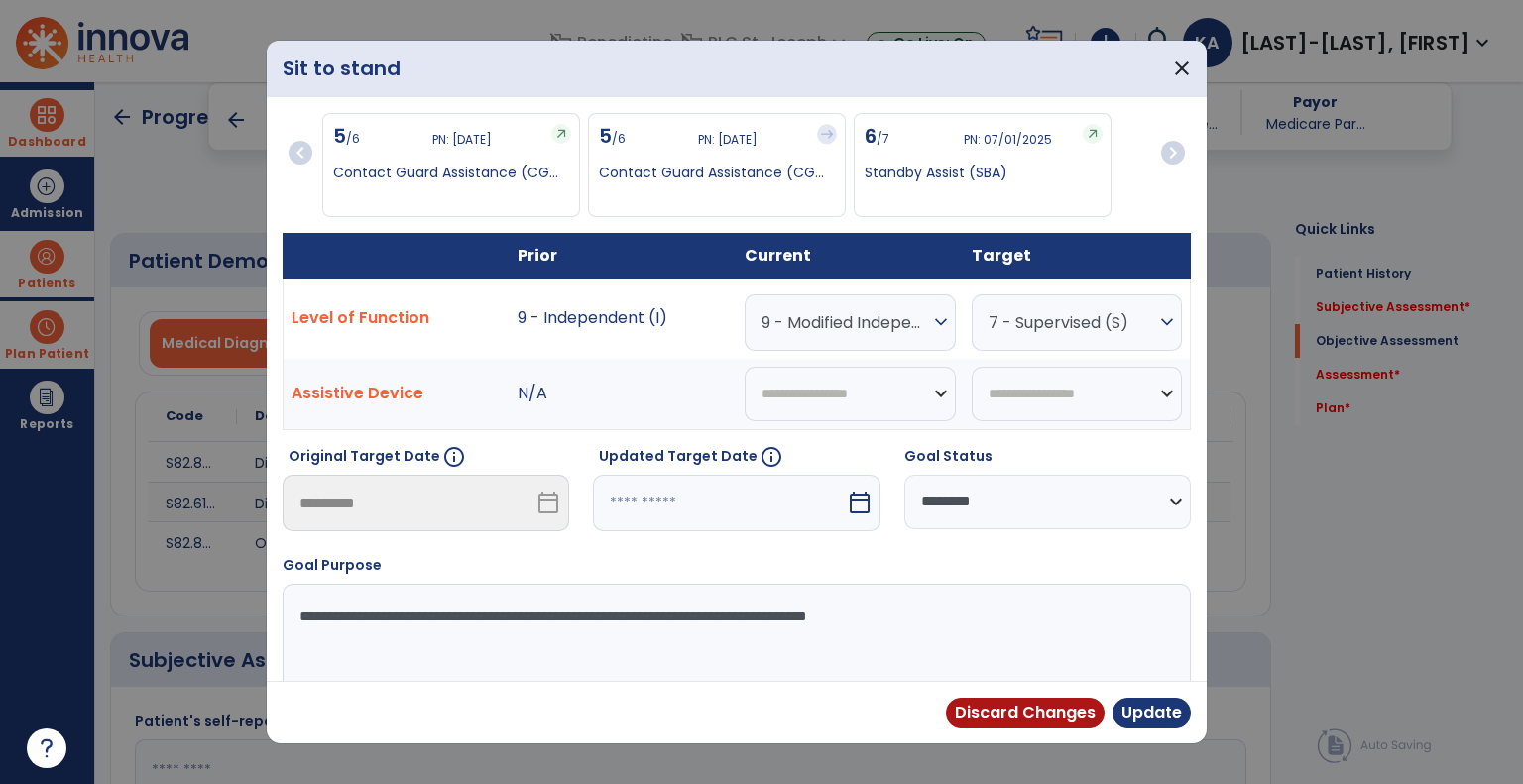 click on "7 - Supervised (S)" at bounding box center [1072, 322] 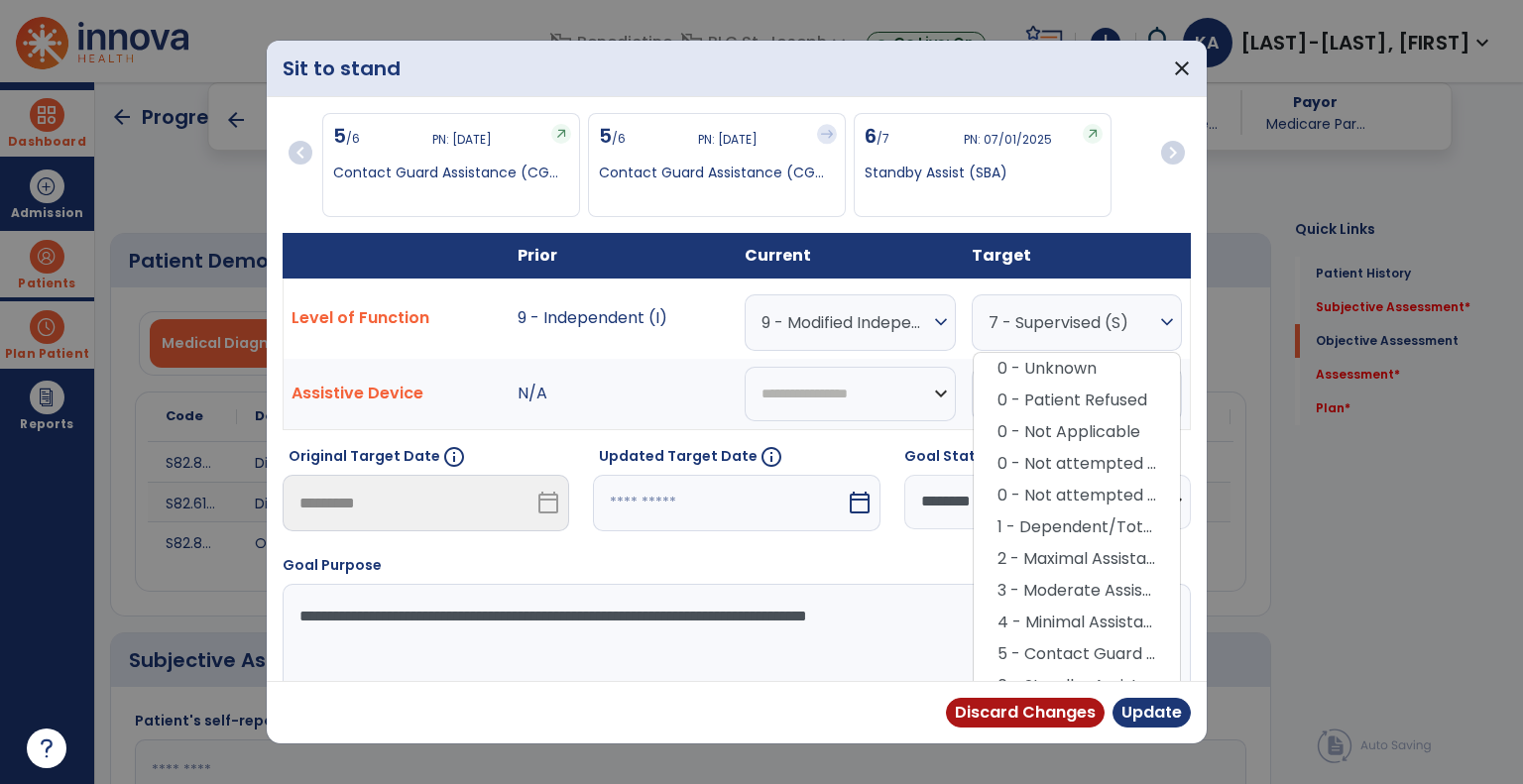 click on "9 - Modified Independent (Mod I)" at bounding box center (1077, 781) 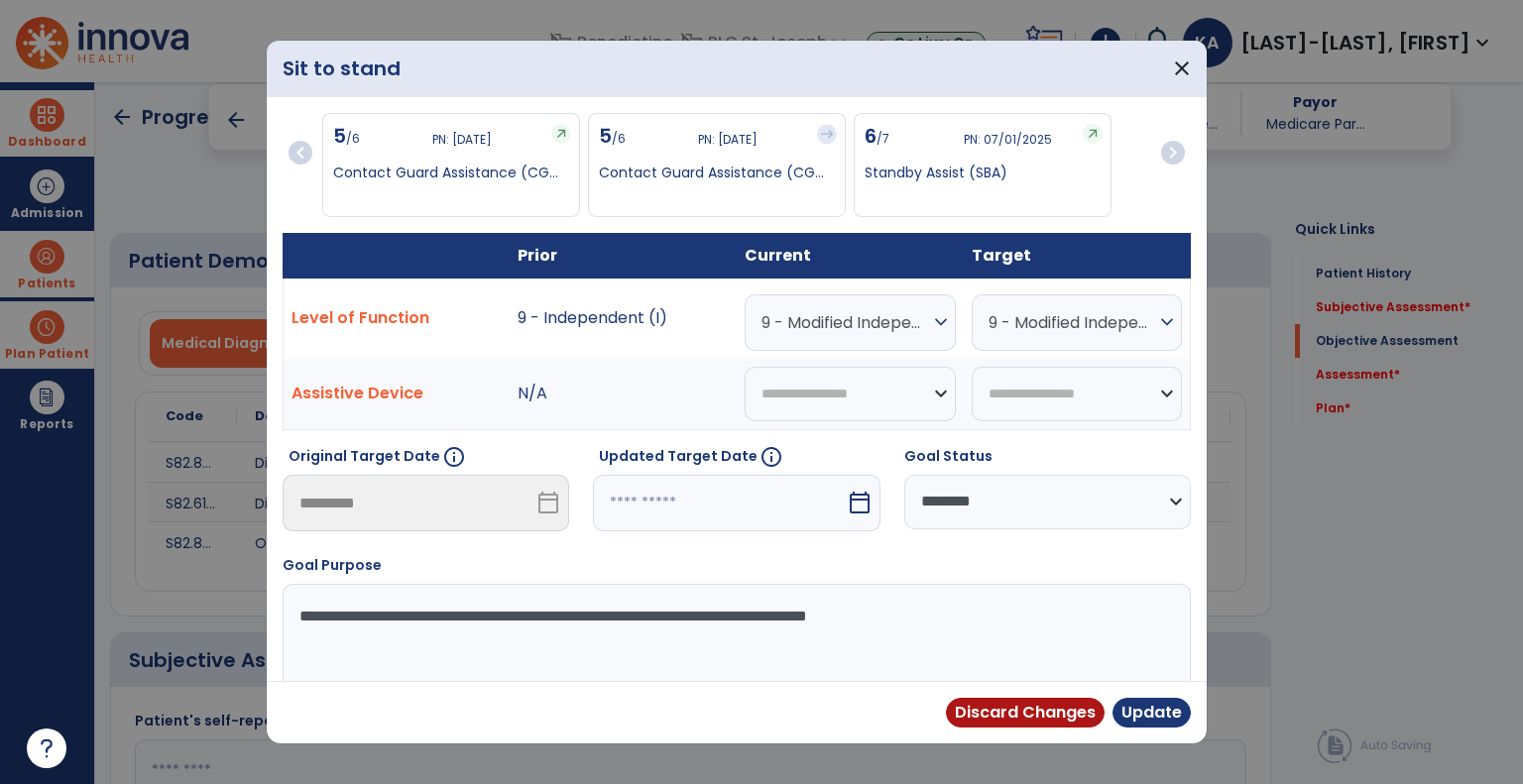 click on "calendar_today" at bounding box center (860, 503) 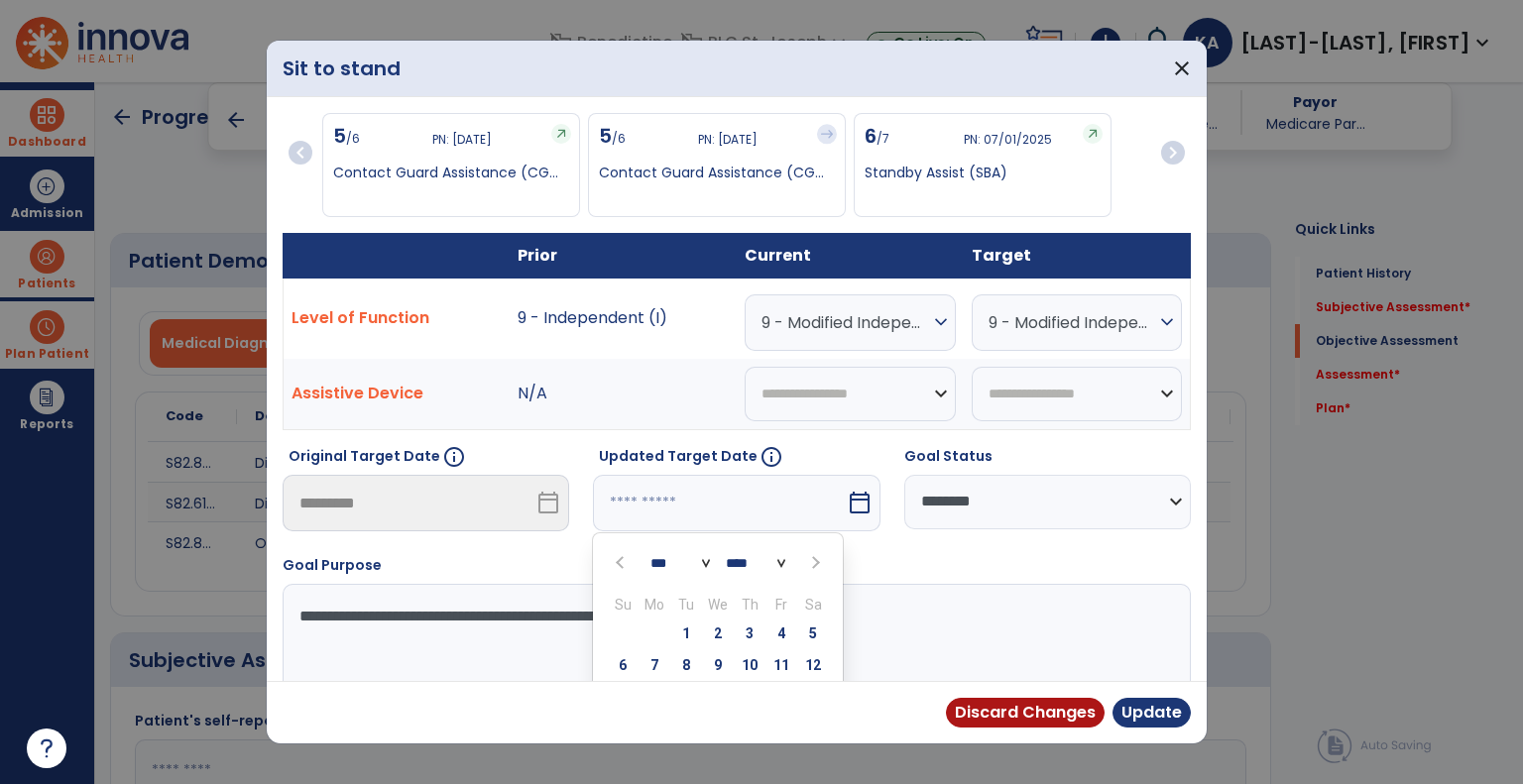 click on "18" at bounding box center (781, 697) 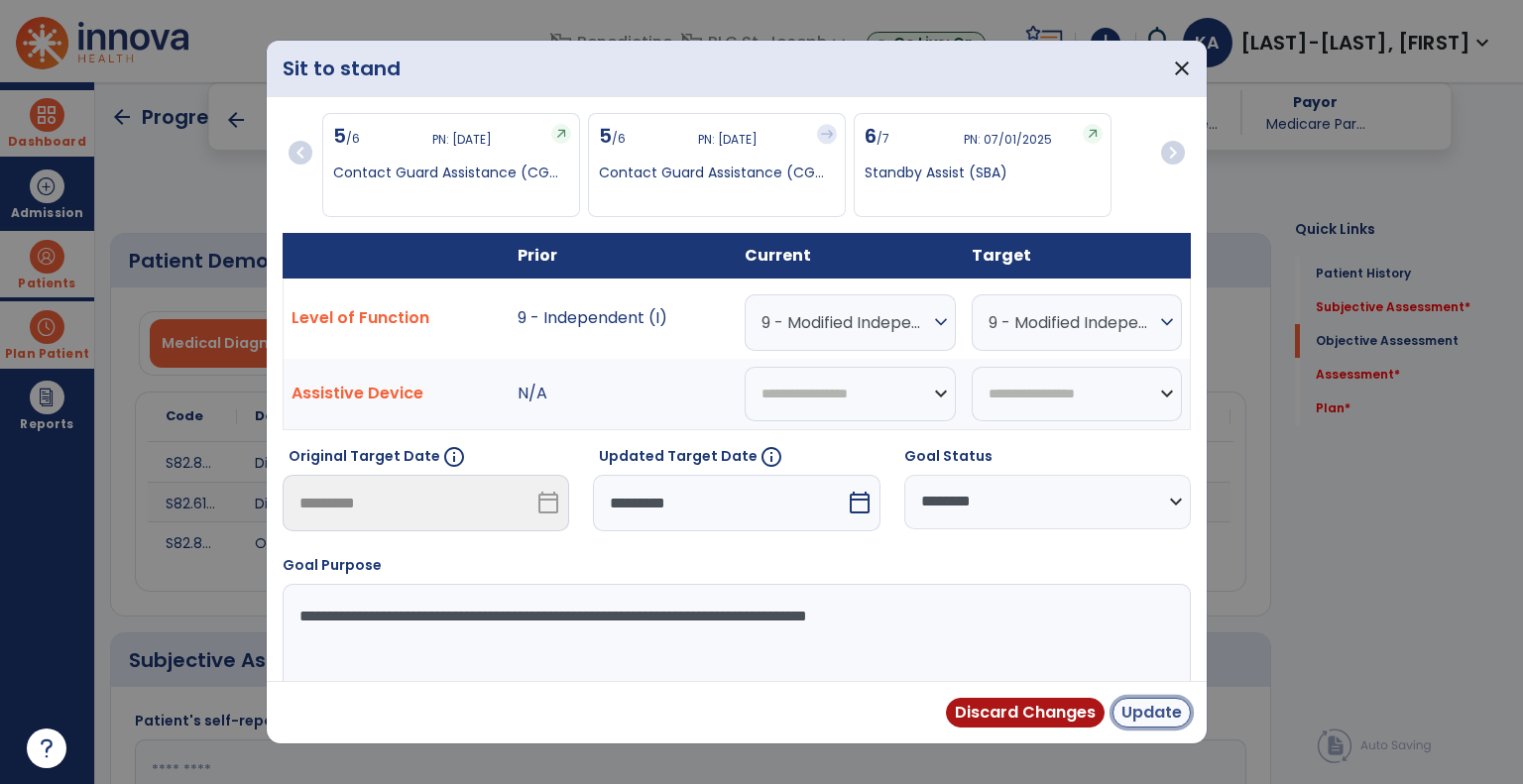 click on "Update" at bounding box center (1151, 713) 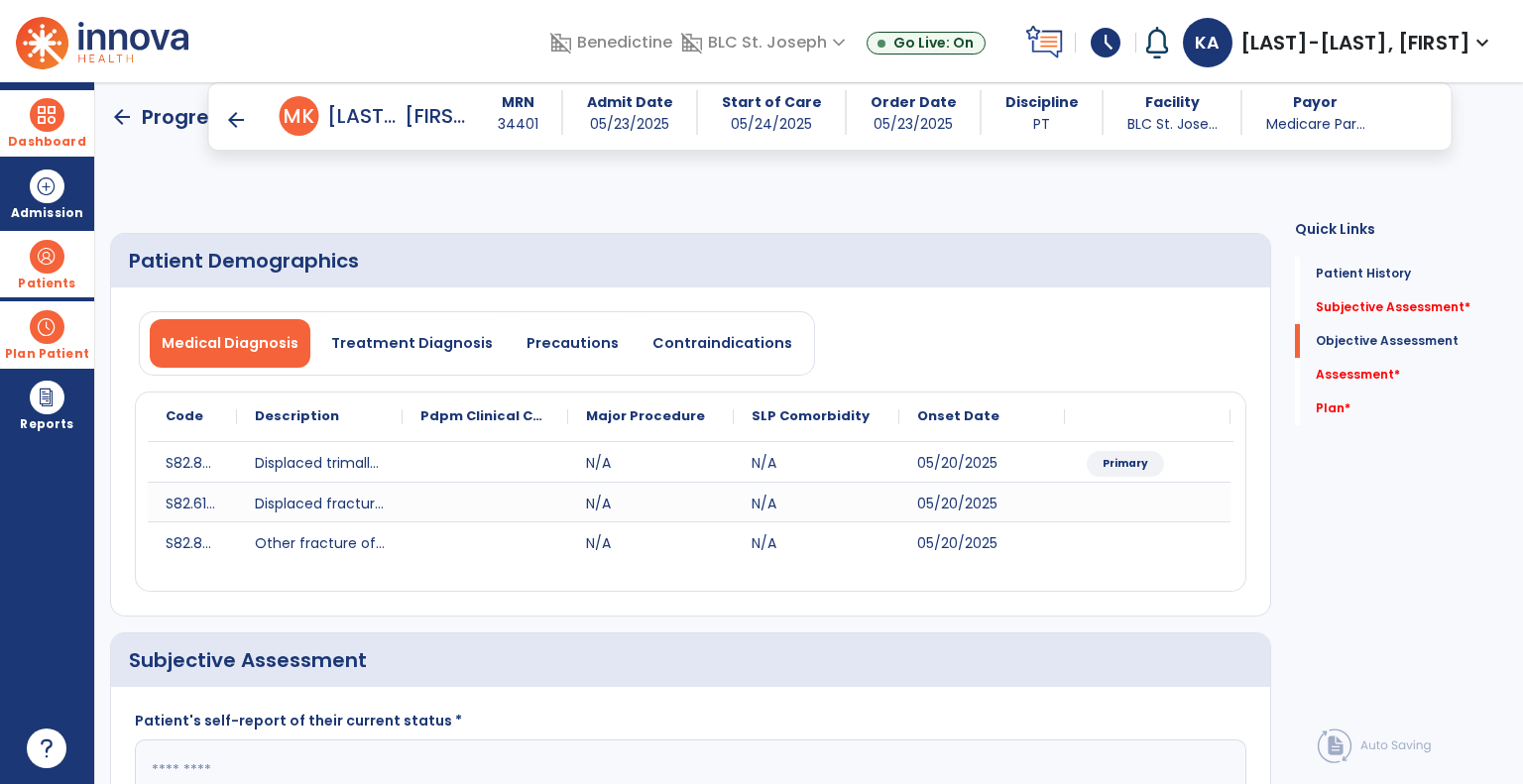 click on "edit   CLOF" at bounding box center [1175, 1697] 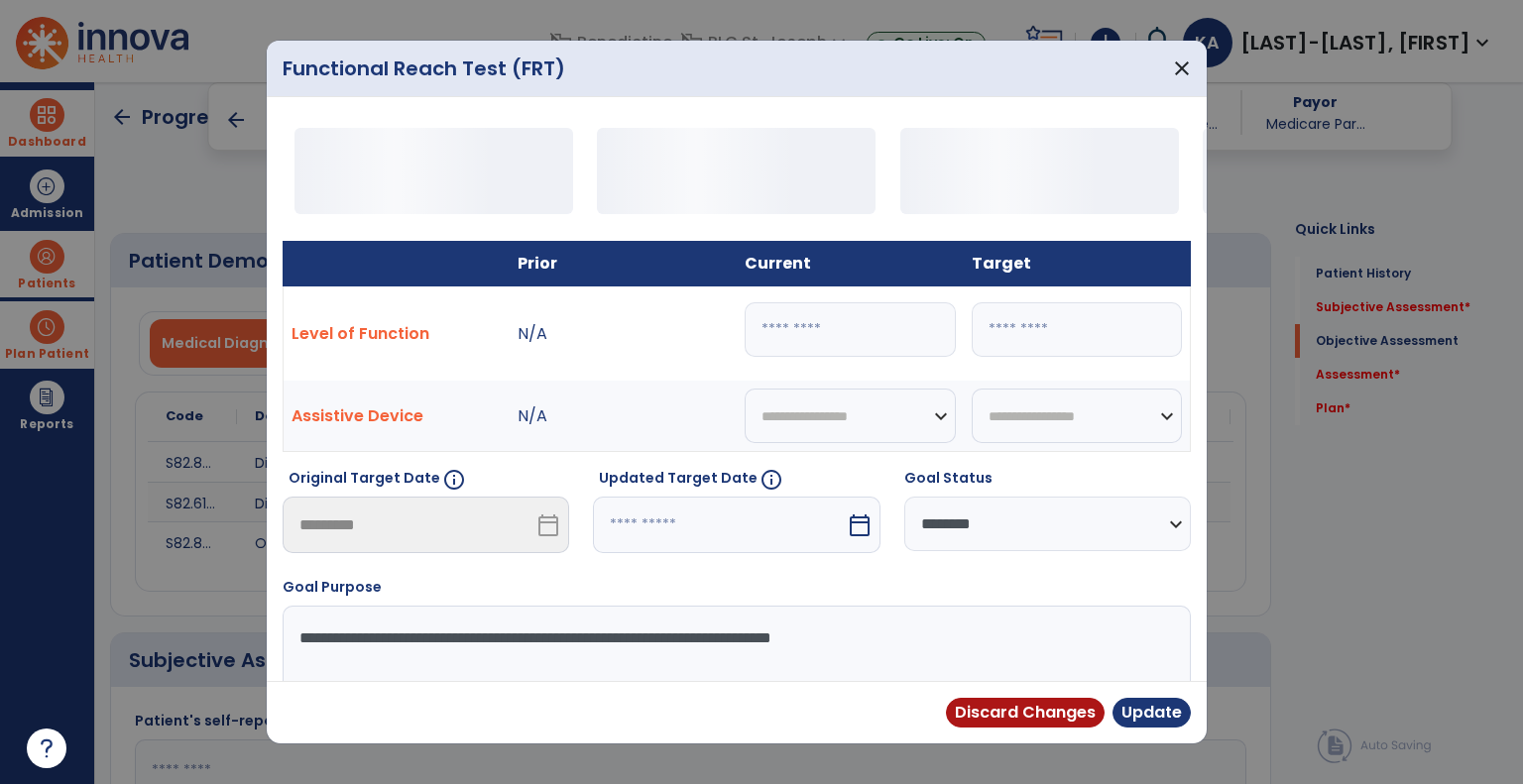 click on "*" at bounding box center [850, 329] 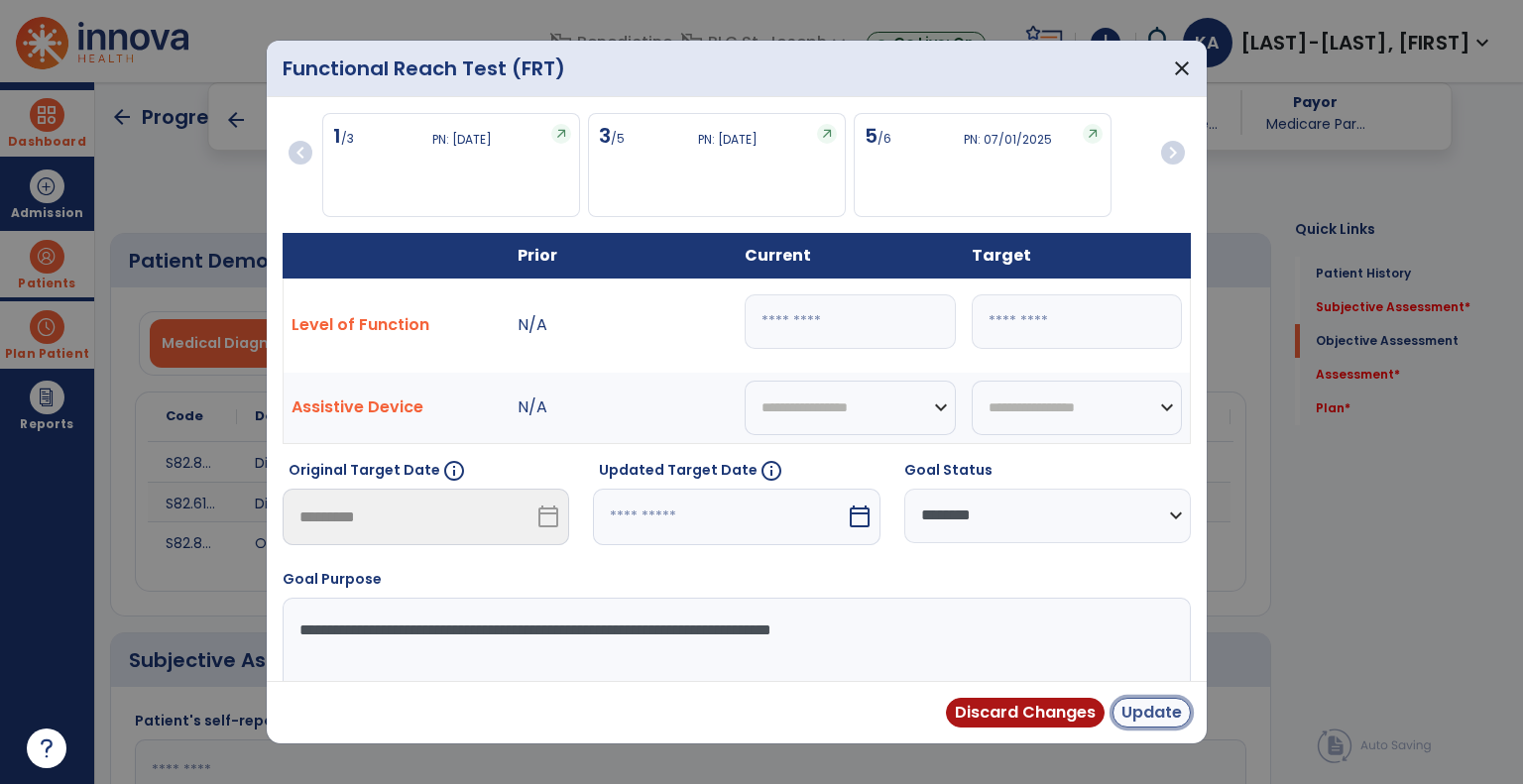 click on "Update" at bounding box center [1151, 713] 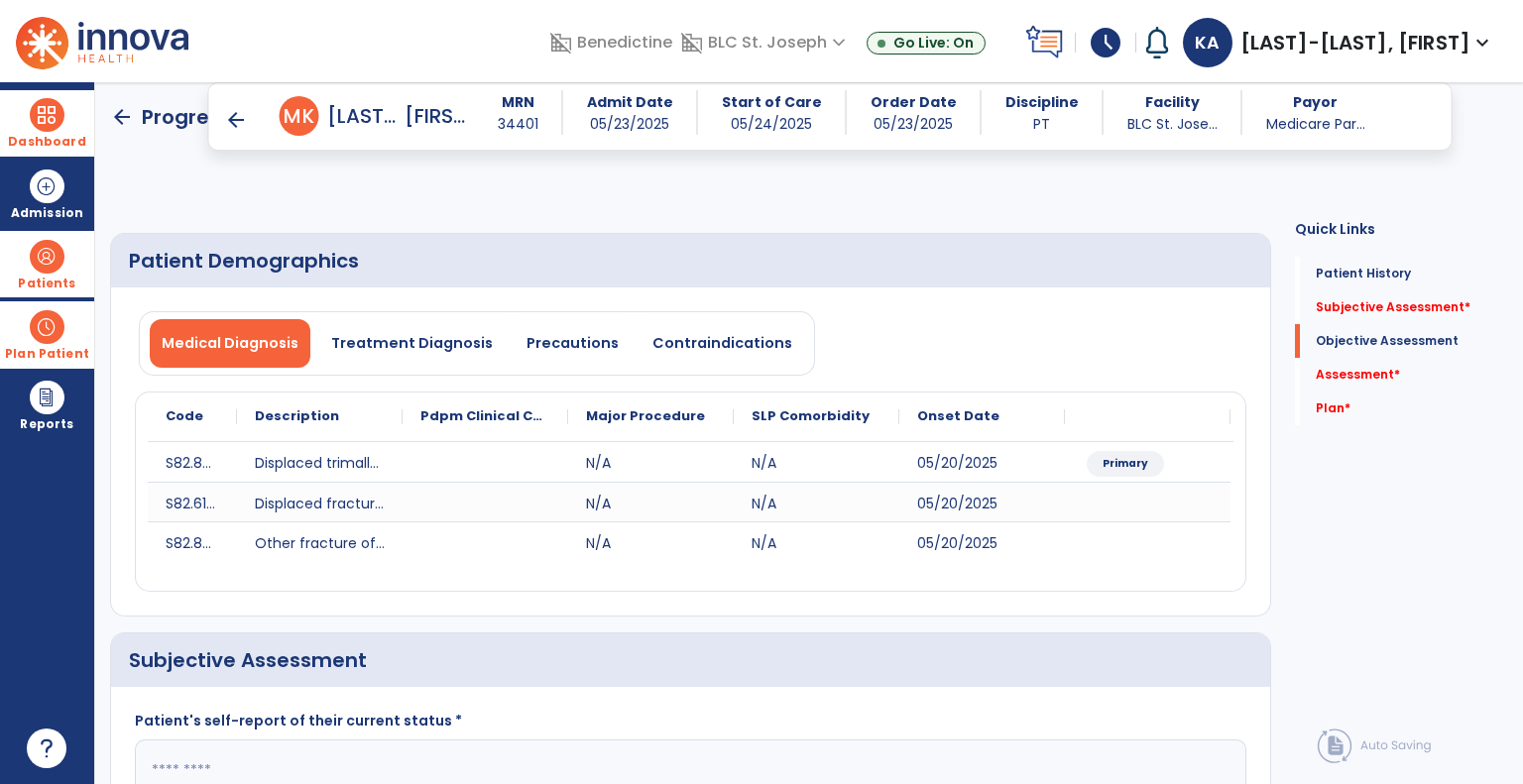 click on "edit   CLOF" at bounding box center [1175, 1574] 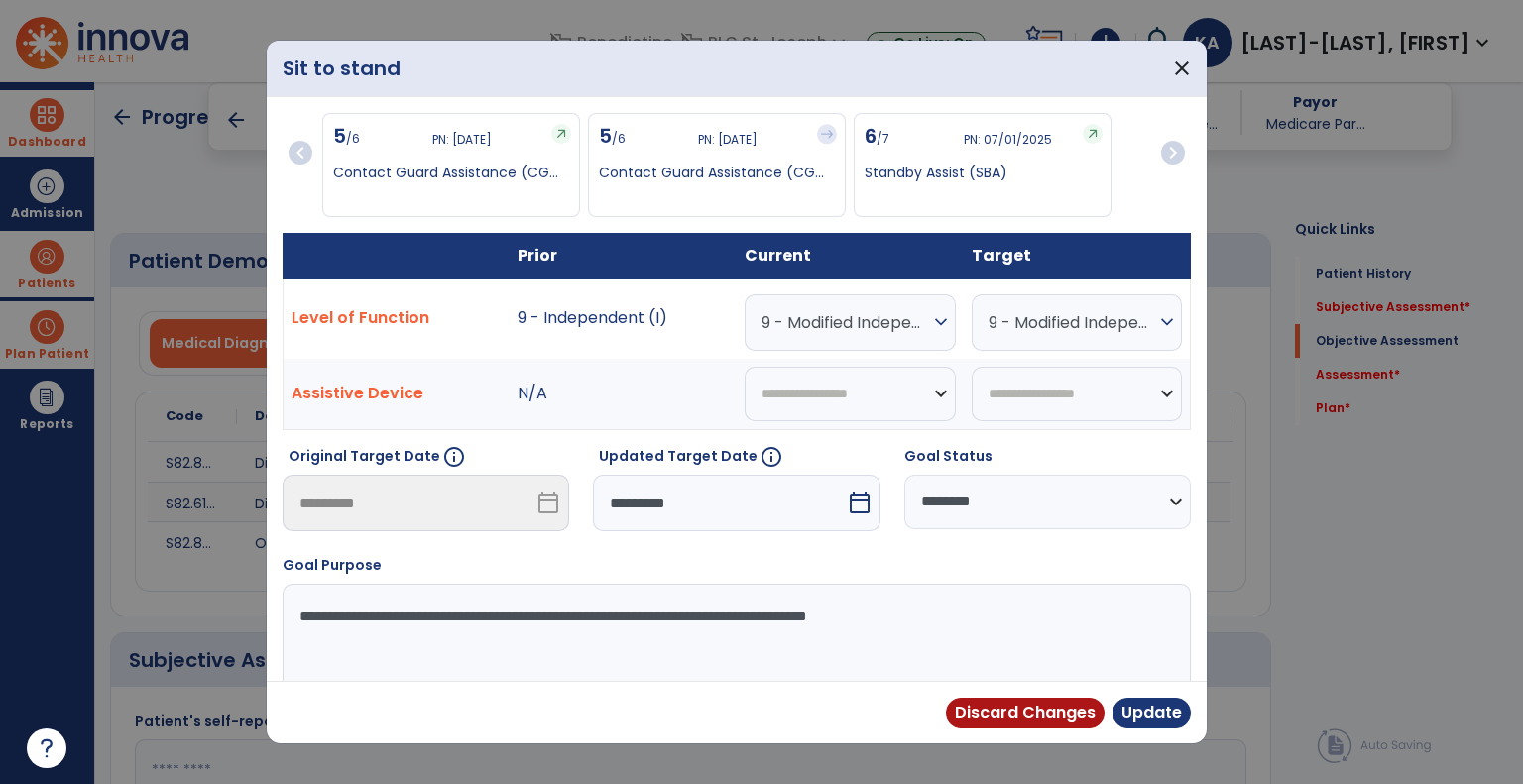 click on "9 - Modified Independent (Mod I)" at bounding box center (845, 322) 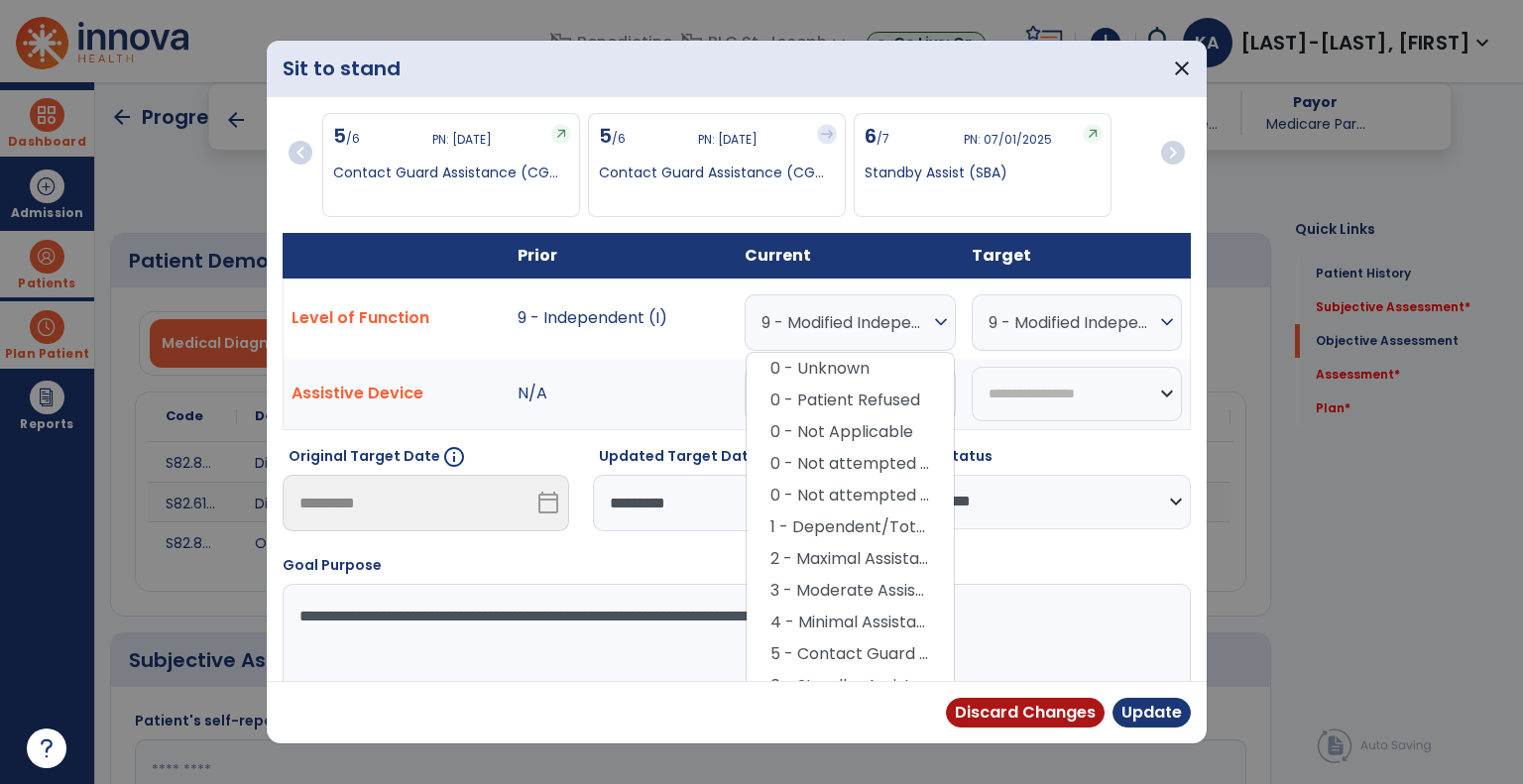 click on "8 - Supervised (S)" at bounding box center [850, 749] 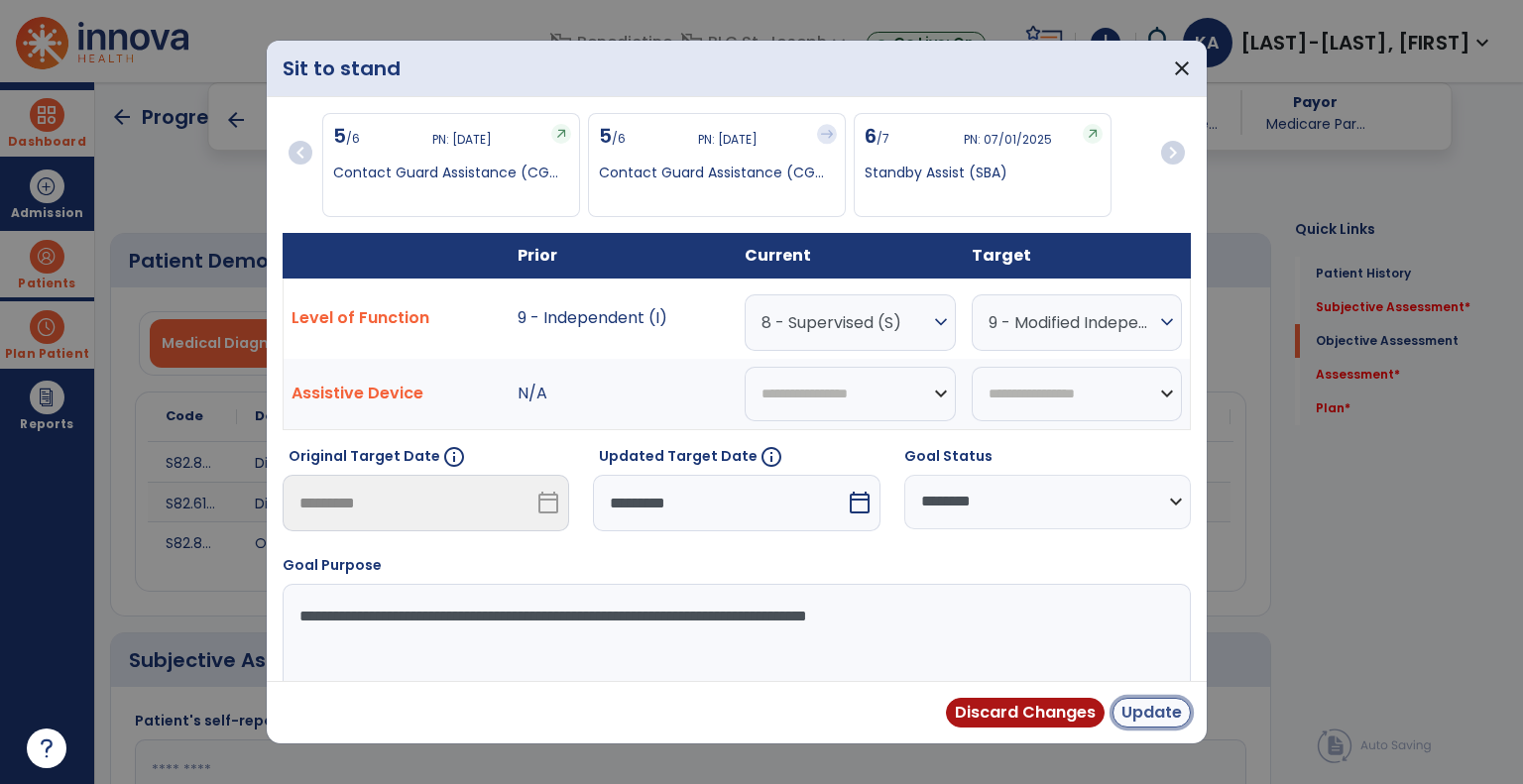 click on "Update" at bounding box center (1151, 713) 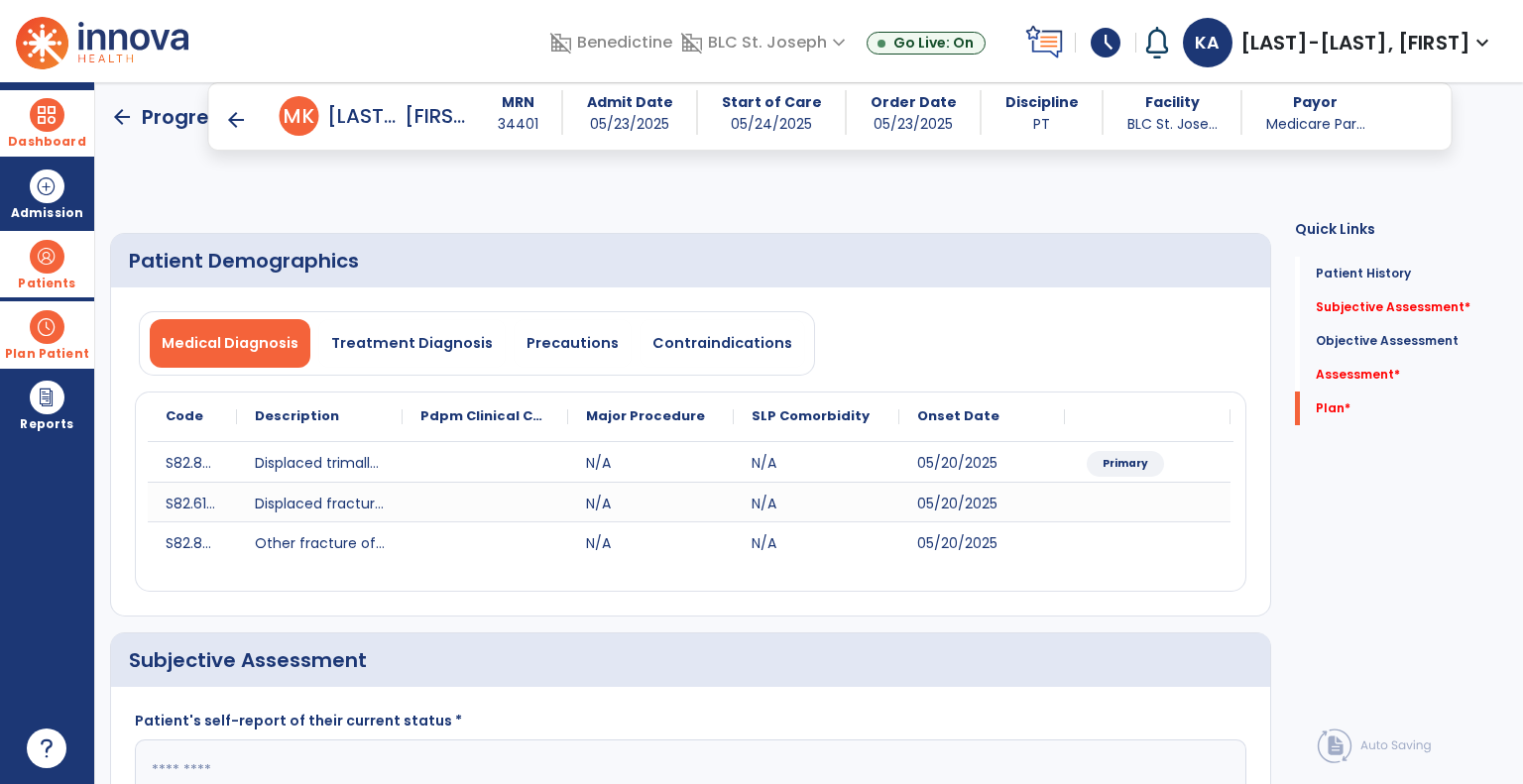 click 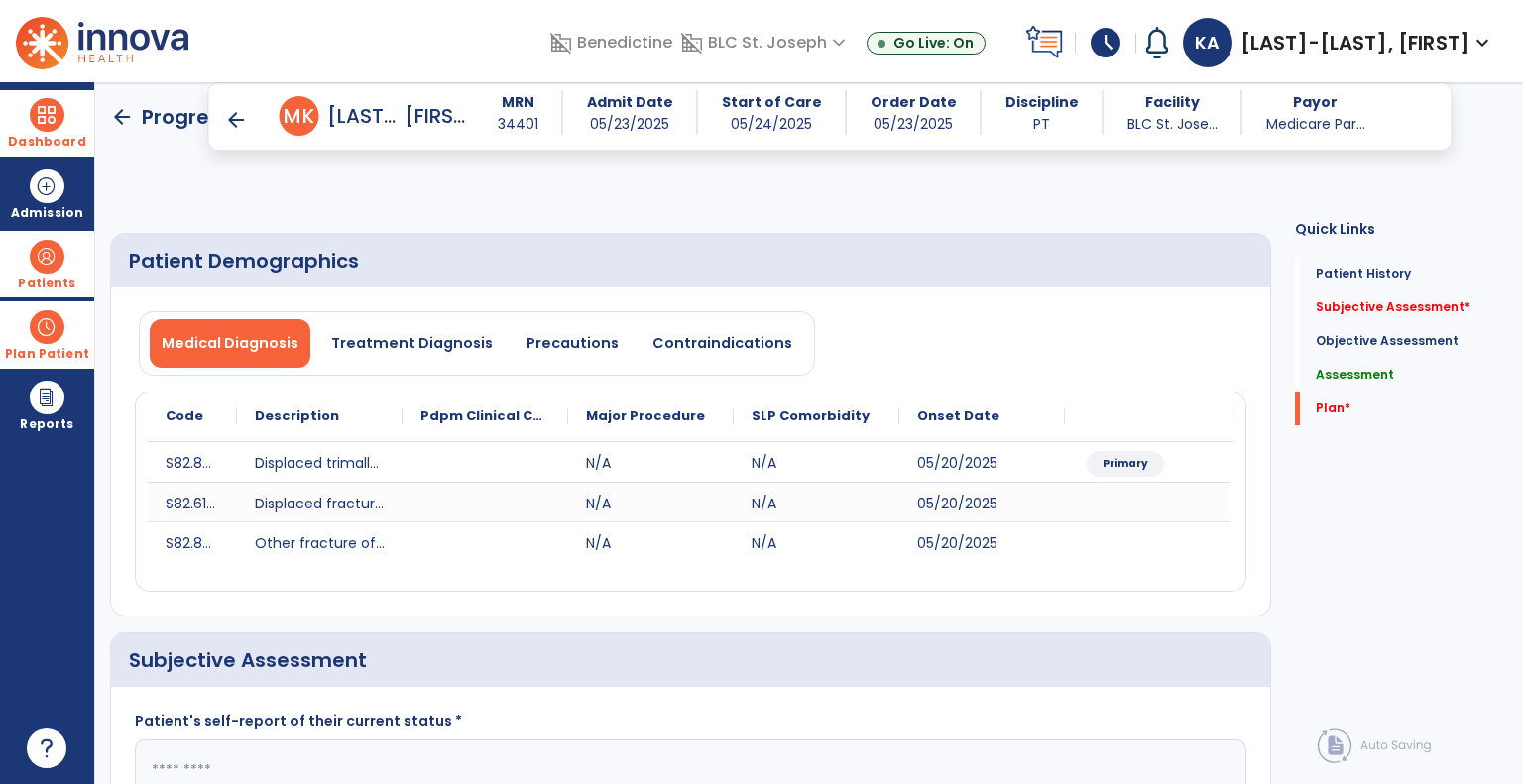 click on "*******" 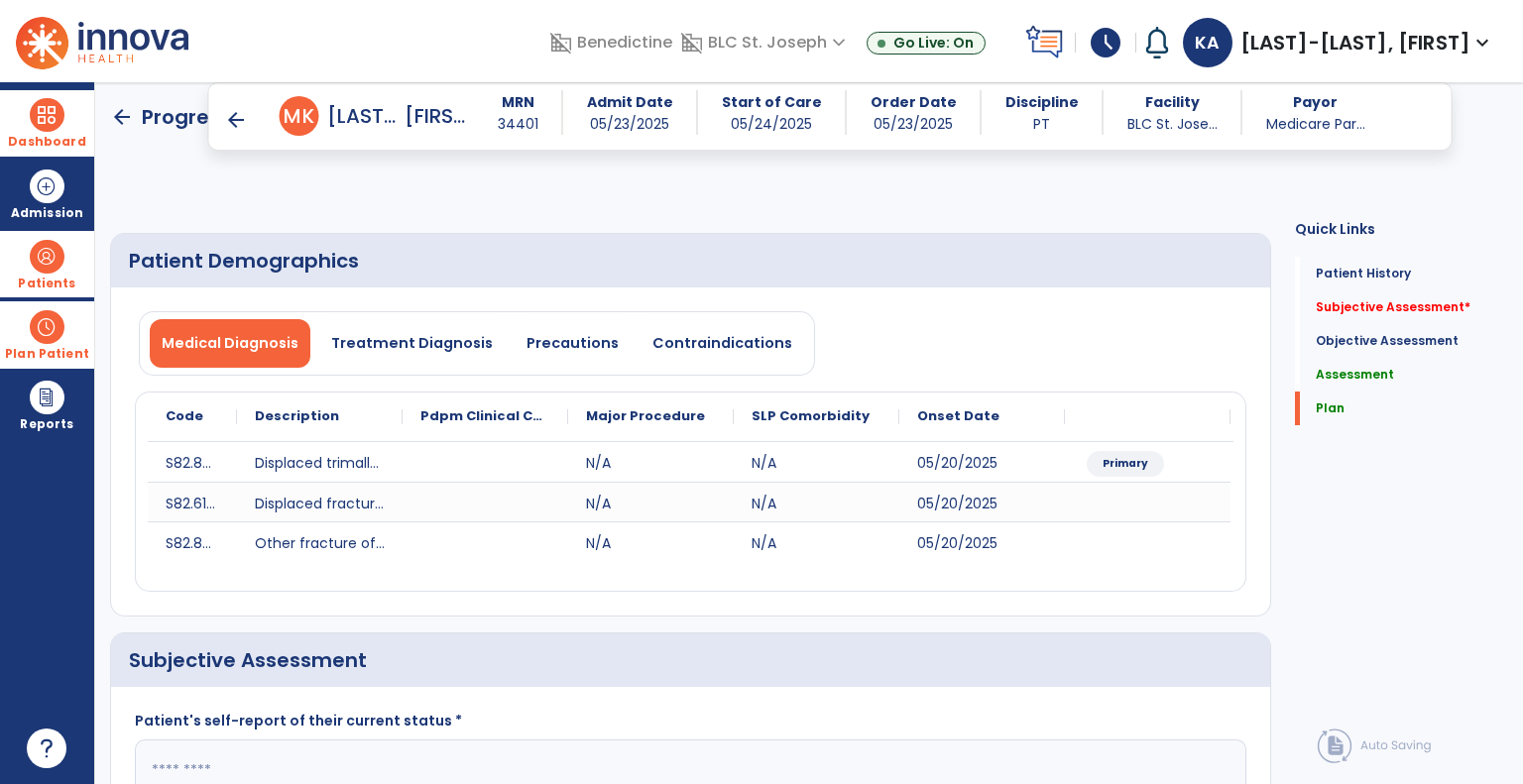 type on "**********" 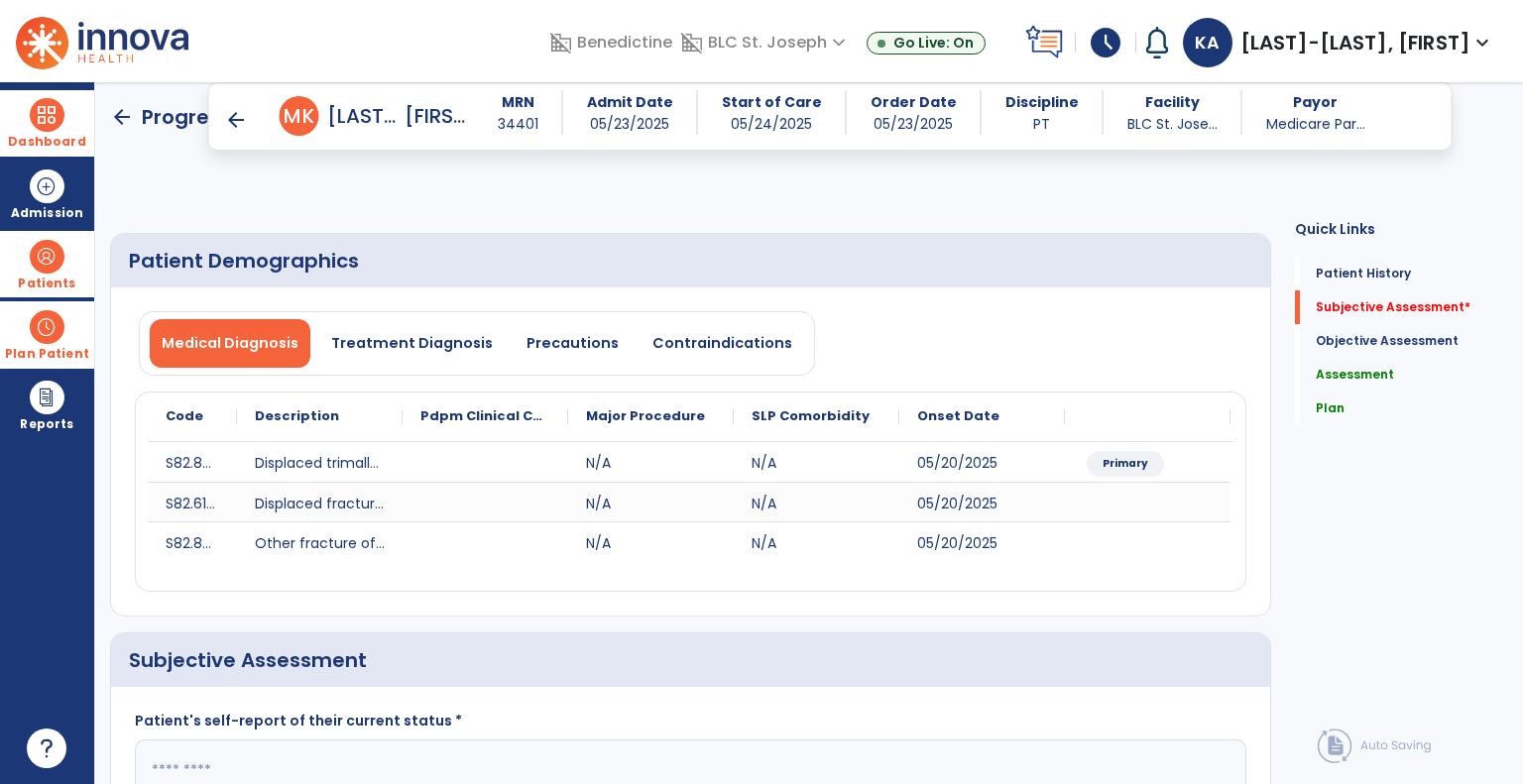 click at bounding box center [47, 115] 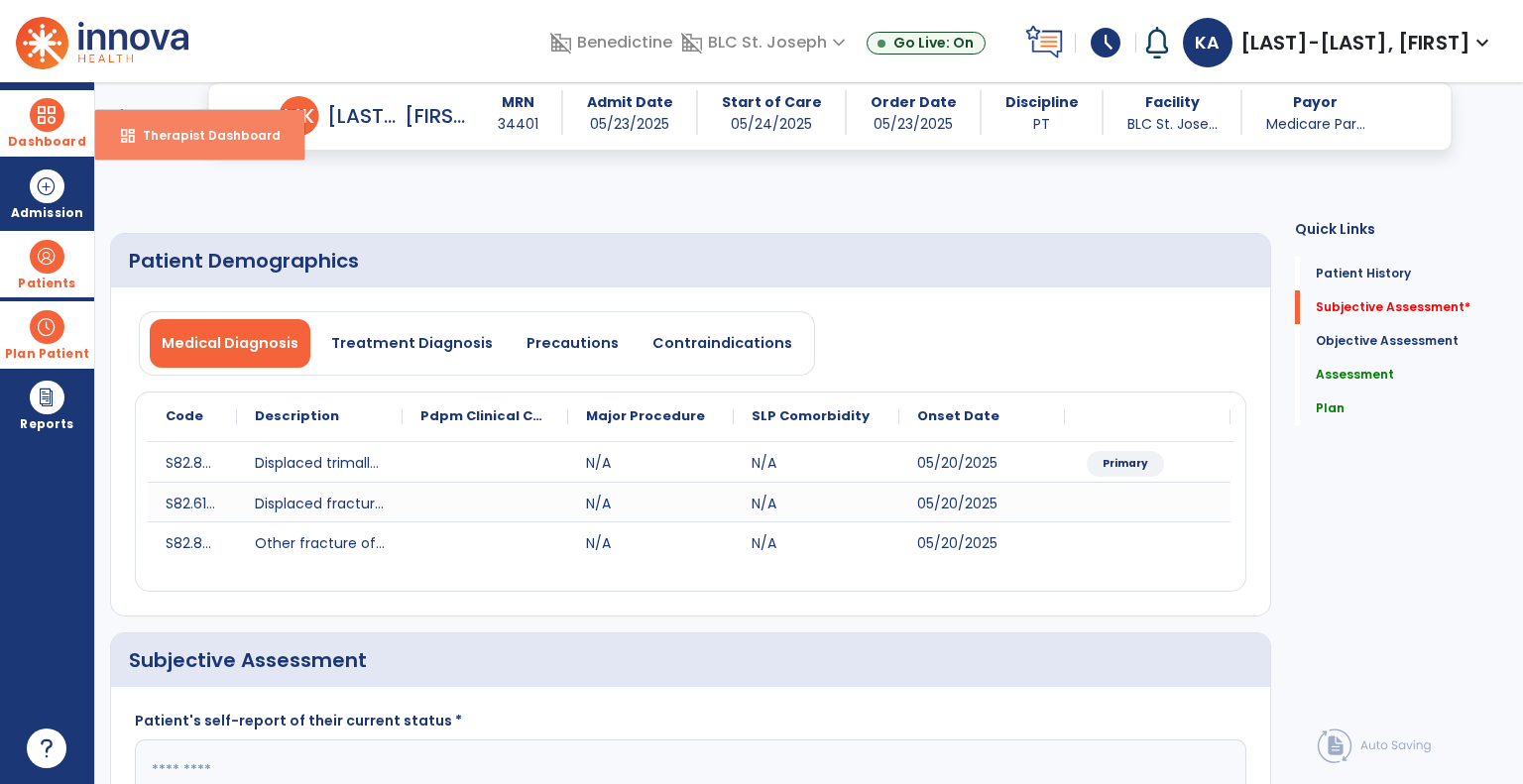 click on "Therapist Dashboard" at bounding box center (203, 135) 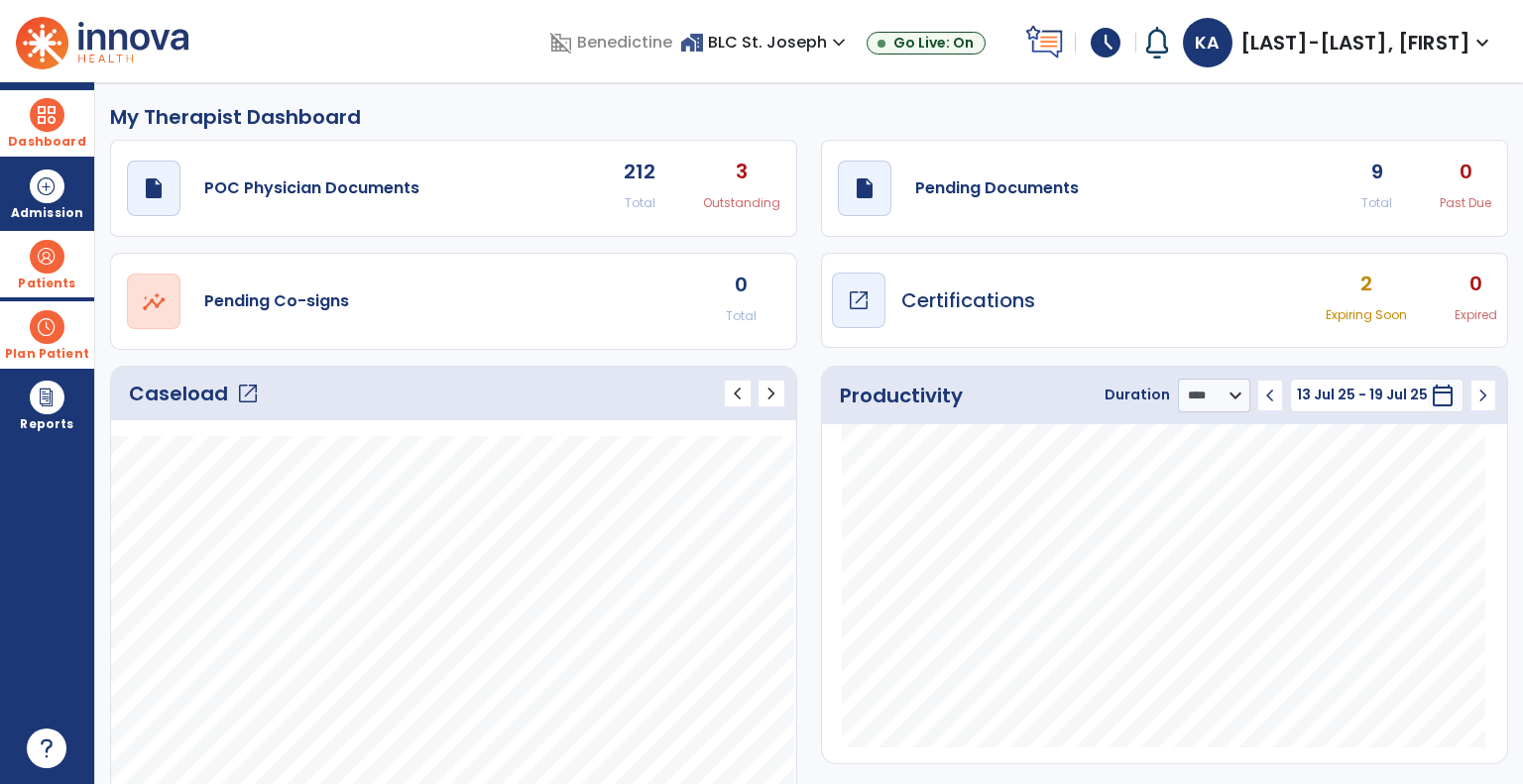 click on "Certifications" at bounding box center (968, 300) 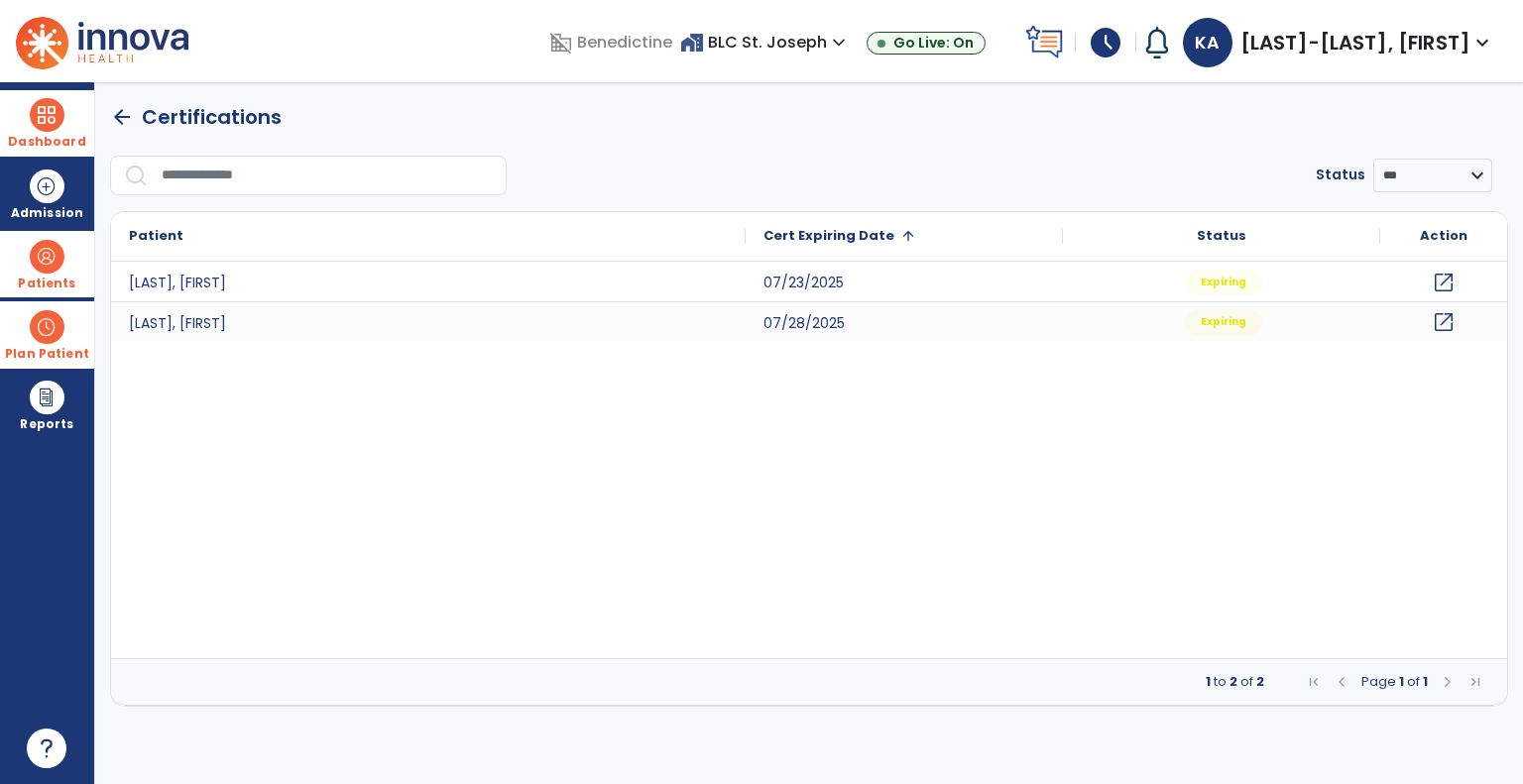 click at bounding box center (47, 115) 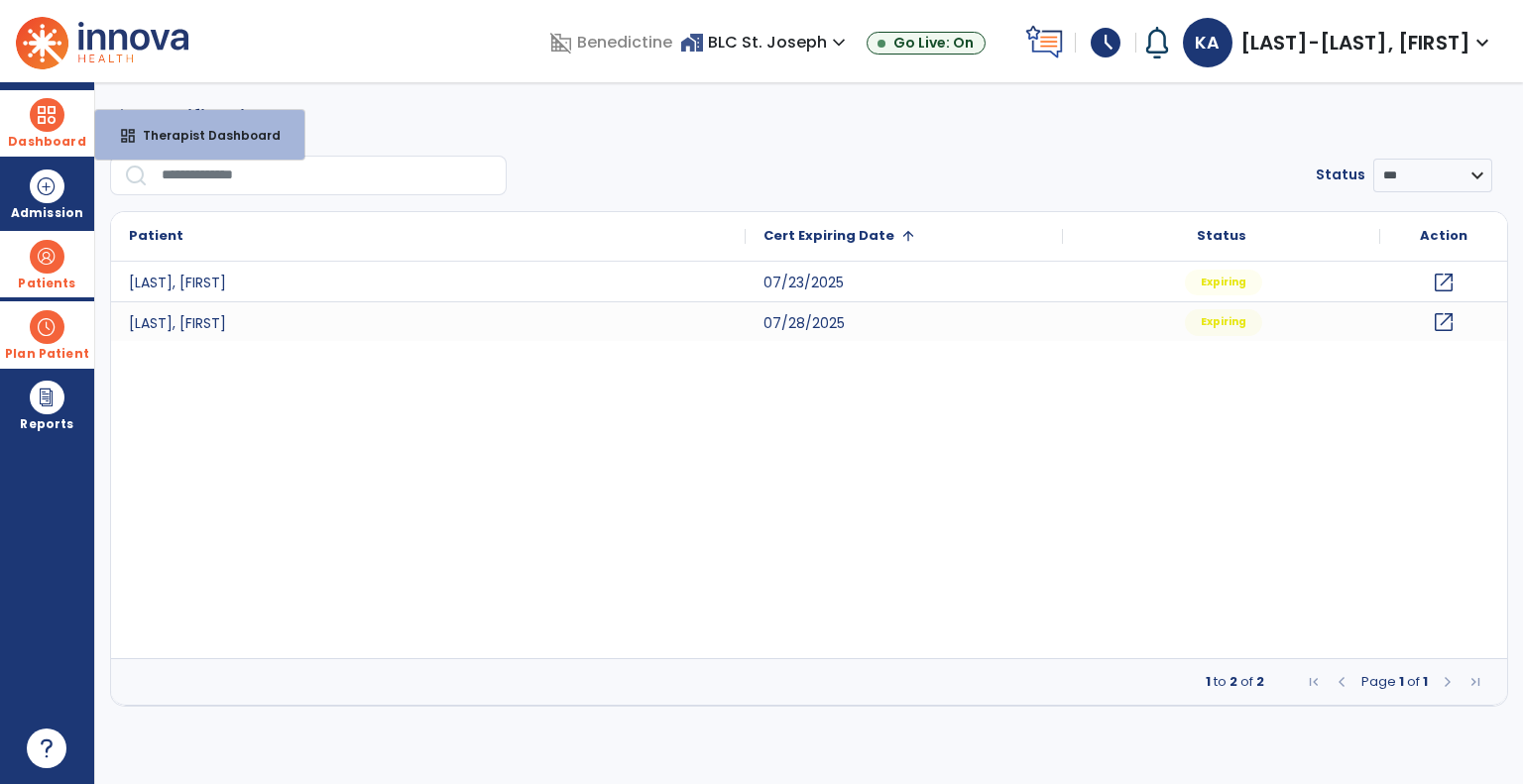 click at bounding box center (47, 115) 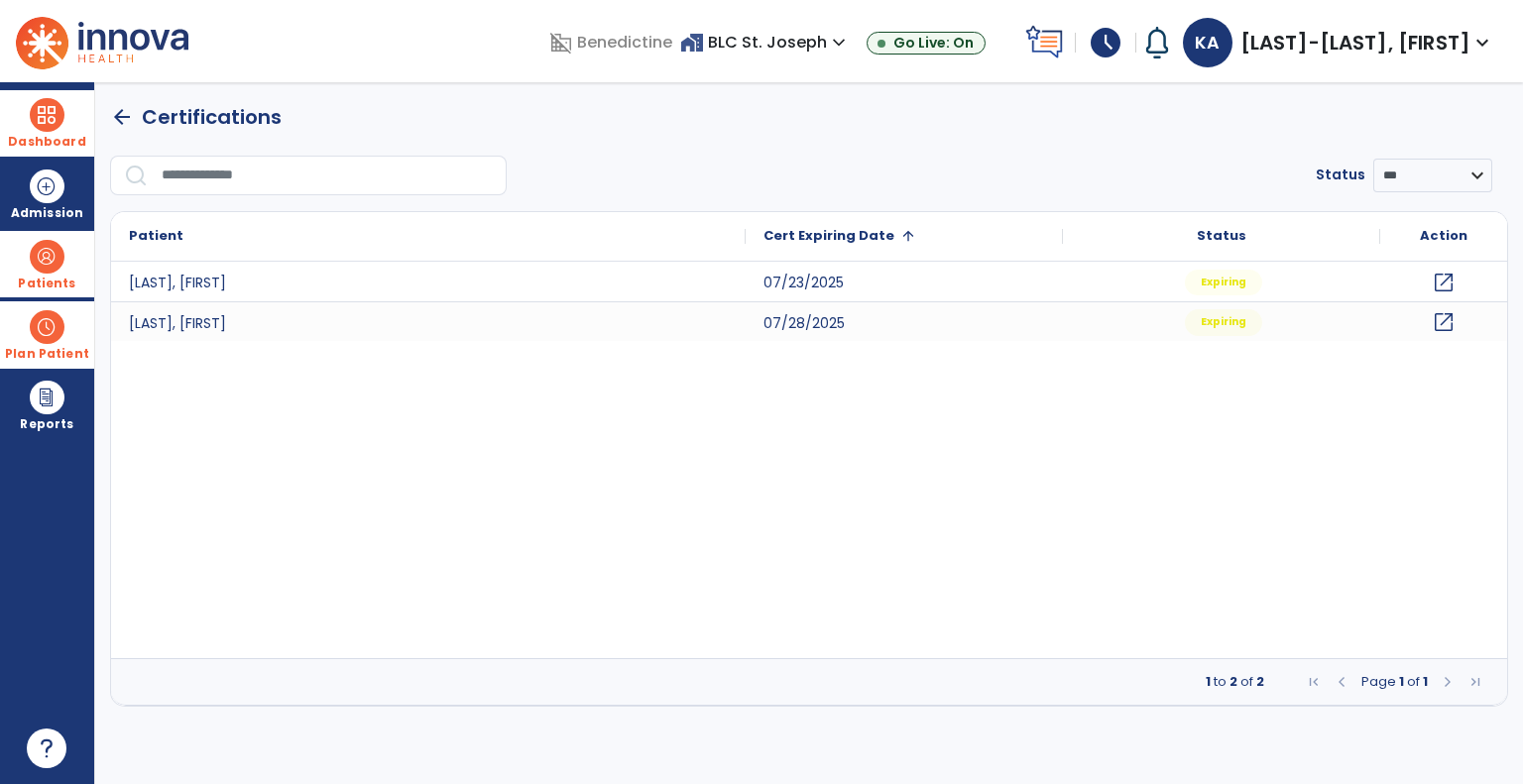 click on "Dashboard" at bounding box center [47, 123] 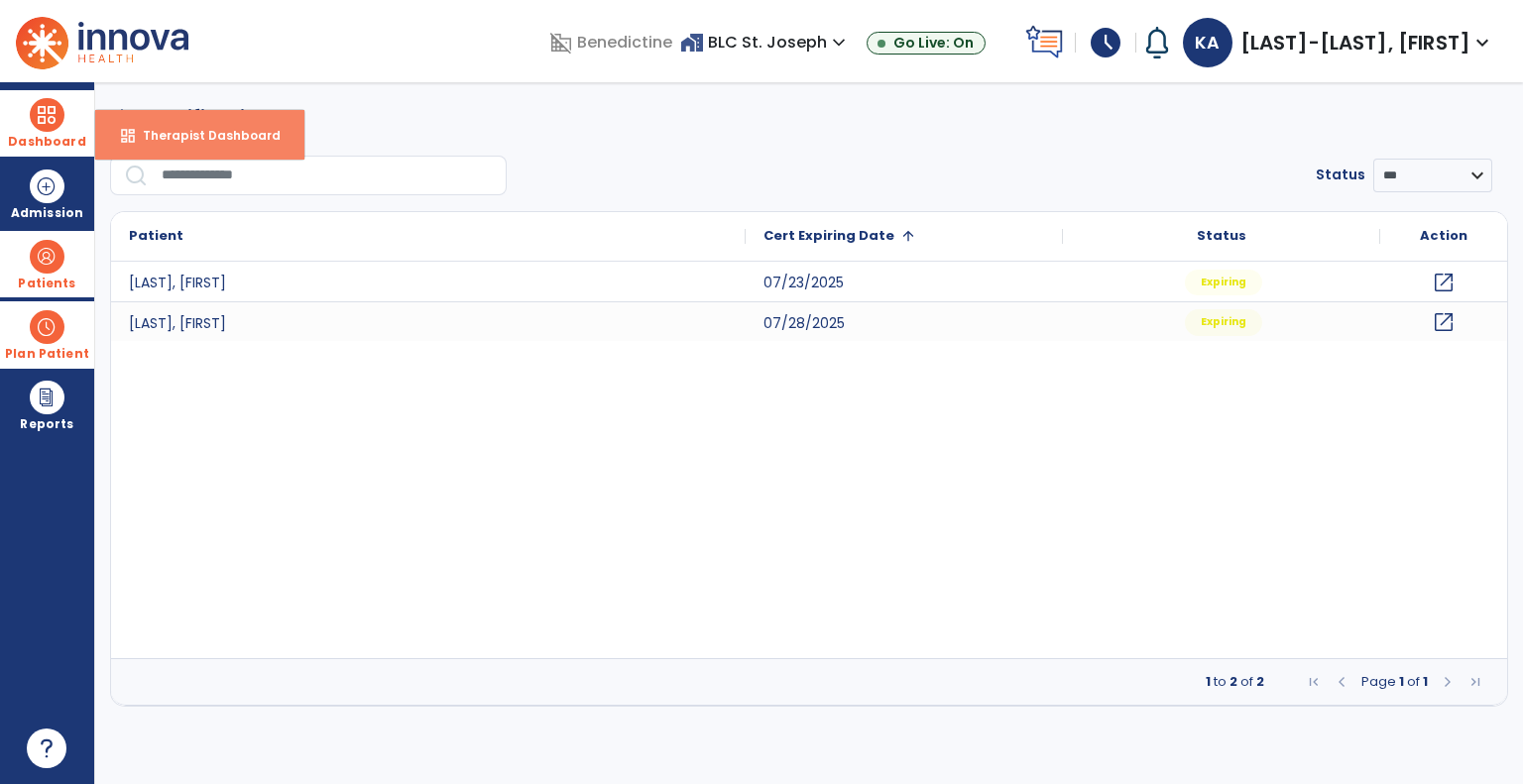 click on "dashboard  Therapist Dashboard" at bounding box center [199, 135] 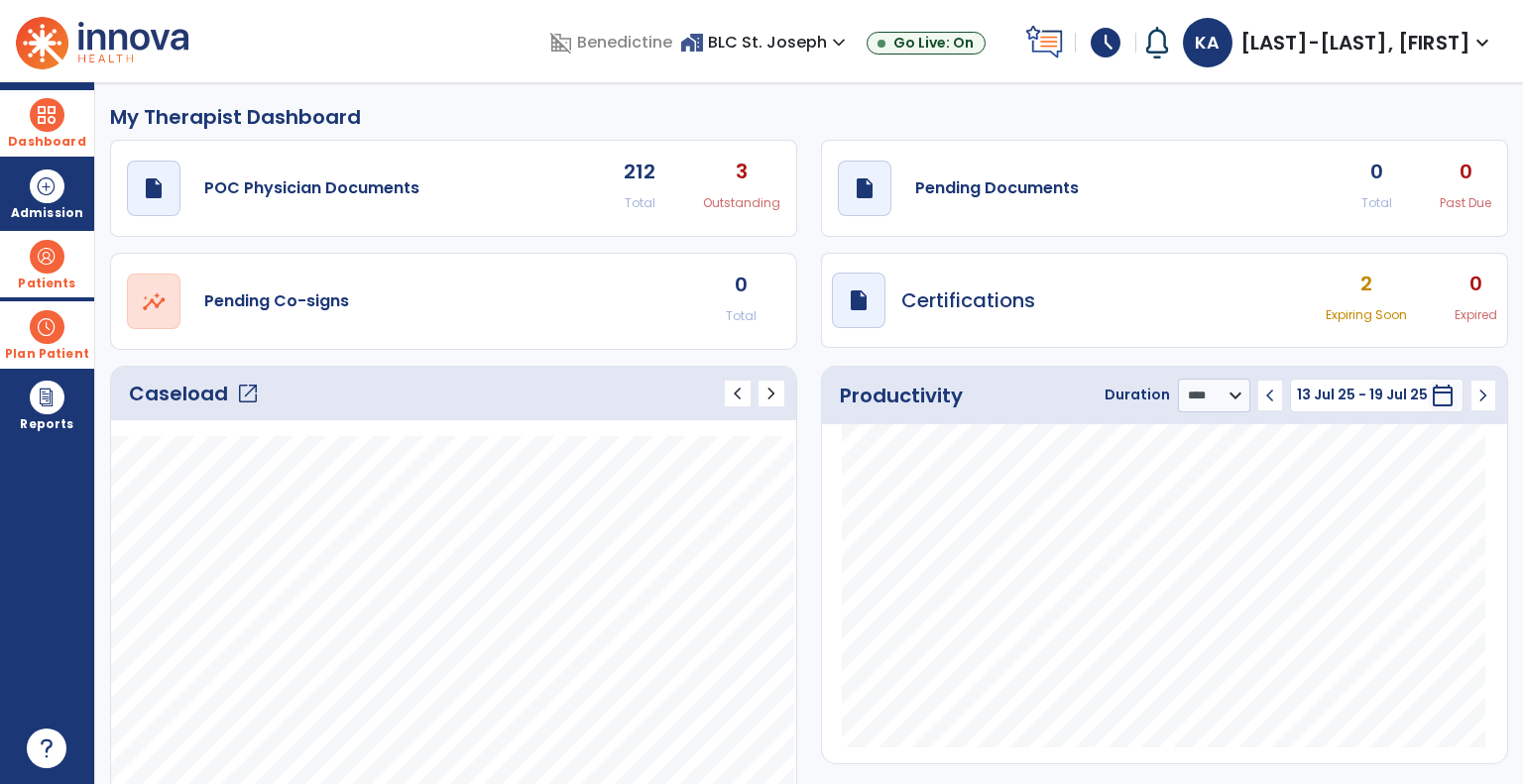 click on "open_in_new" 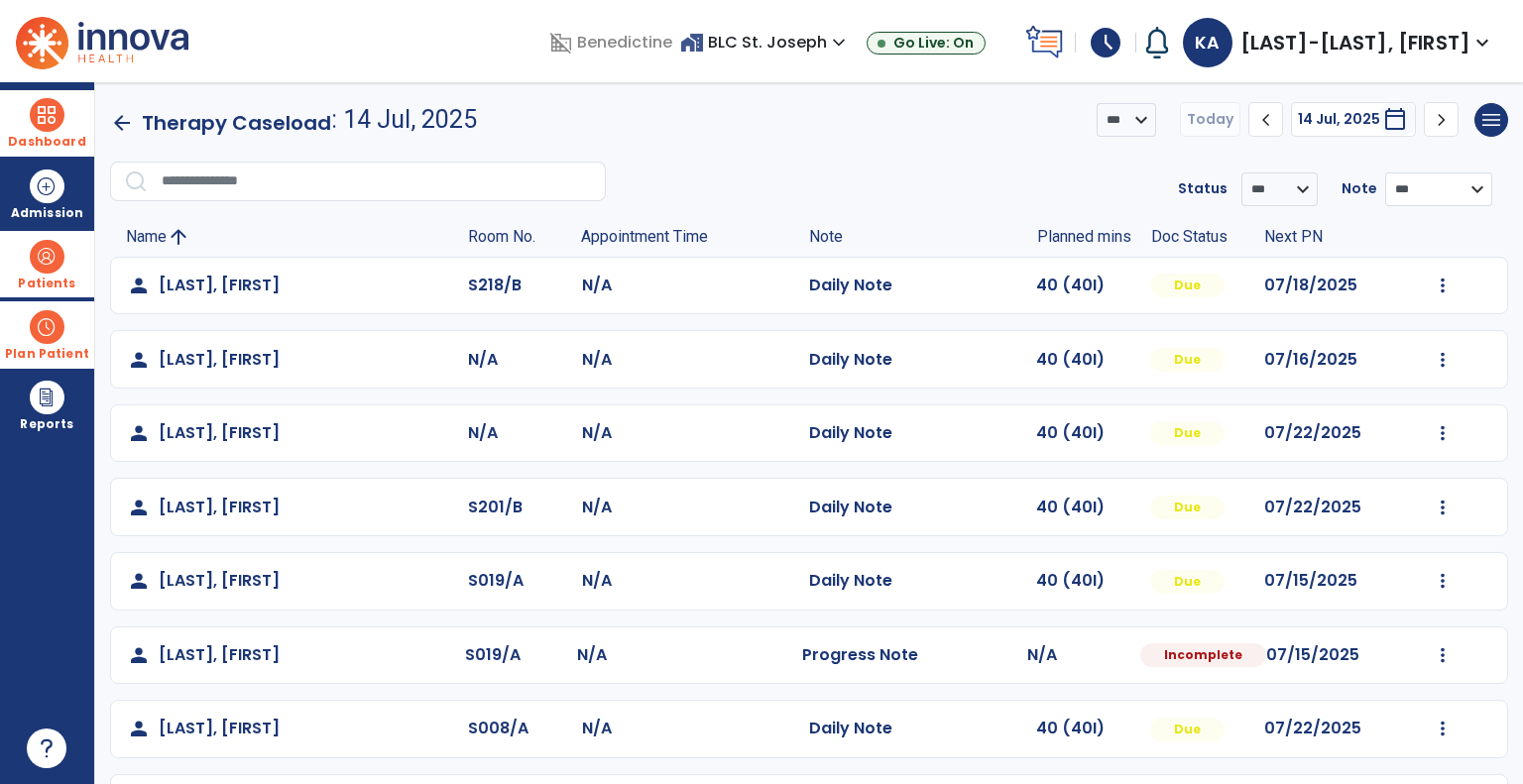 click on "**********" at bounding box center (1279, 189) 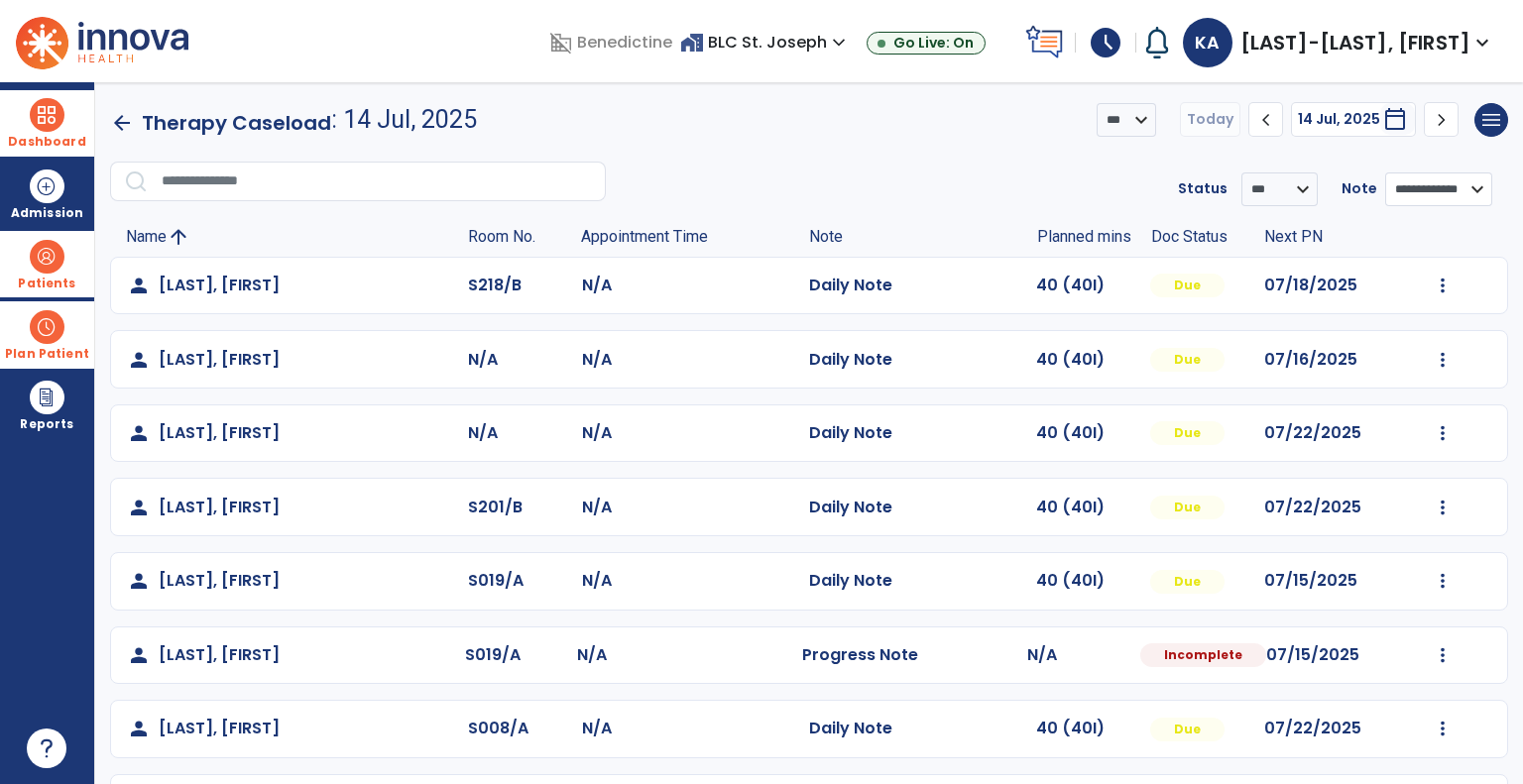 click on "**********" at bounding box center [1279, 189] 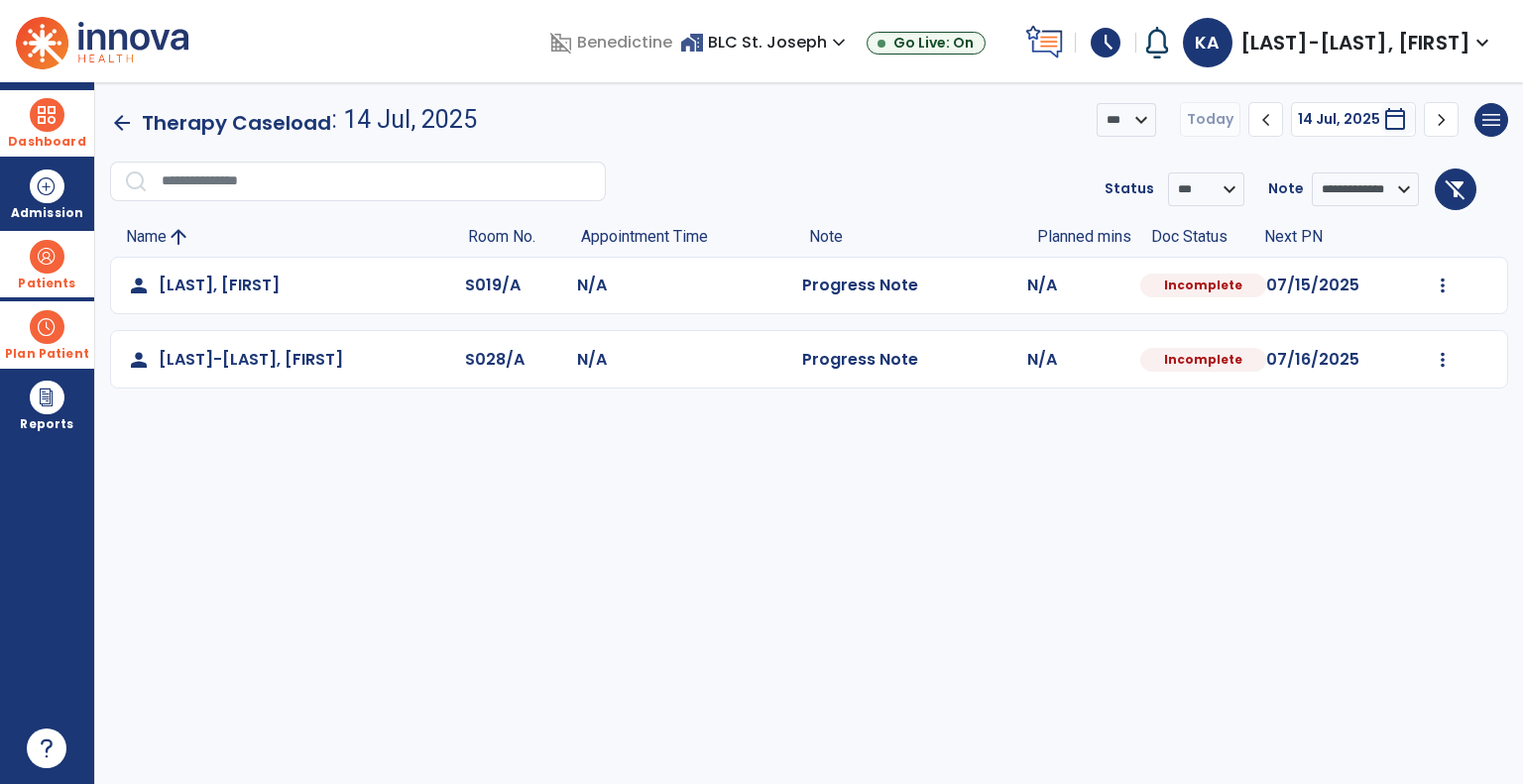 click on "chevron_right" 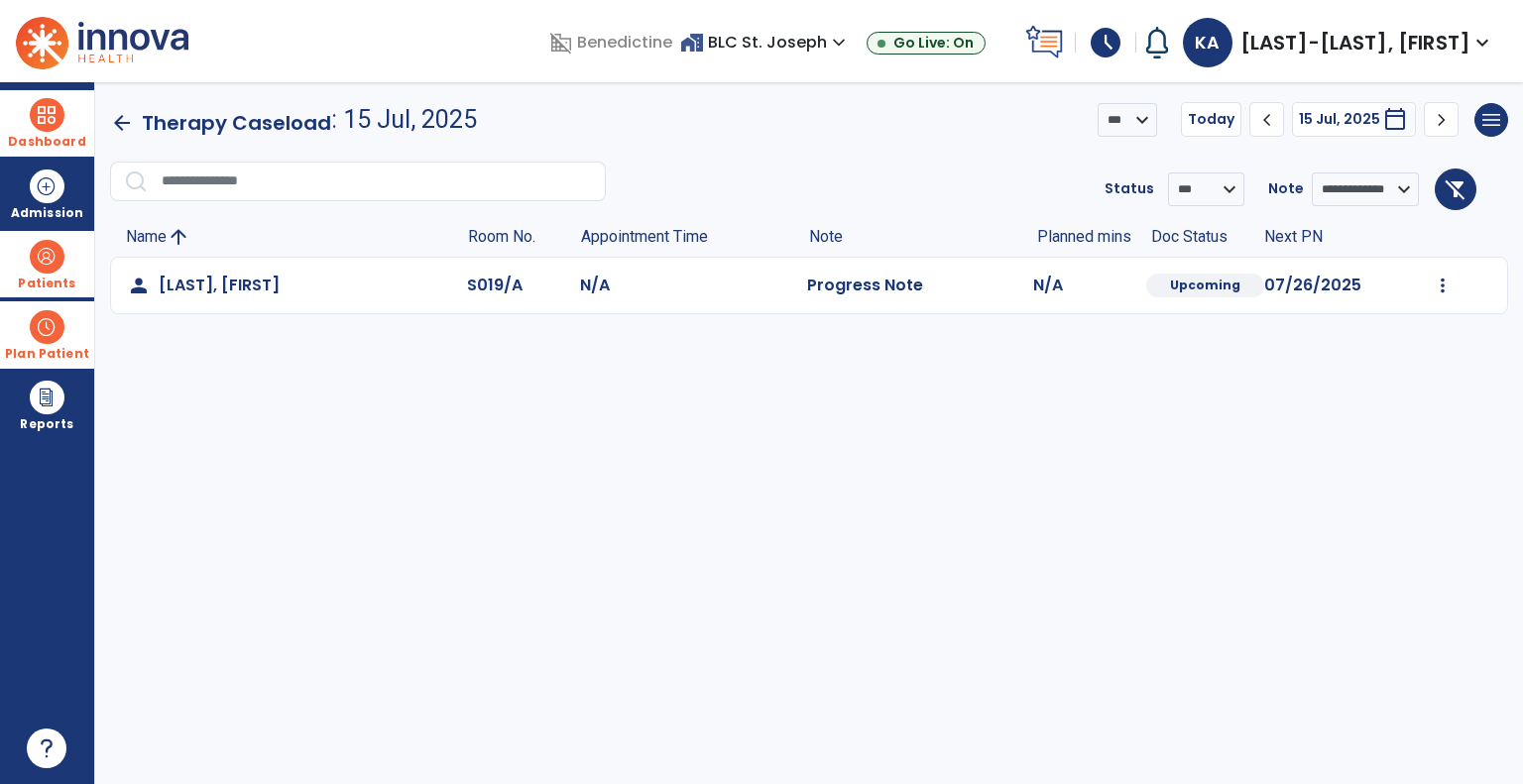 click on "chevron_right" 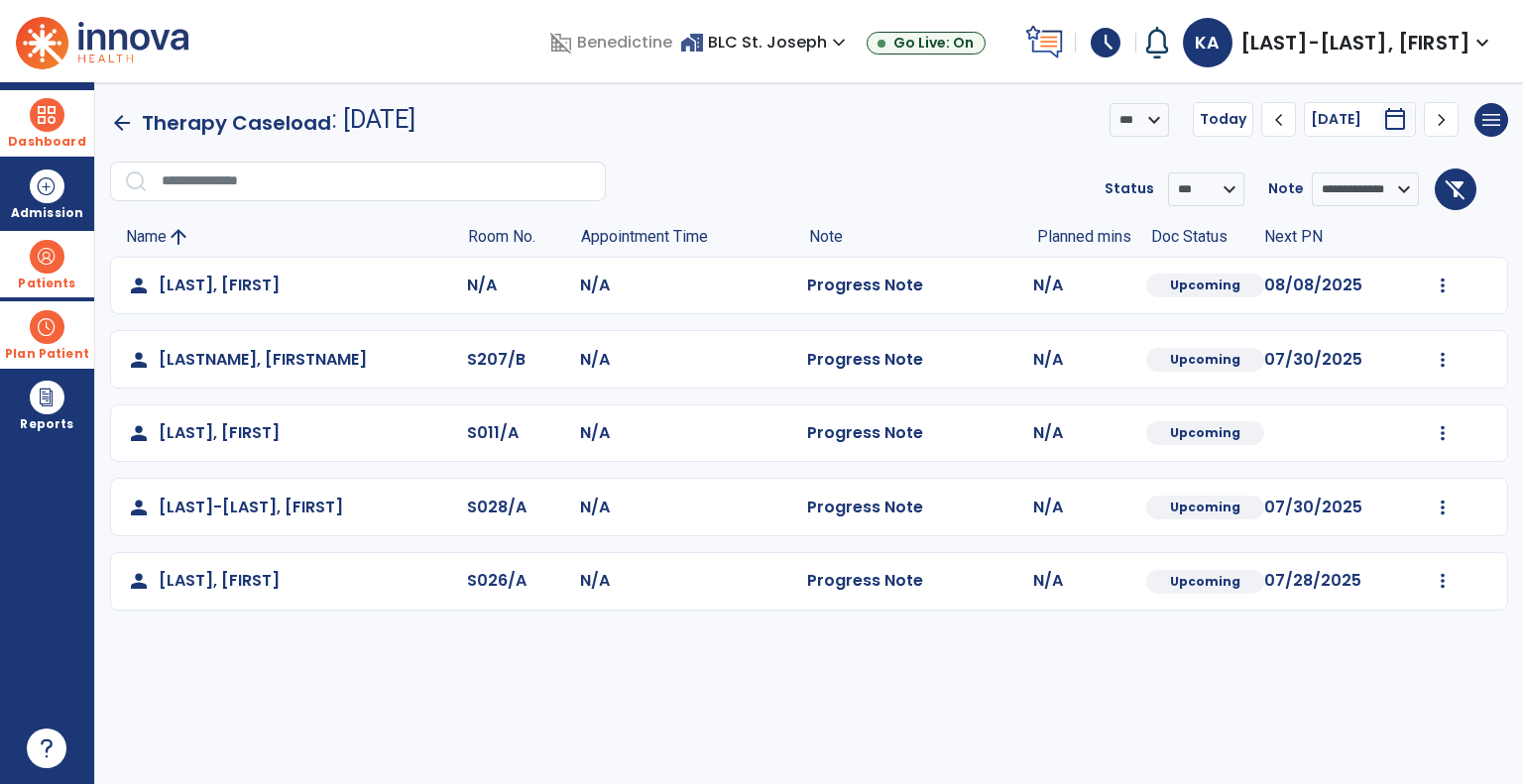 click on "chevron_right" 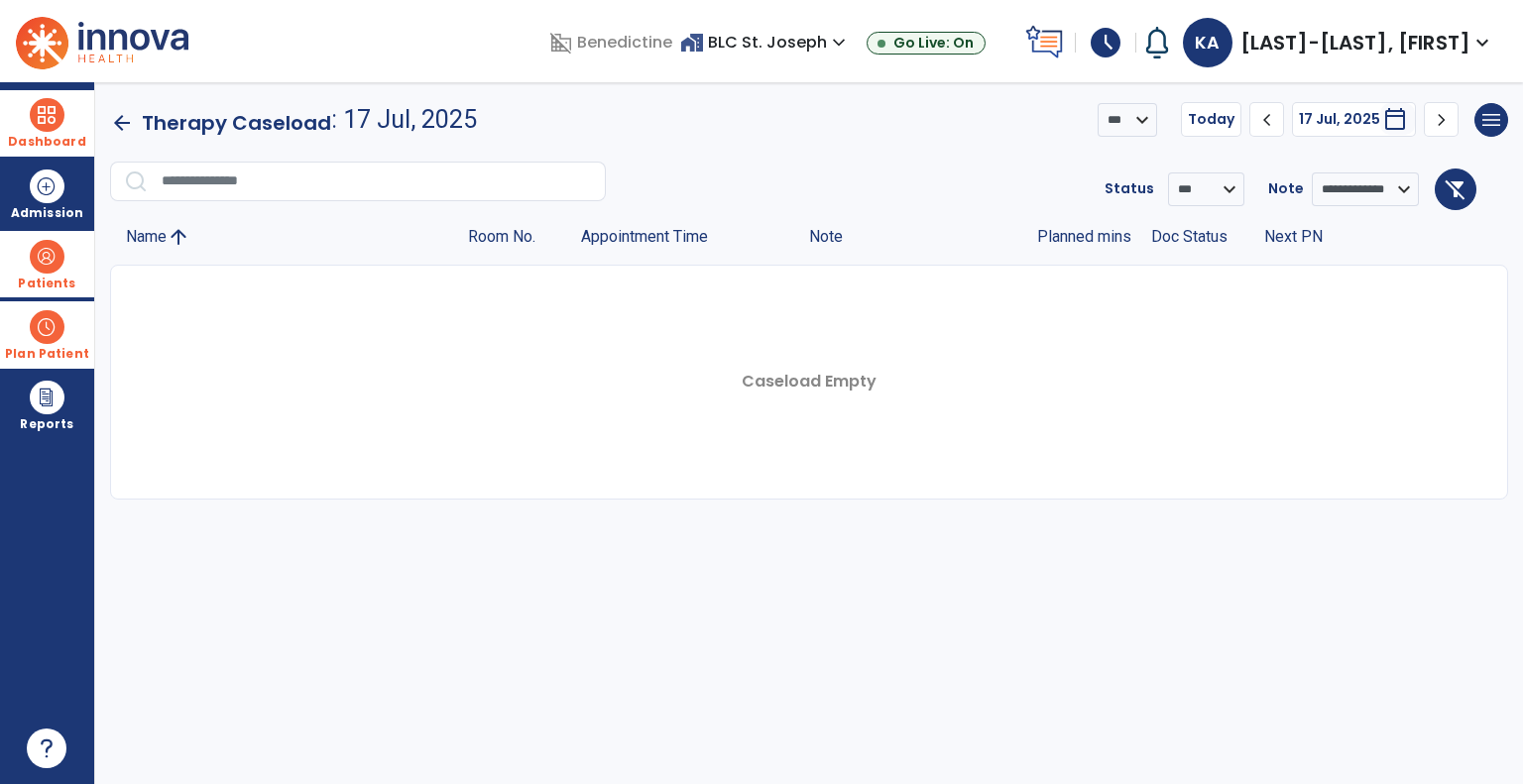 click on "chevron_right" 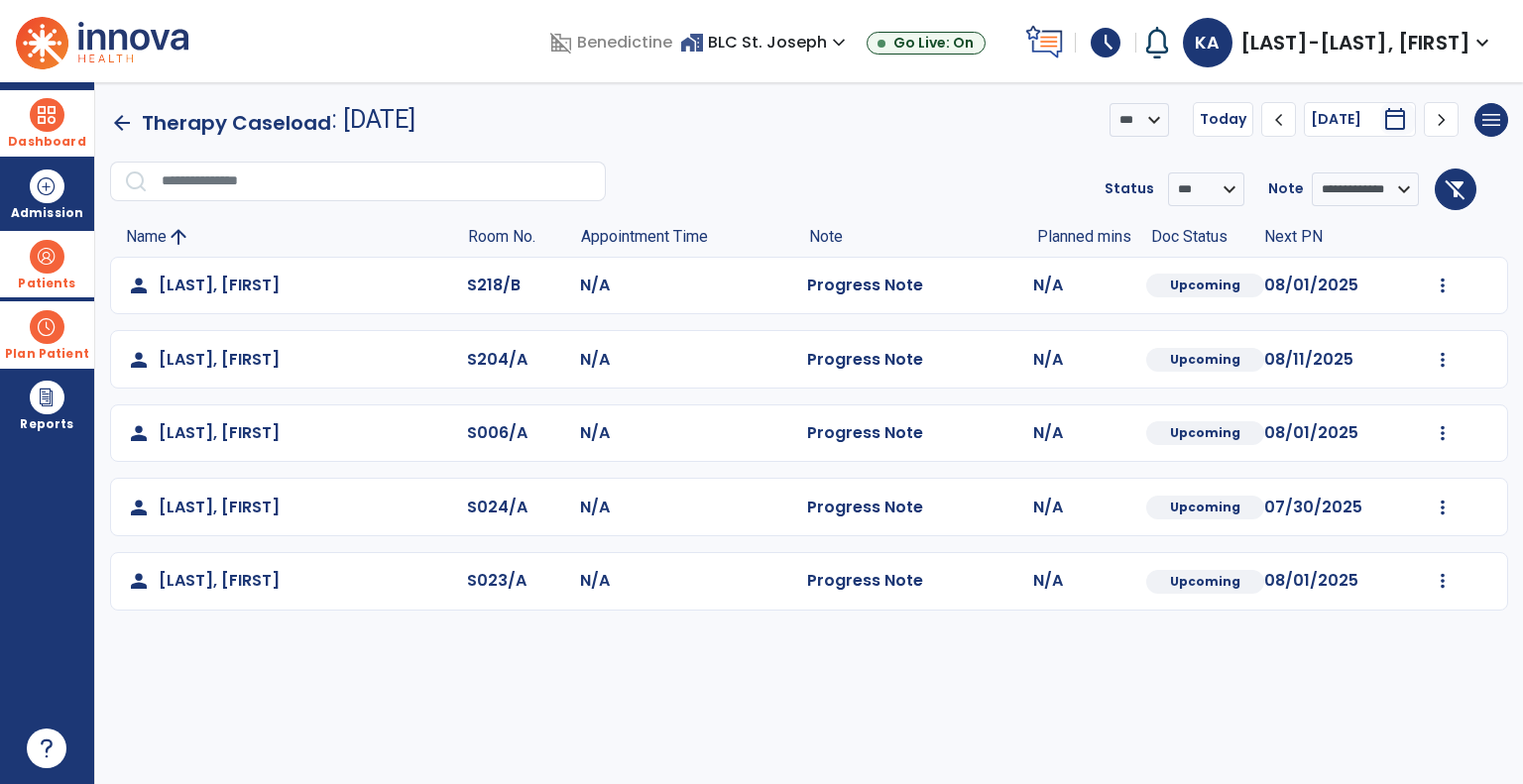 click on "chevron_right" 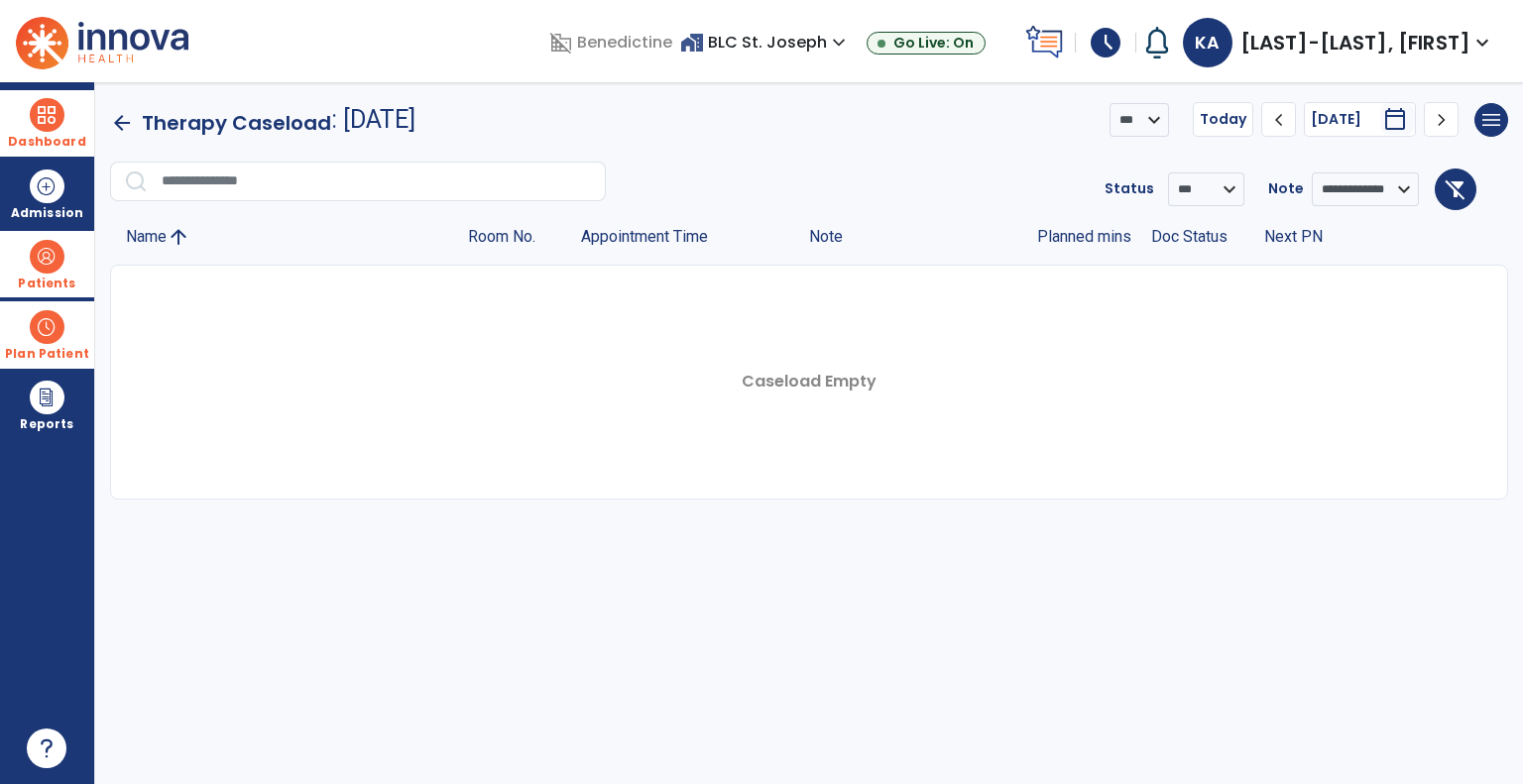 click on "chevron_right" 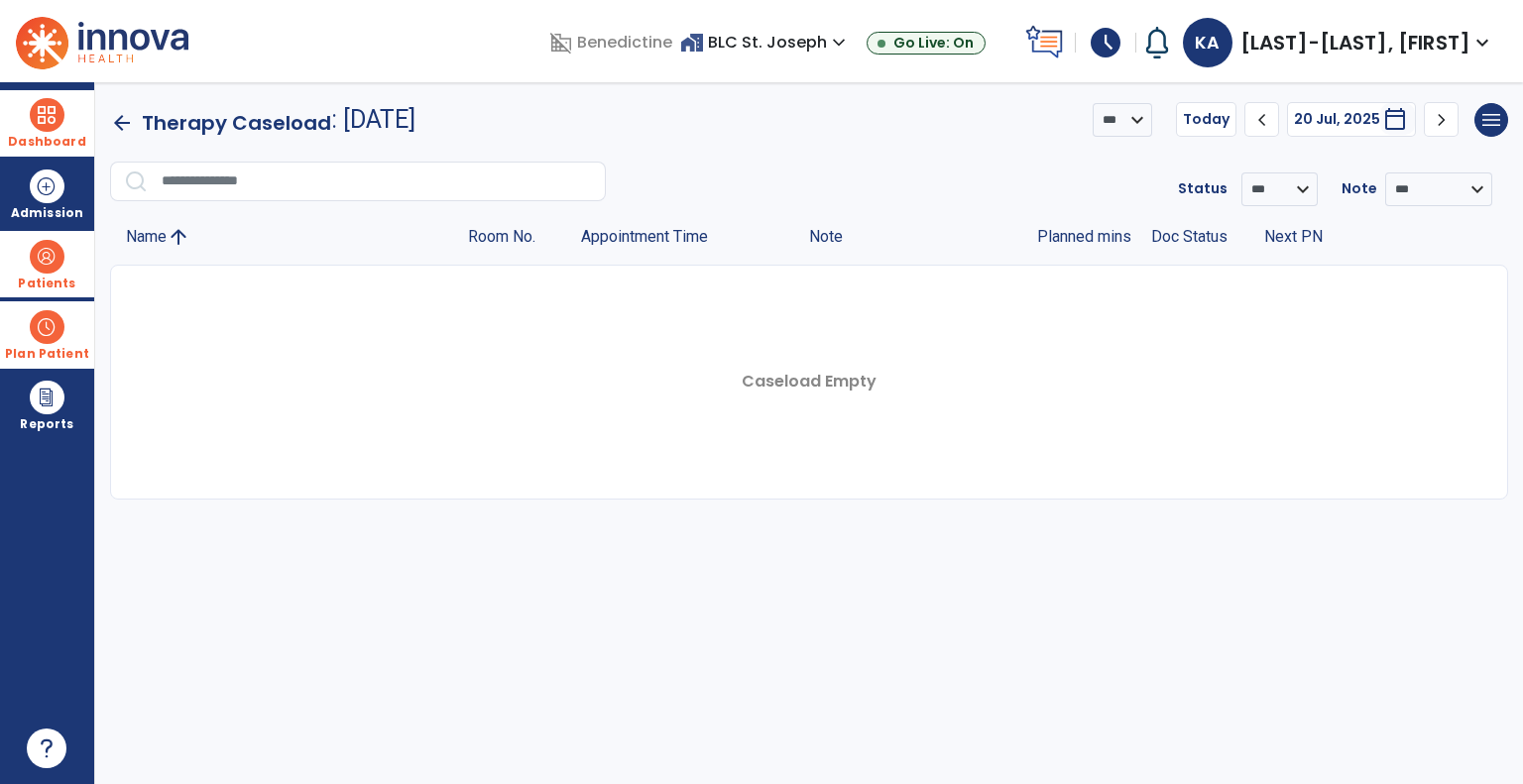 click on "chevron_right" 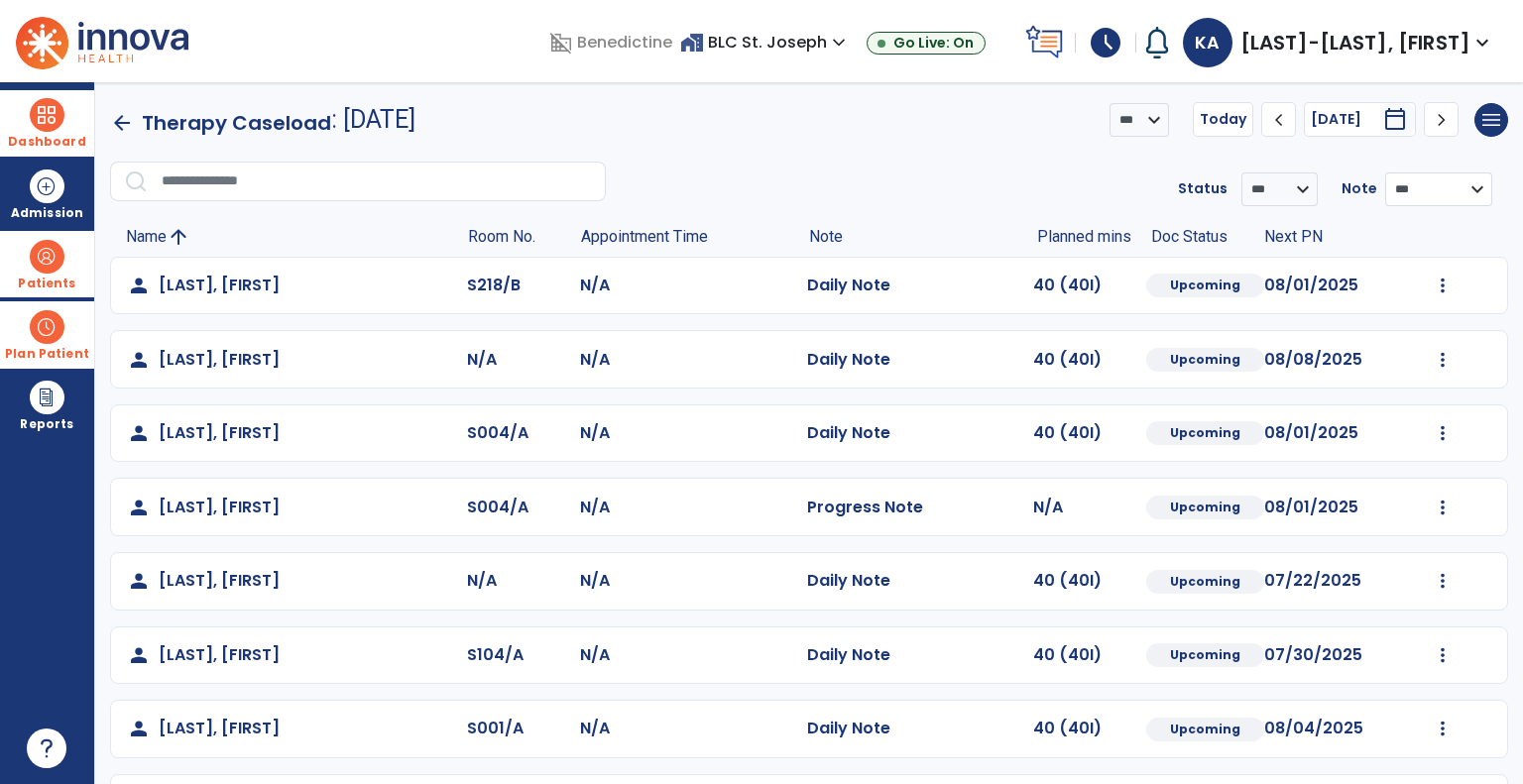 click on "**********" at bounding box center (1279, 189) 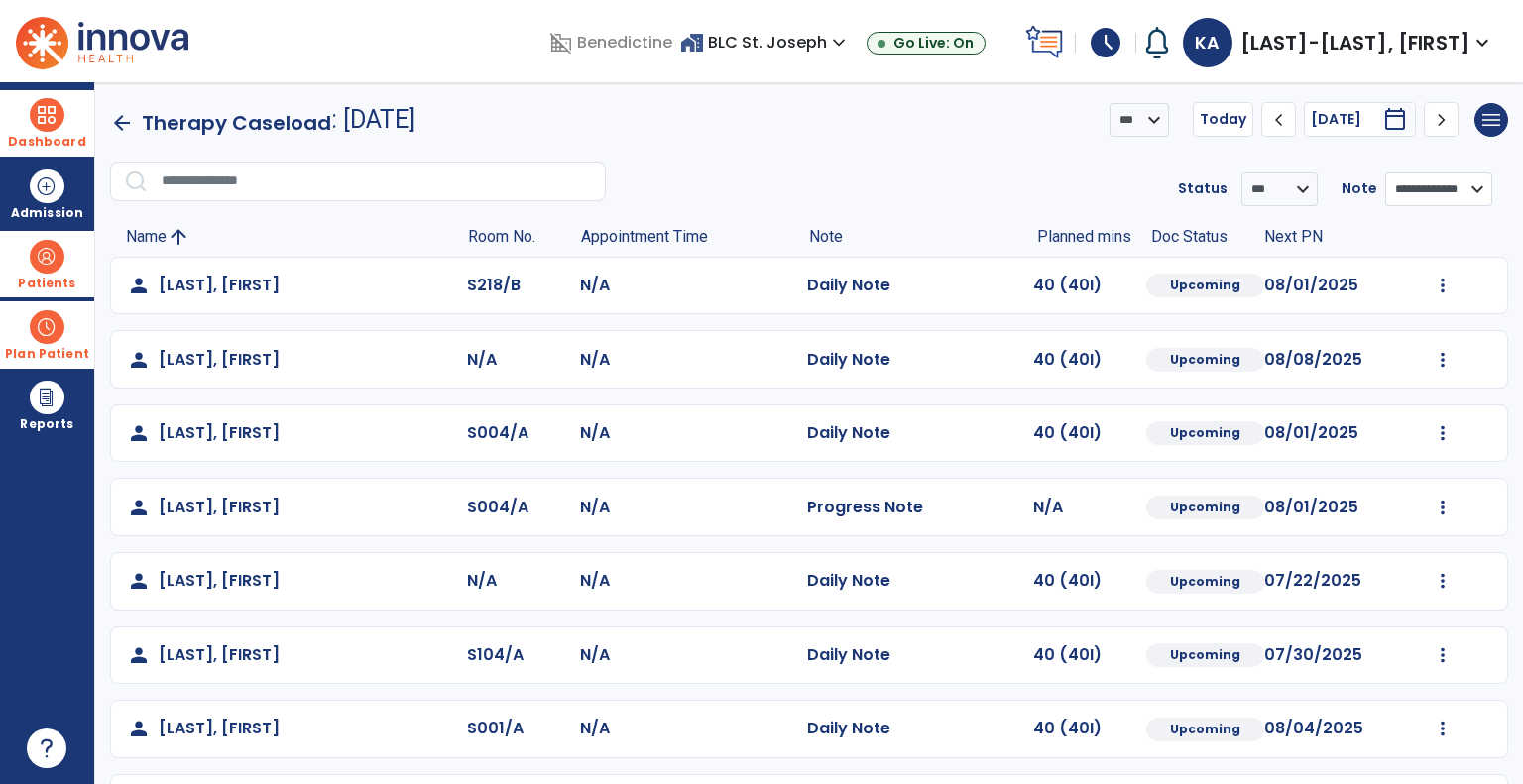 click on "**********" at bounding box center (1279, 189) 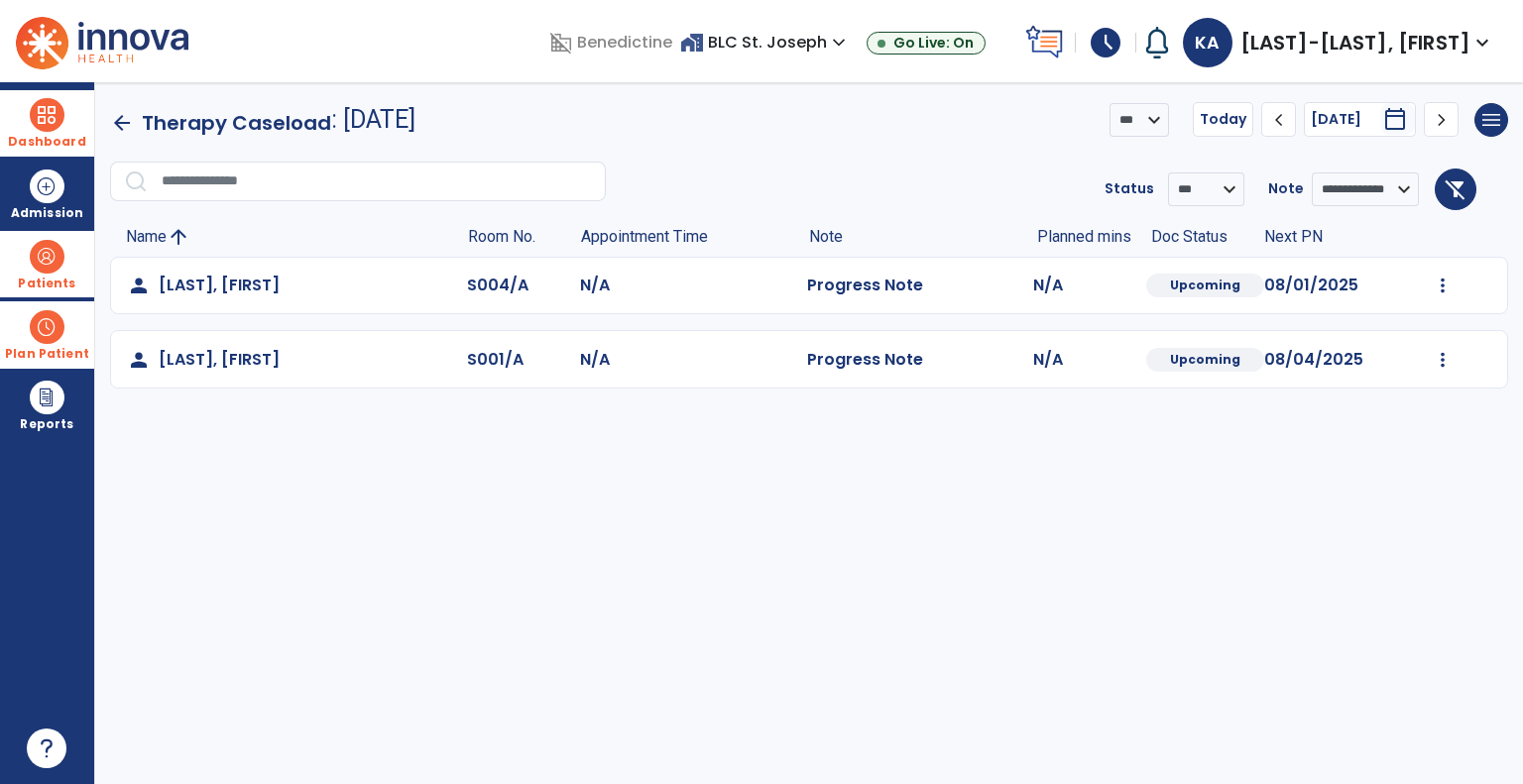 click on "chevron_right" 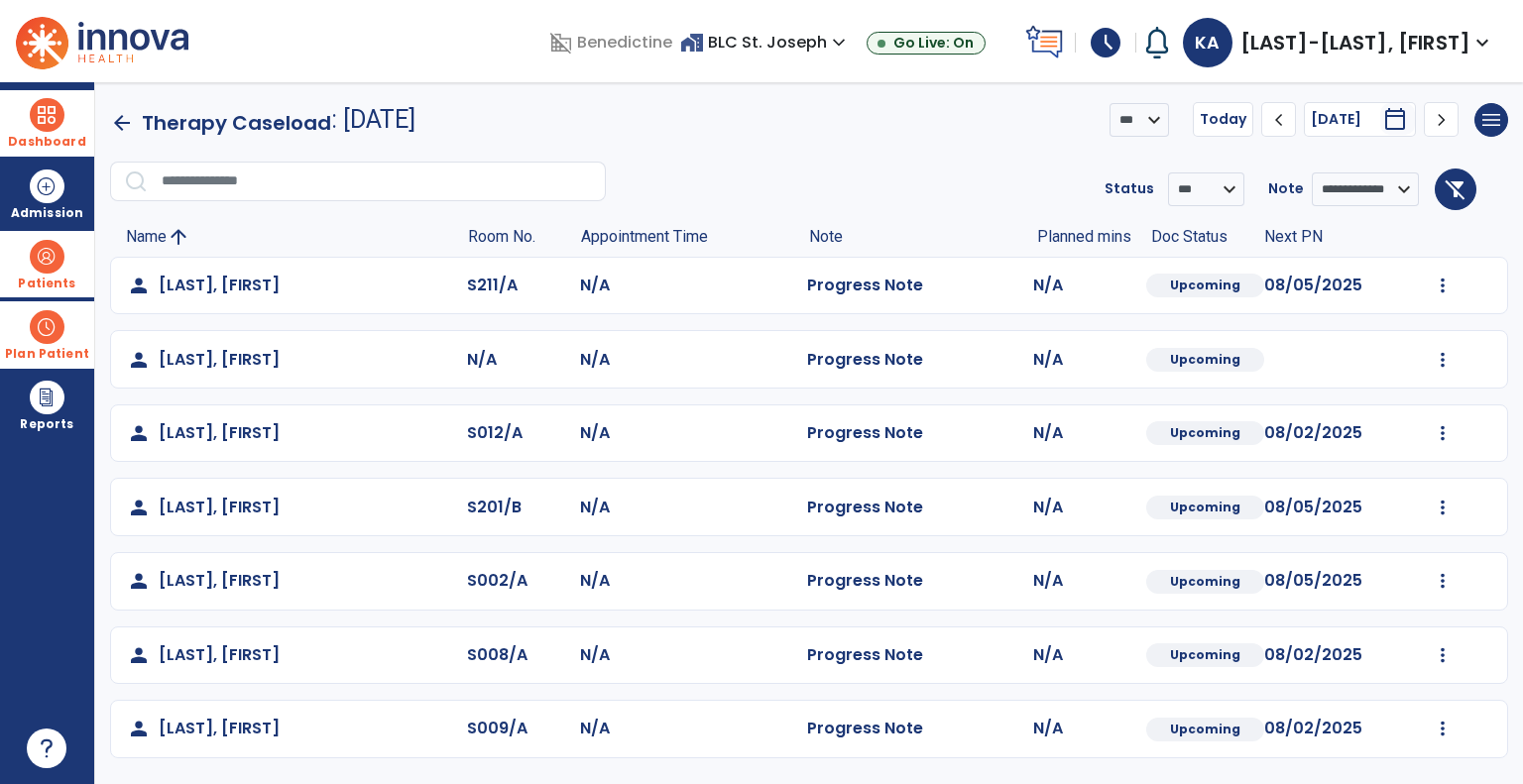 click on "chevron_right" 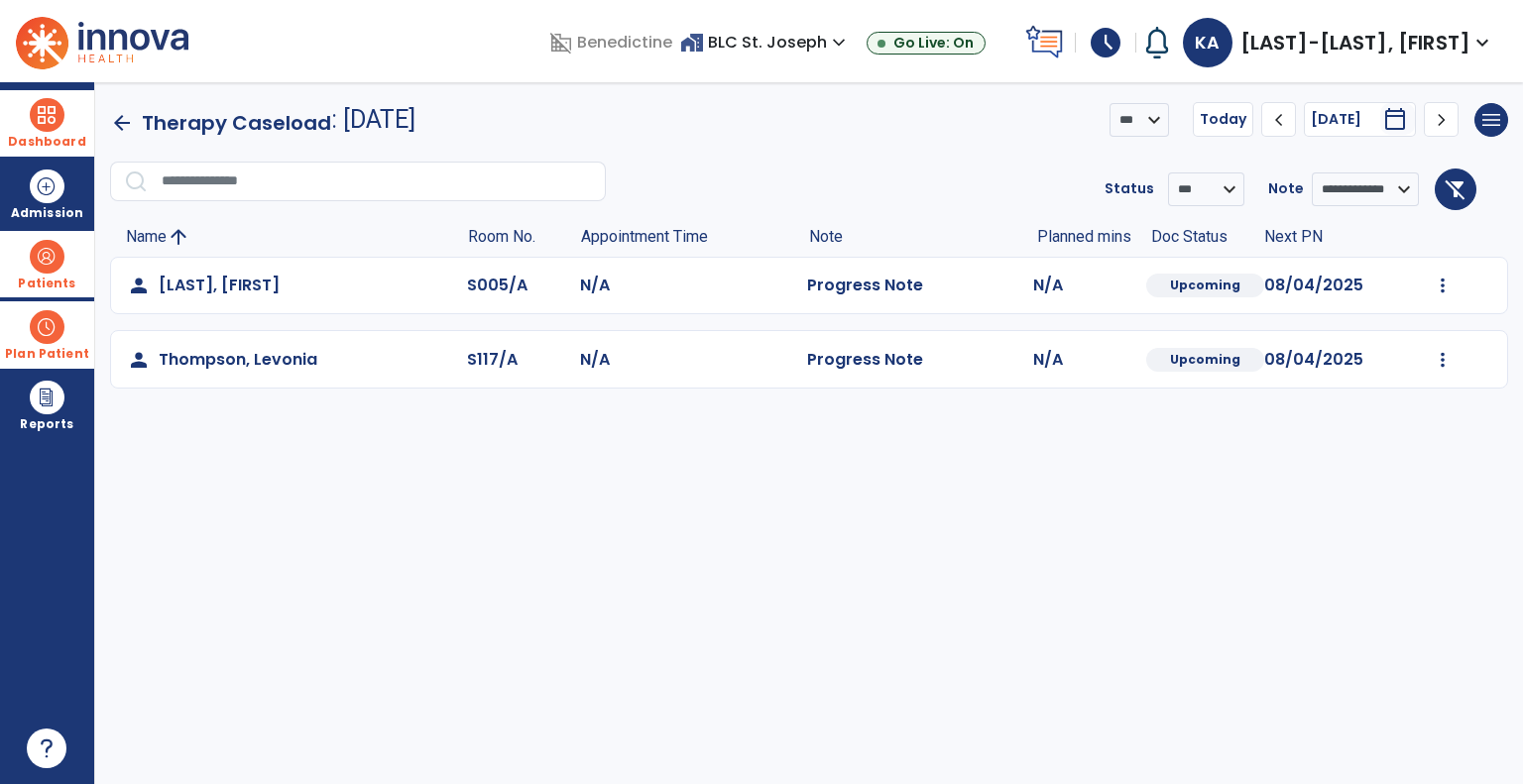 click on "chevron_right" 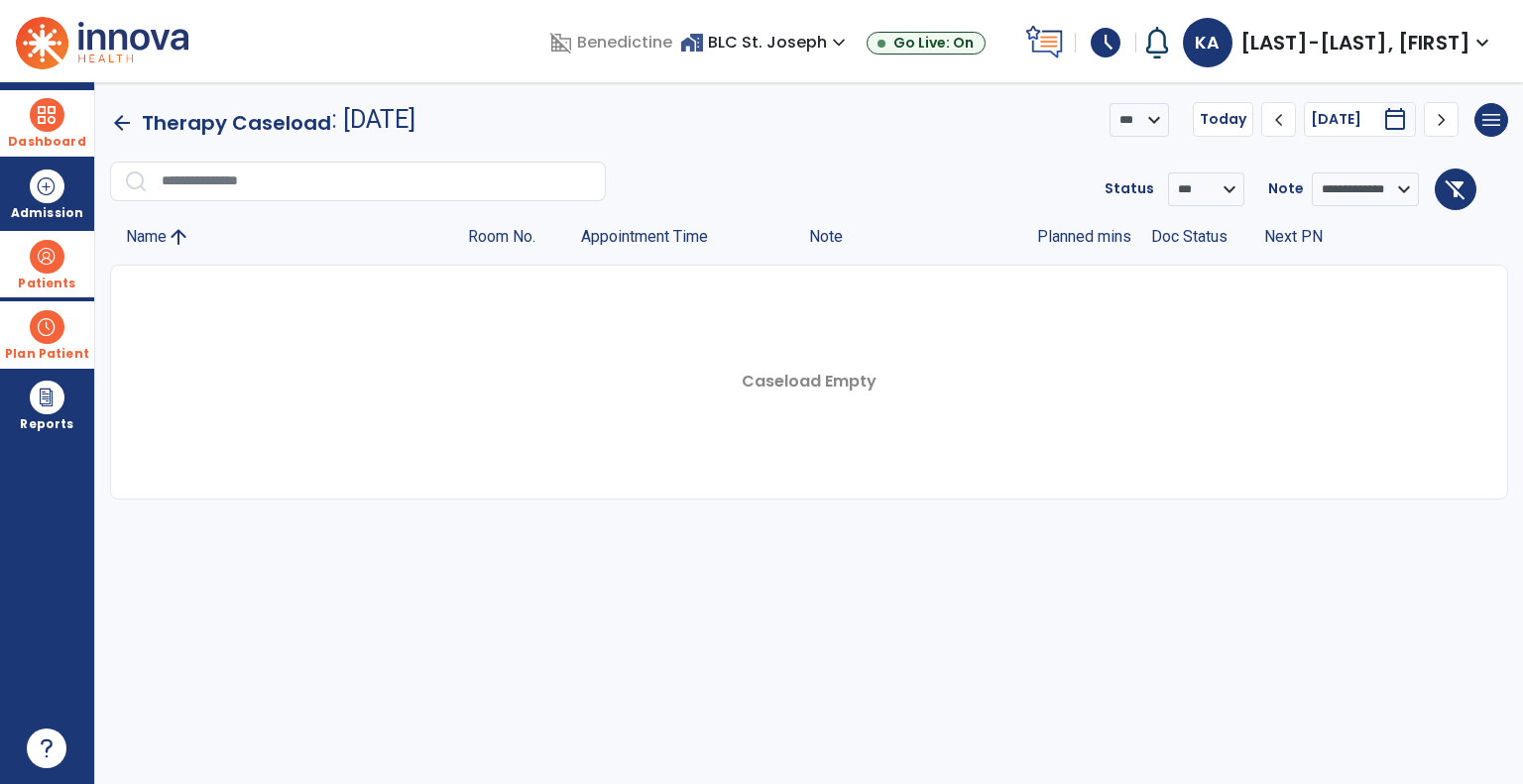 click on "chevron_right" 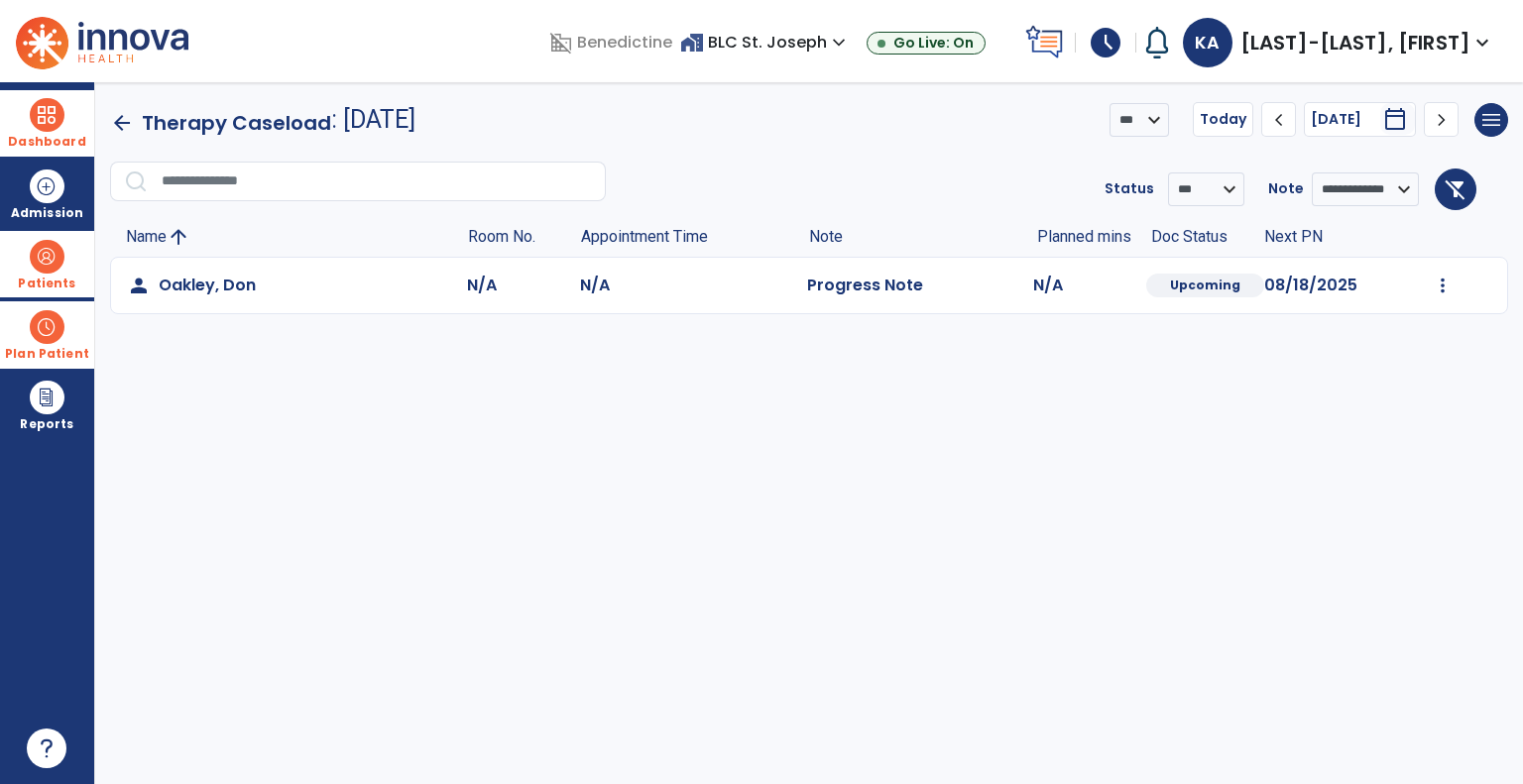 click on "chevron_right" 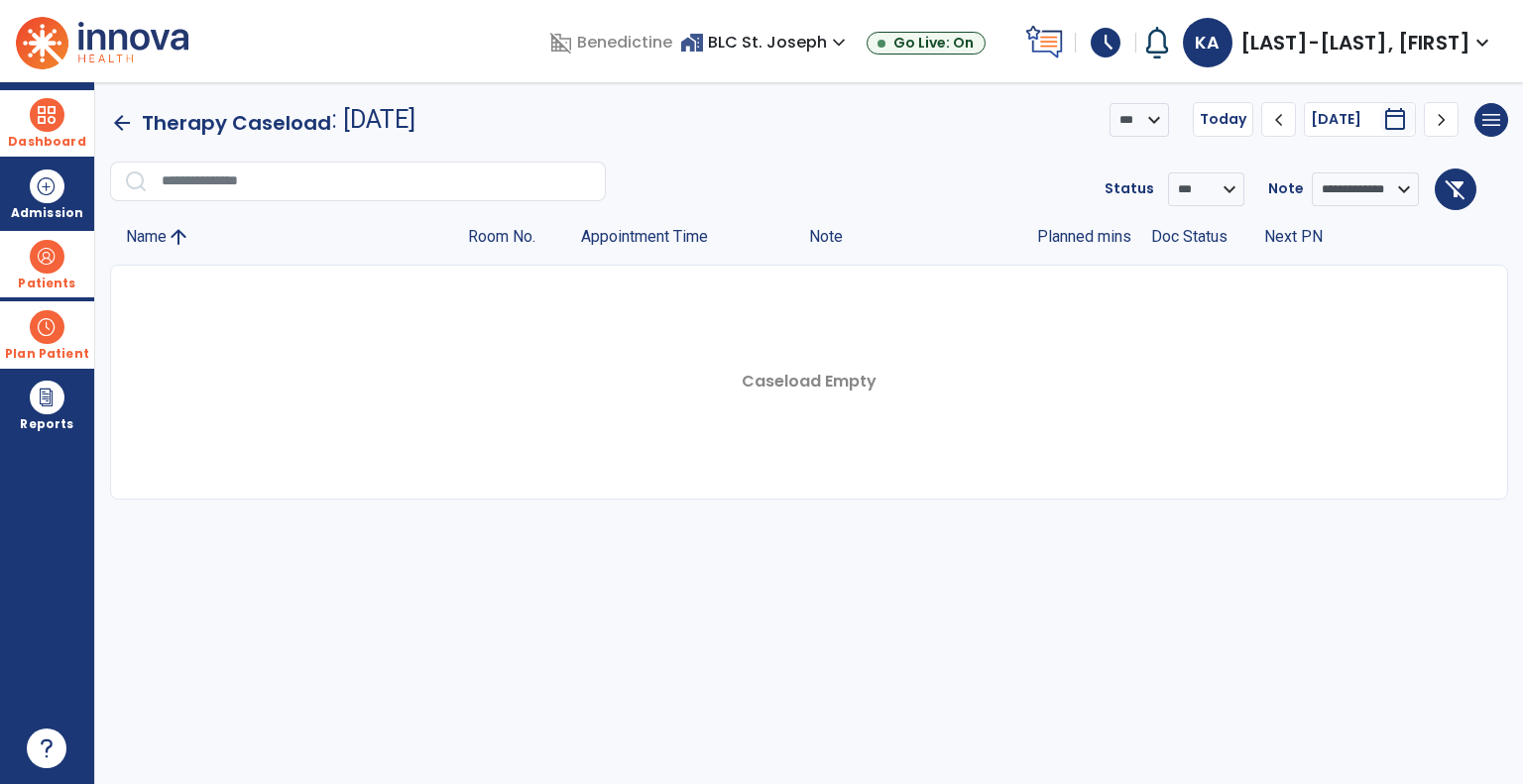click on "chevron_right" 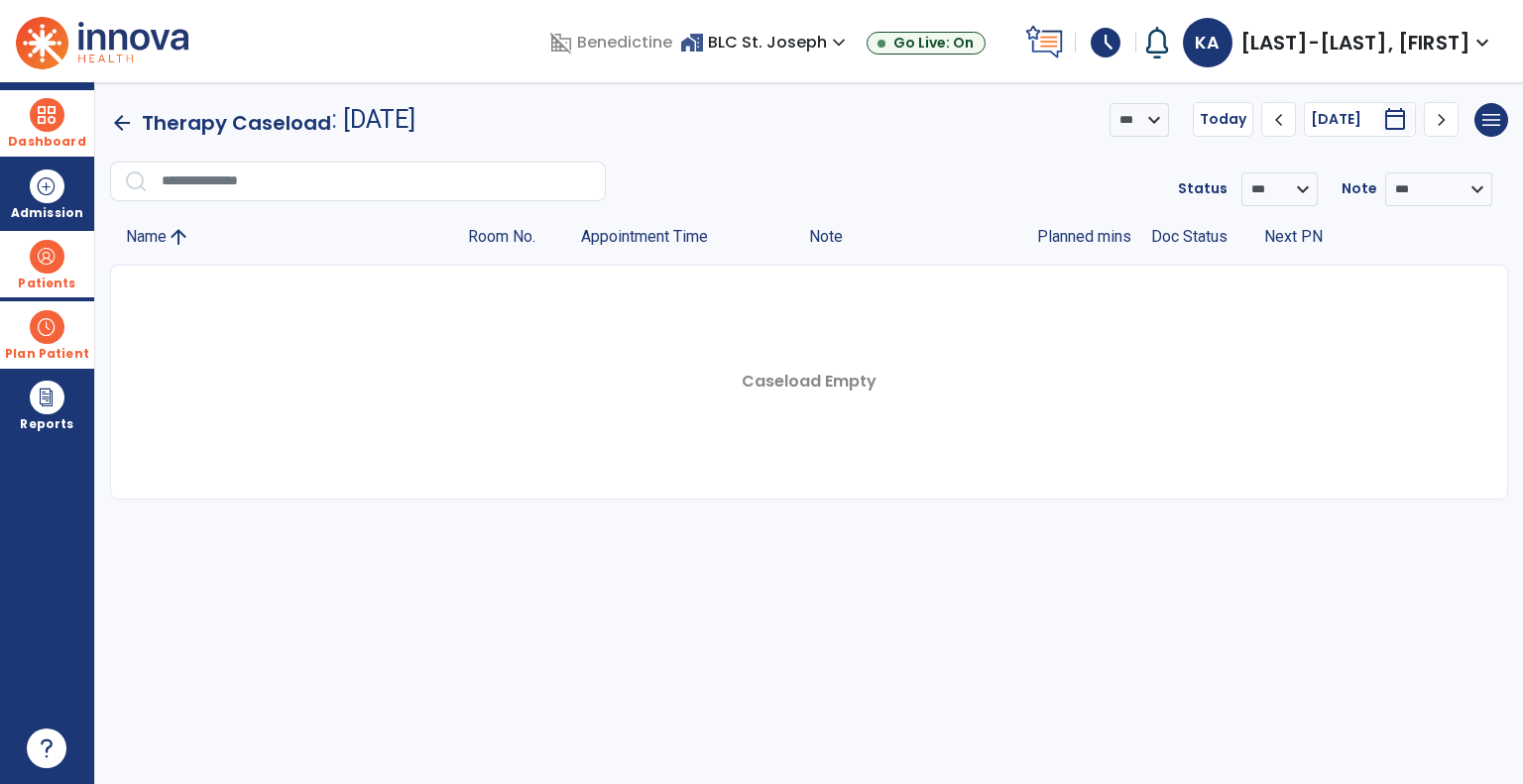 click on "chevron_right" 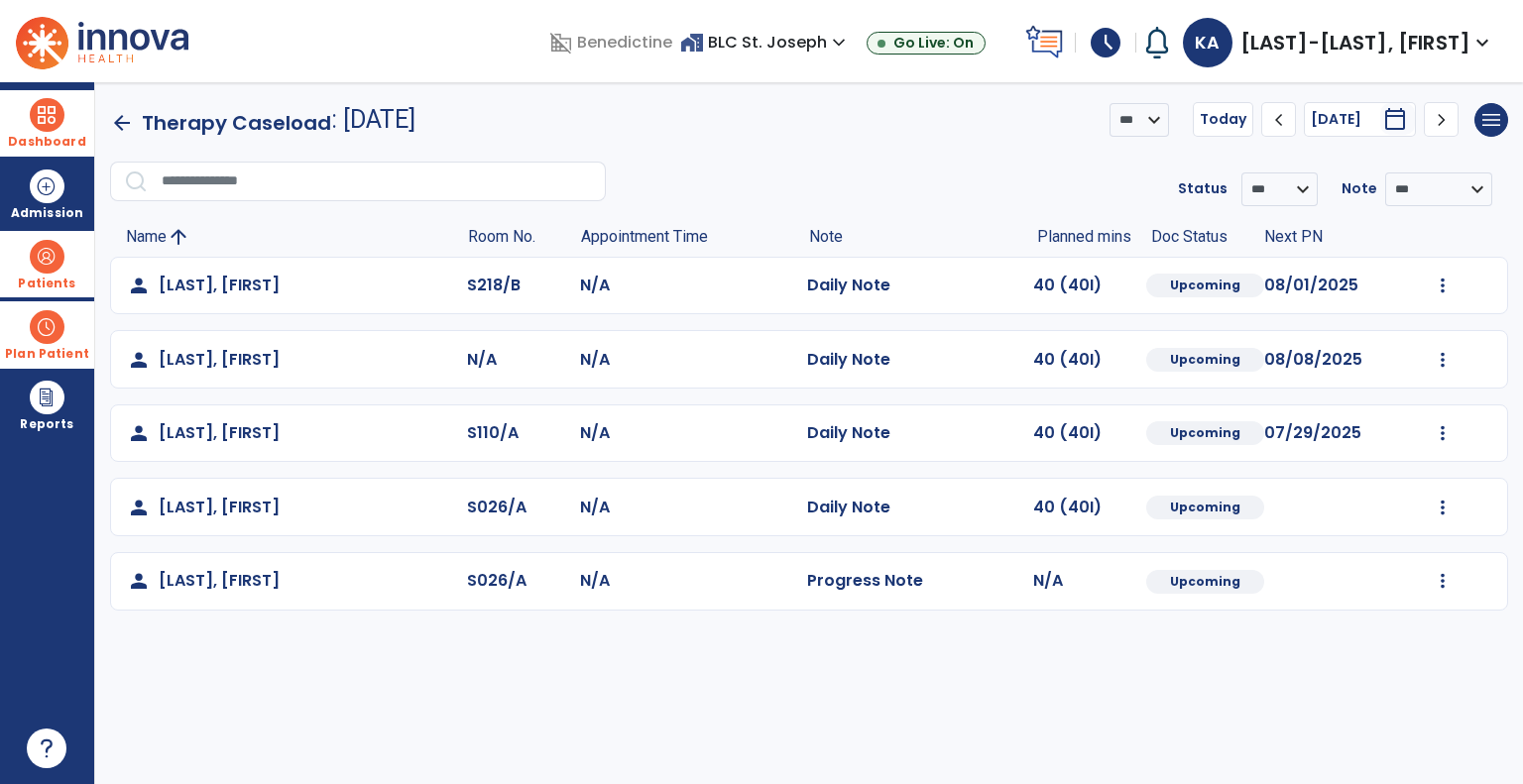 click on "chevron_right" 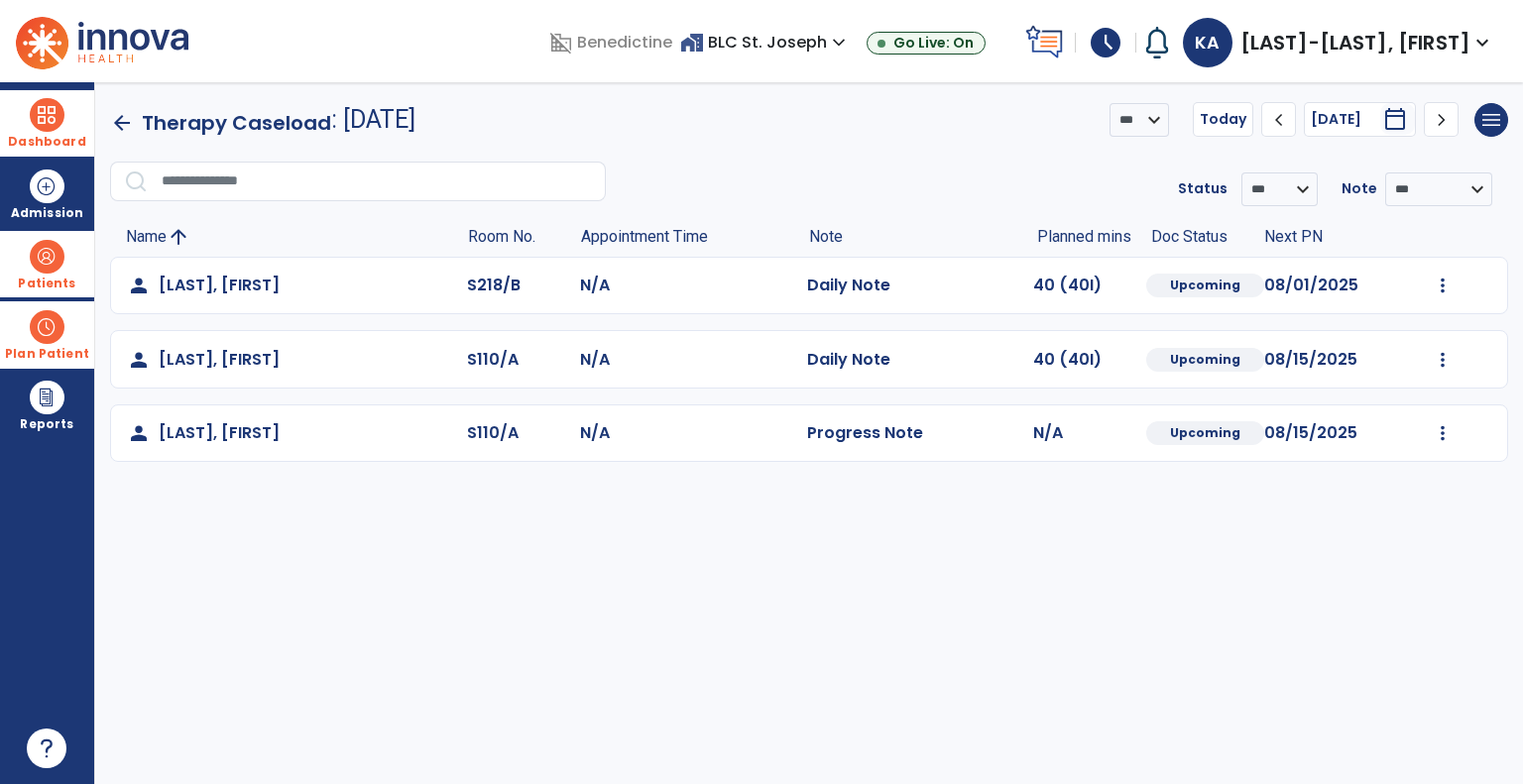 click on "chevron_right" 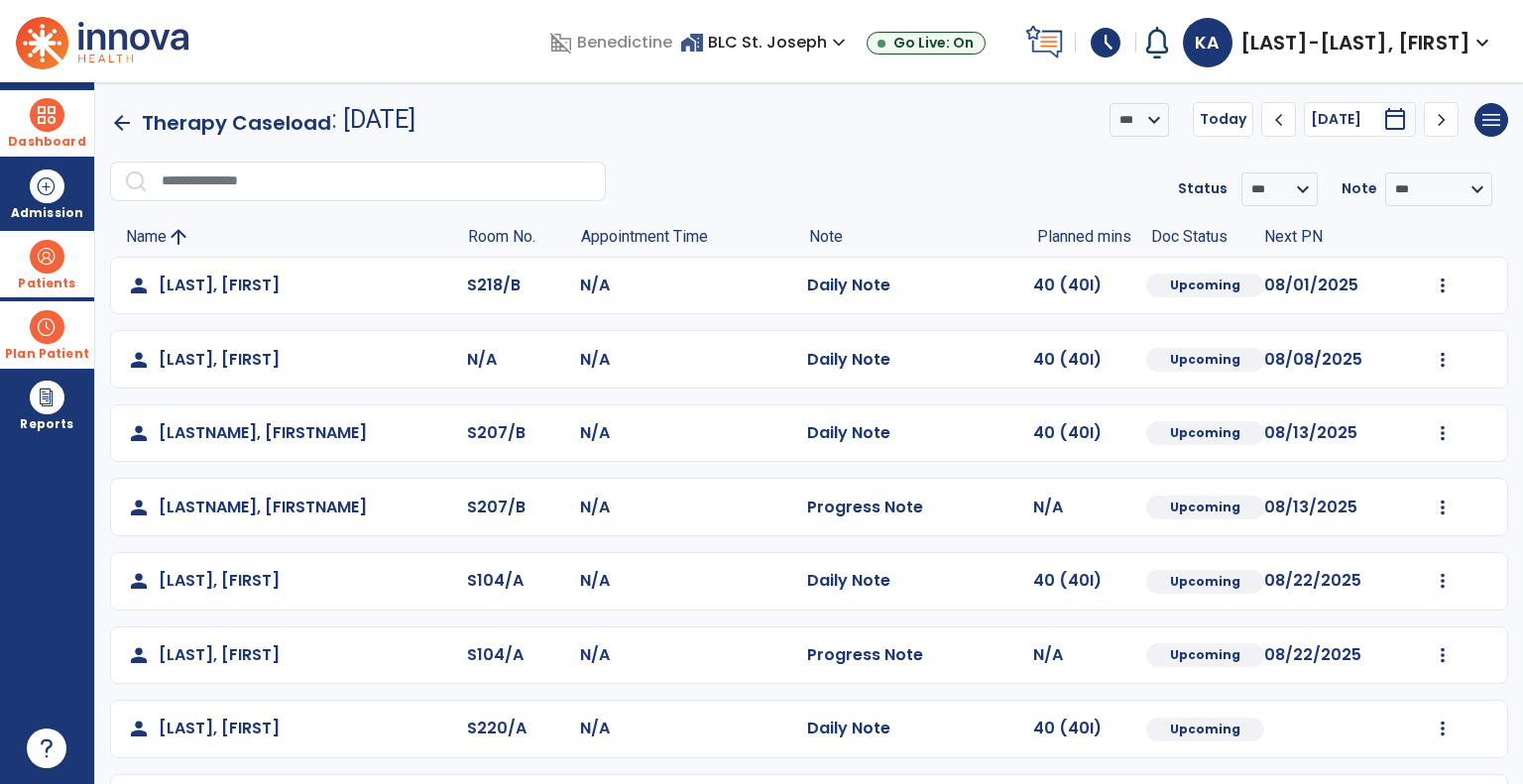 click on "chevron_right" 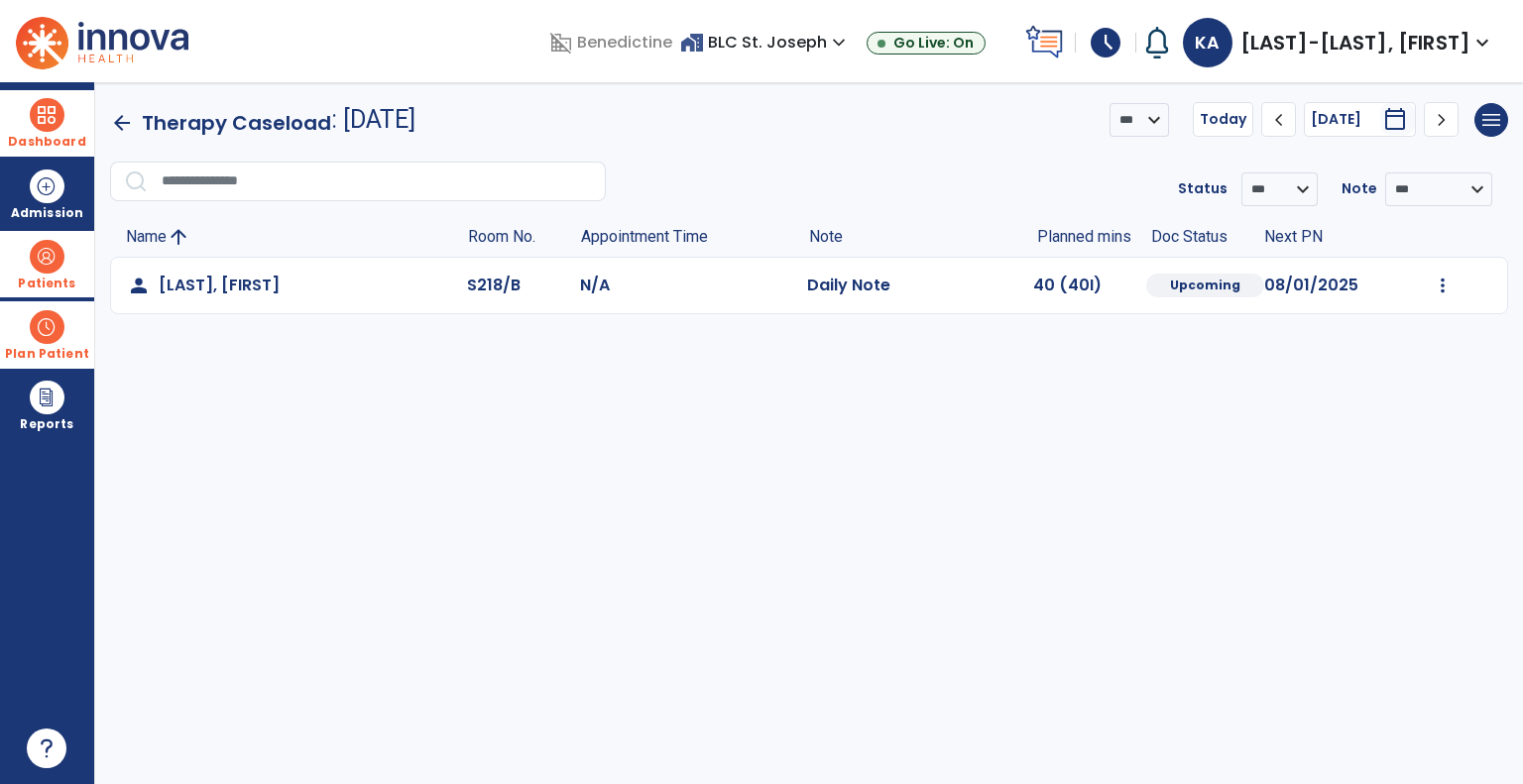 click on "chevron_right" 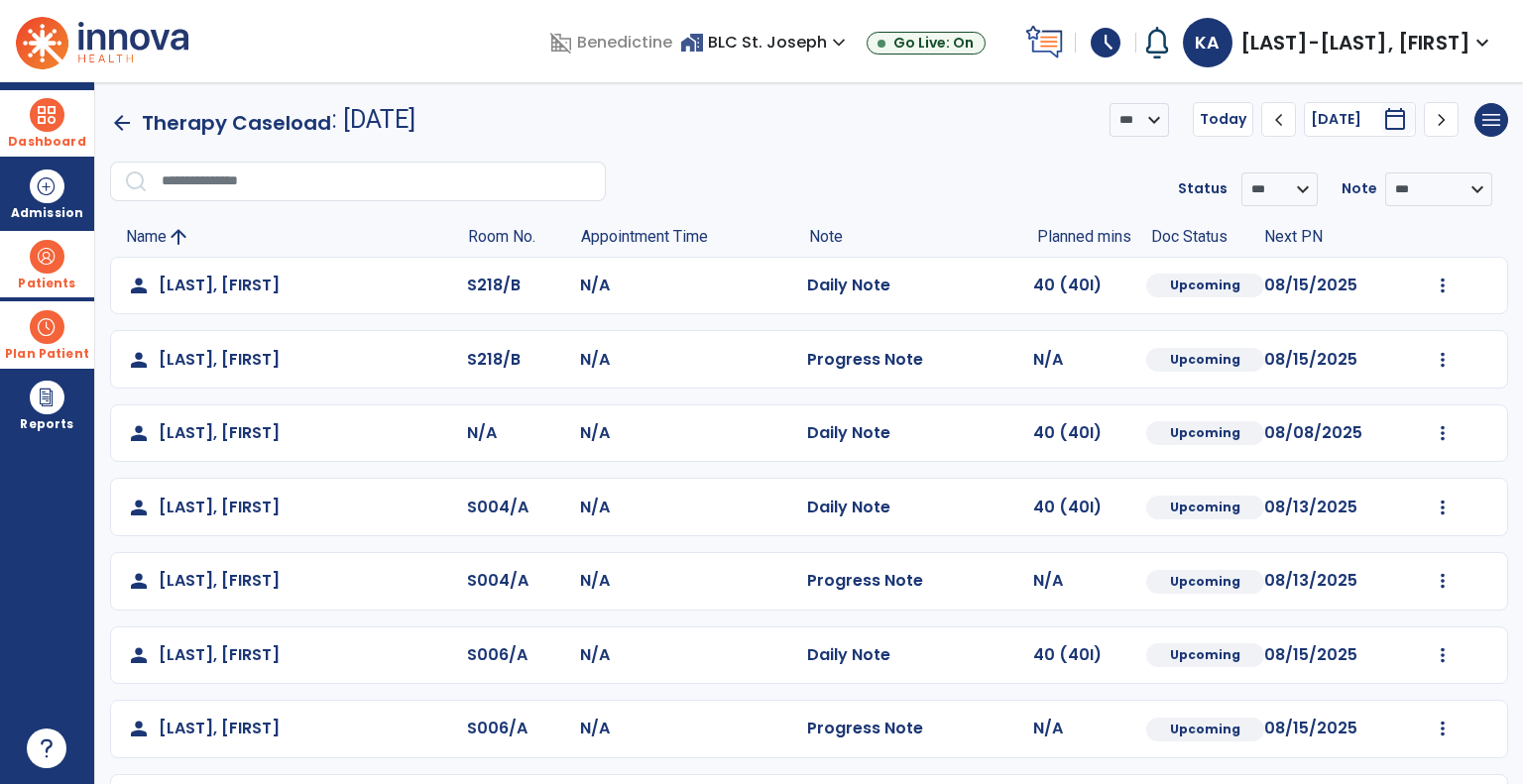 click on "chevron_right" 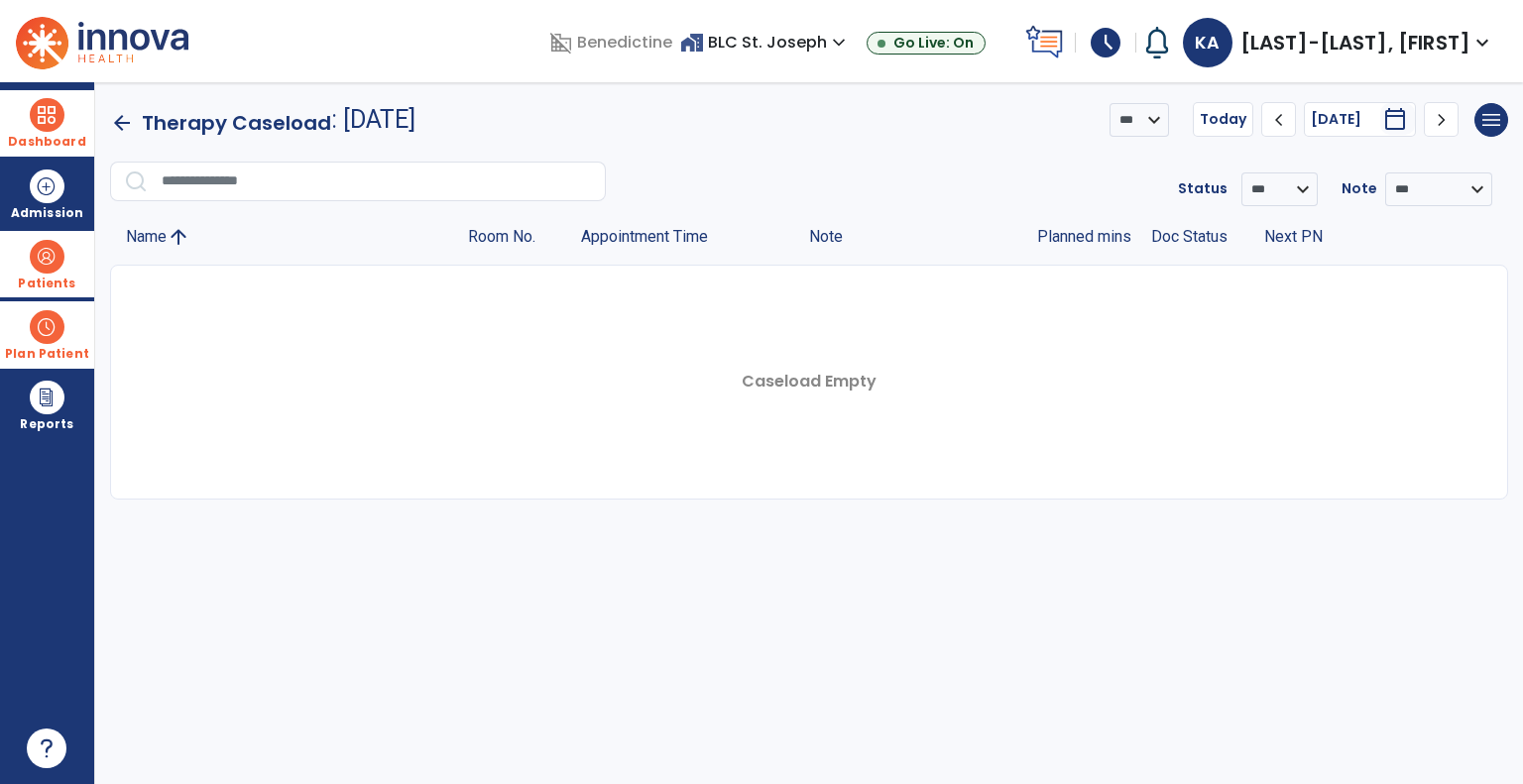 click on "Dashboard" at bounding box center (47, 142) 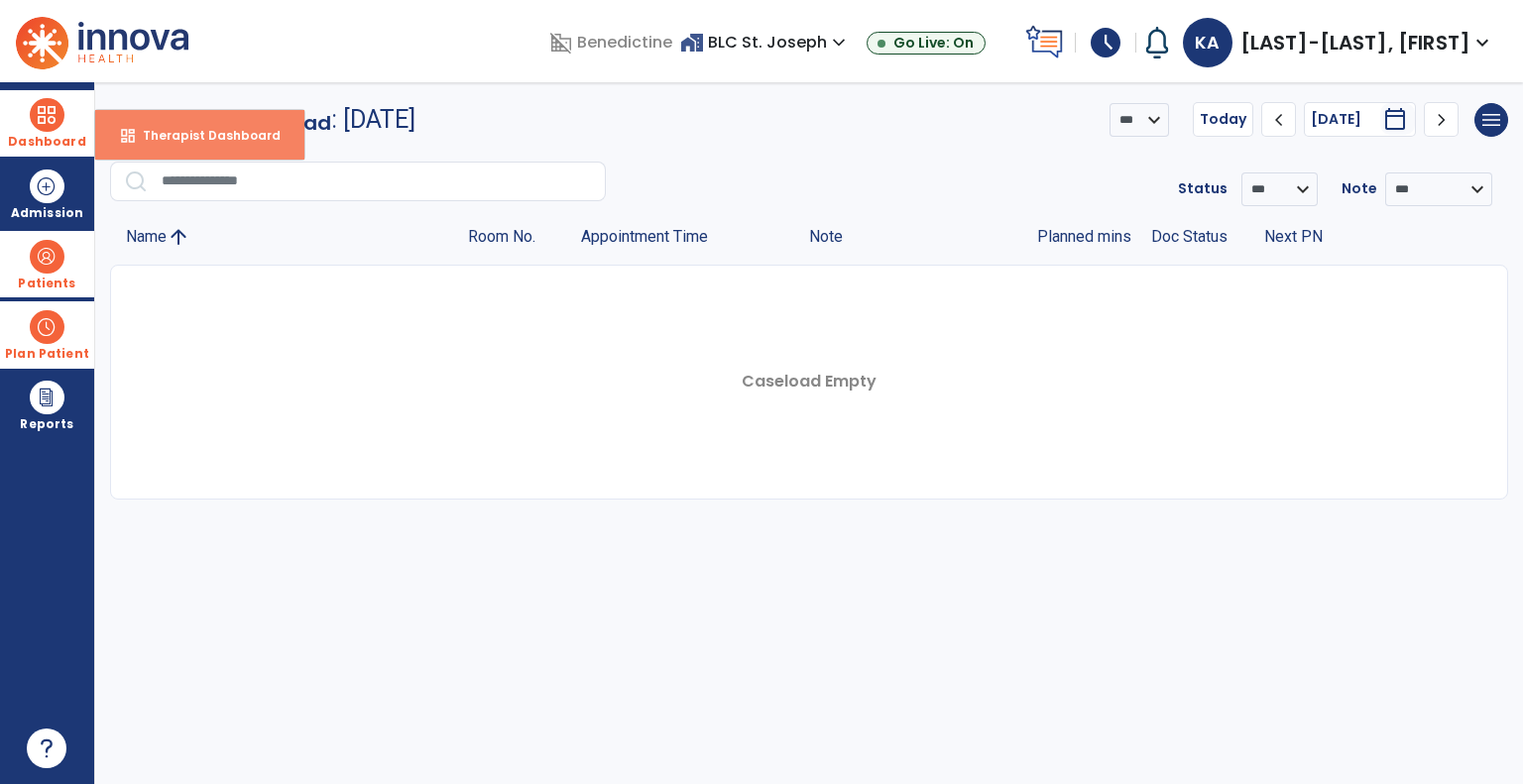 click on "Therapist Dashboard" at bounding box center [203, 135] 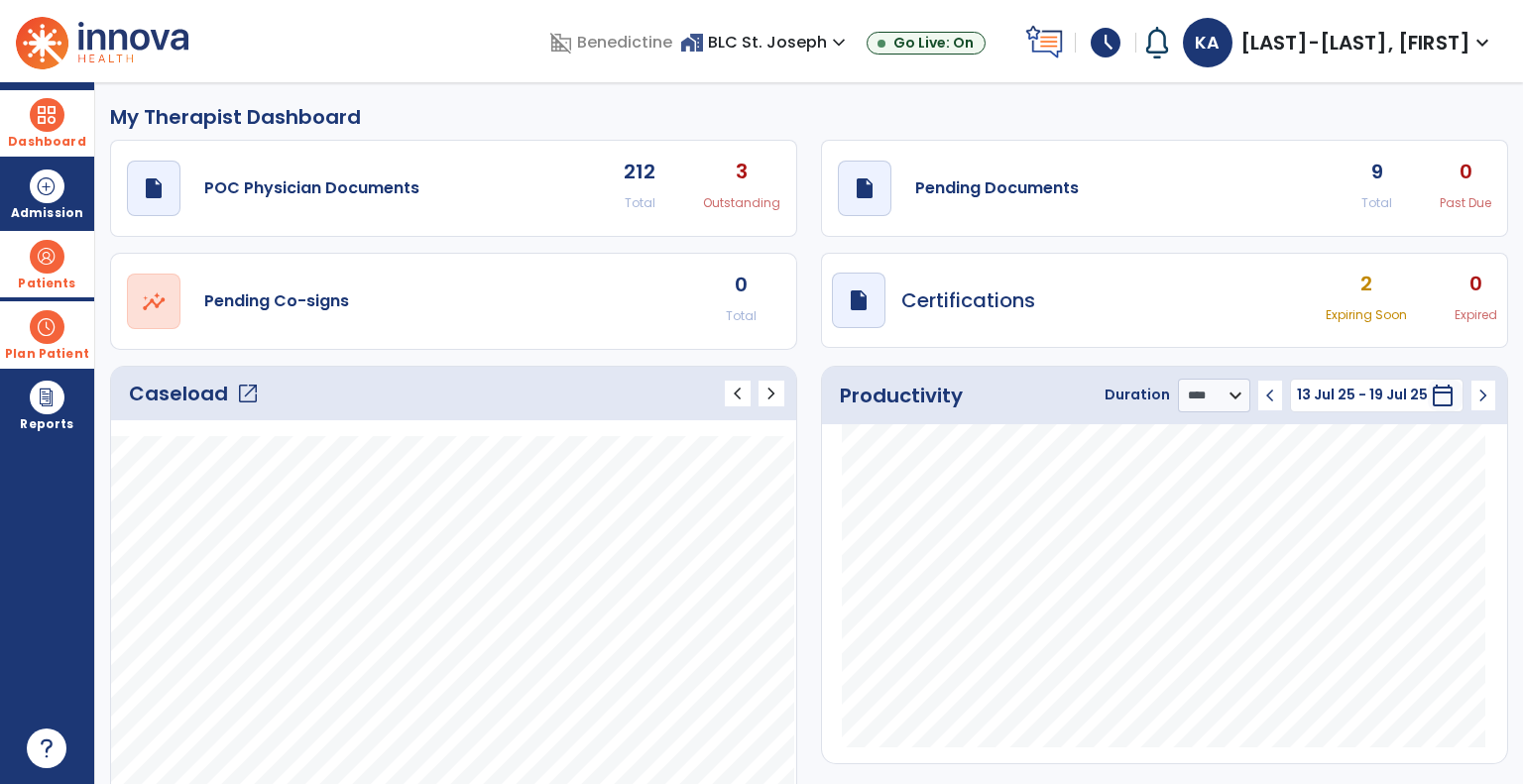 click on "Patients" at bounding box center (47, 264) 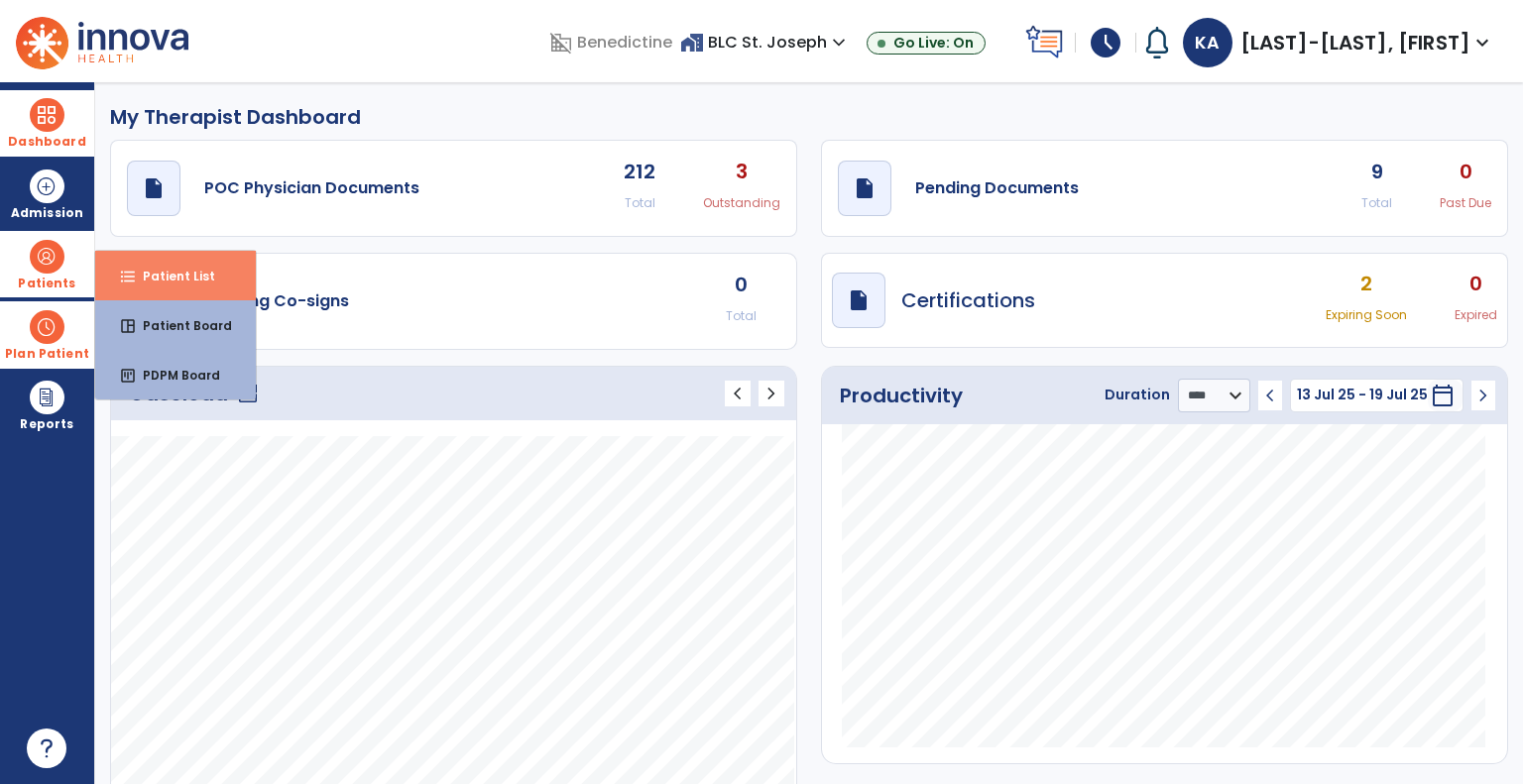 click on "format_list_bulleted  Patient List" at bounding box center (176, 276) 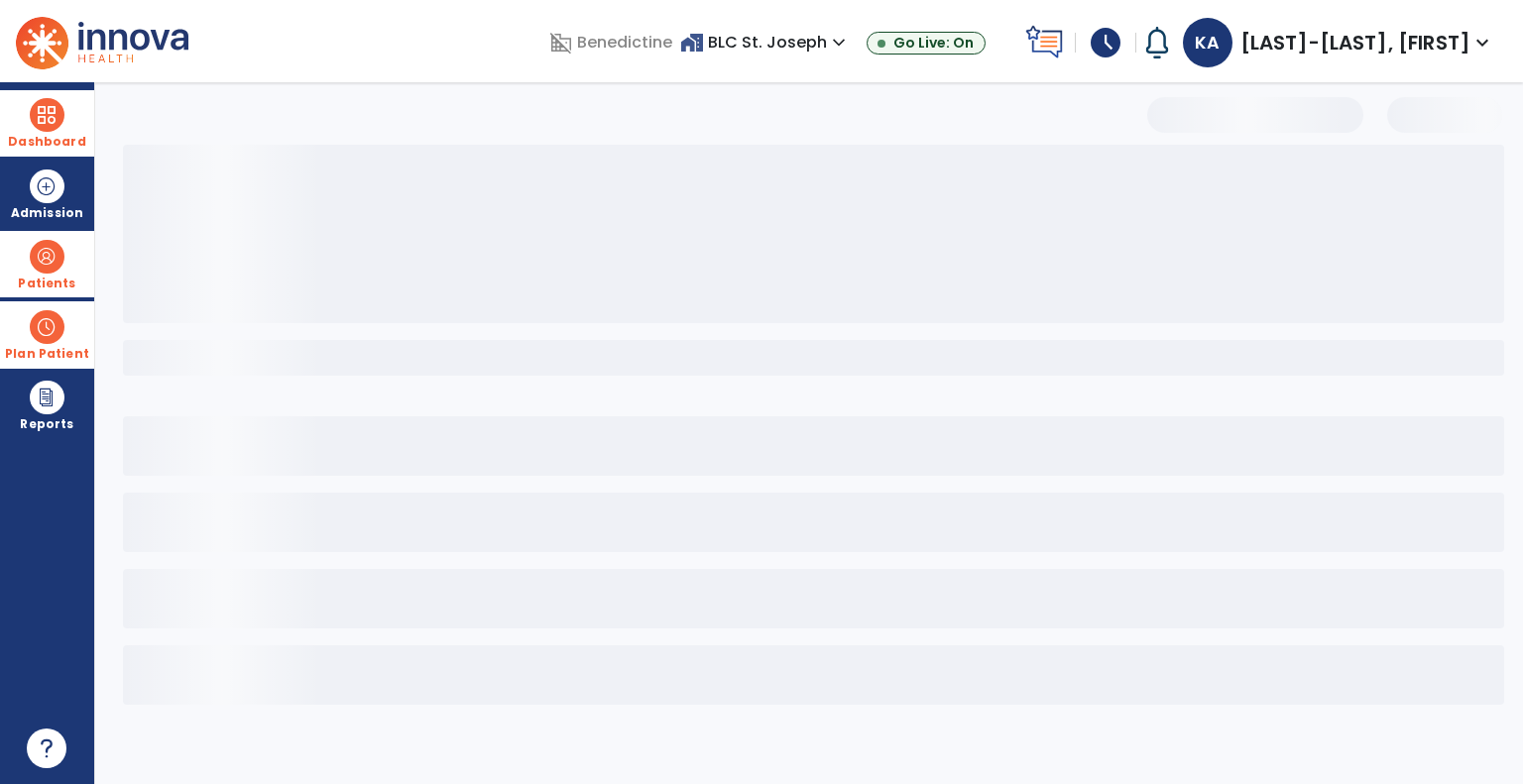 select on "***" 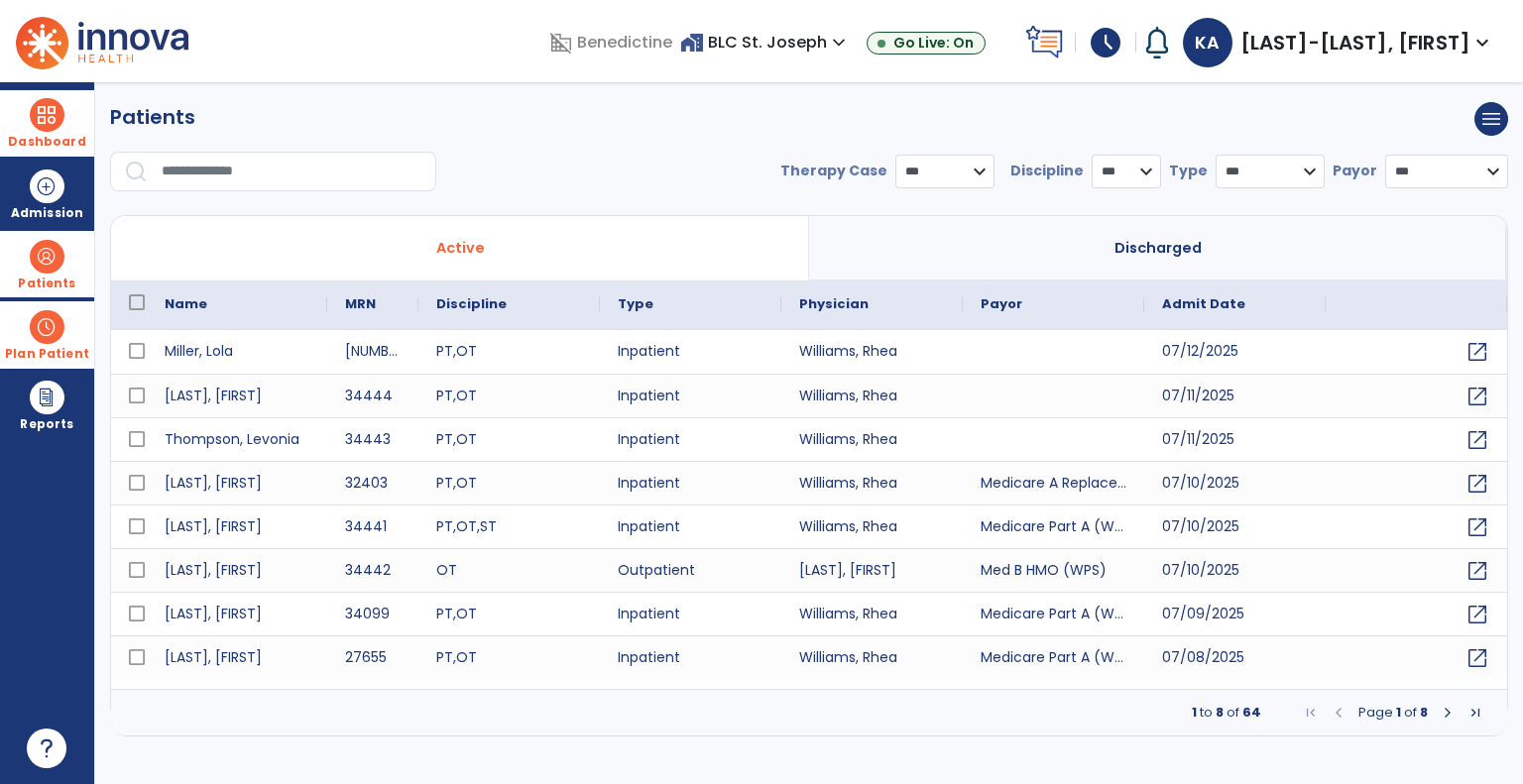 click at bounding box center (1448, 713) 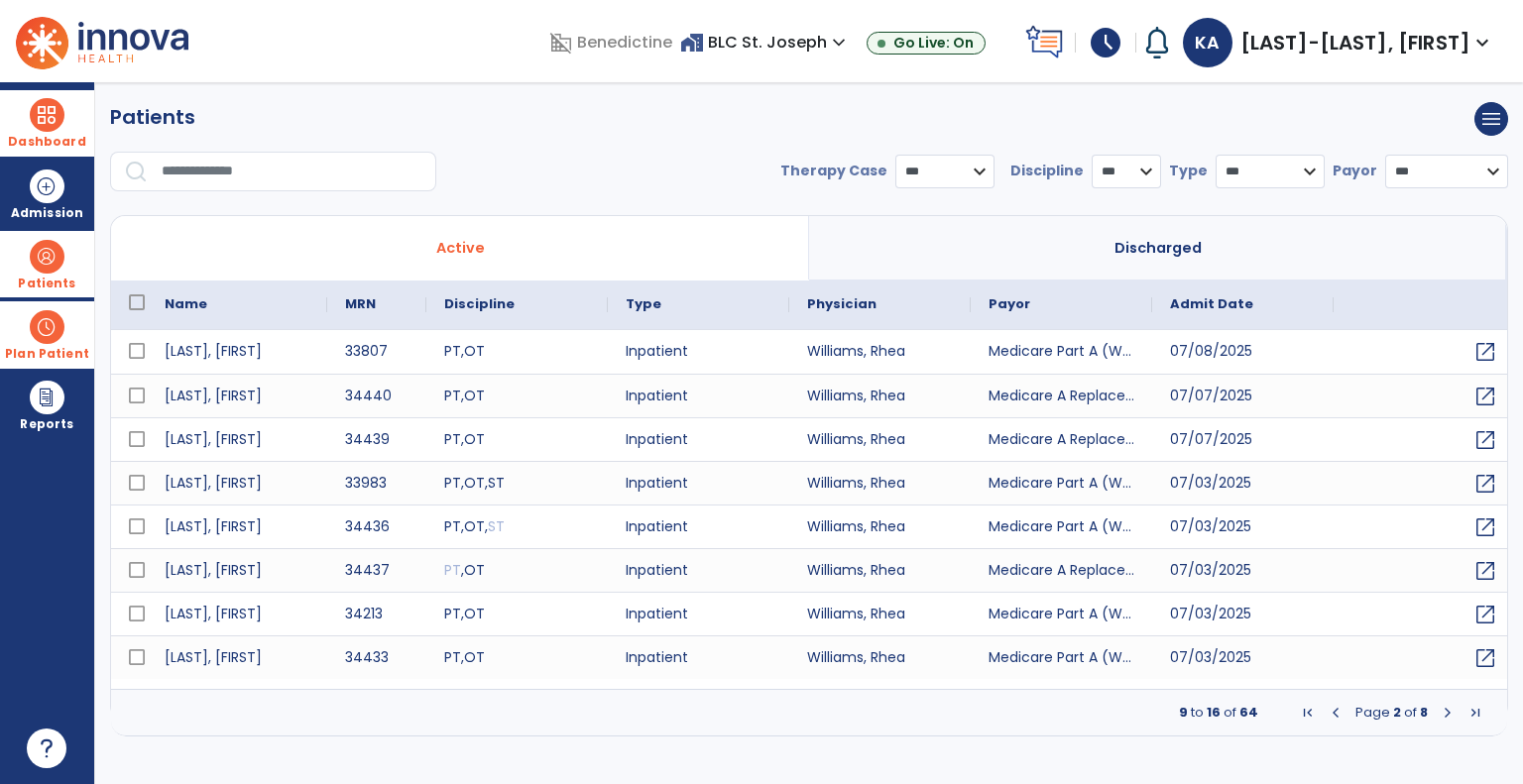 click at bounding box center (1448, 713) 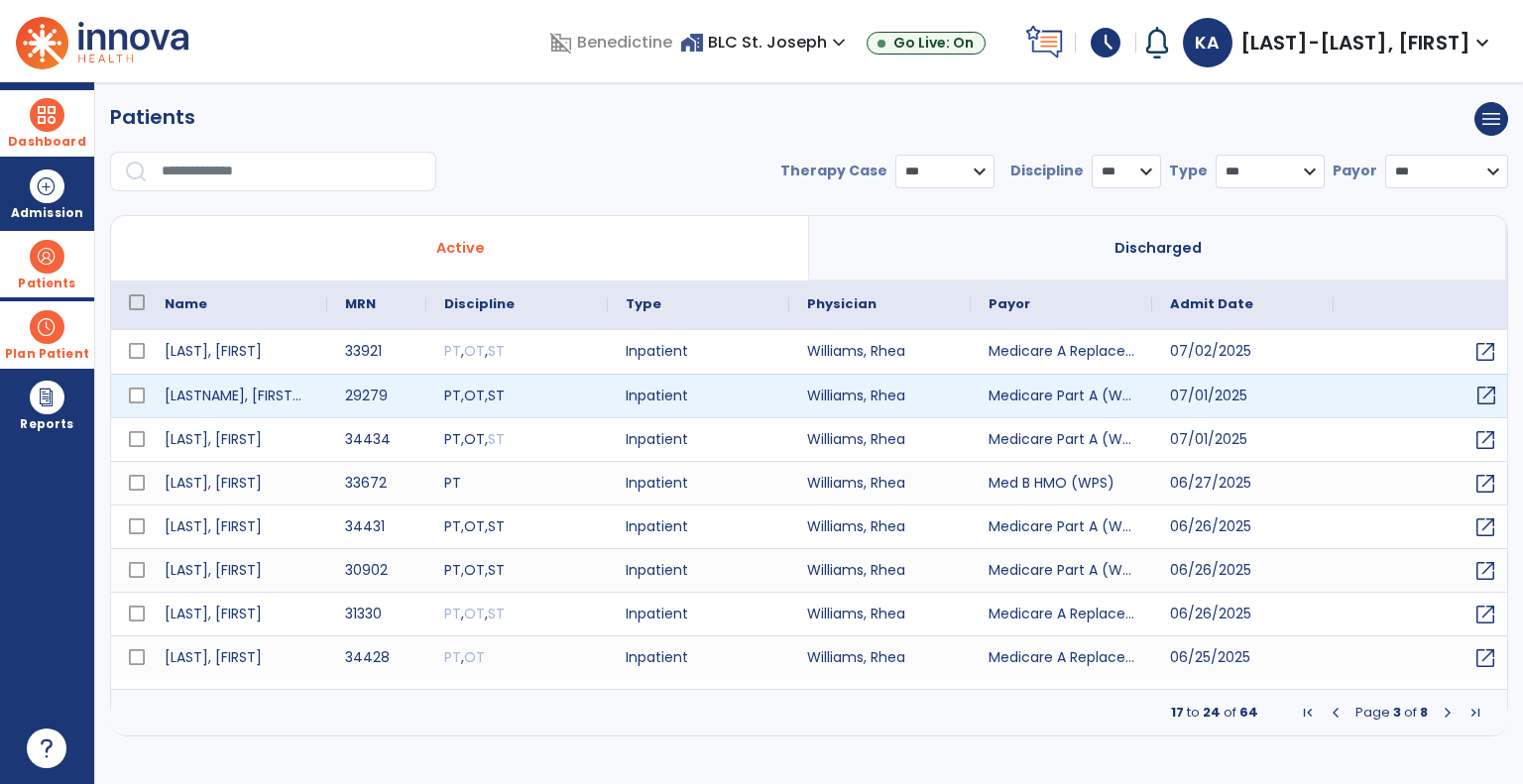 click on "open_in_new" at bounding box center (1486, 395) 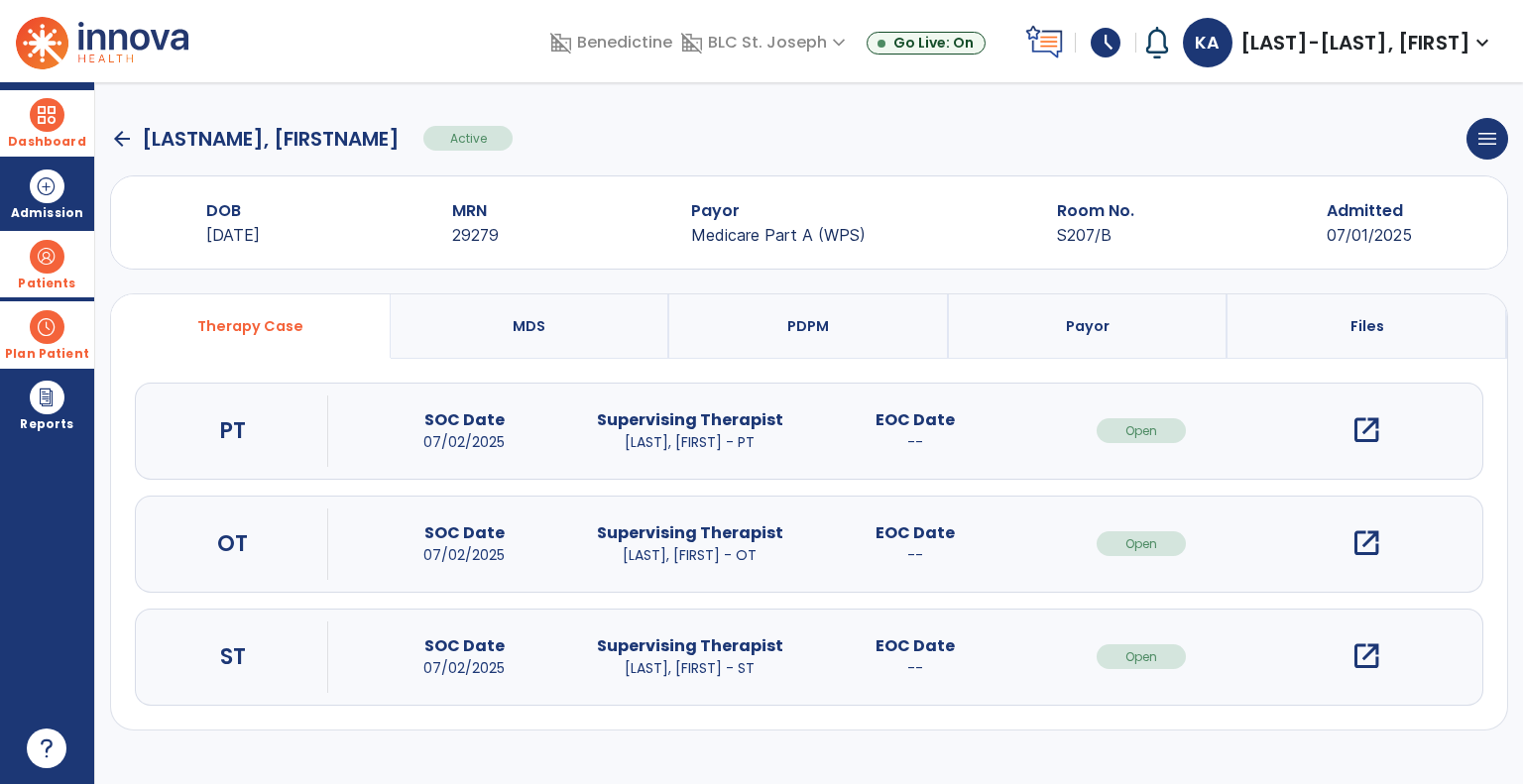 click on "open_in_new" at bounding box center [1366, 430] 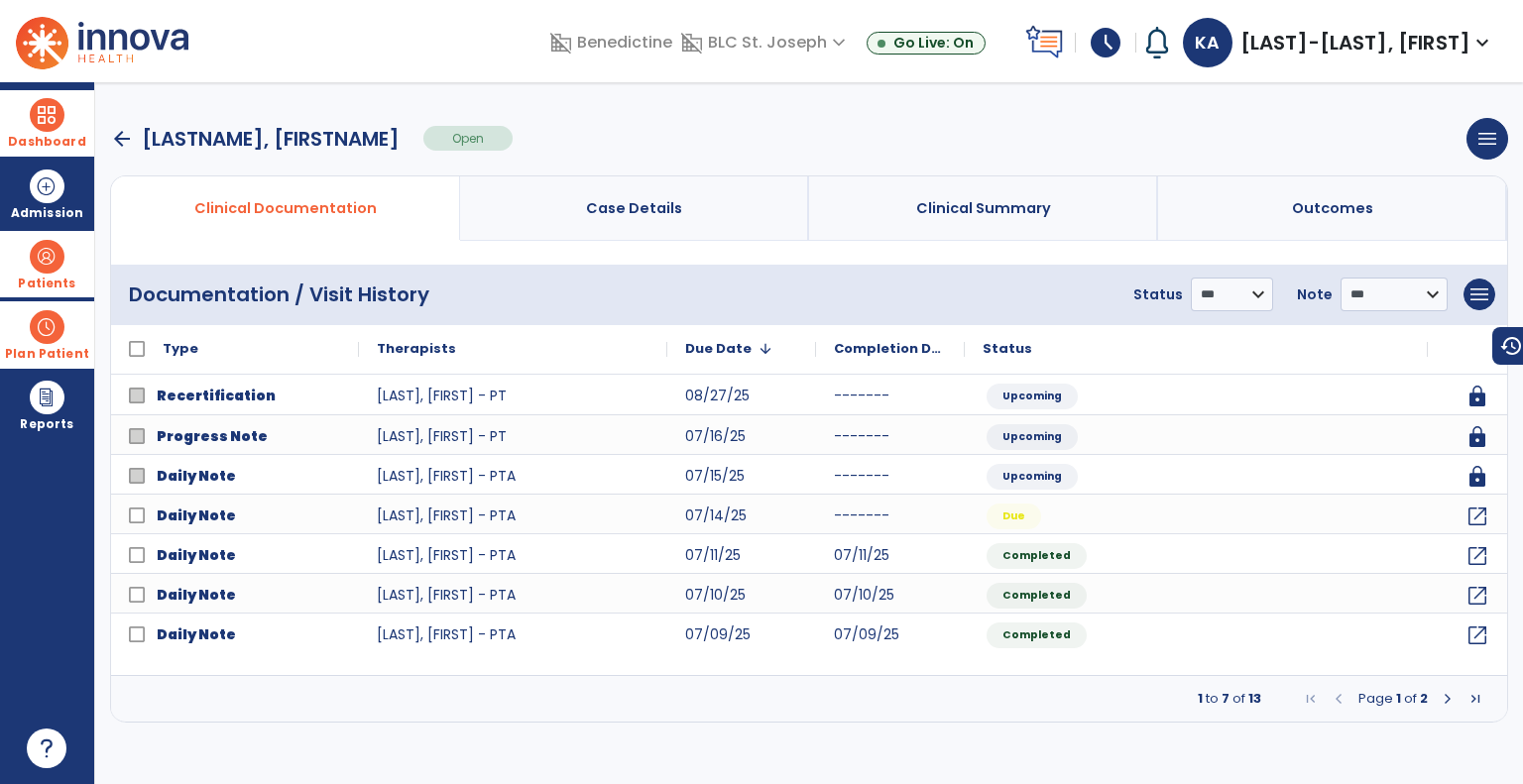 click at bounding box center [1448, 699] 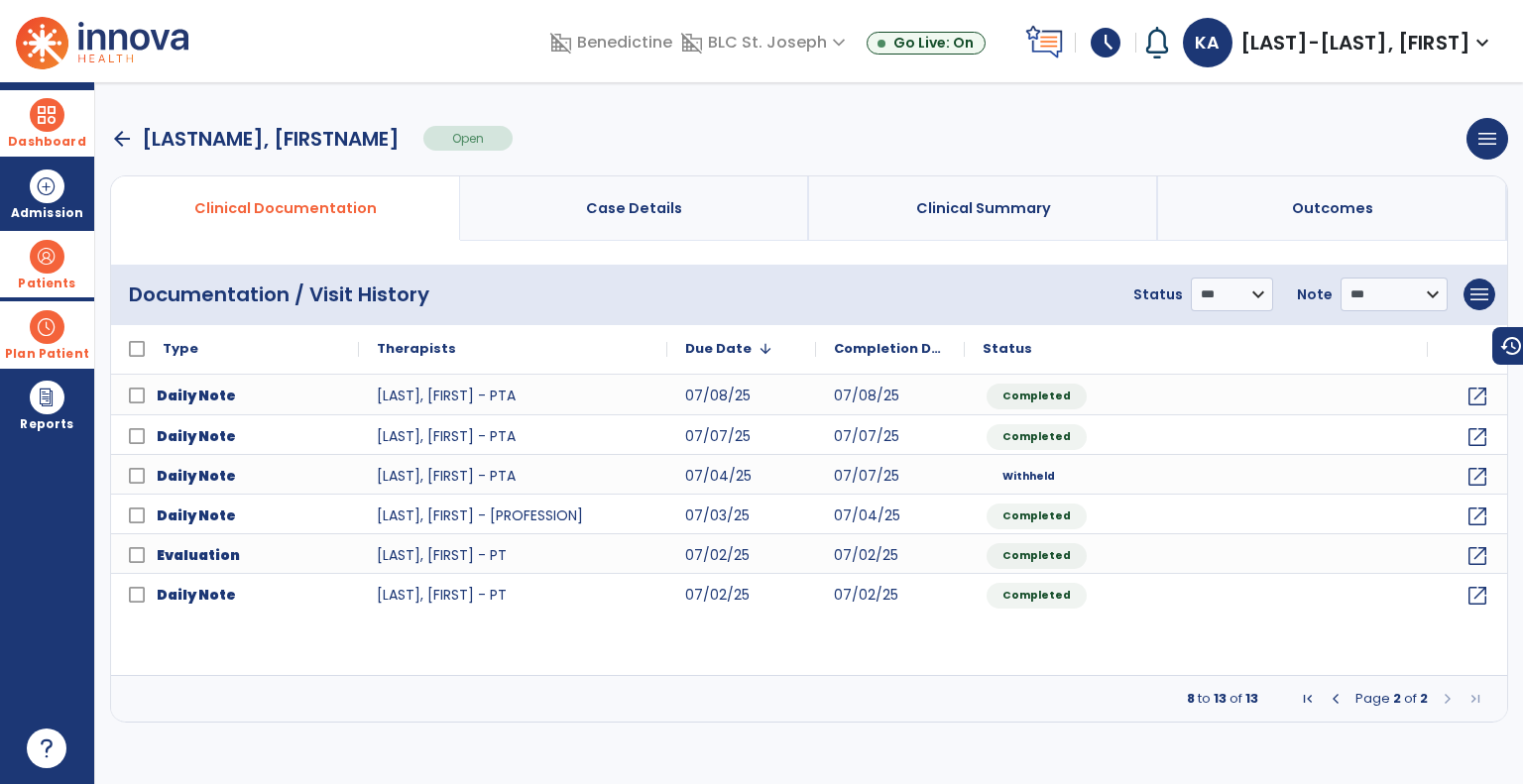 click on "arrow_back" at bounding box center [122, 139] 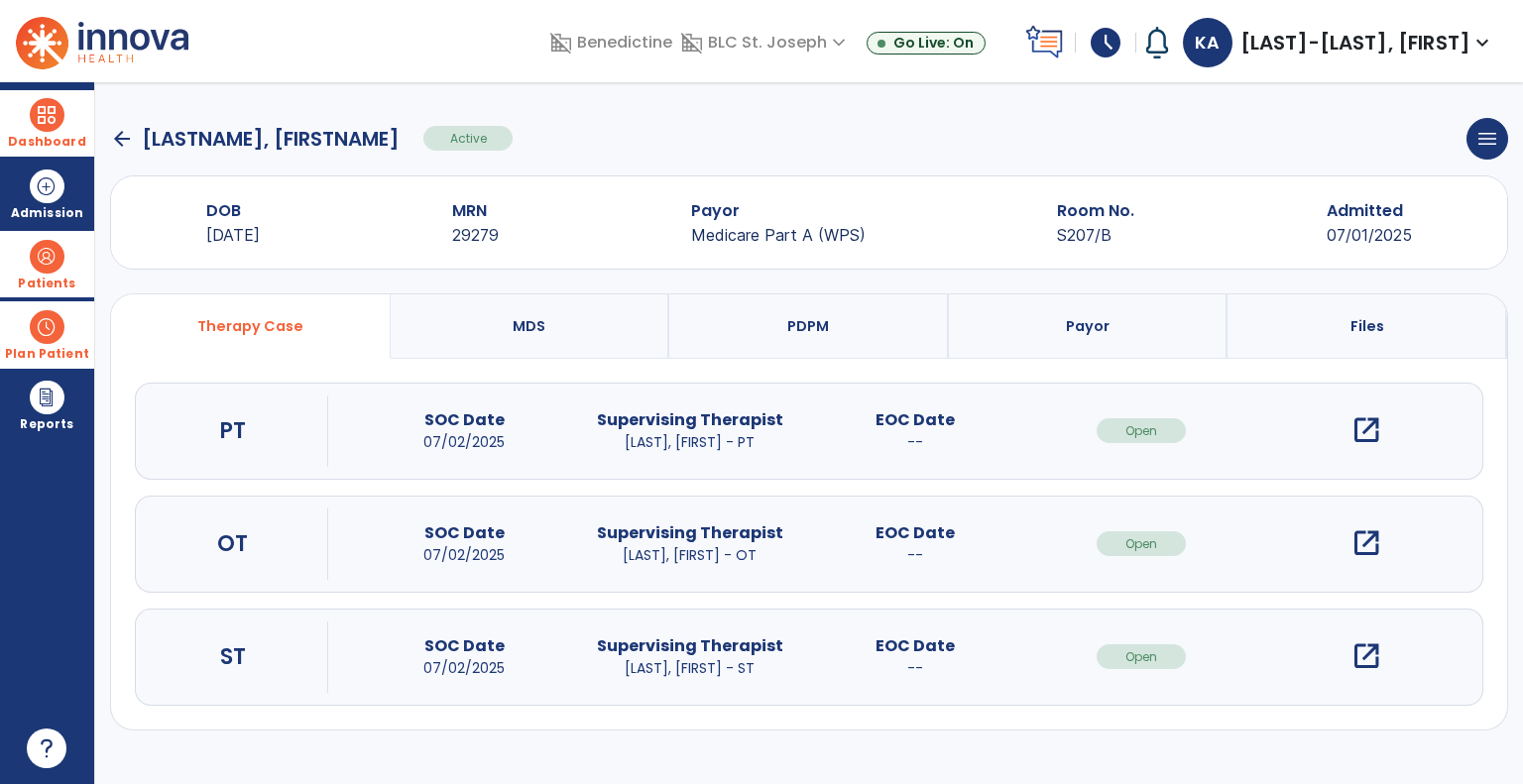 click on "arrow_back" 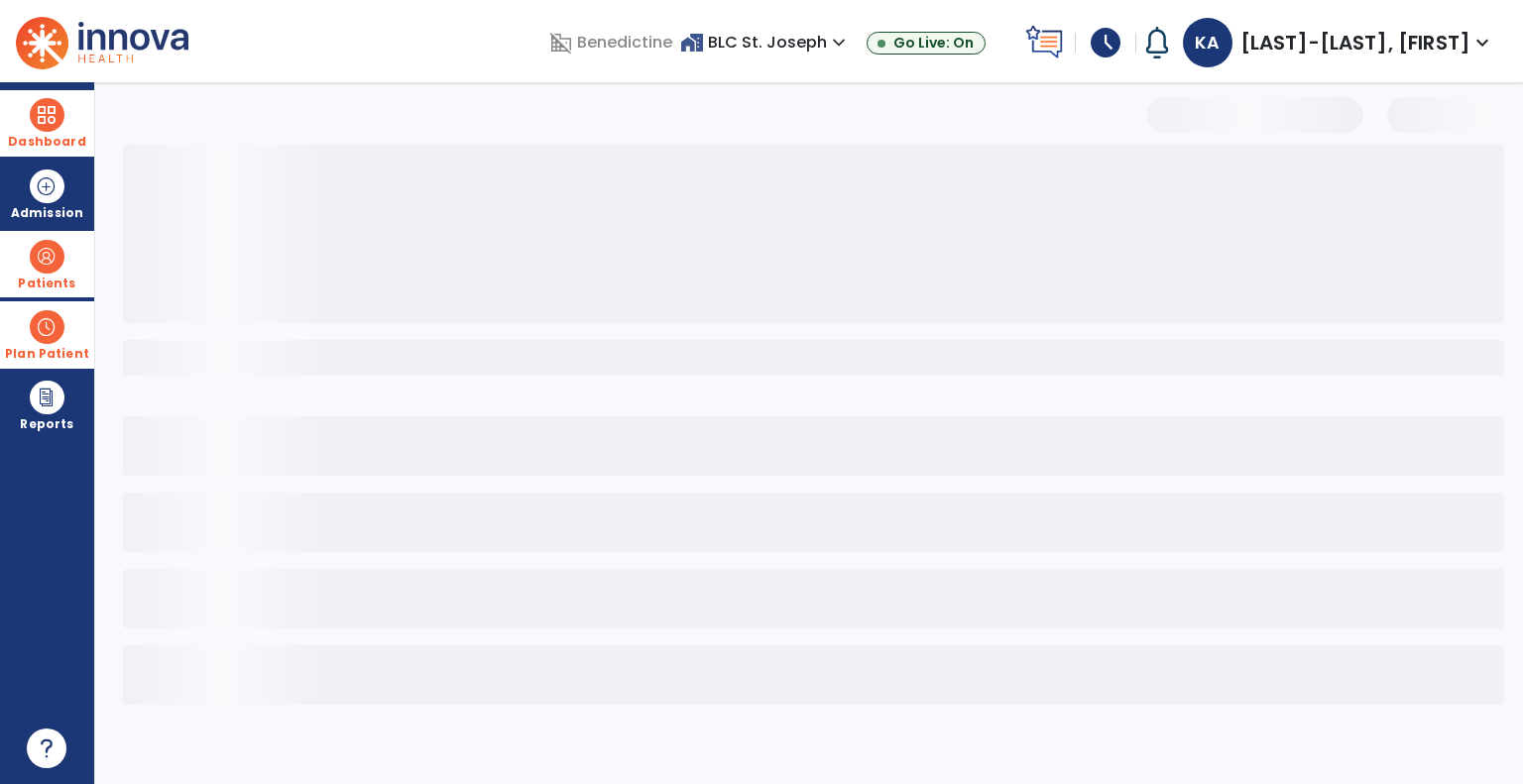 select on "***" 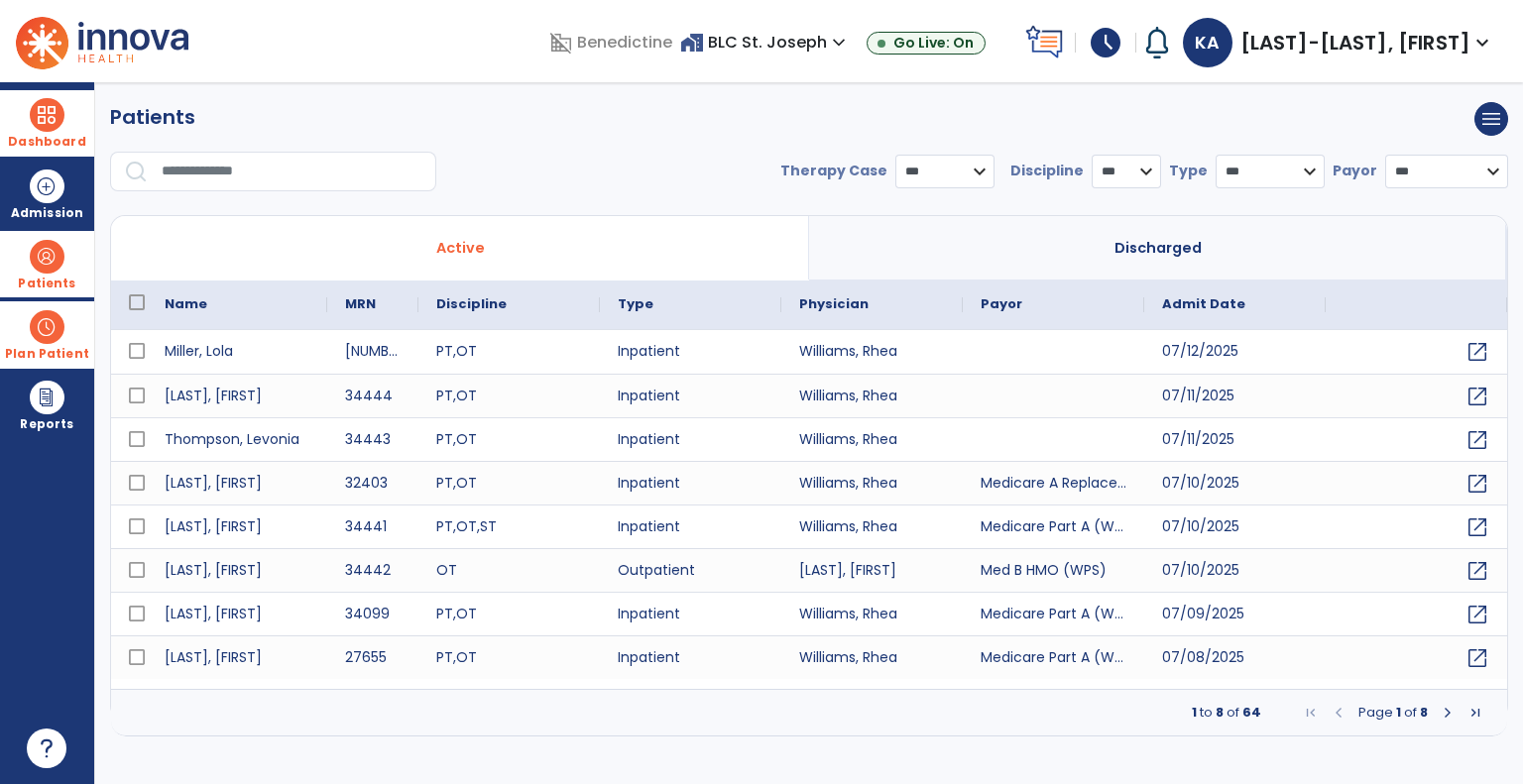 click at bounding box center [1448, 713] 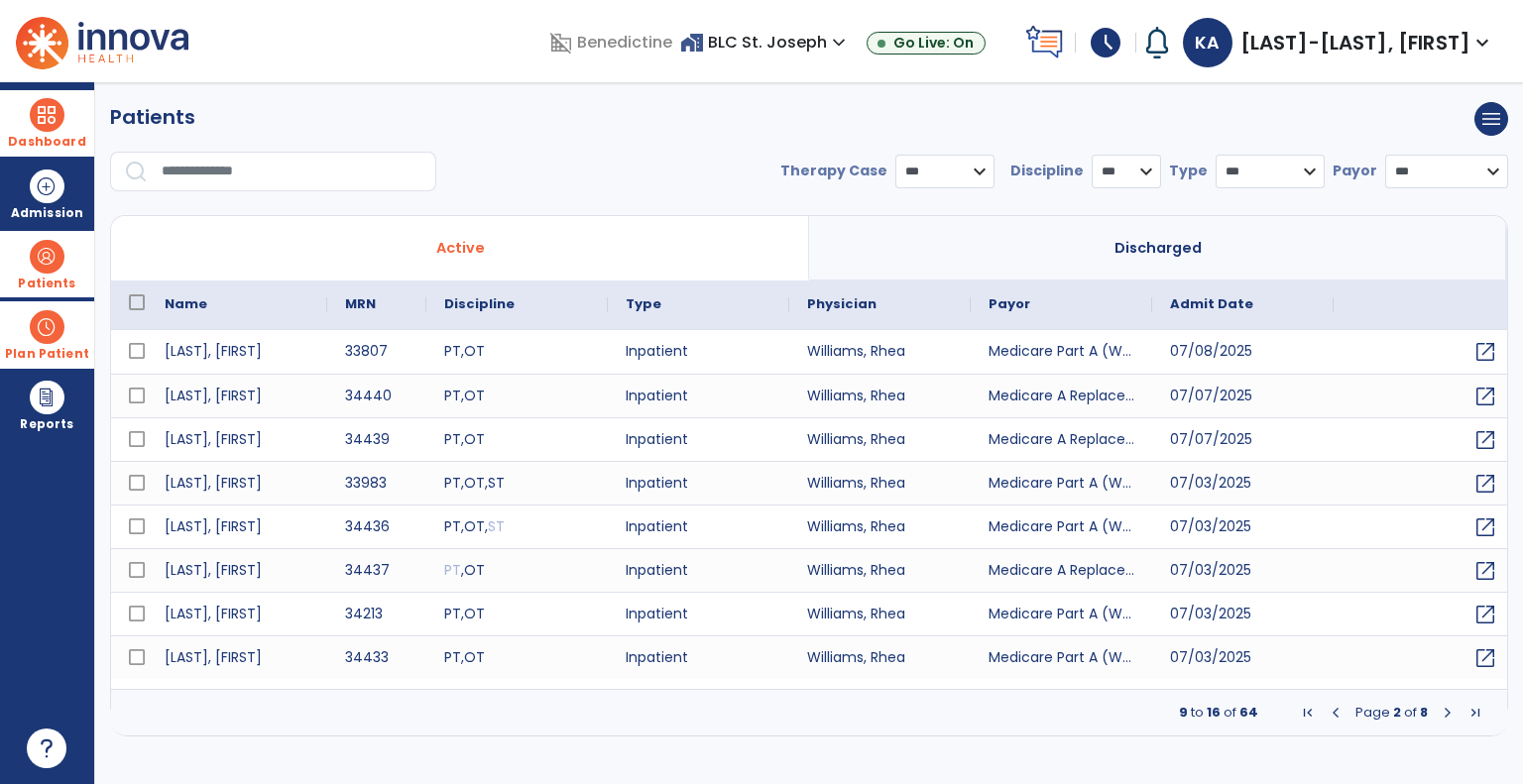 click at bounding box center [1448, 713] 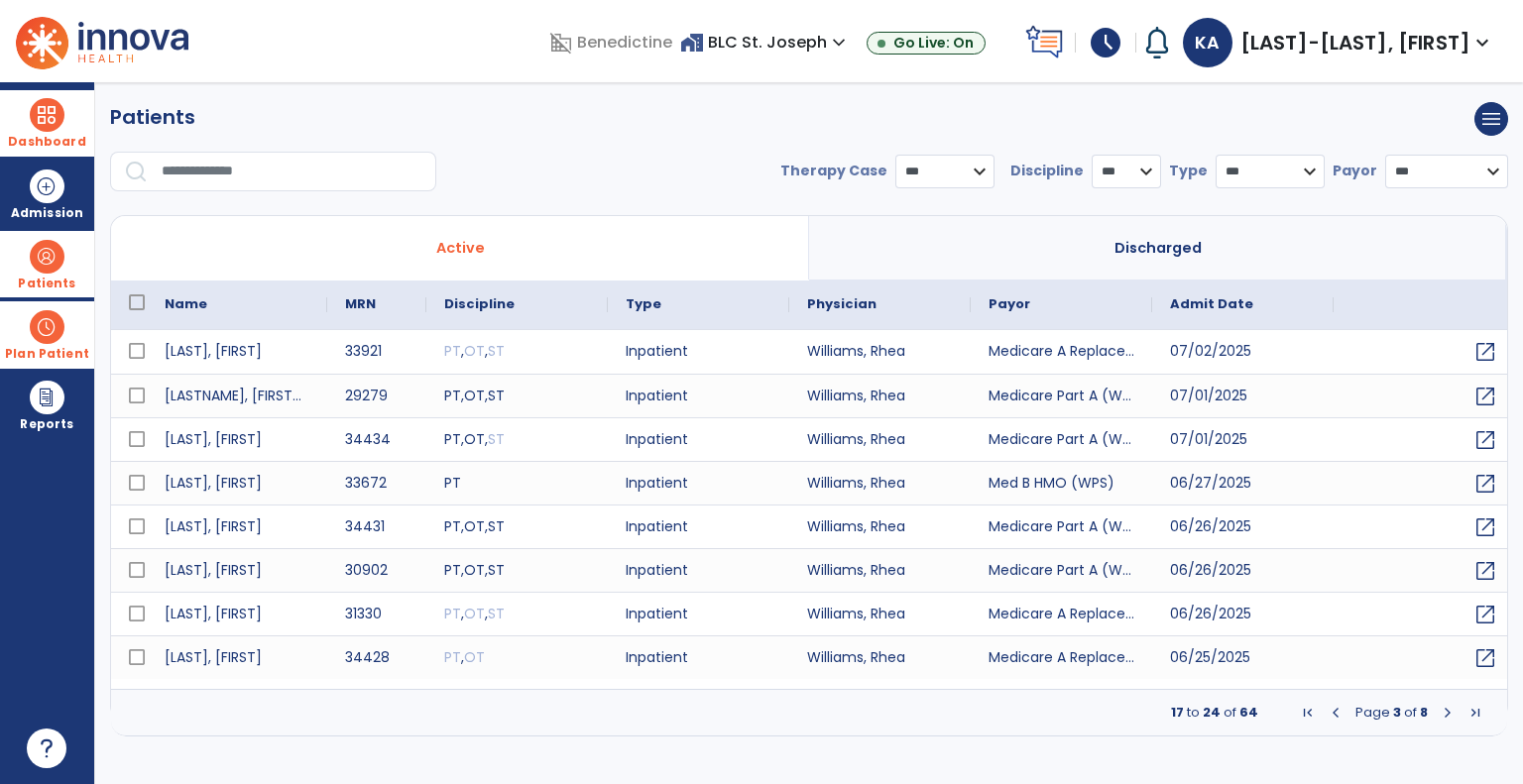 click at bounding box center [1448, 713] 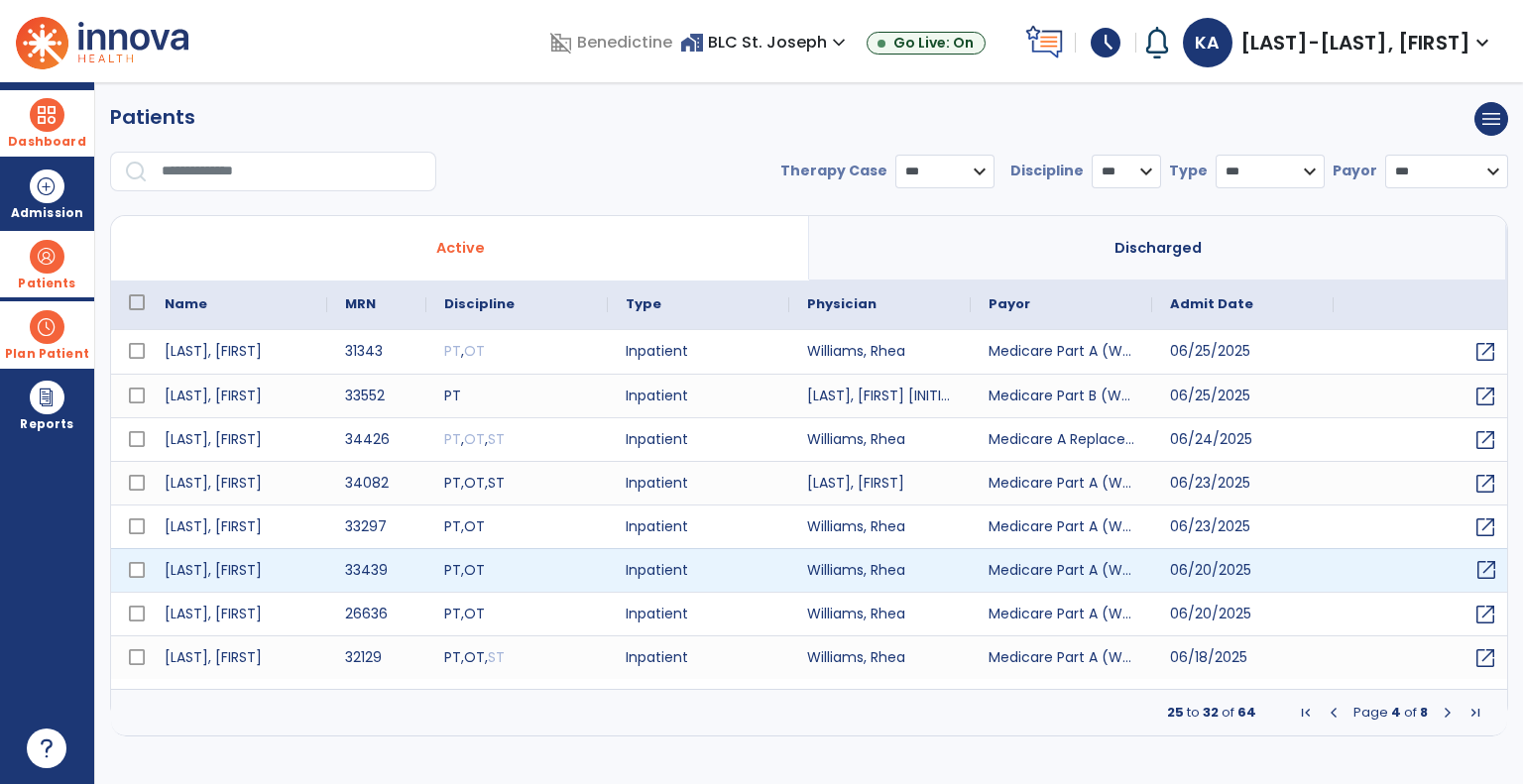 click on "open_in_new" at bounding box center [1486, 570] 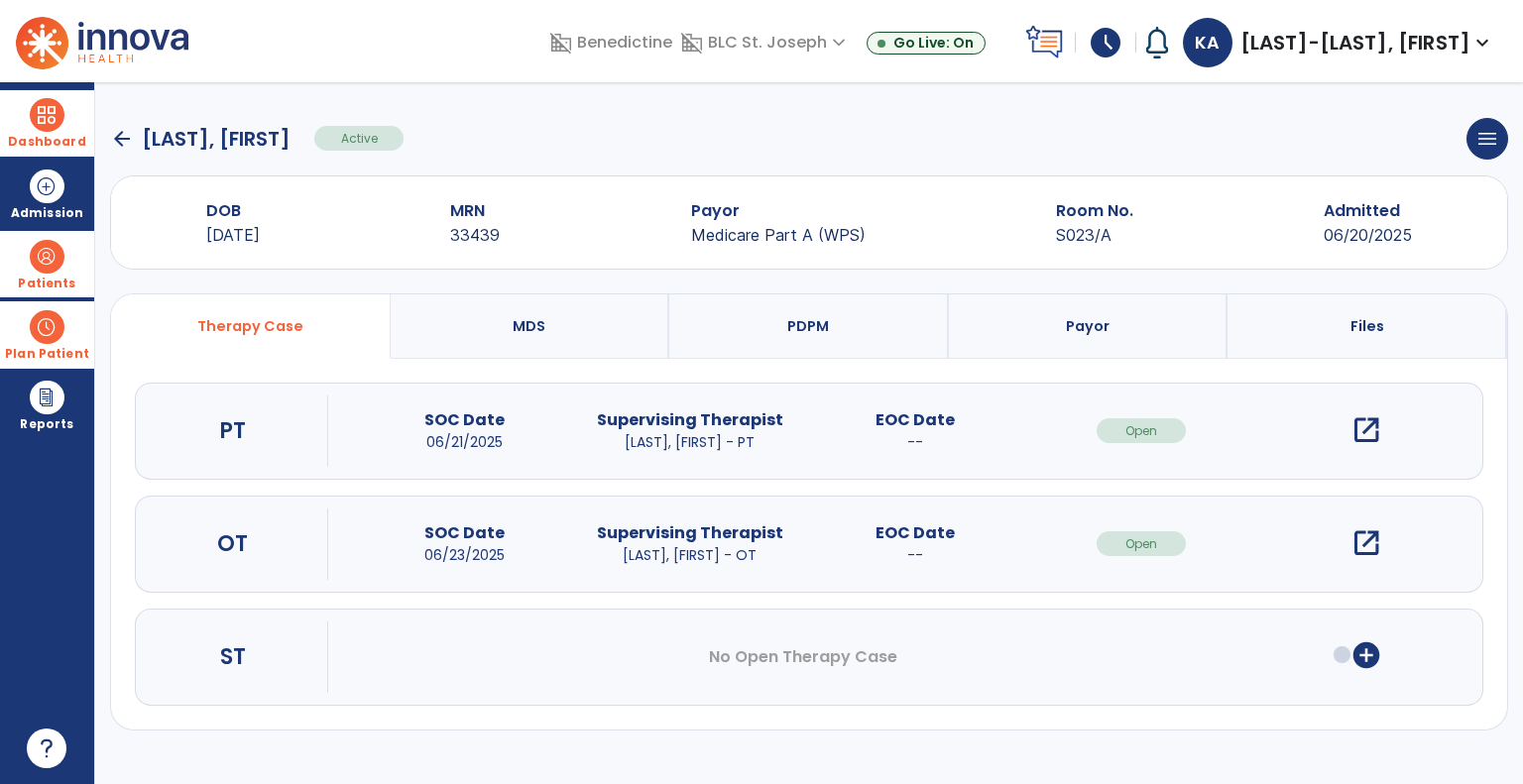 click on "open_in_new" at bounding box center [1366, 430] 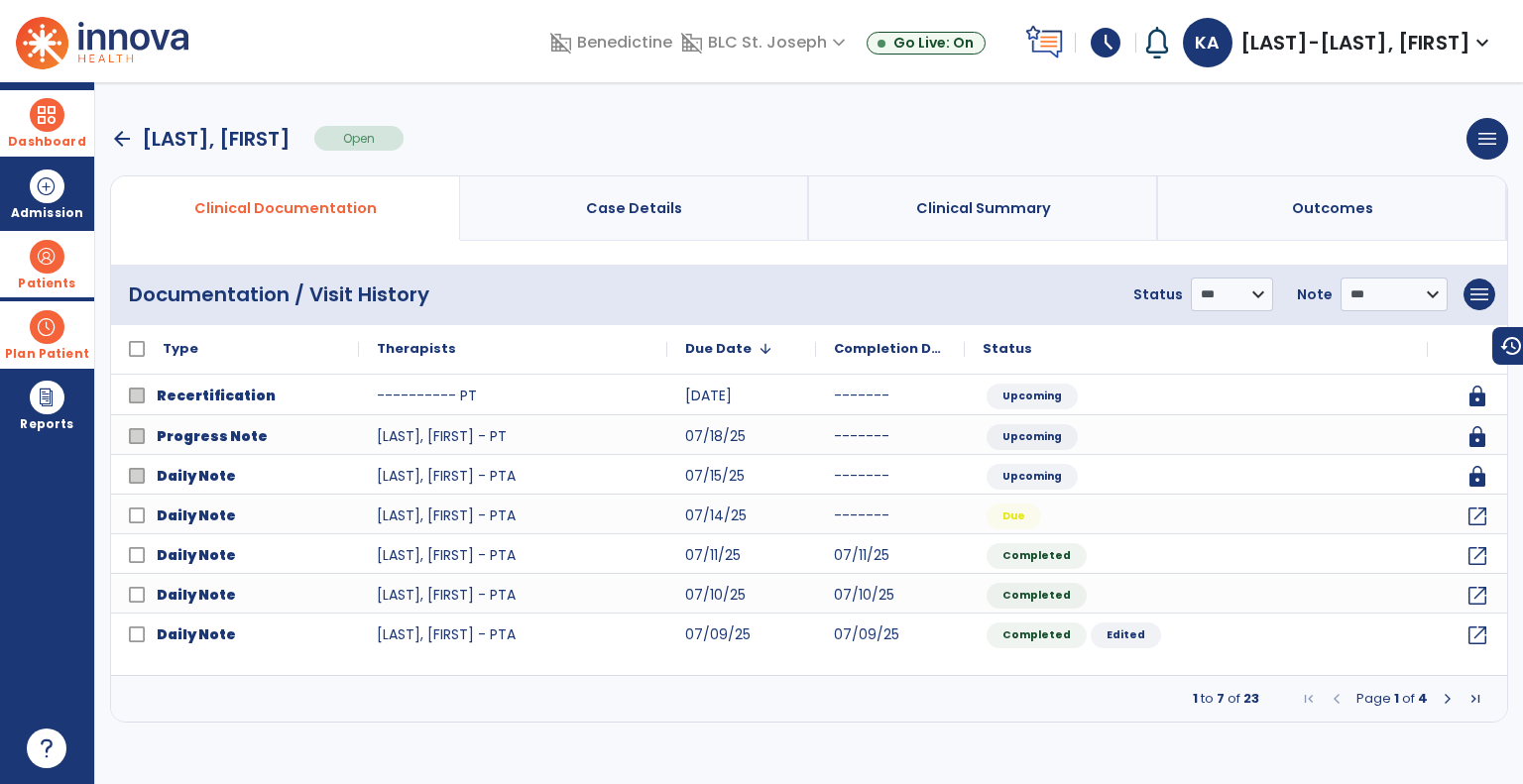 click at bounding box center [1448, 699] 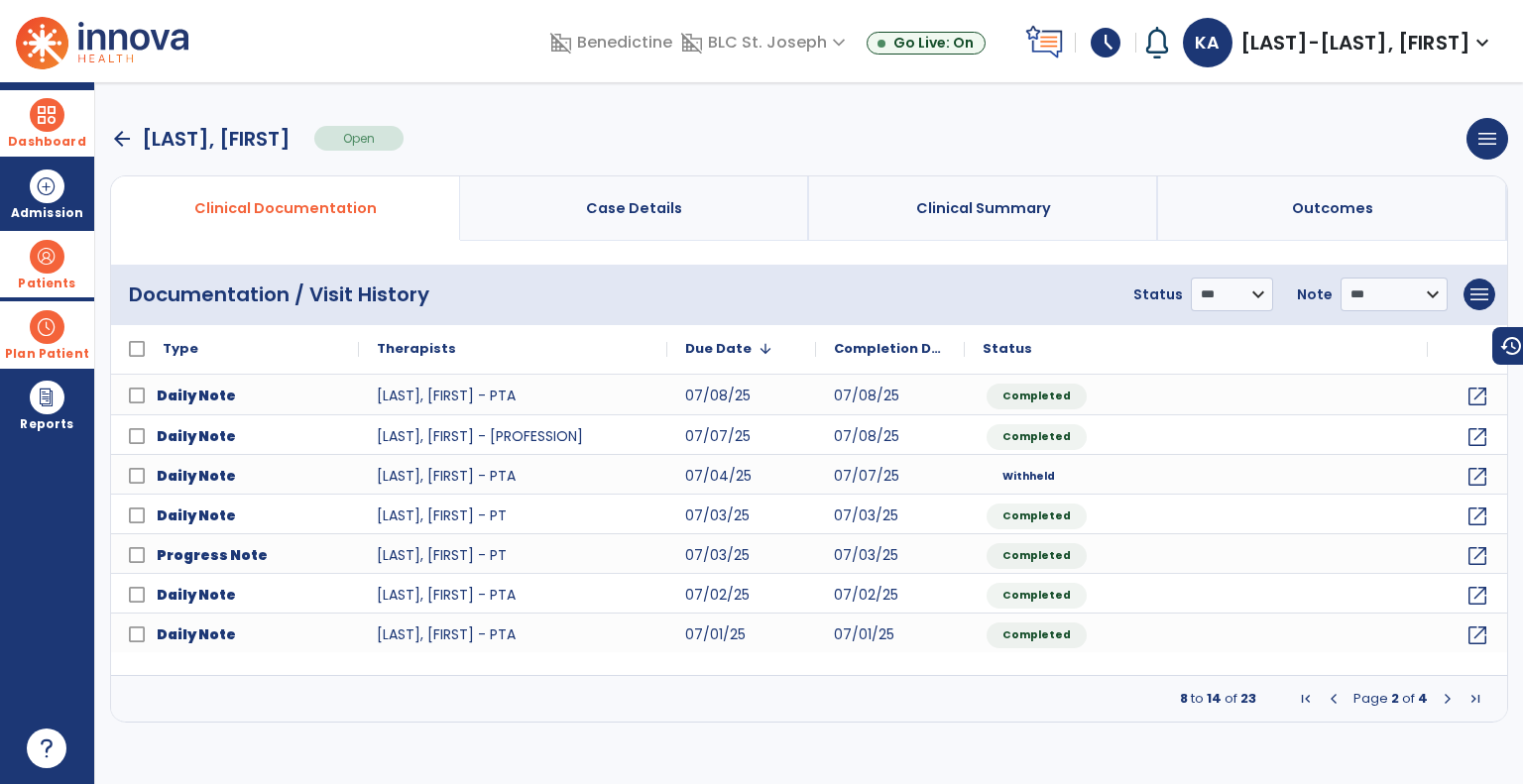 click at bounding box center (1448, 699) 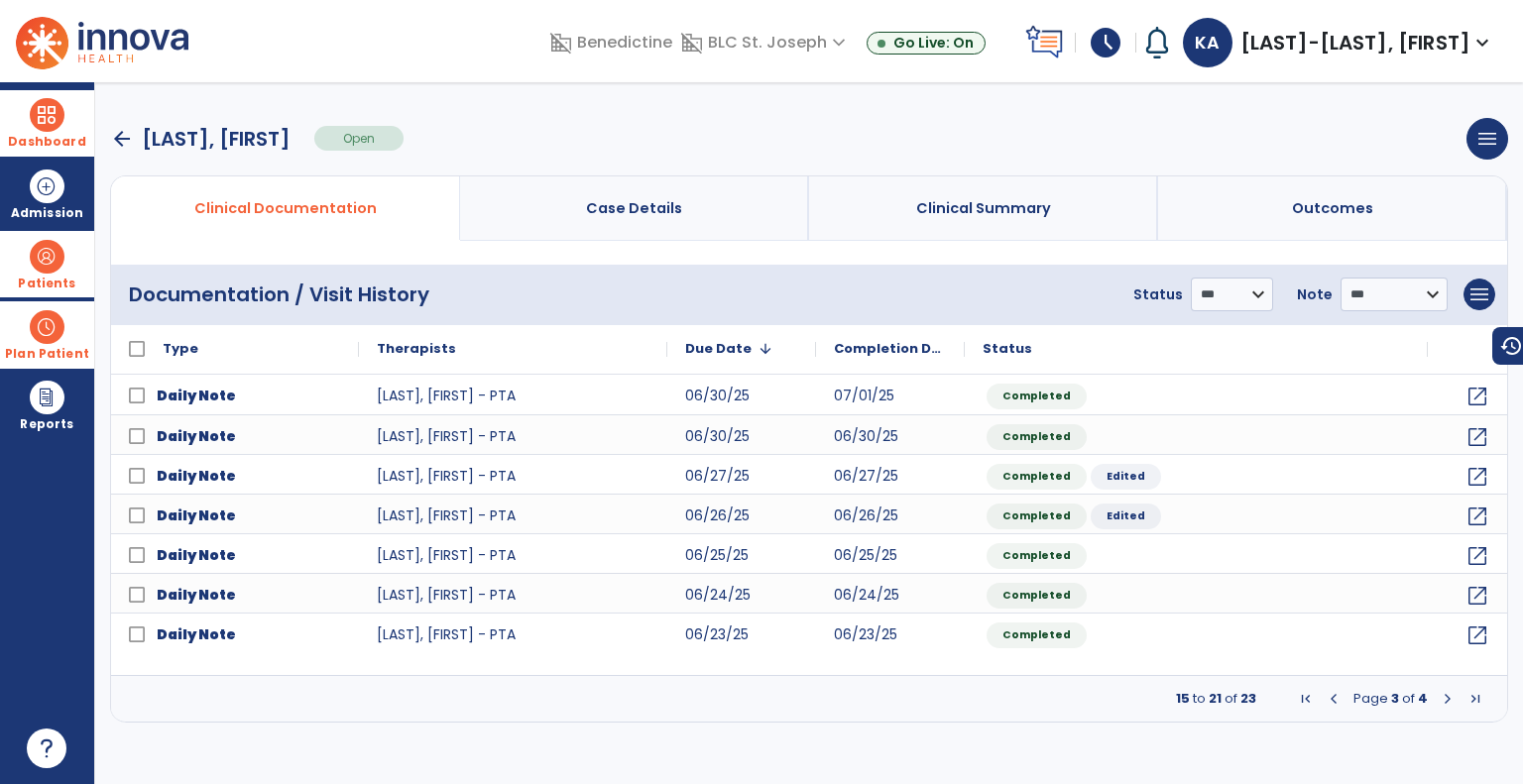 click at bounding box center [1448, 699] 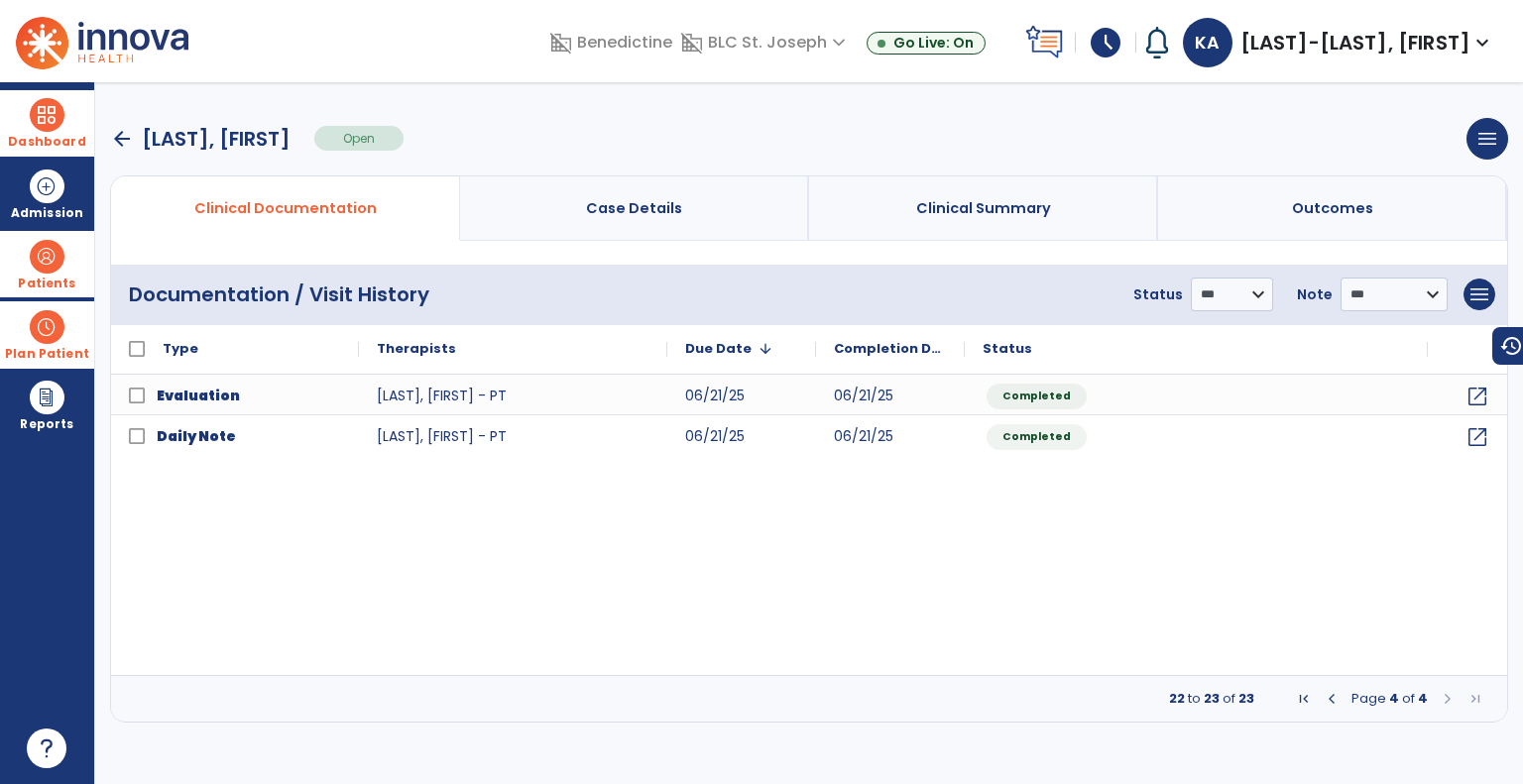 click on "arrow_back" at bounding box center [122, 139] 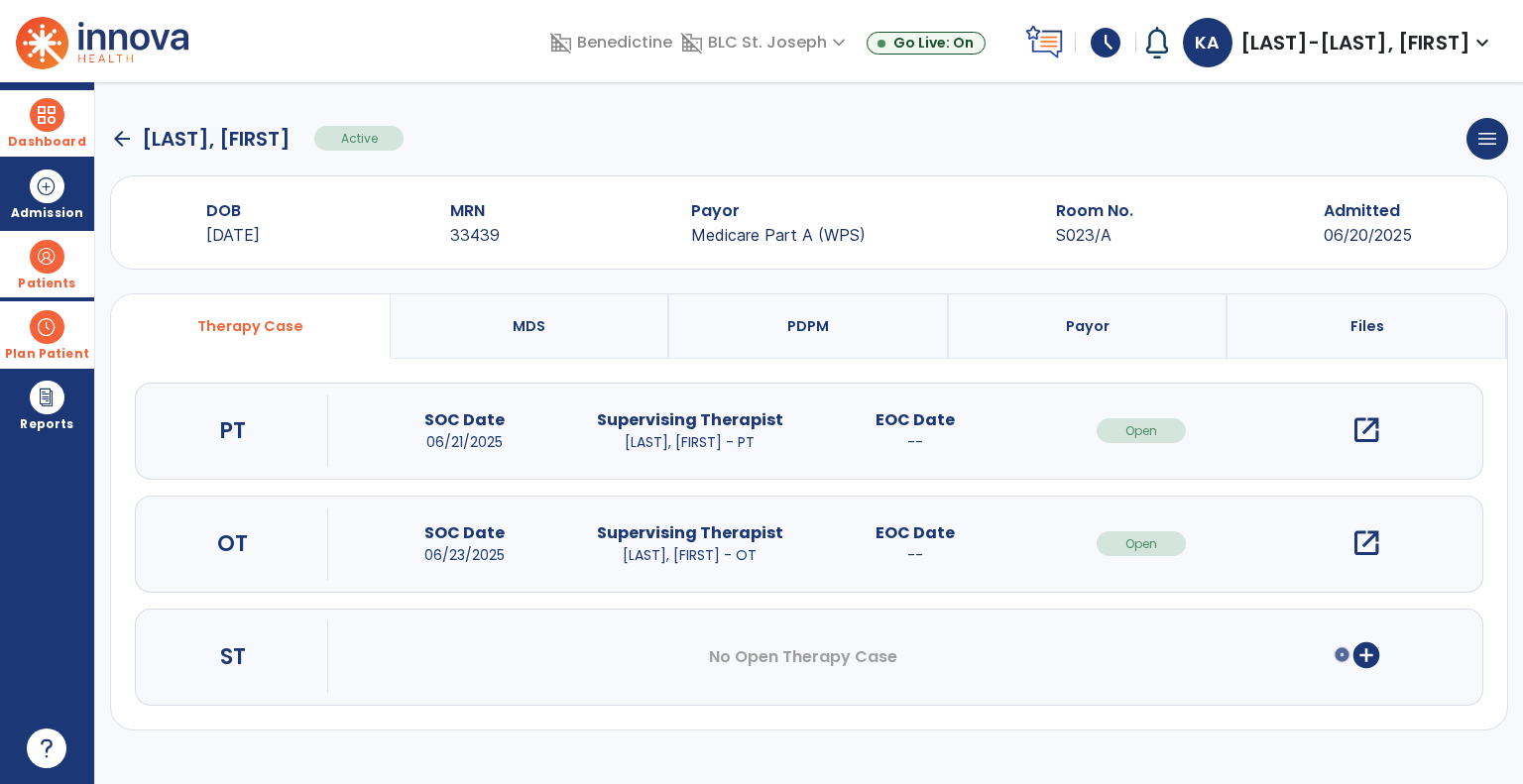click on "arrow_back" 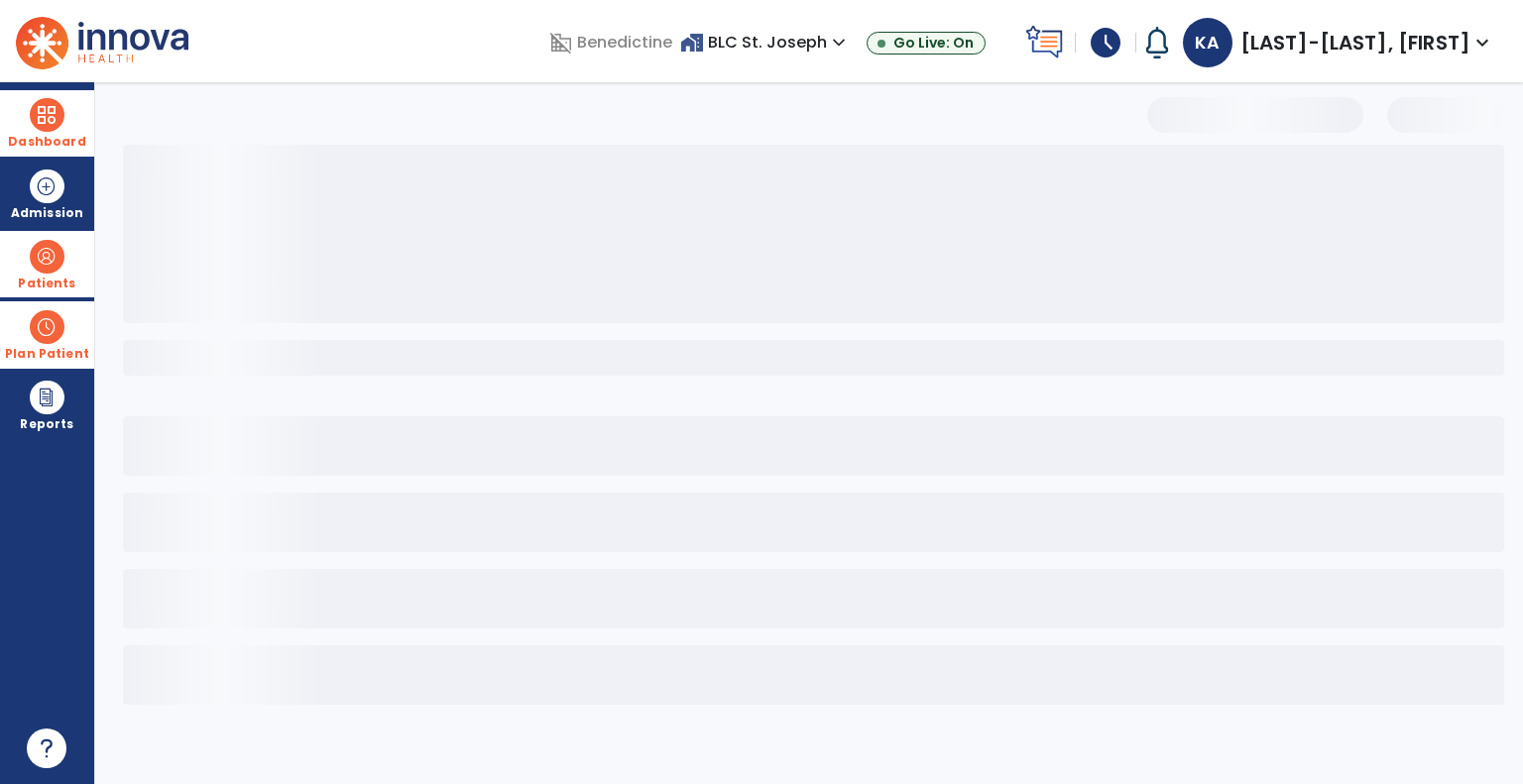 select on "***" 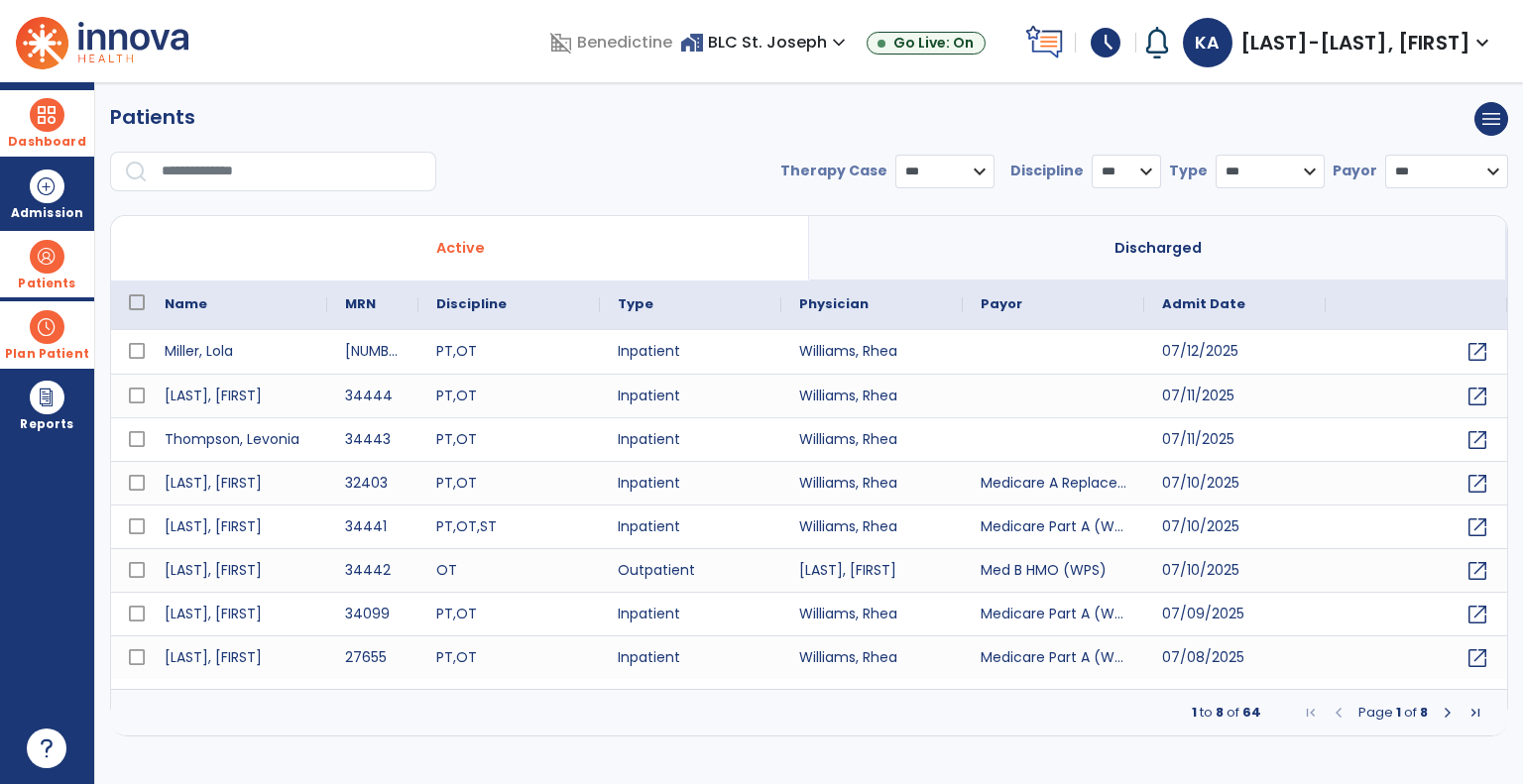 click at bounding box center [1448, 713] 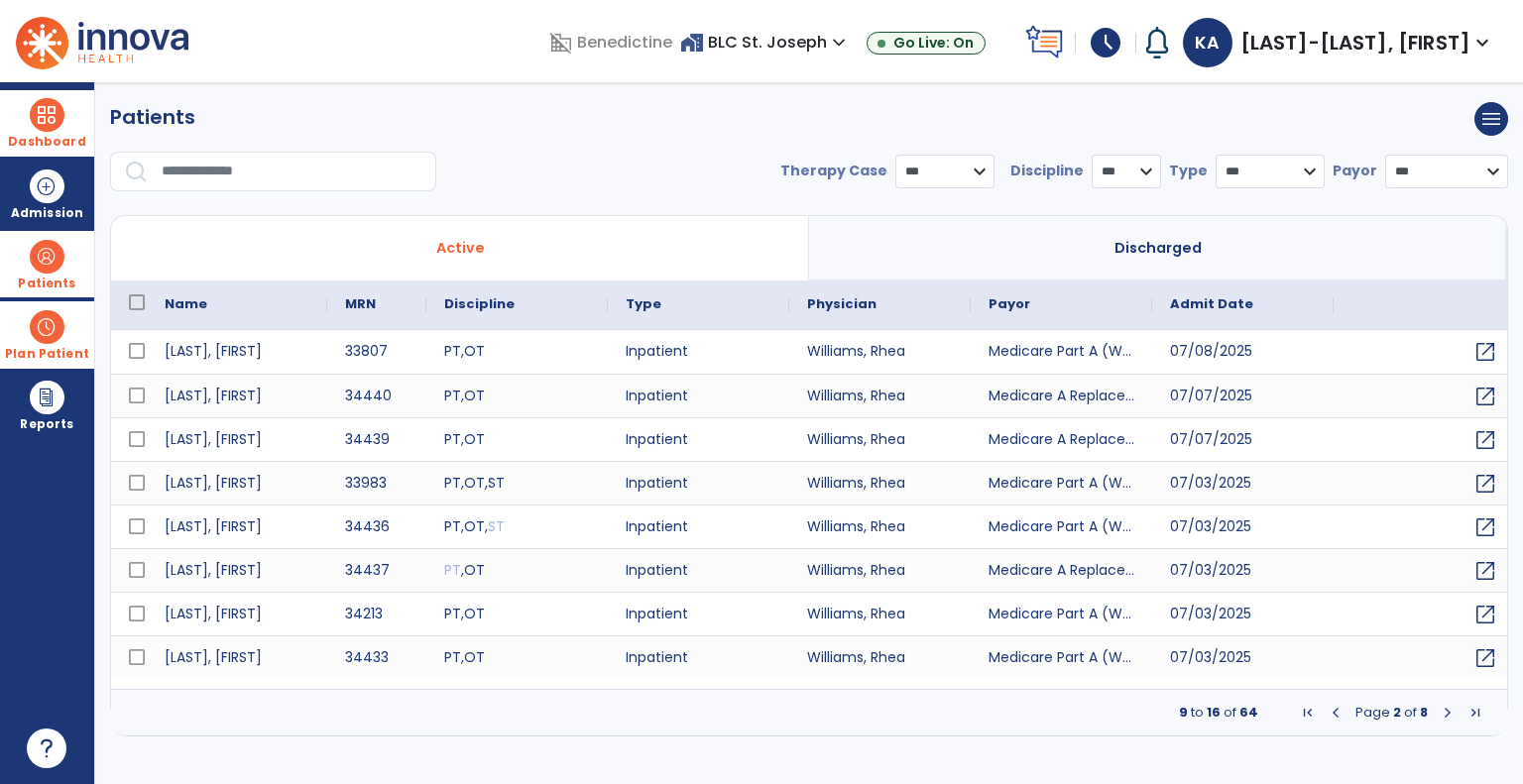 click at bounding box center [1448, 713] 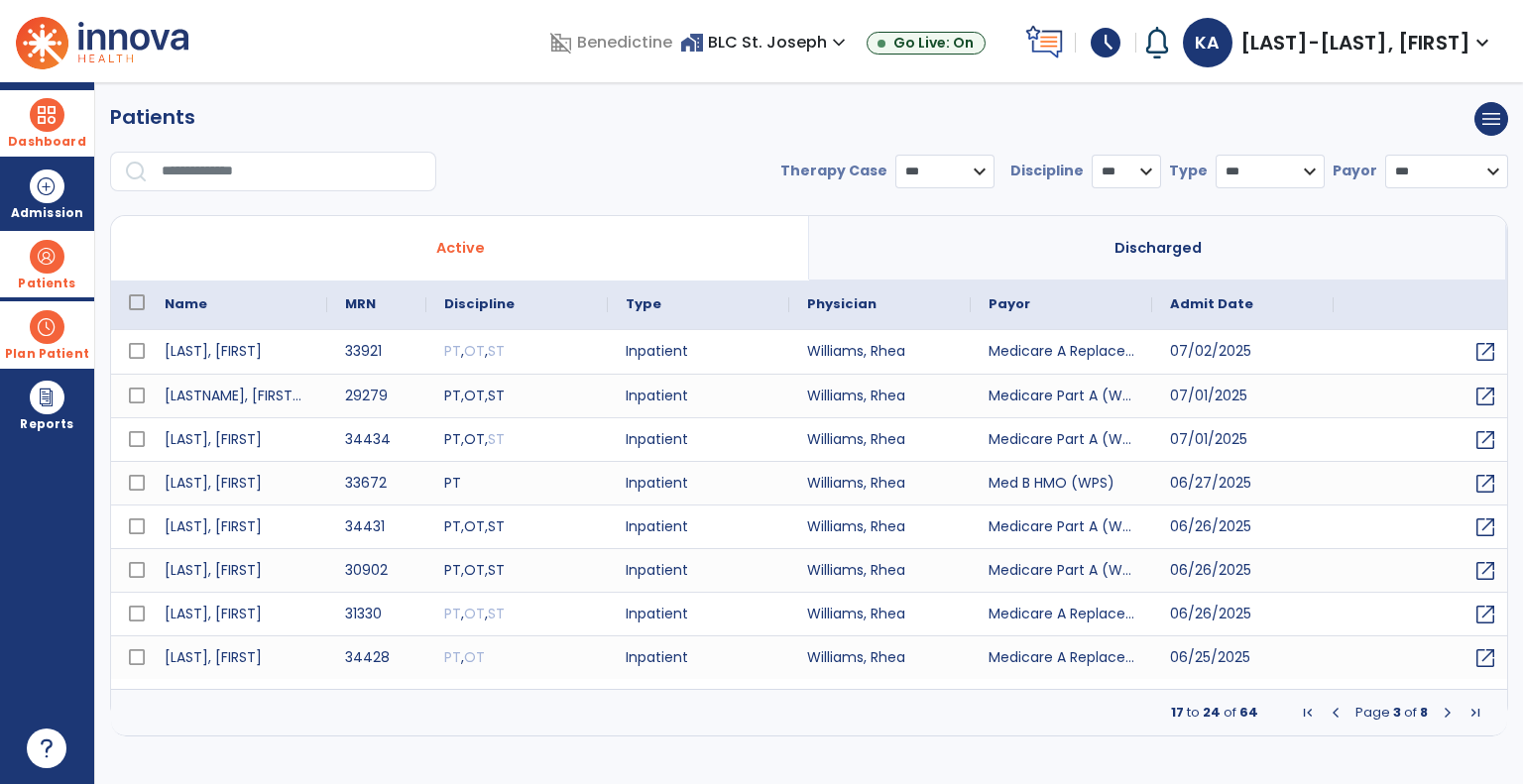 click at bounding box center (1448, 713) 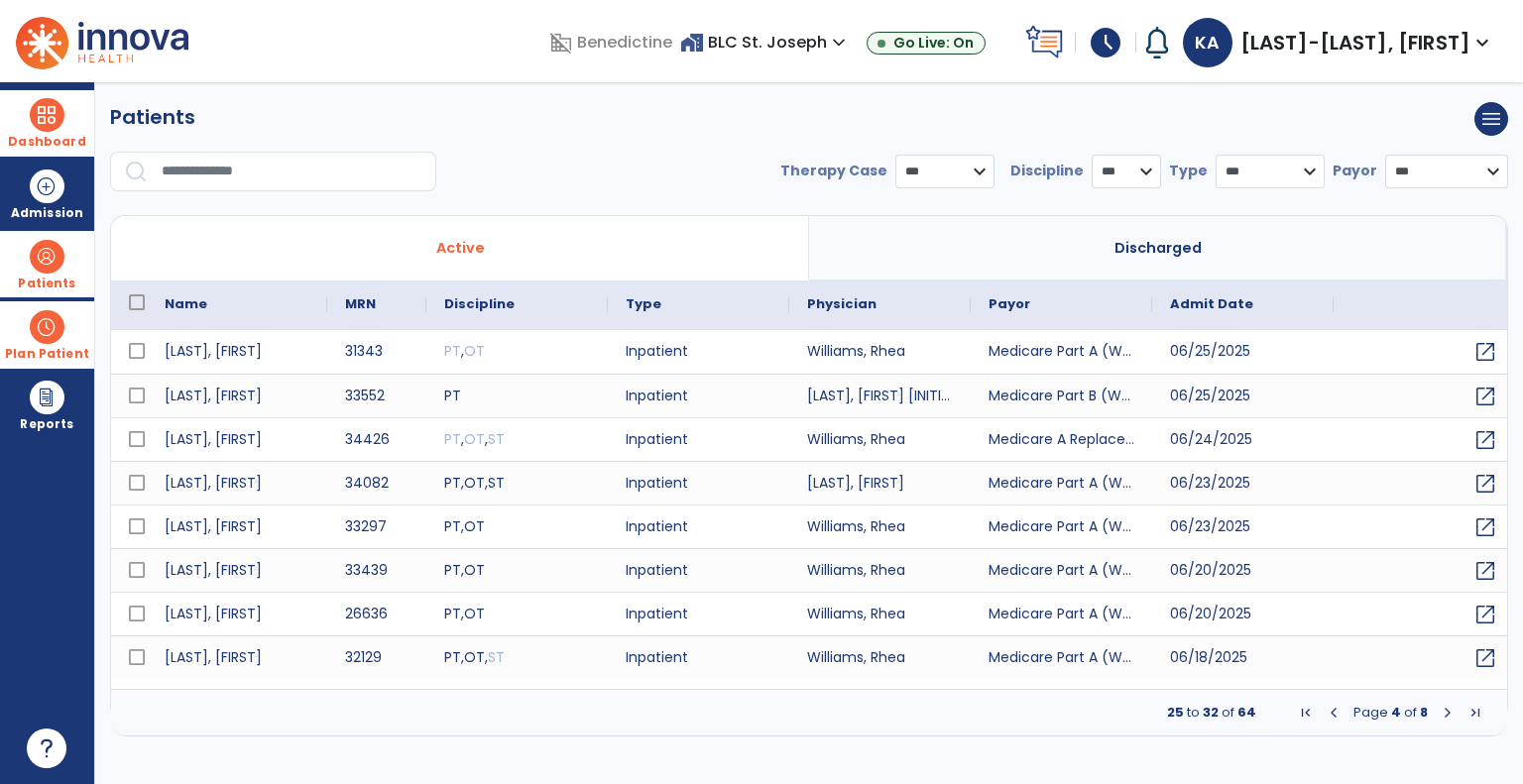 click at bounding box center (1448, 713) 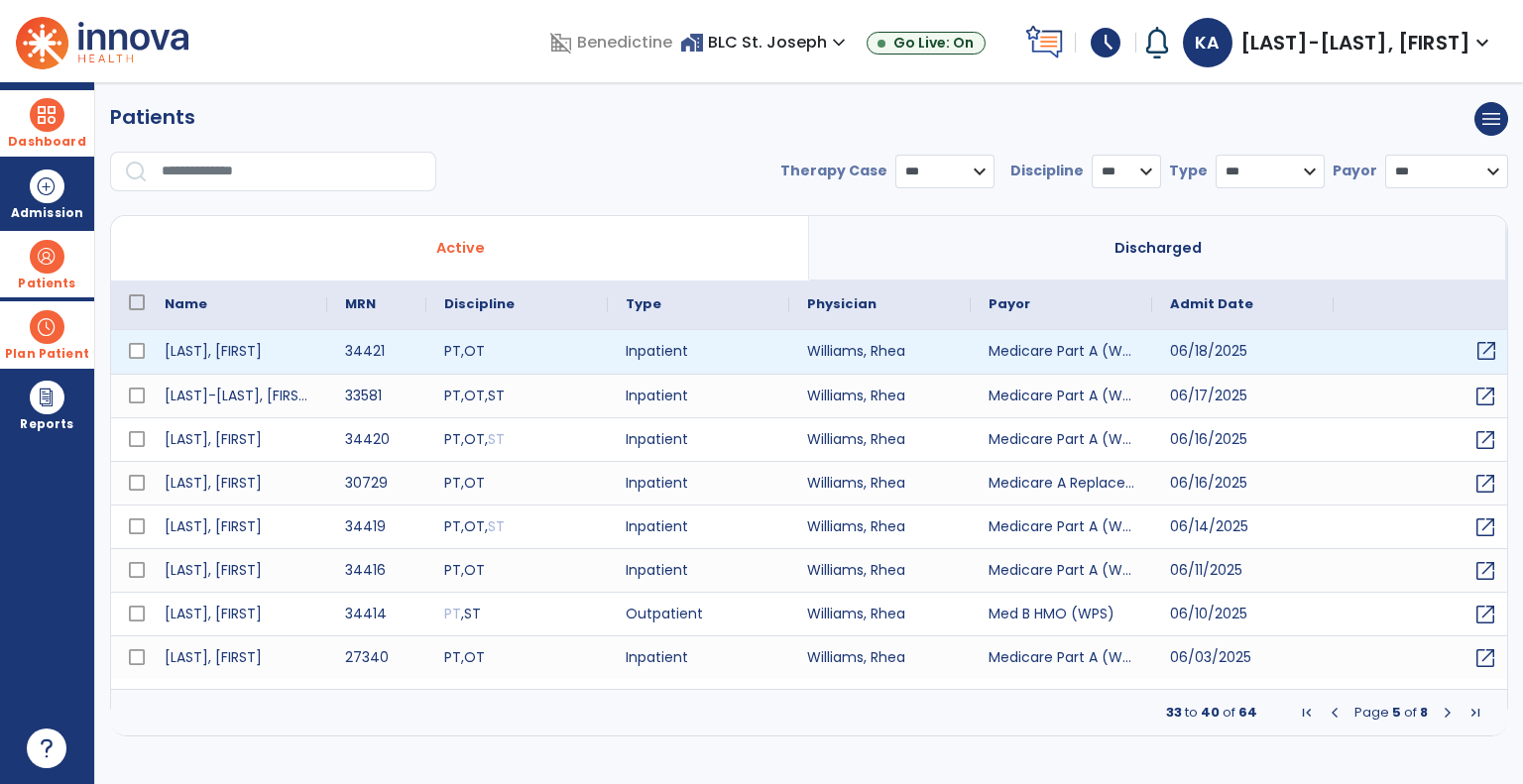 click on "open_in_new" at bounding box center [1486, 351] 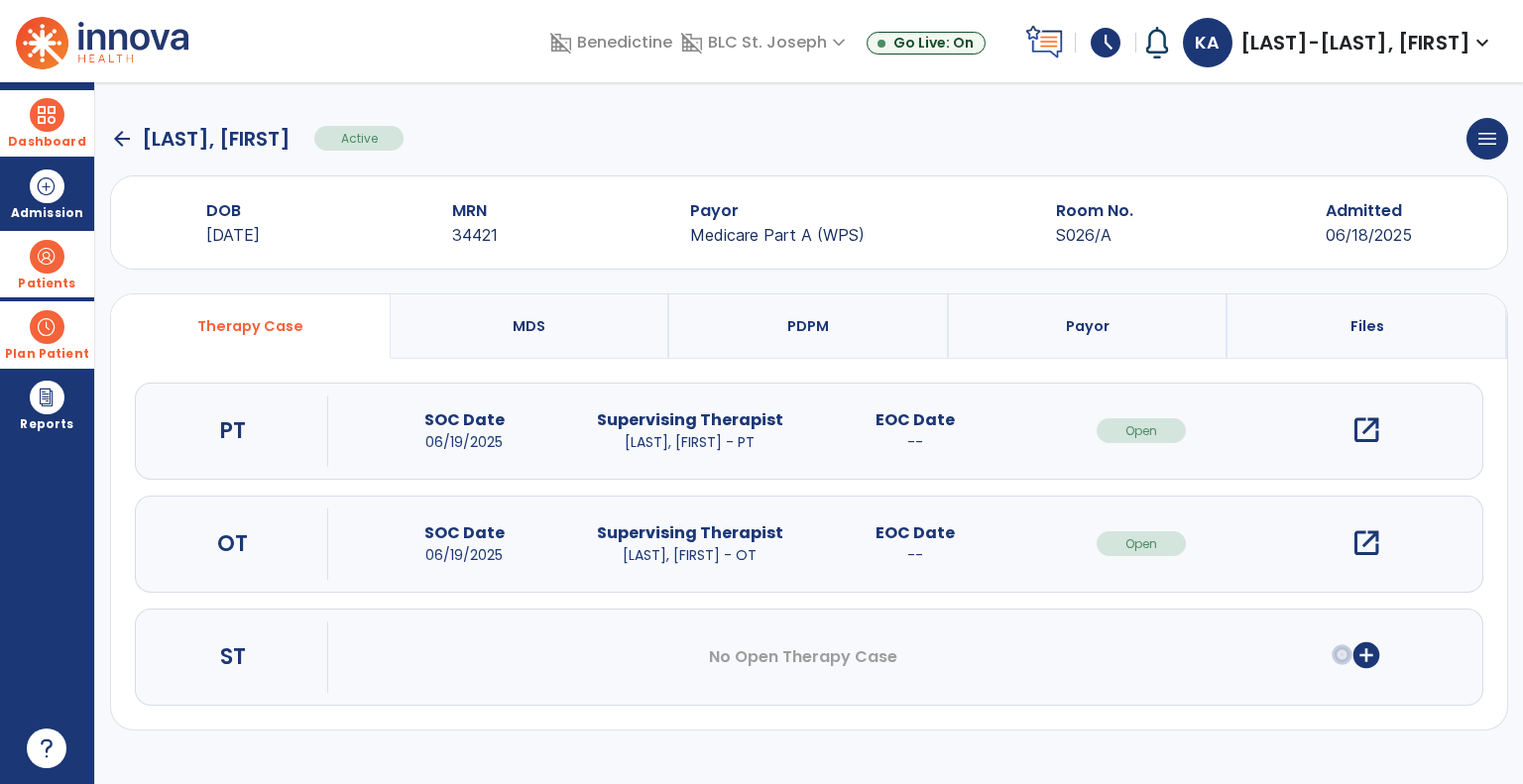 click on "open_in_new" at bounding box center [1366, 430] 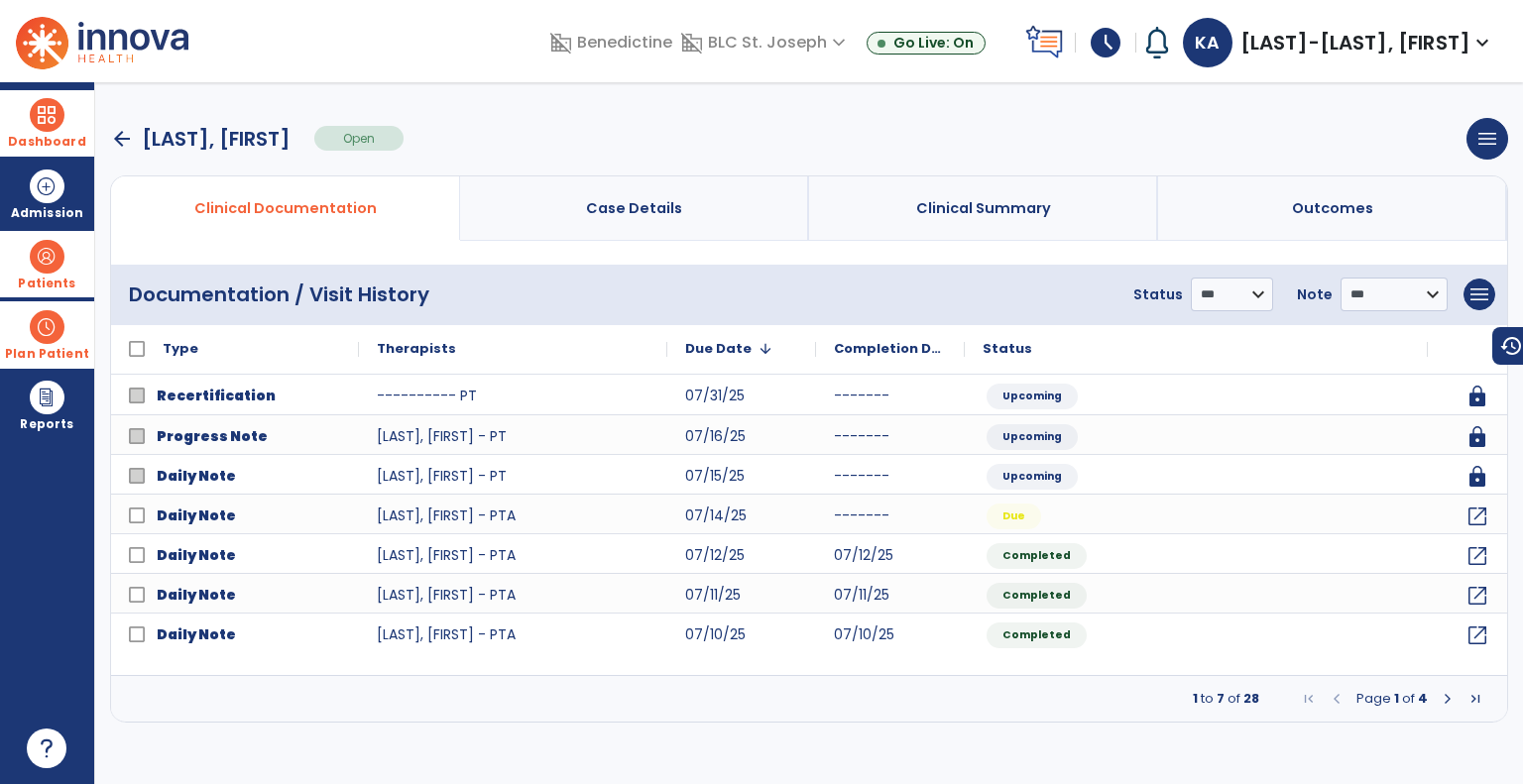 click at bounding box center [1448, 699] 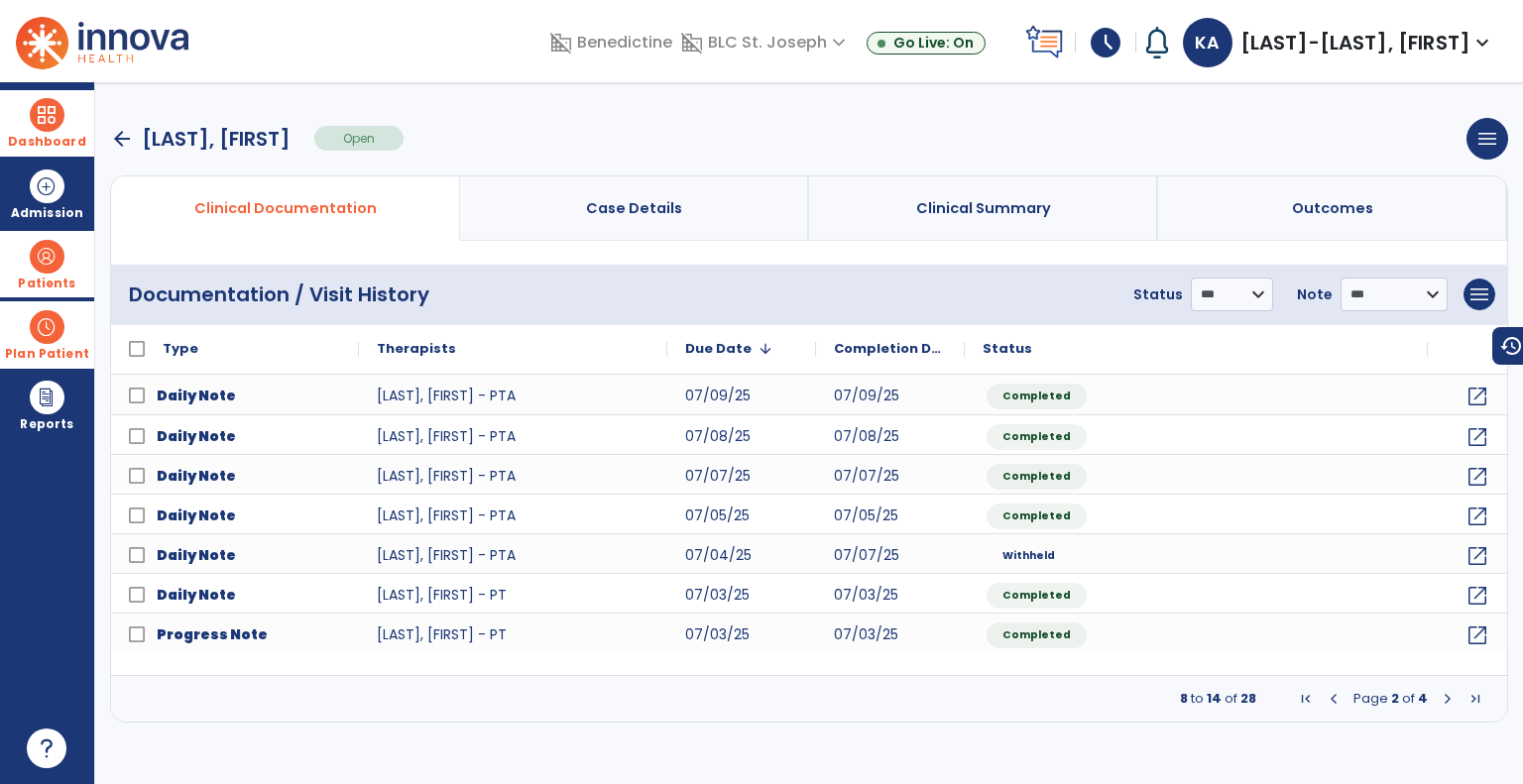 click at bounding box center (1448, 699) 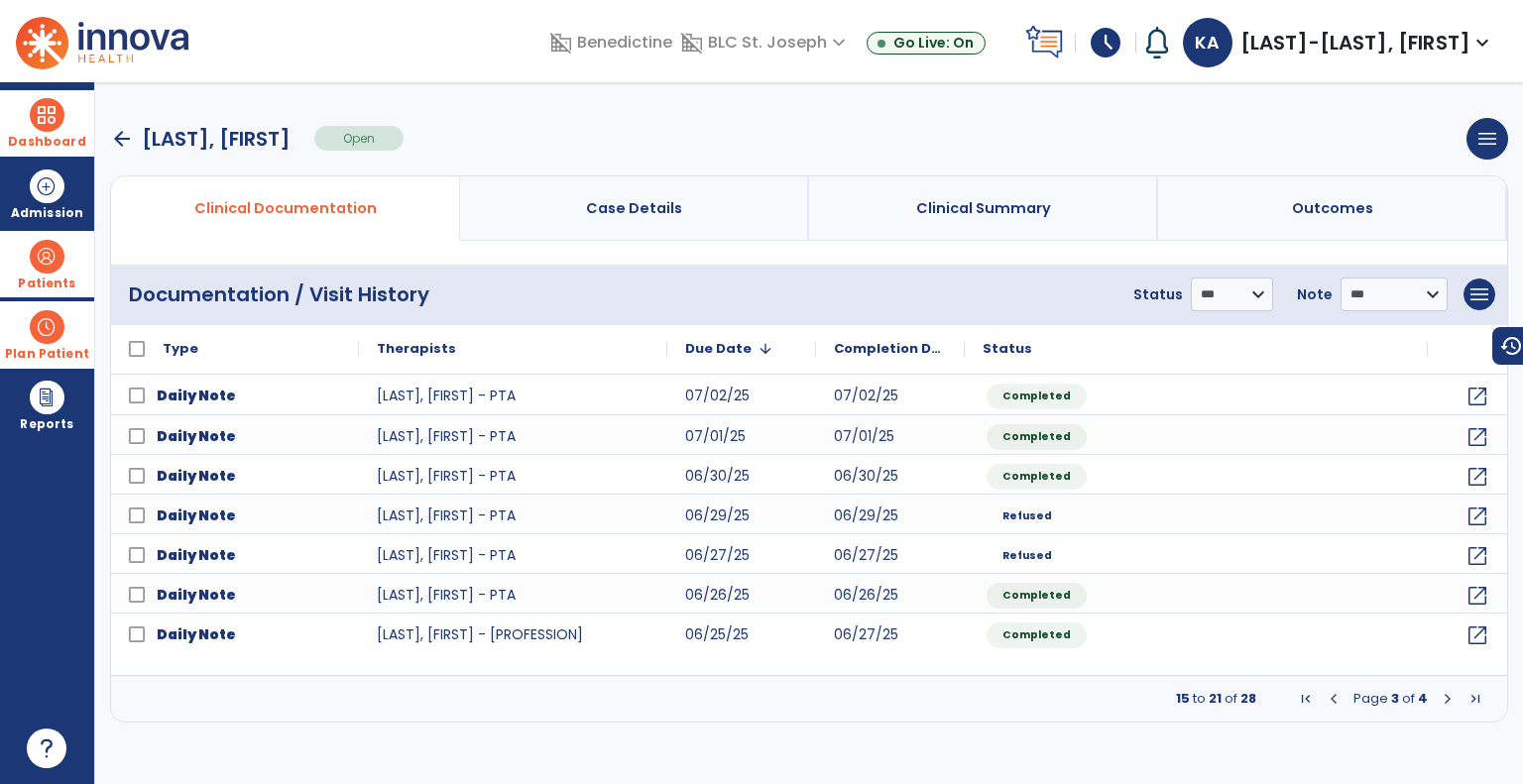 click at bounding box center (1448, 699) 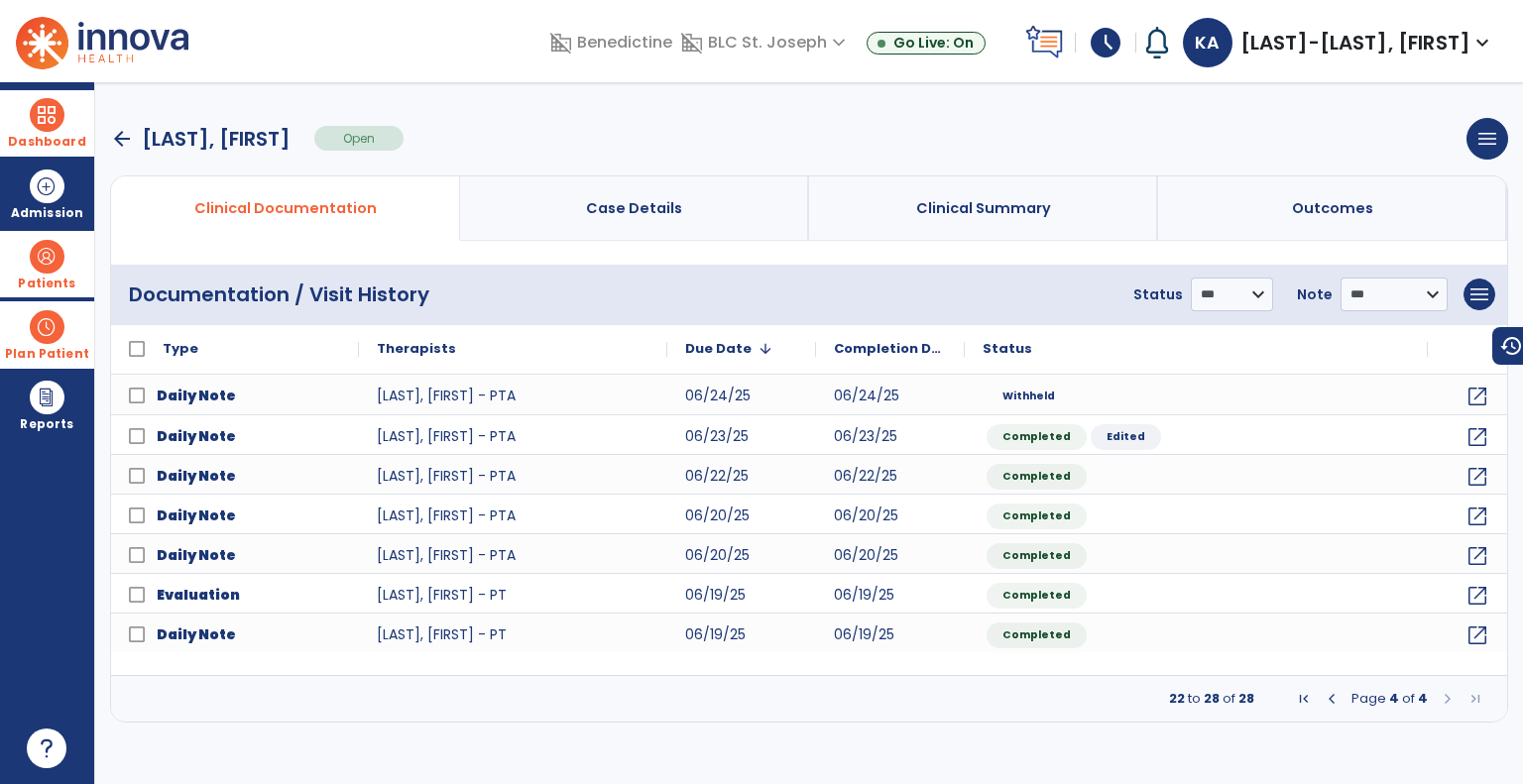 click on "arrow_back" at bounding box center (122, 139) 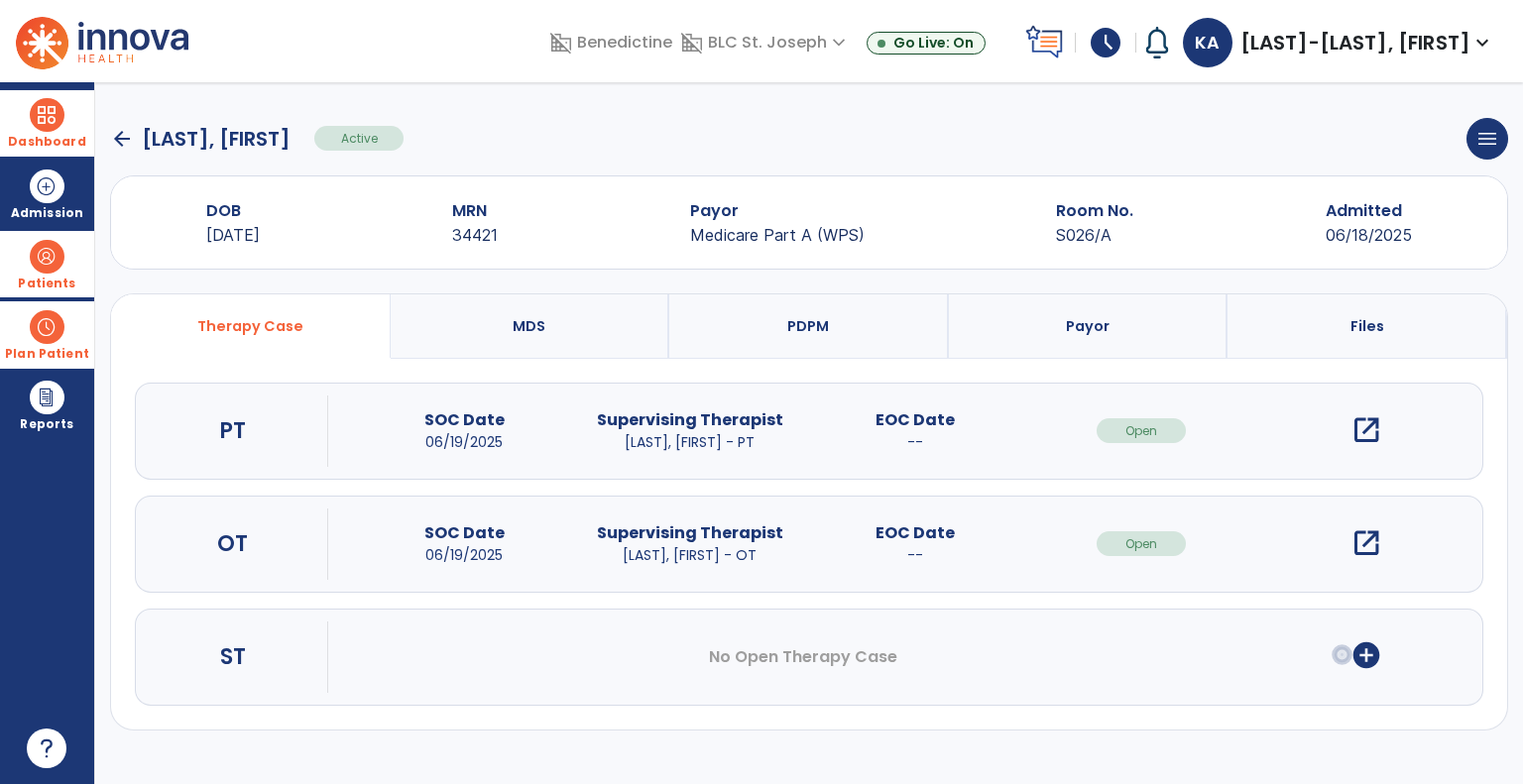 click on "arrow_back" 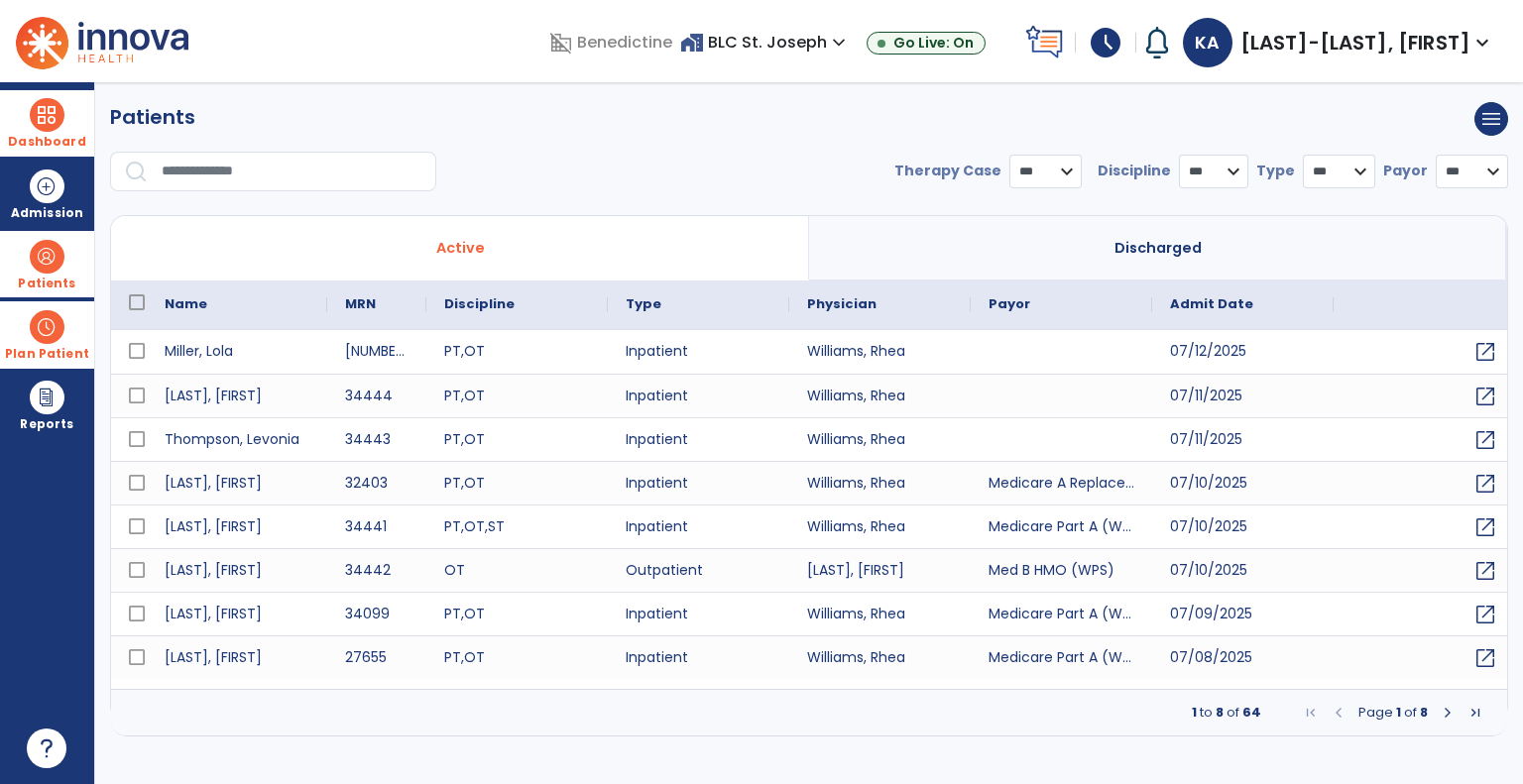 select on "***" 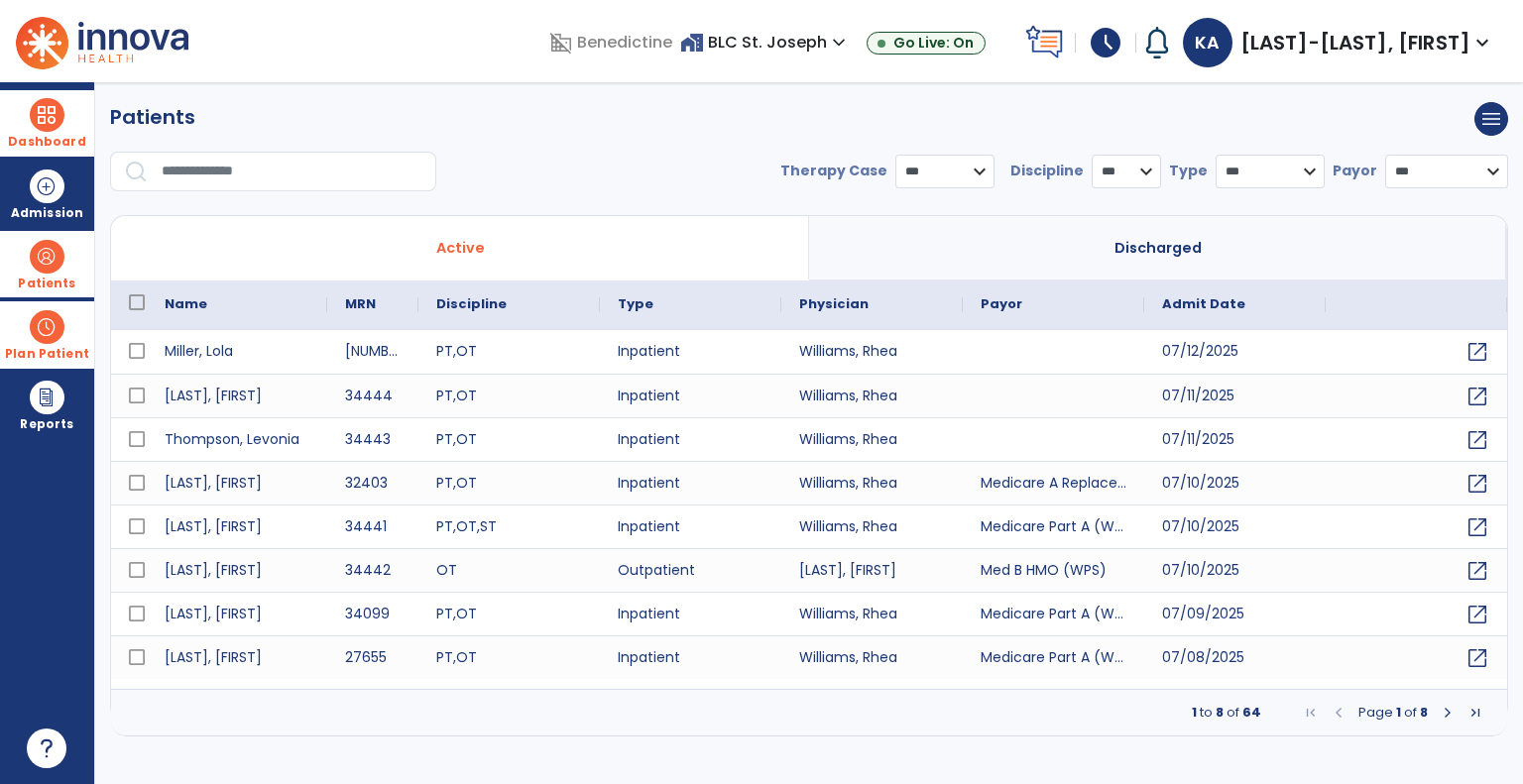 click at bounding box center (1448, 713) 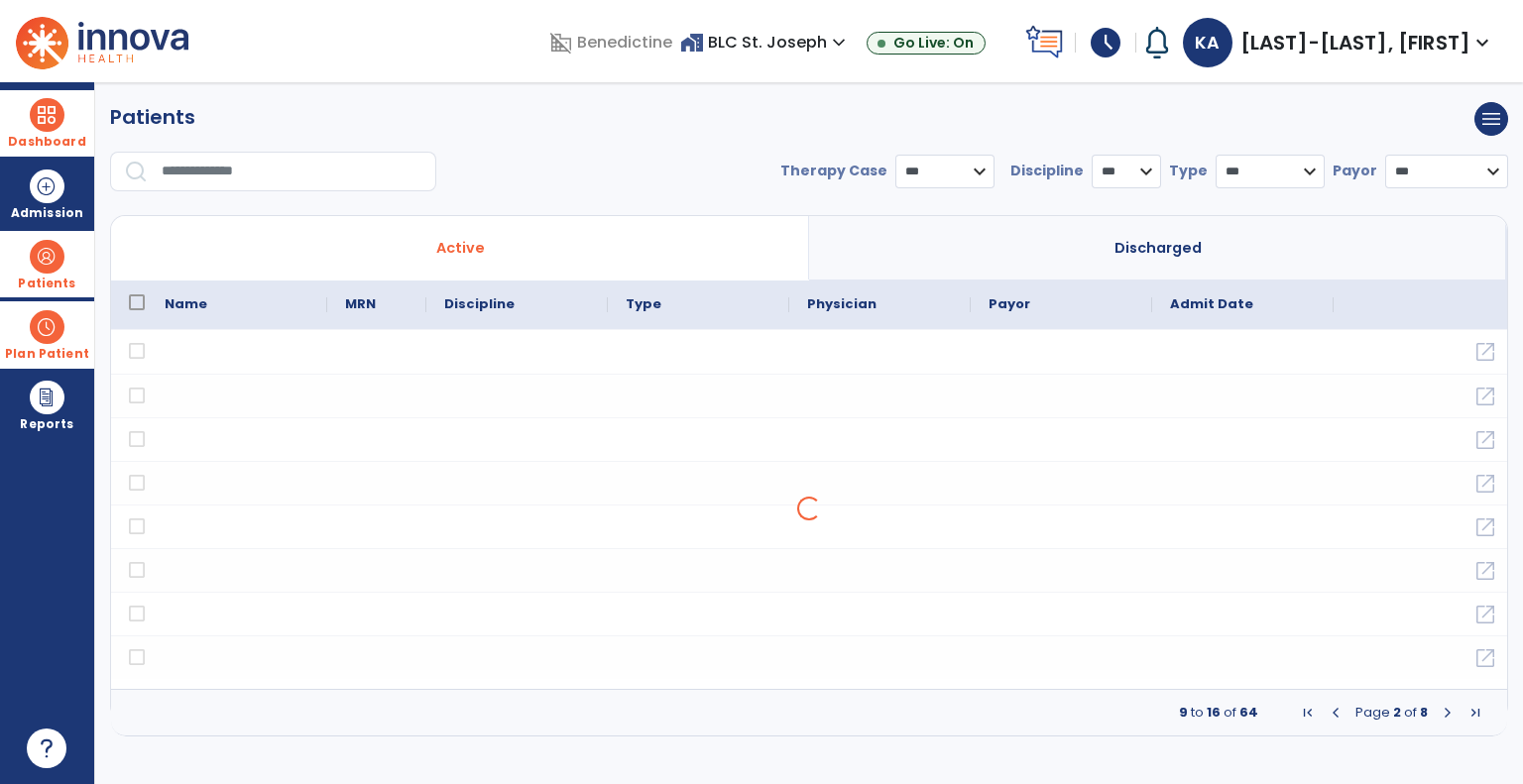 click on "MRN
Payor
Name
9" at bounding box center [809, 508] 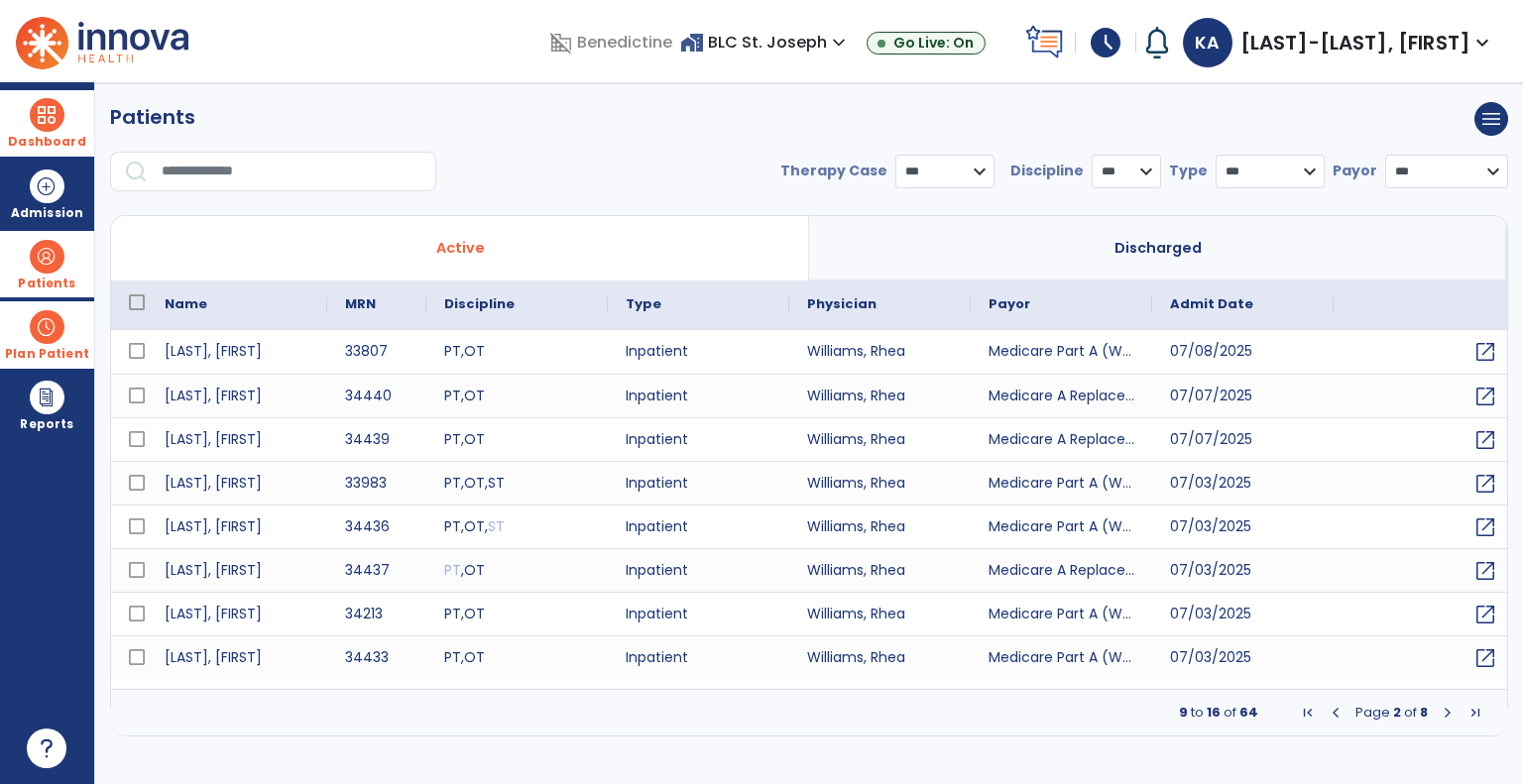 click at bounding box center [1448, 713] 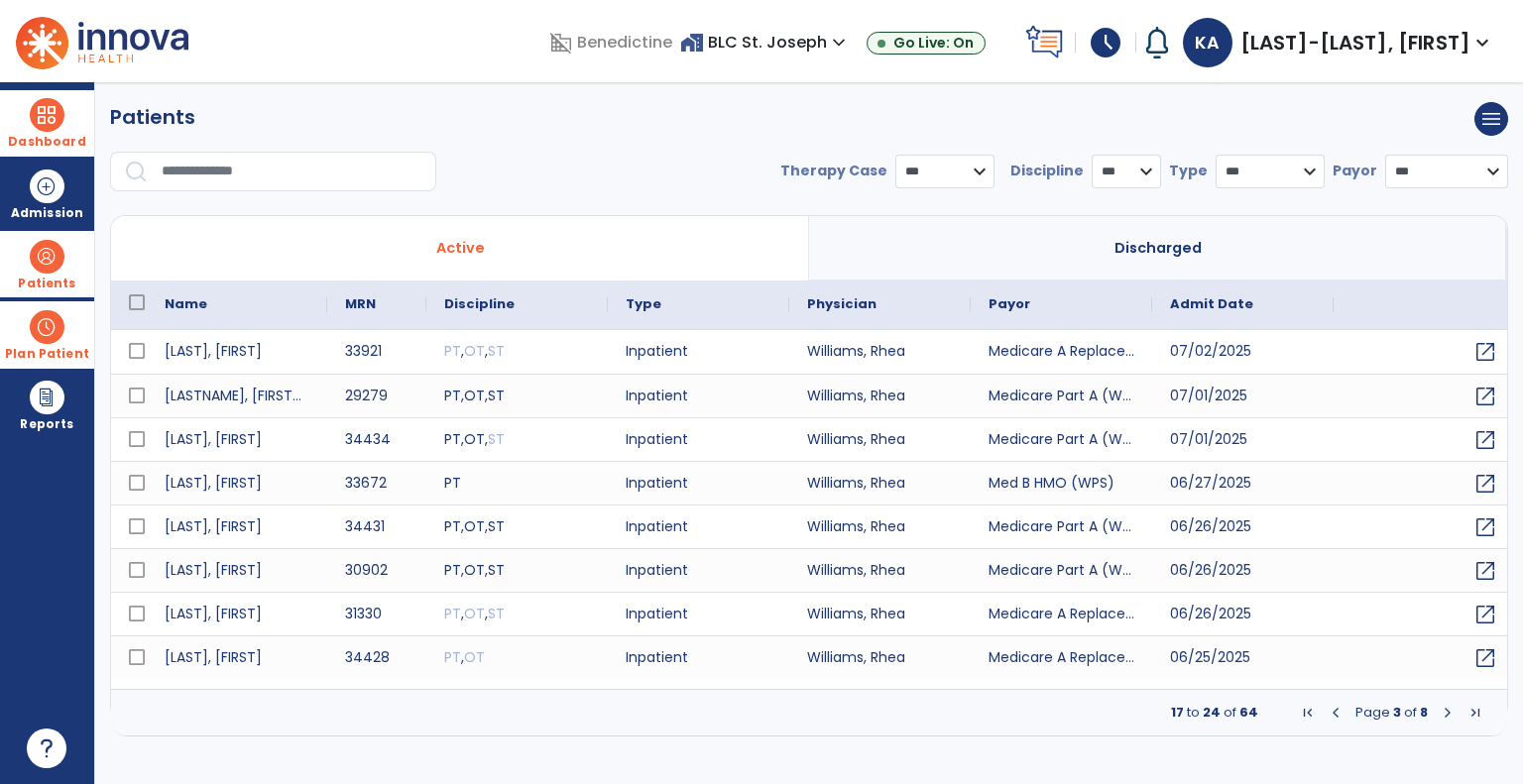 click at bounding box center (1448, 713) 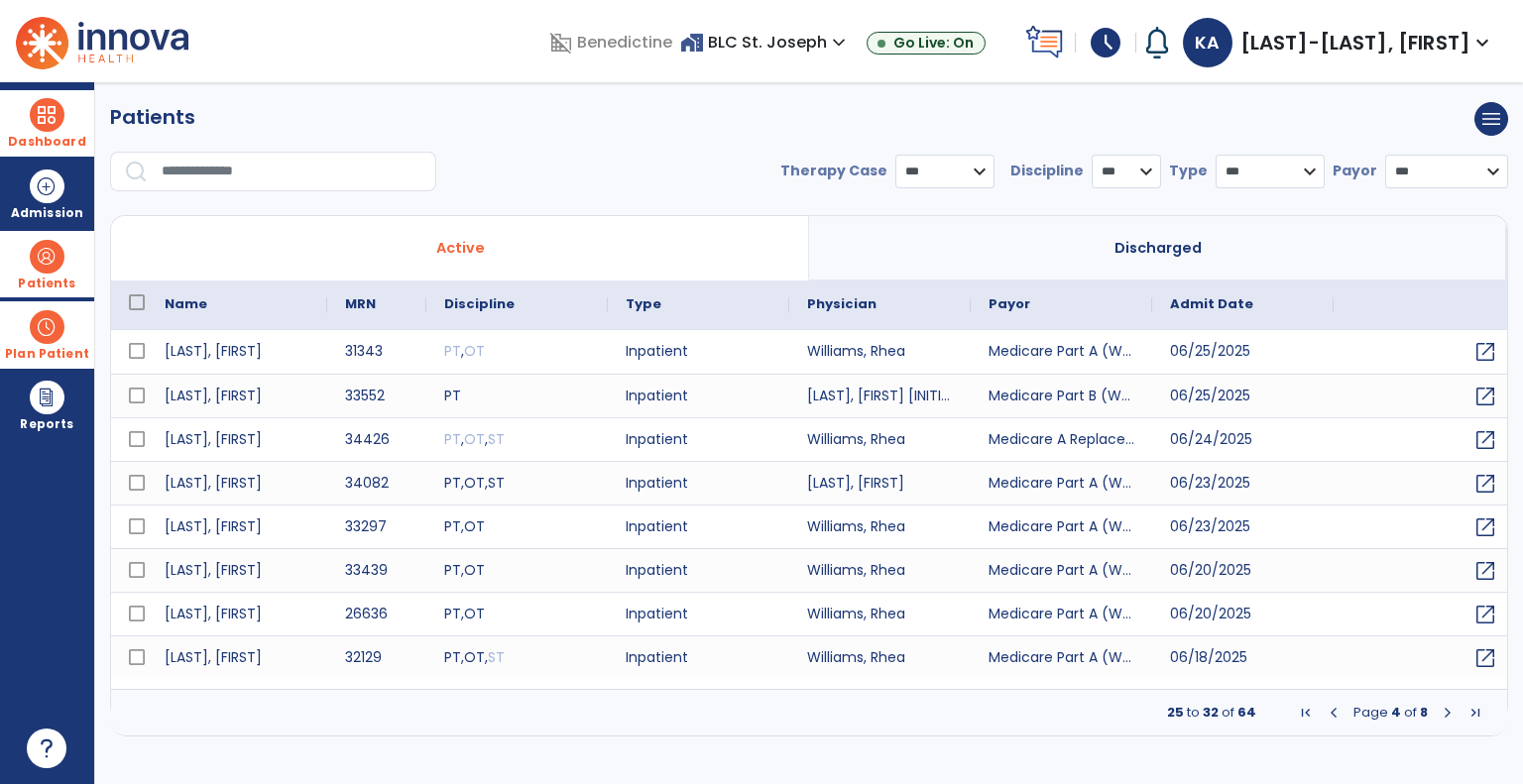 click at bounding box center [1448, 713] 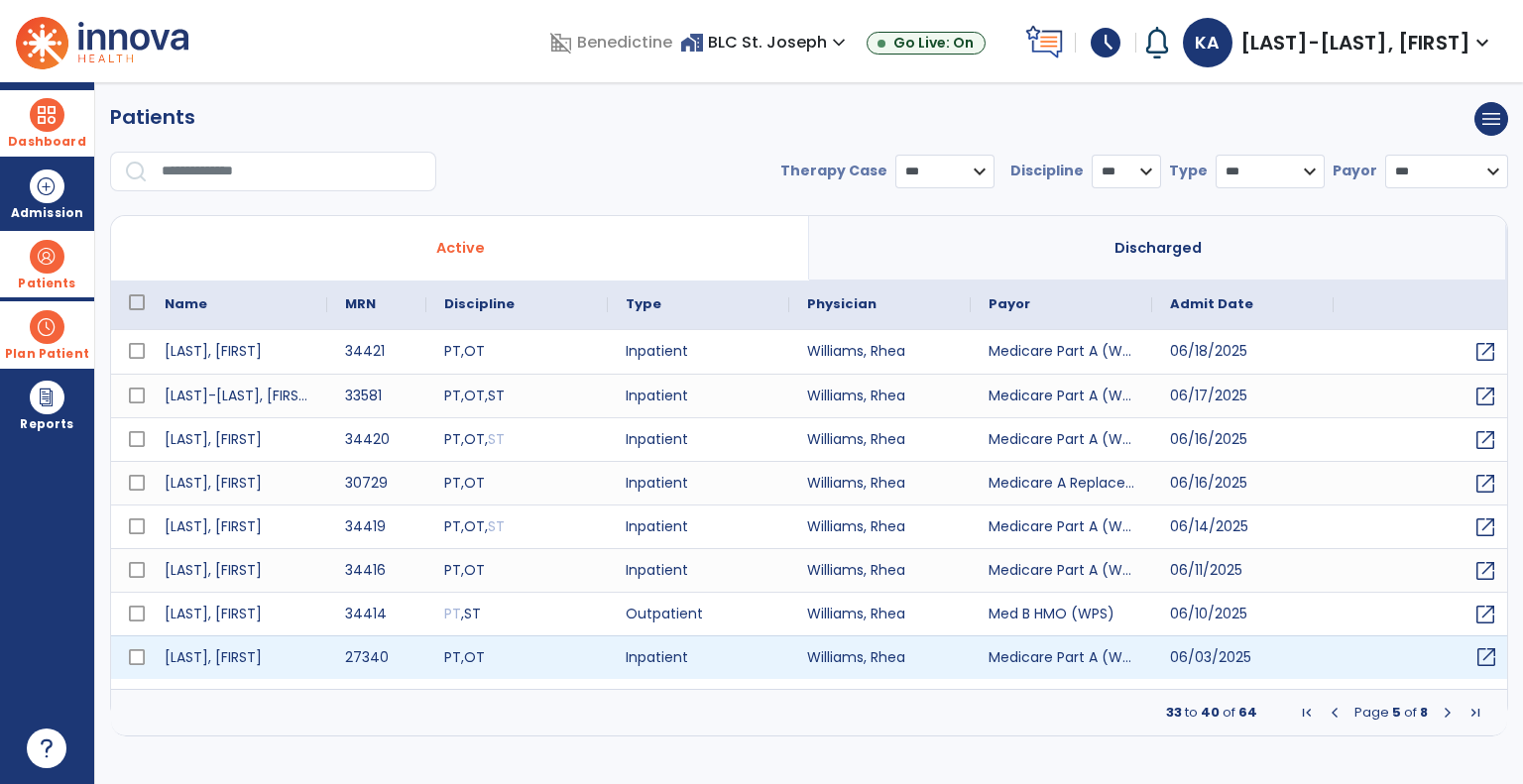click on "open_in_new" at bounding box center [1486, 657] 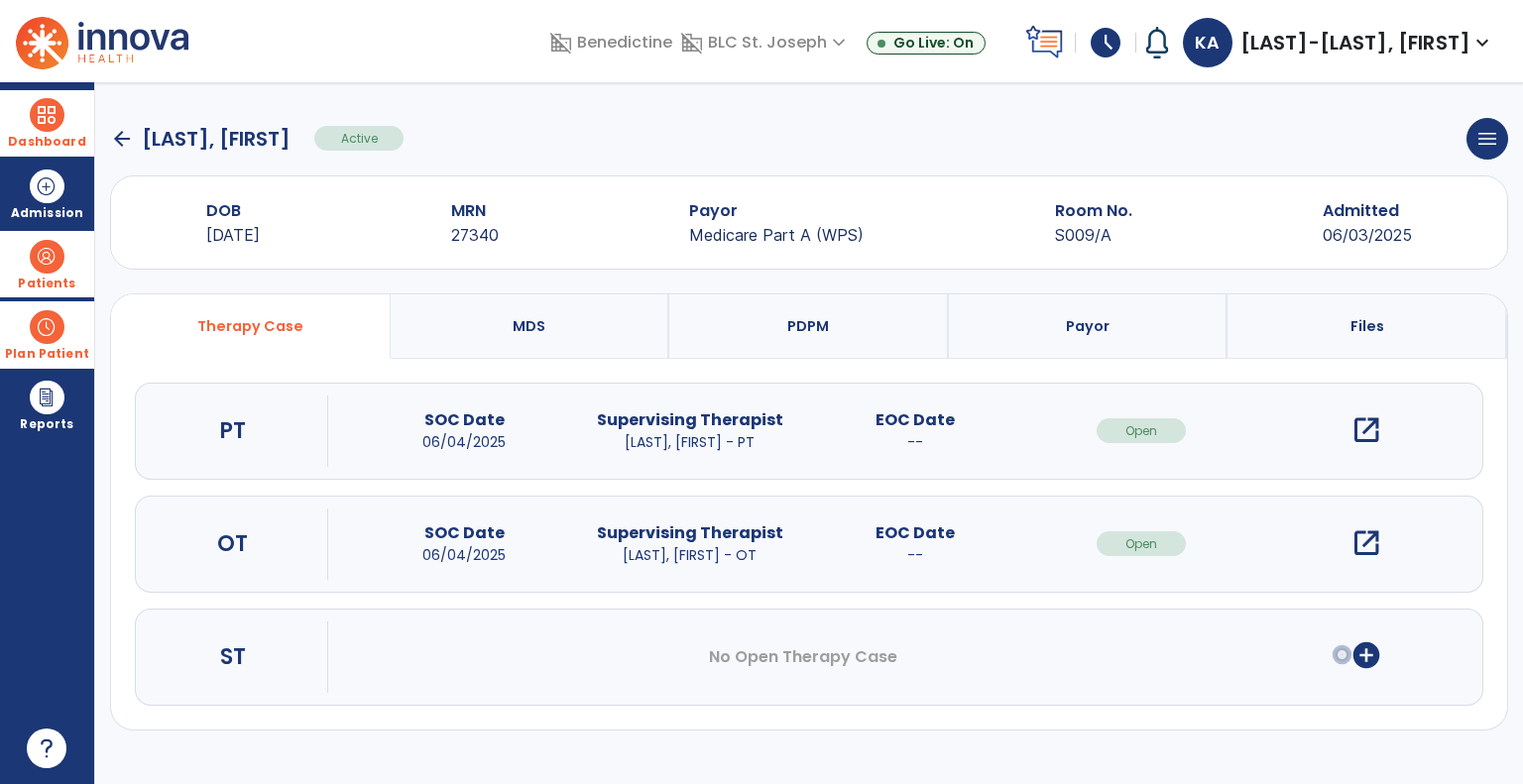 click on "open_in_new" at bounding box center (1366, 430) 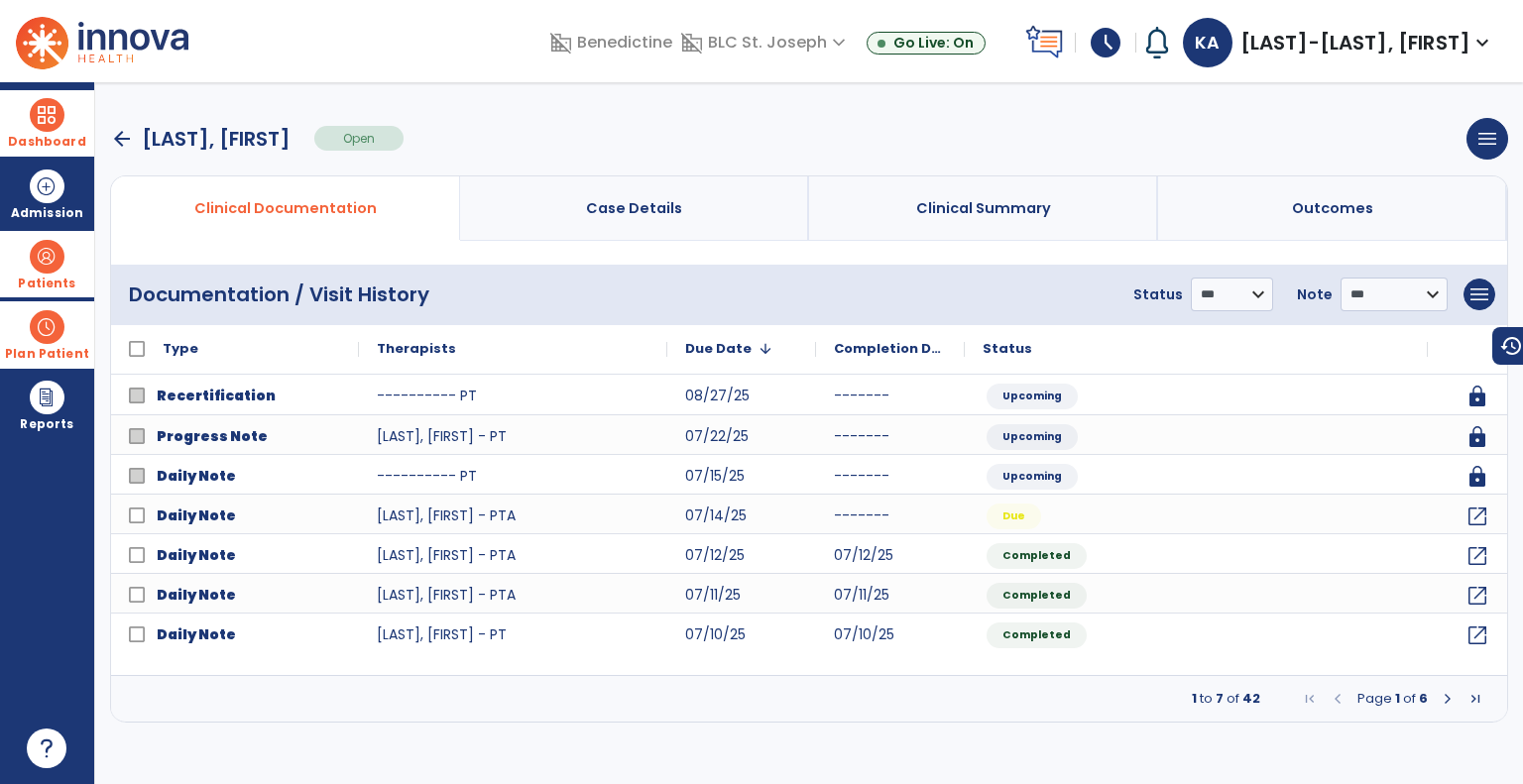 click at bounding box center (1448, 699) 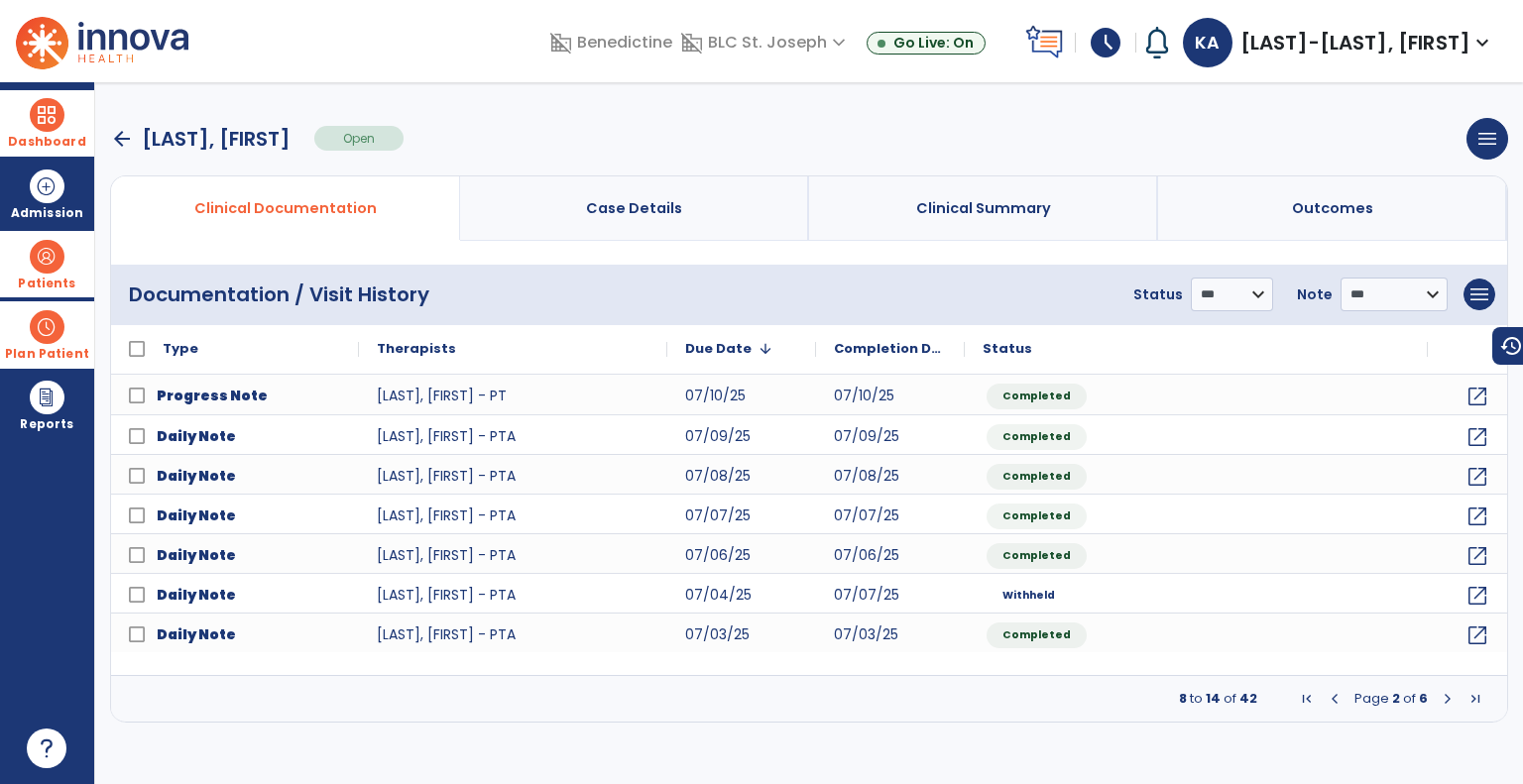 click at bounding box center (1448, 699) 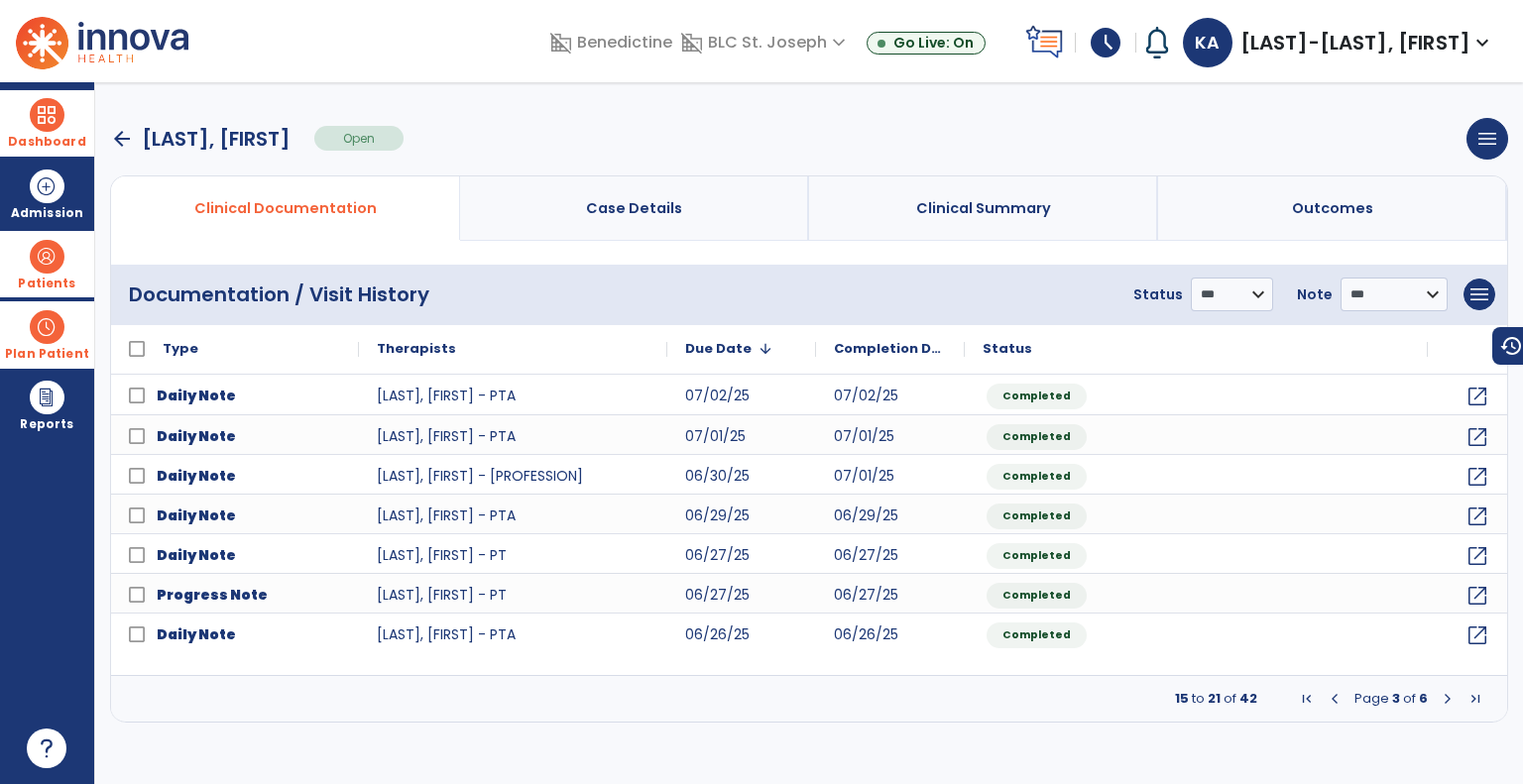click at bounding box center (1448, 699) 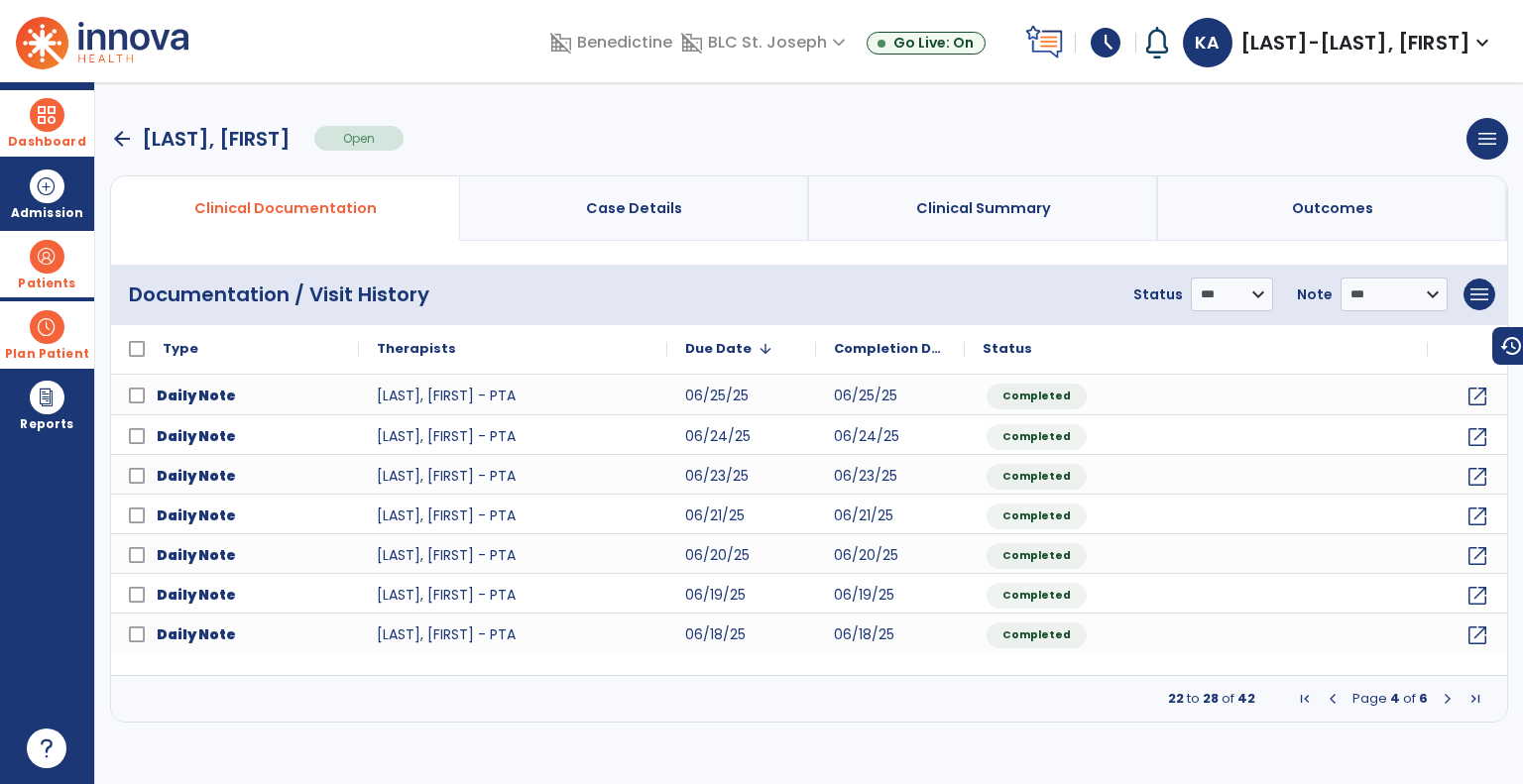 click at bounding box center (1448, 699) 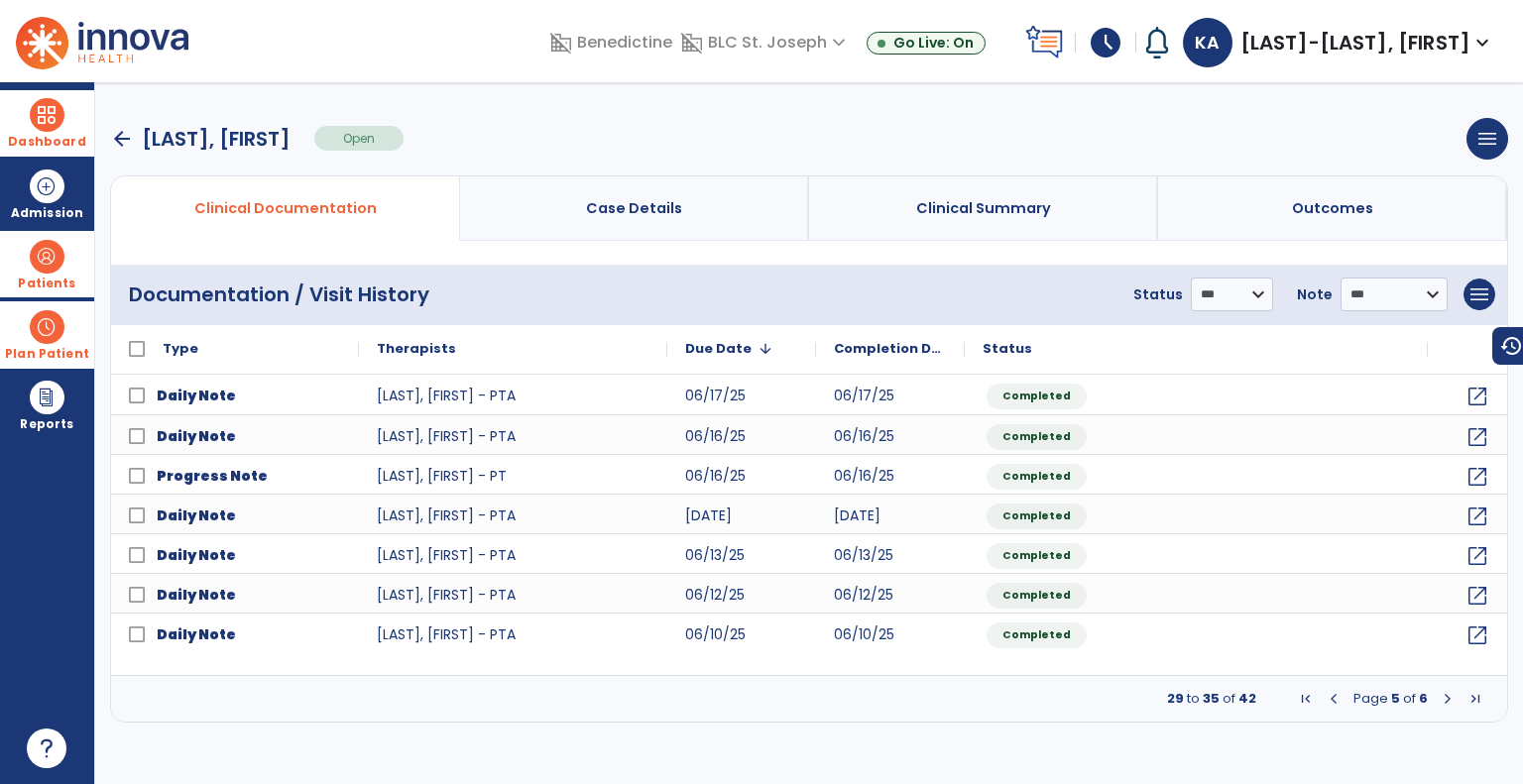 click at bounding box center (1448, 699) 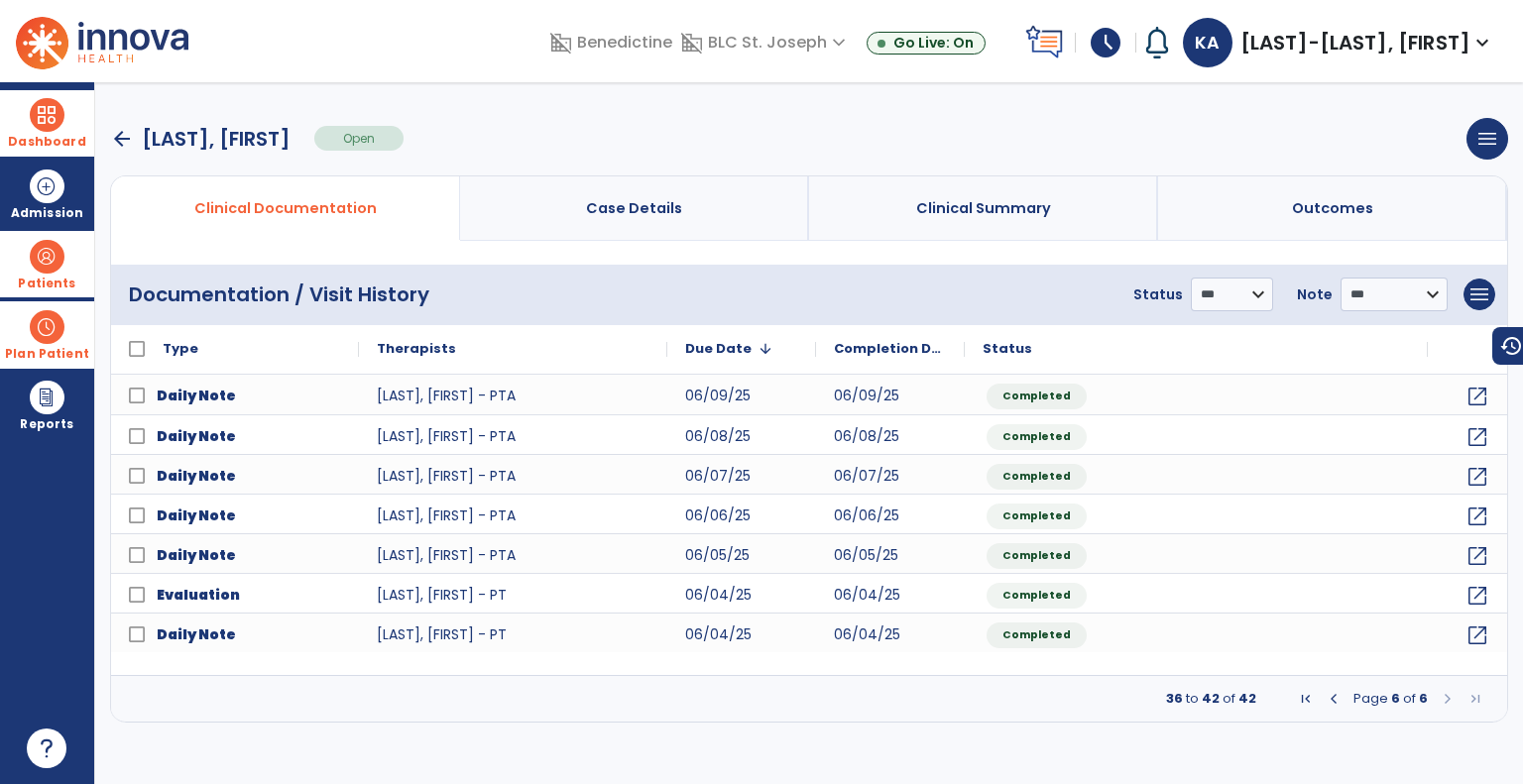 click at bounding box center (1448, 699) 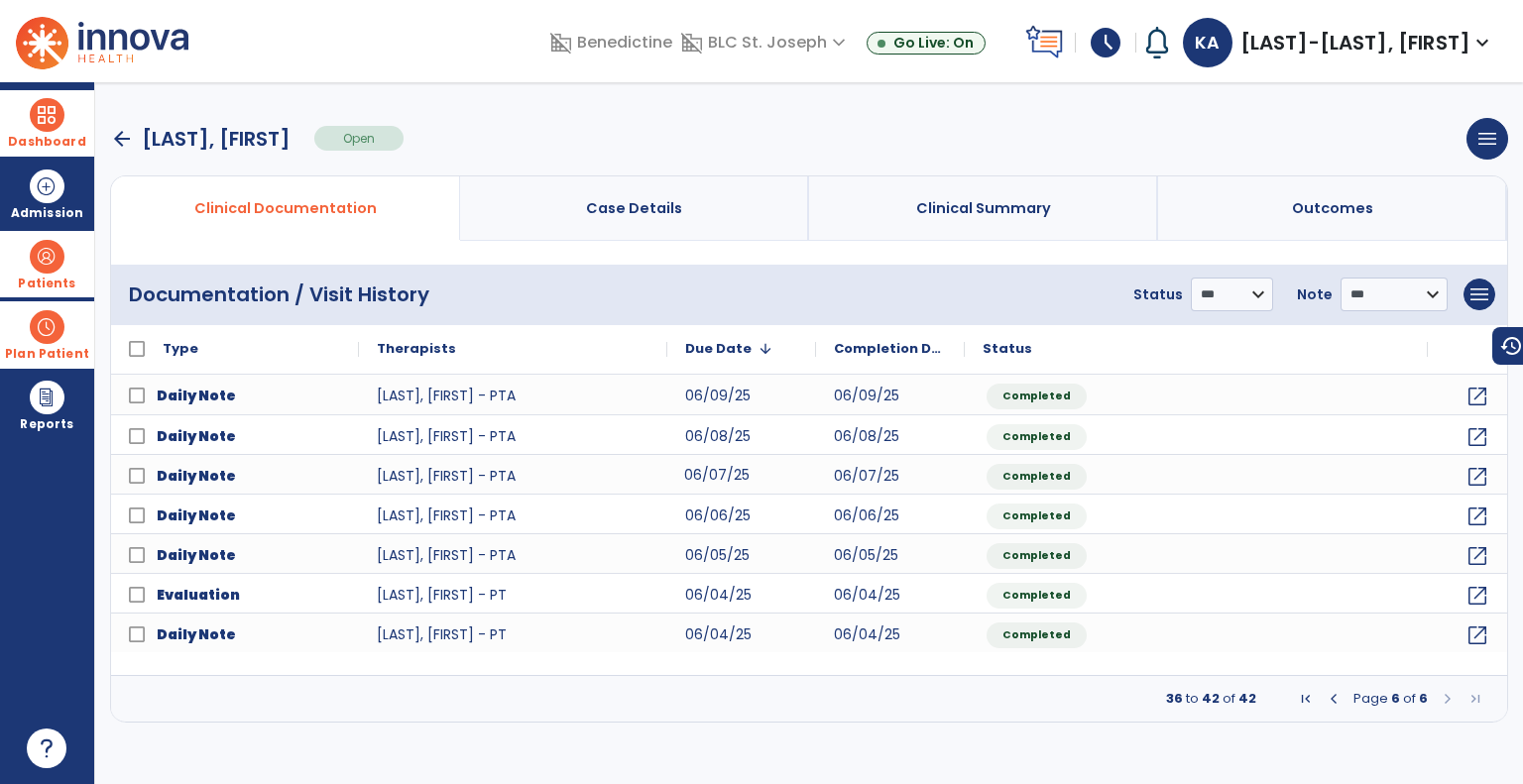 drag, startPoint x: 722, startPoint y: 481, endPoint x: 440, endPoint y: 334, distance: 318.0142 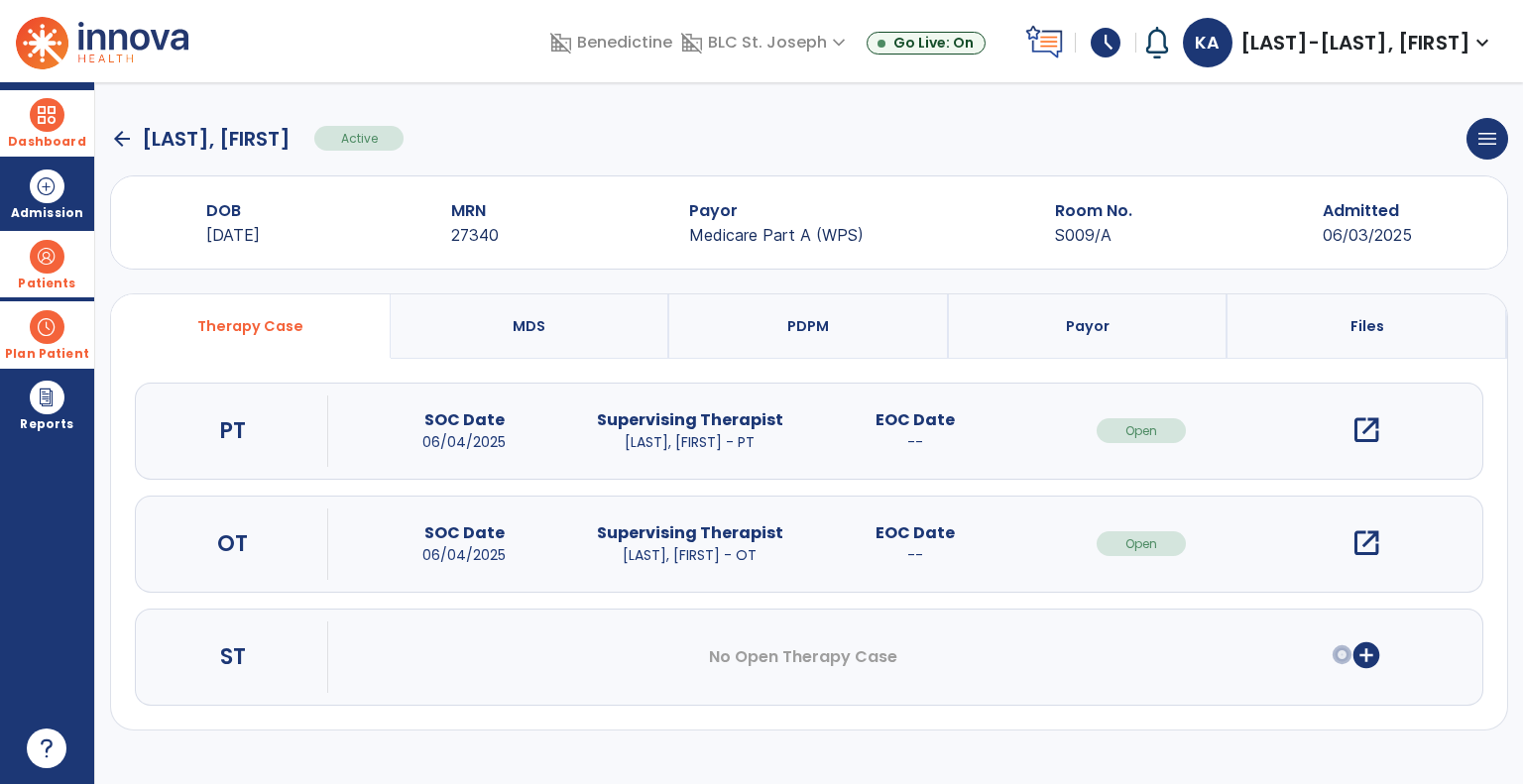click on "arrow_back" 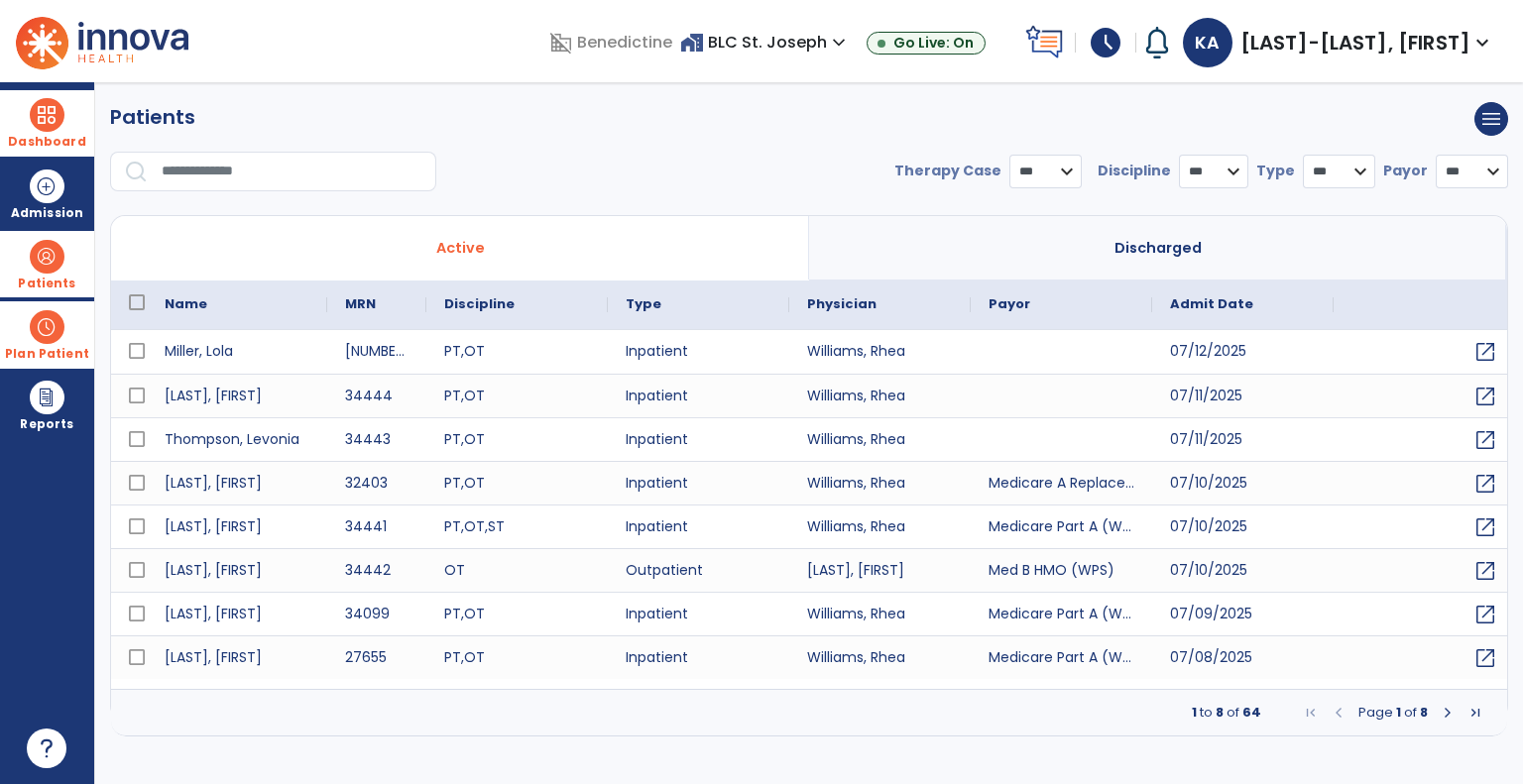 select on "***" 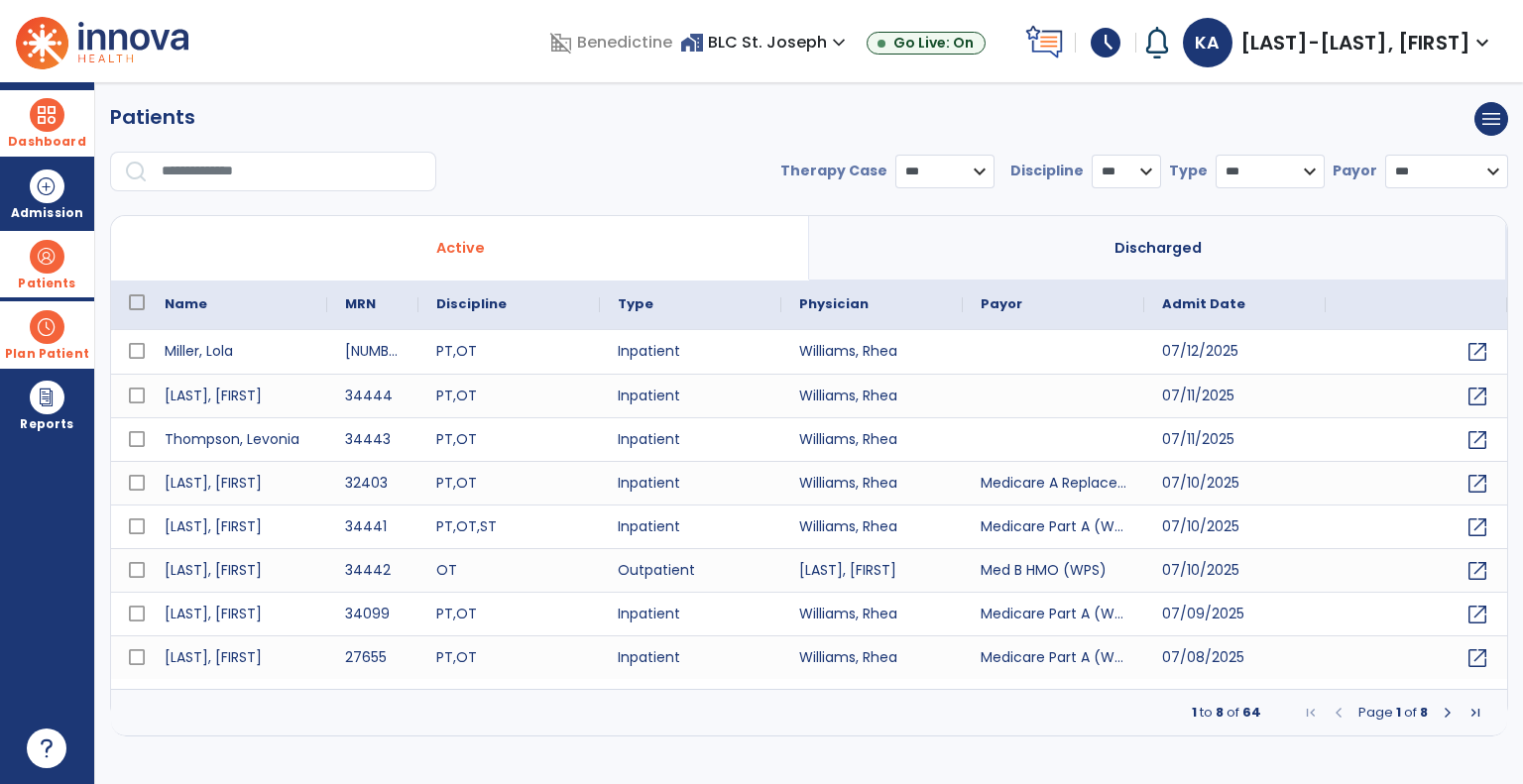 click at bounding box center [1448, 713] 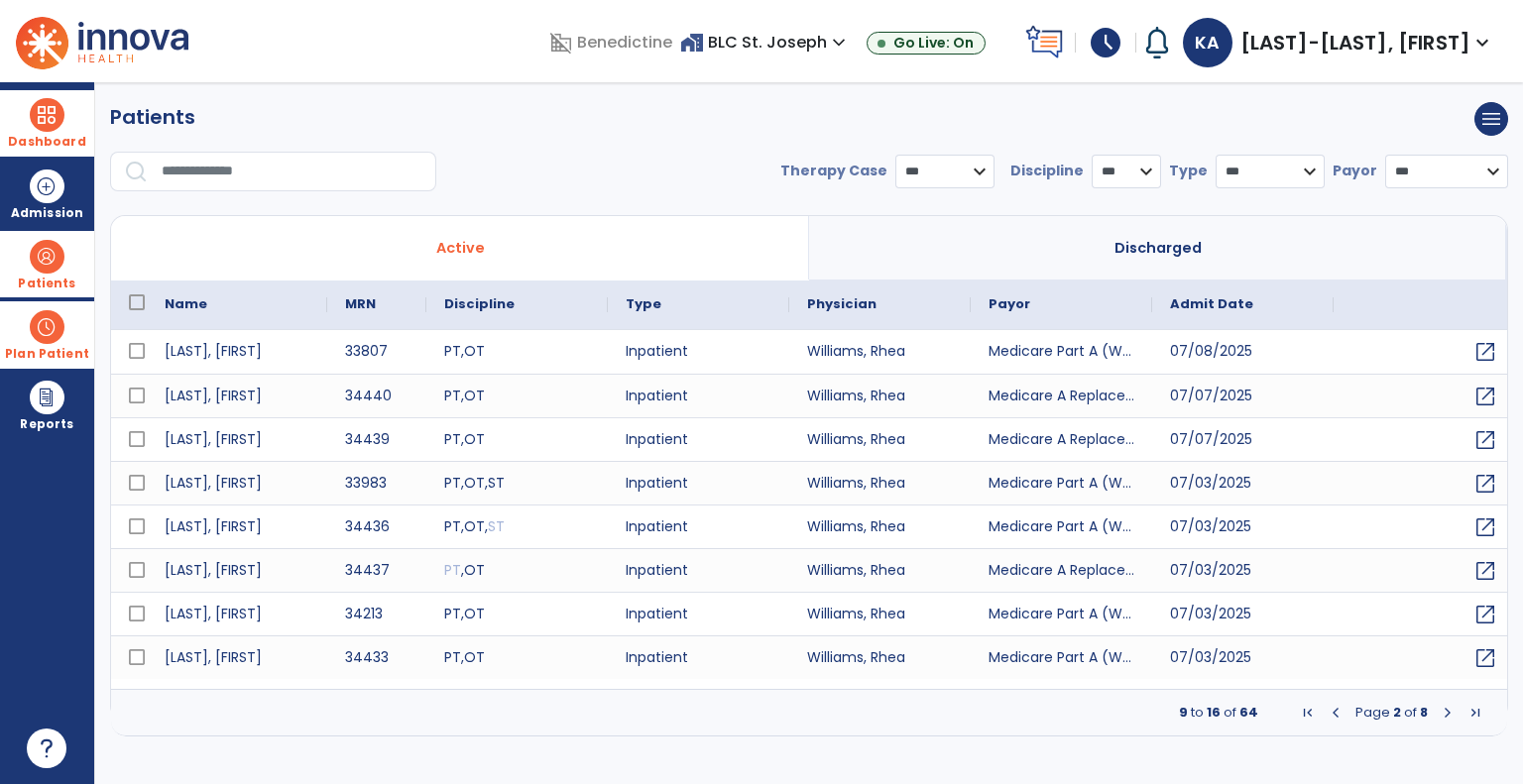 click at bounding box center (1448, 713) 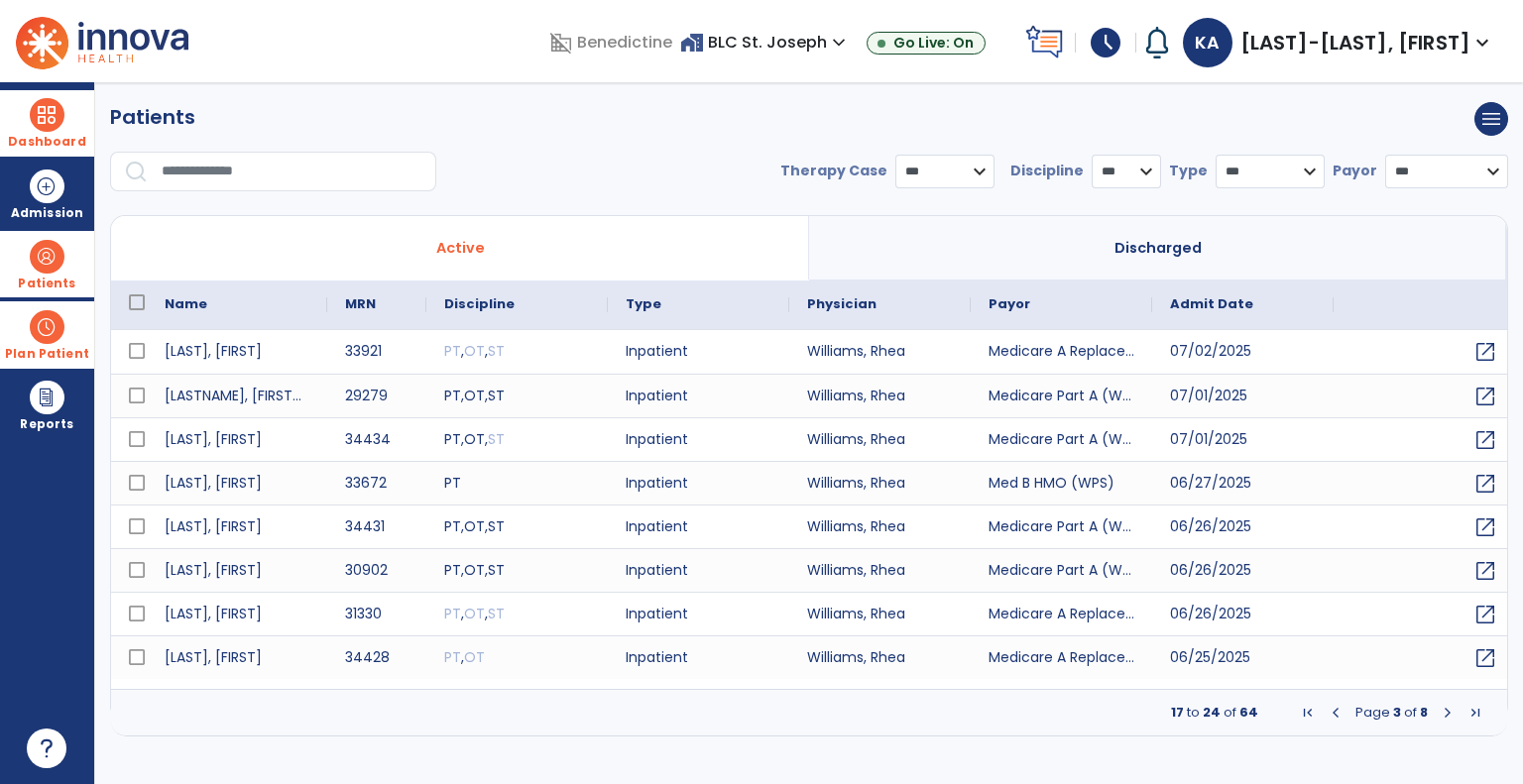 click at bounding box center [1448, 713] 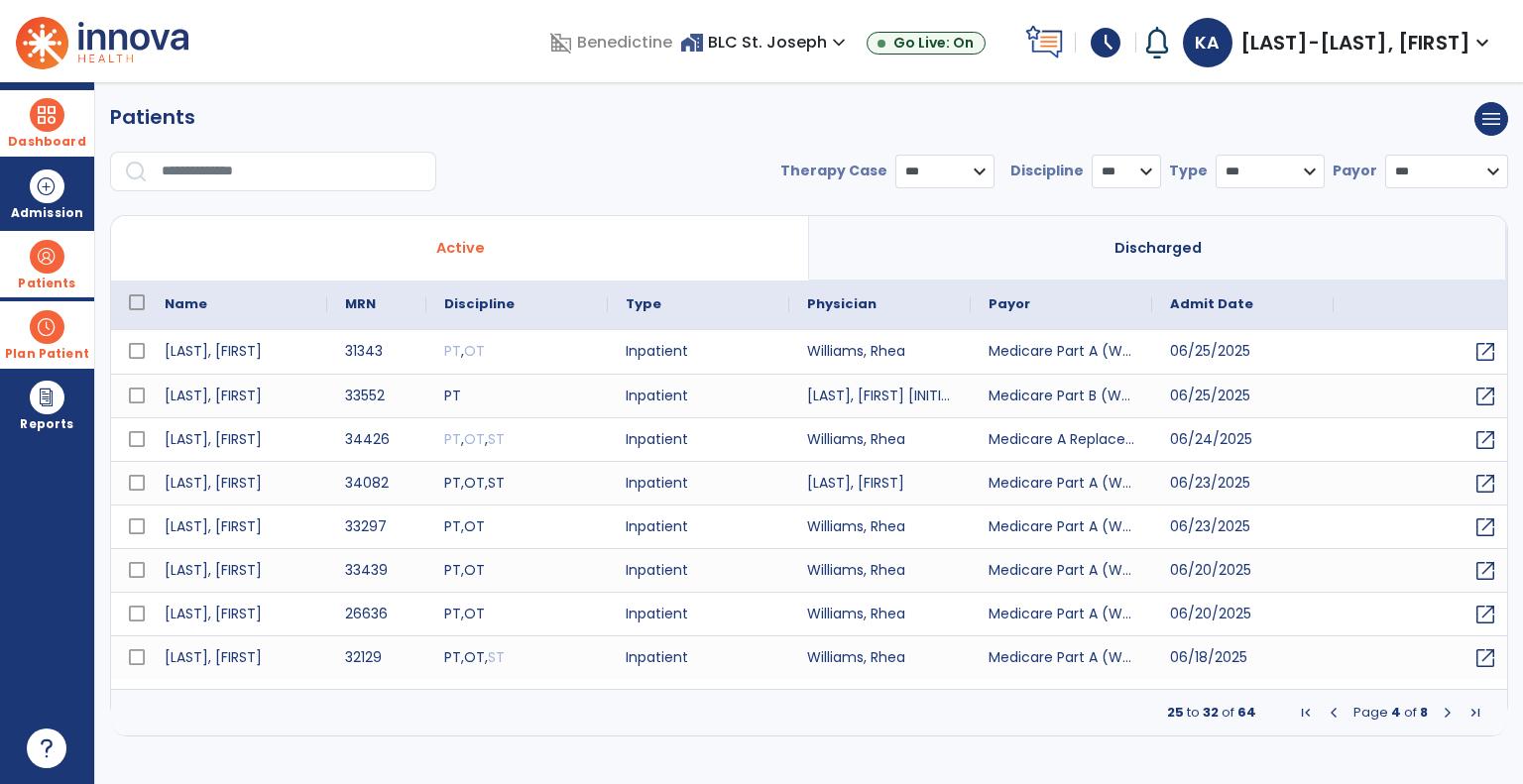click at bounding box center [1448, 713] 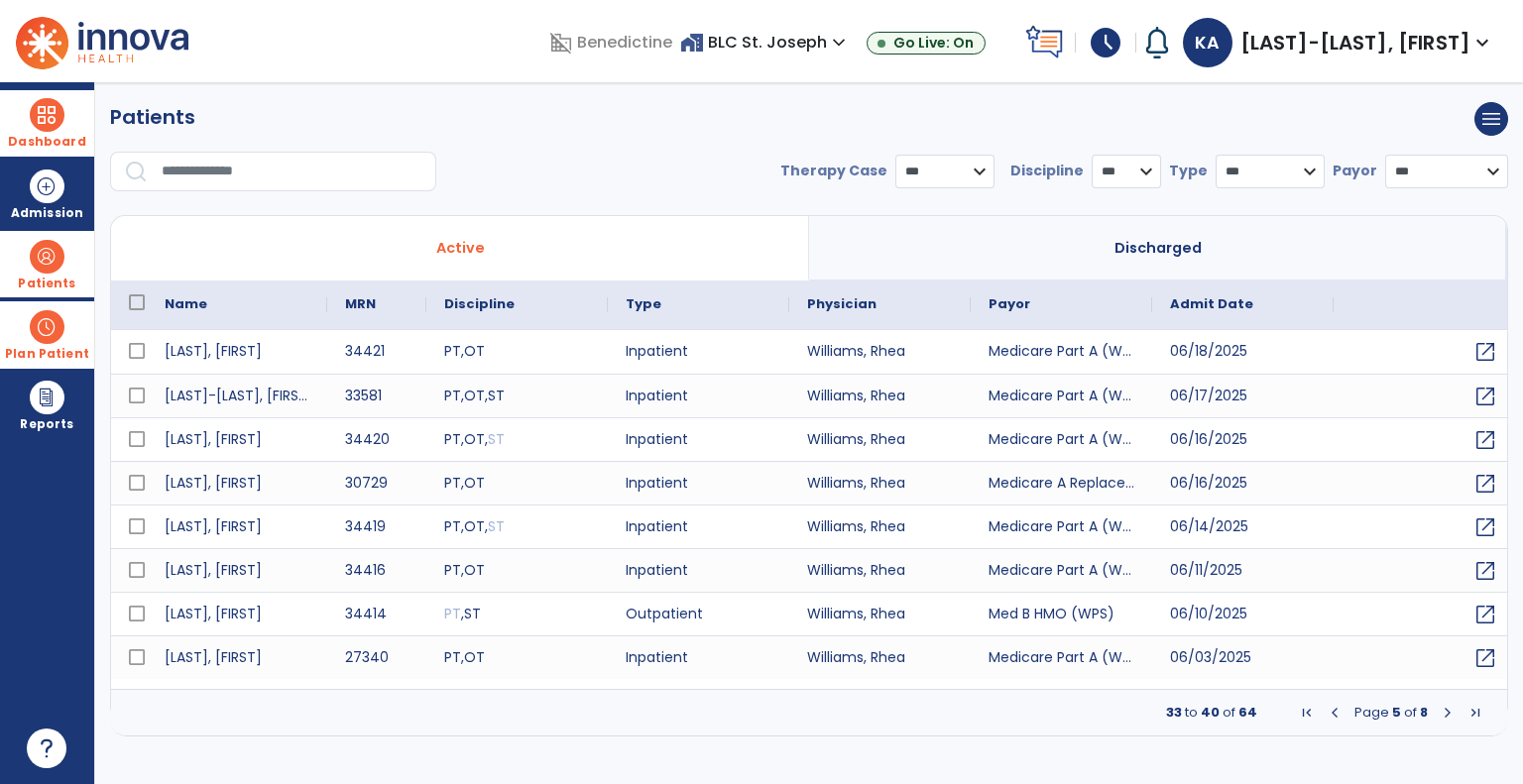click at bounding box center (1448, 713) 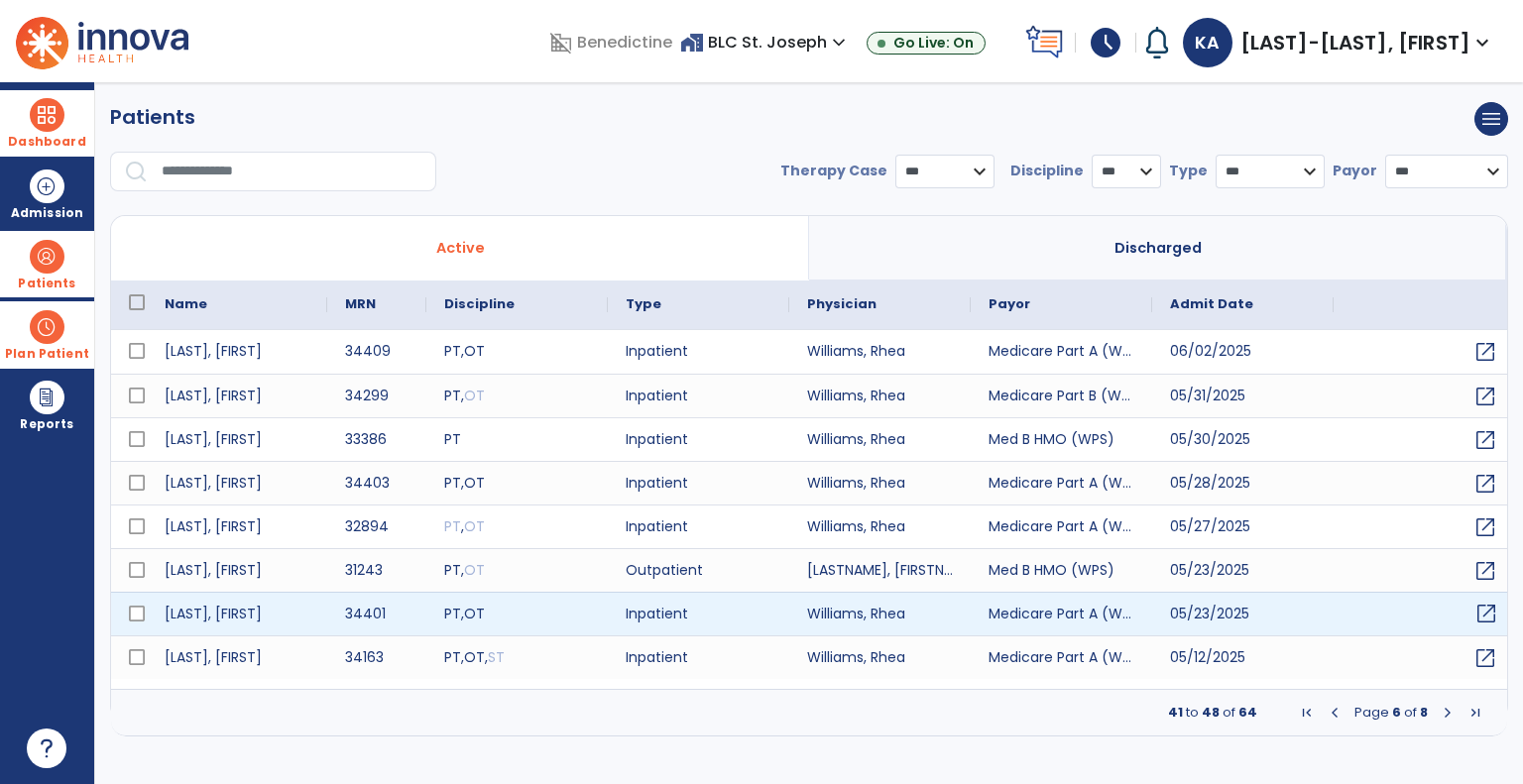 click on "open_in_new" at bounding box center (1486, 614) 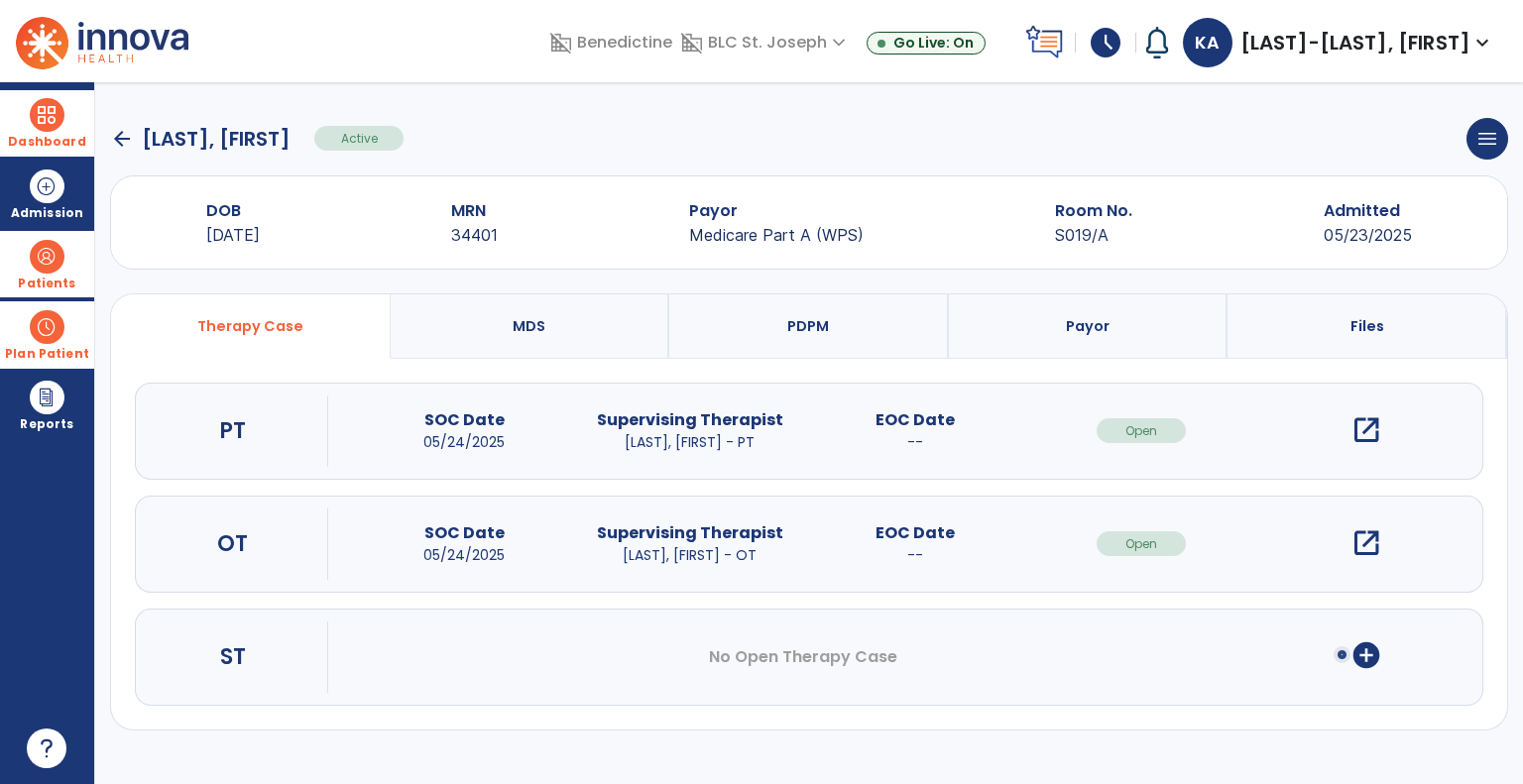 click on "open_in_new" at bounding box center (1366, 430) 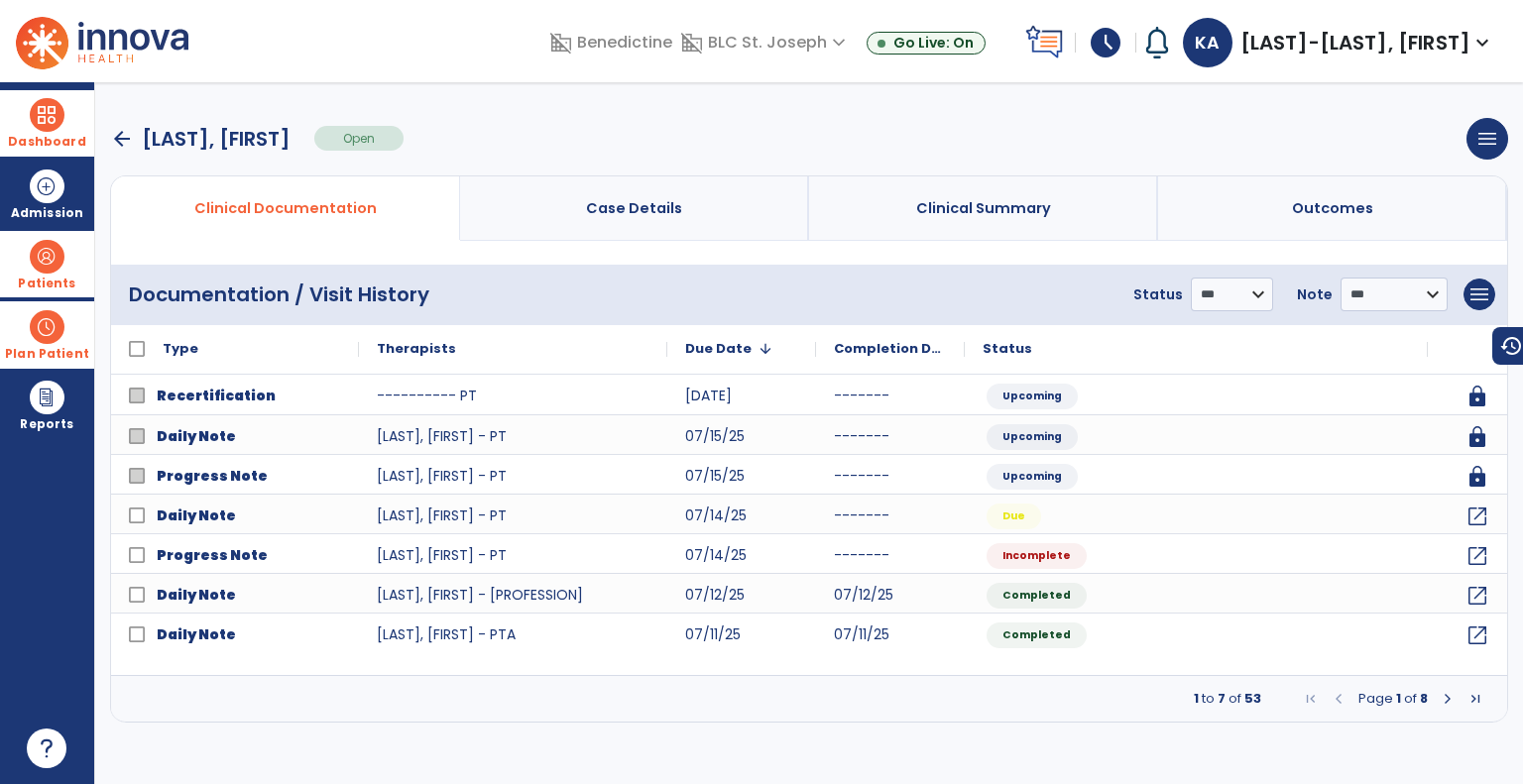 click at bounding box center [1448, 699] 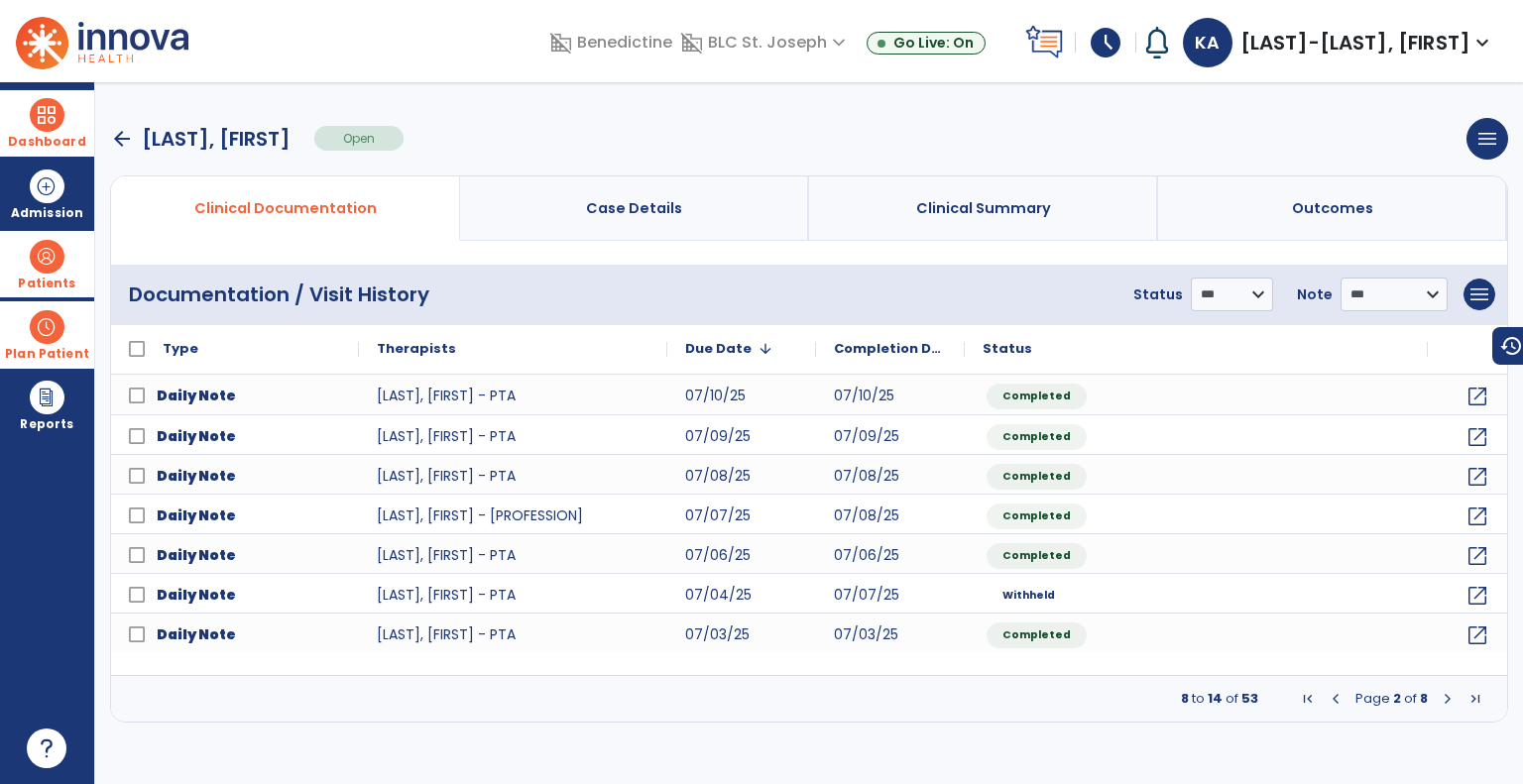 click at bounding box center (1448, 699) 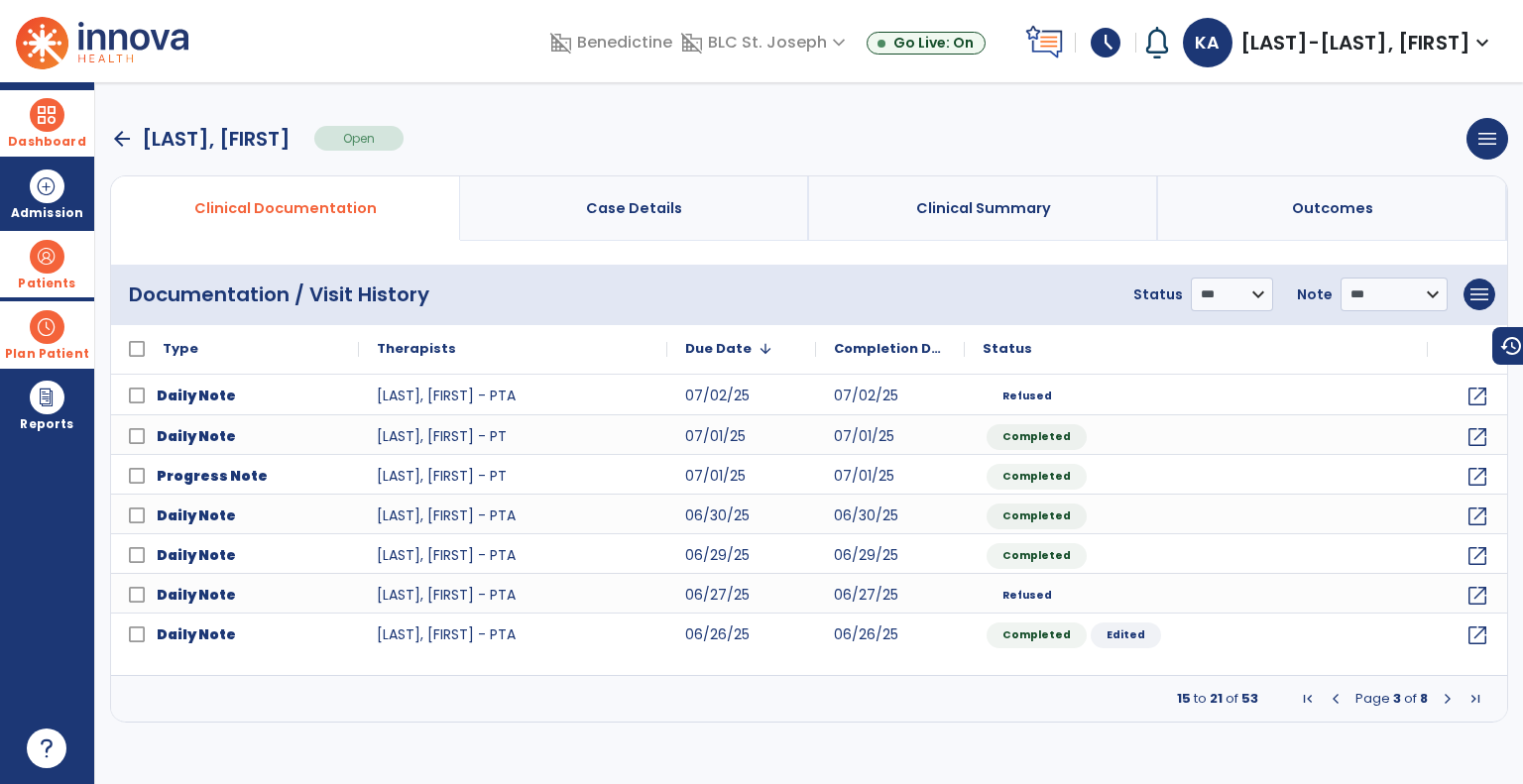 click at bounding box center [1448, 699] 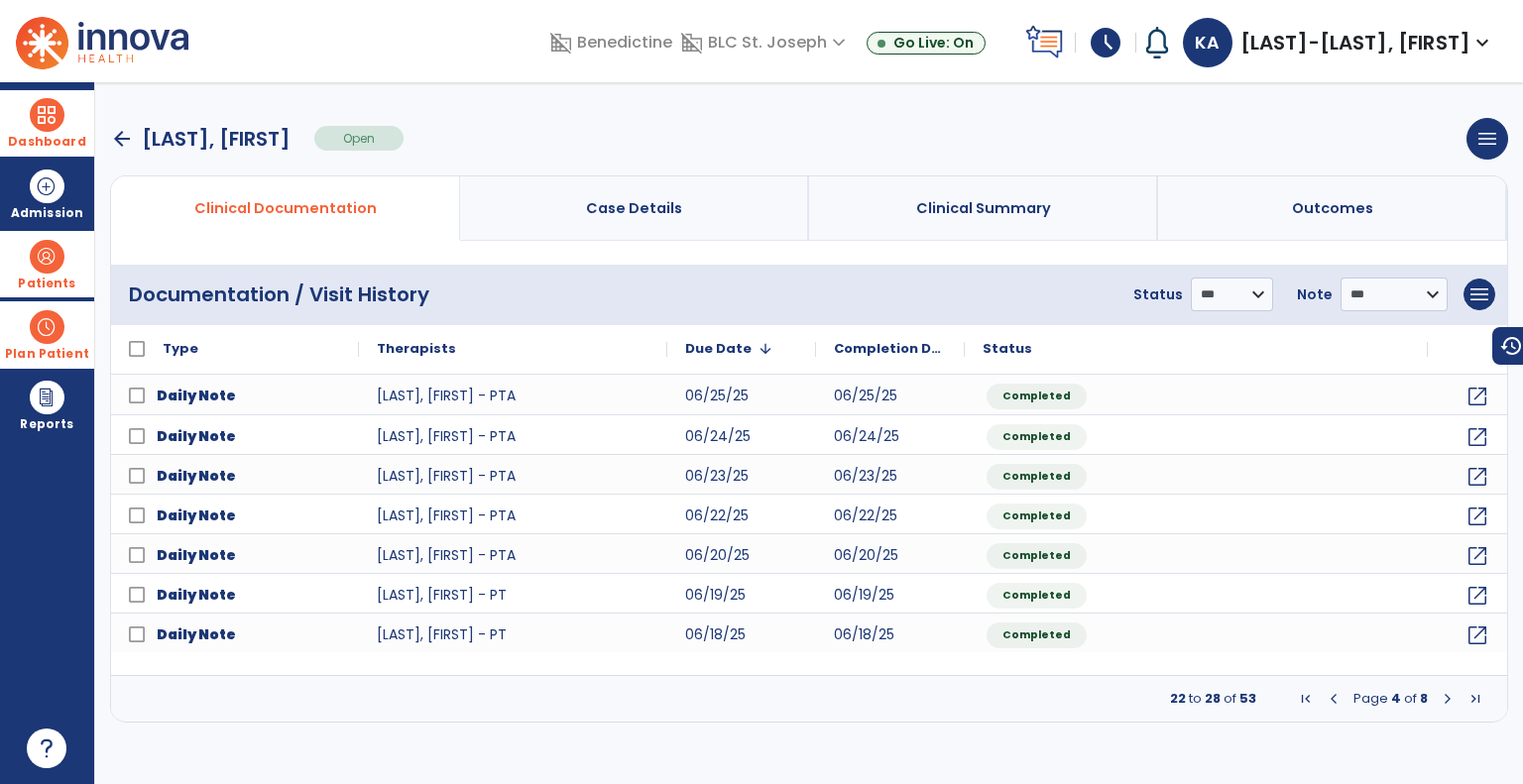 click at bounding box center [1448, 699] 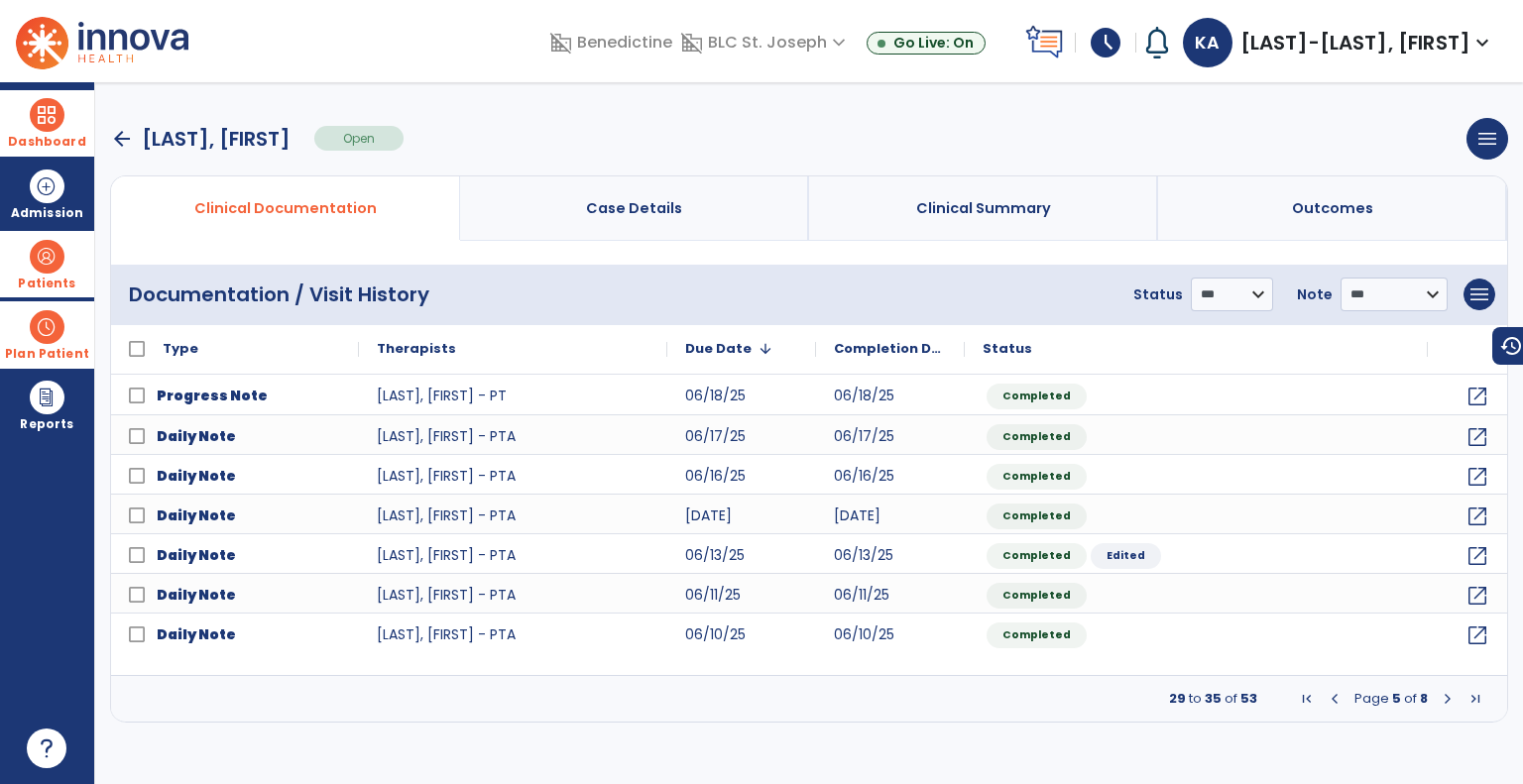 click at bounding box center (1448, 699) 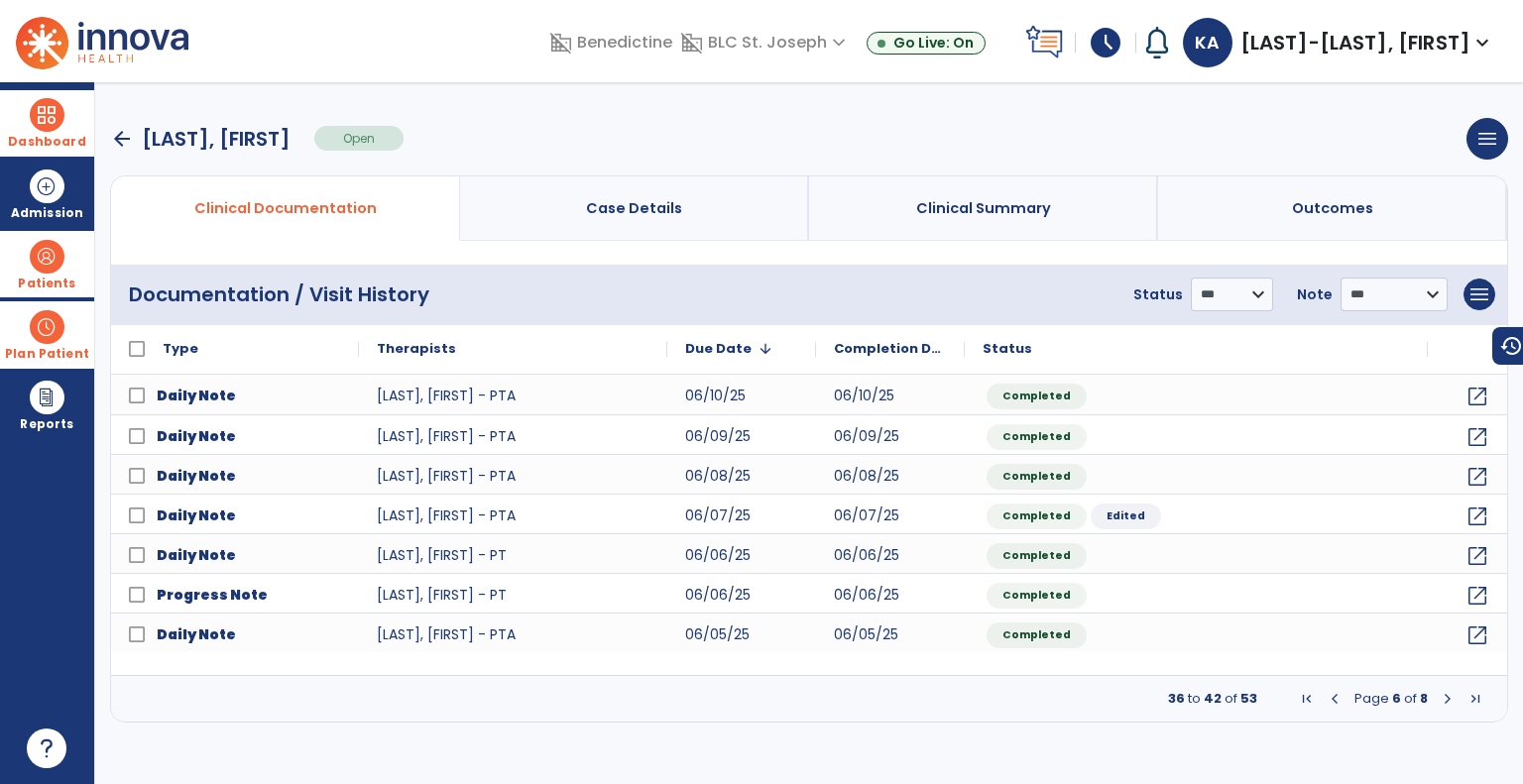 click at bounding box center [1448, 699] 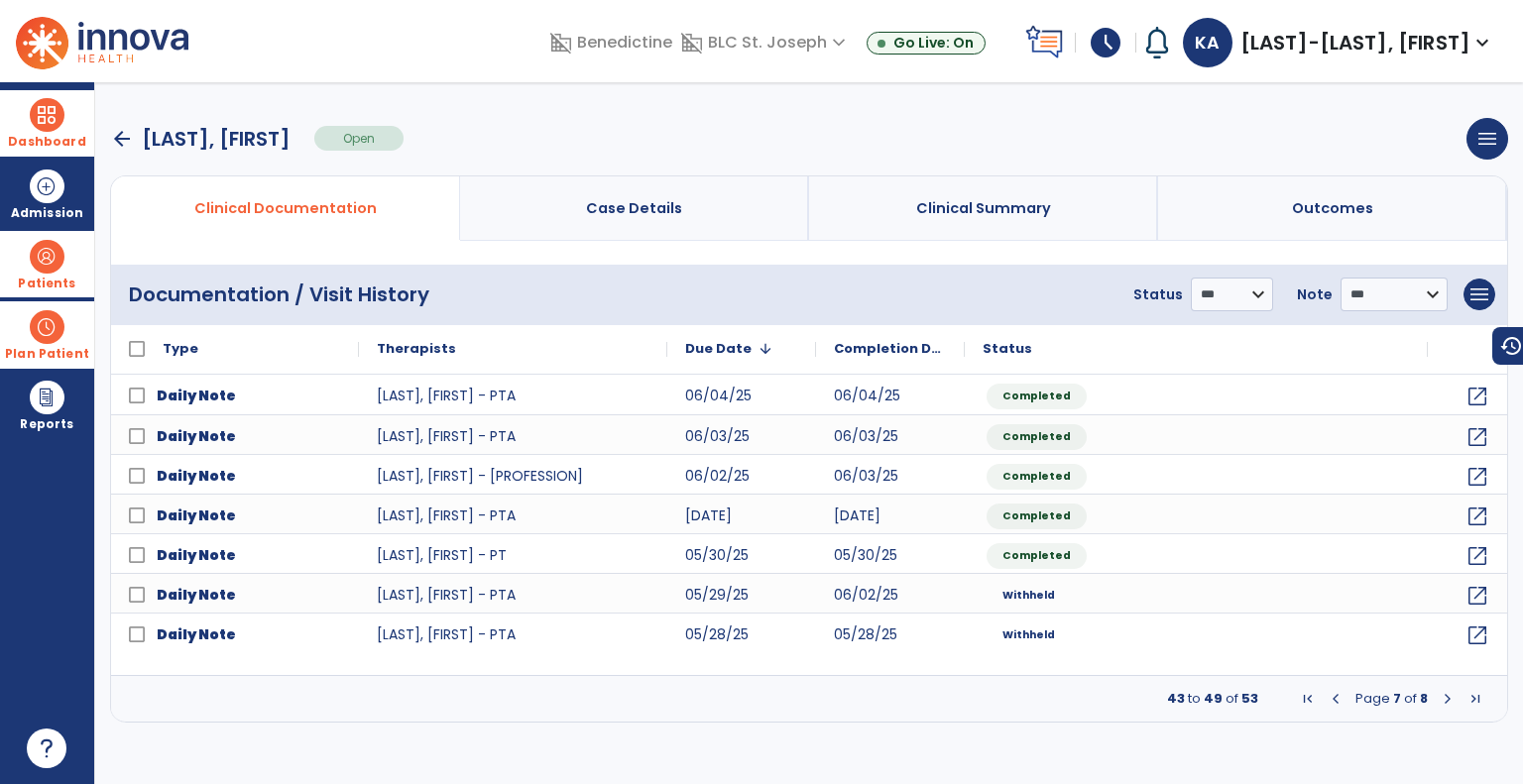 click at bounding box center (1448, 699) 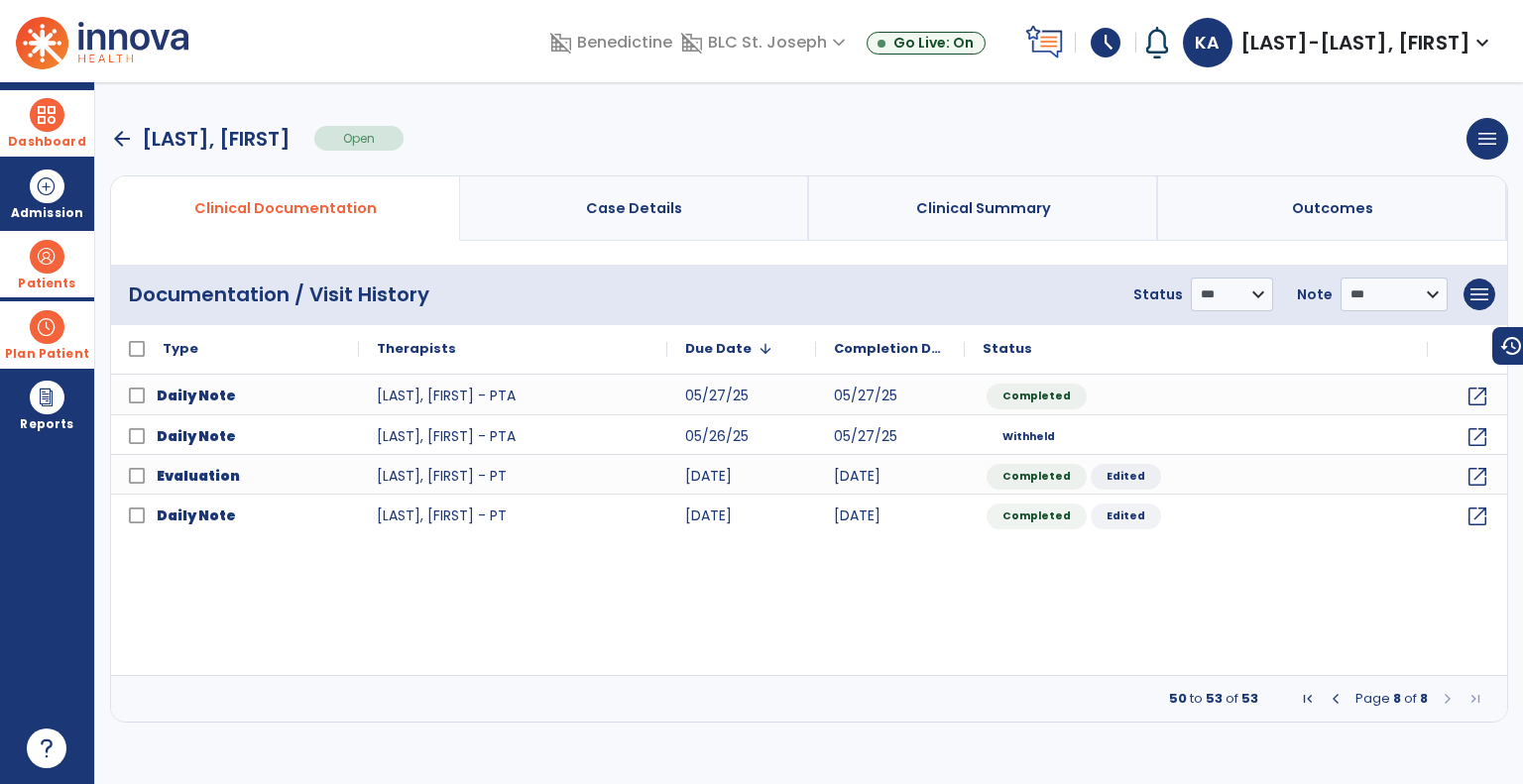 click on "arrow_back" at bounding box center (122, 139) 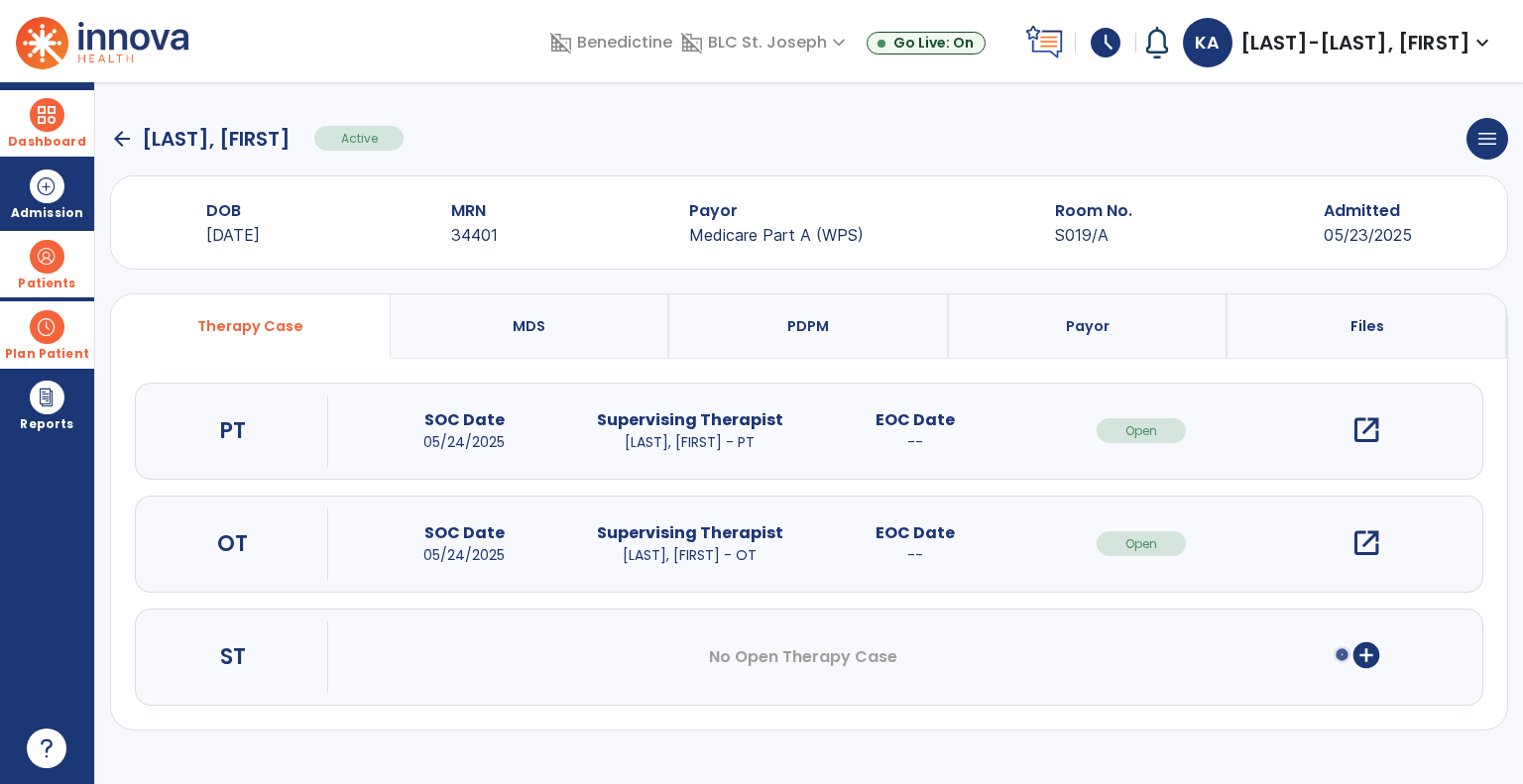 click on "arrow_back" 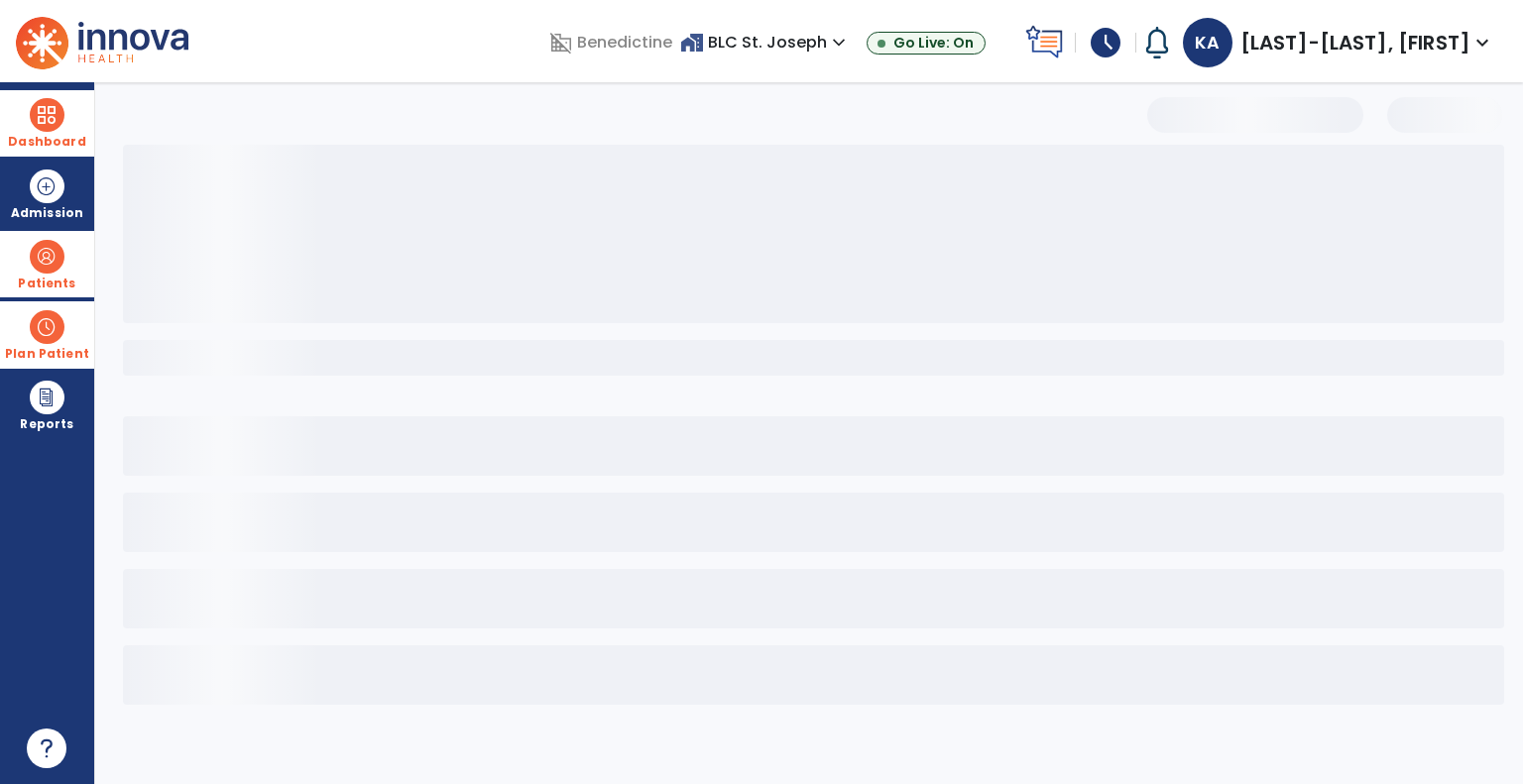 select on "***" 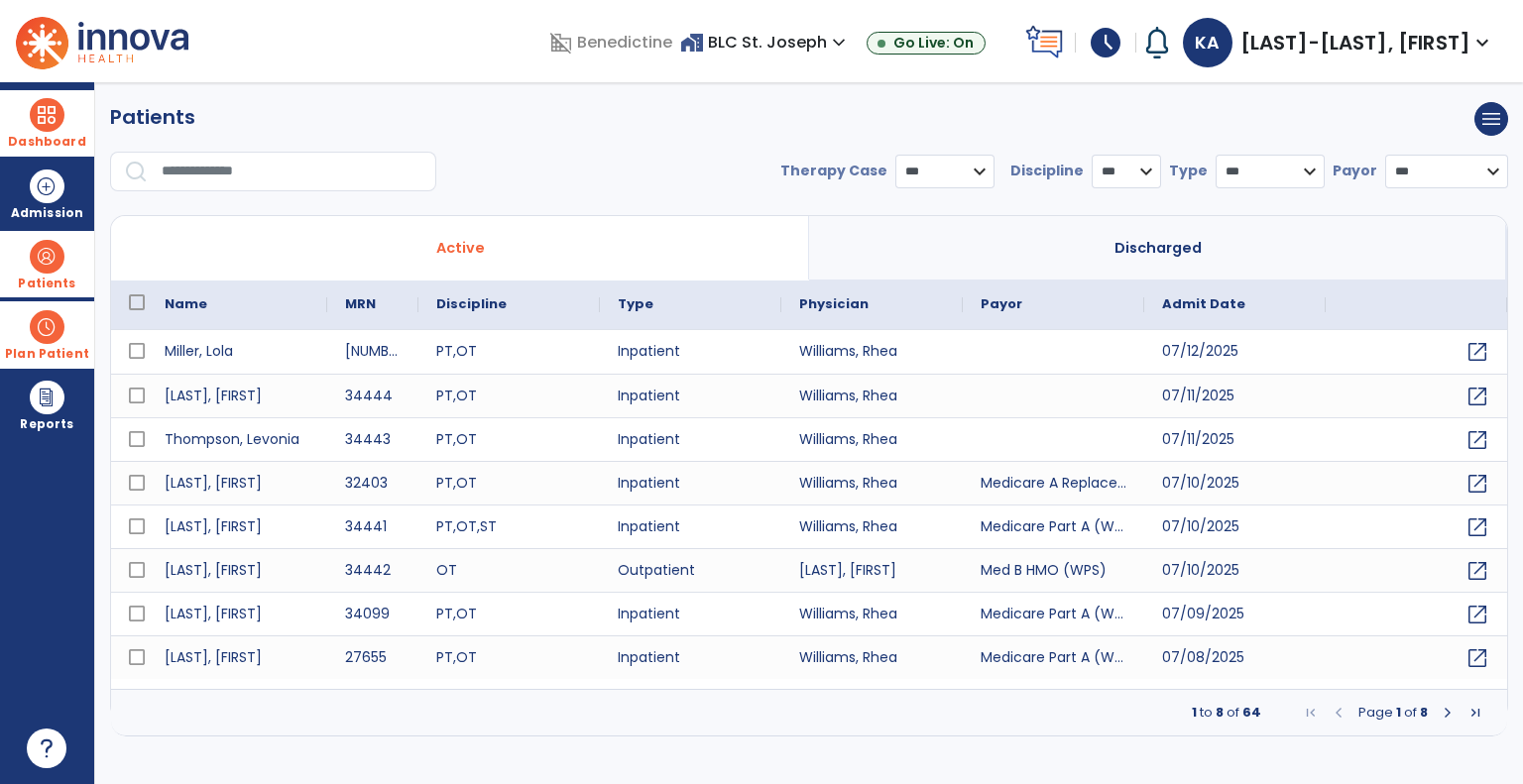 click at bounding box center [1448, 713] 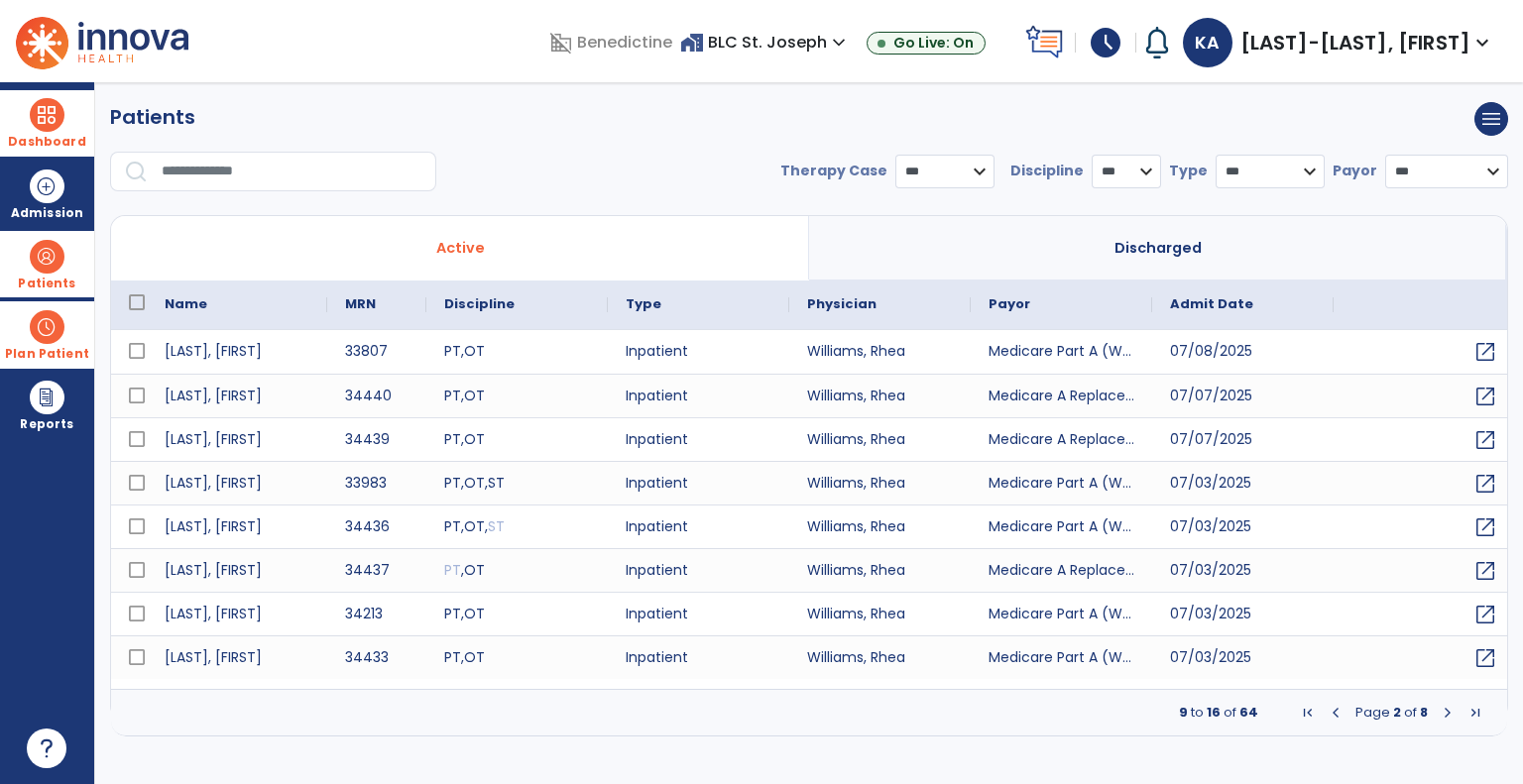 click at bounding box center [1448, 713] 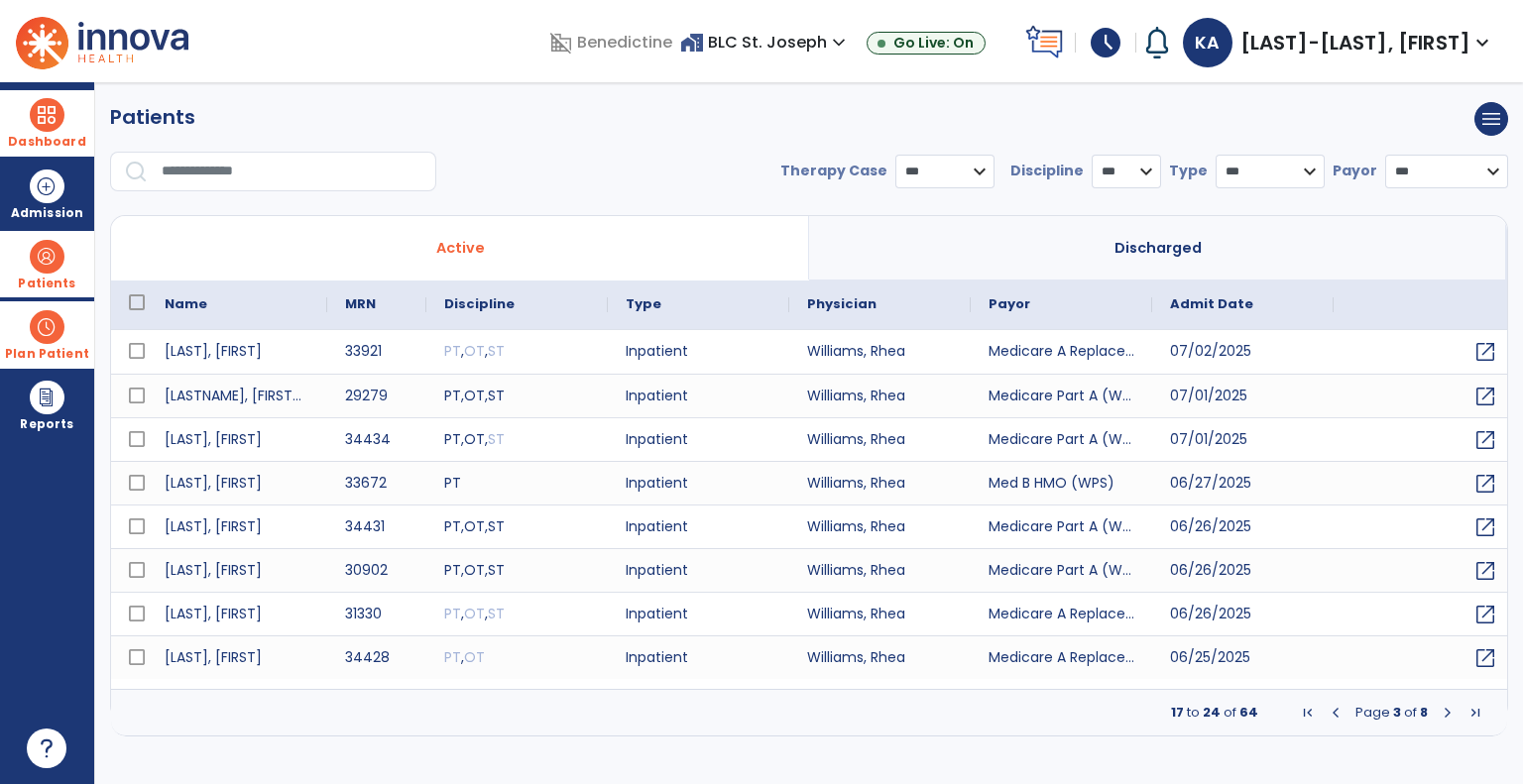 click at bounding box center [1448, 713] 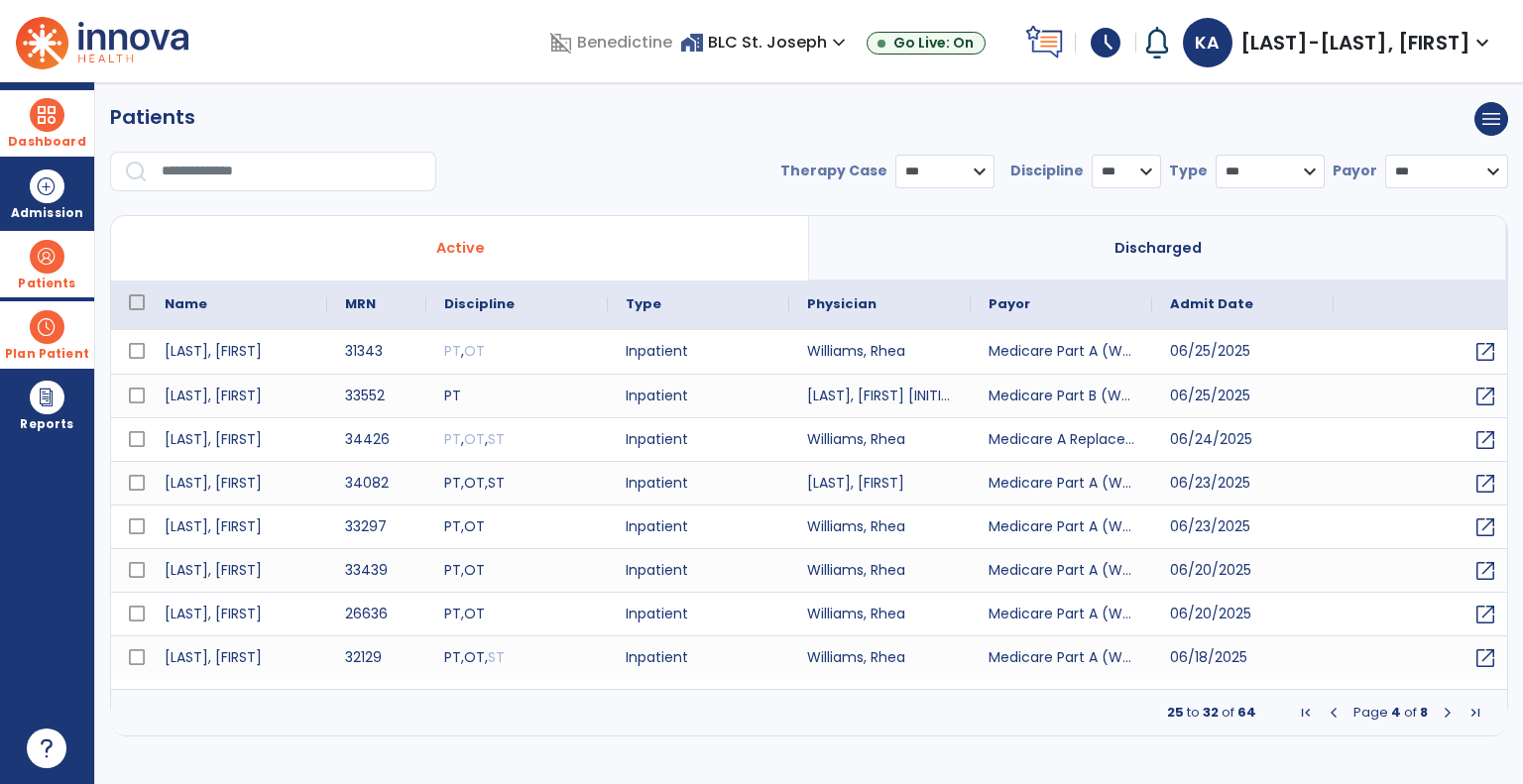 click at bounding box center (1448, 713) 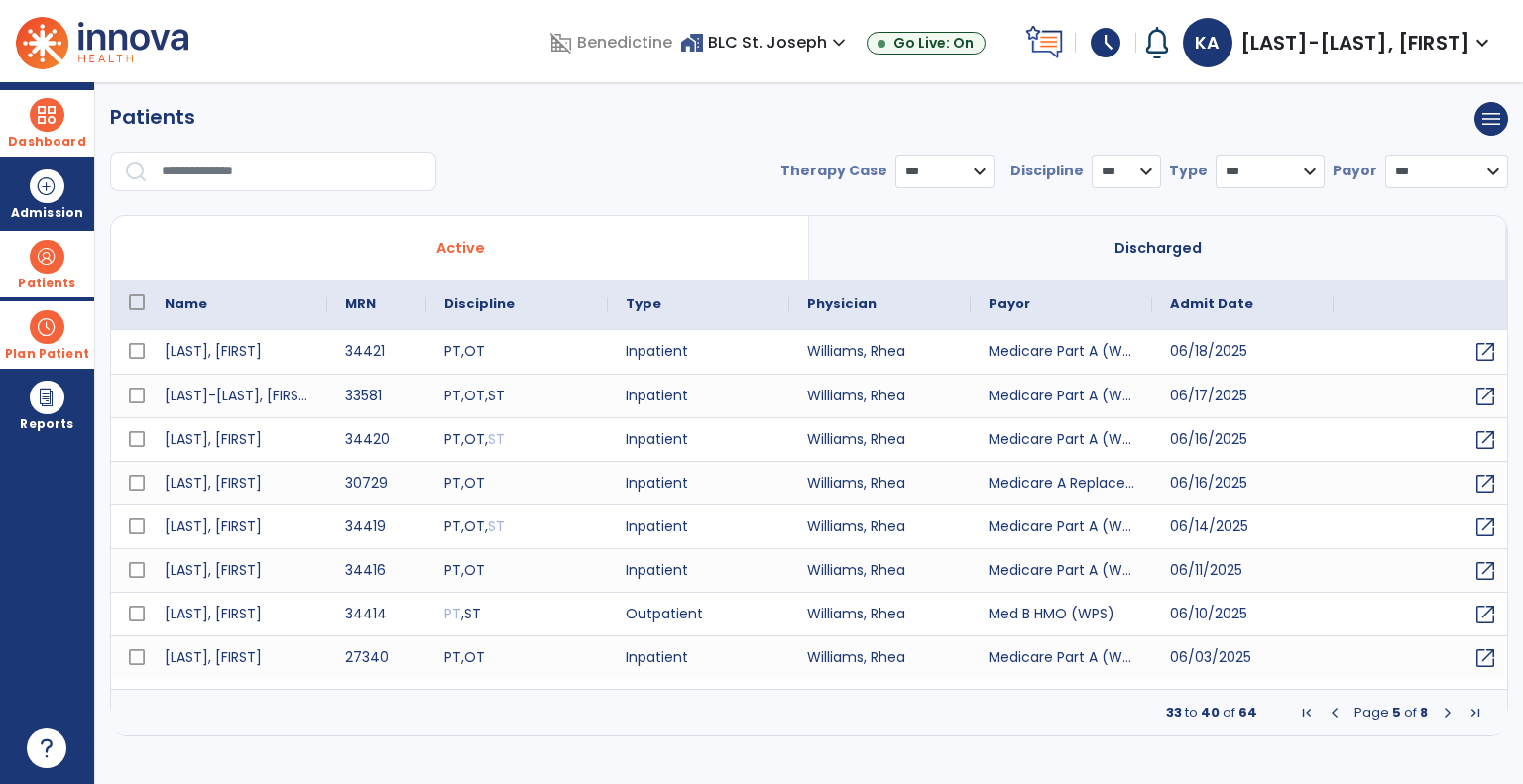click at bounding box center (1448, 713) 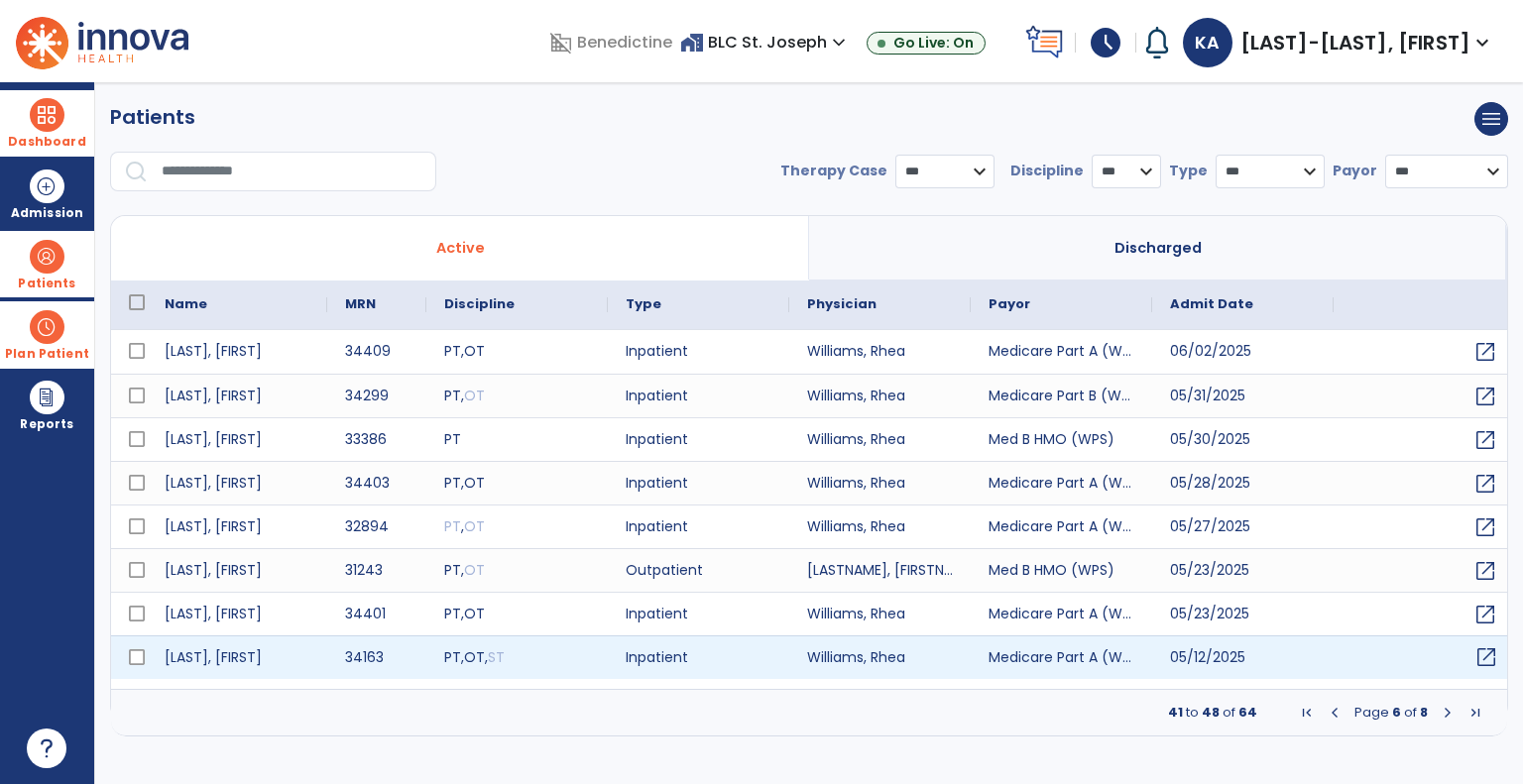click on "open_in_new" at bounding box center [1486, 657] 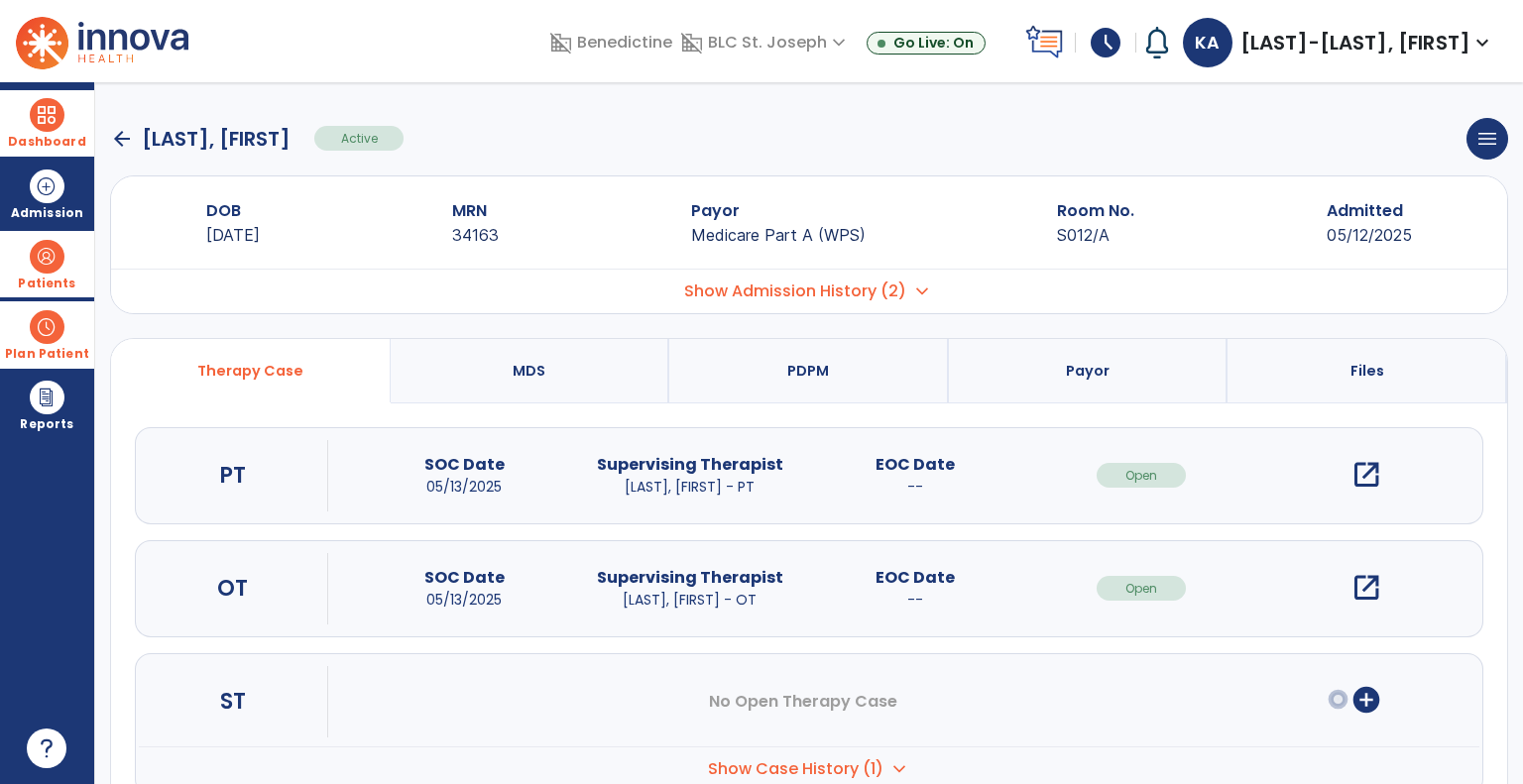 click on "open_in_new" at bounding box center [1366, 475] 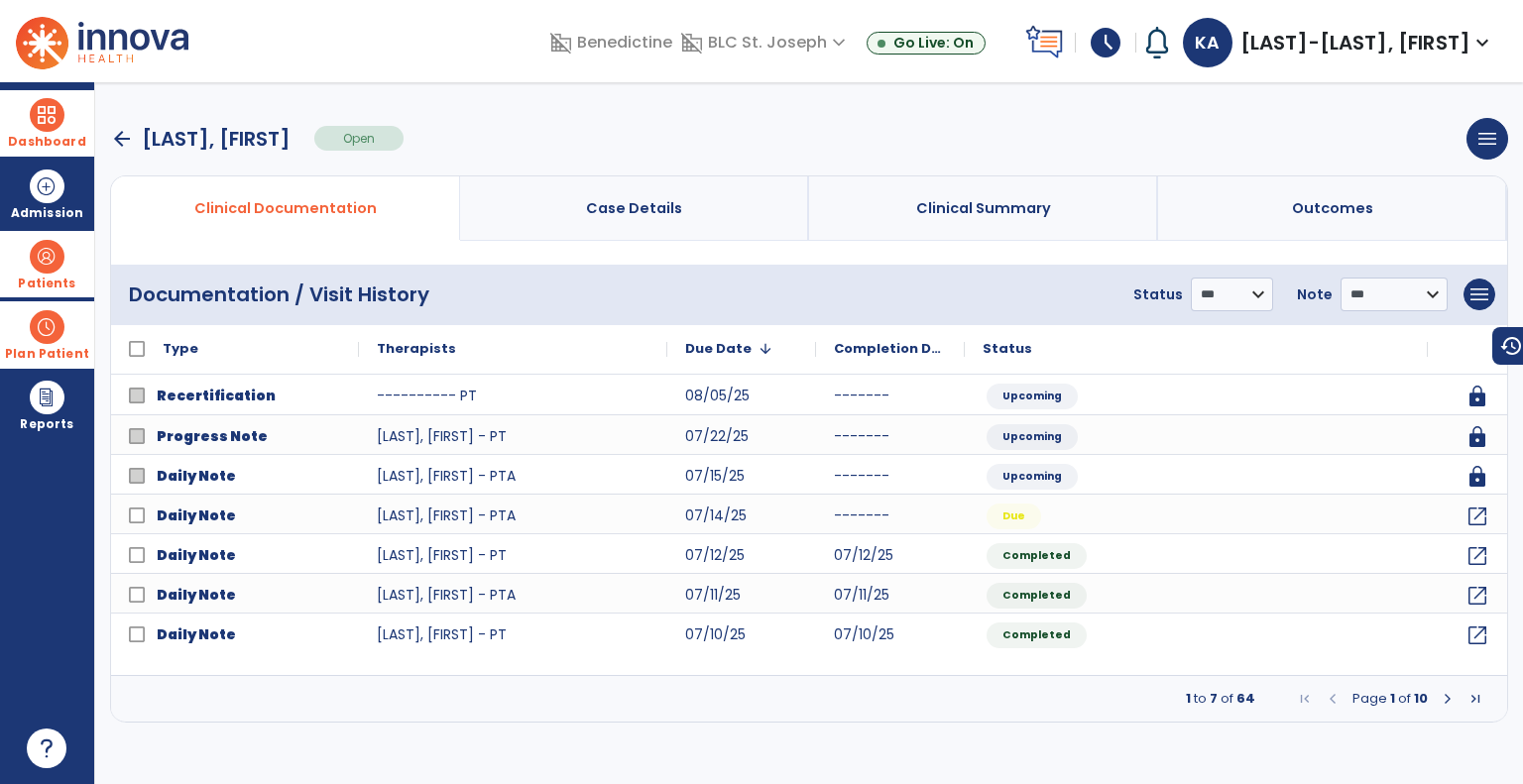 click at bounding box center (1448, 699) 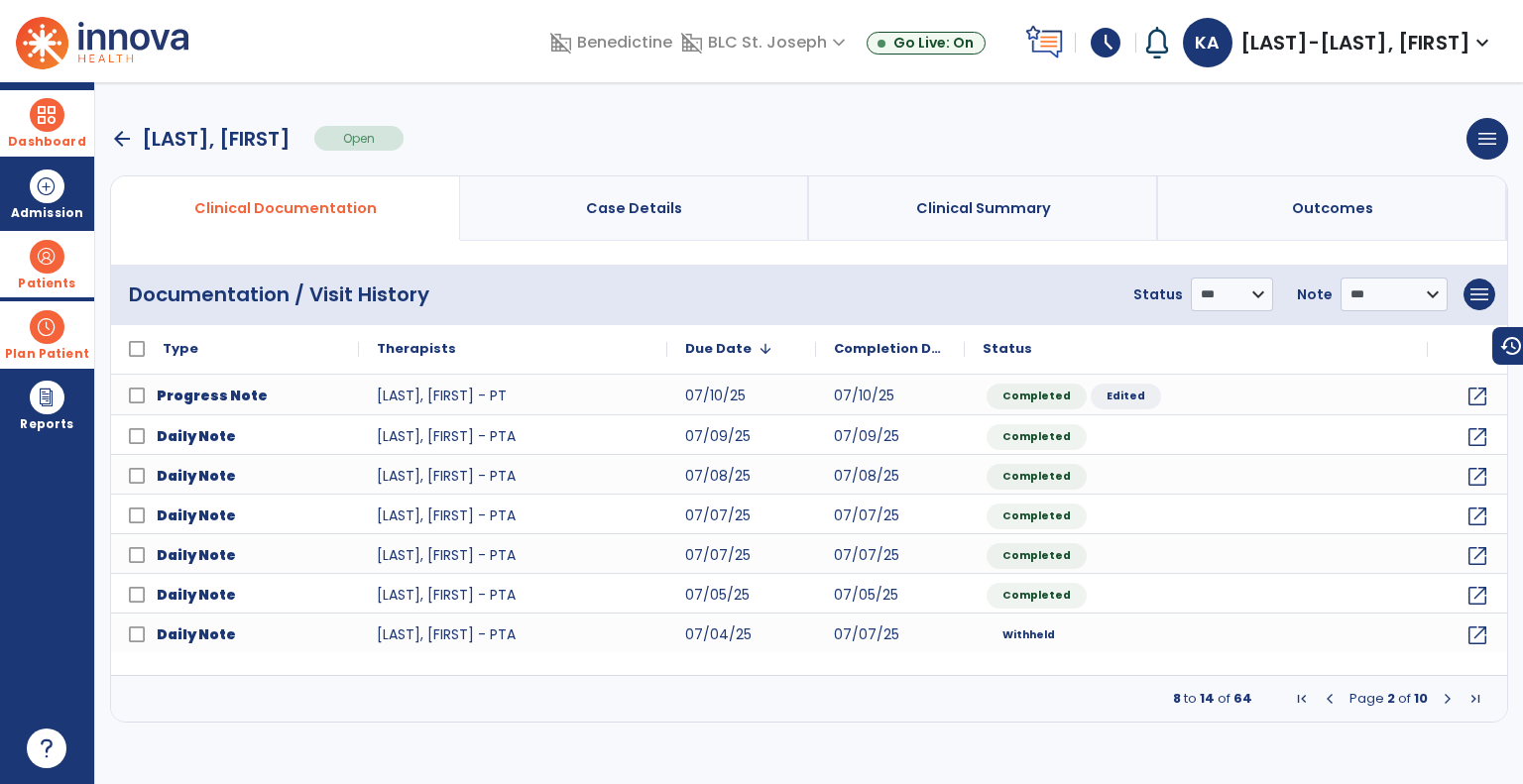 click at bounding box center (1448, 699) 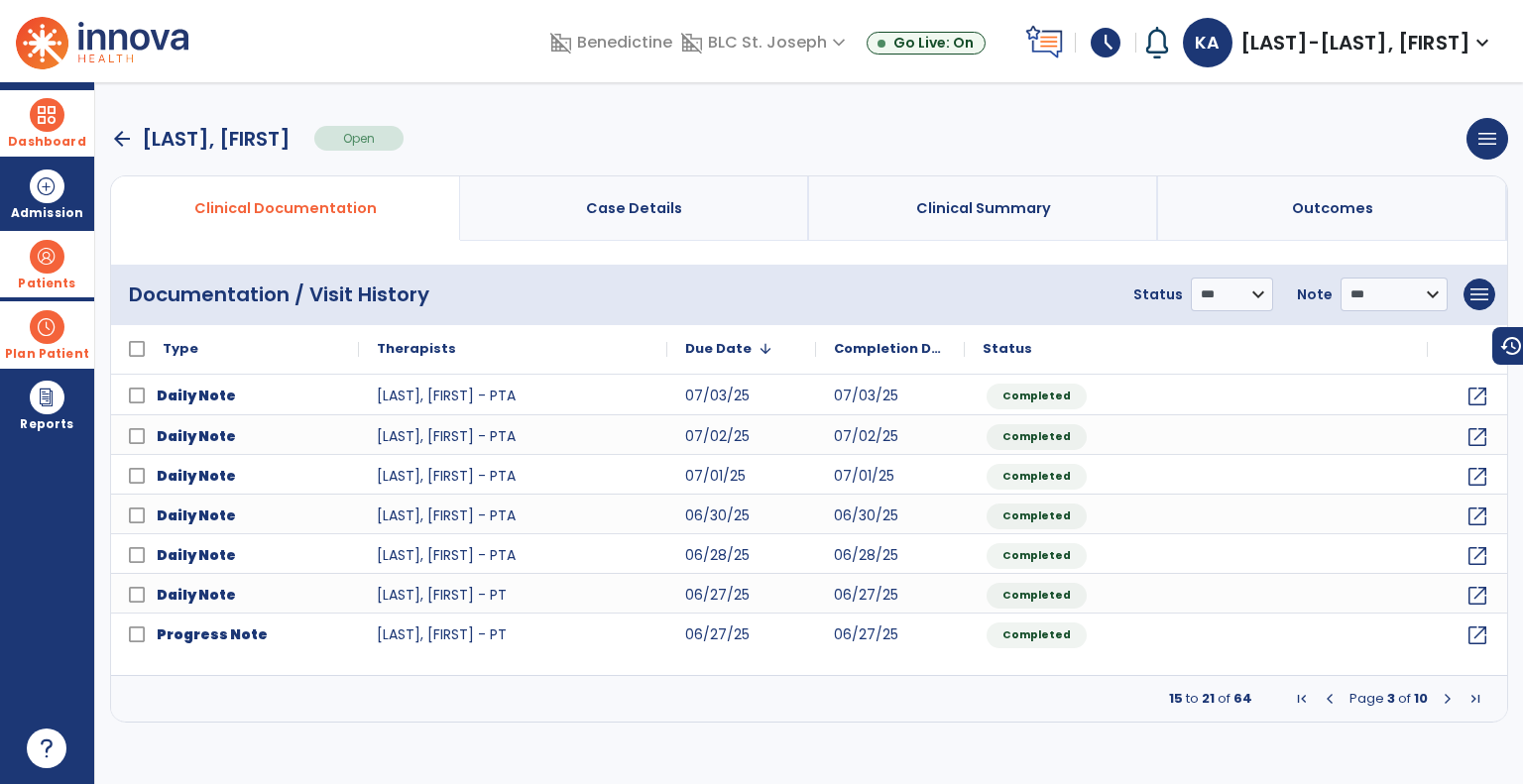 click at bounding box center [1448, 699] 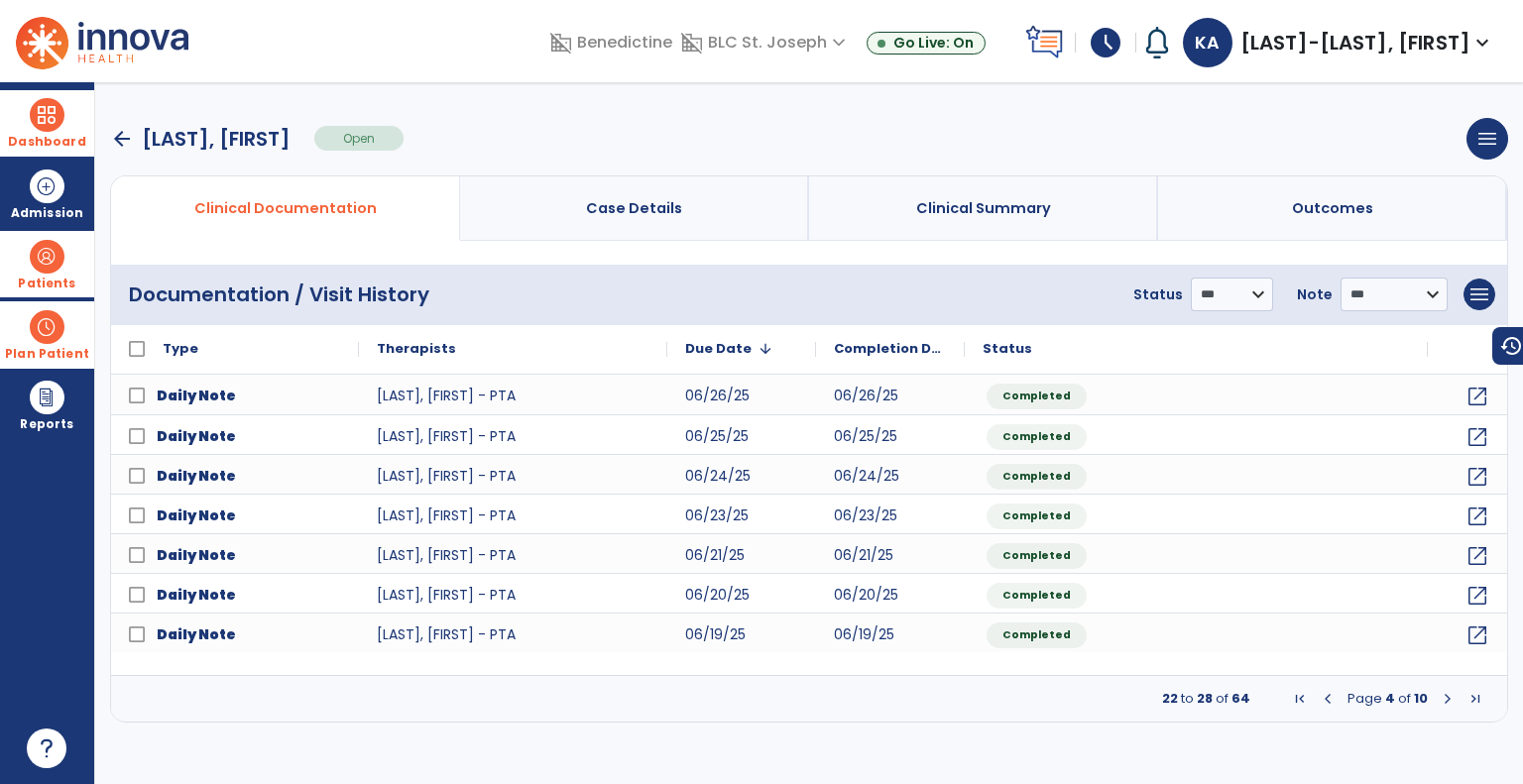 click at bounding box center (1448, 699) 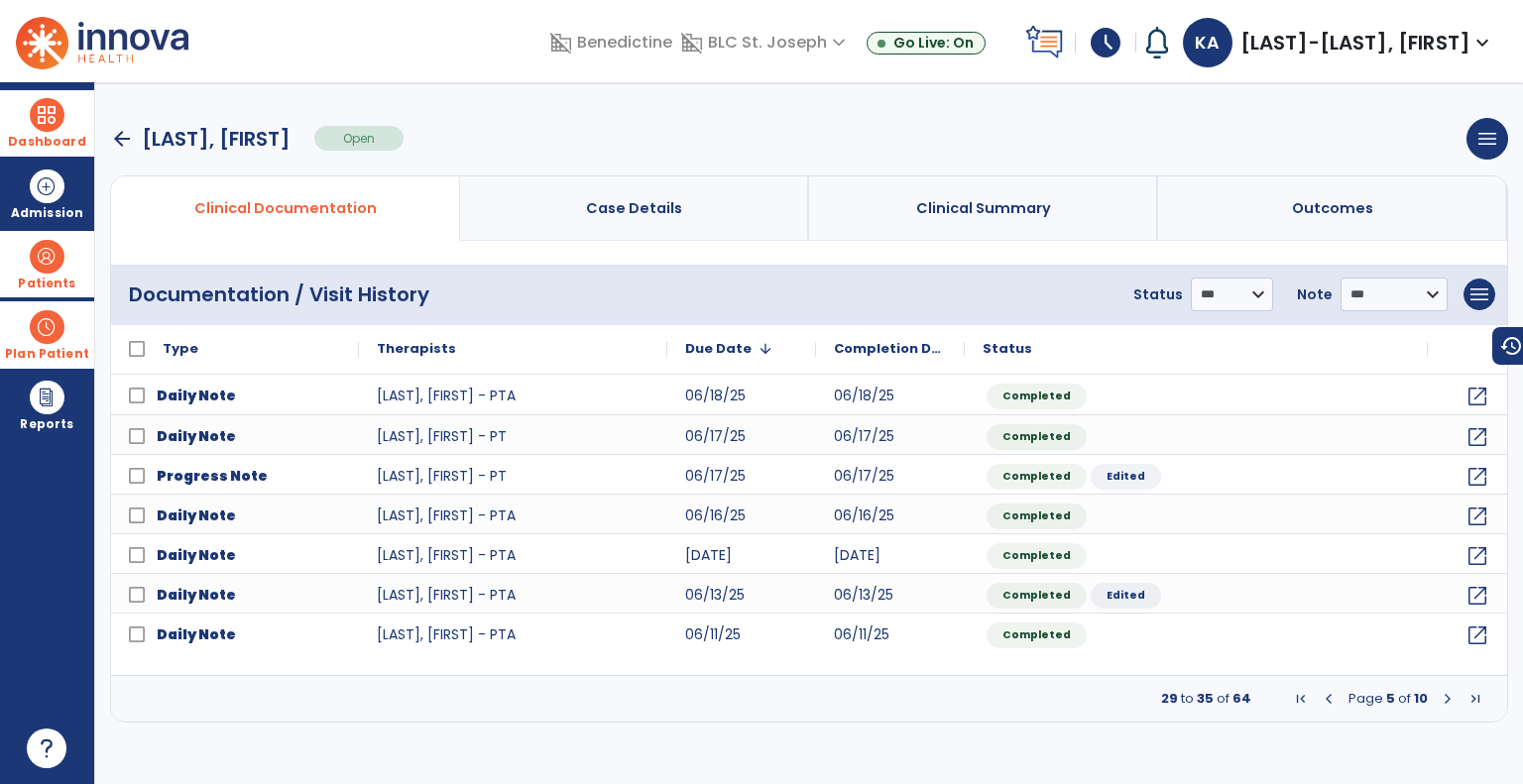 click at bounding box center (1448, 699) 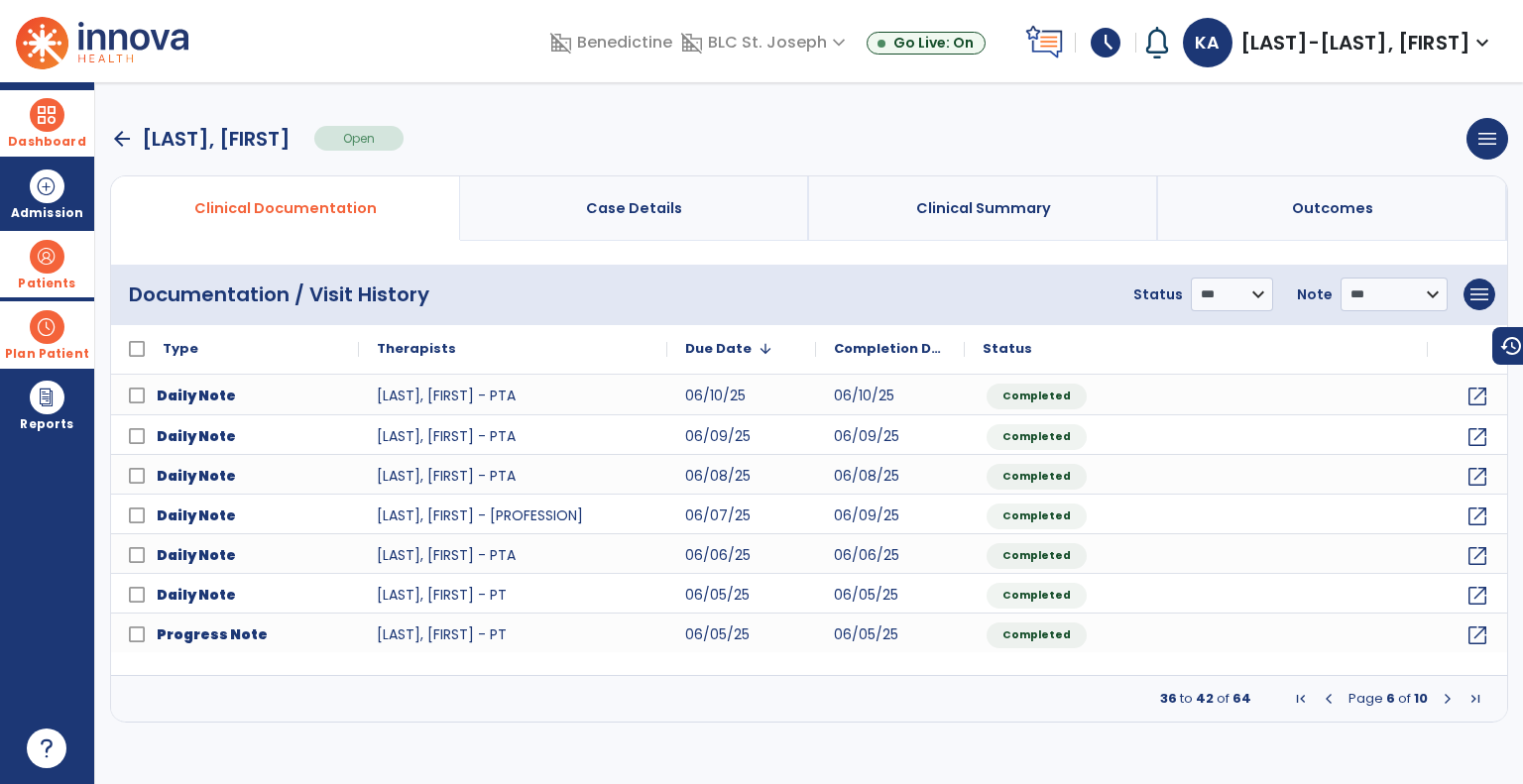 click at bounding box center [1448, 699] 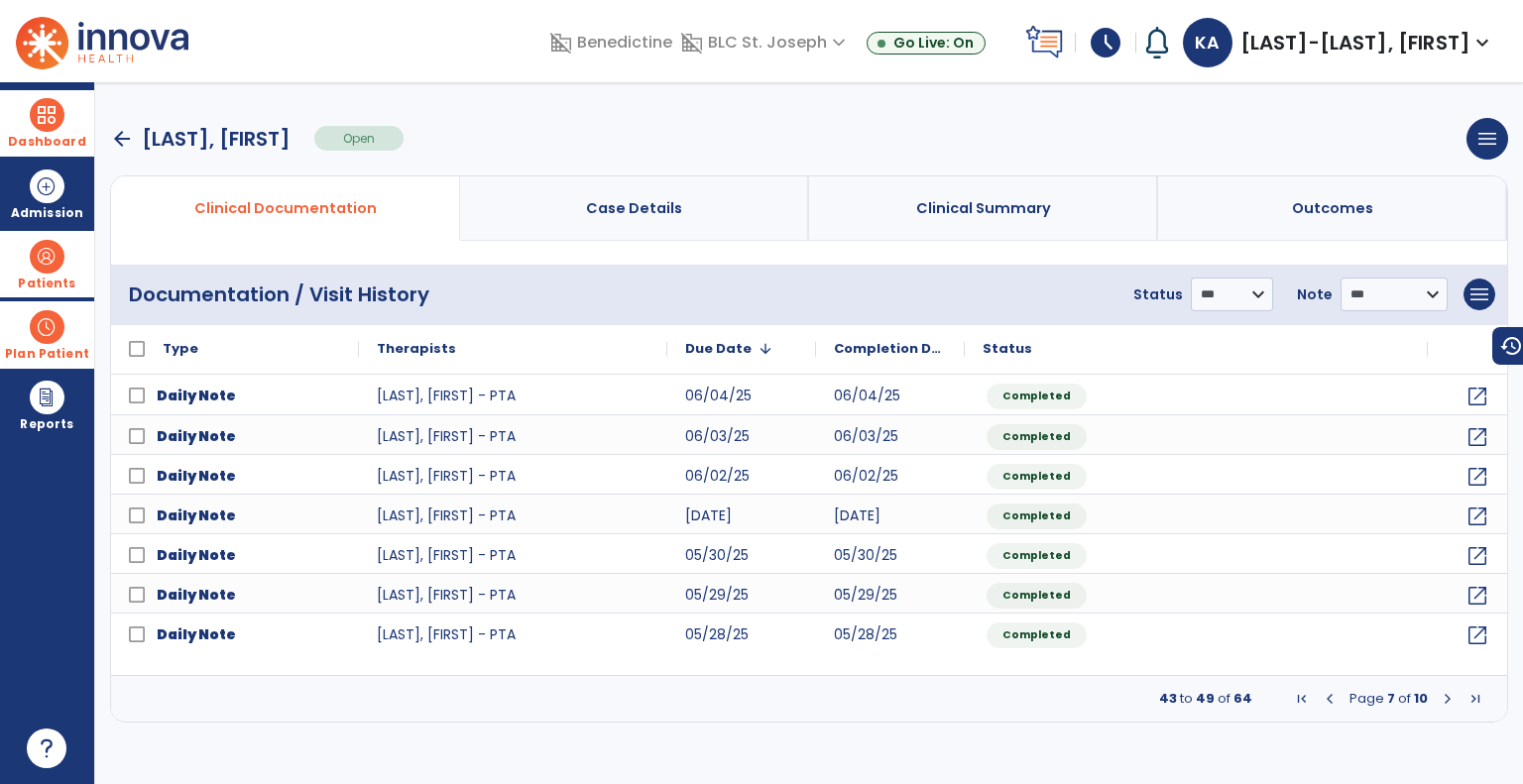 click at bounding box center (1448, 699) 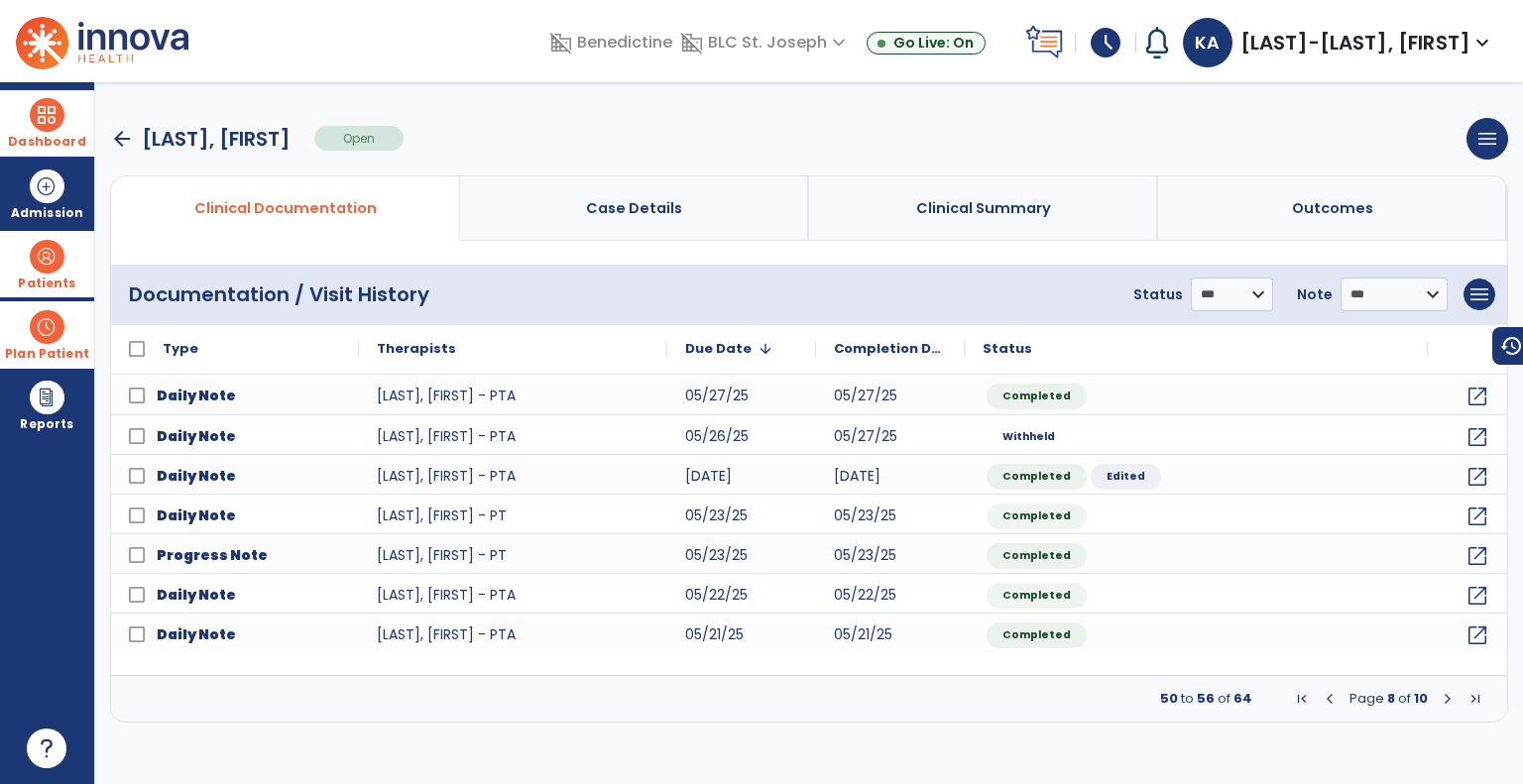 click at bounding box center (1448, 699) 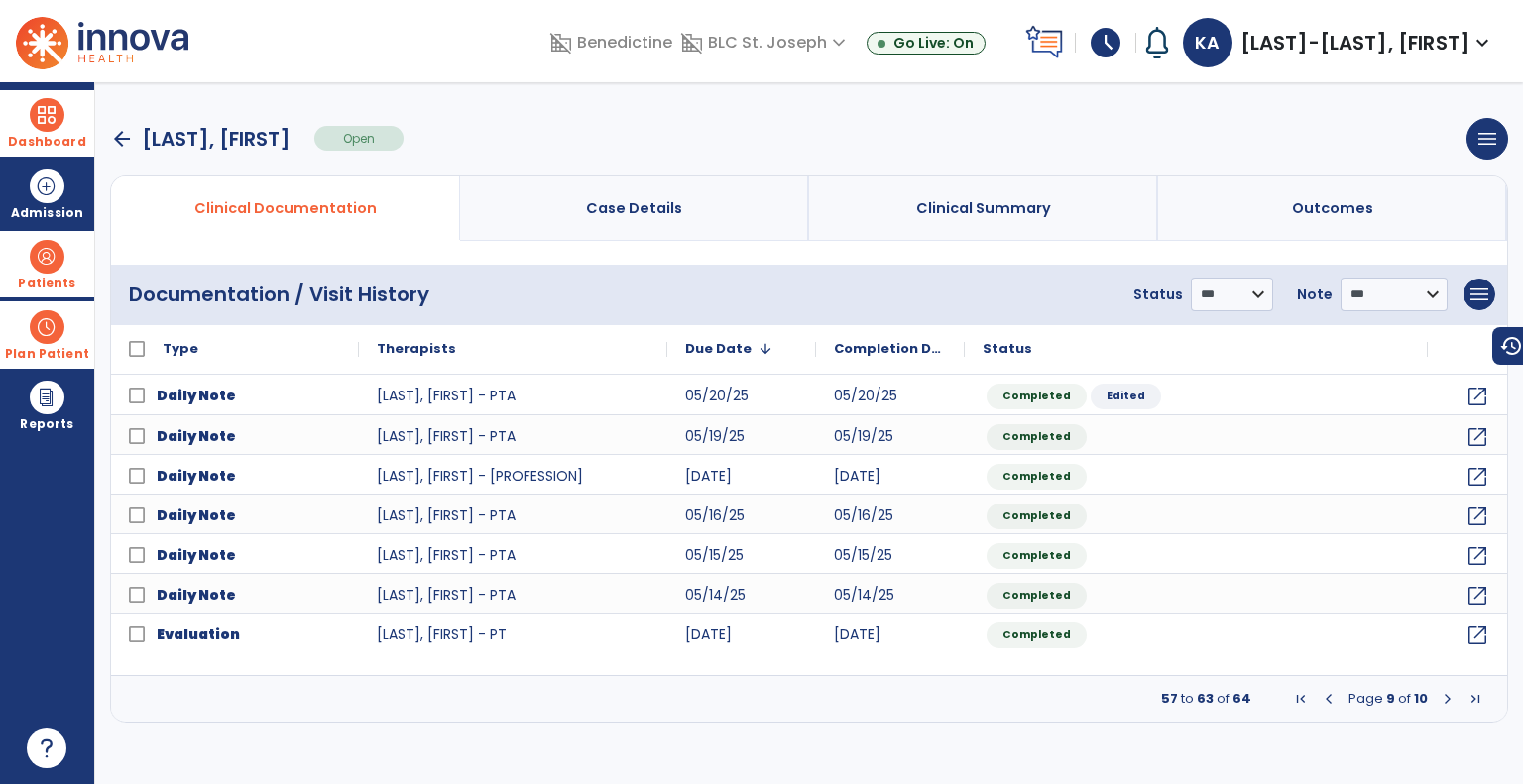 click at bounding box center (1448, 699) 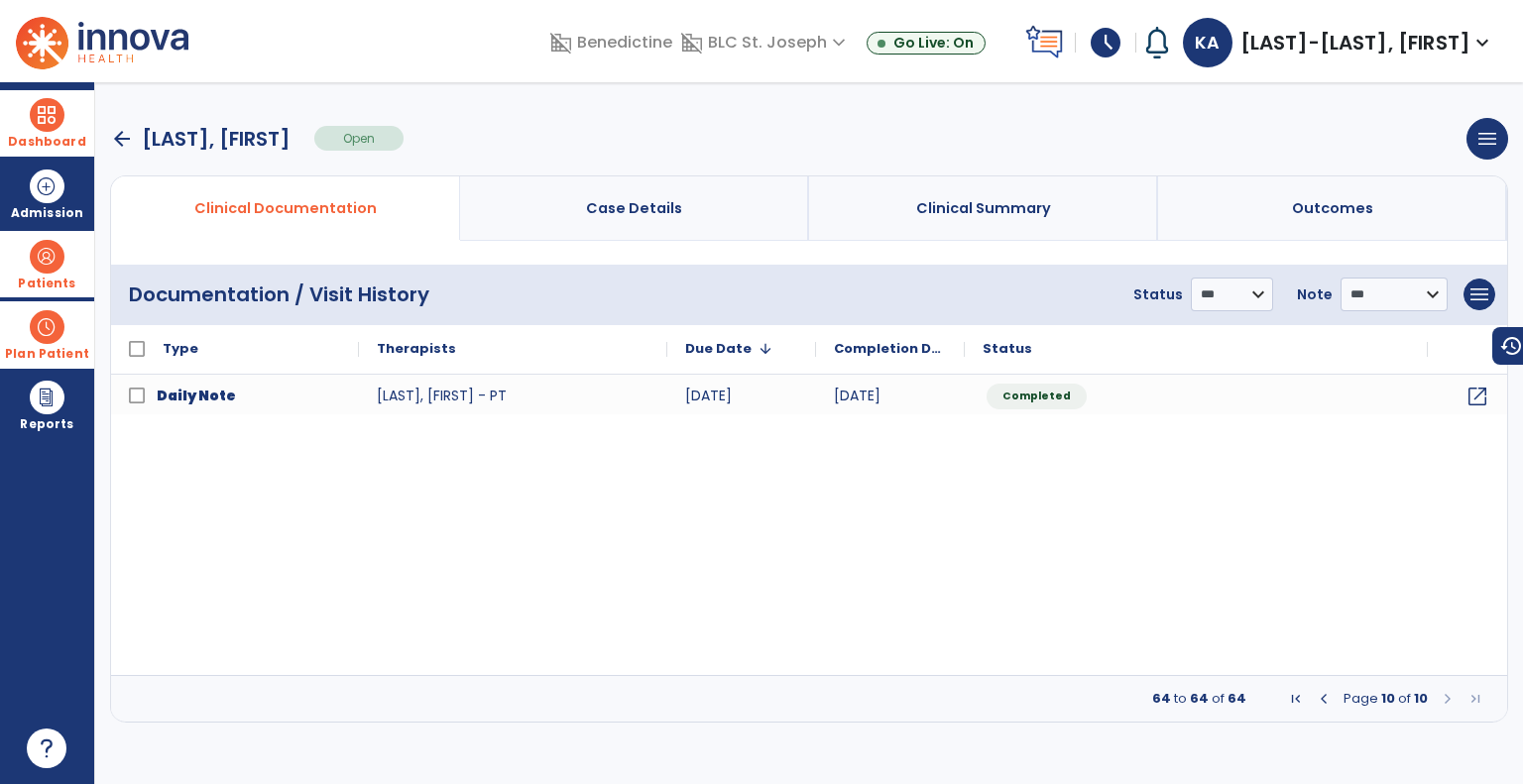 click on "arrow_back" at bounding box center [122, 139] 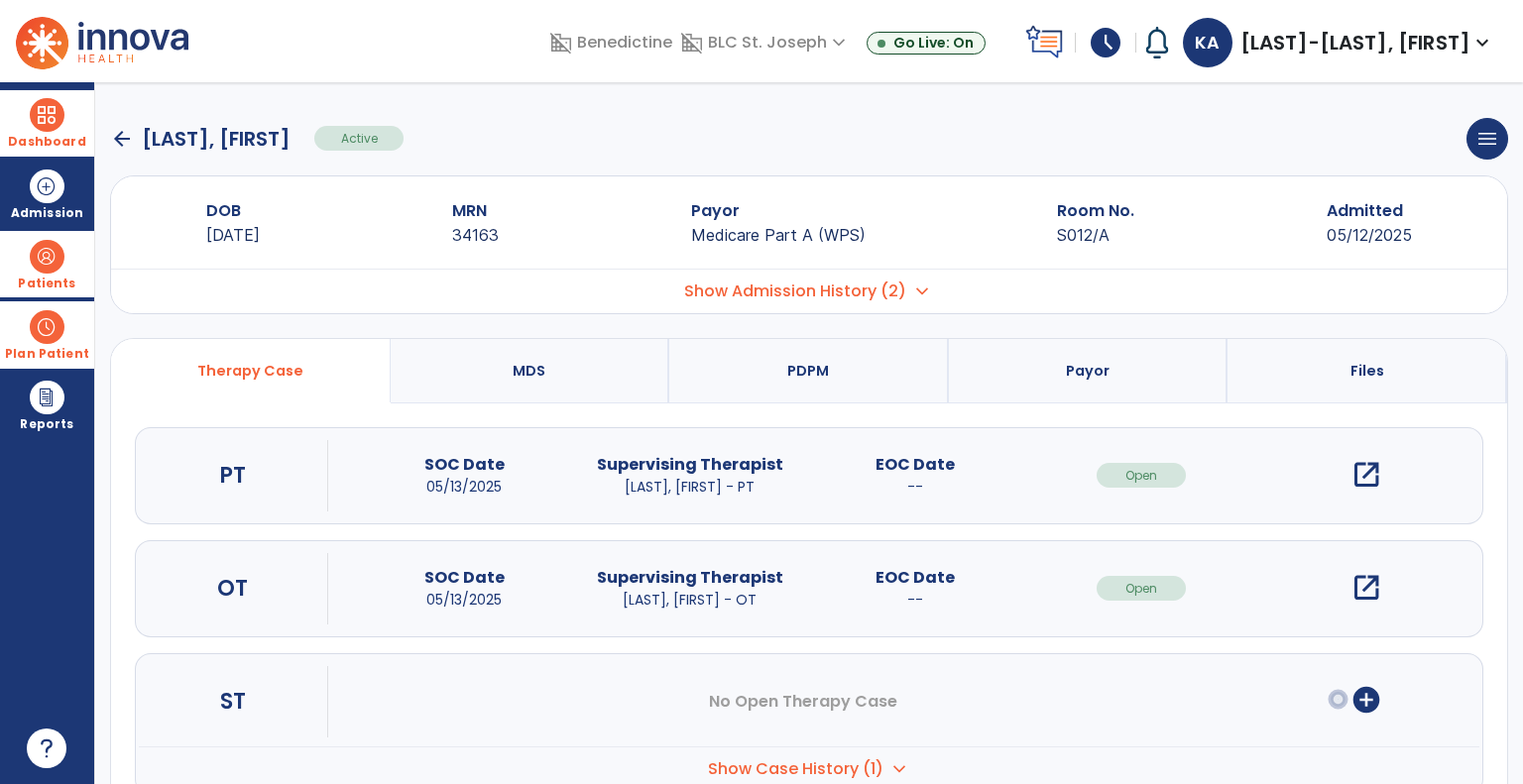 click on "arrow_back" 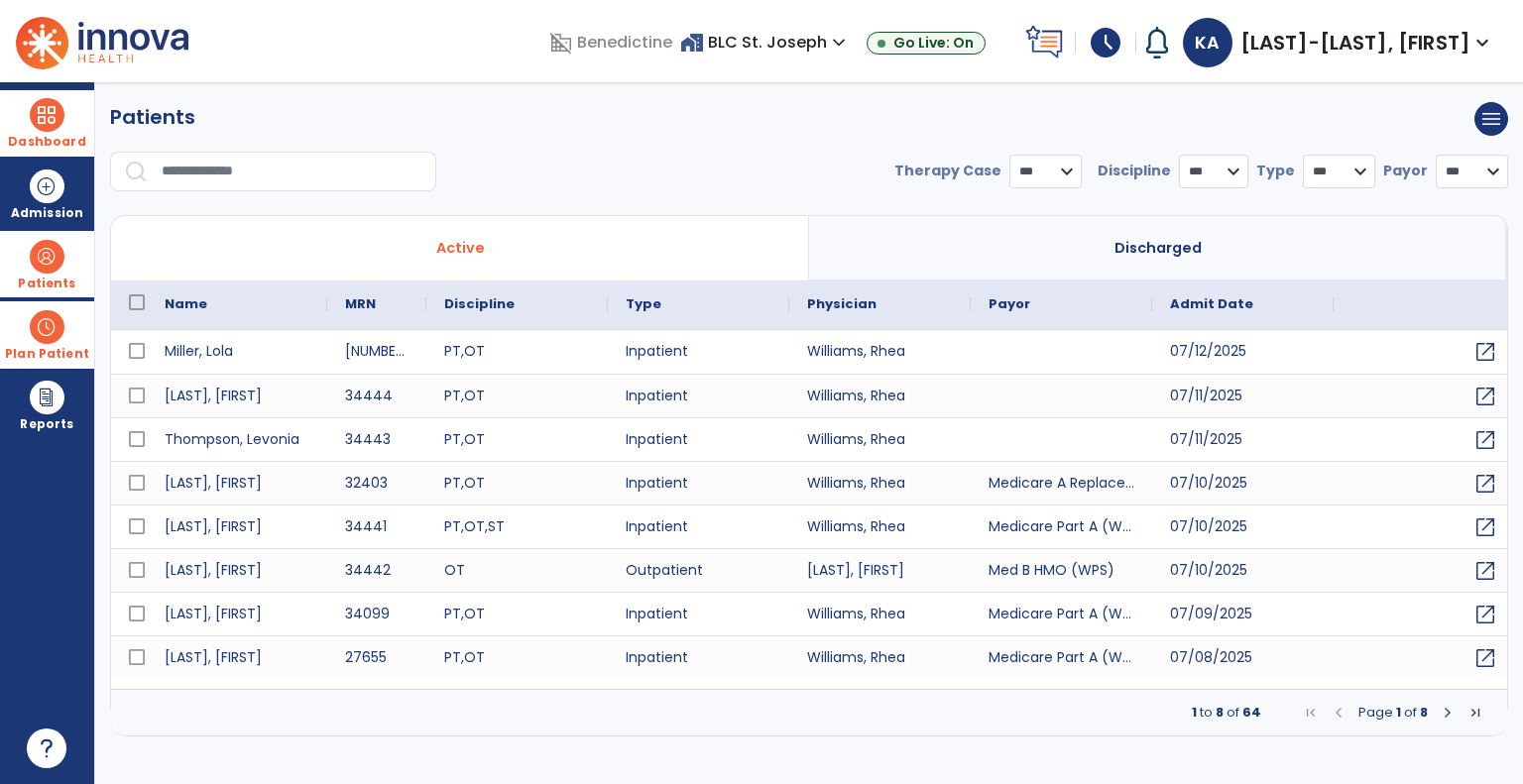 select on "***" 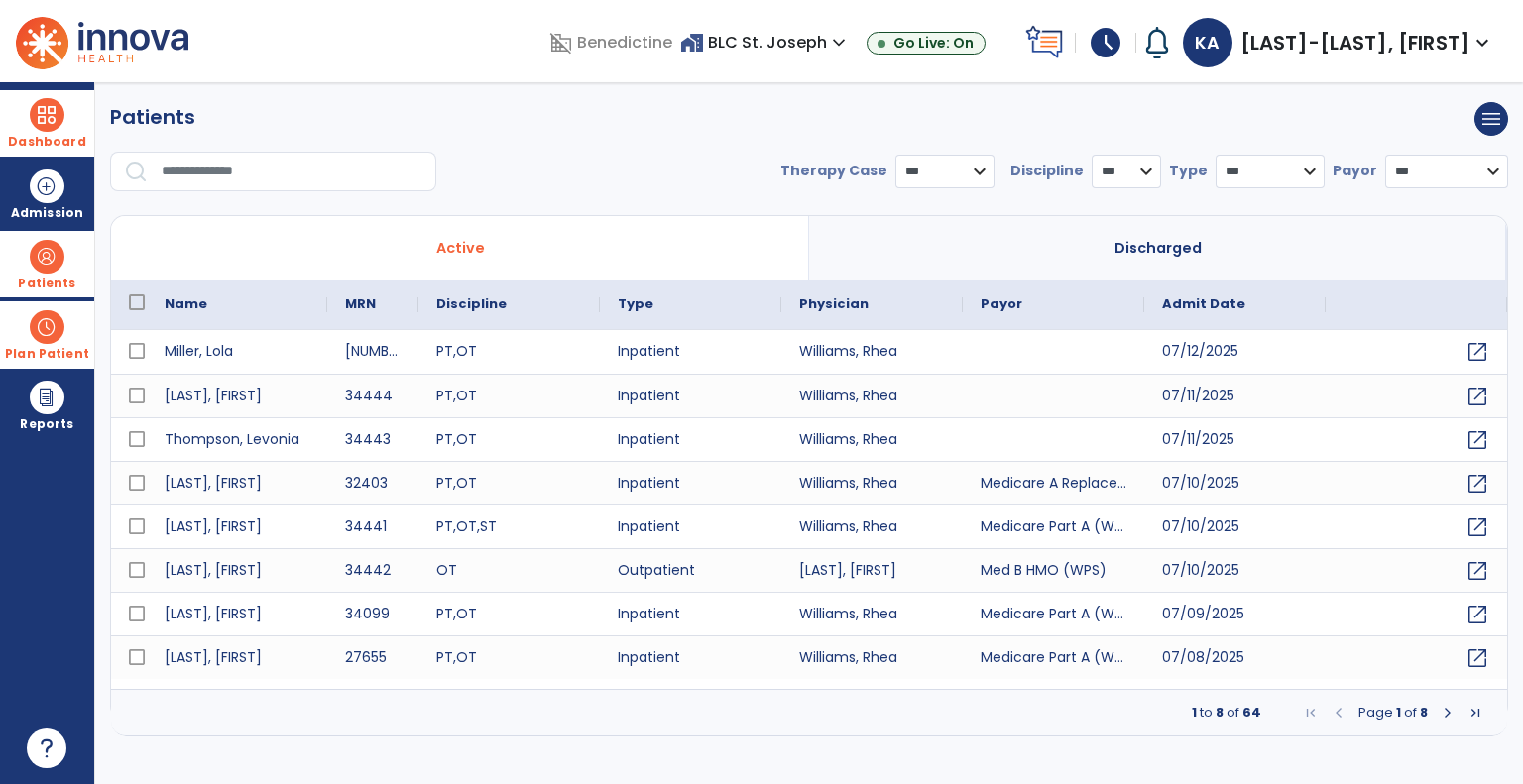 click at bounding box center [1448, 713] 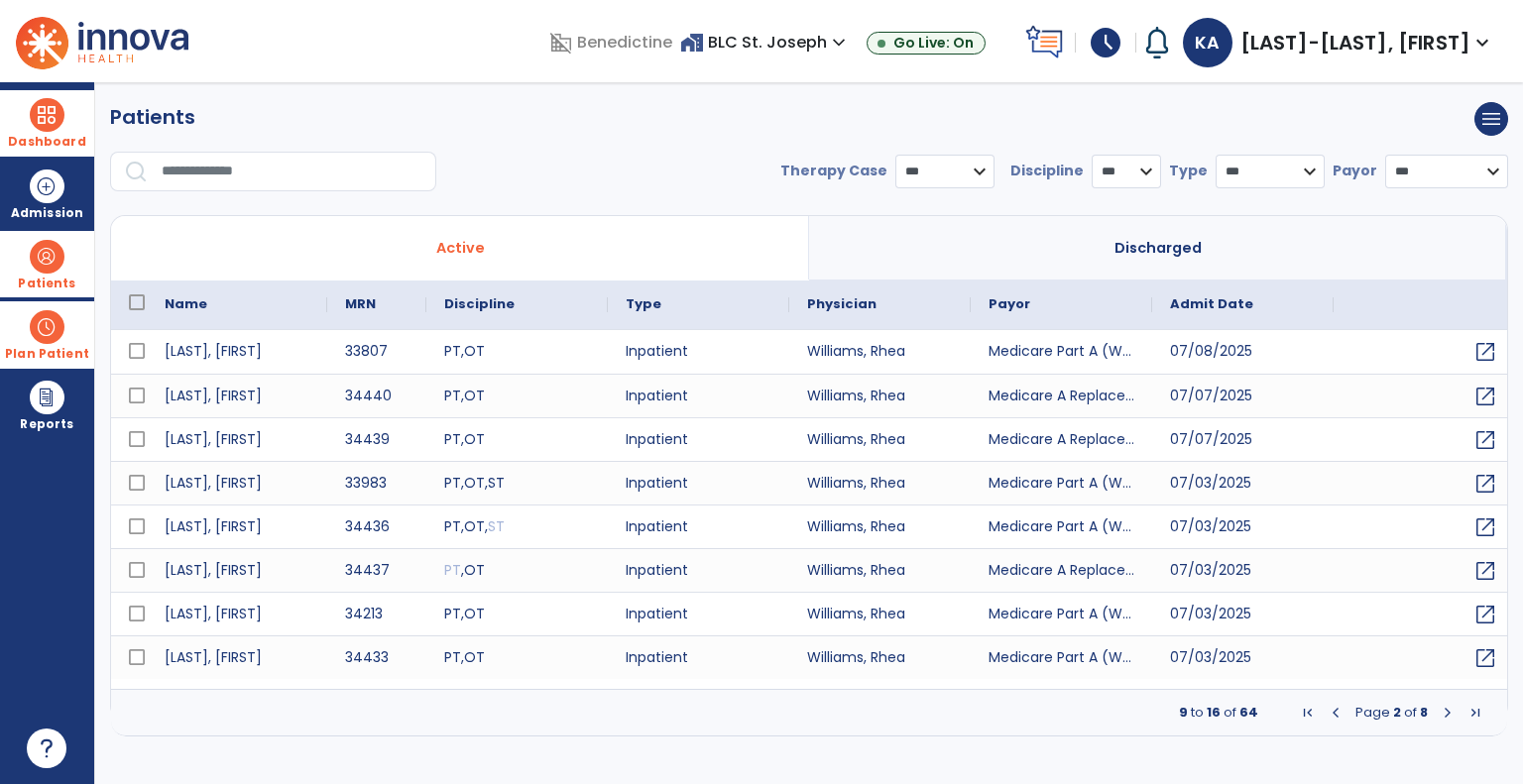 click at bounding box center (1448, 713) 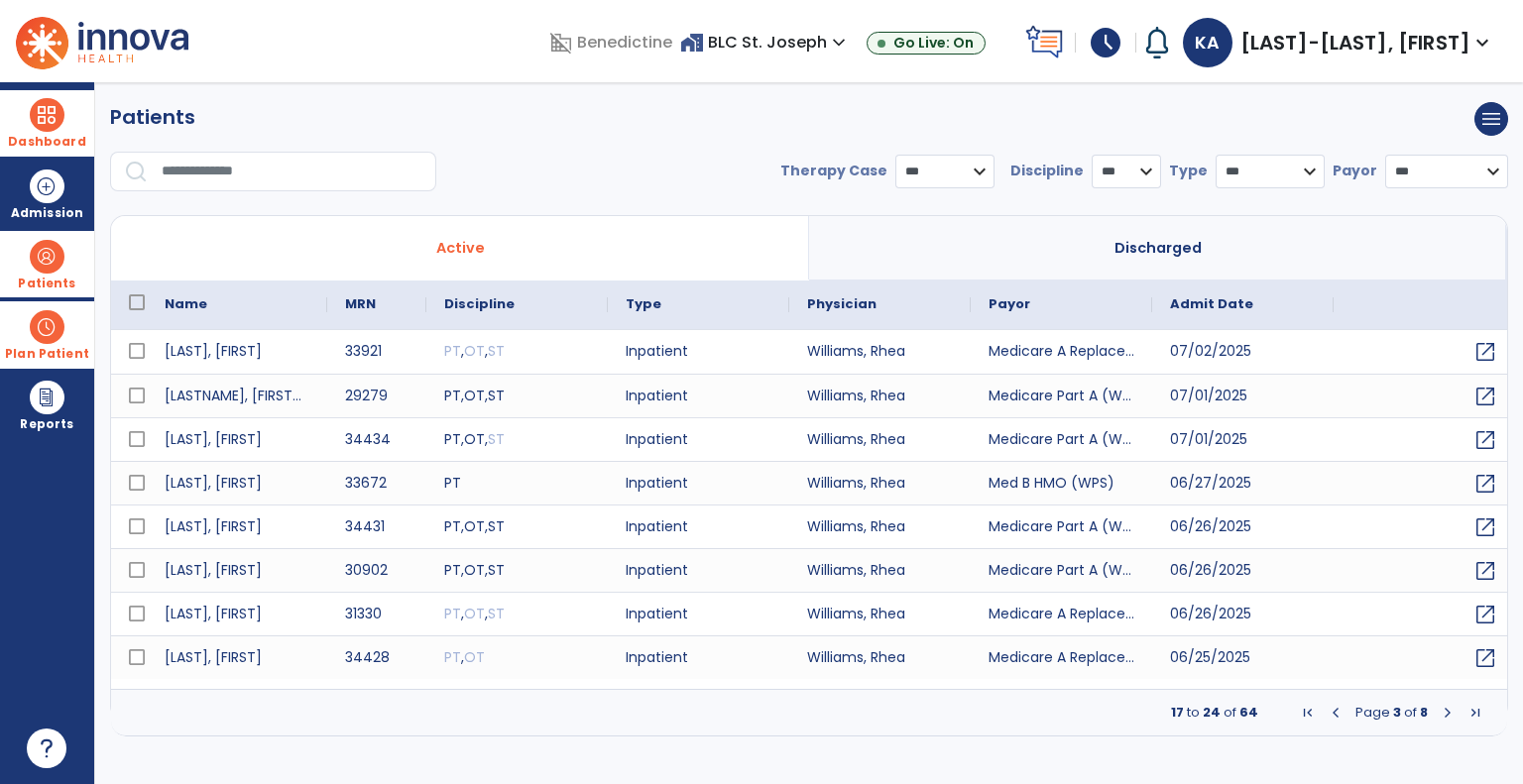 click at bounding box center (1448, 713) 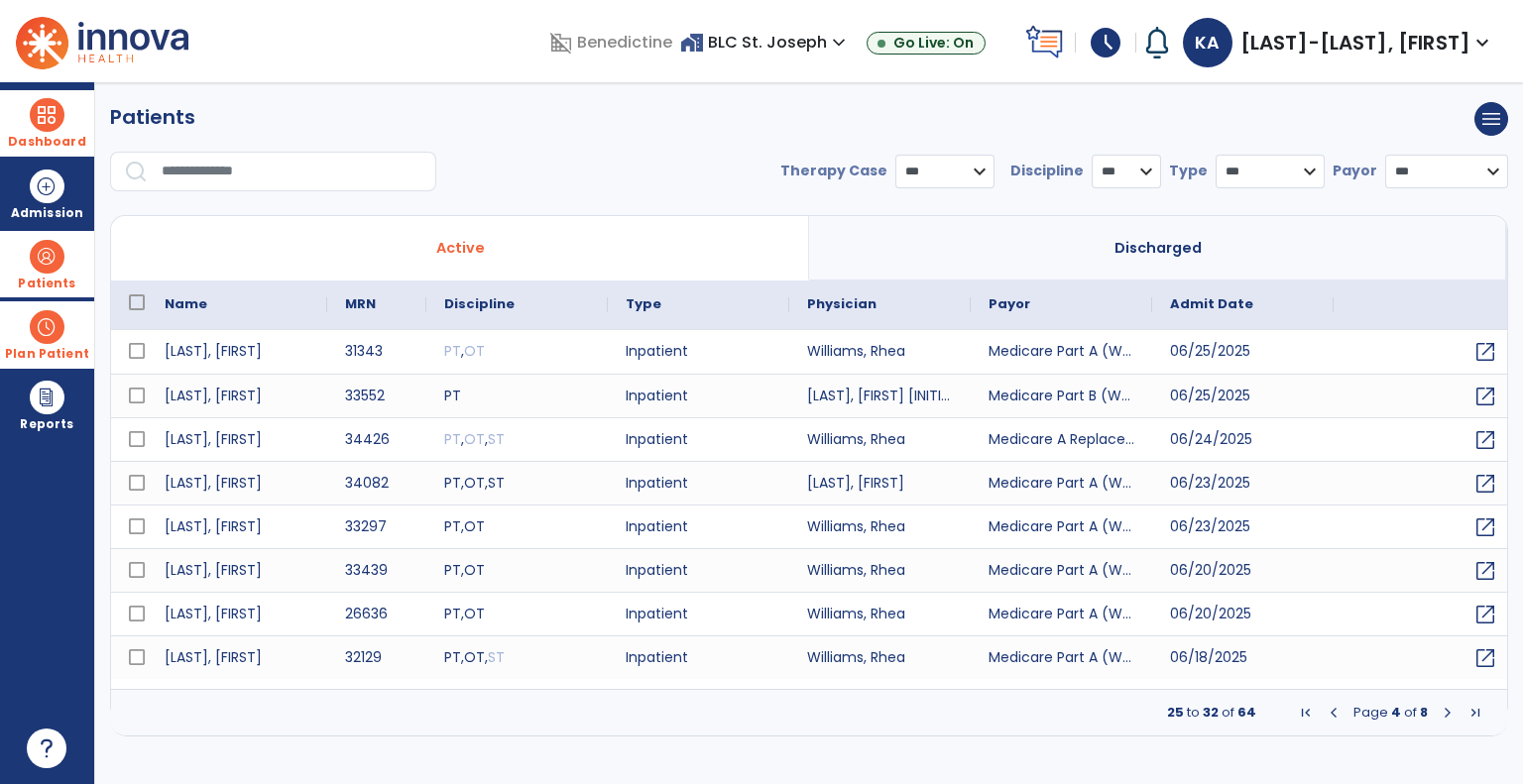 click at bounding box center [1448, 713] 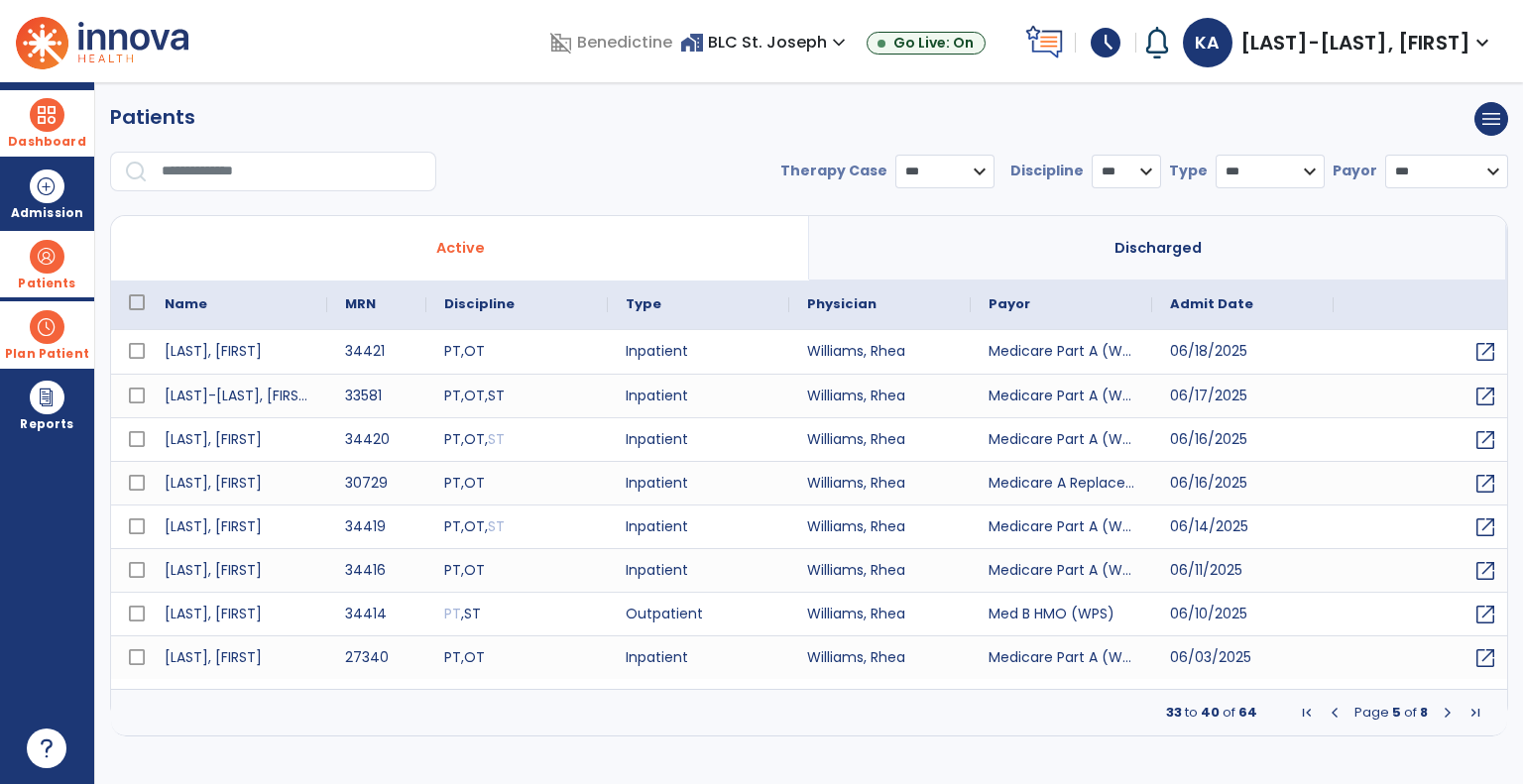 click at bounding box center [1448, 713] 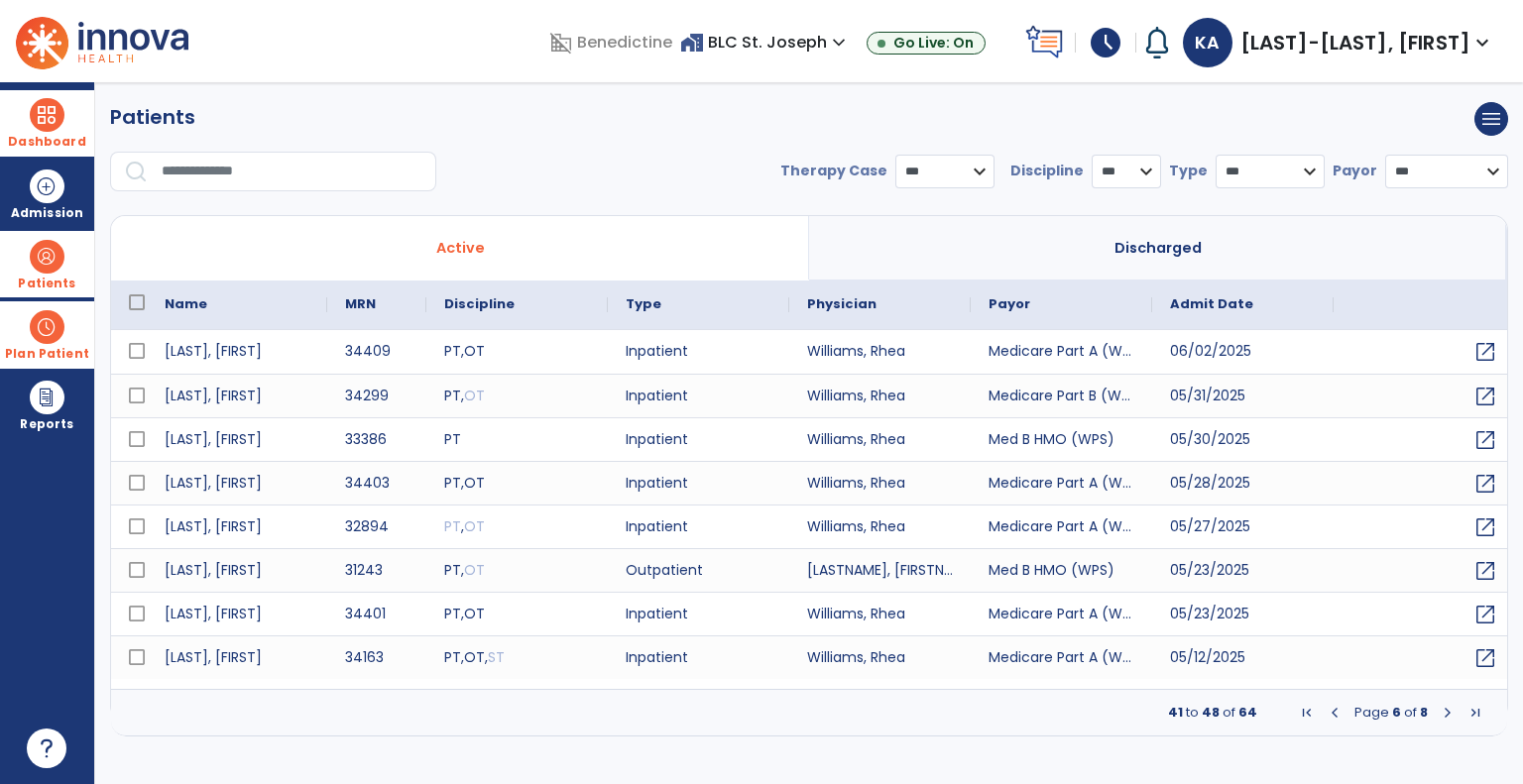 click at bounding box center (1448, 713) 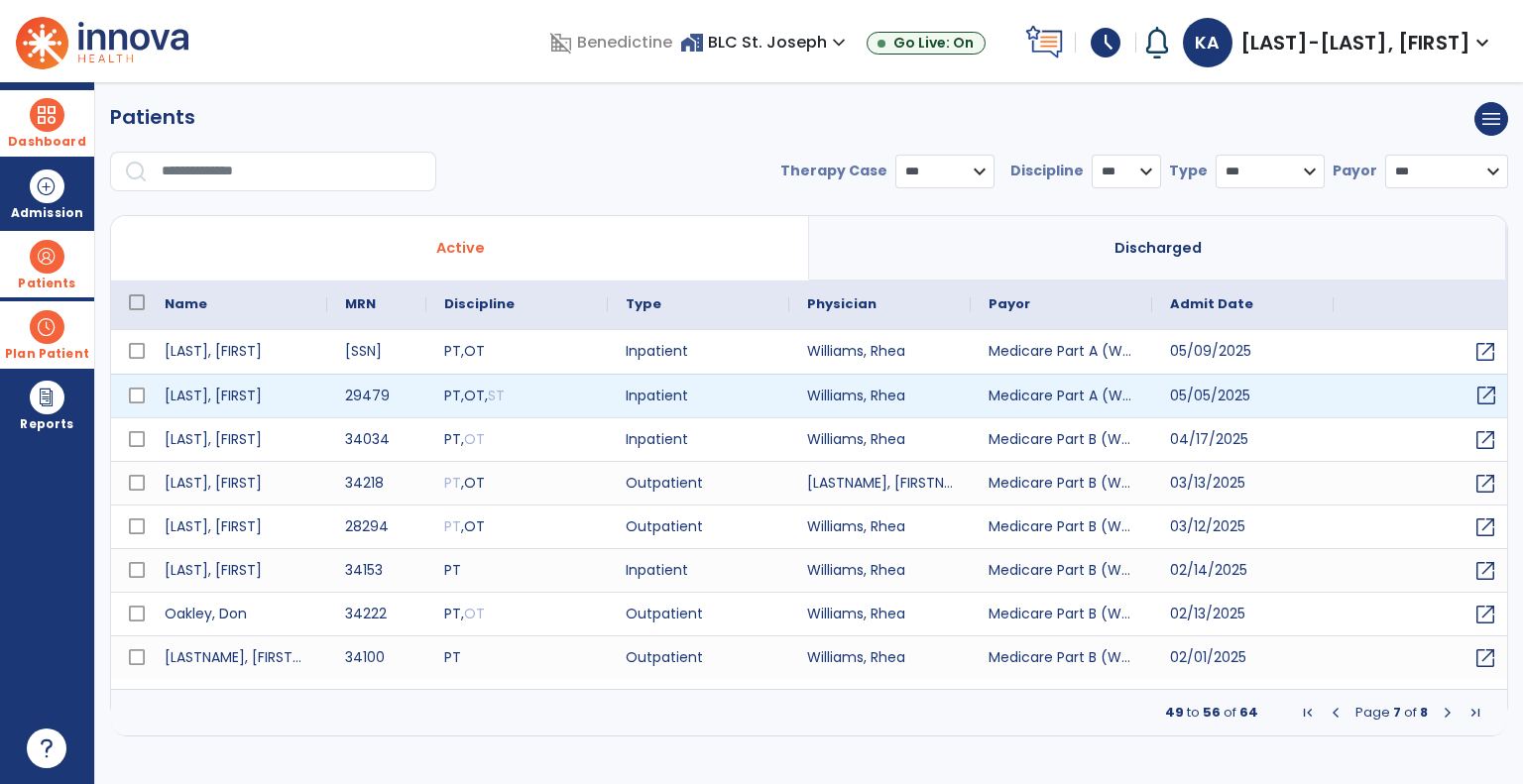 click on "open_in_new" at bounding box center (1486, 395) 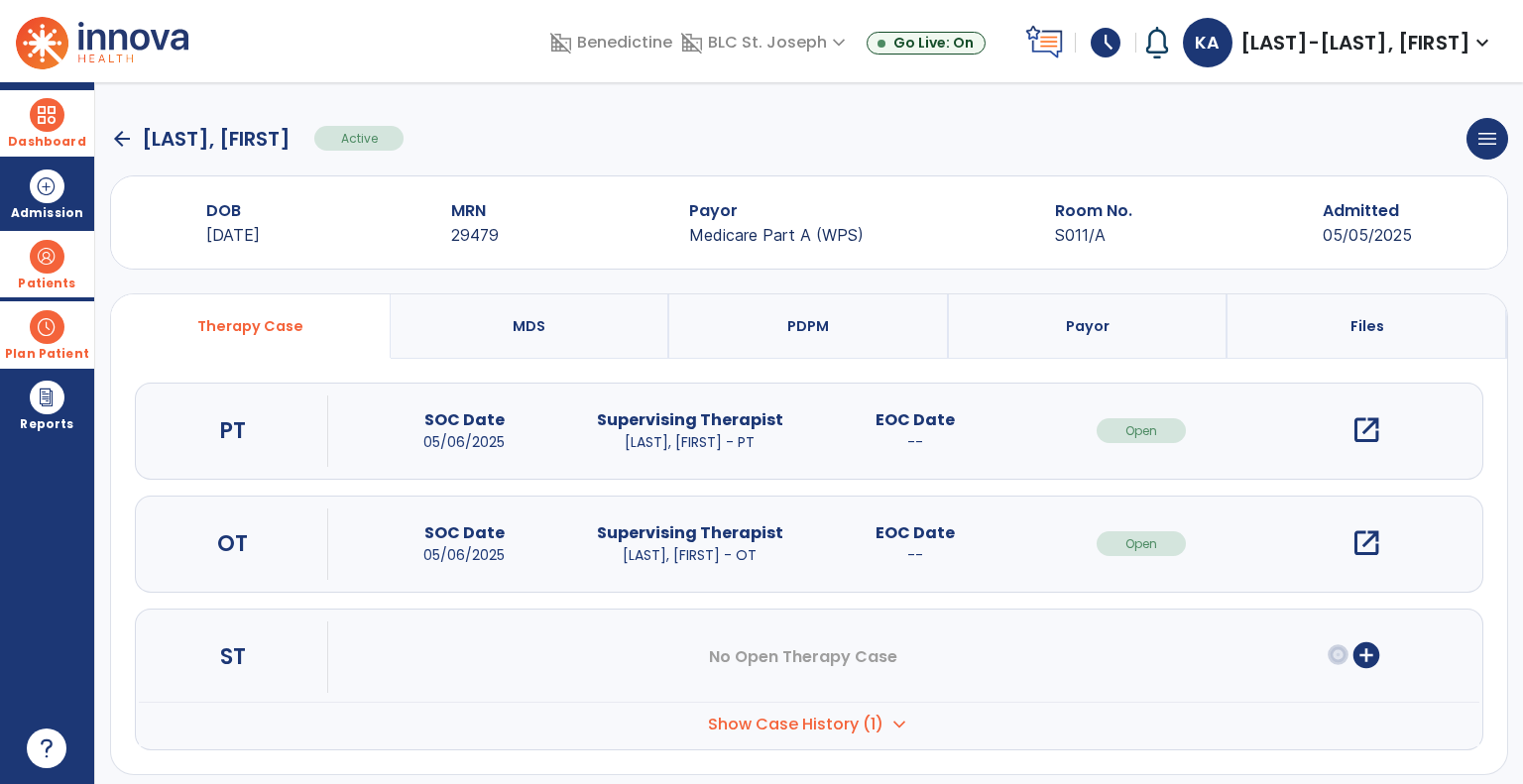 click on "open_in_new" at bounding box center (1366, 430) 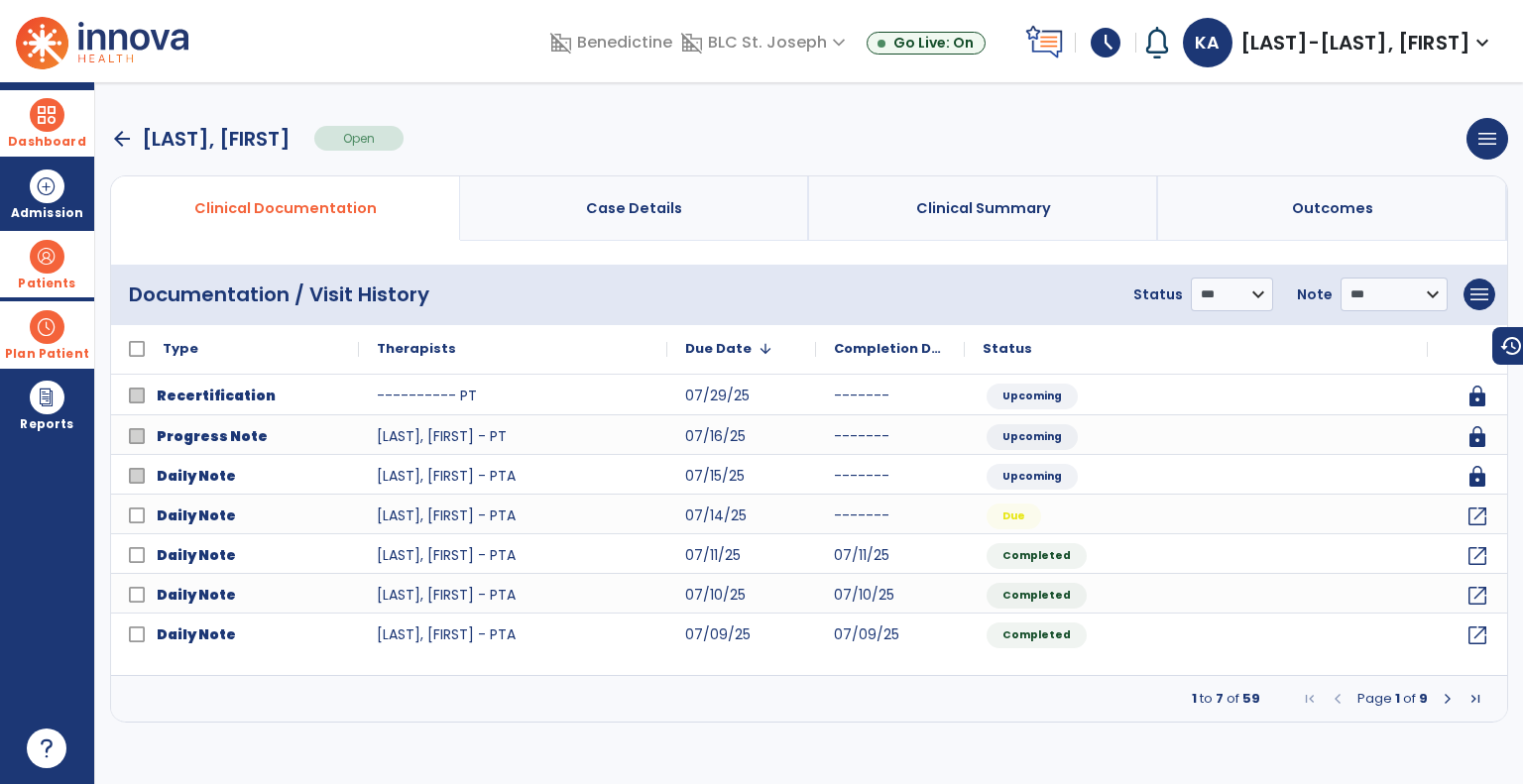 click at bounding box center (1448, 699) 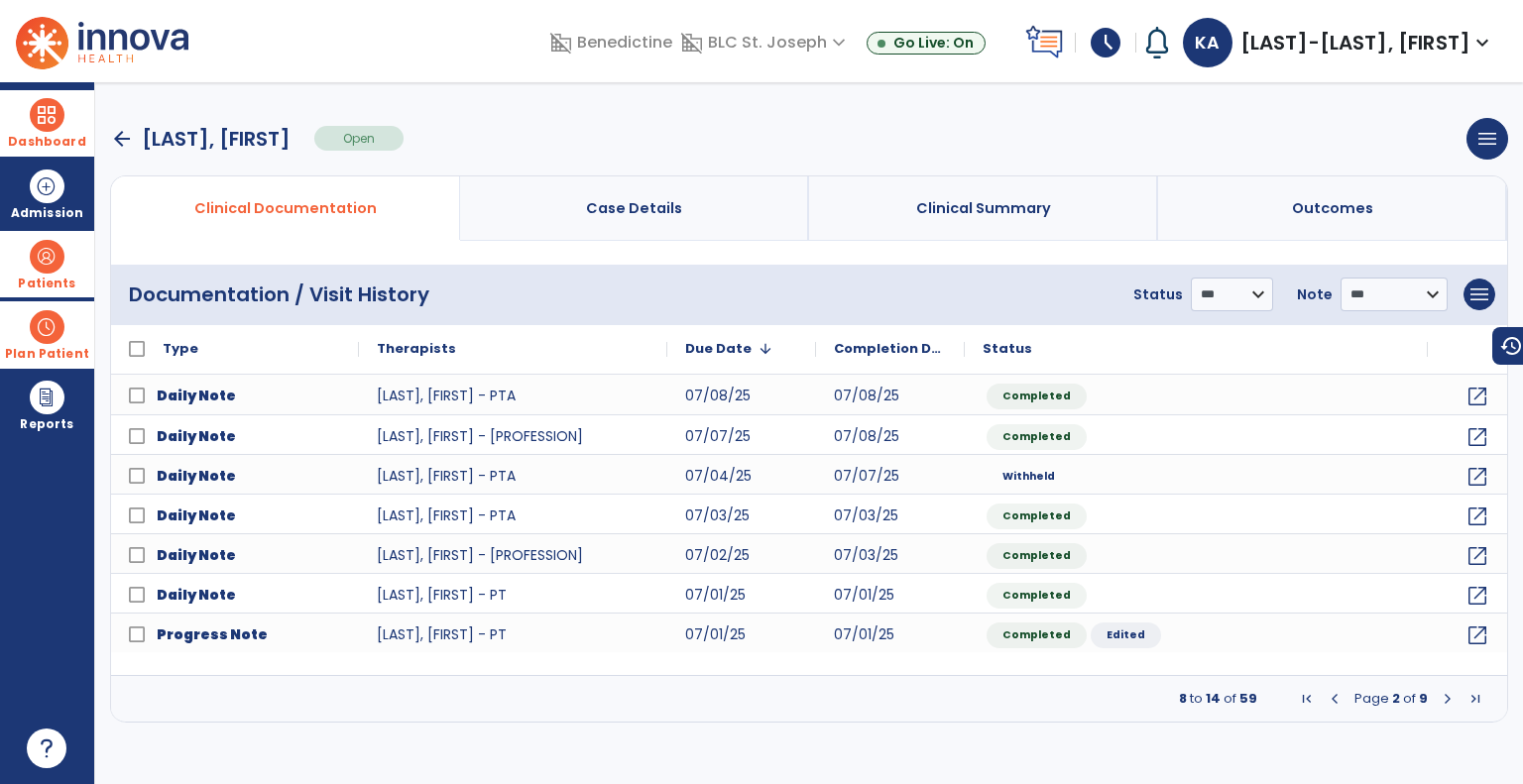 click at bounding box center (1448, 699) 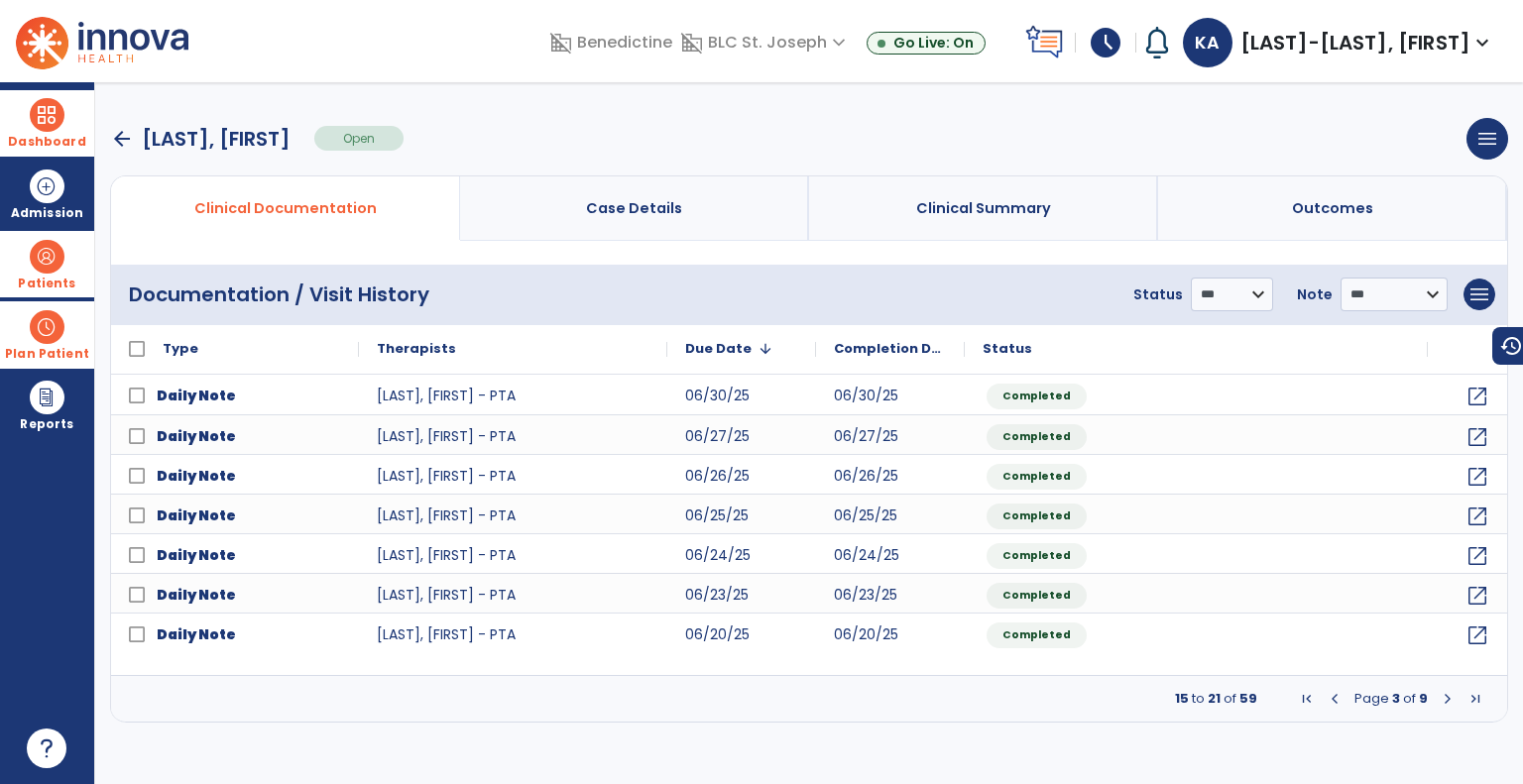 click at bounding box center (1448, 699) 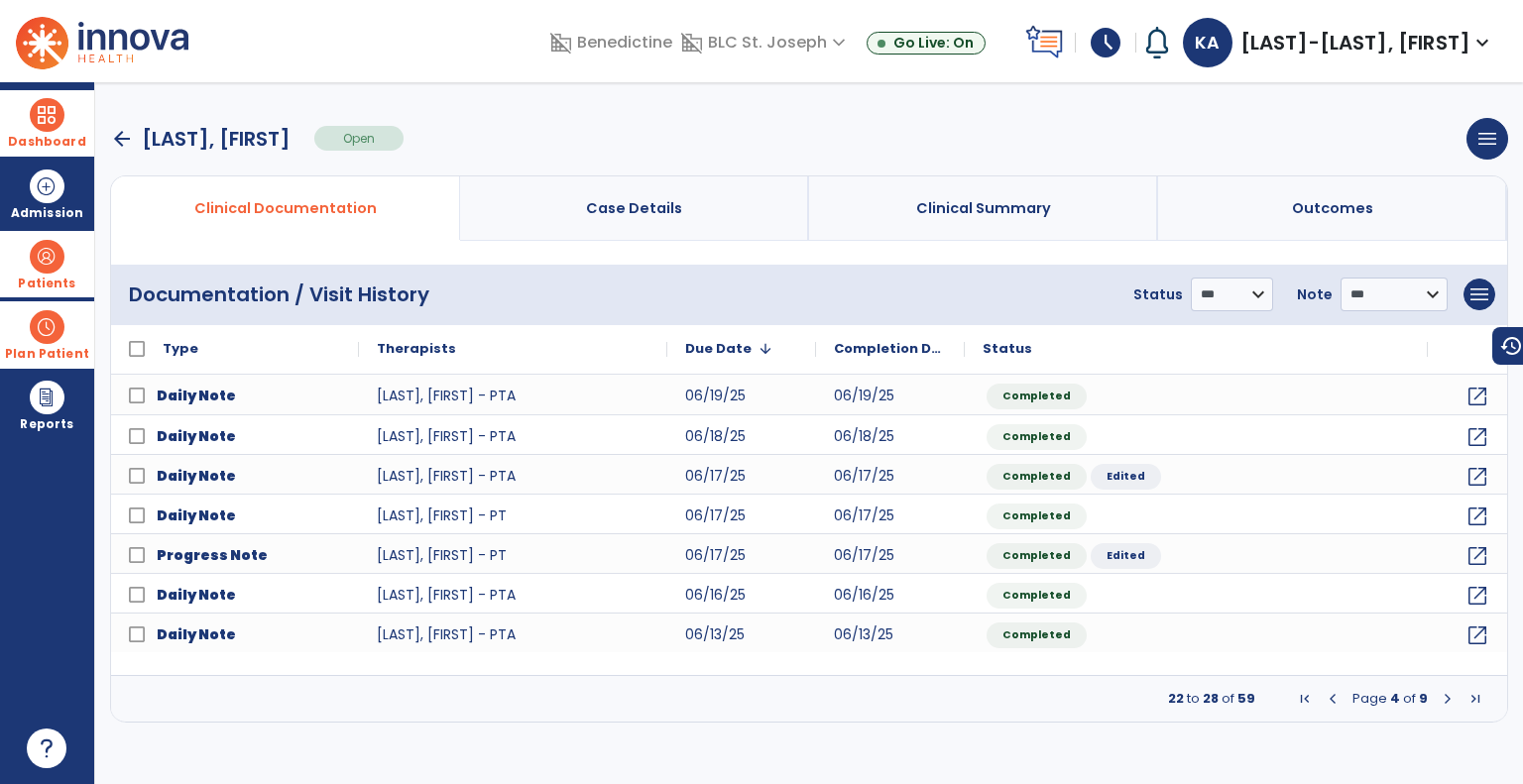 click at bounding box center (1448, 699) 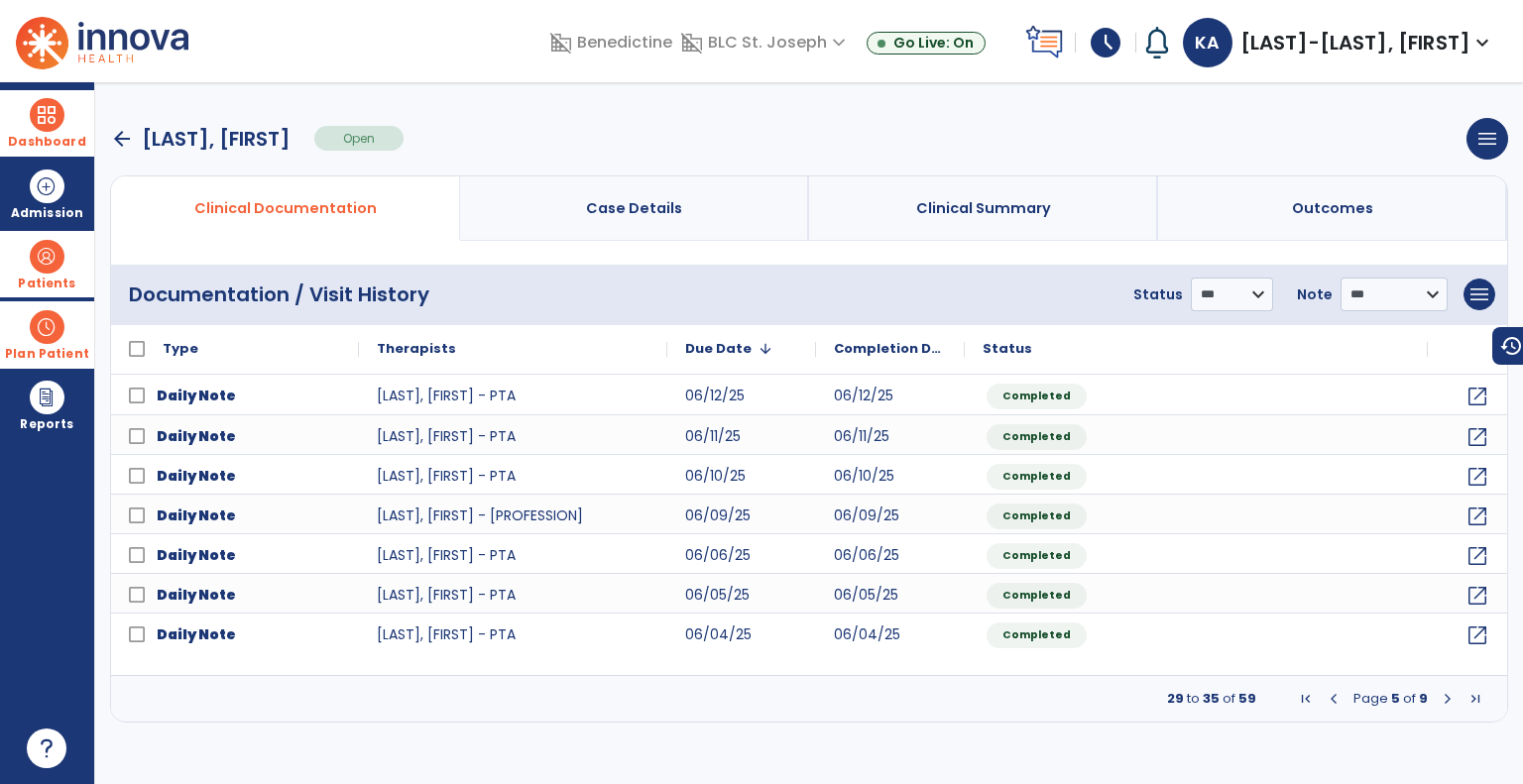 click at bounding box center (1448, 699) 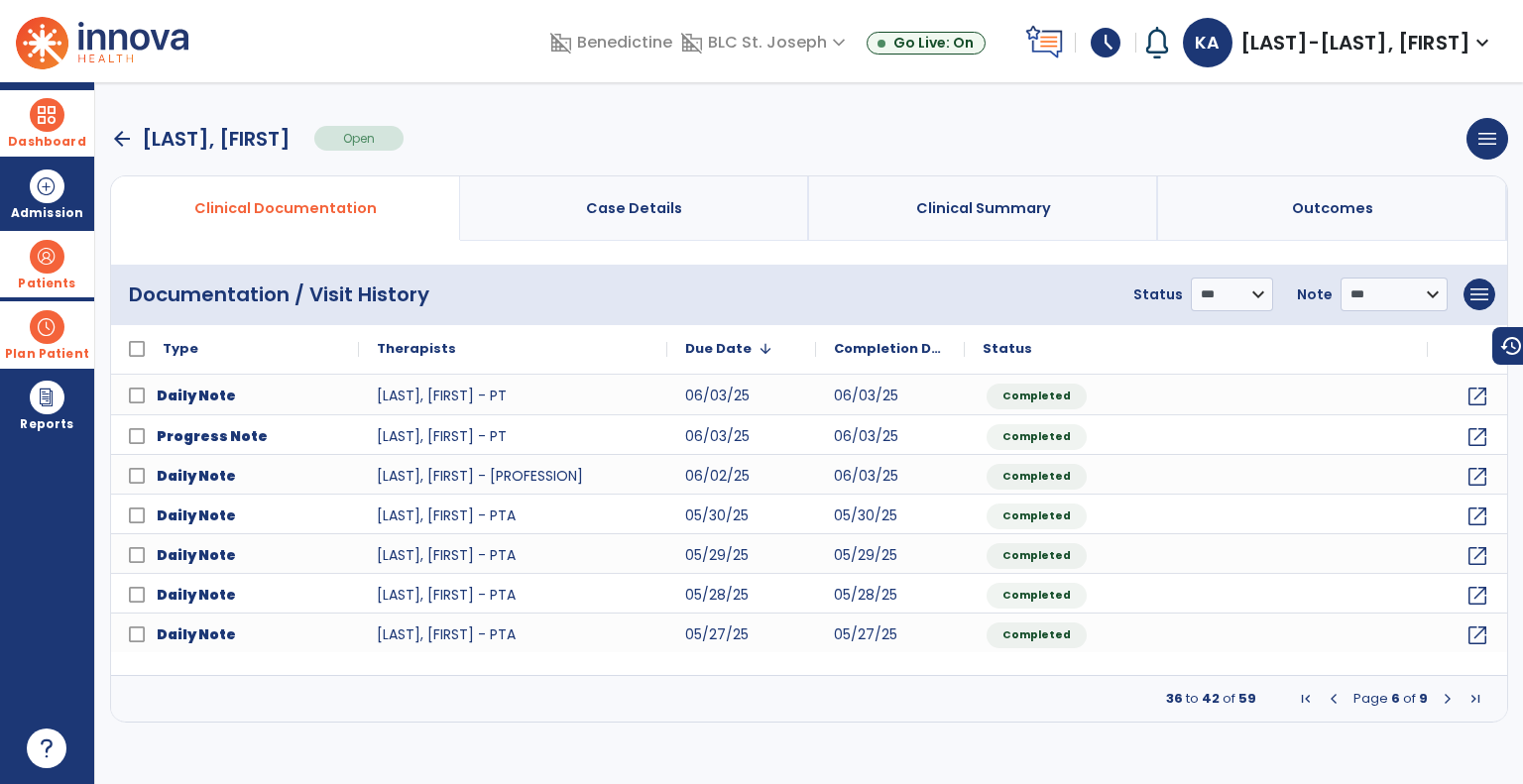 click at bounding box center (1448, 699) 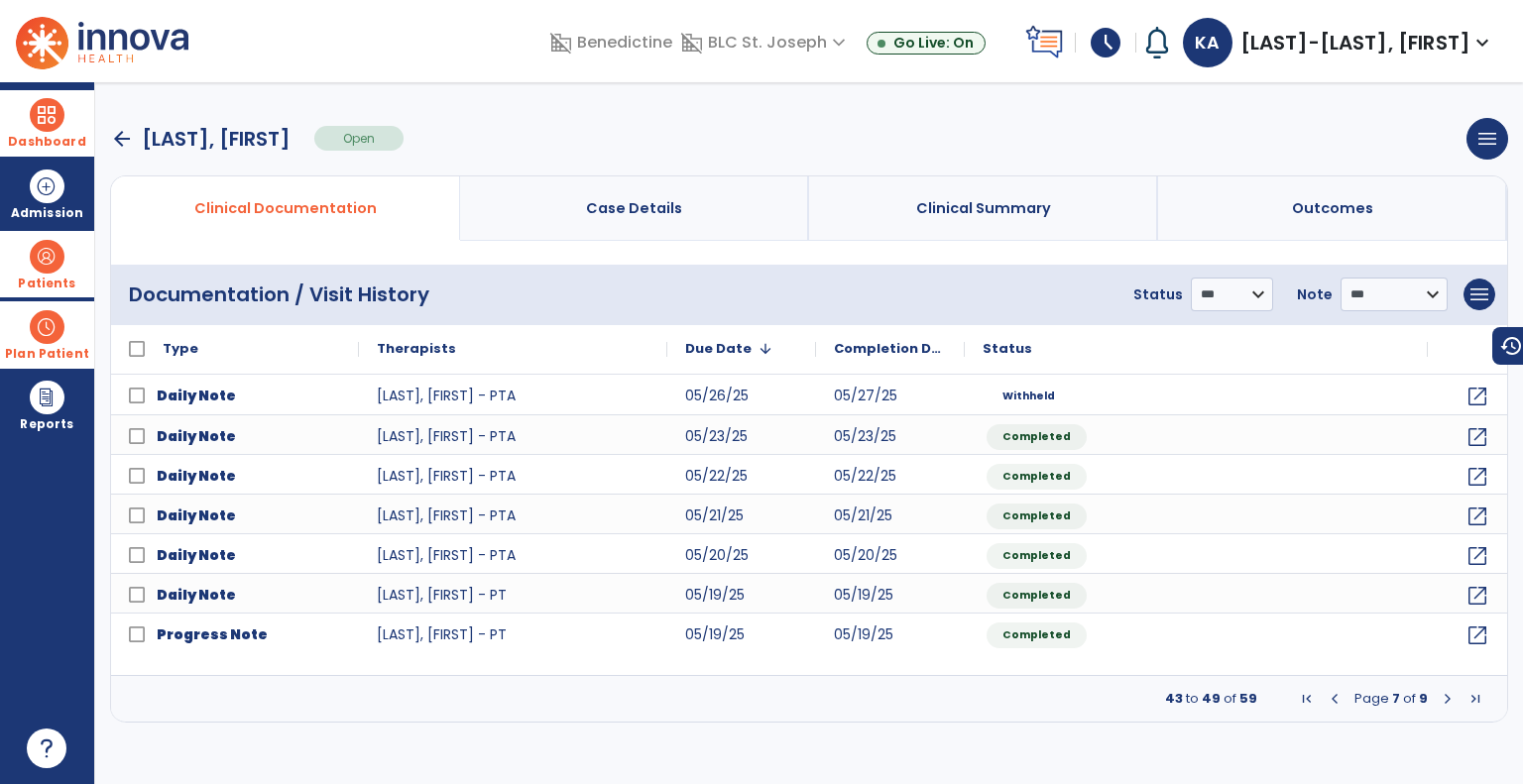 click at bounding box center [1448, 699] 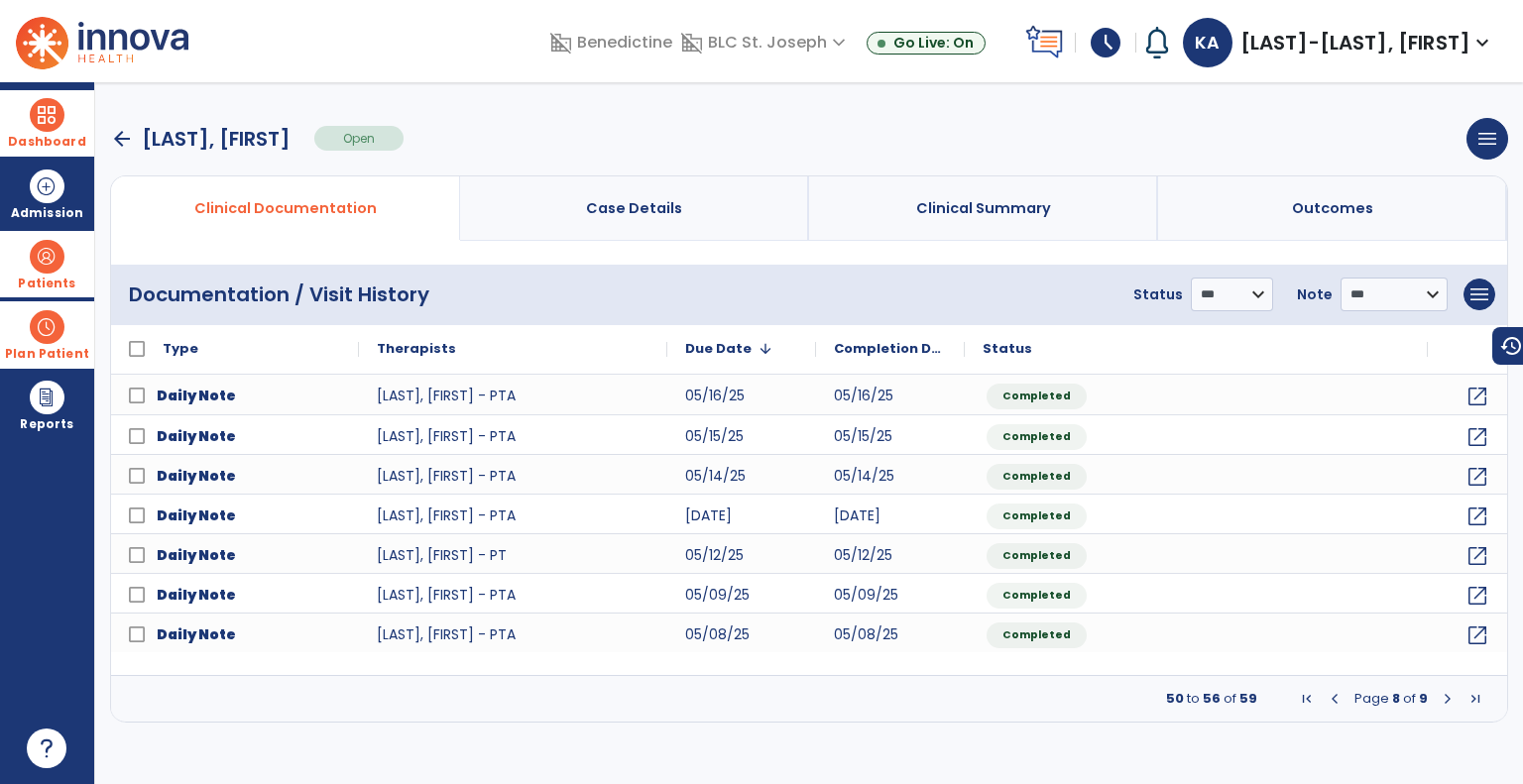 click at bounding box center (1448, 699) 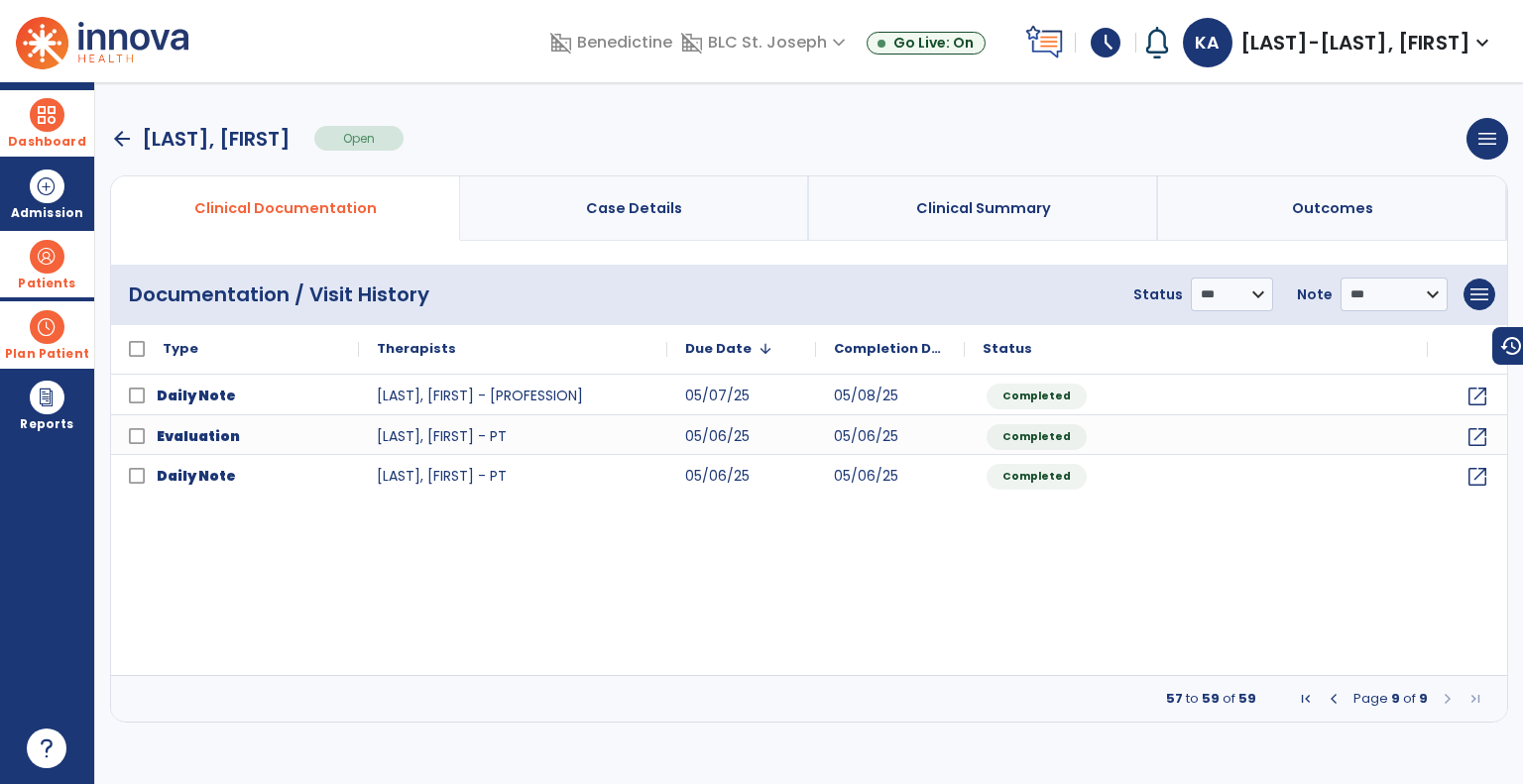 click on "arrow_back" at bounding box center (122, 139) 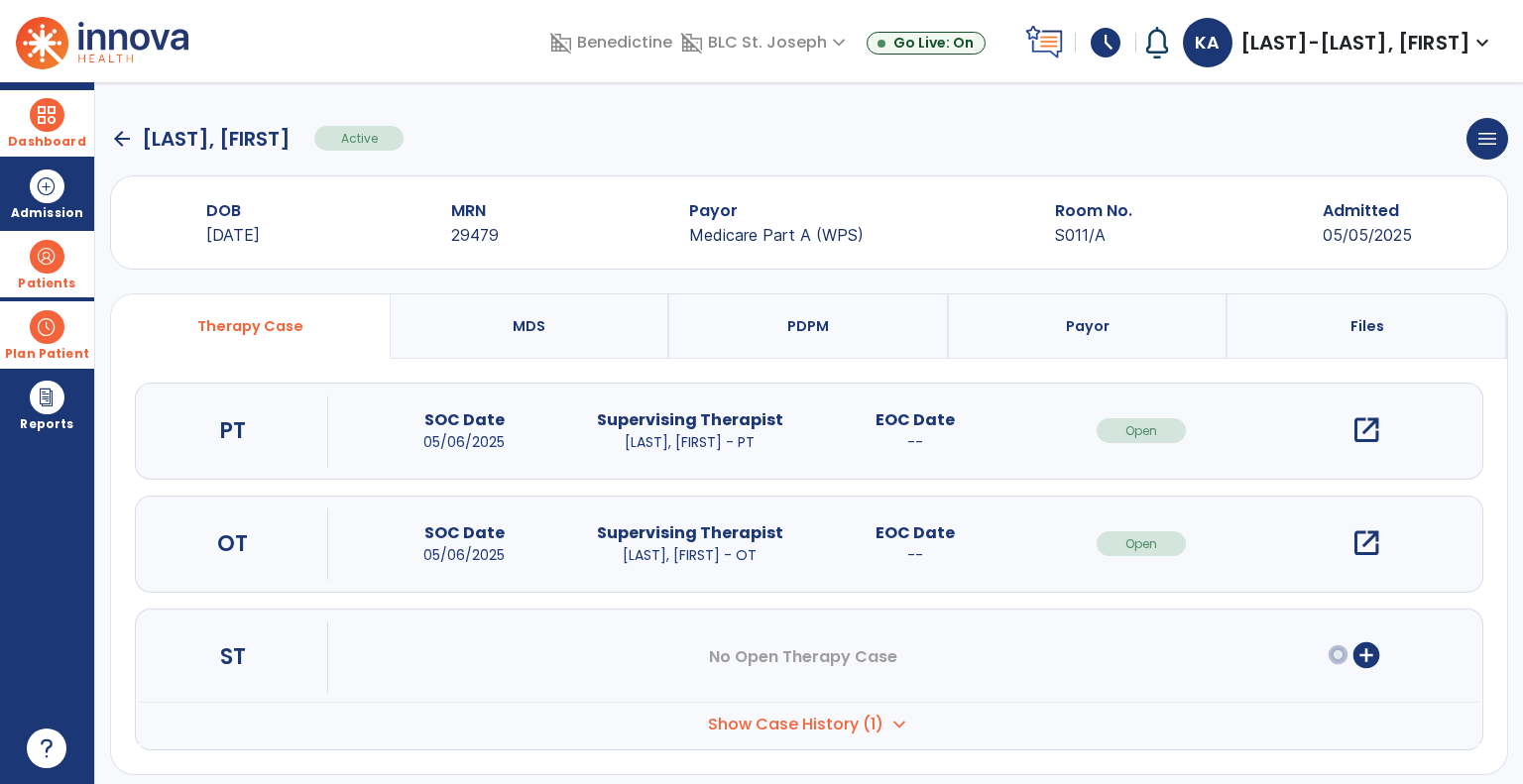 click on "arrow_back" 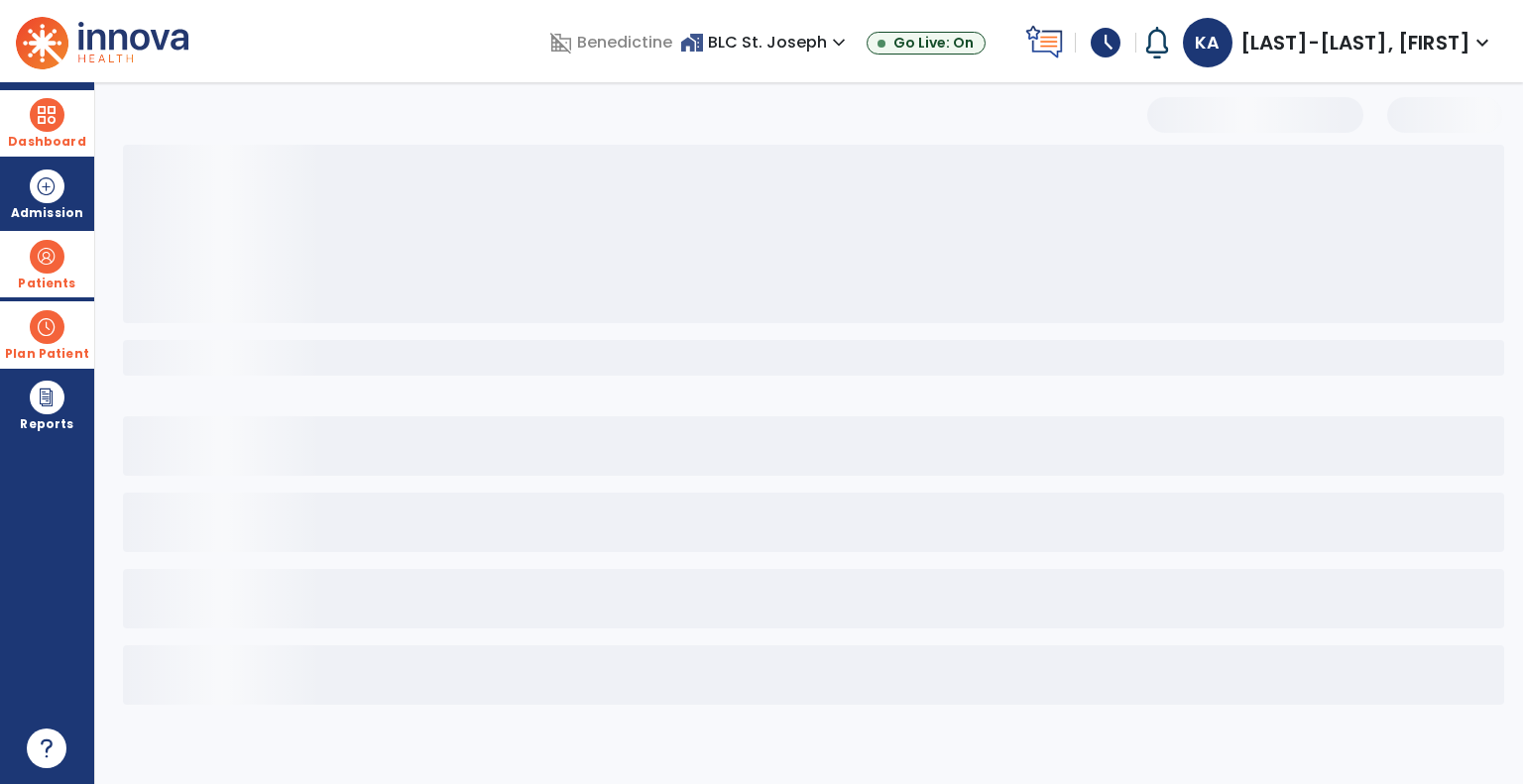 select on "***" 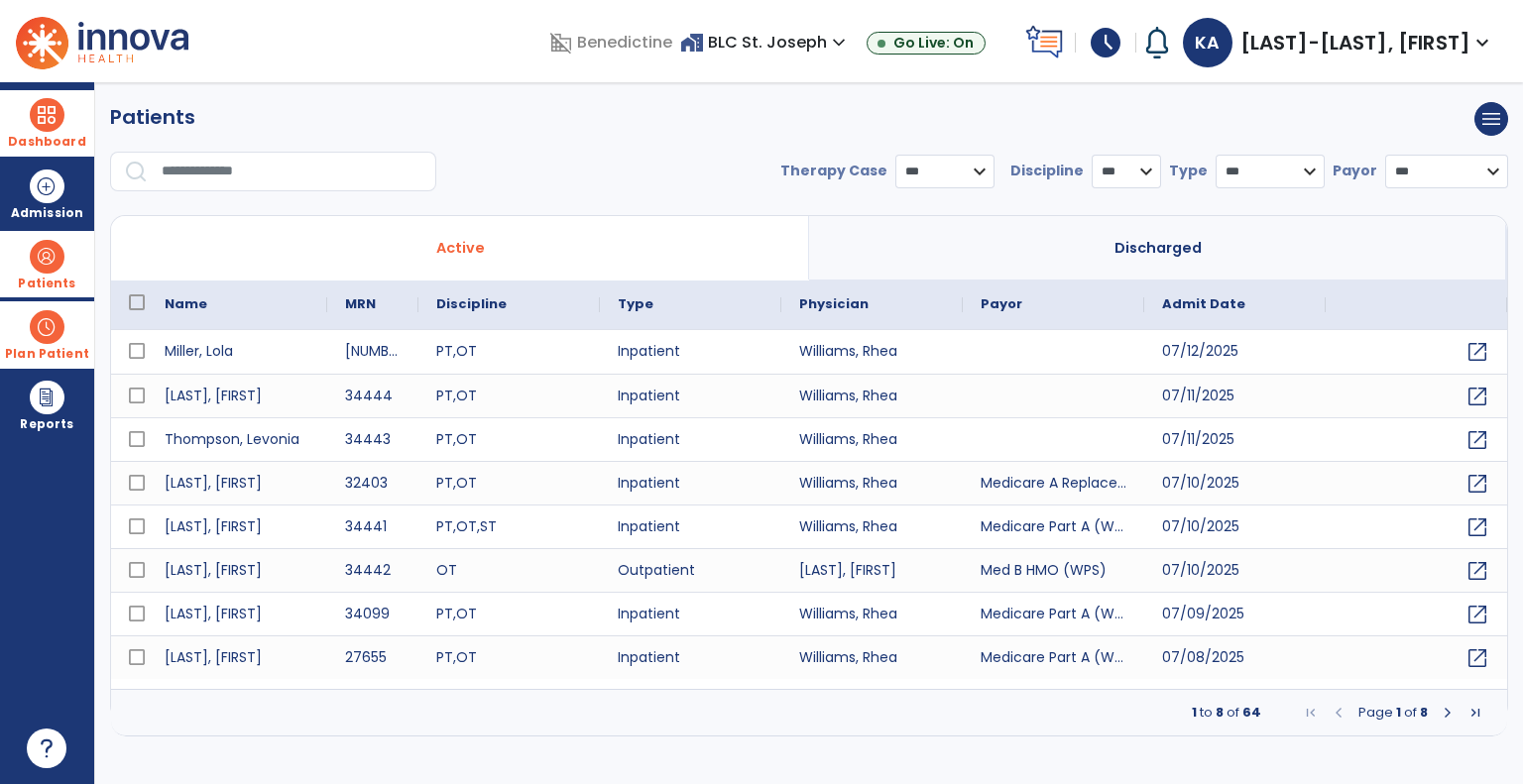 click at bounding box center (1448, 713) 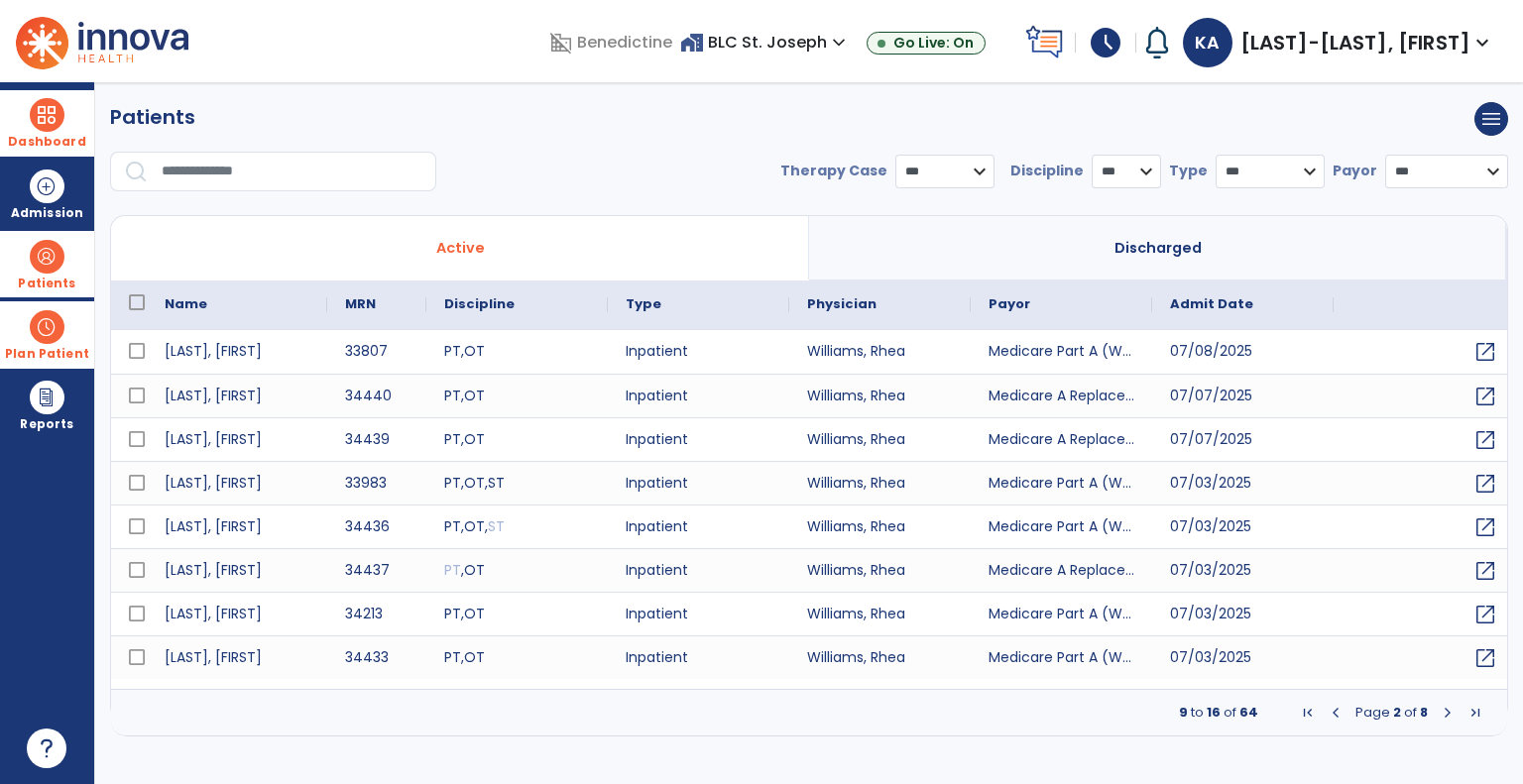 click at bounding box center (1448, 713) 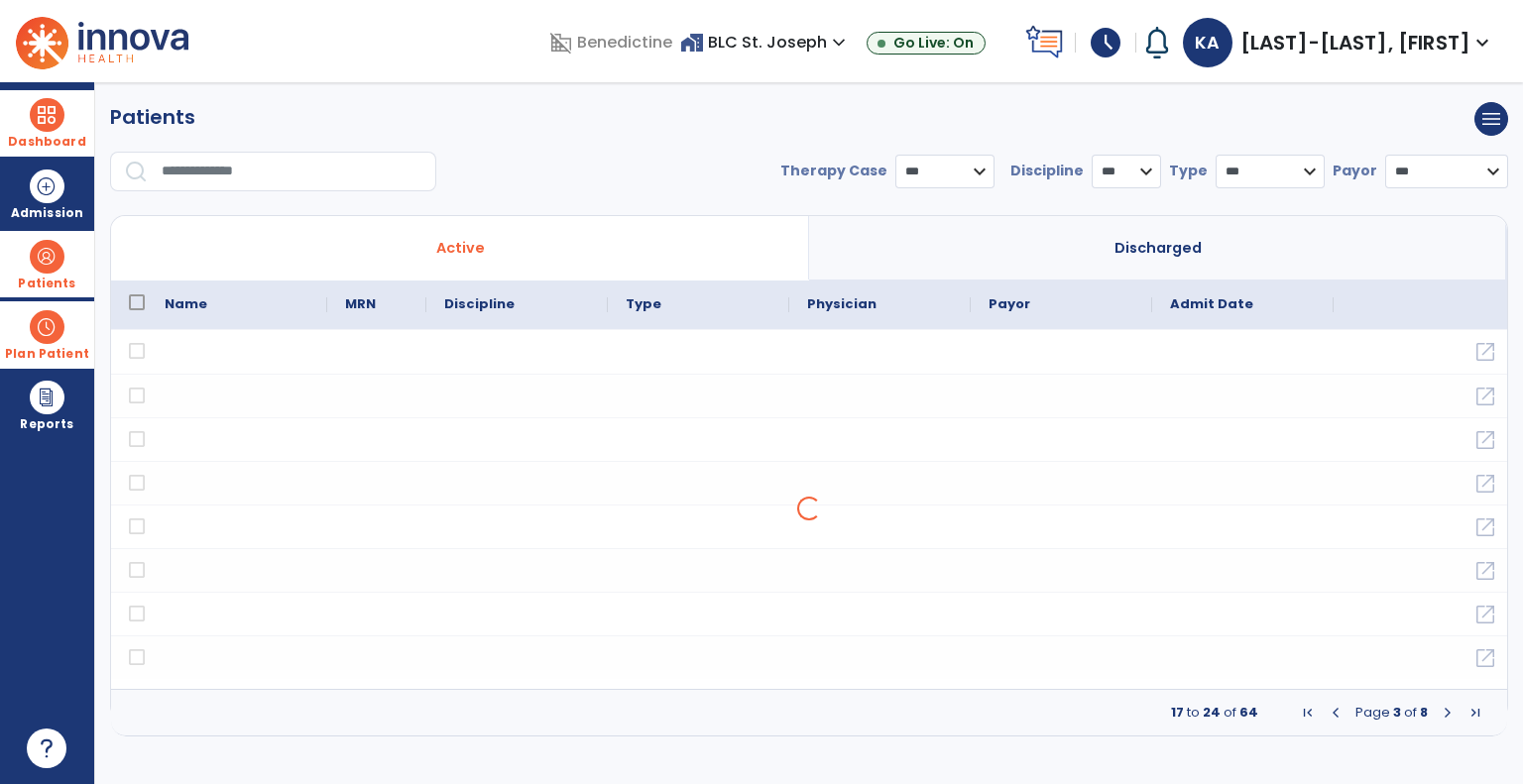 click on "MRN
Payor
Name
17" at bounding box center [809, 508] 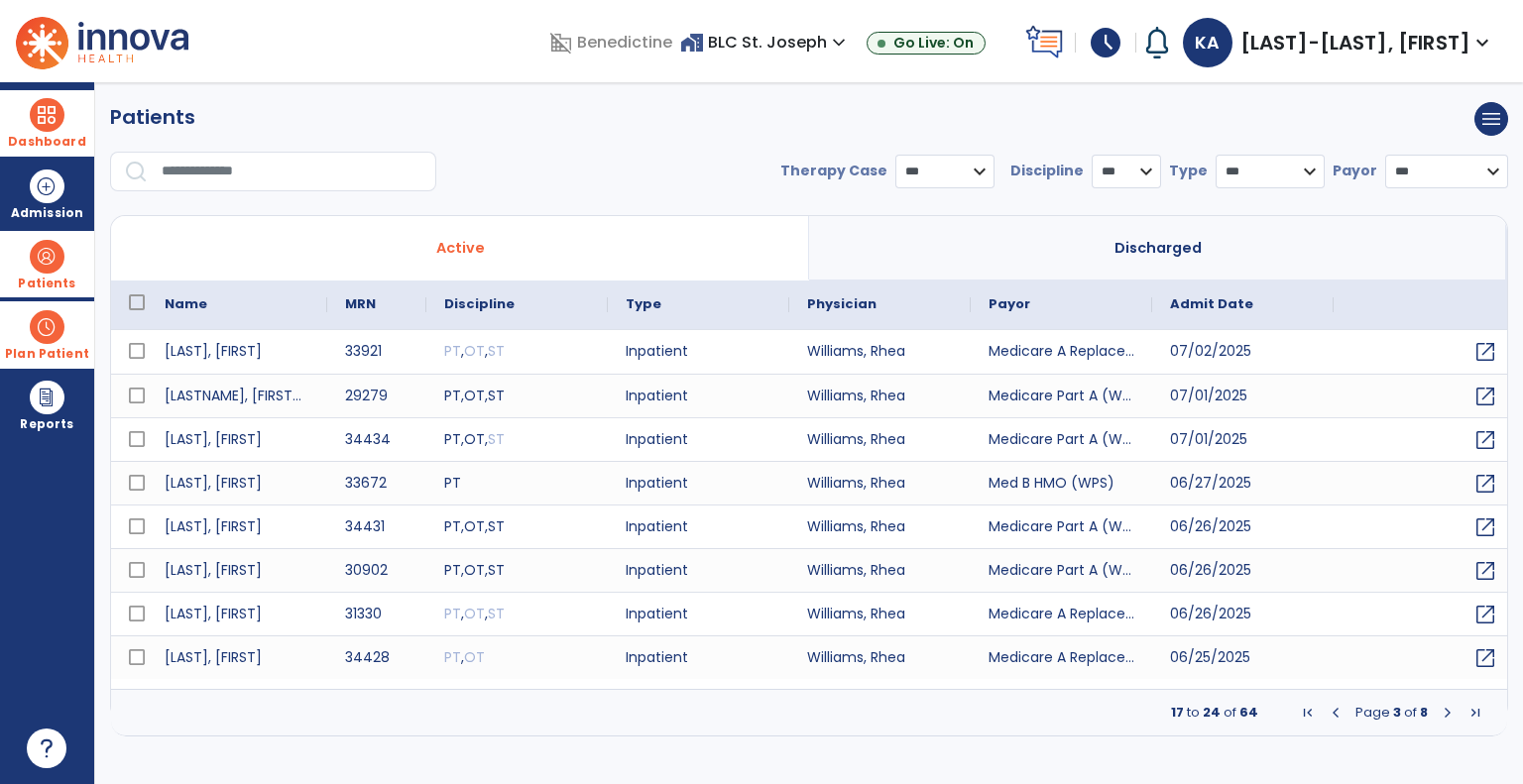 click at bounding box center [1448, 713] 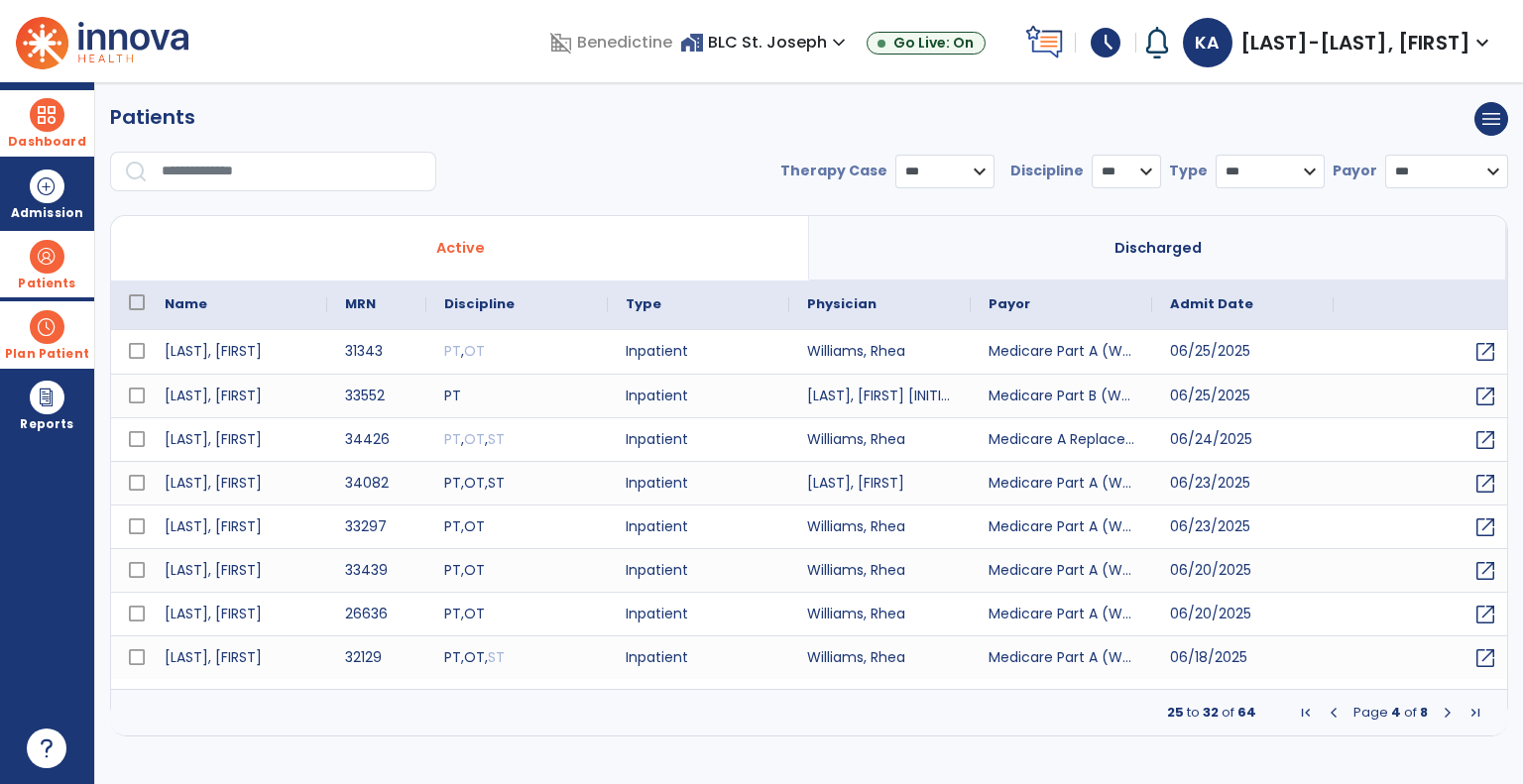 click at bounding box center [1448, 713] 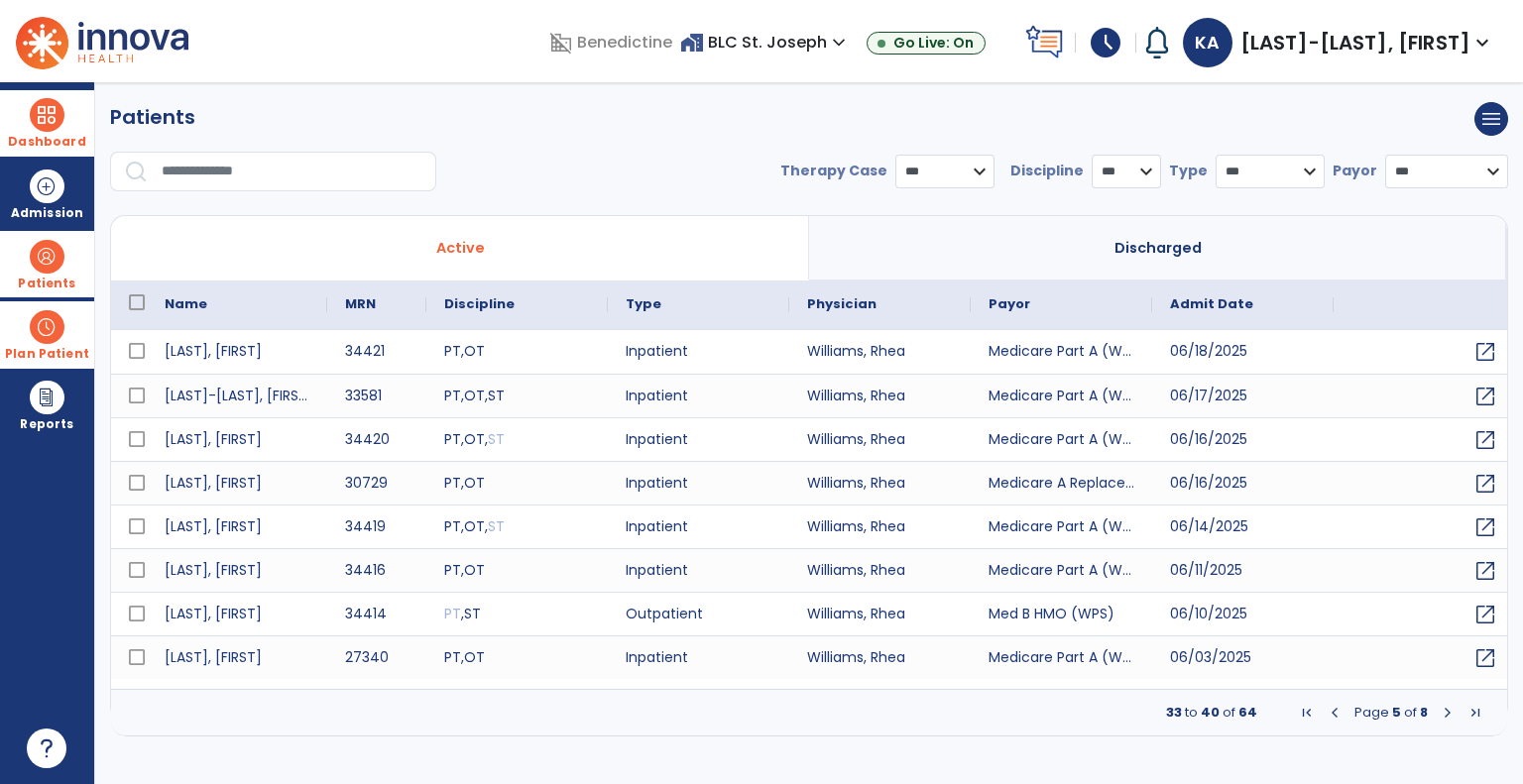click at bounding box center [1448, 713] 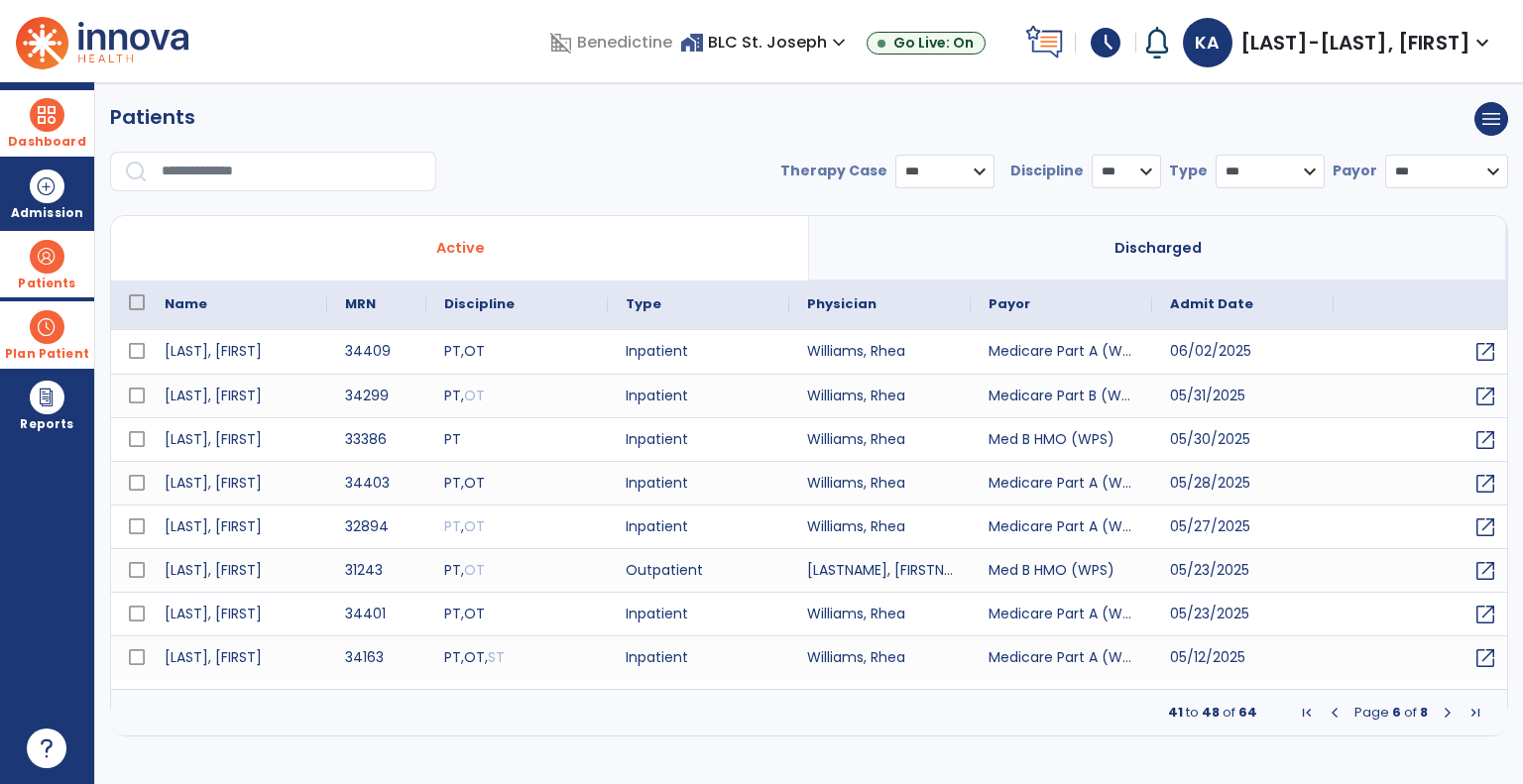 click at bounding box center (1448, 713) 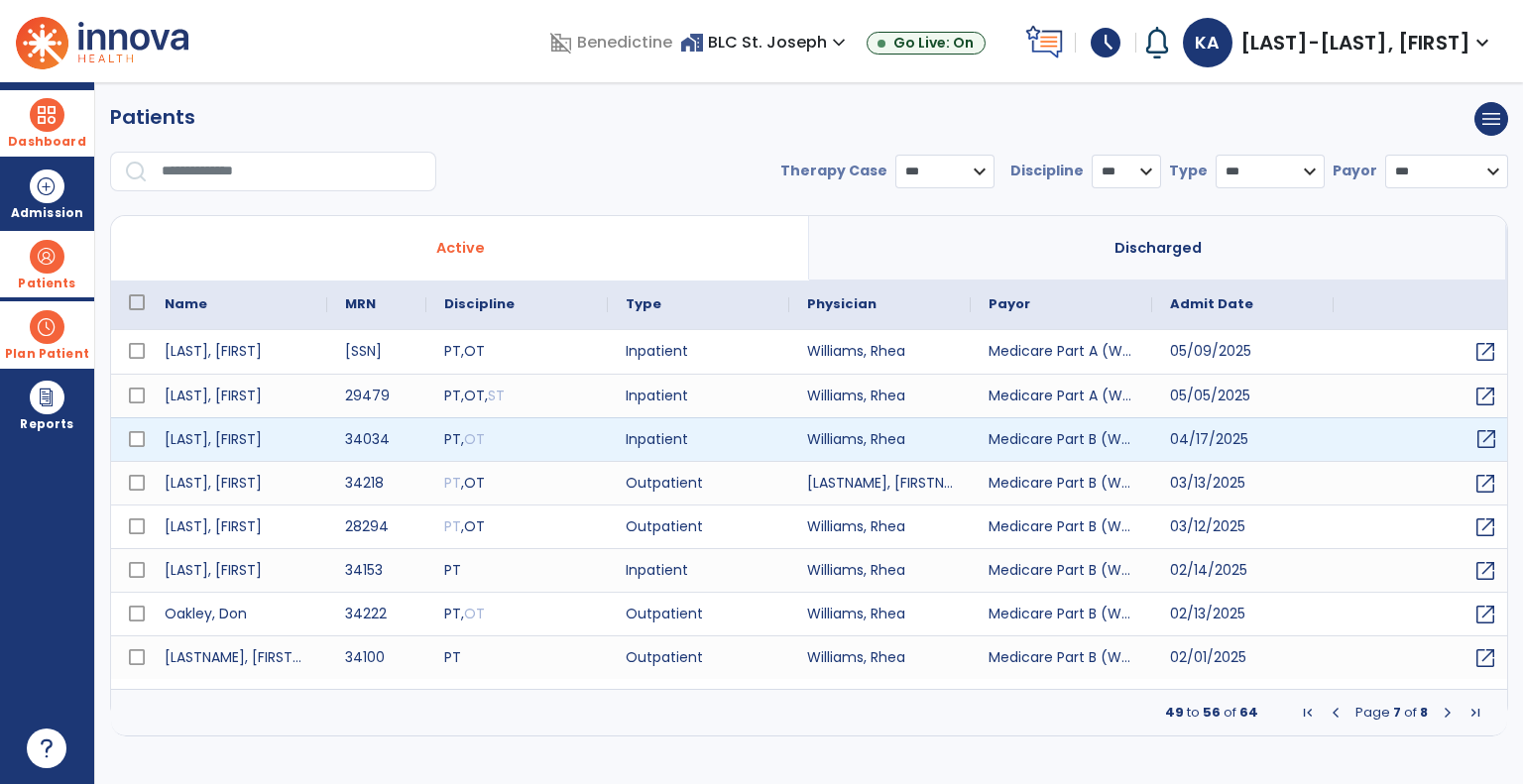 click on "open_in_new" at bounding box center (1486, 439) 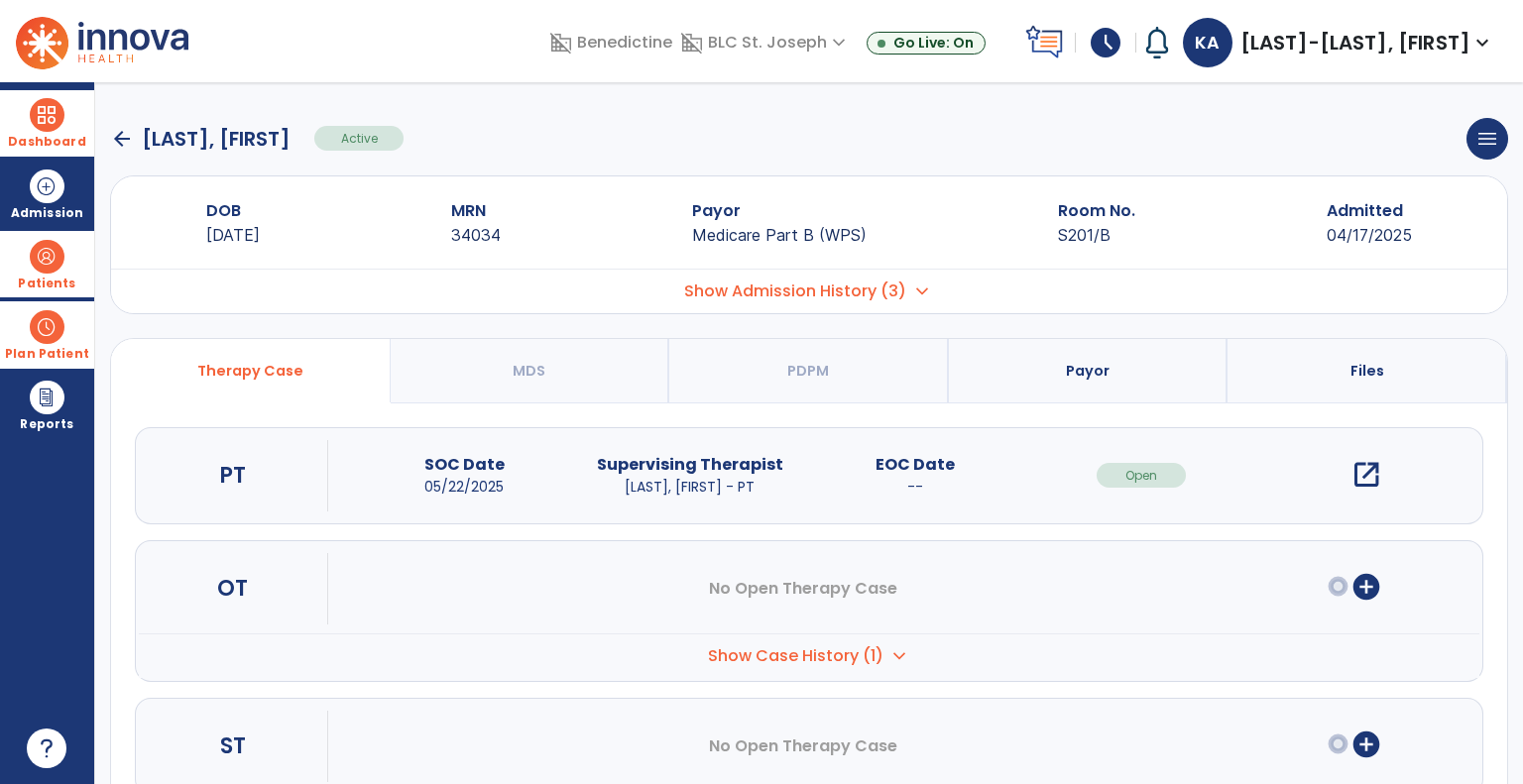 click on "open_in_new" at bounding box center [1366, 475] 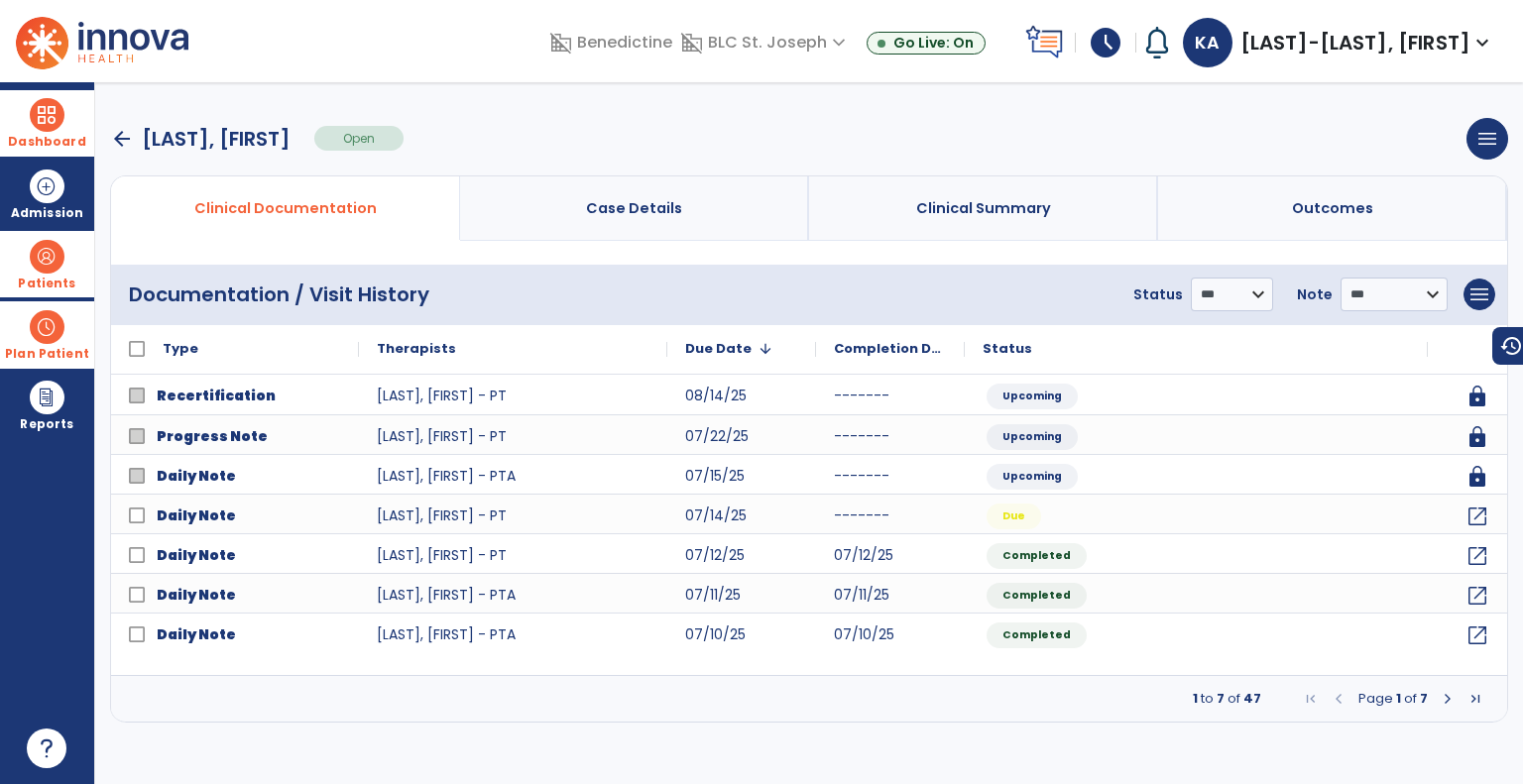 click at bounding box center (1448, 699) 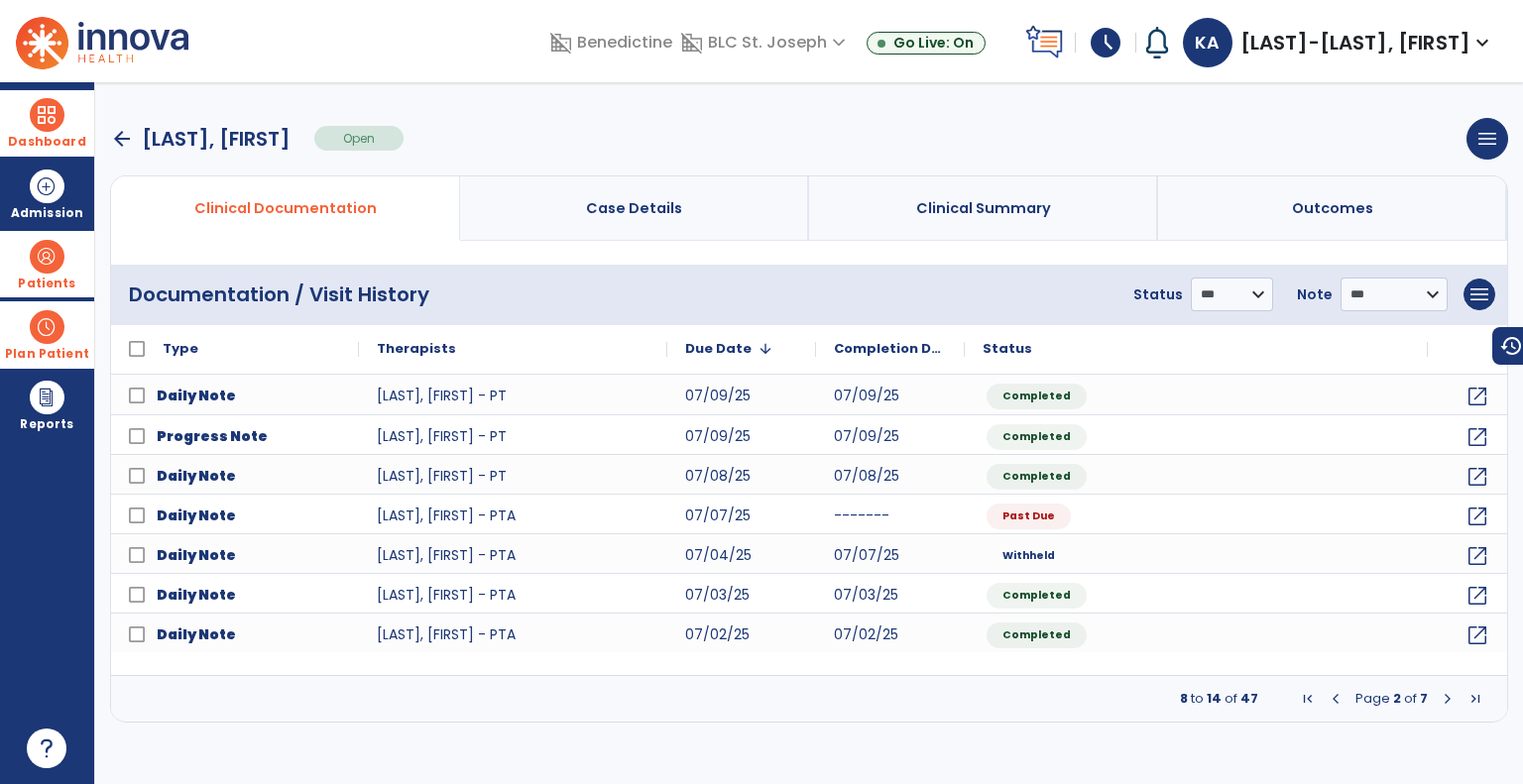 click at bounding box center [1448, 699] 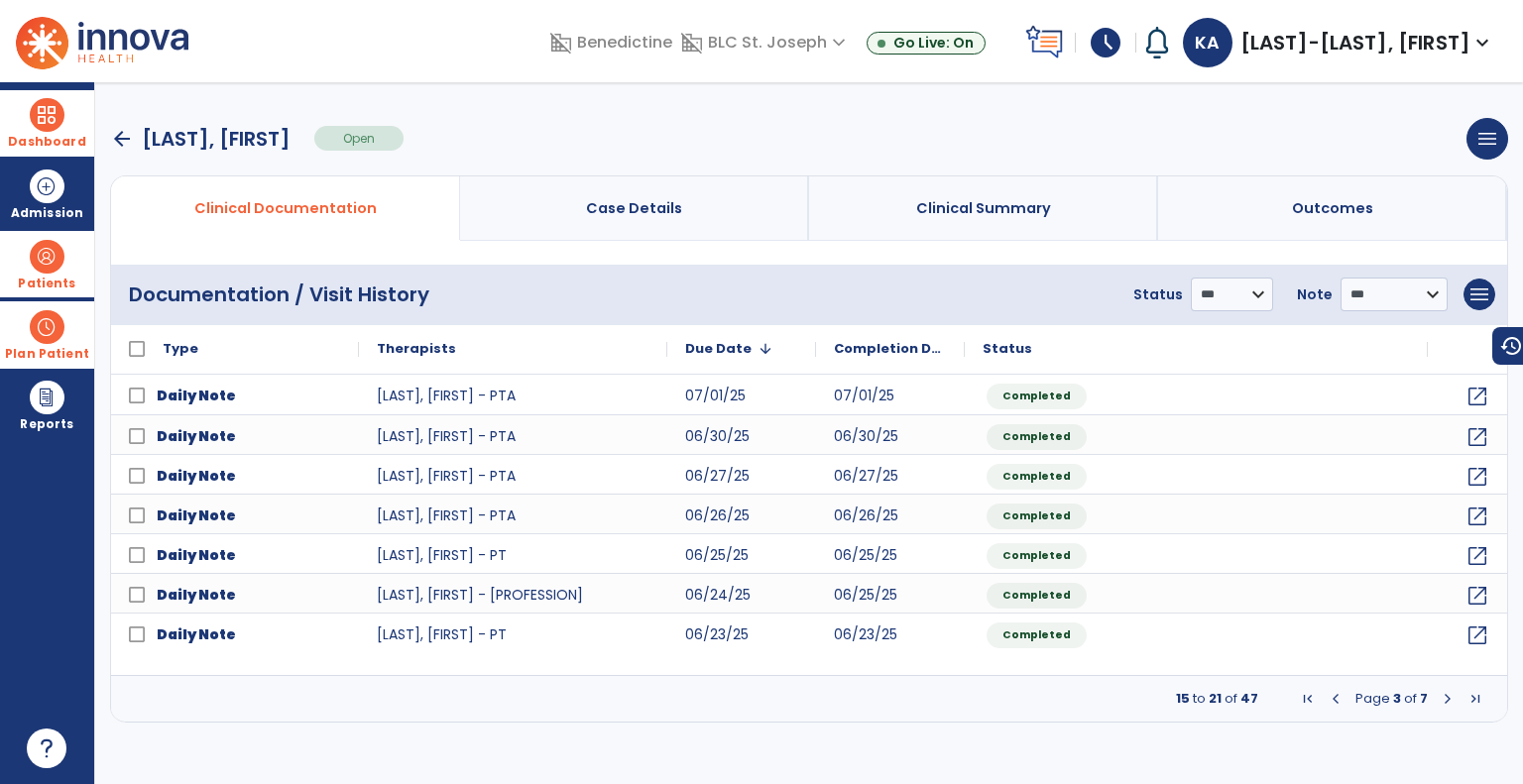 click at bounding box center (1448, 699) 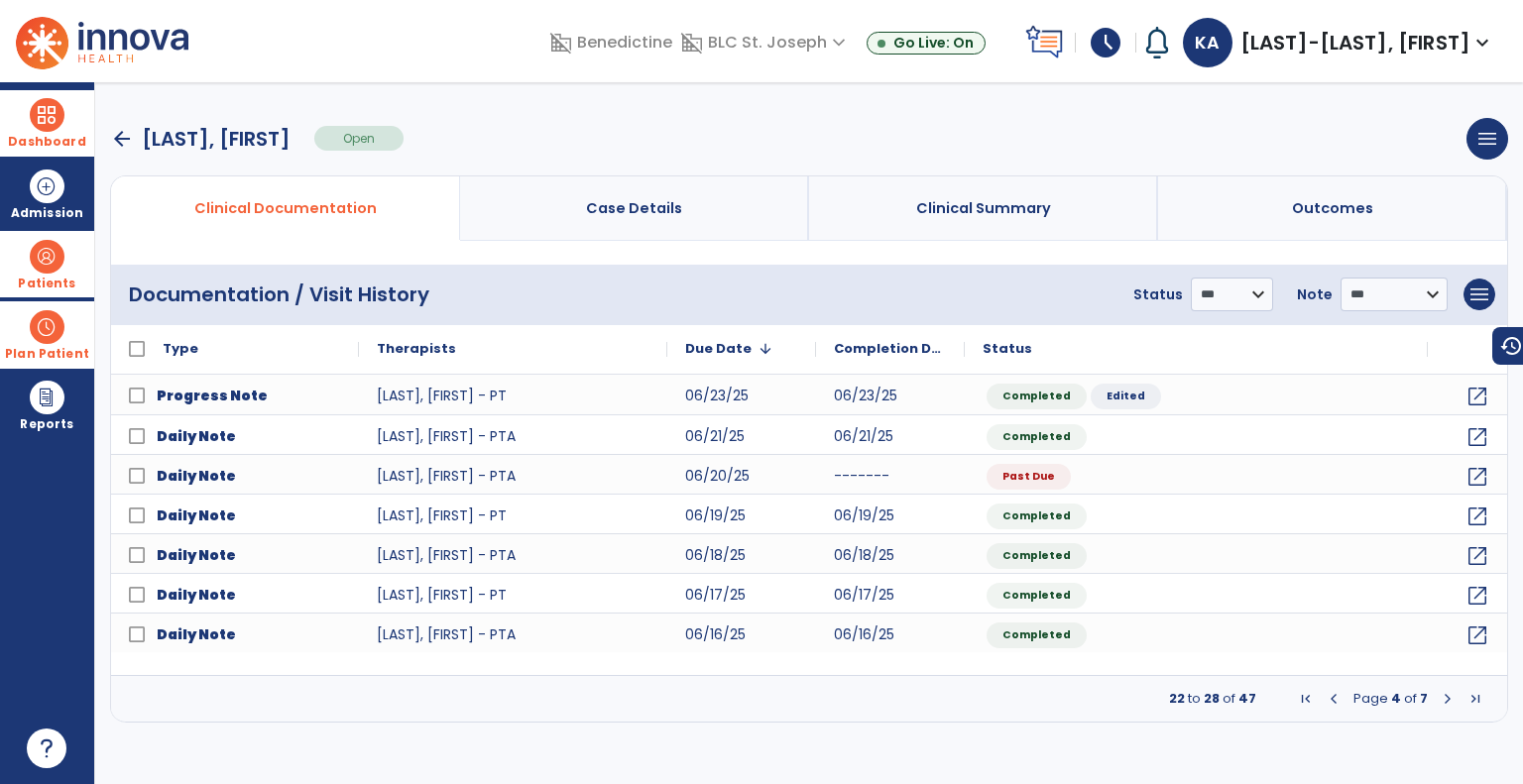 click at bounding box center (1448, 699) 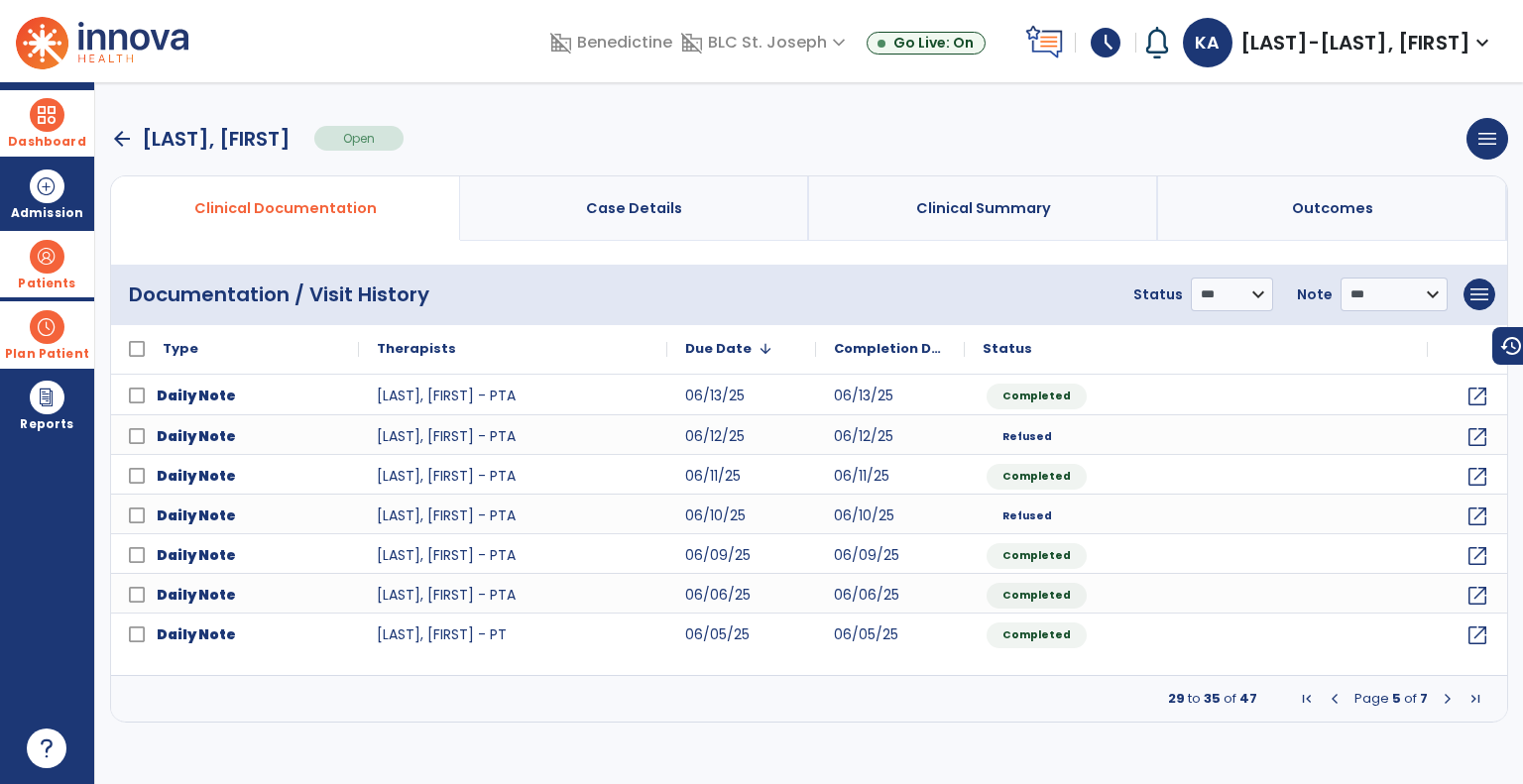 click at bounding box center (1448, 699) 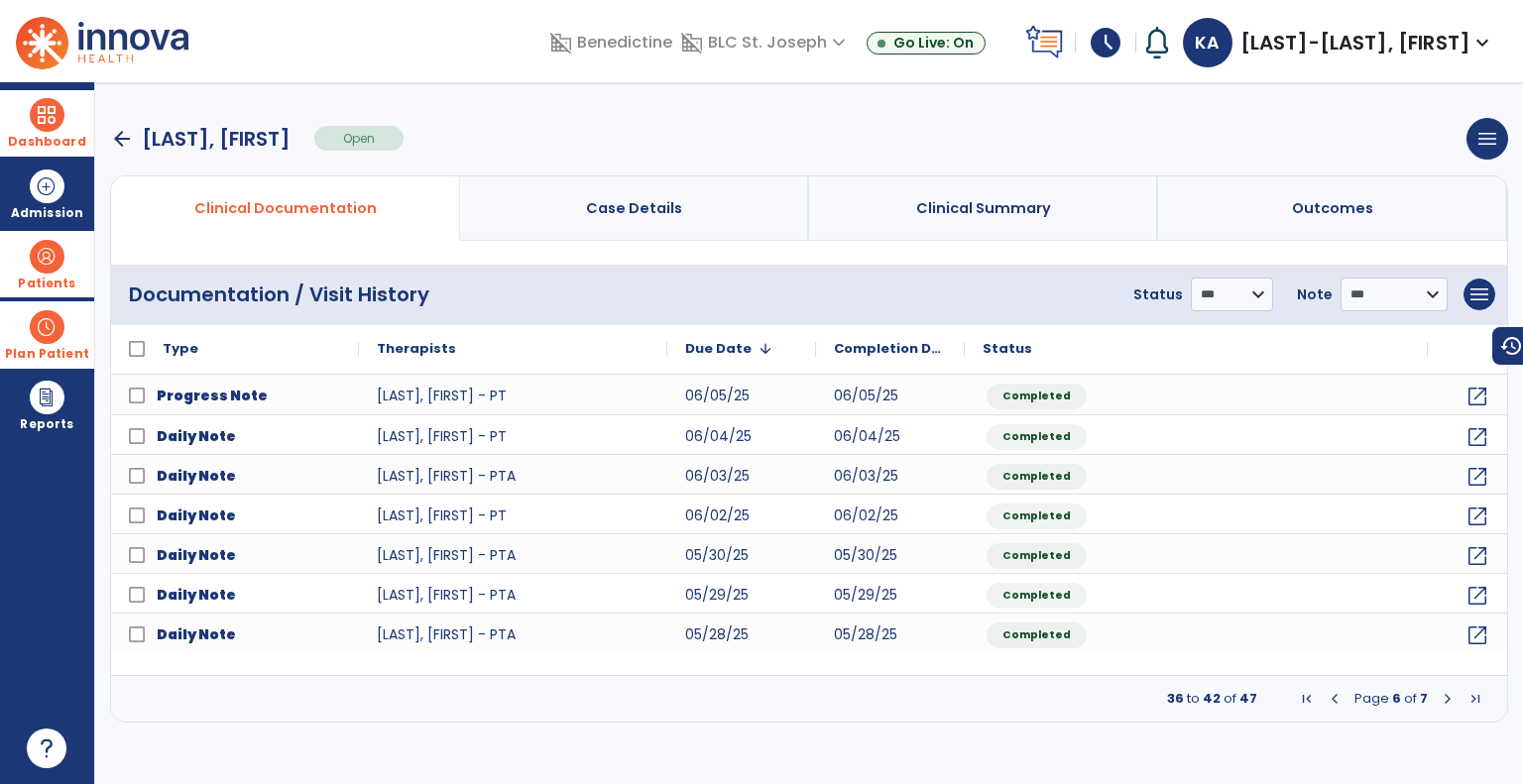 click at bounding box center [1448, 699] 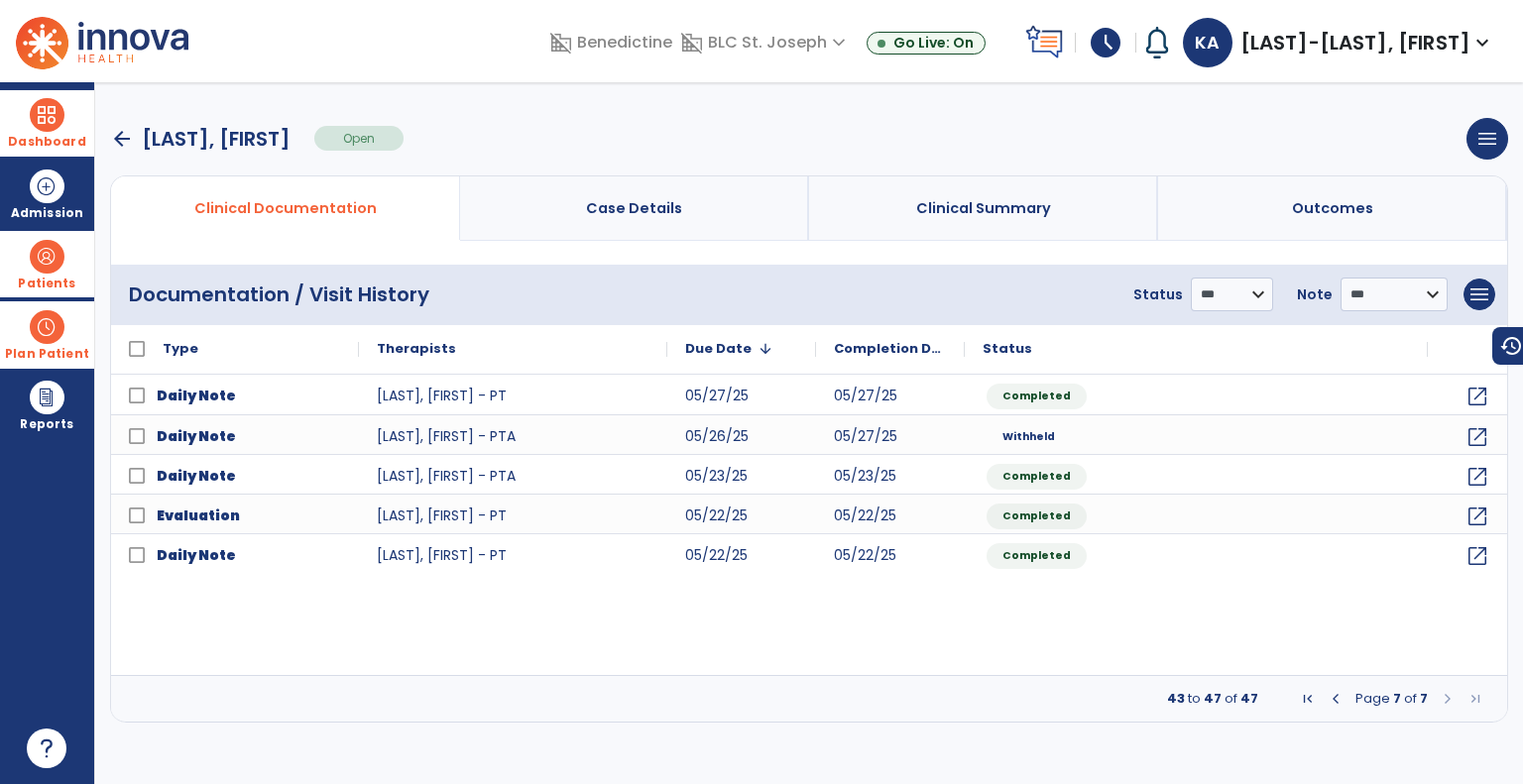 click on "arrow_back" at bounding box center [122, 139] 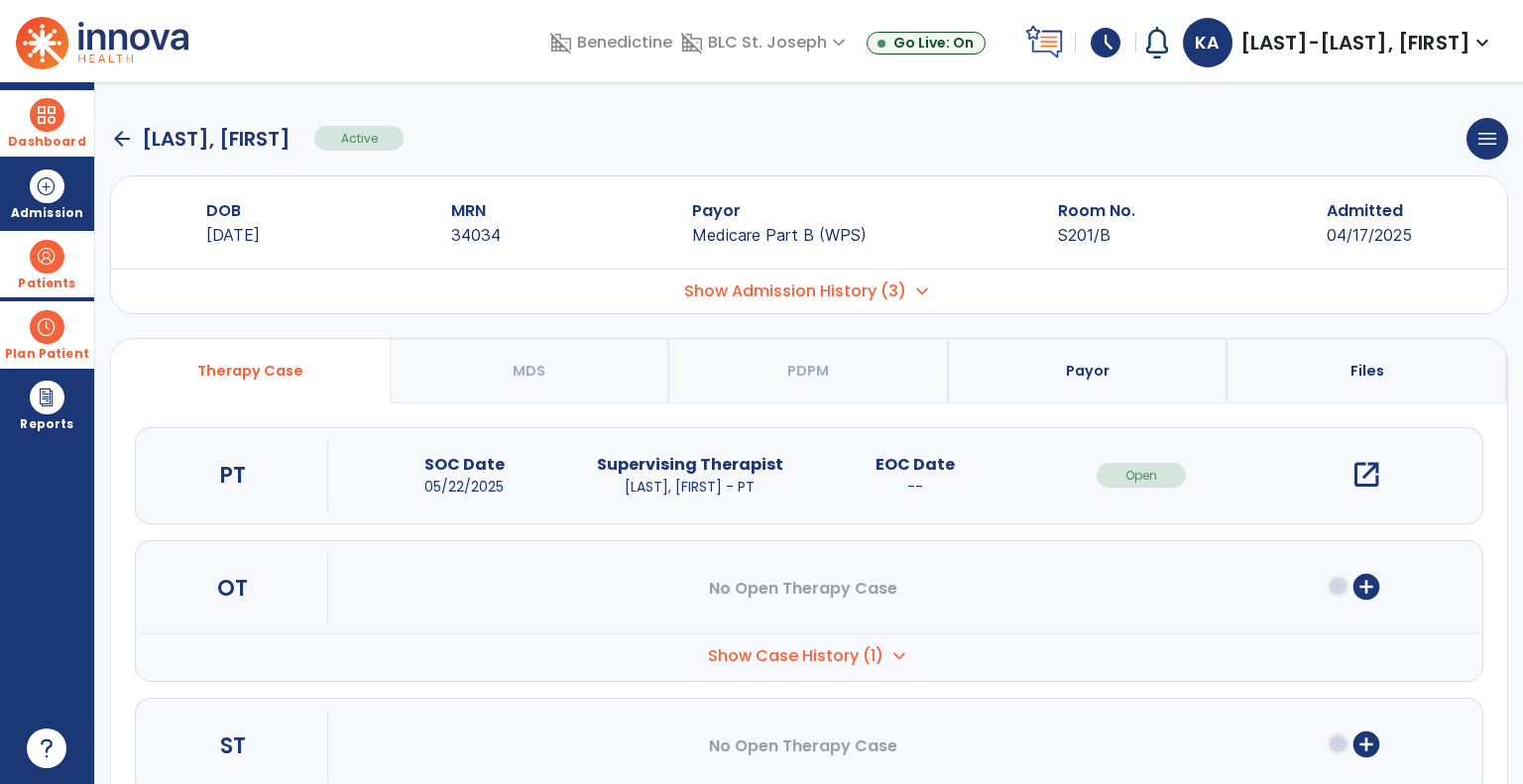 click on "arrow_back" 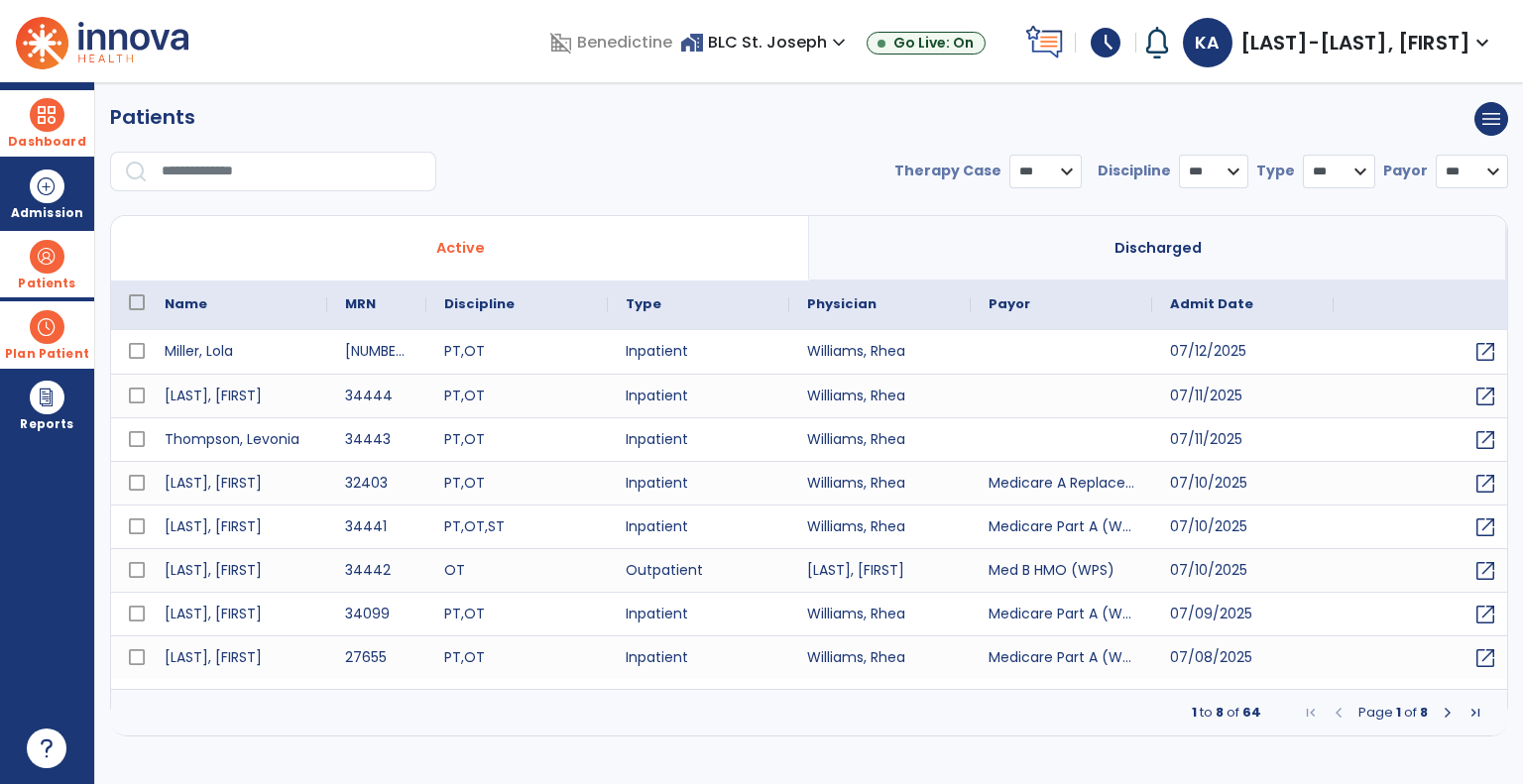 select on "***" 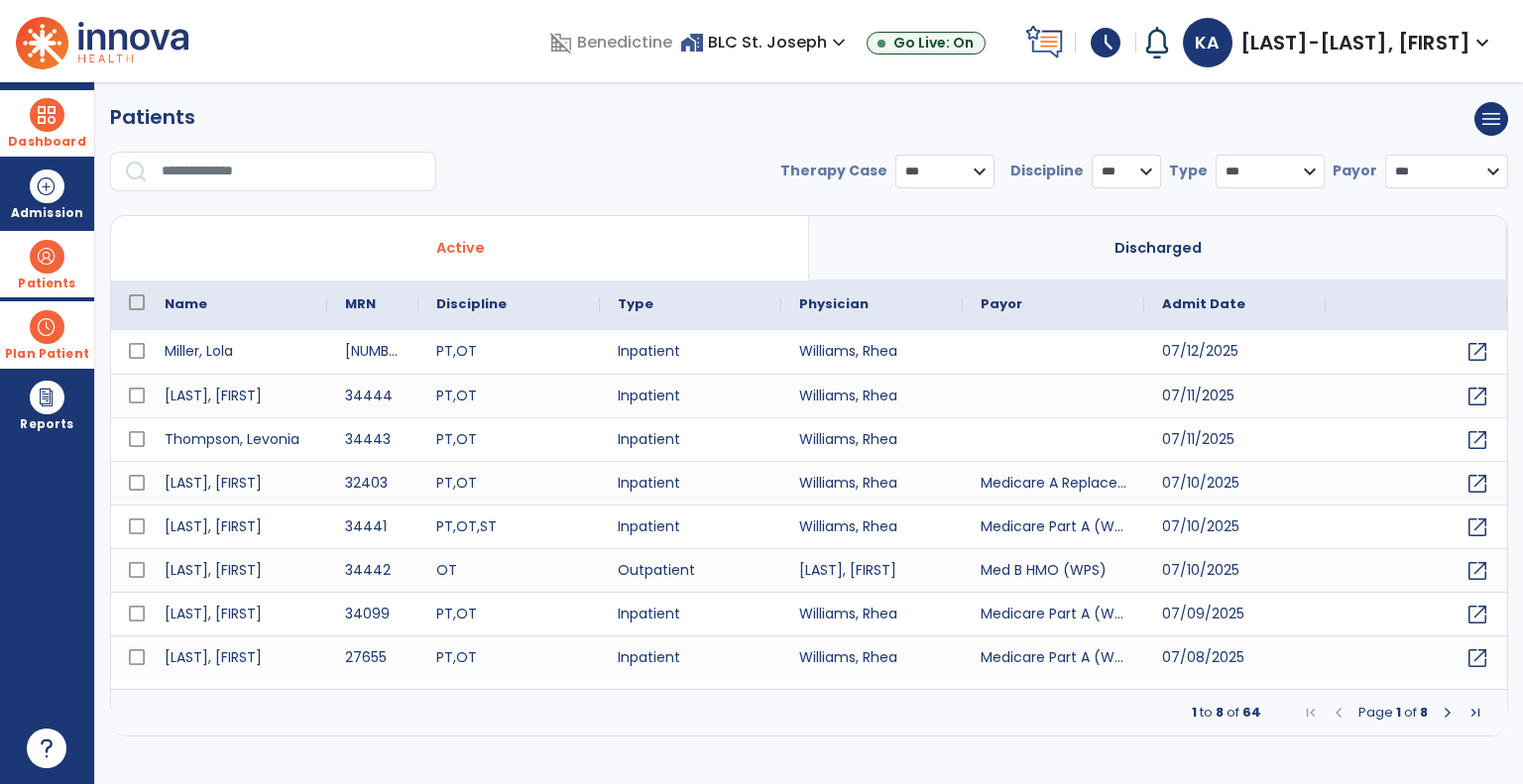 click at bounding box center [1475, 713] 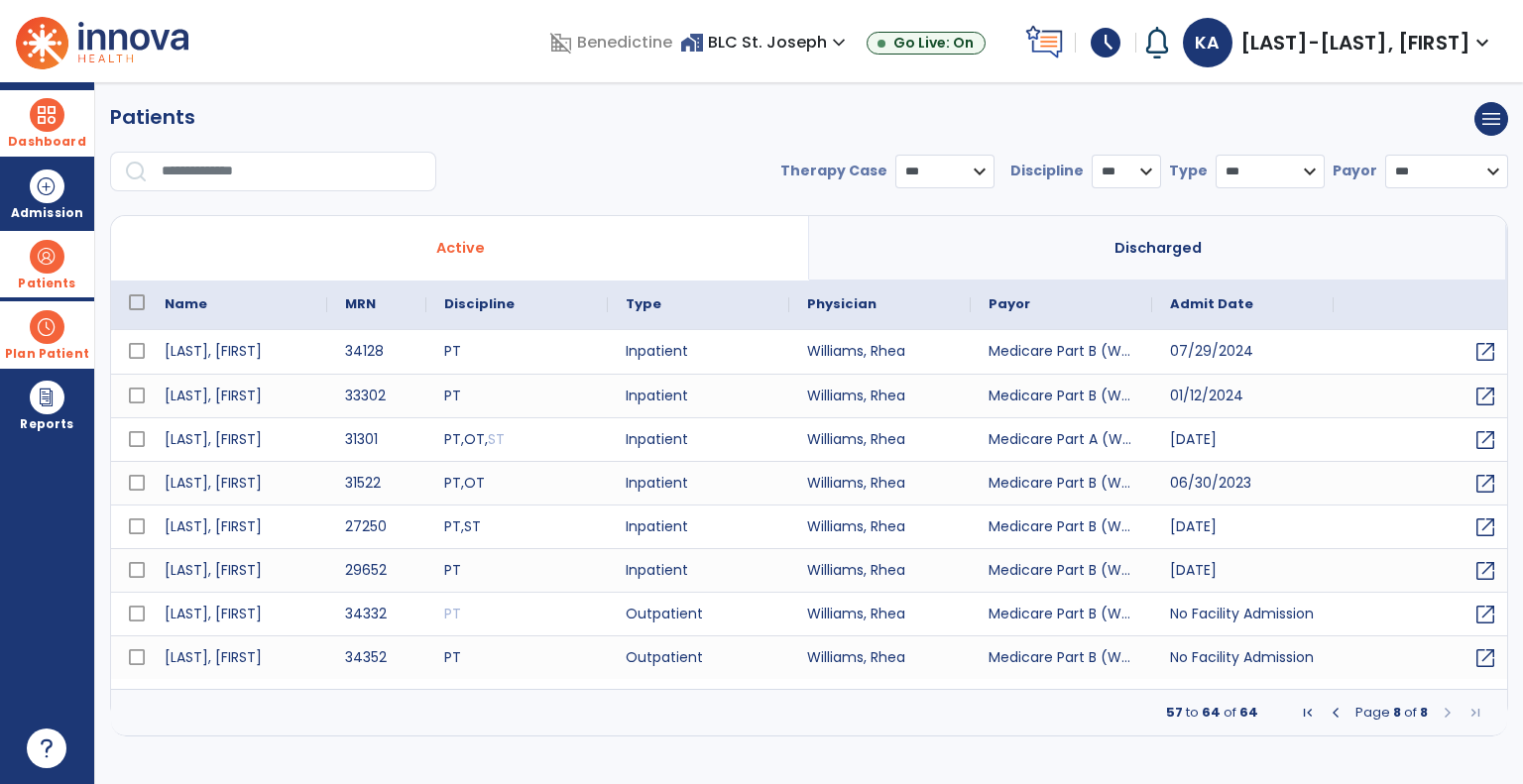 click at bounding box center (1336, 713) 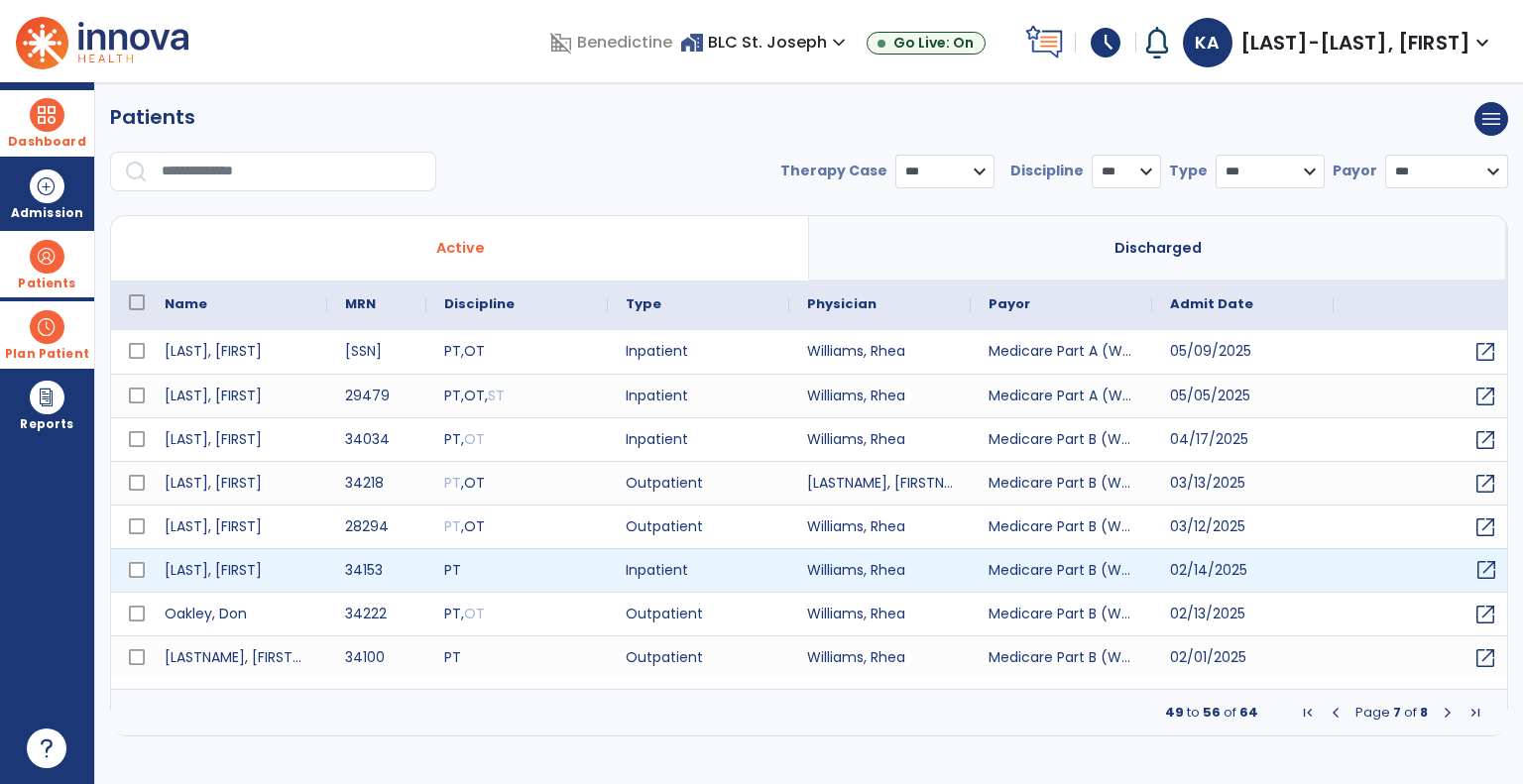 click on "open_in_new" at bounding box center (1486, 570) 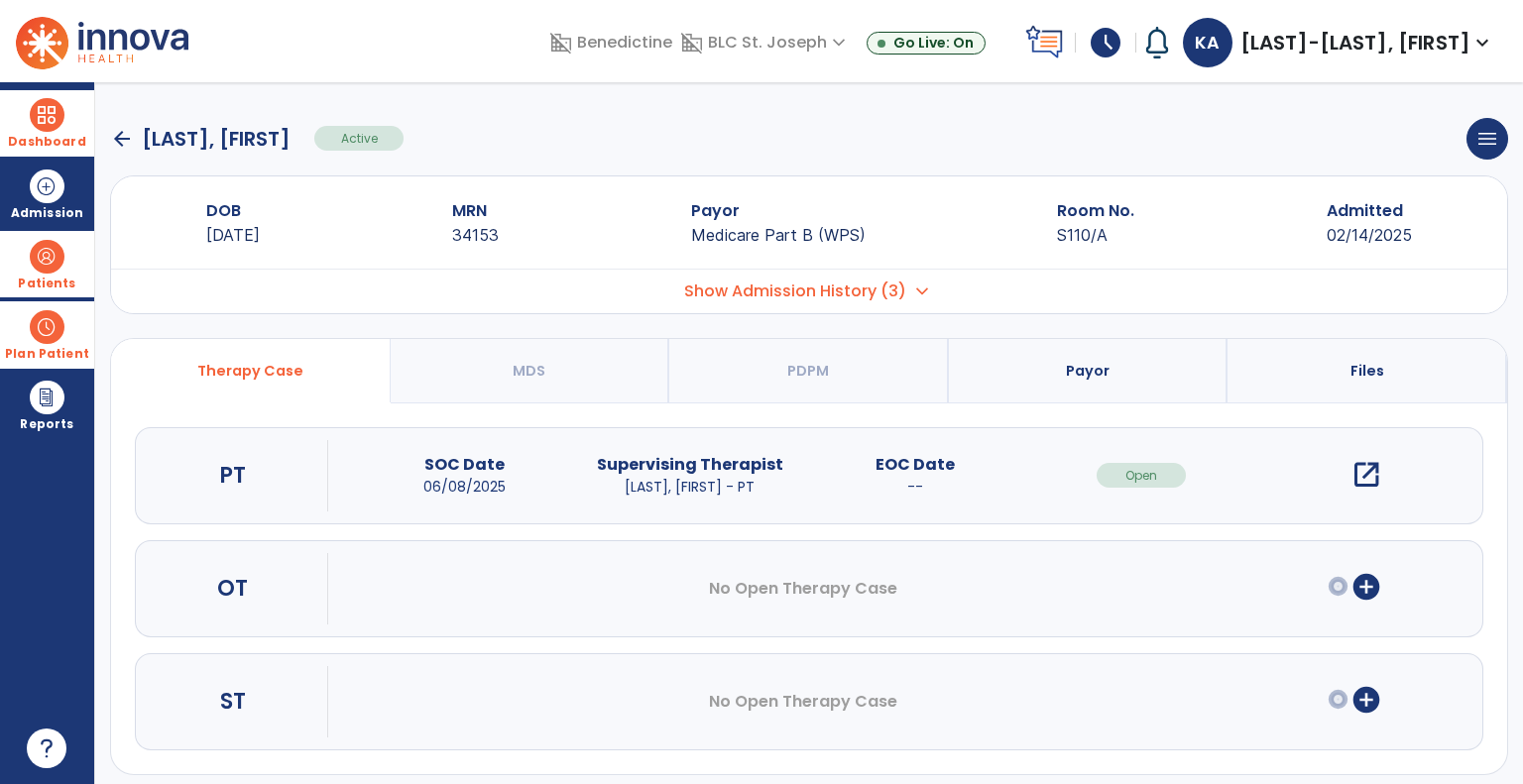 click on "open_in_new" at bounding box center [1366, 475] 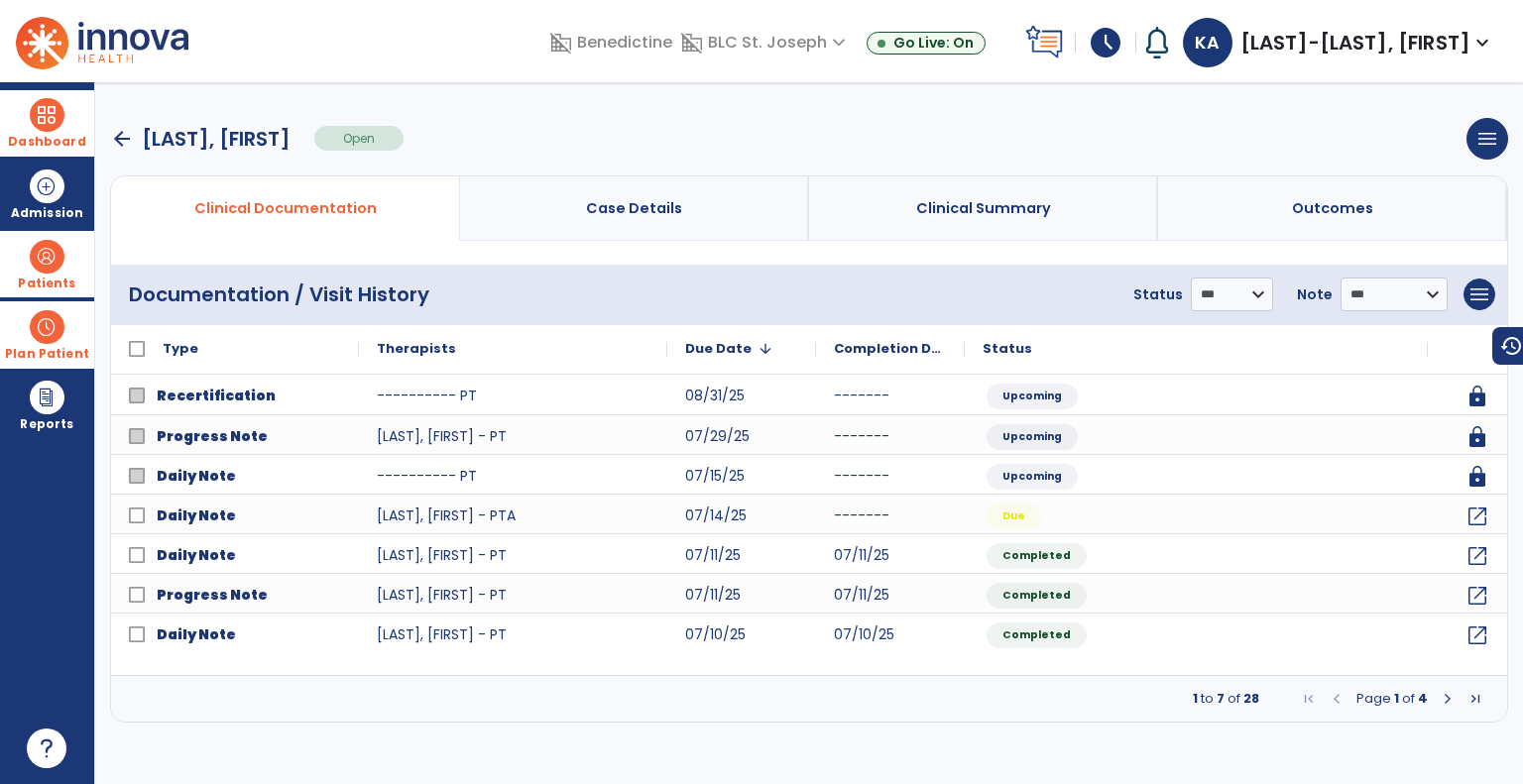 click at bounding box center (1448, 699) 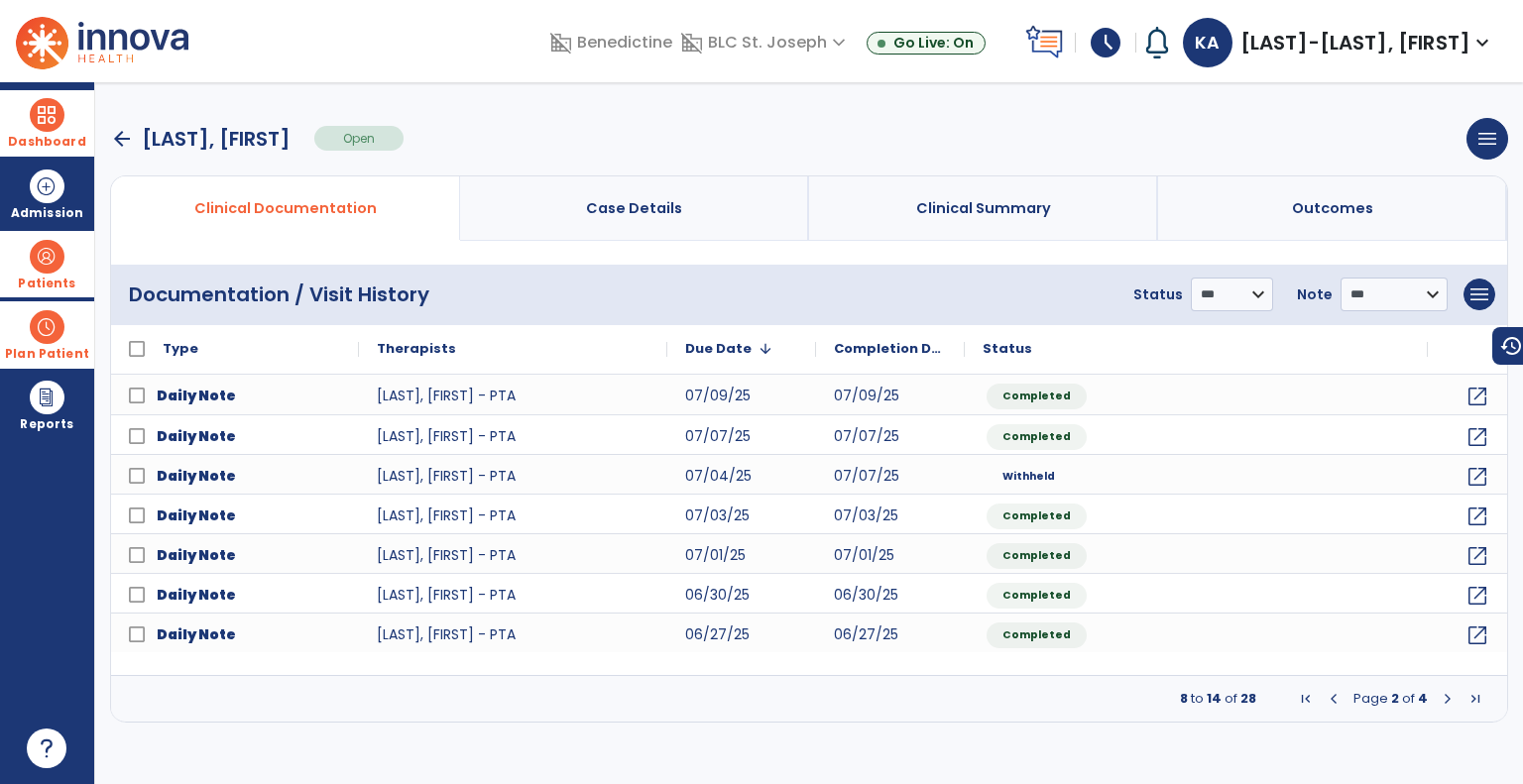 click at bounding box center [1448, 699] 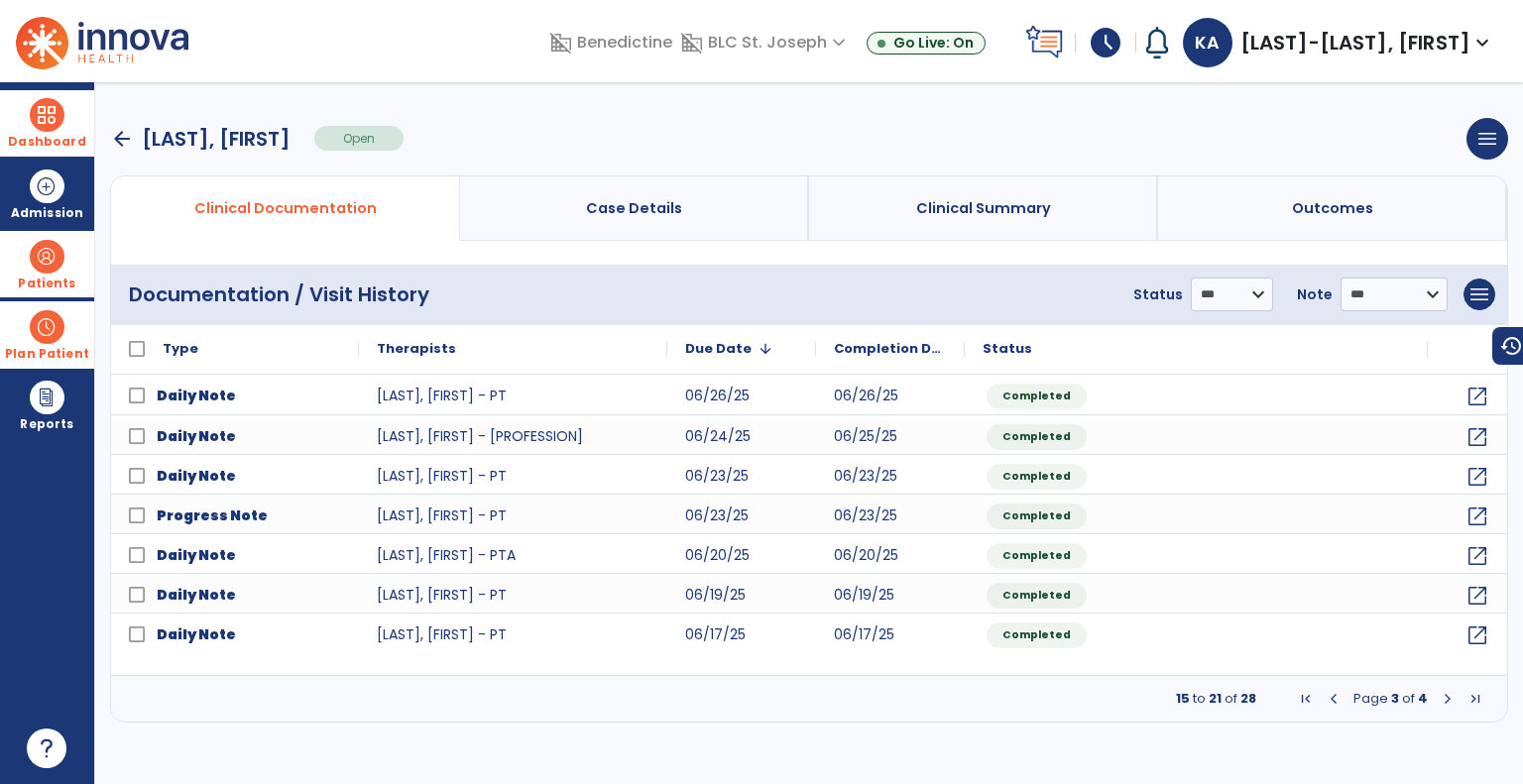click at bounding box center (1448, 699) 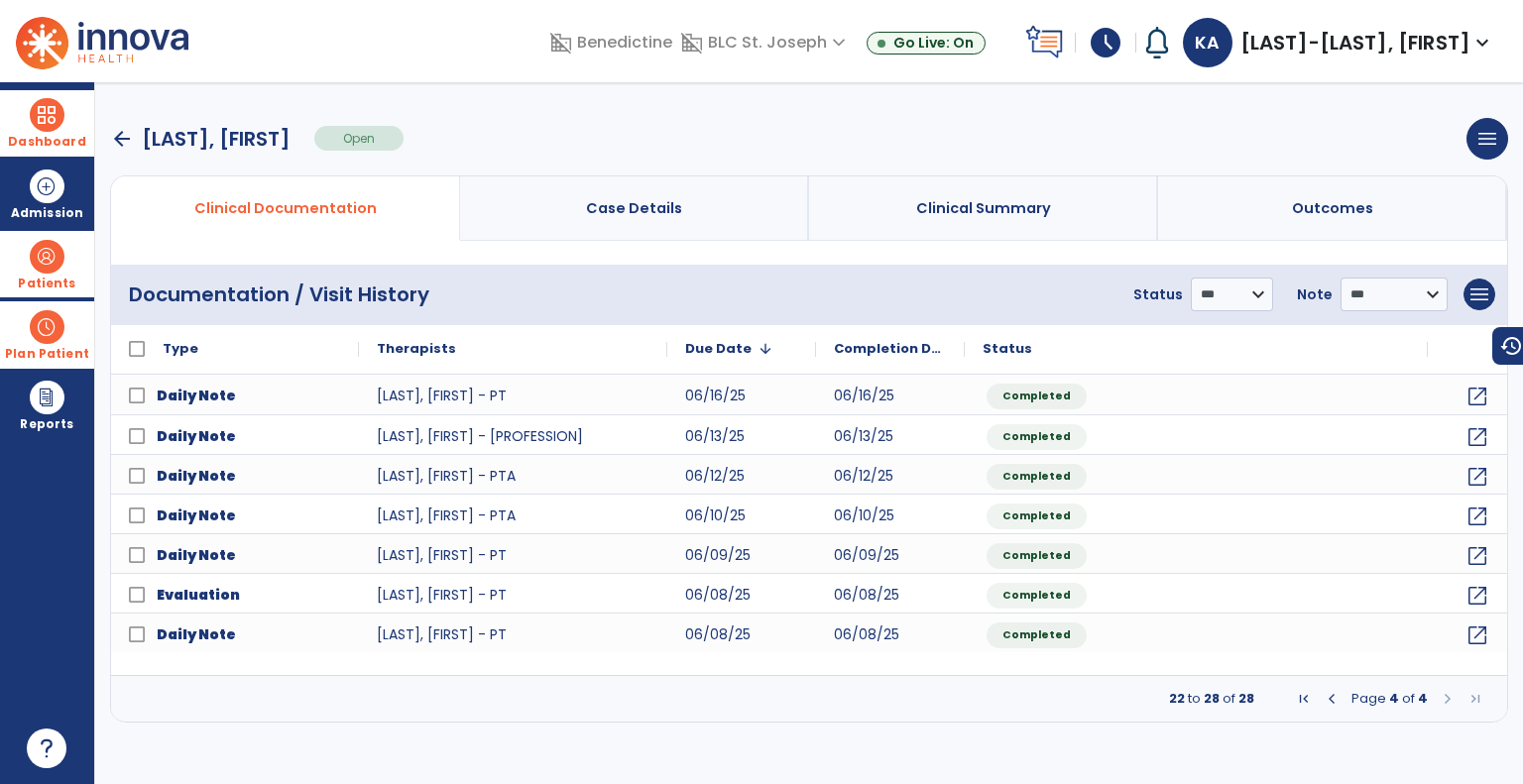 click at bounding box center [1448, 699] 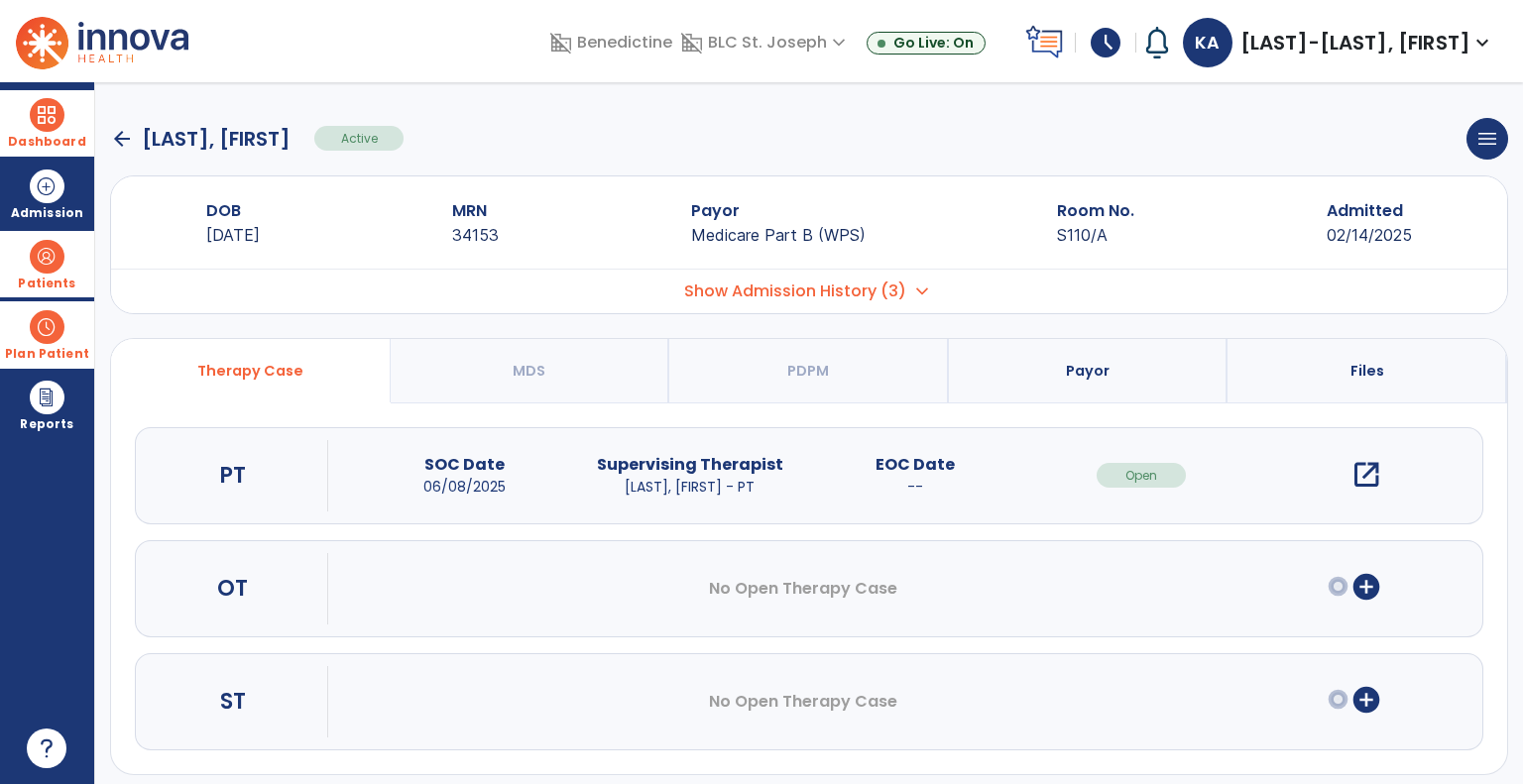 click on "arrow_back" 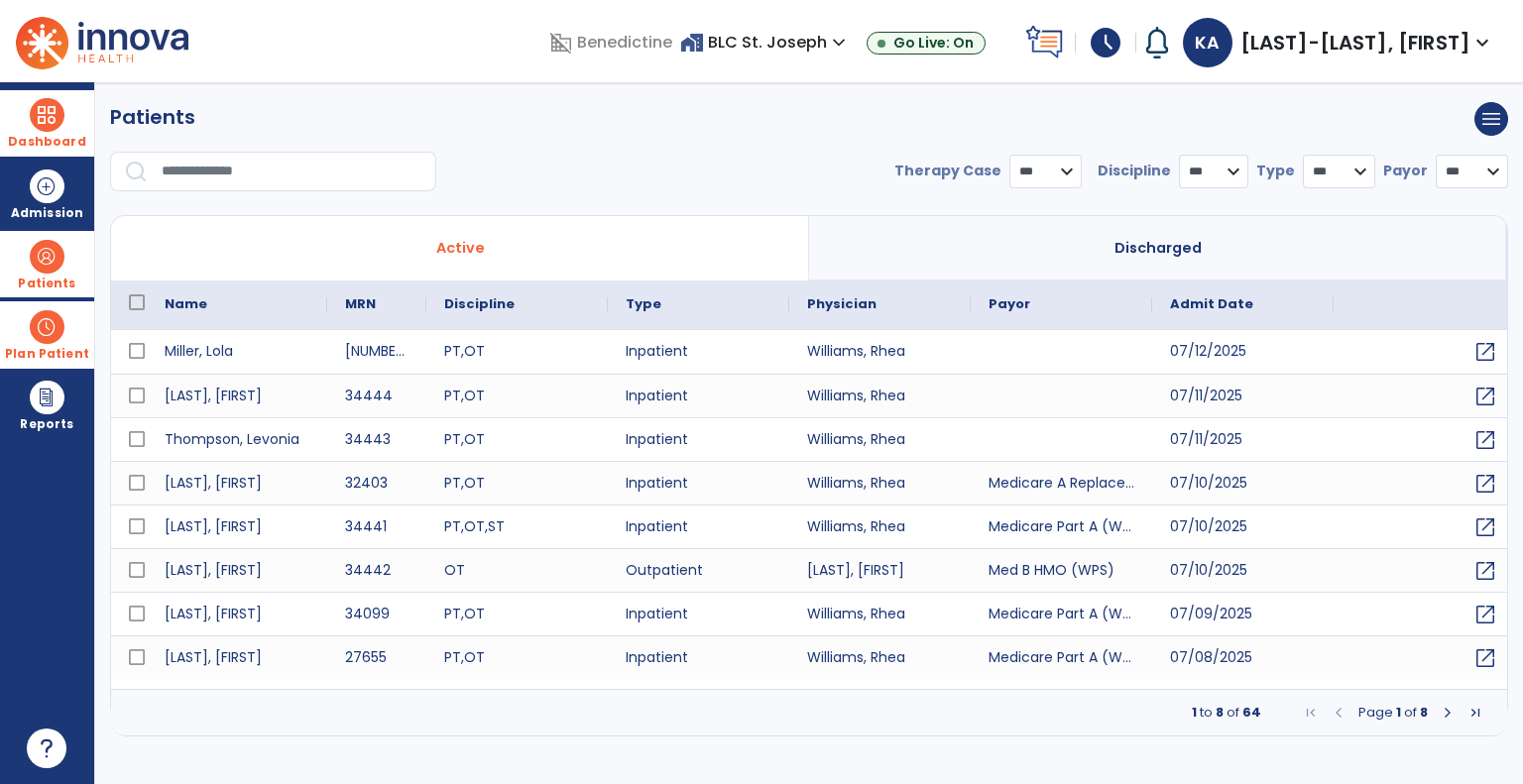 select on "***" 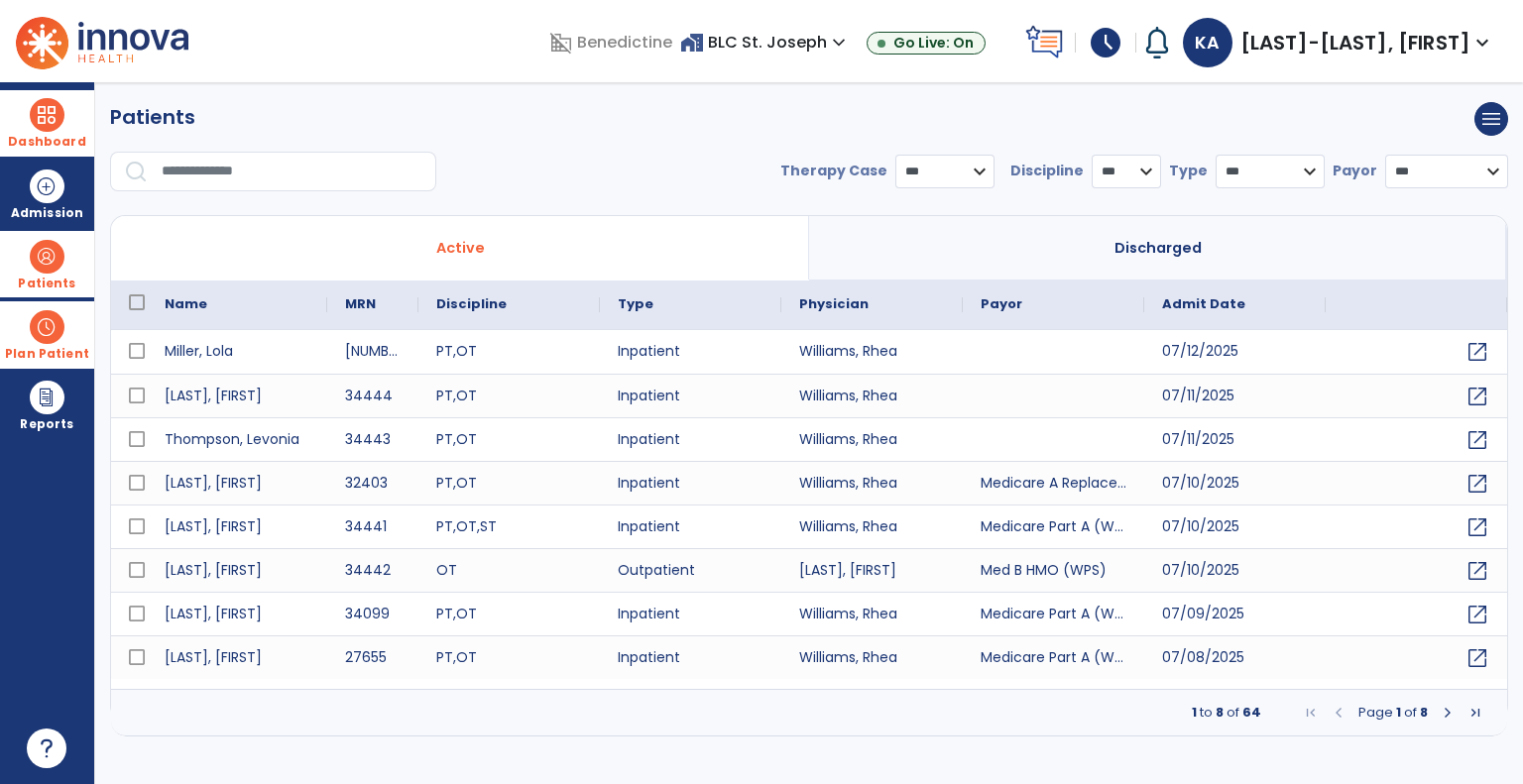 click at bounding box center (1475, 713) 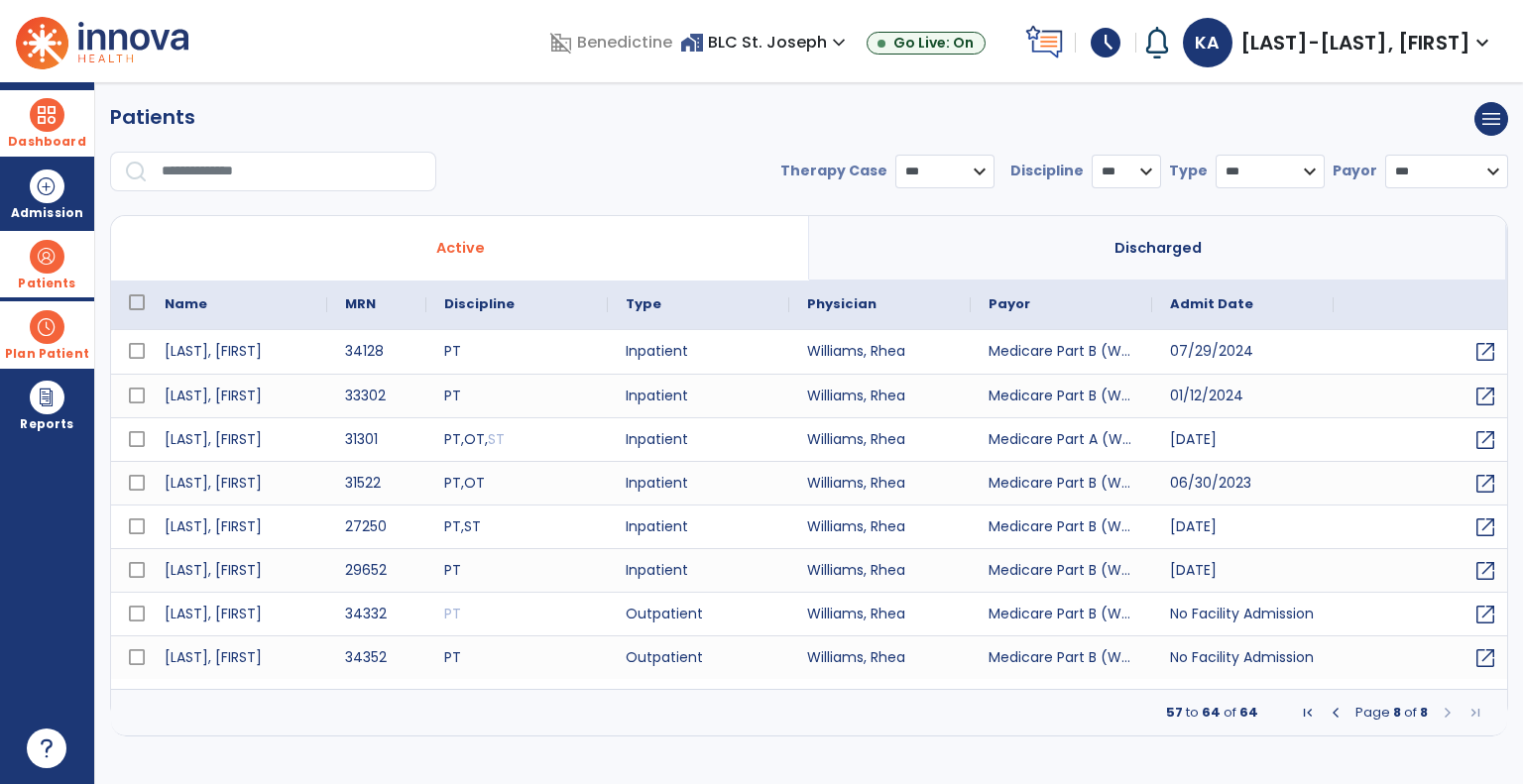 click at bounding box center (1336, 713) 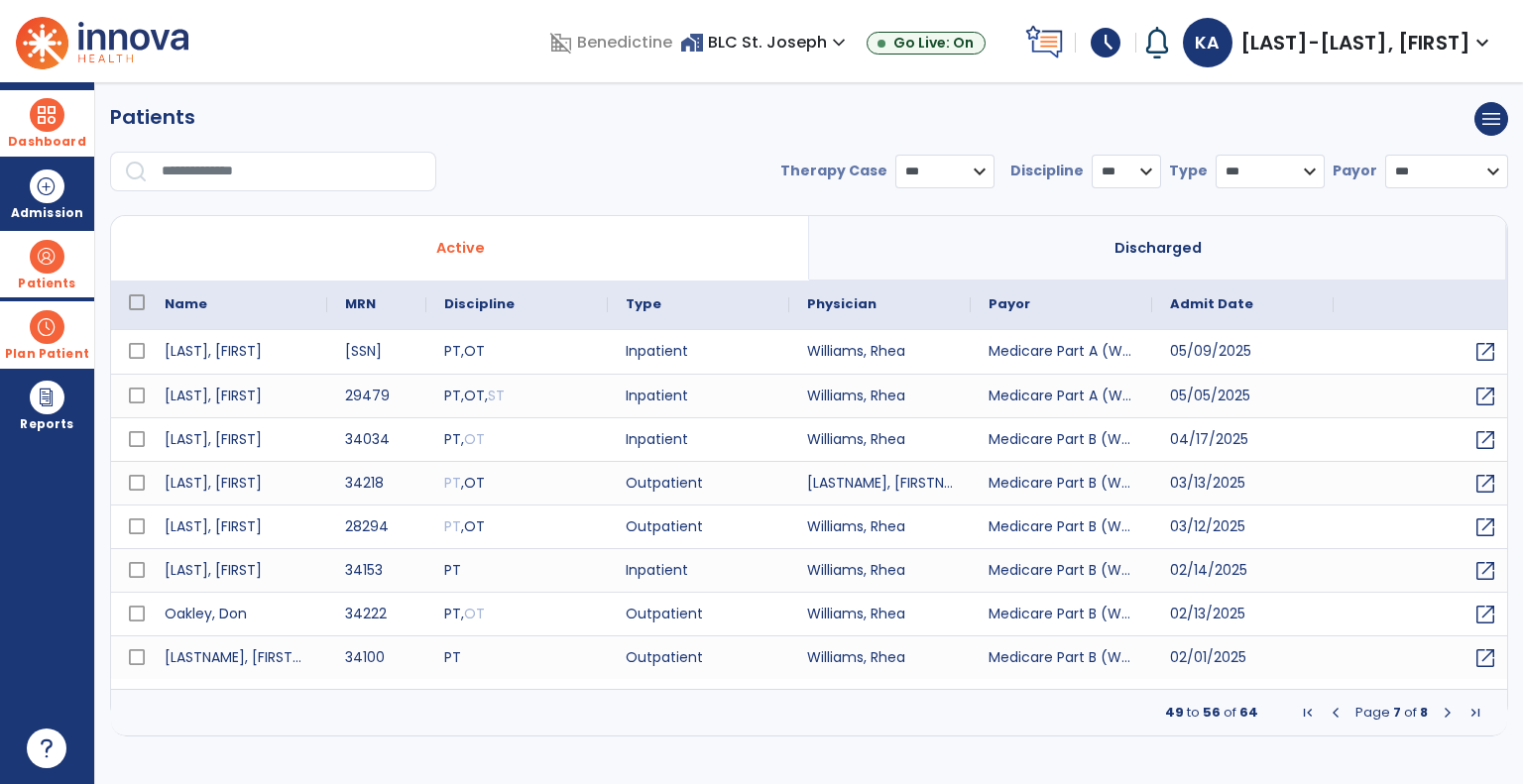 click at bounding box center [1448, 713] 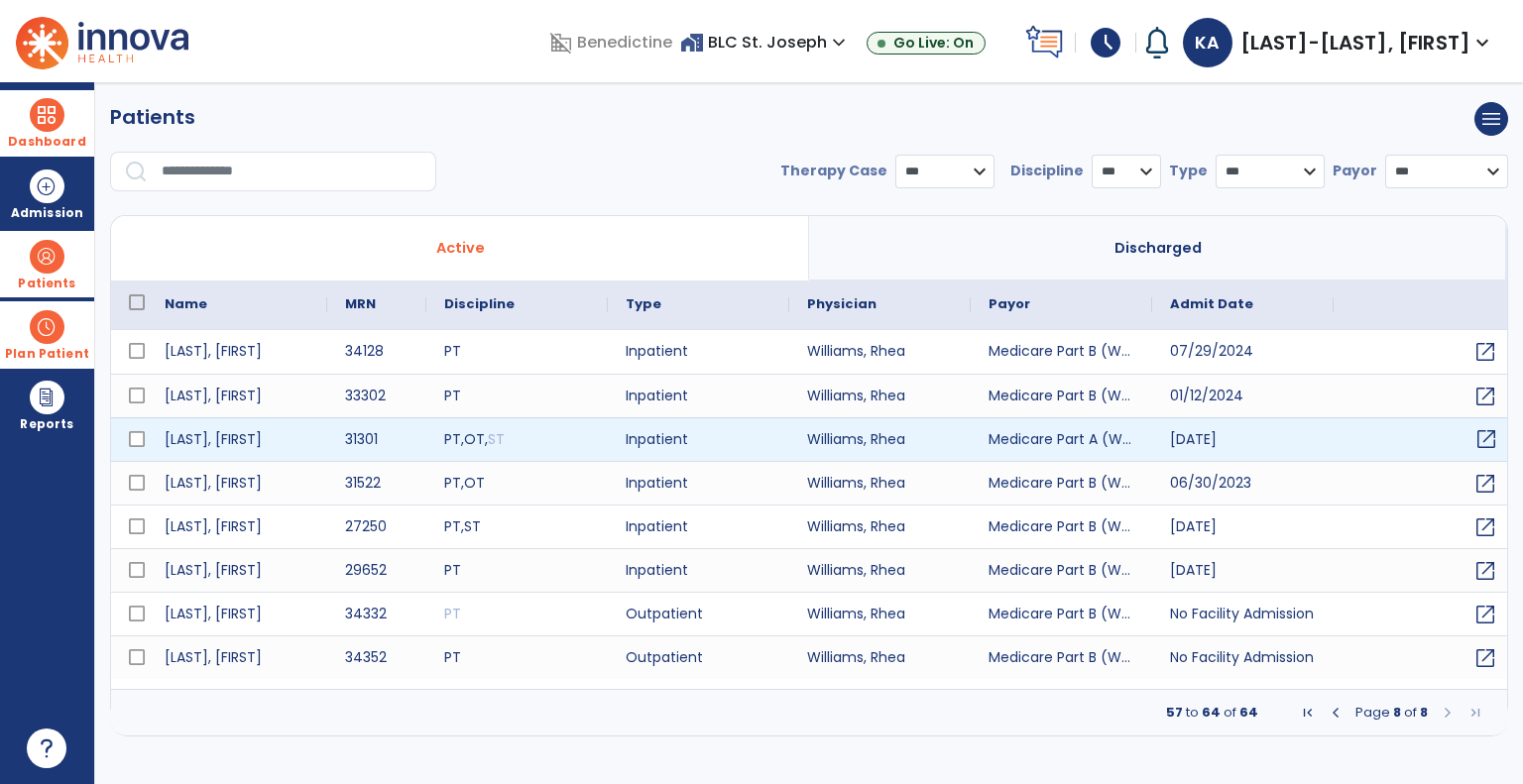 click on "open_in_new" at bounding box center (1486, 439) 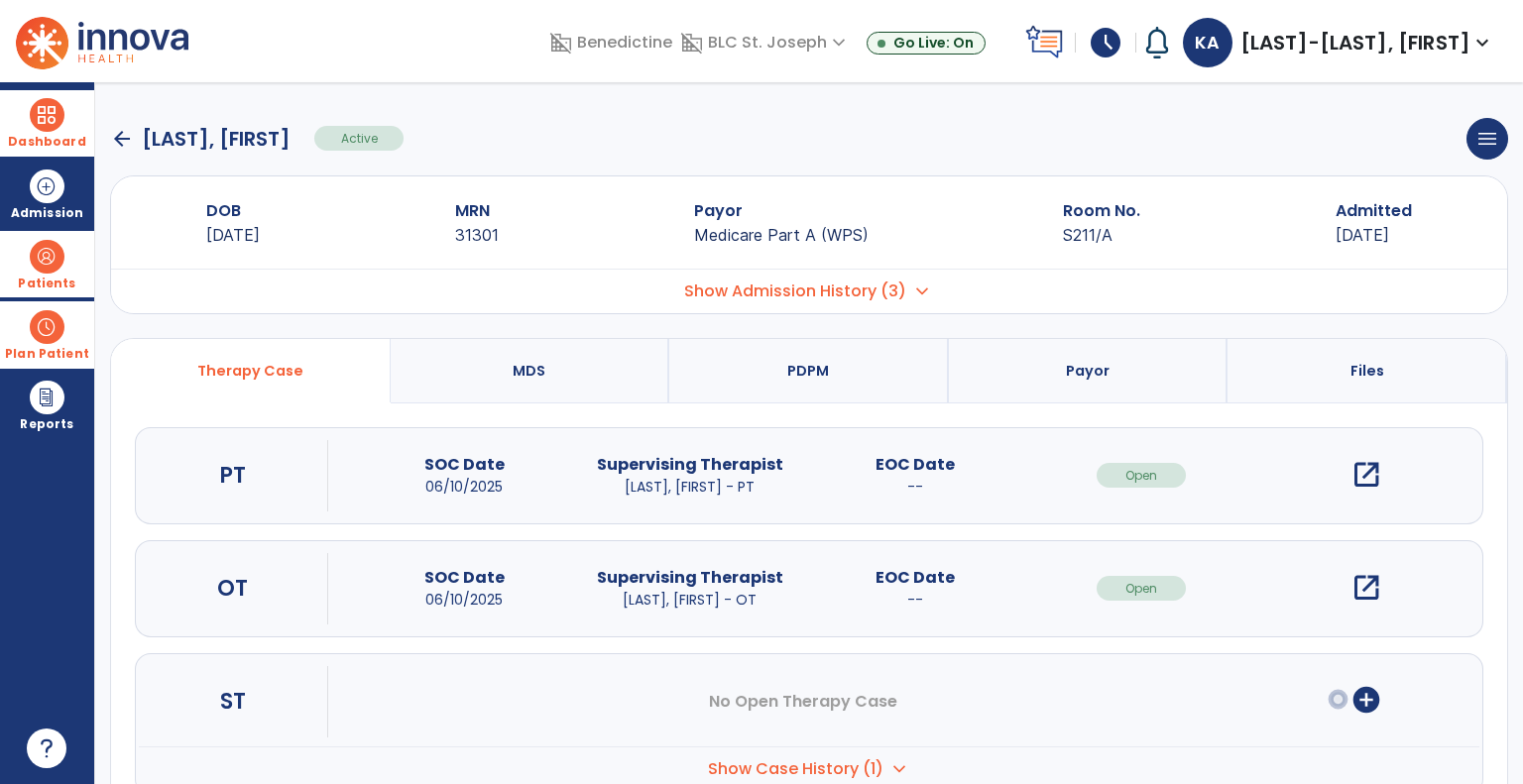 click on "open_in_new" at bounding box center [1366, 475] 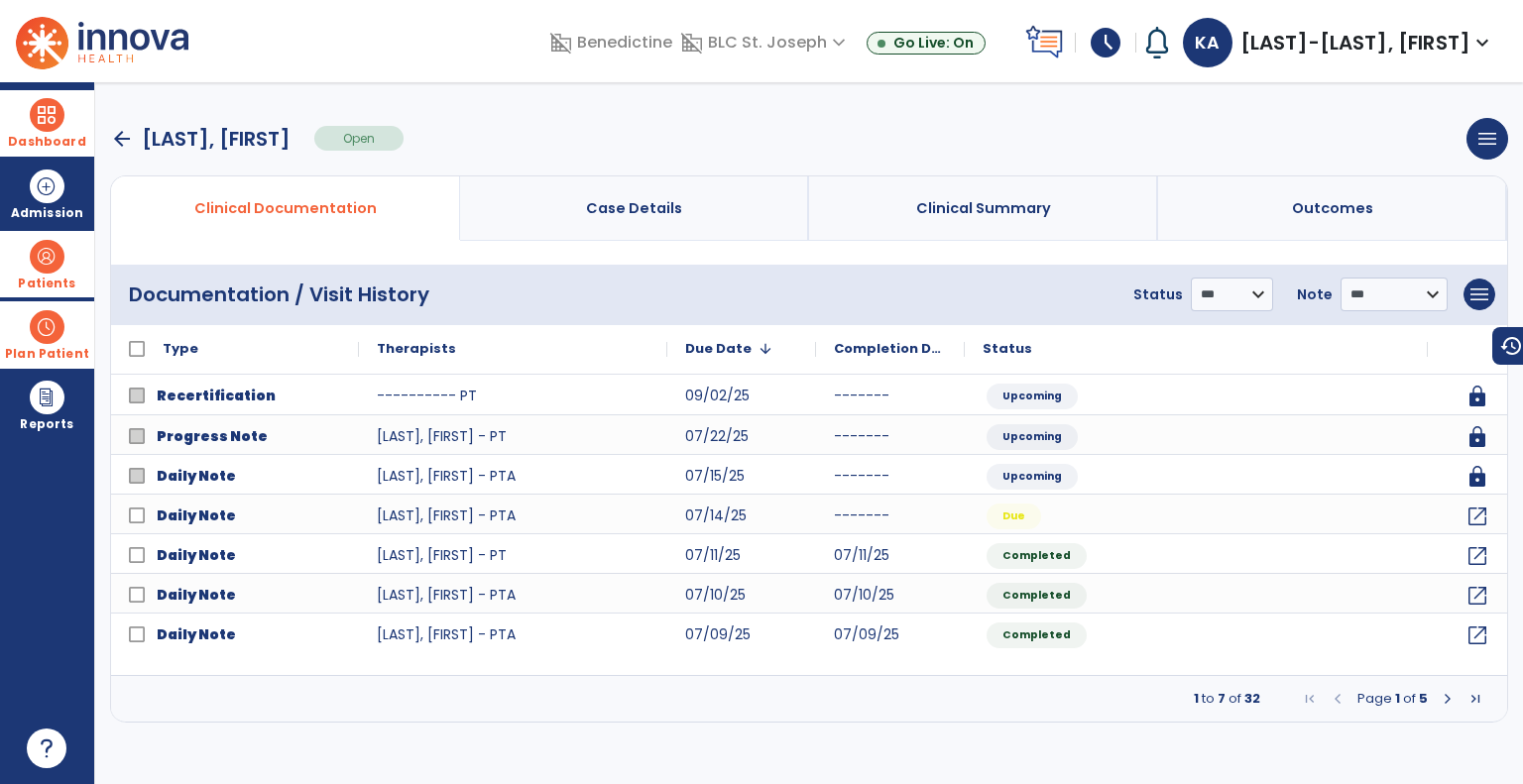 click at bounding box center (1448, 699) 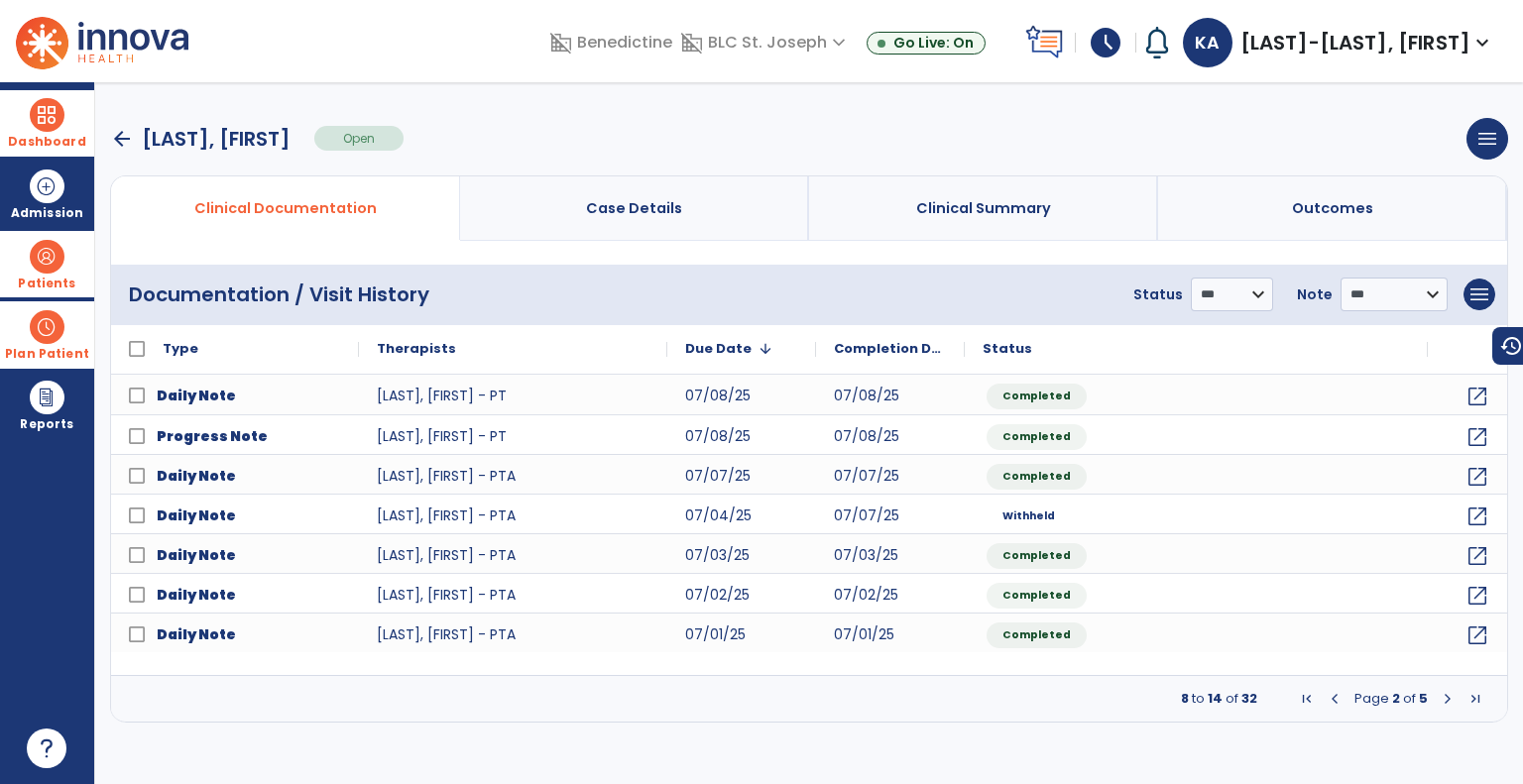 click at bounding box center [1448, 699] 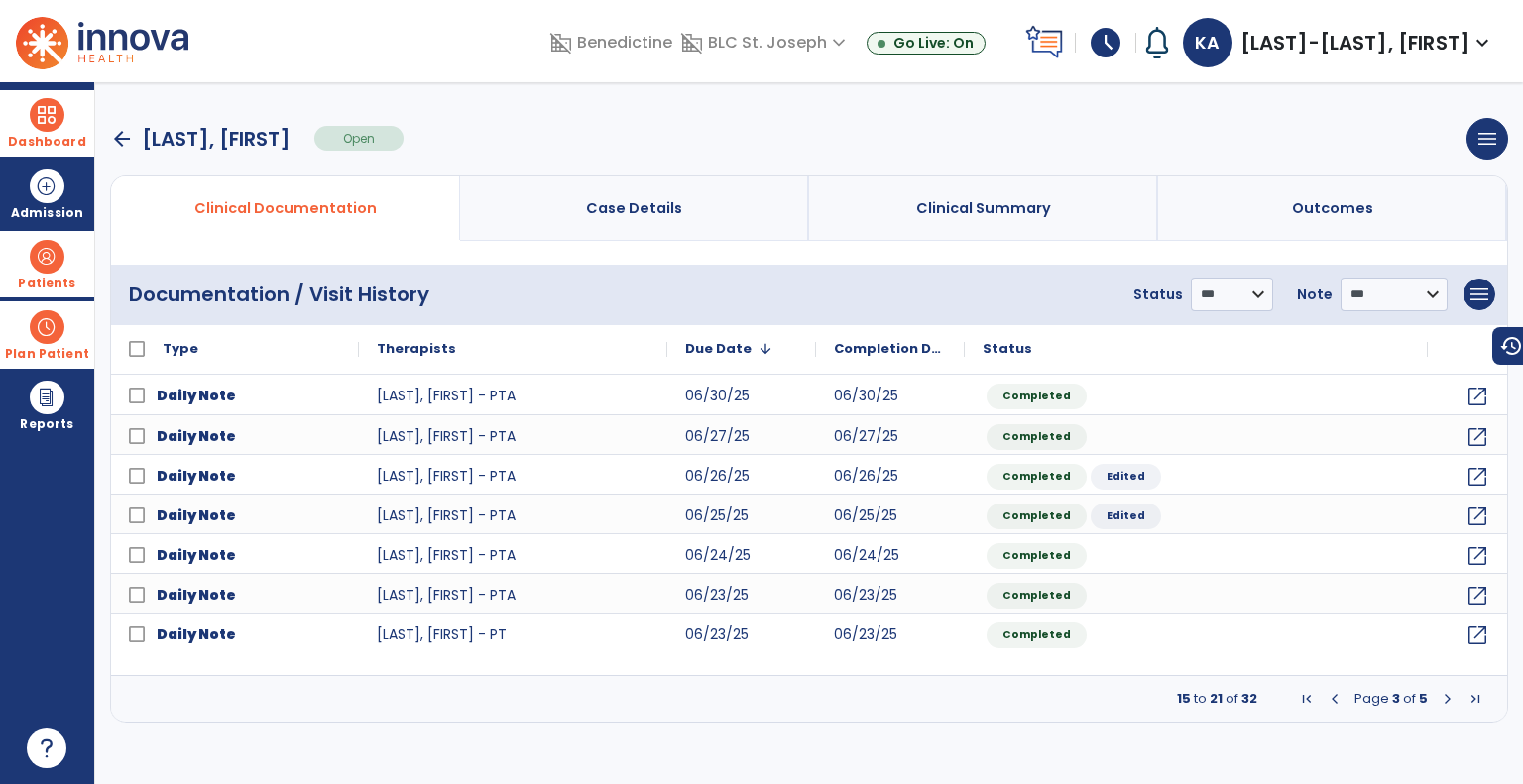click at bounding box center [1448, 699] 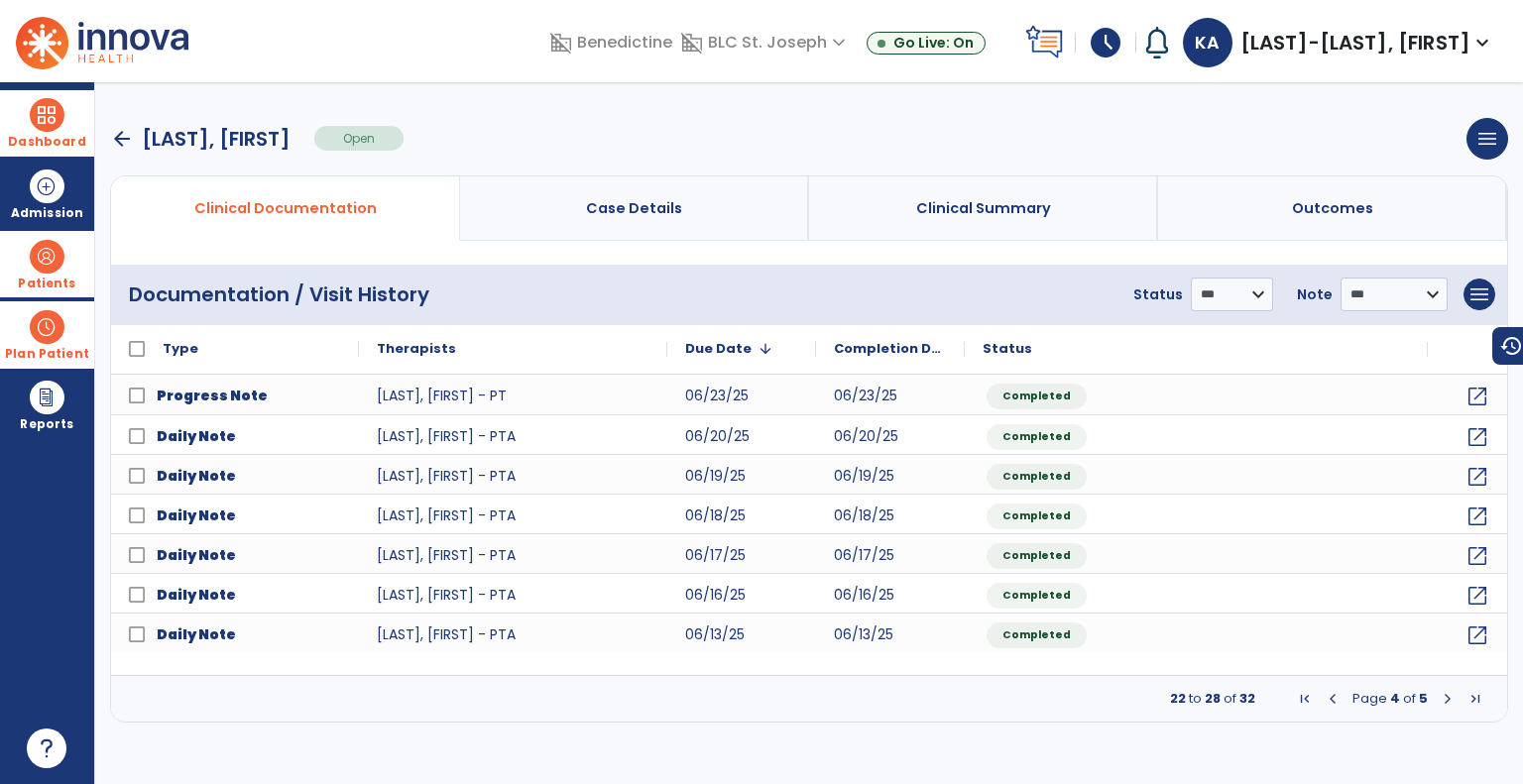 click at bounding box center [1448, 699] 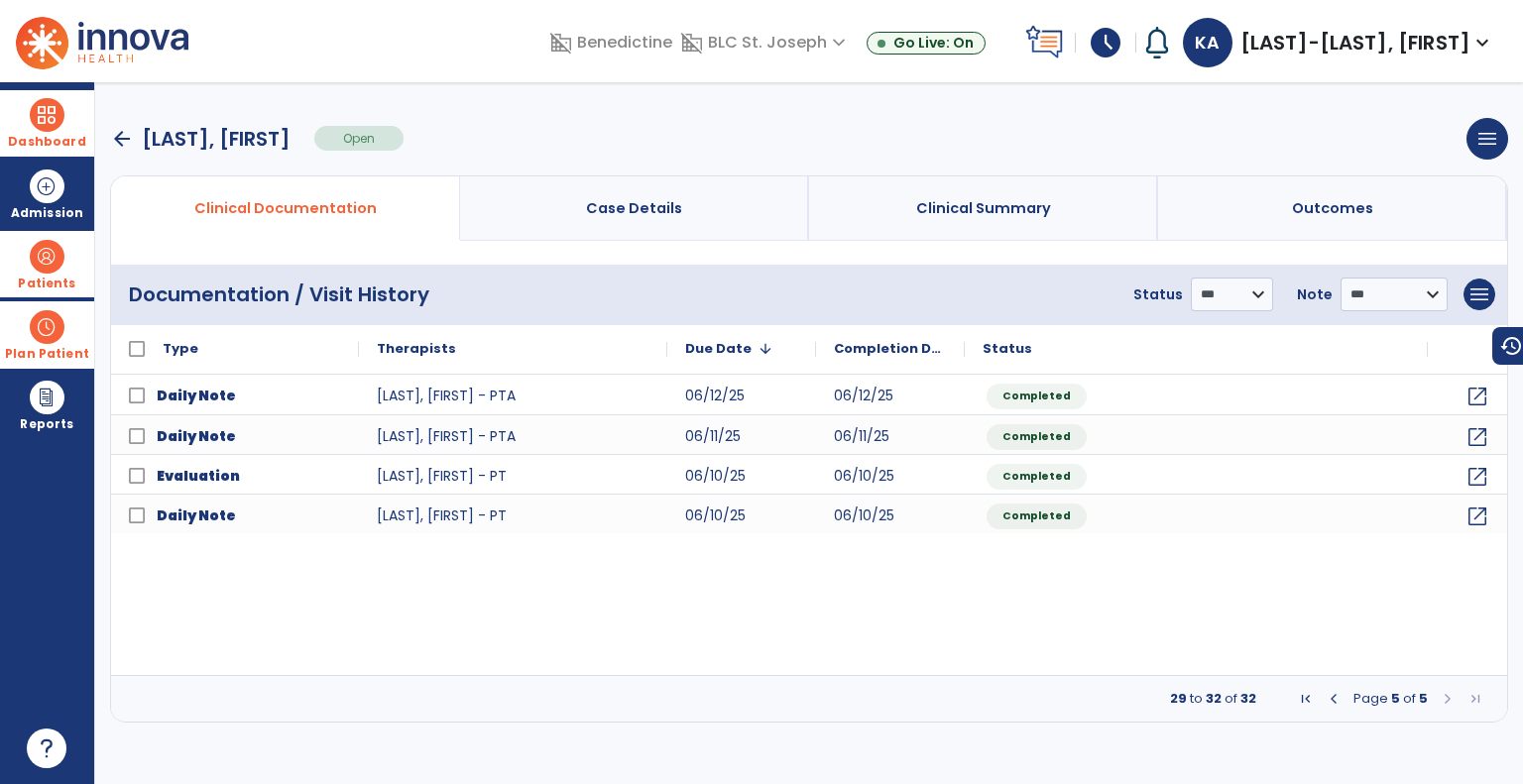 click at bounding box center [1448, 699] 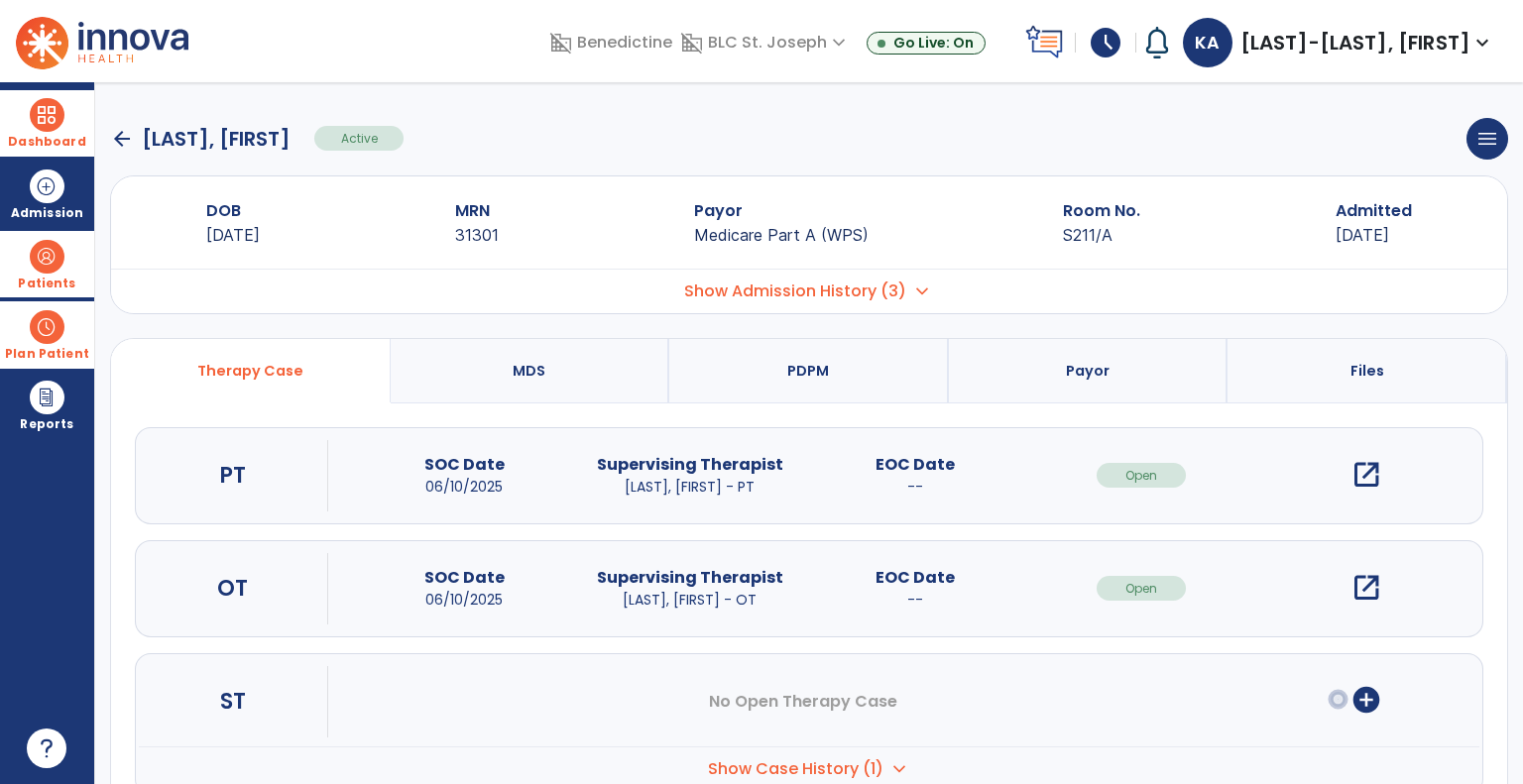 click on "arrow_back" 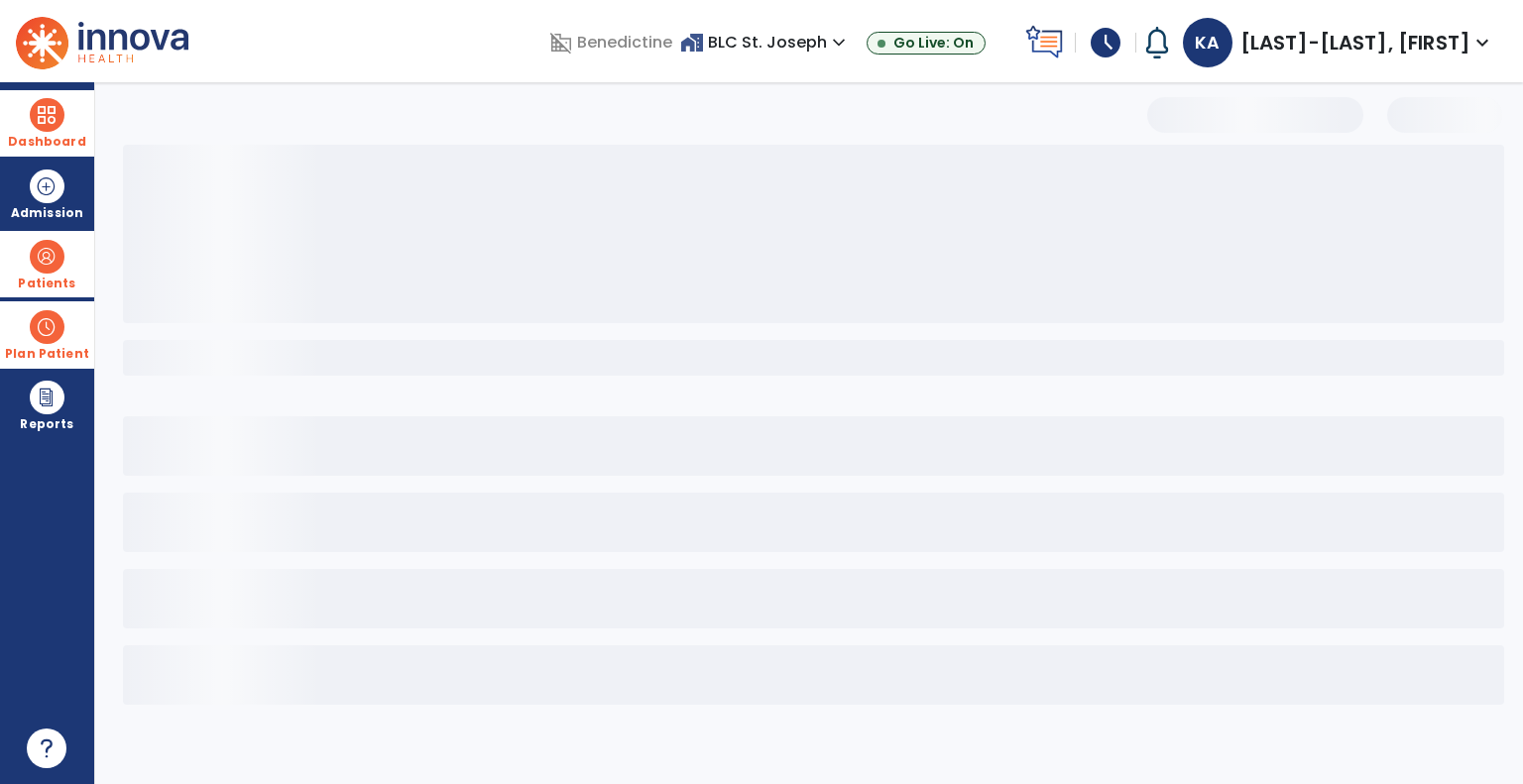 select on "***" 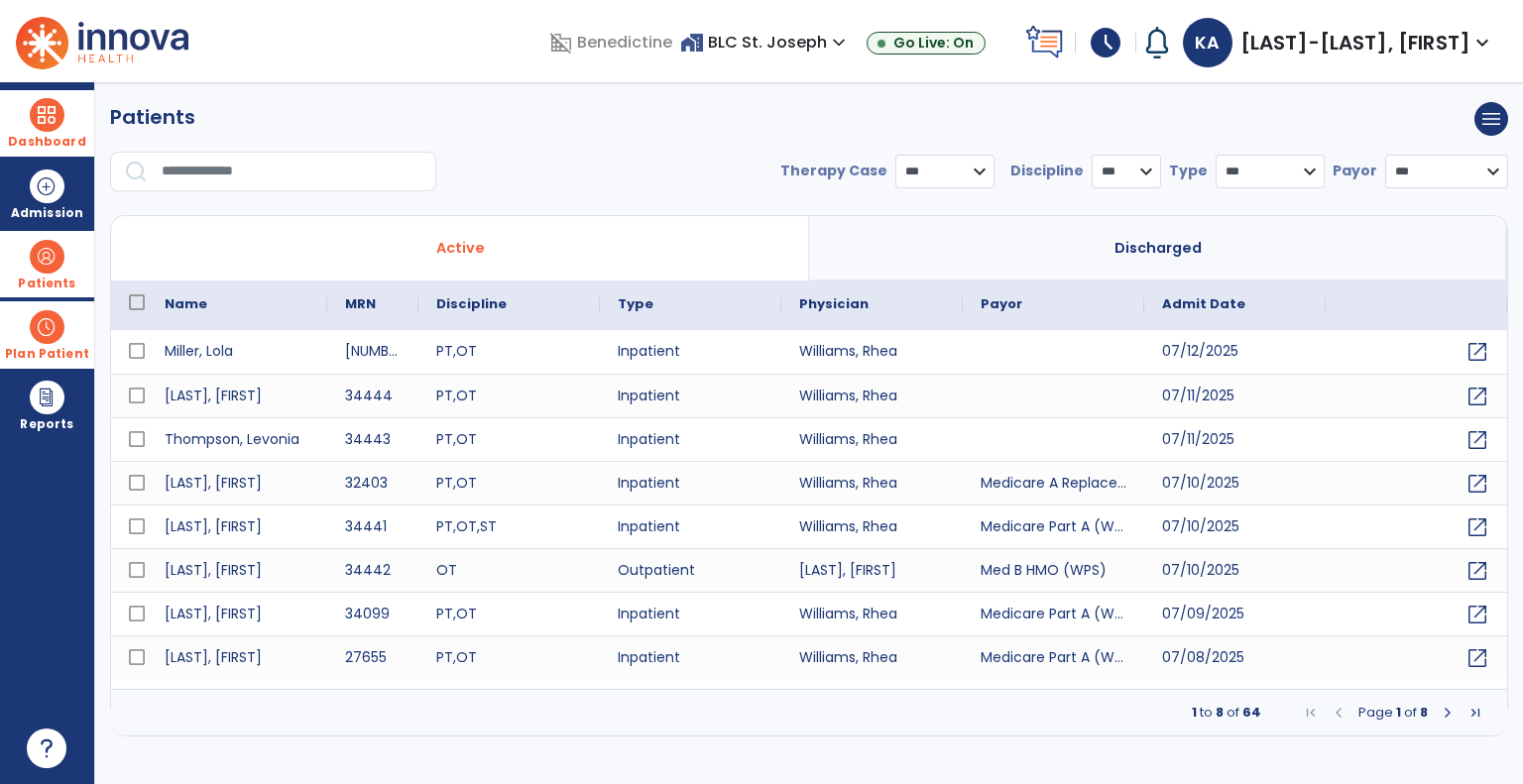 click at bounding box center (1475, 713) 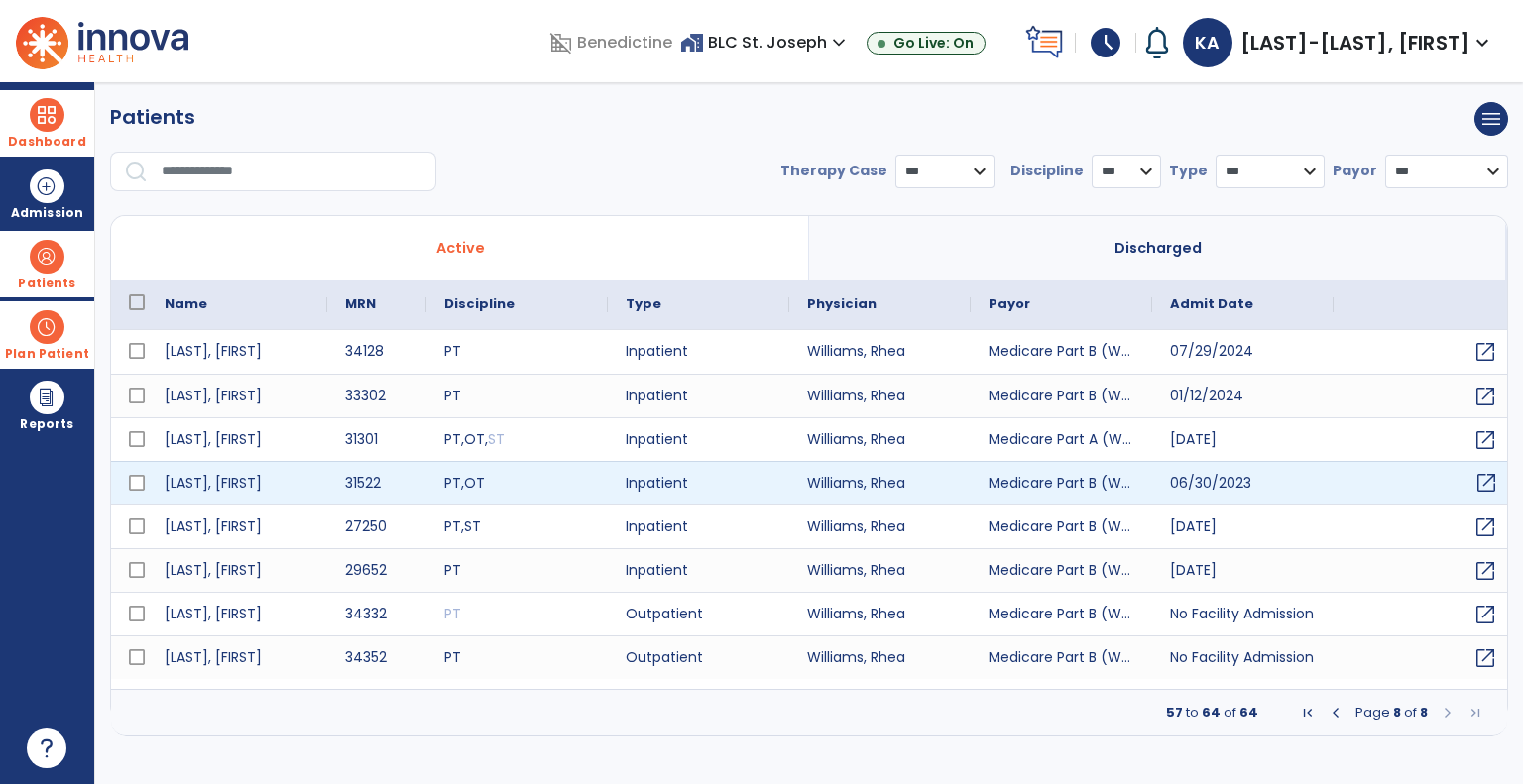 click on "open_in_new" at bounding box center [1486, 483] 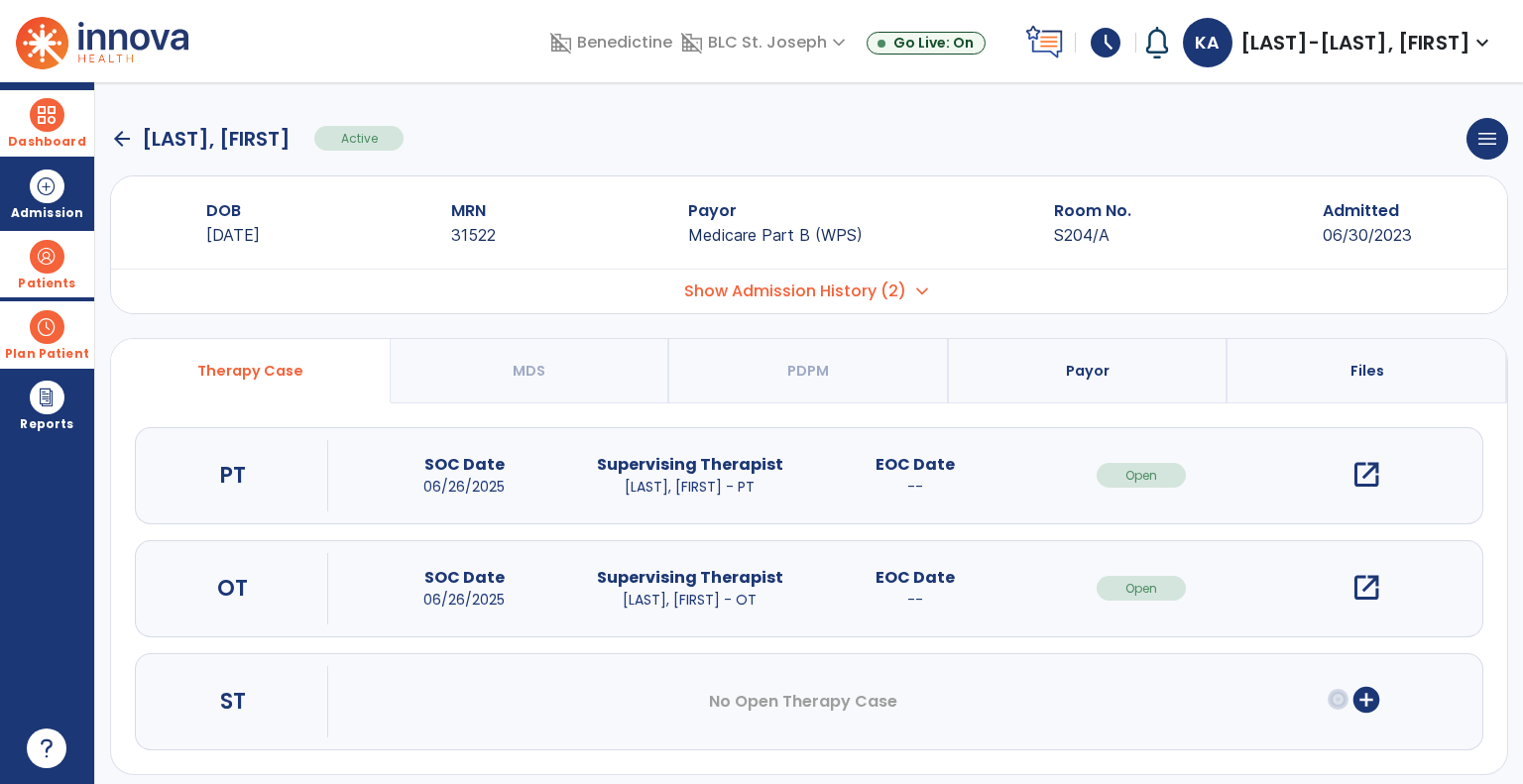 click on "open_in_new" at bounding box center (1366, 475) 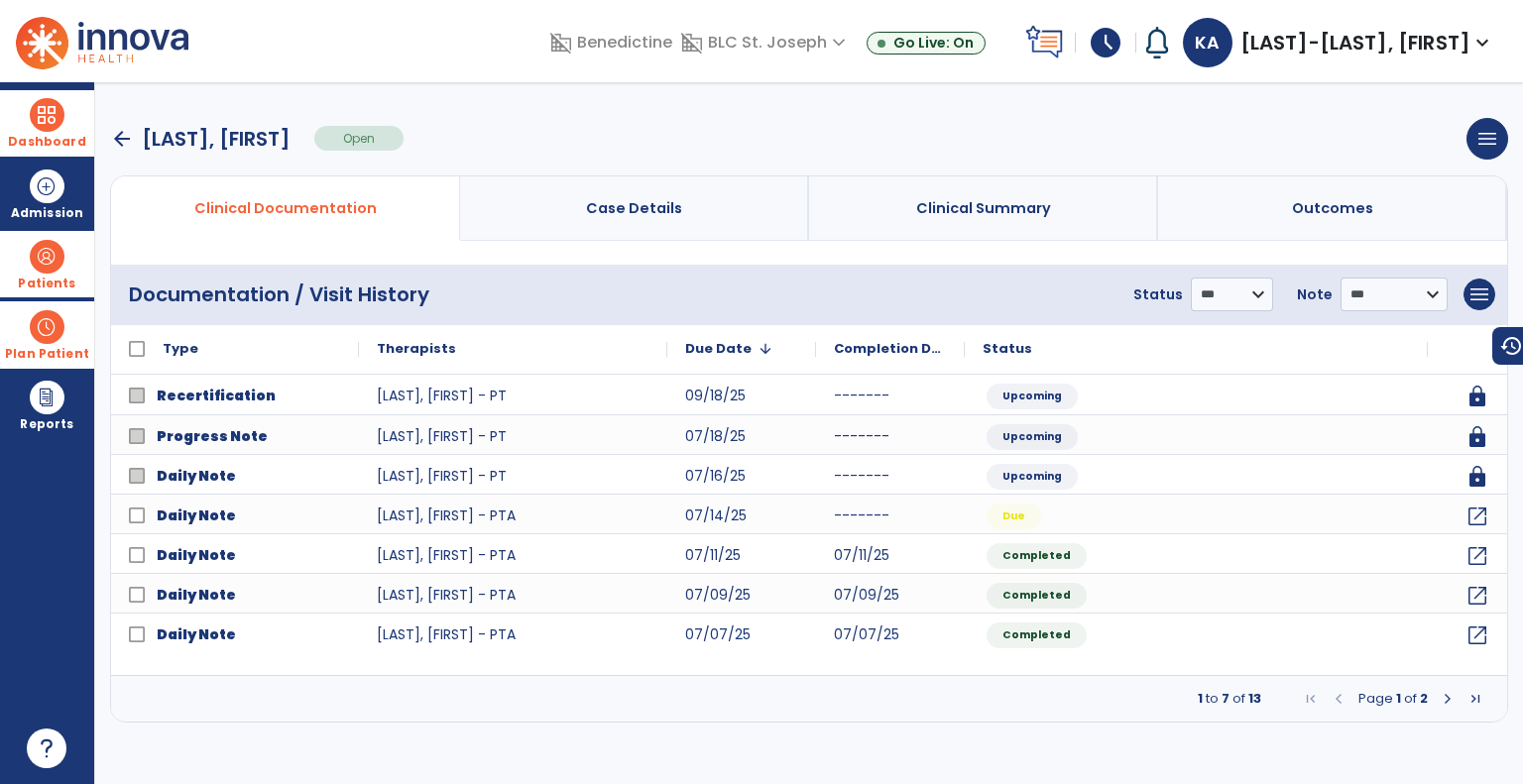click at bounding box center (1448, 699) 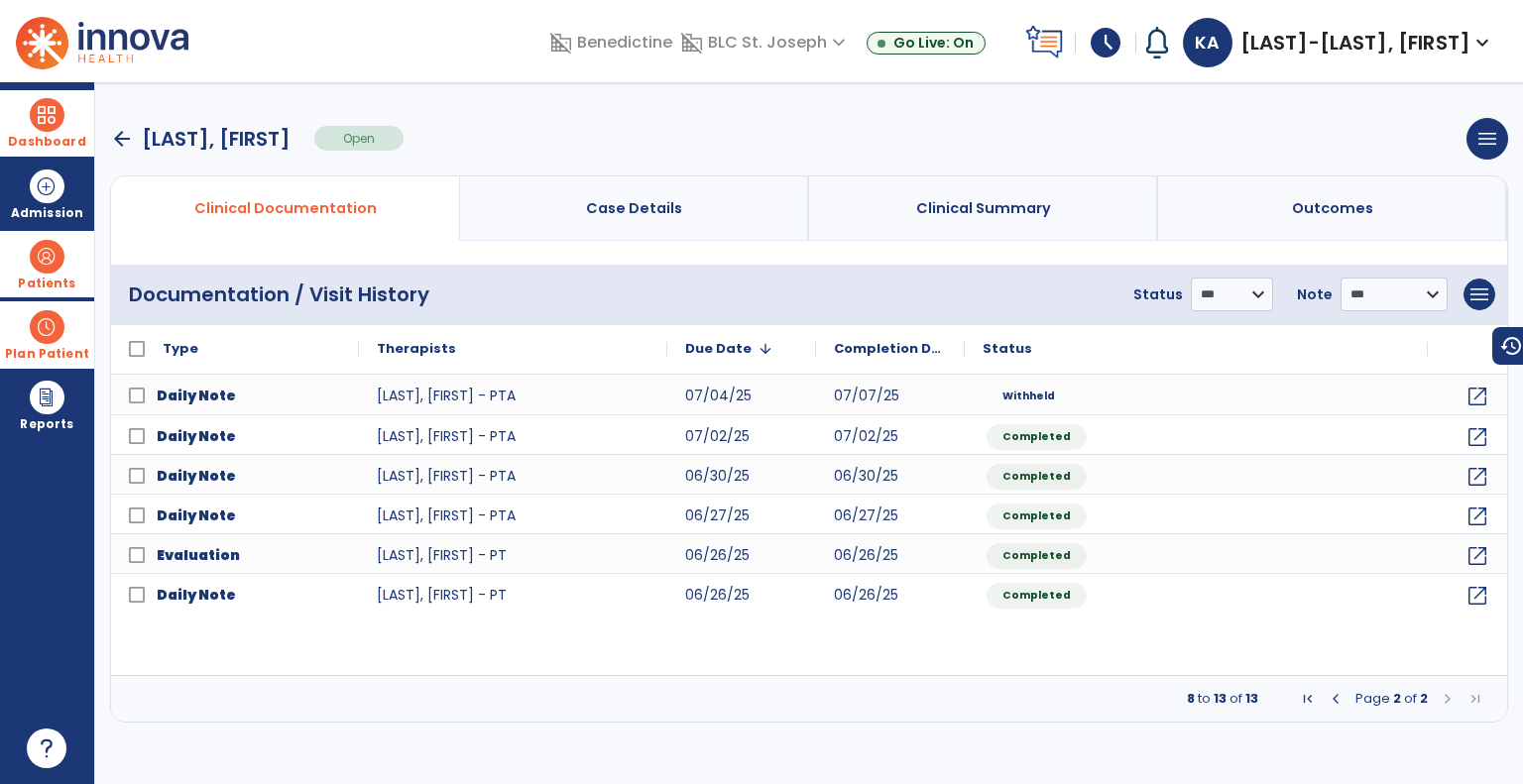click at bounding box center (1448, 699) 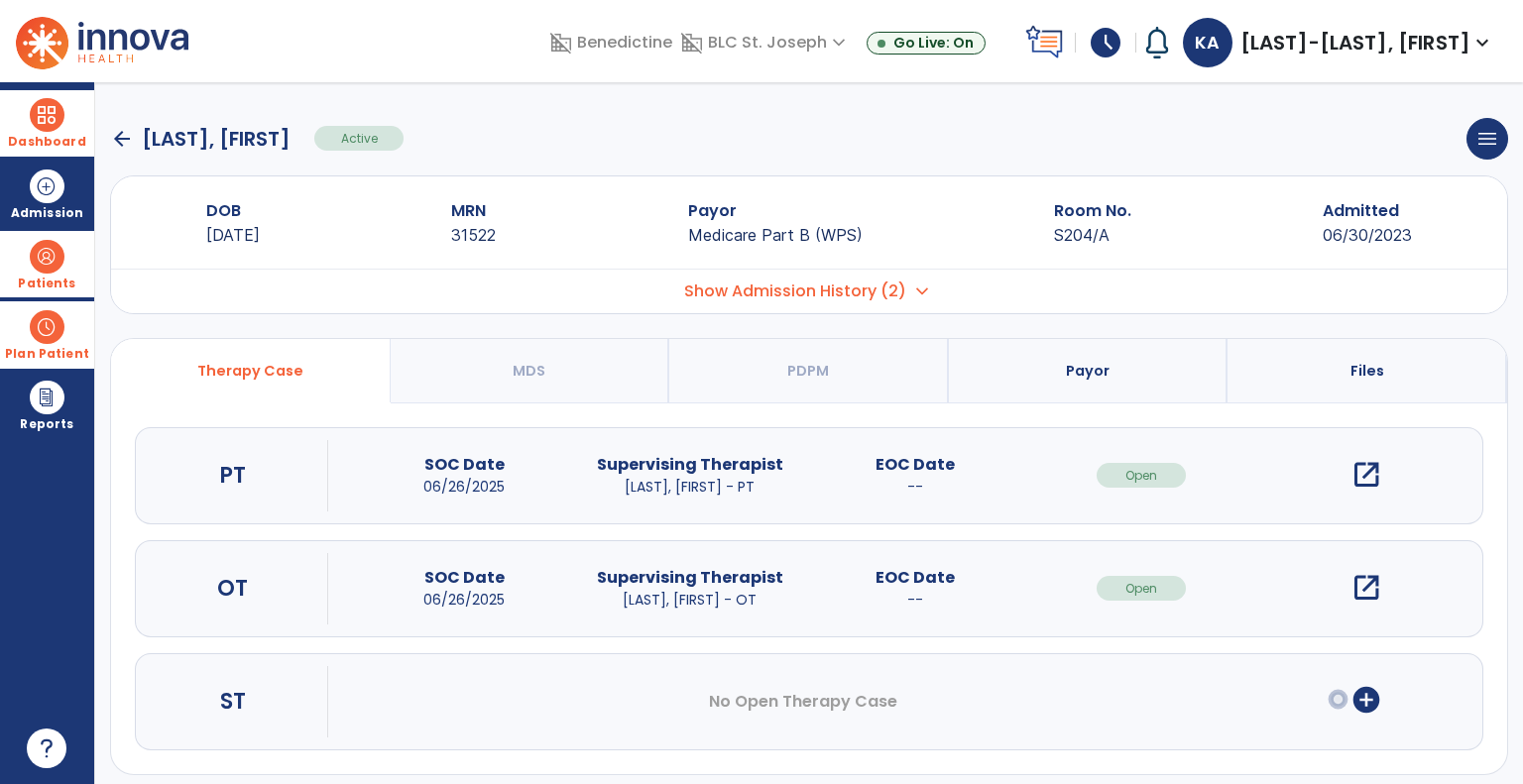 click on "arrow_back" 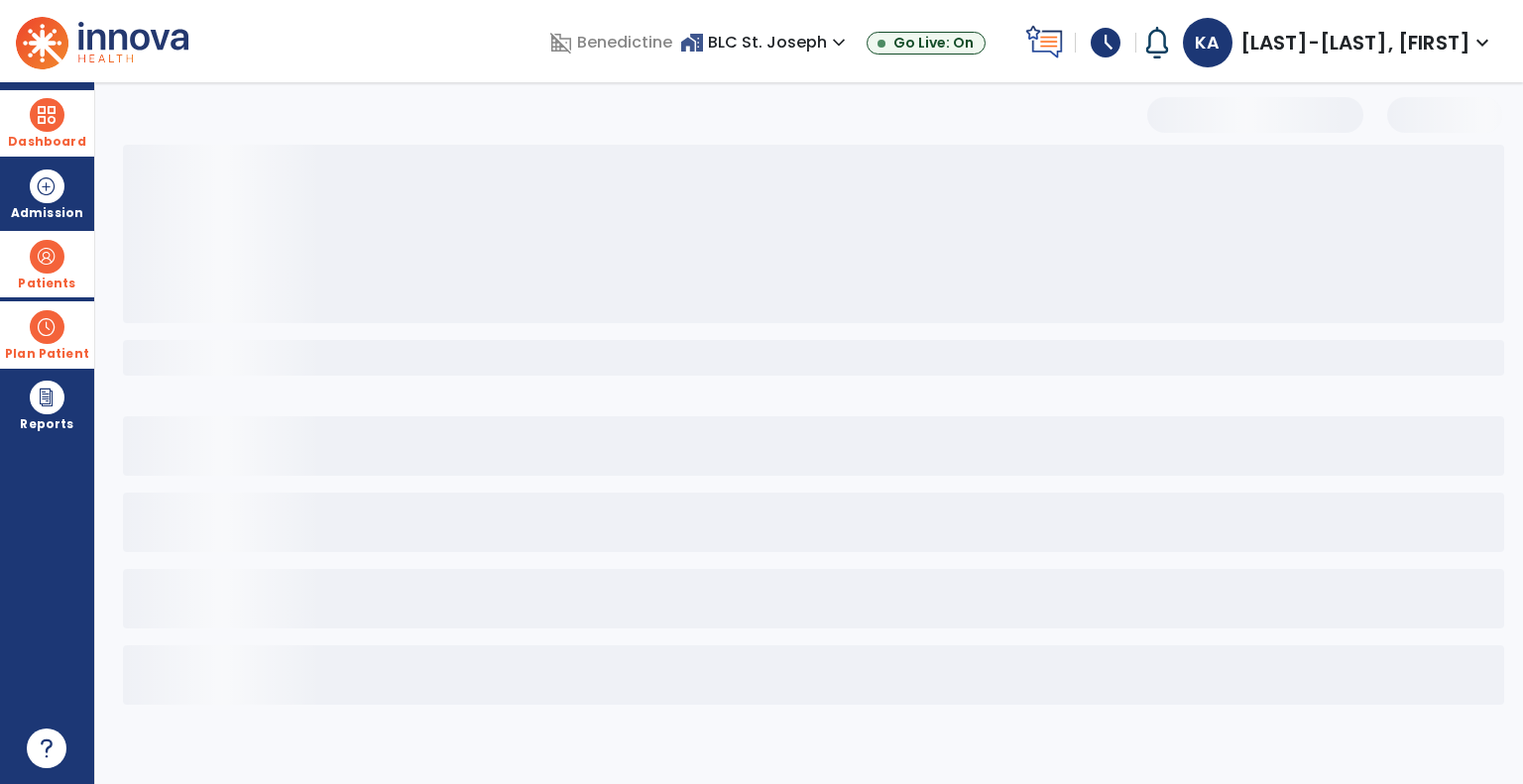 select on "***" 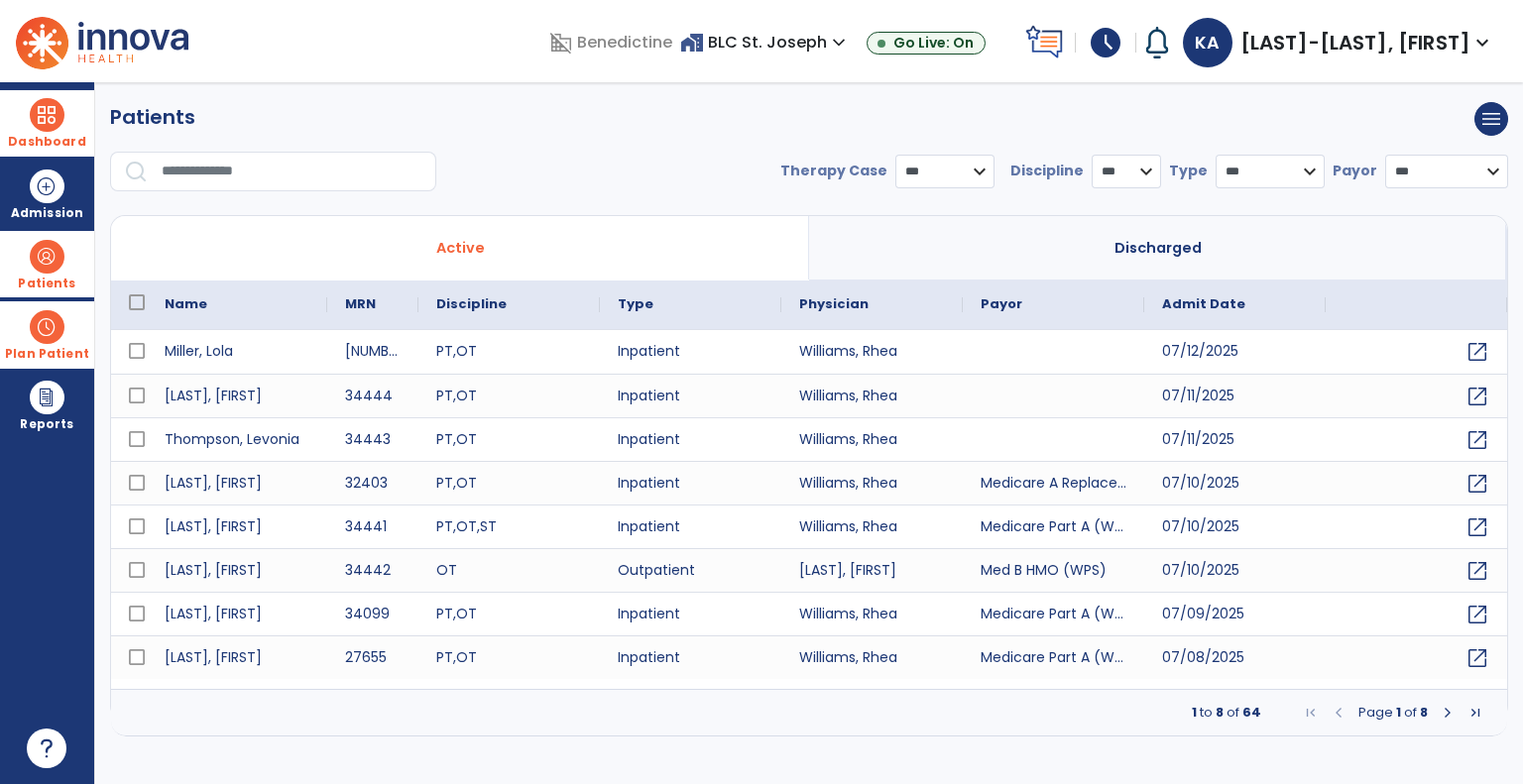 click at bounding box center [1475, 713] 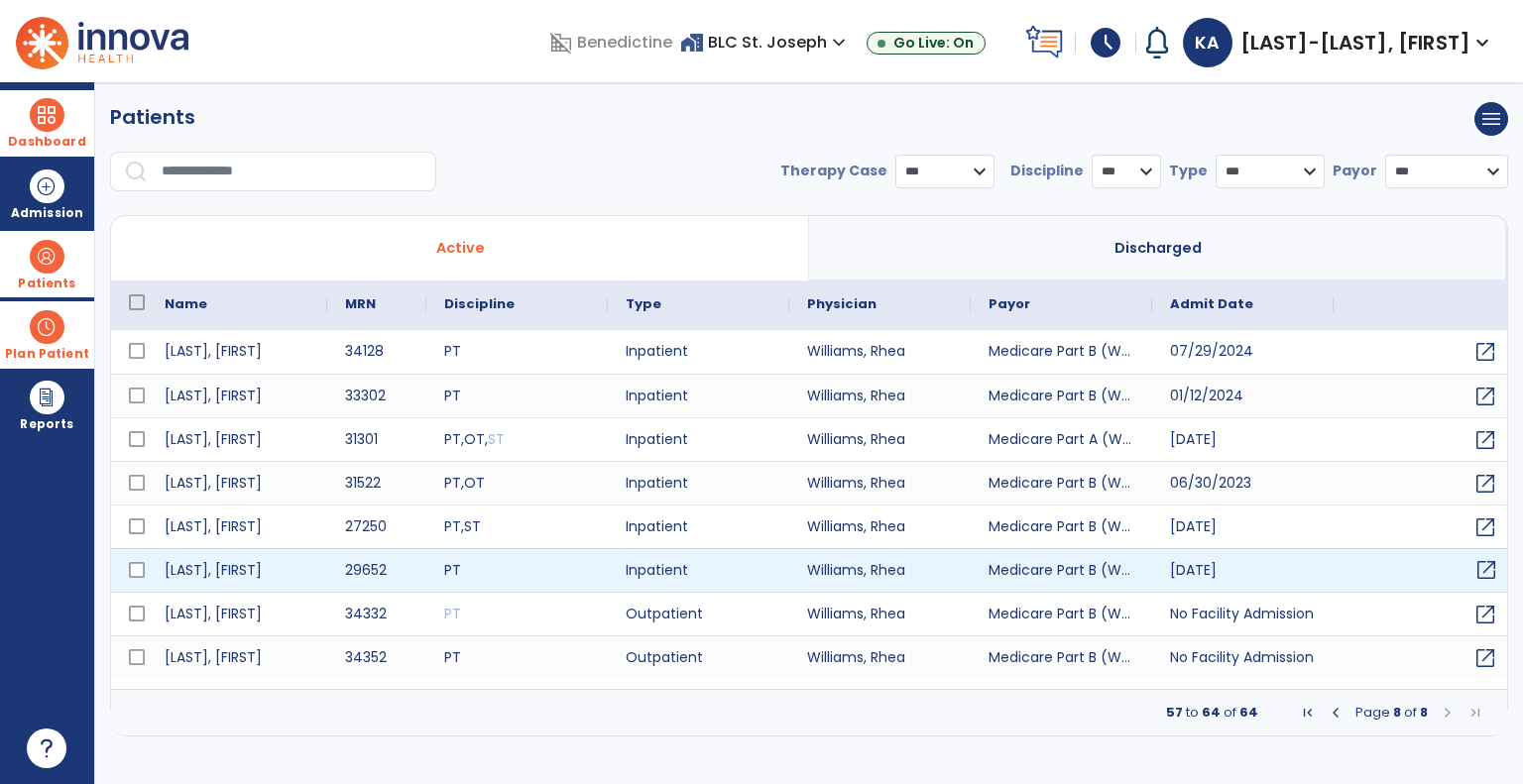 click on "open_in_new" at bounding box center [1486, 570] 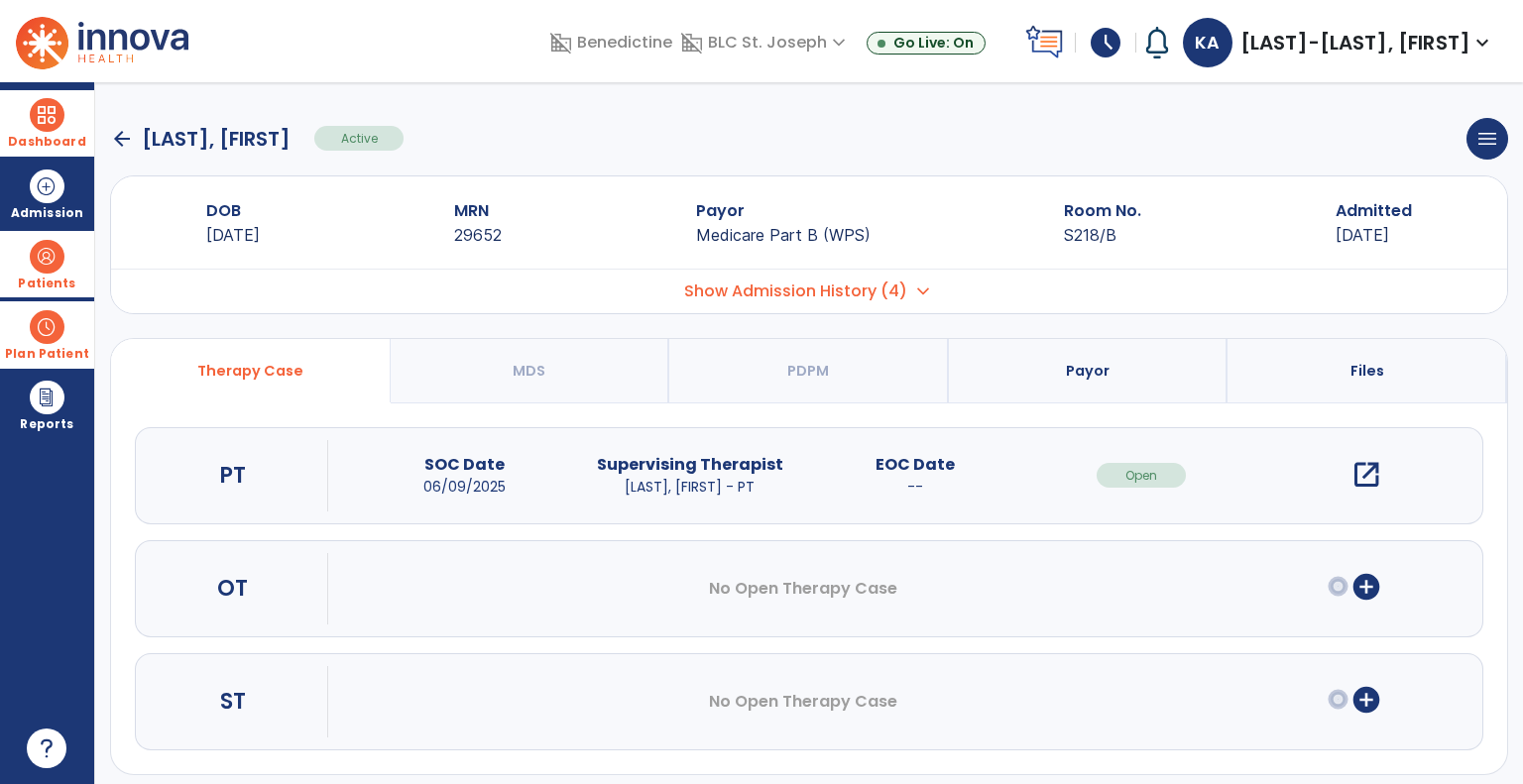 click on "open_in_new" at bounding box center (1366, 475) 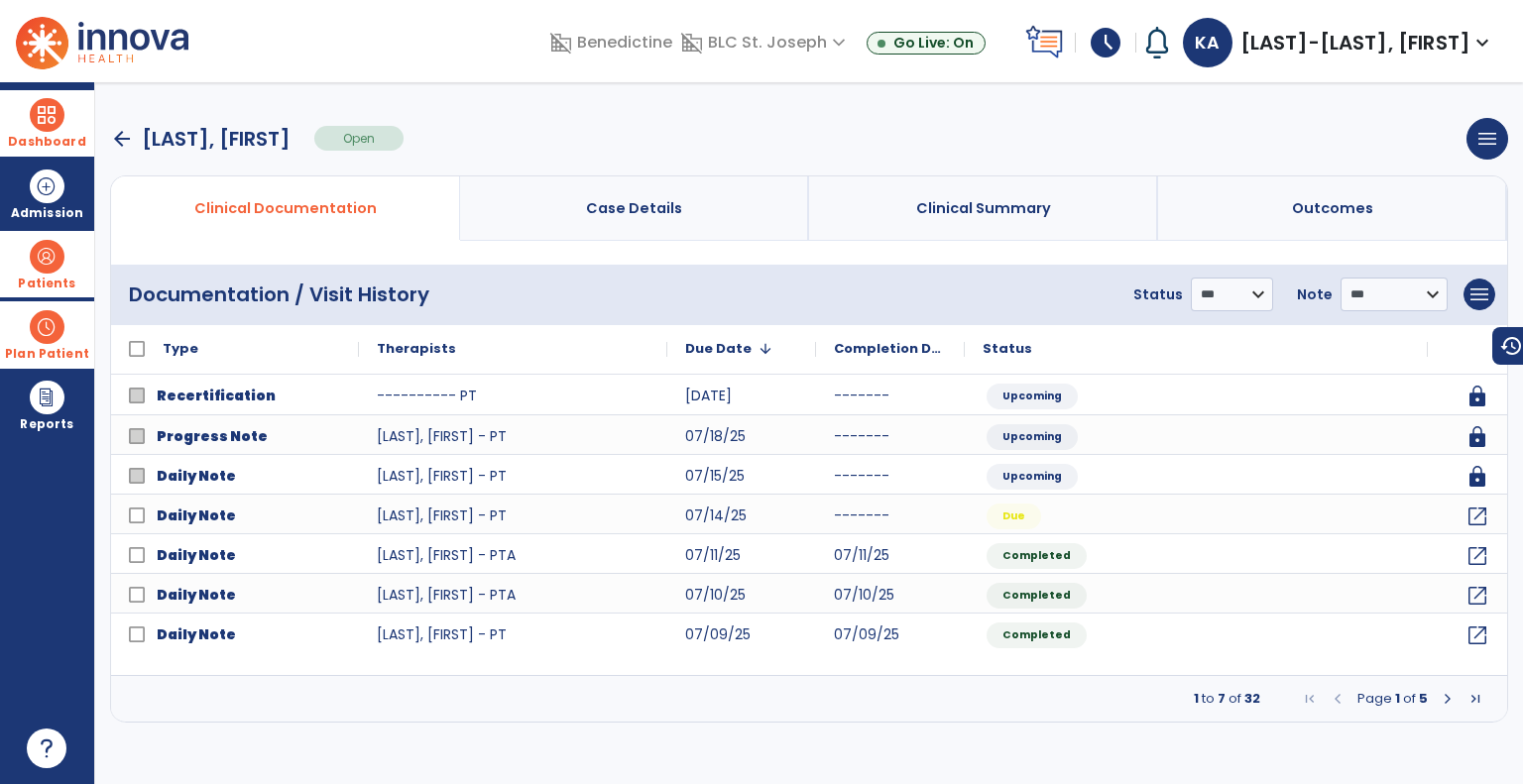 click at bounding box center [1448, 699] 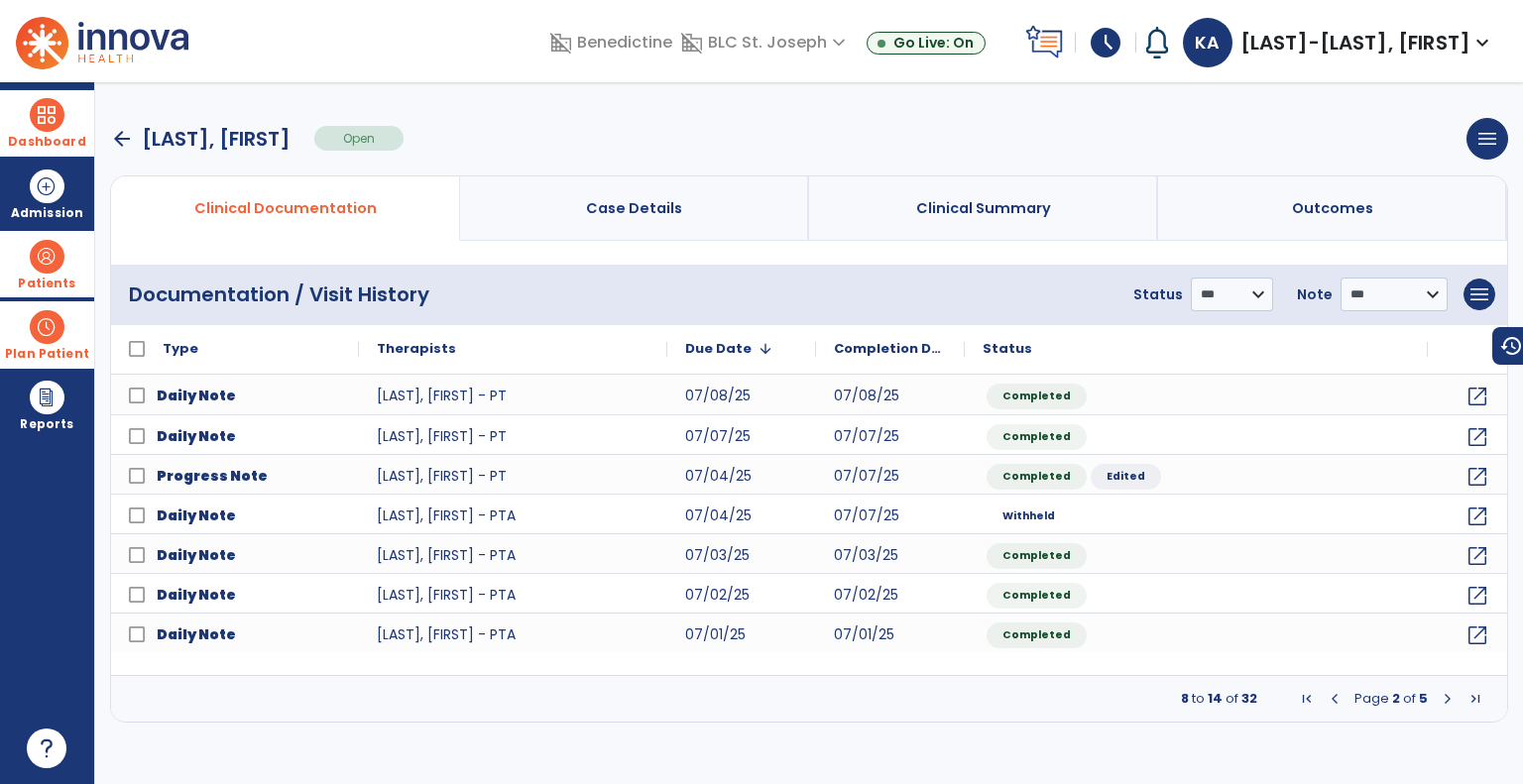 click at bounding box center (1448, 699) 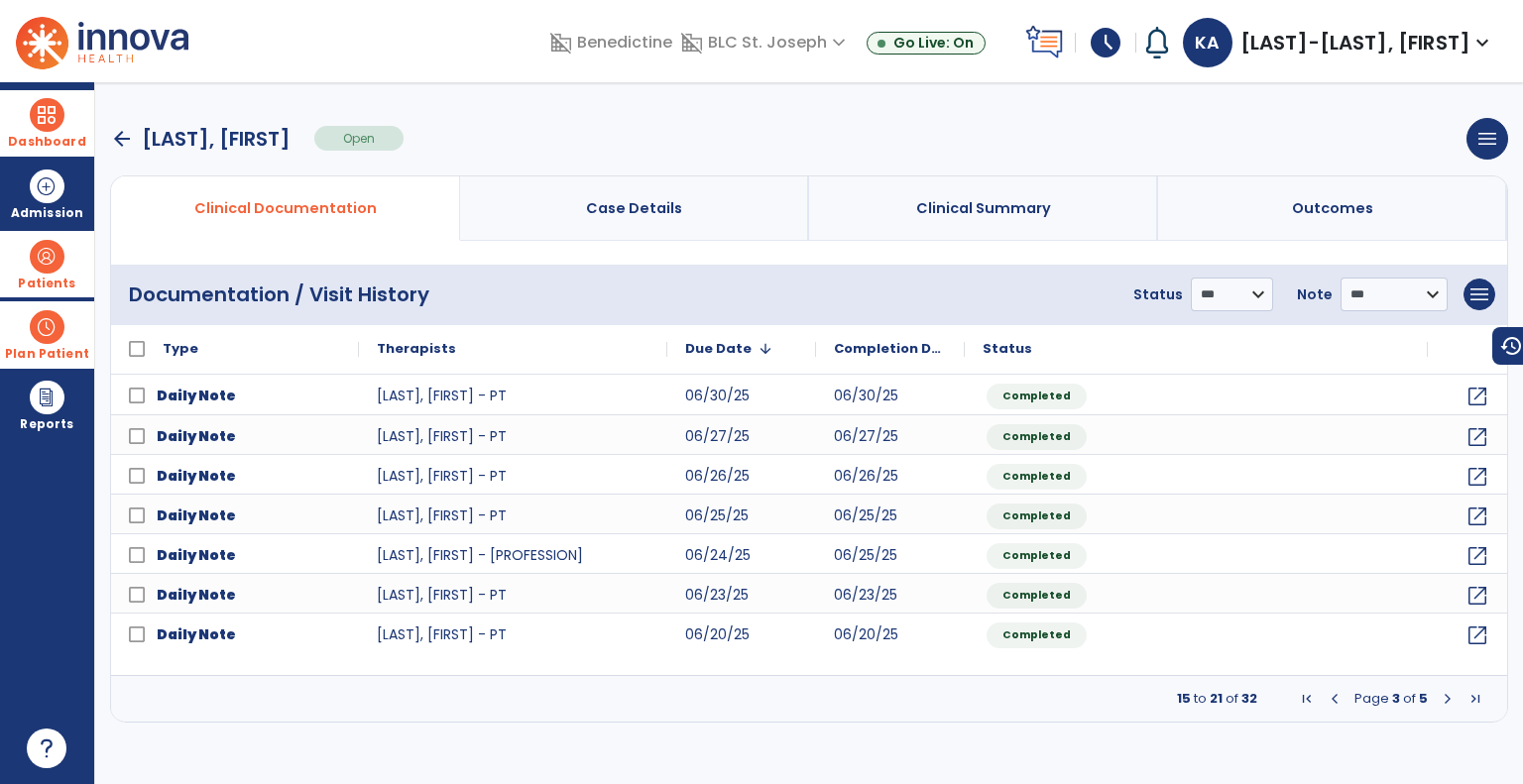 click at bounding box center [1448, 699] 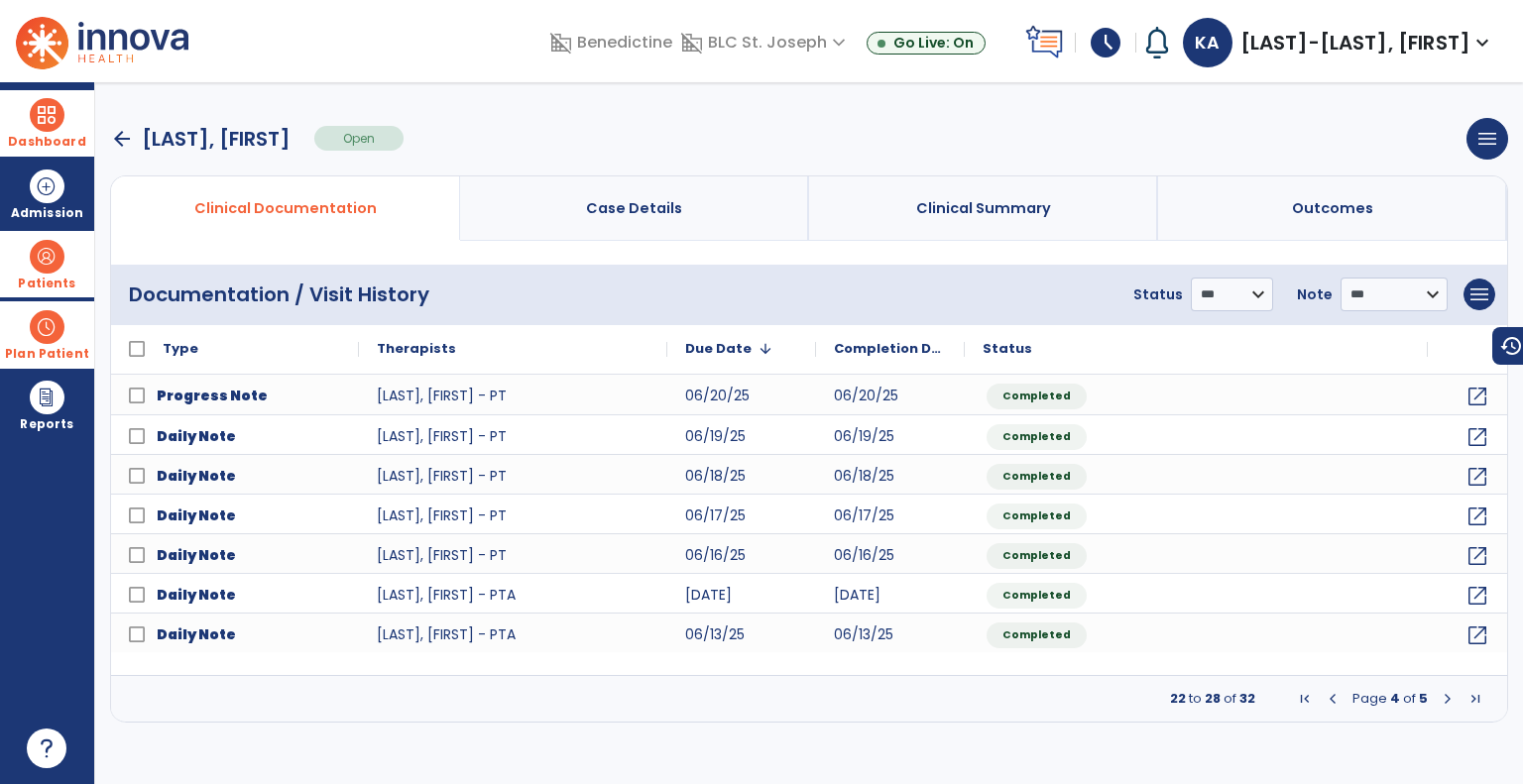 click at bounding box center (1448, 699) 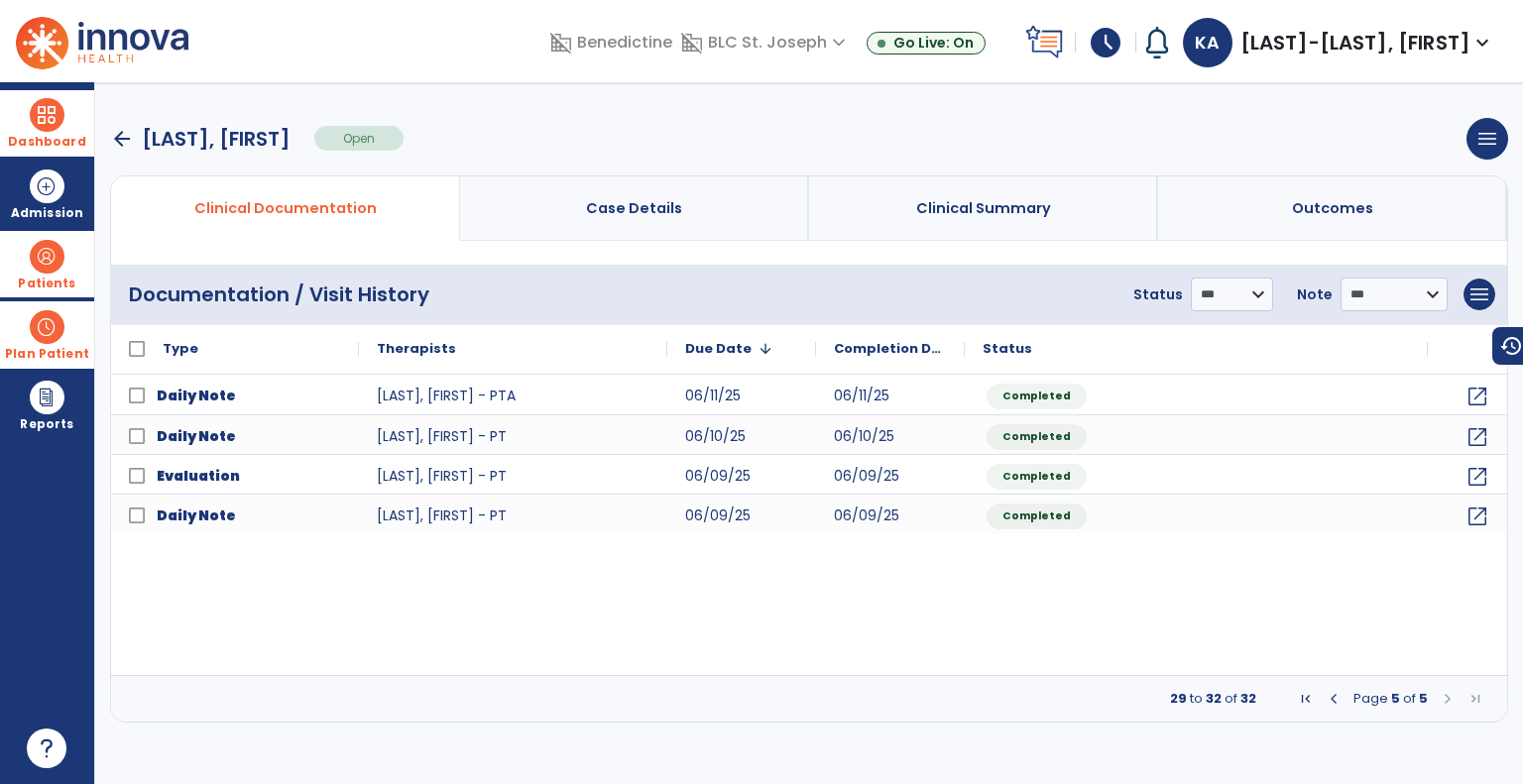click on "arrow_back" at bounding box center (122, 139) 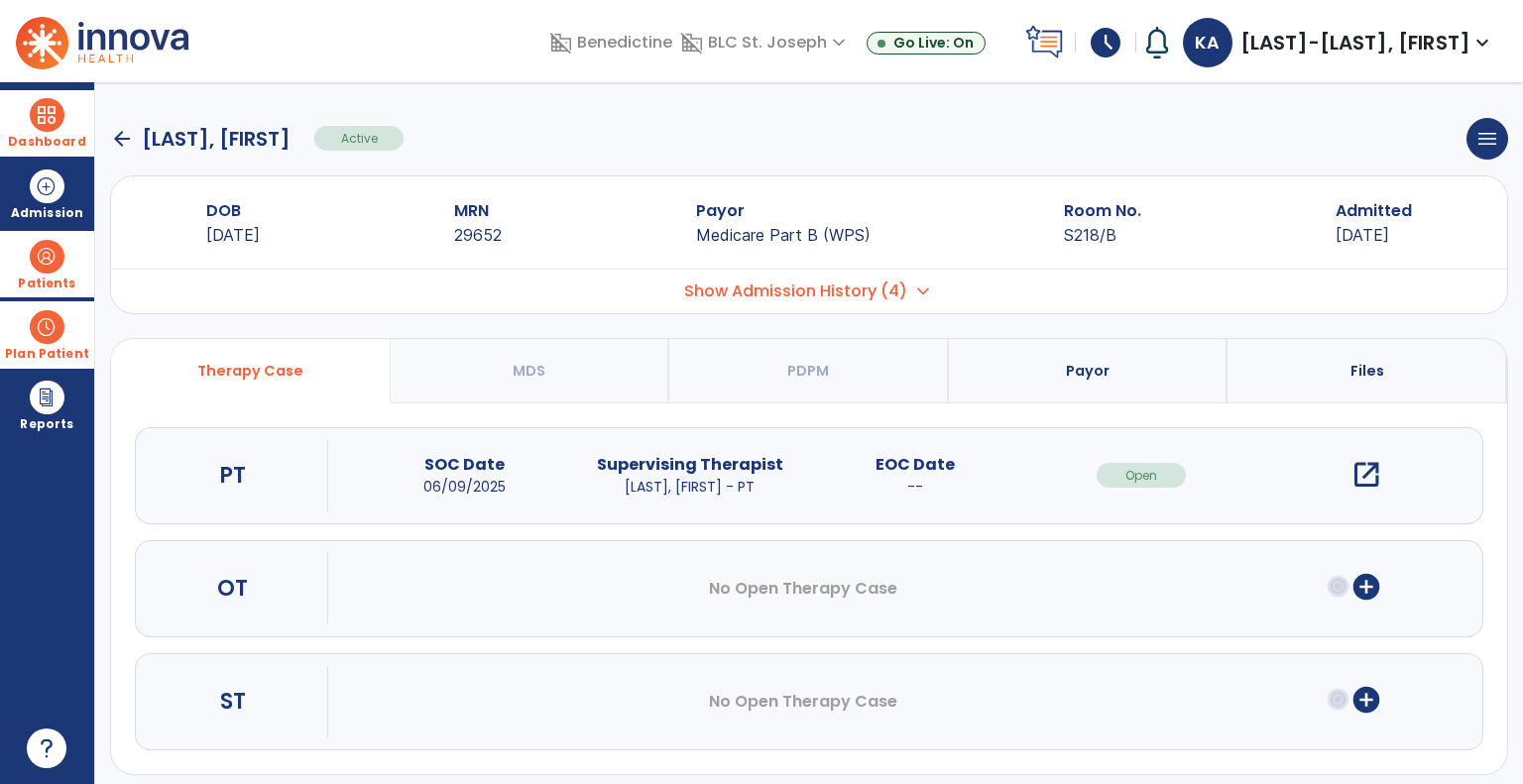 click on "arrow_back" 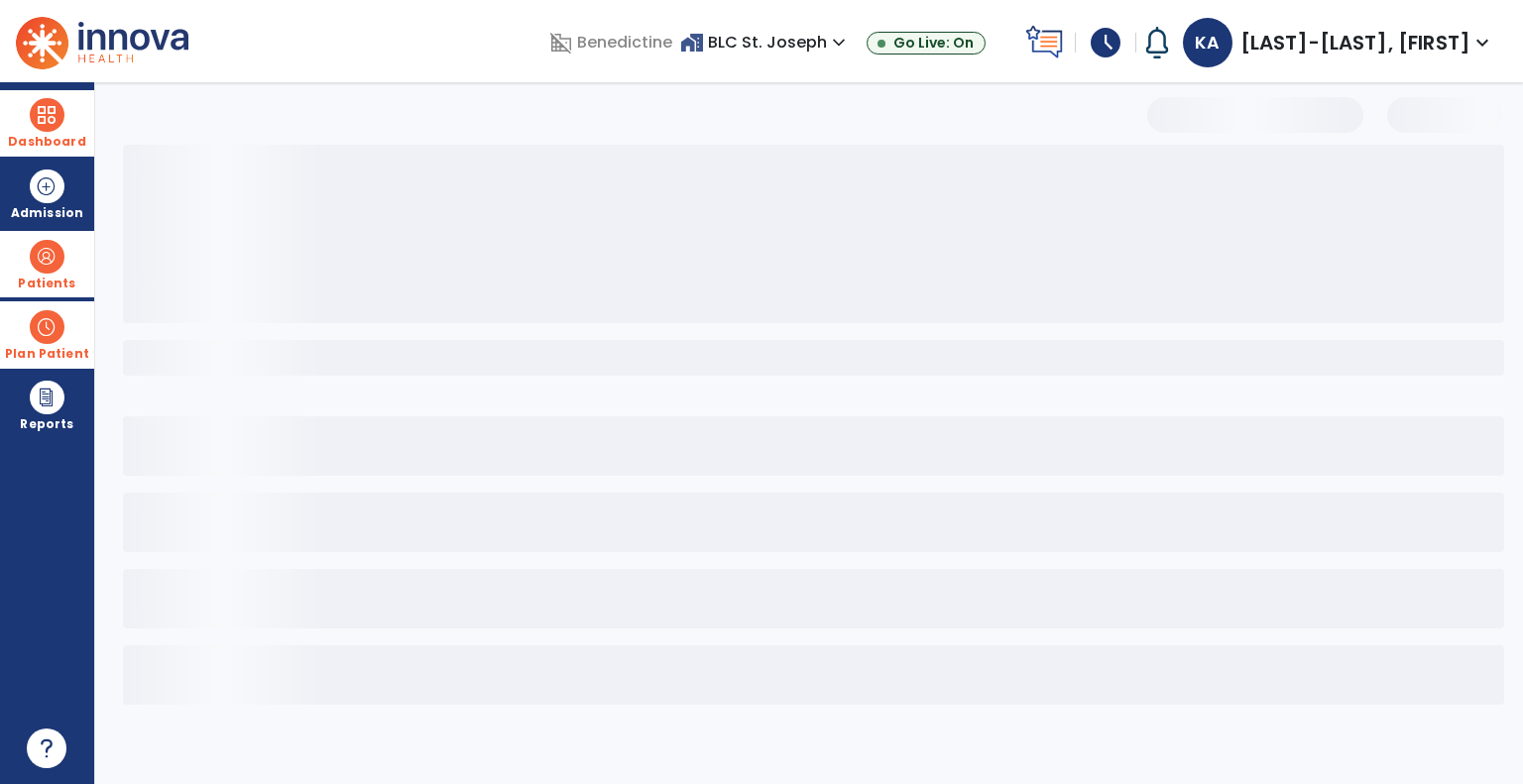 select on "***" 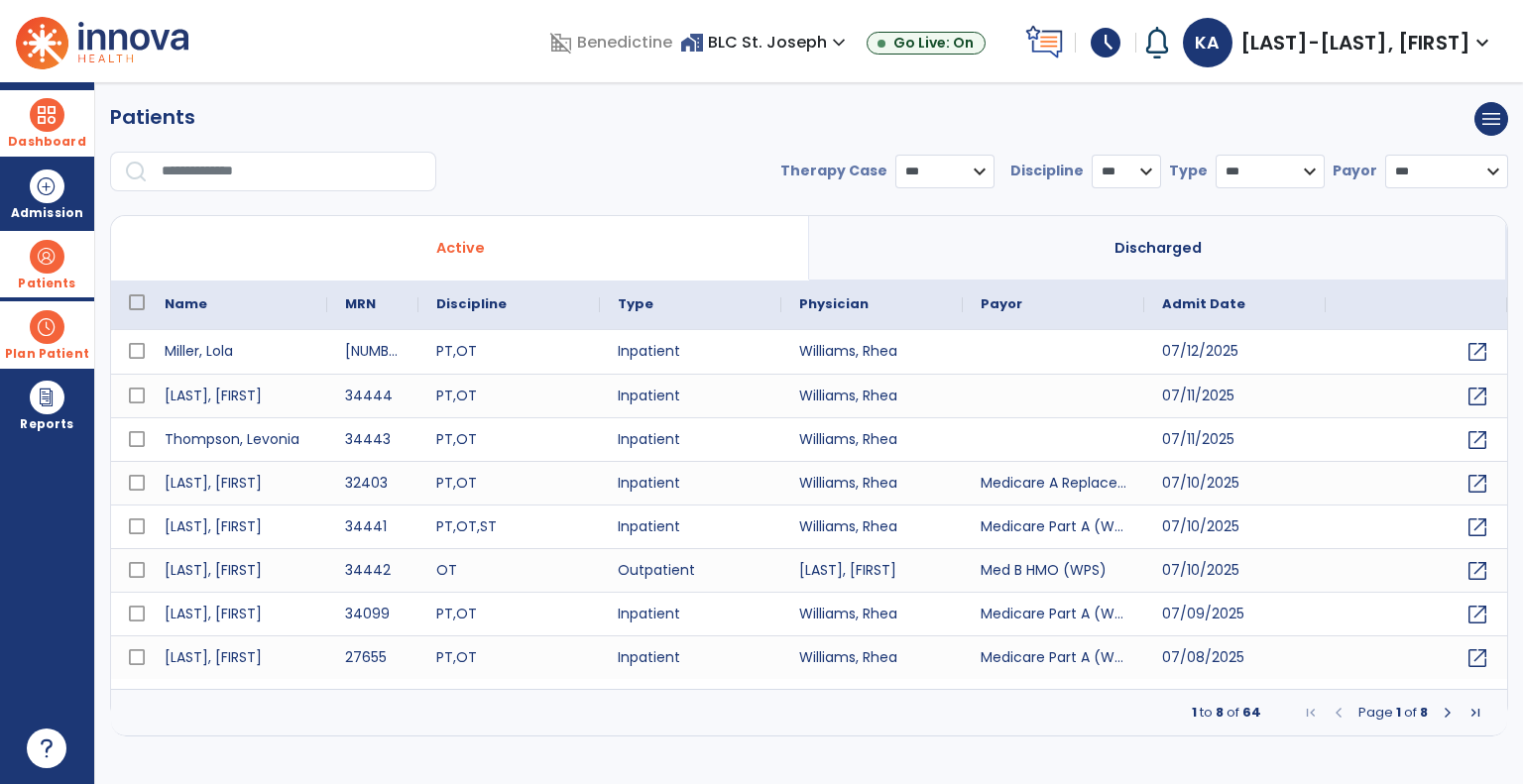 click at bounding box center (1475, 713) 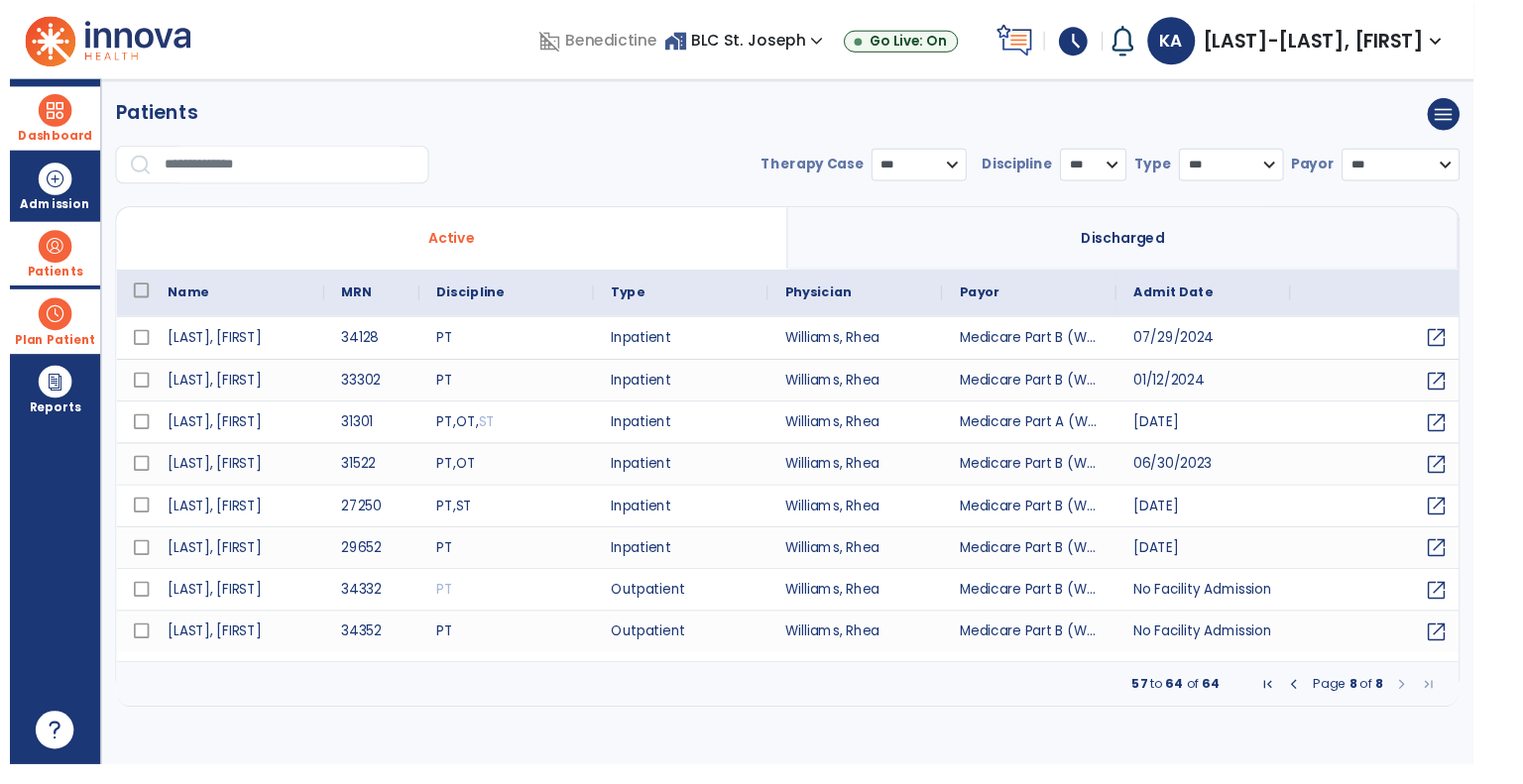 scroll, scrollTop: 0, scrollLeft: 0, axis: both 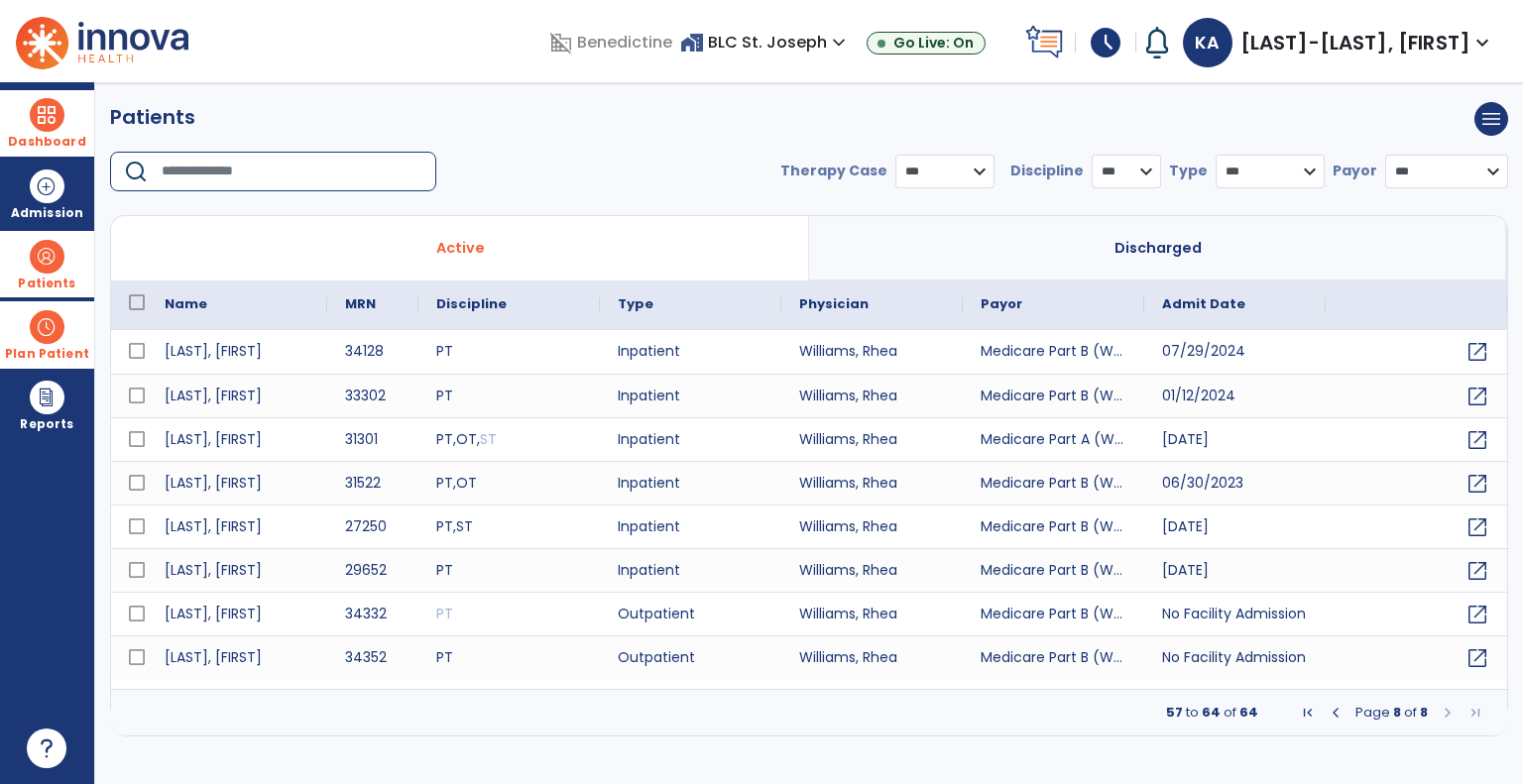 click at bounding box center (292, 171) 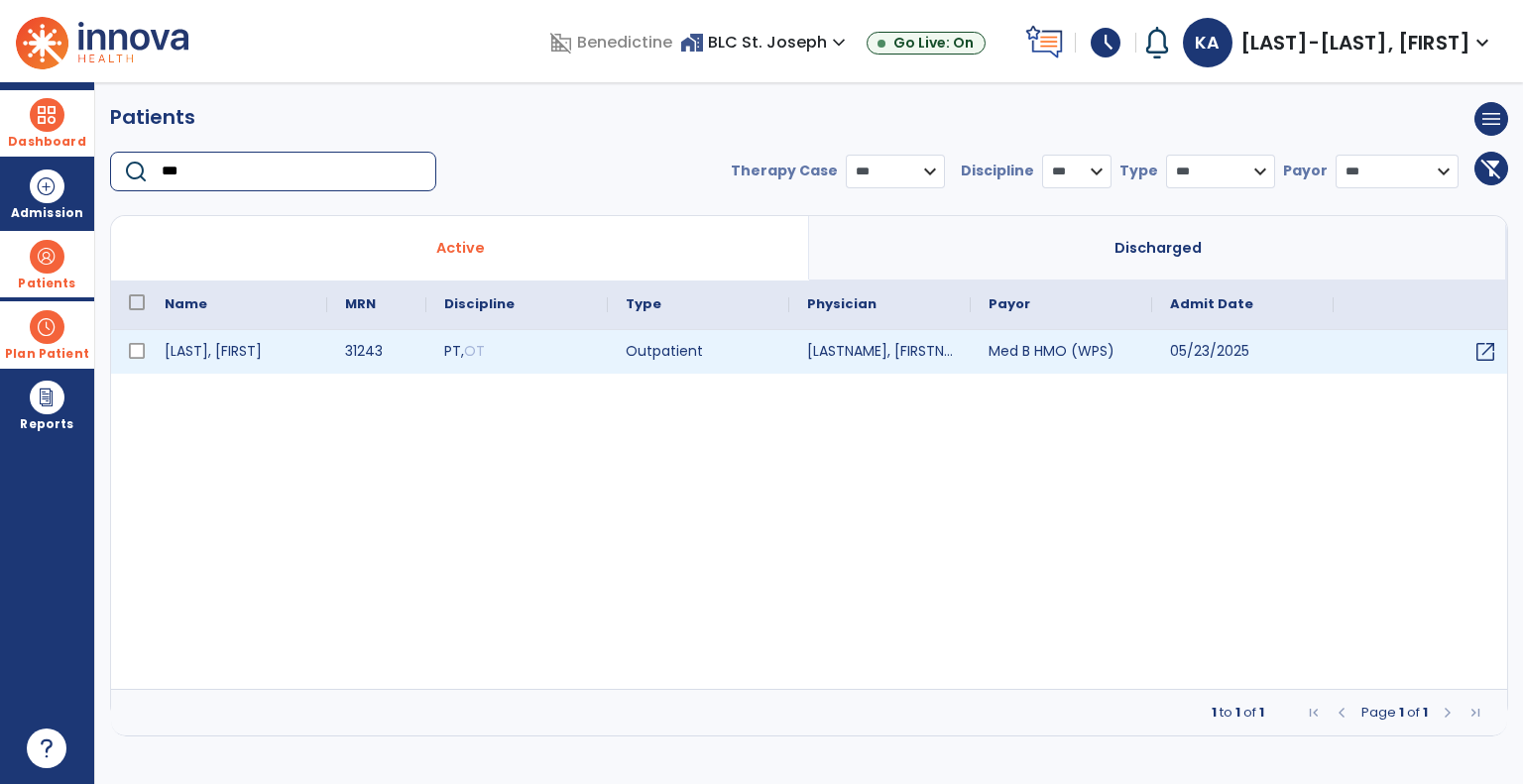 type on "***" 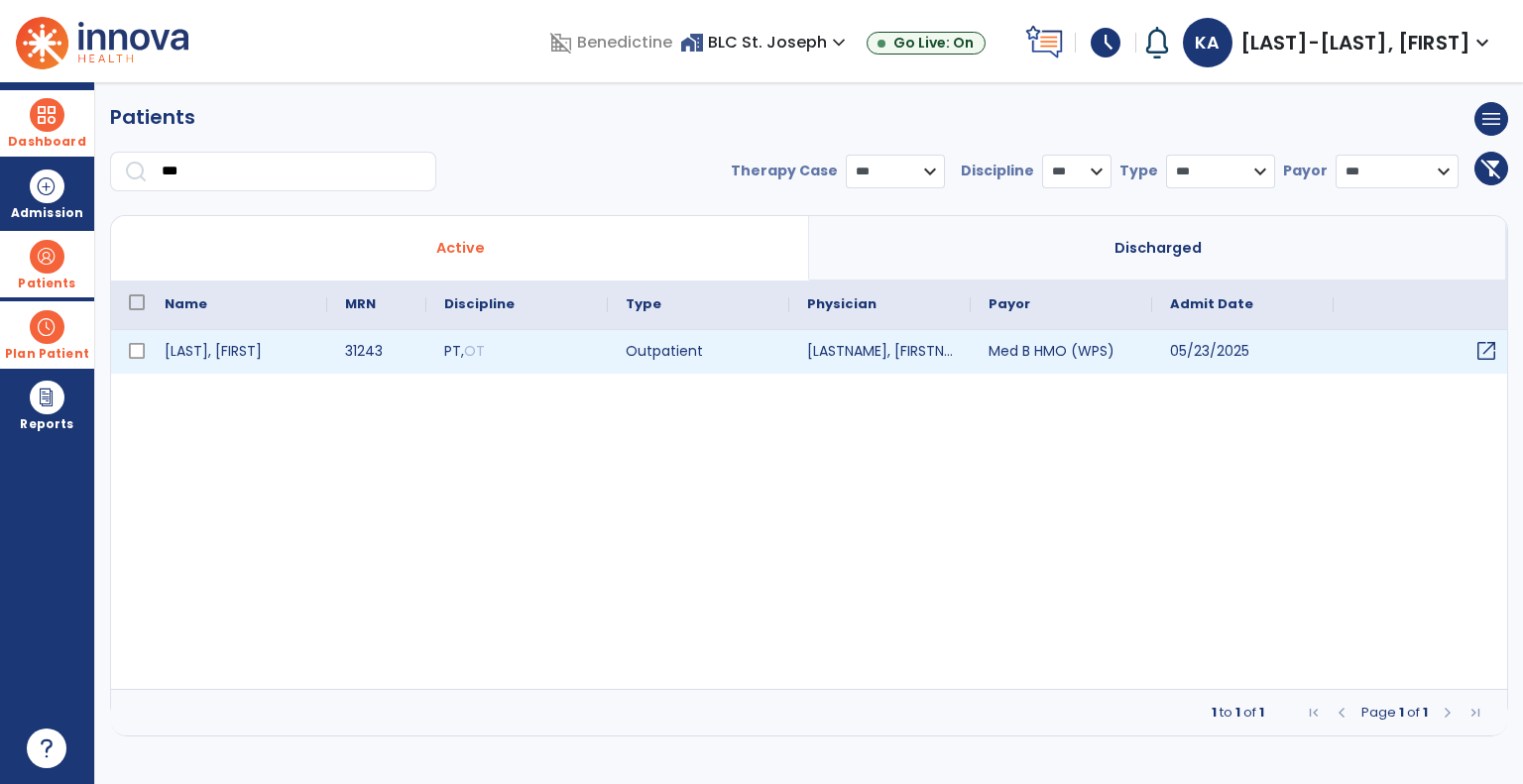 click on "open_in_new" at bounding box center [1486, 351] 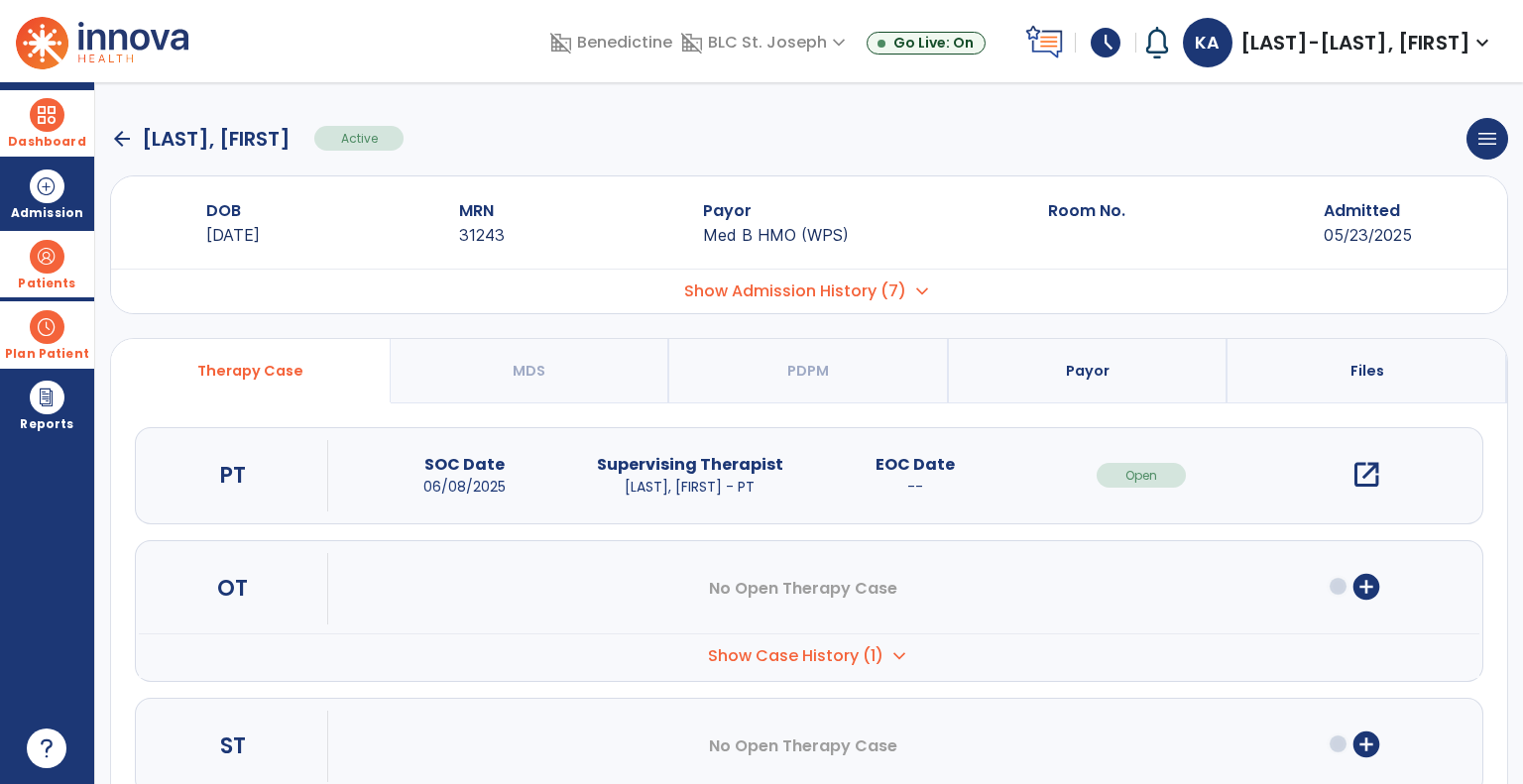 click on "open_in_new" at bounding box center [1366, 475] 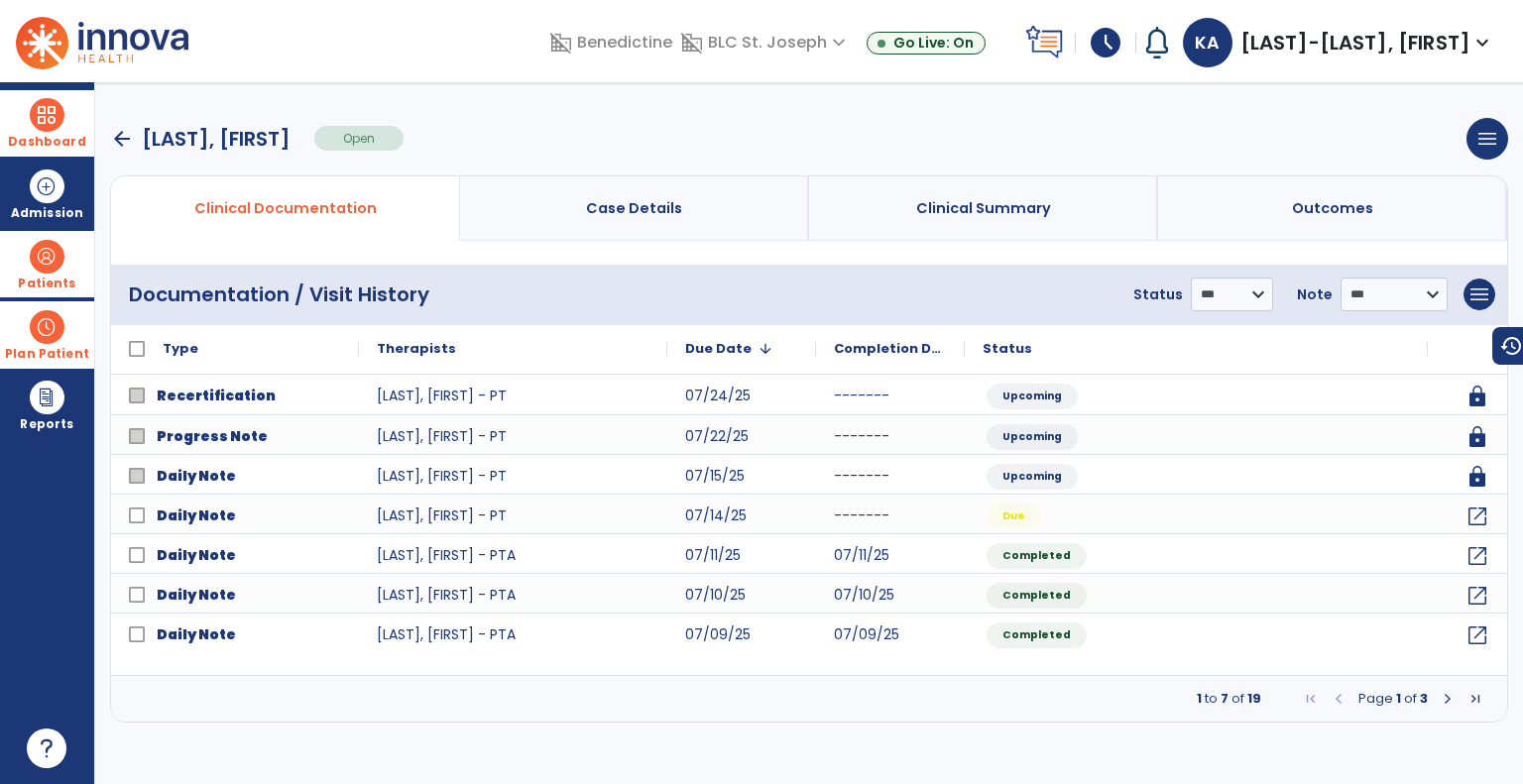 click at bounding box center [1448, 699] 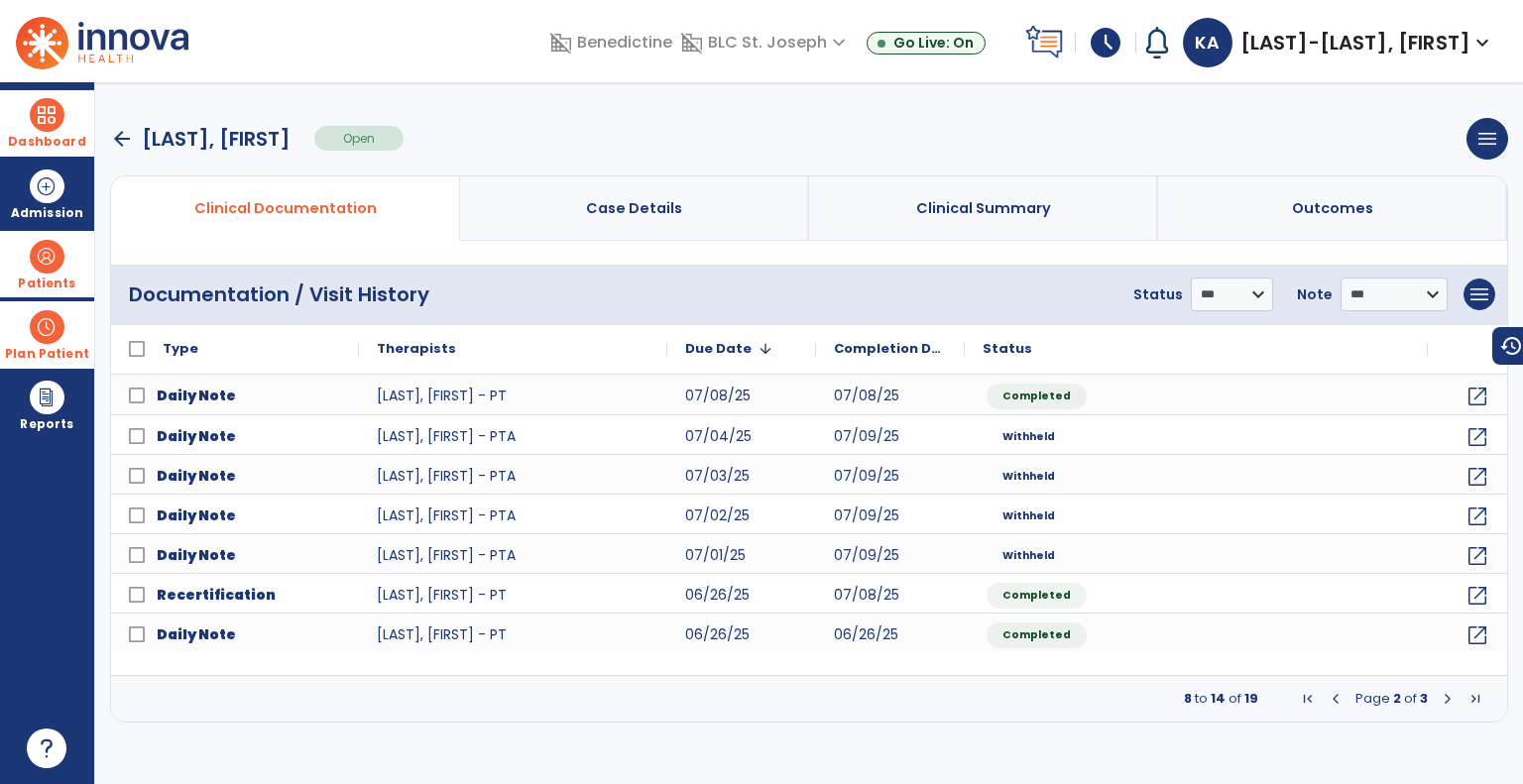 click at bounding box center [1448, 699] 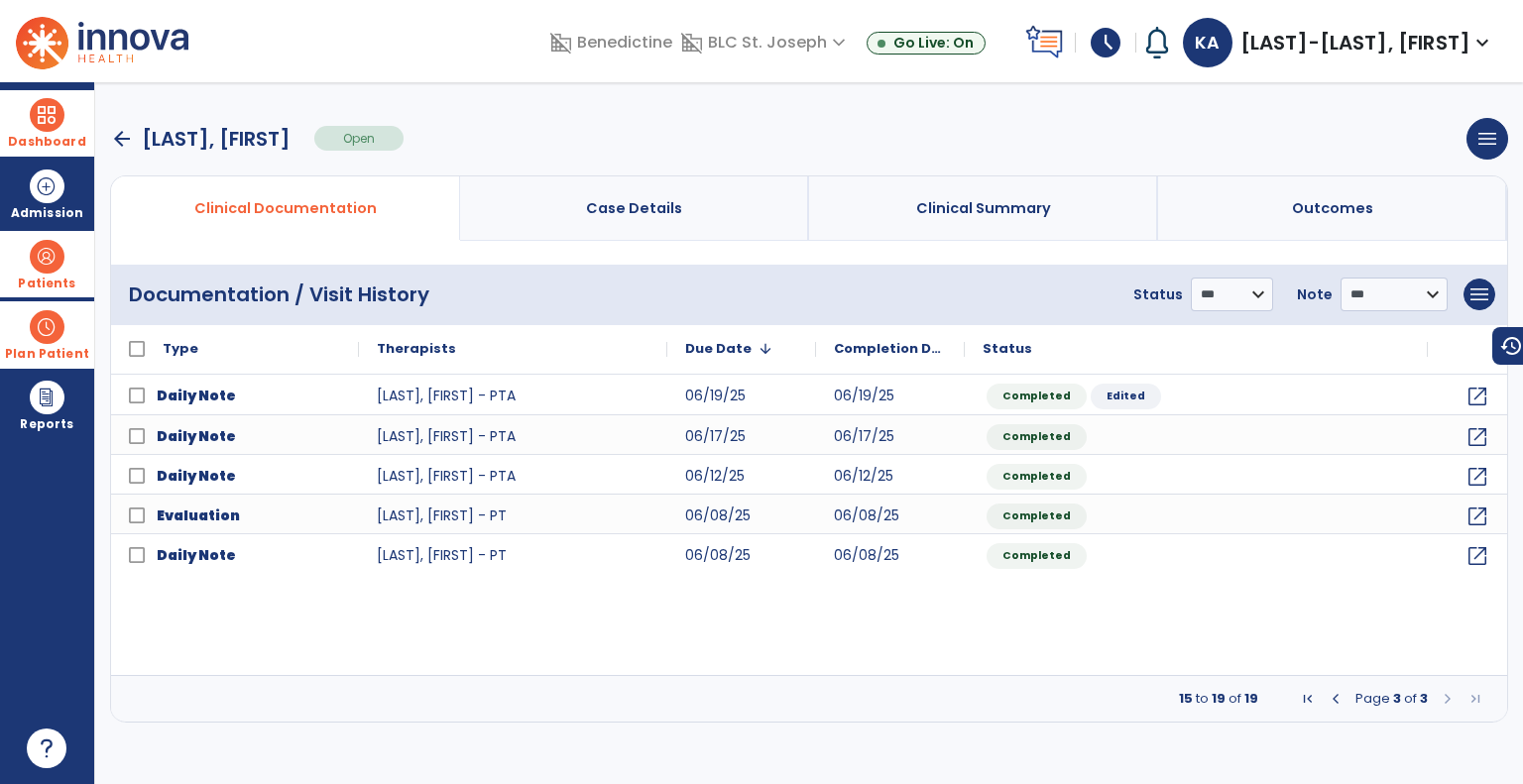 click at bounding box center [1308, 699] 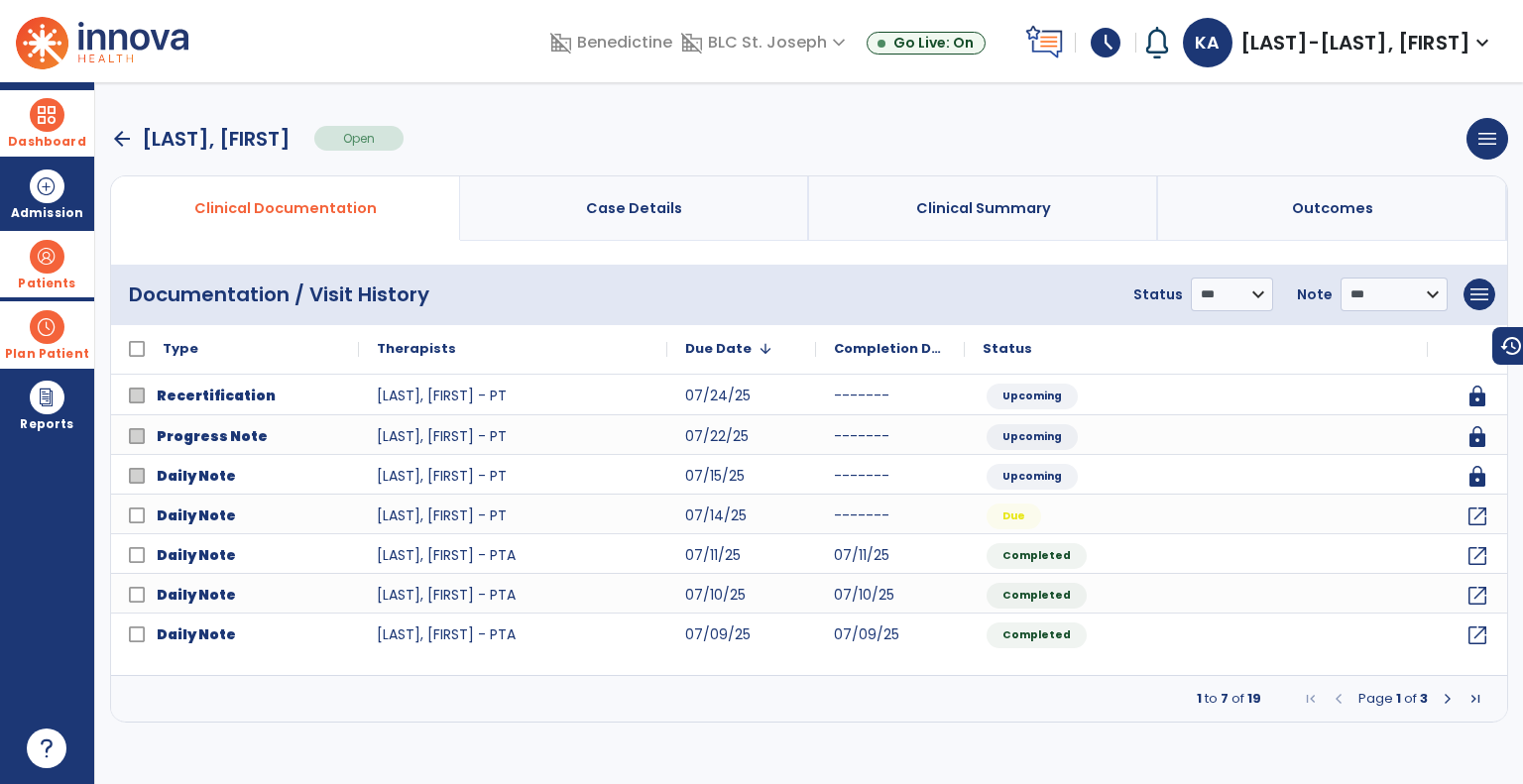 click on "arrow_back" at bounding box center [122, 139] 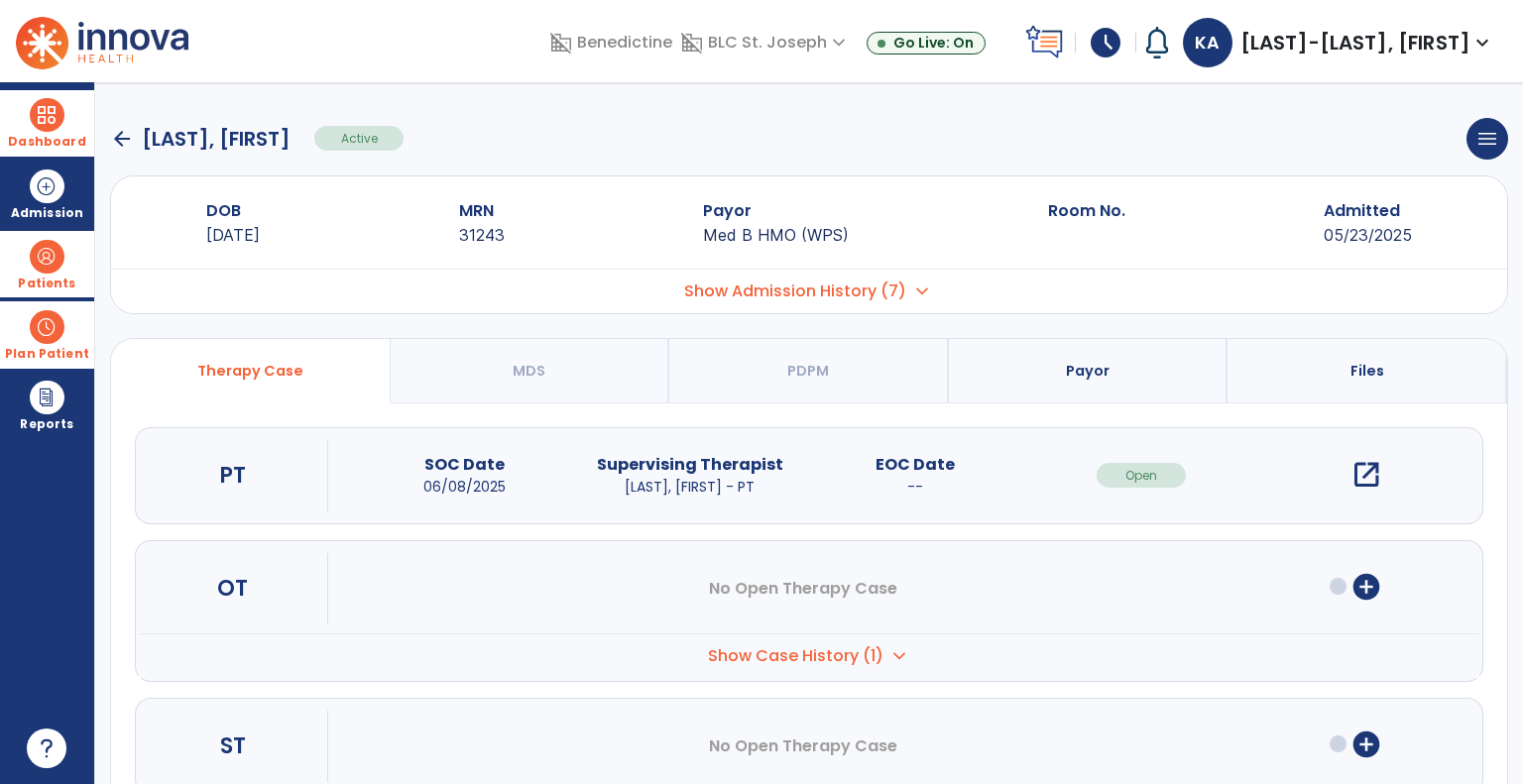 click on "arrow_back" 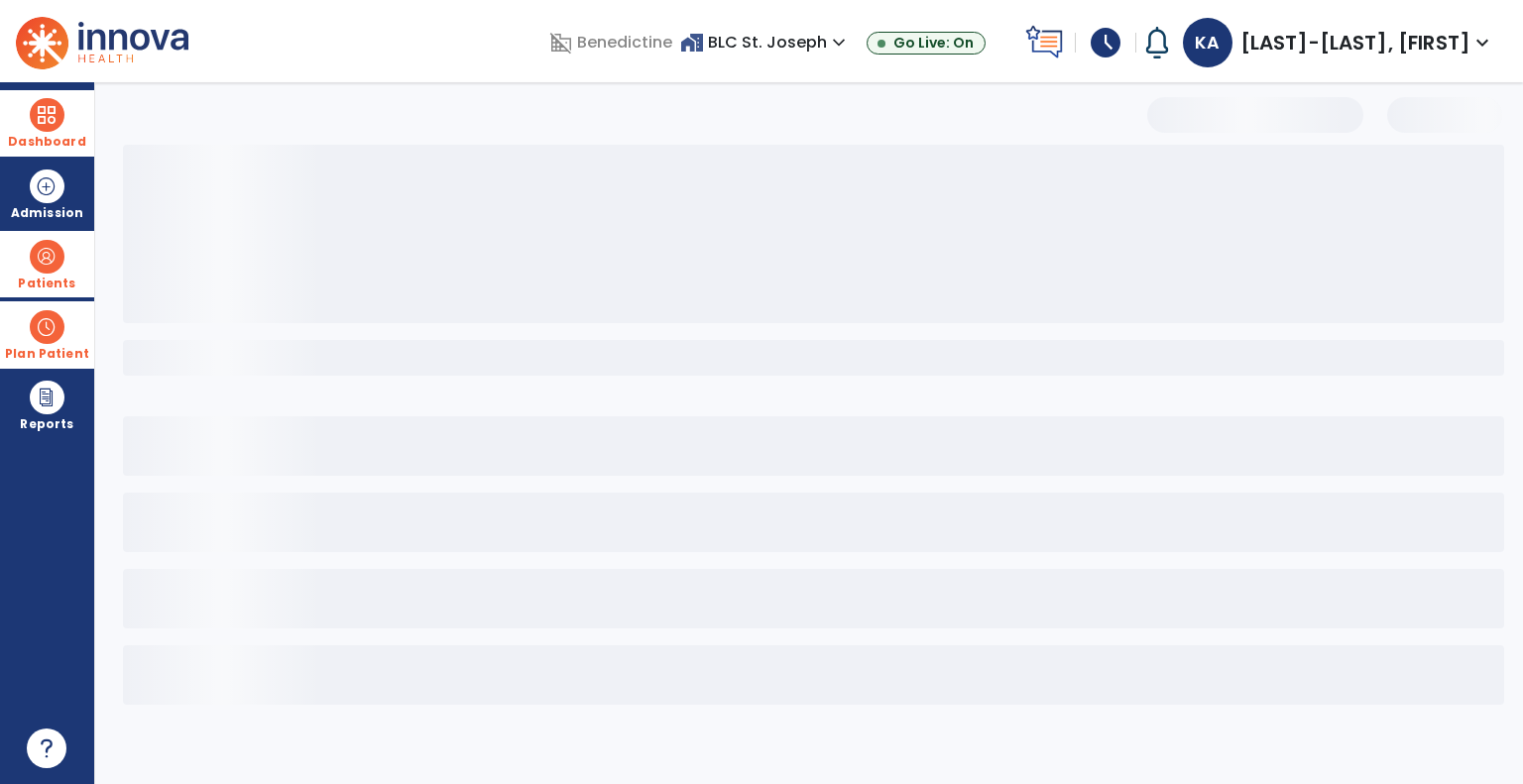 select on "***" 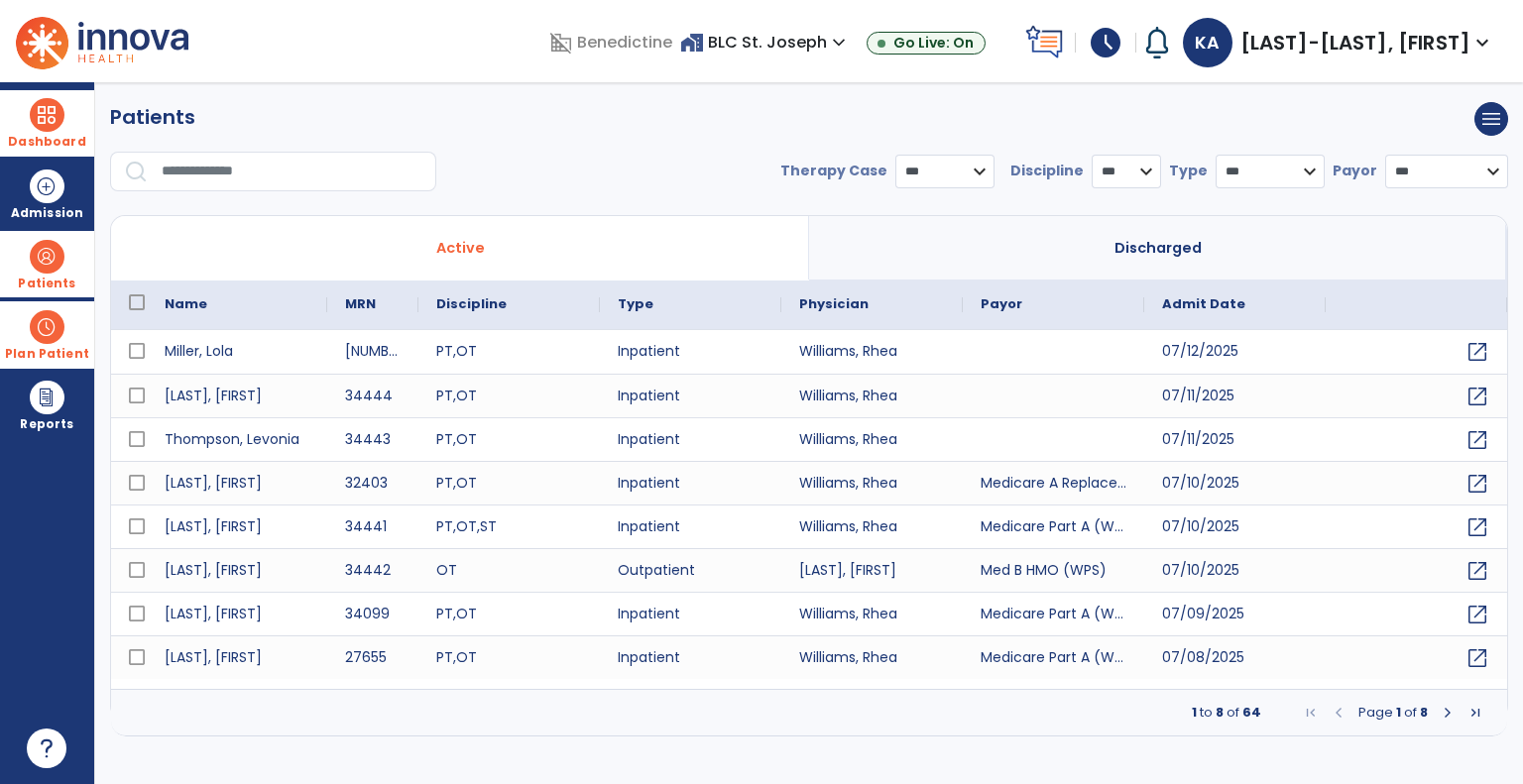 click on "Discharged" at bounding box center (1158, 248) 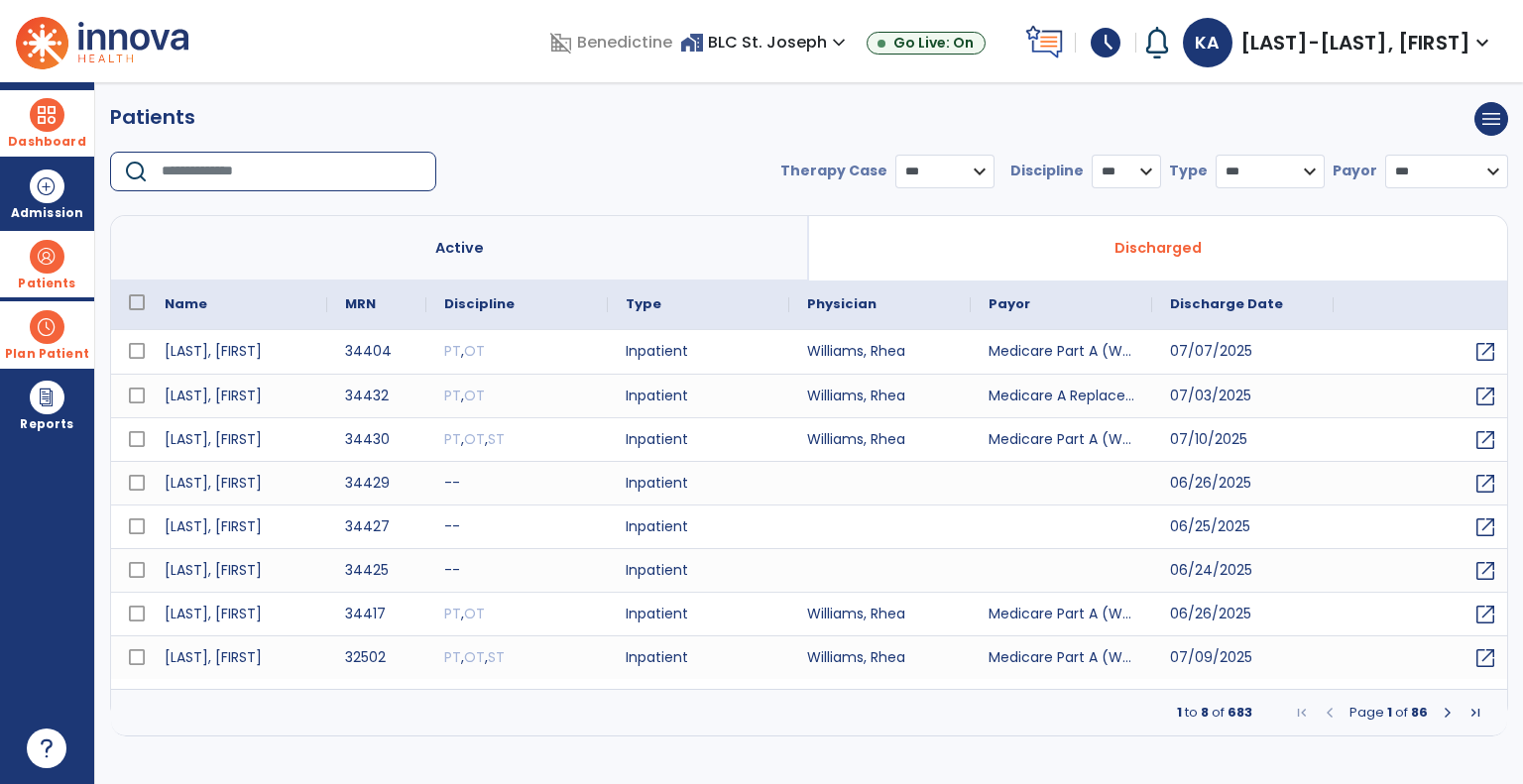 click at bounding box center [292, 171] 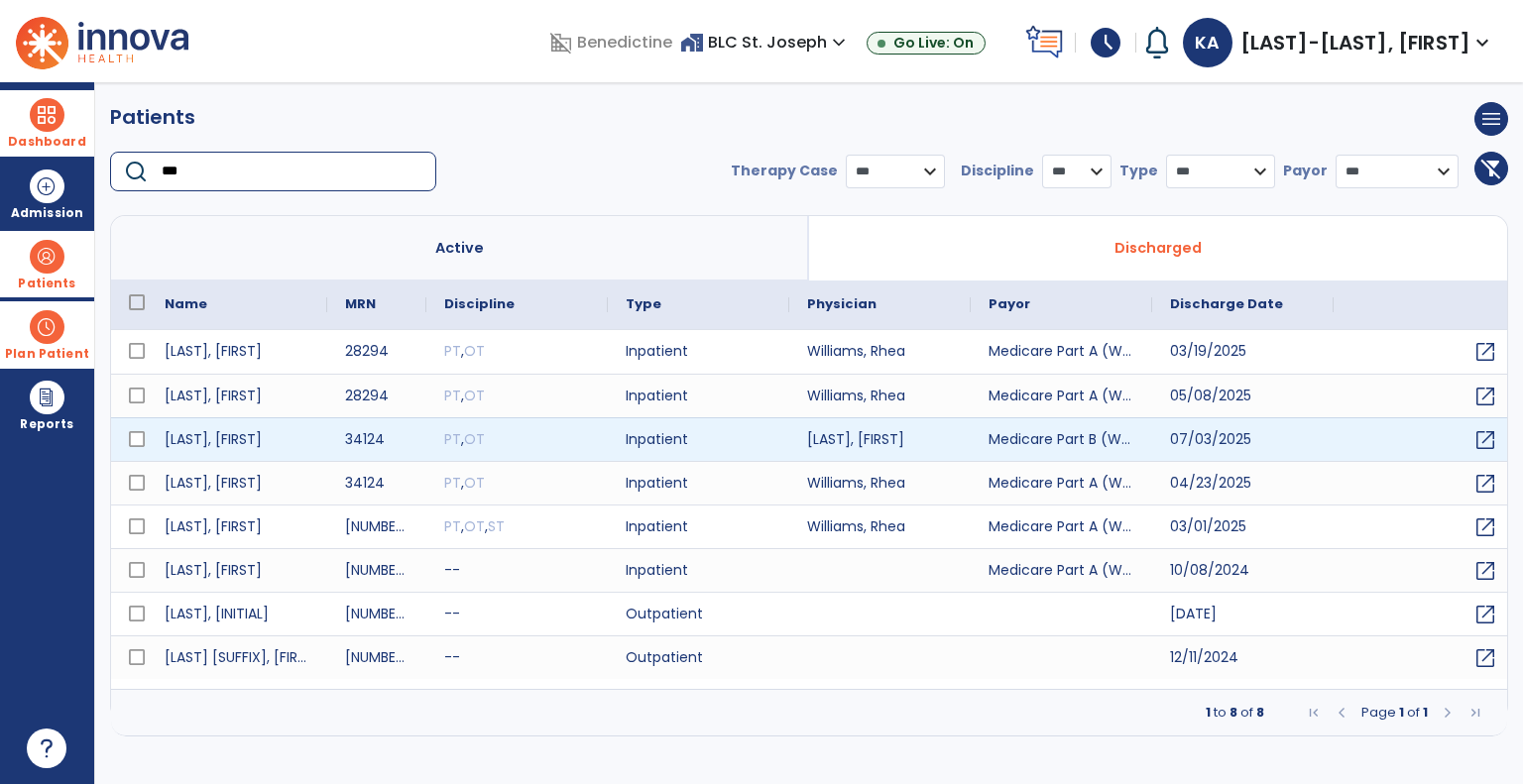 type on "***" 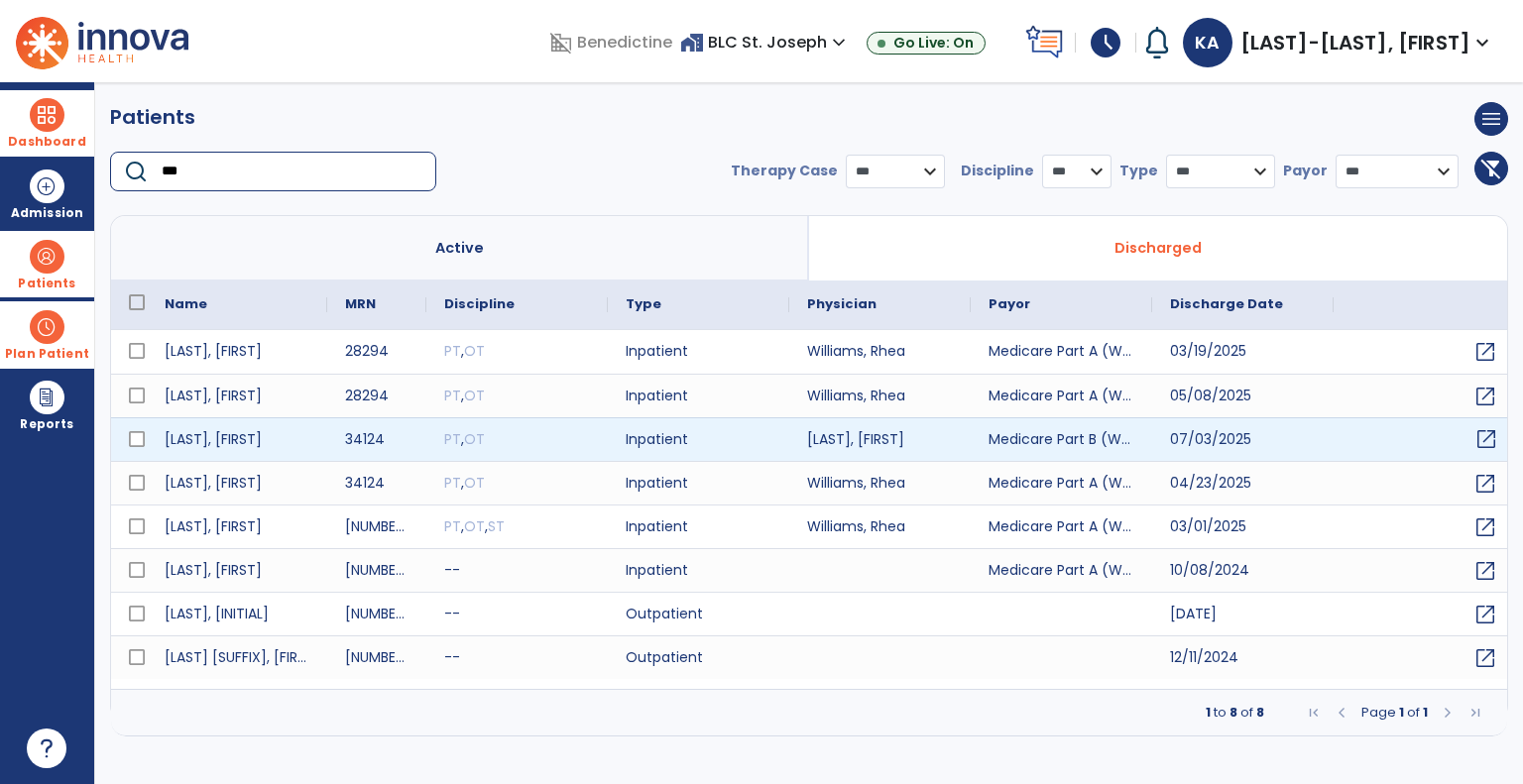 click on "open_in_new" at bounding box center [1486, 439] 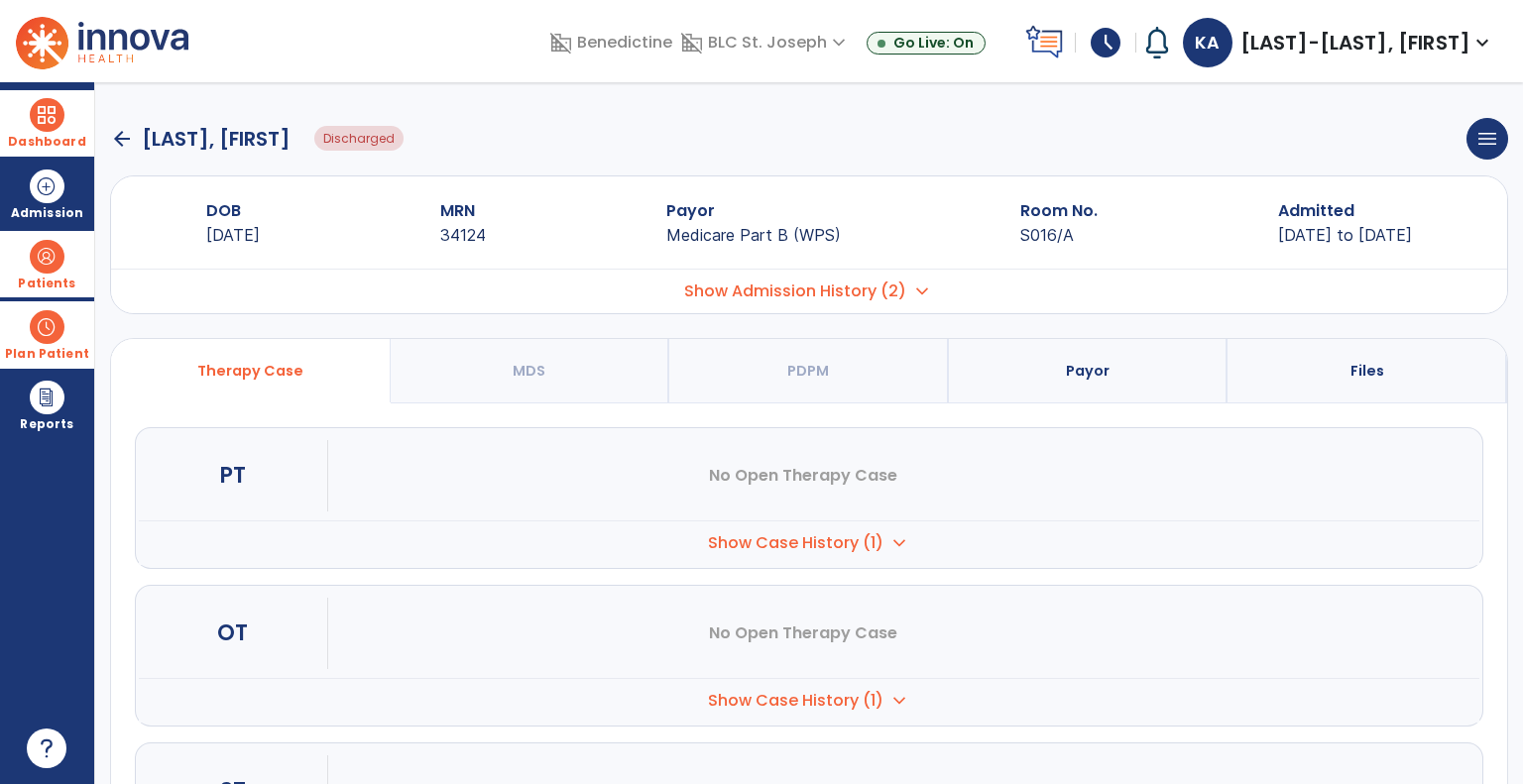 click on "expand_more" at bounding box center (899, 543) 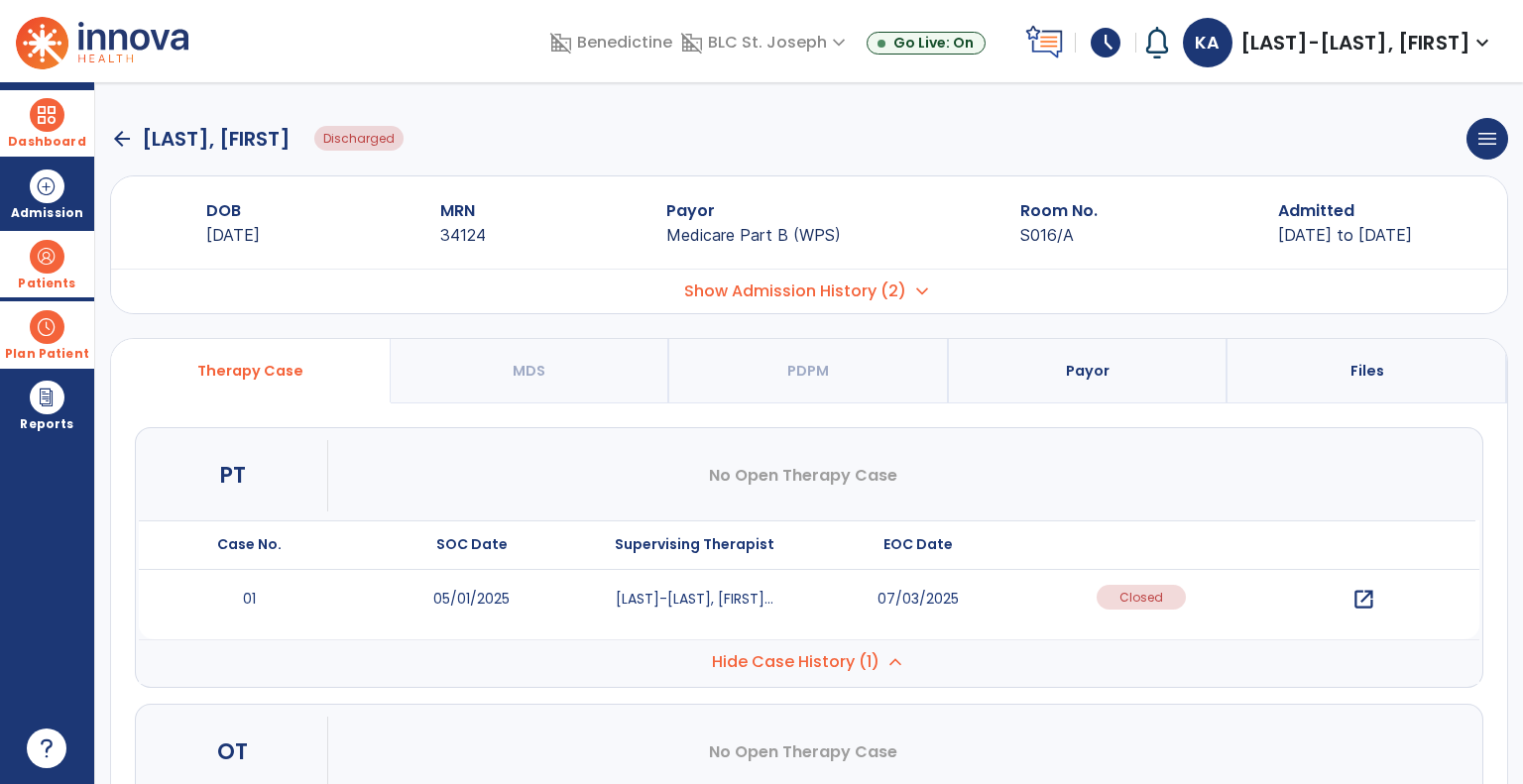 click on "open_in_new" at bounding box center (1363, 600) 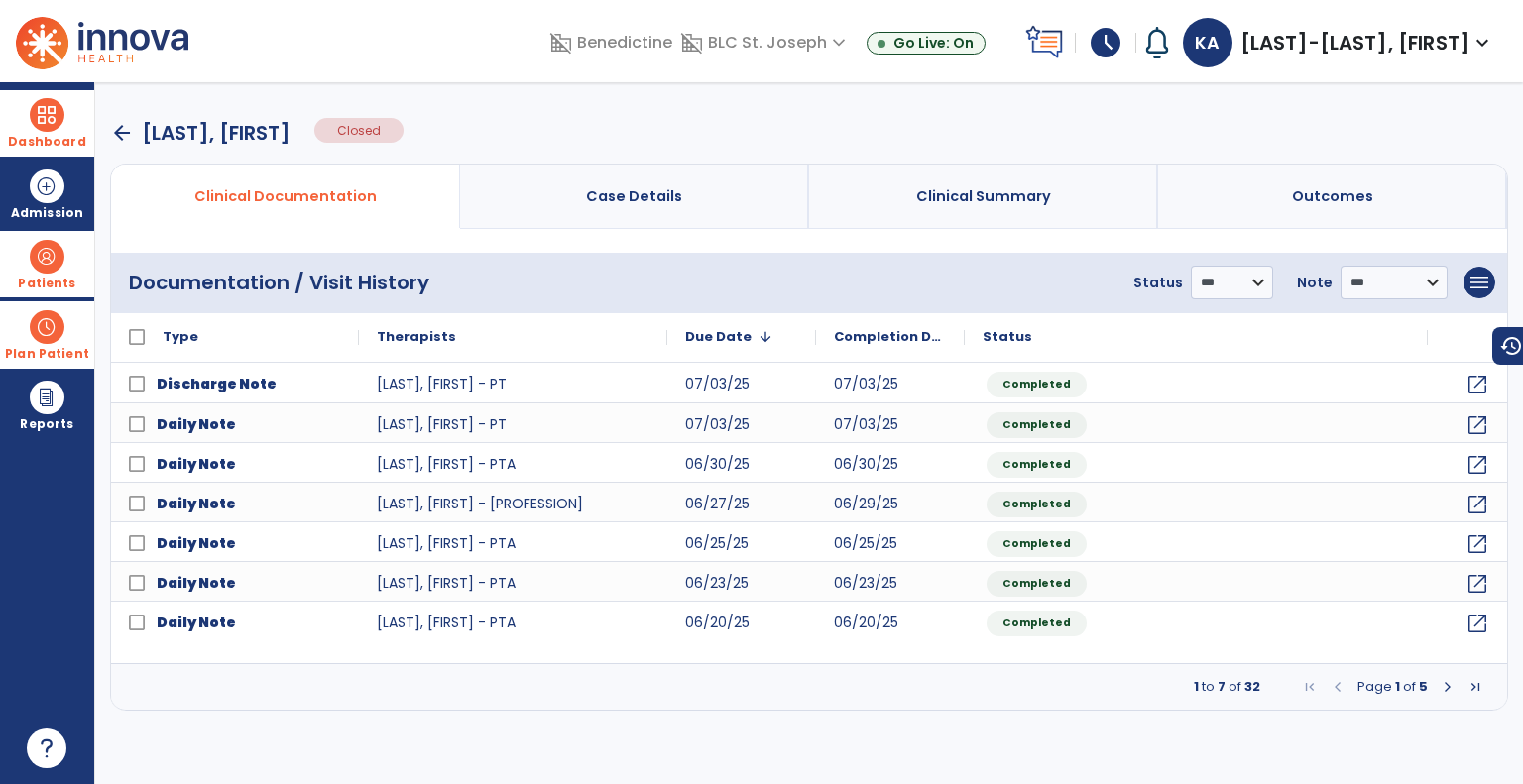 click on "arrow_back" at bounding box center (122, 133) 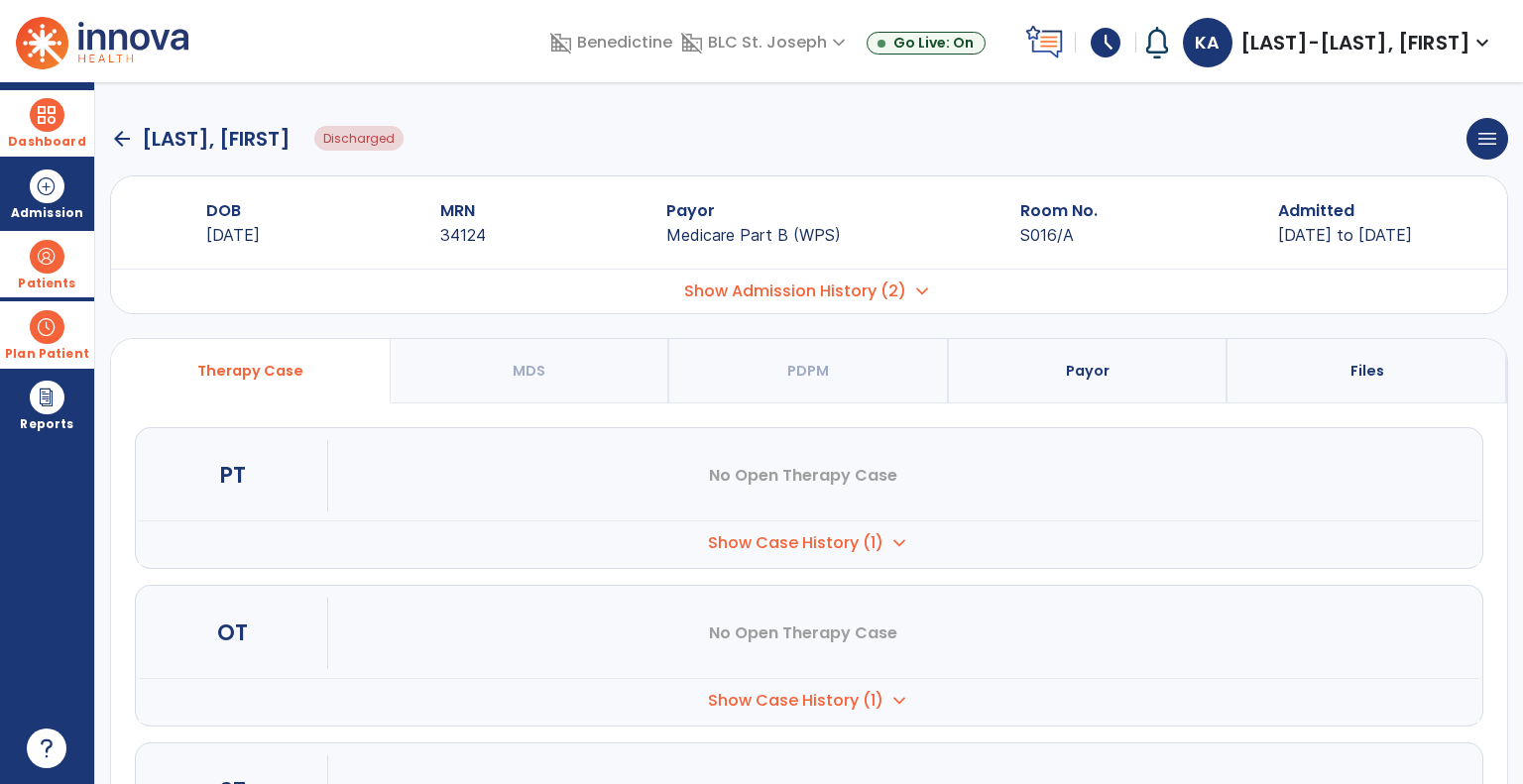 click on "arrow_back" 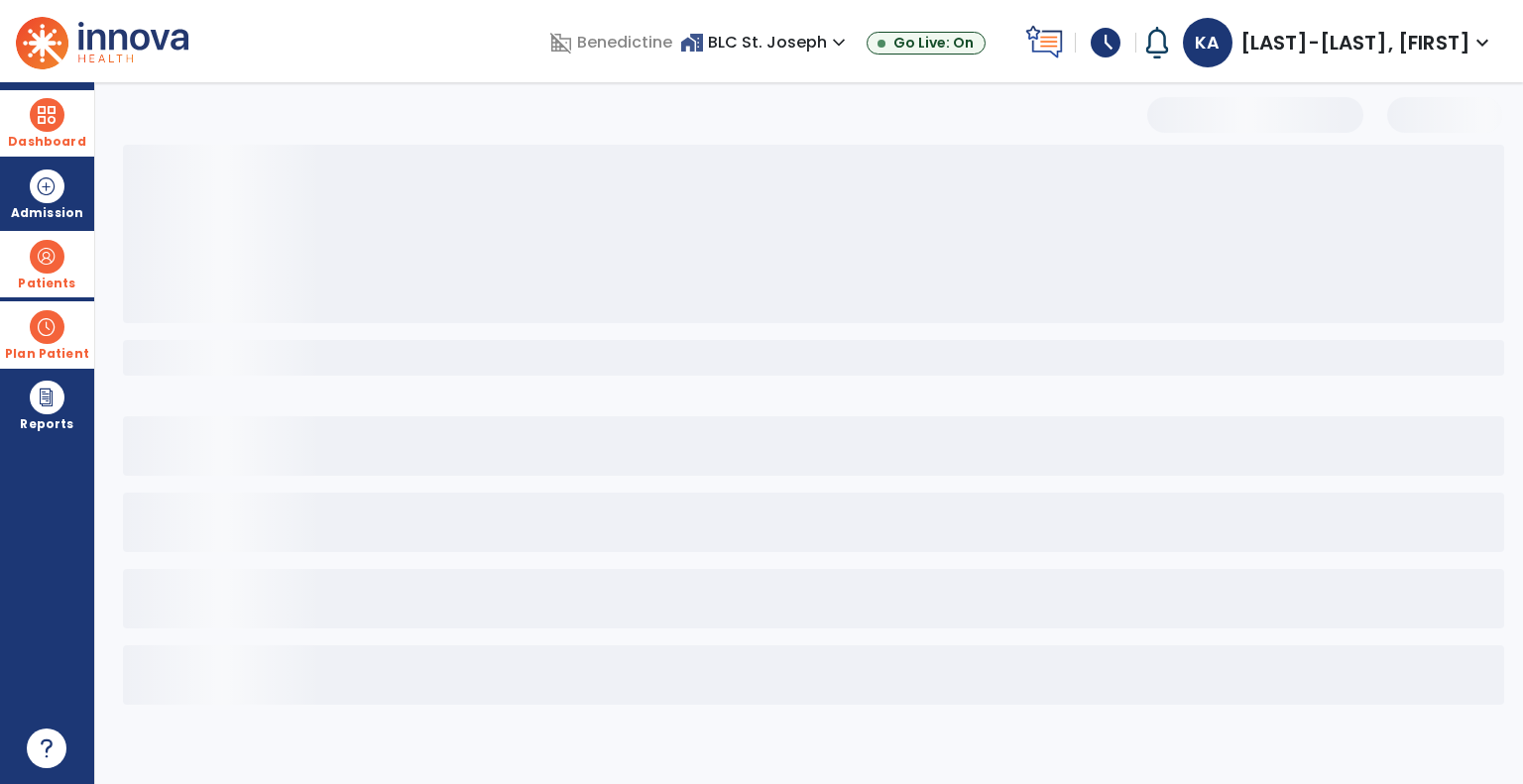 select on "***" 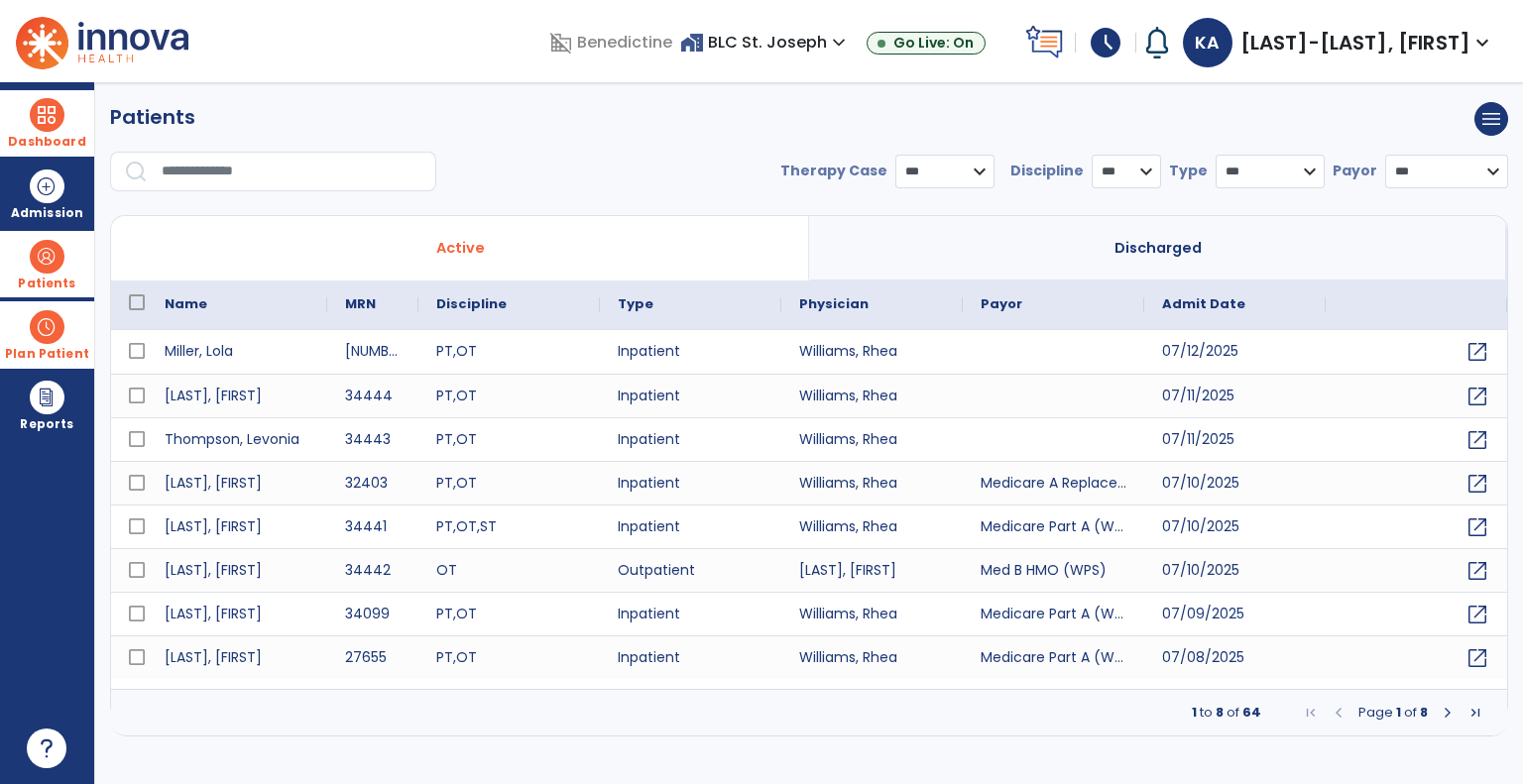 click on "Discharged" at bounding box center (1158, 248) 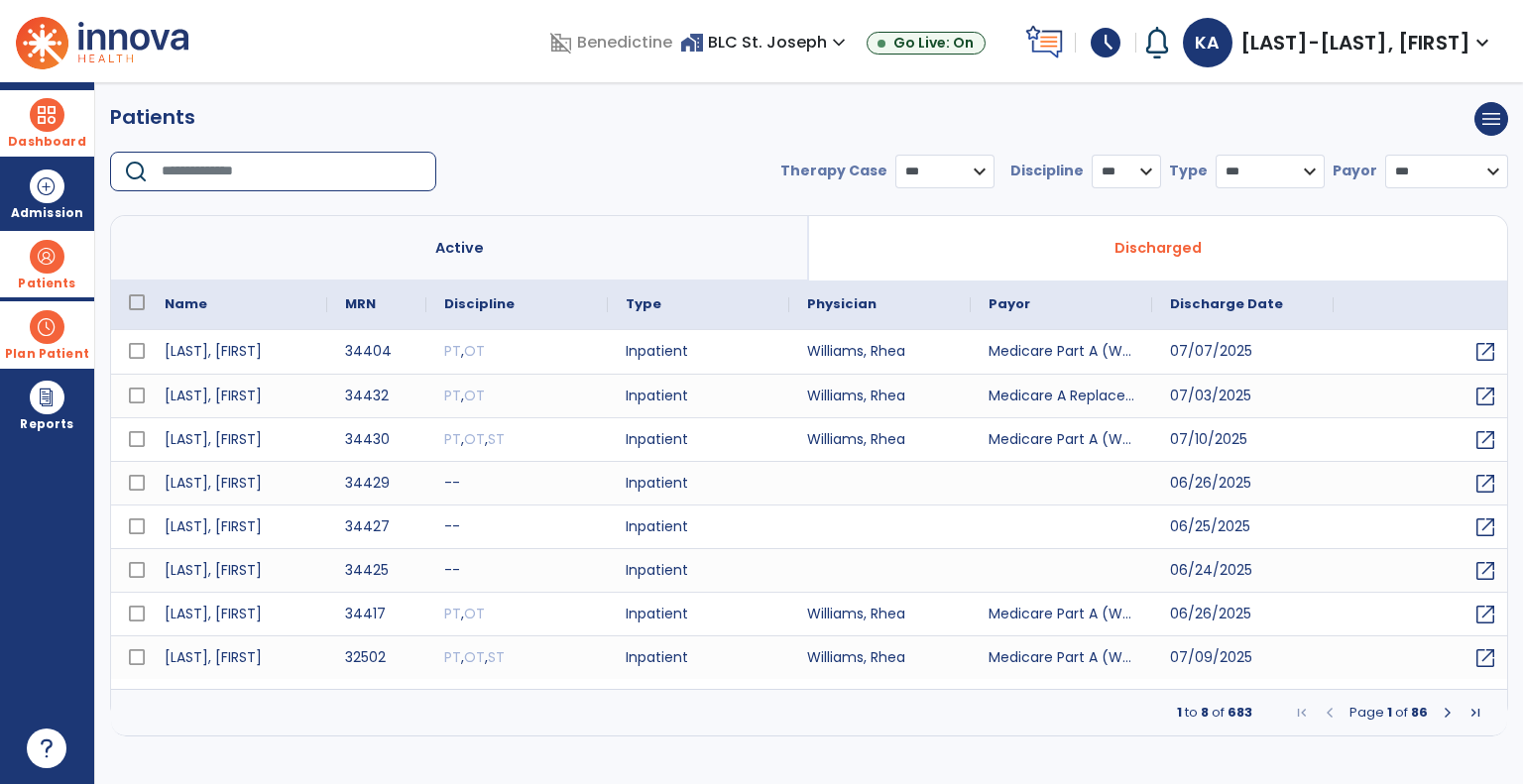 click at bounding box center [292, 171] 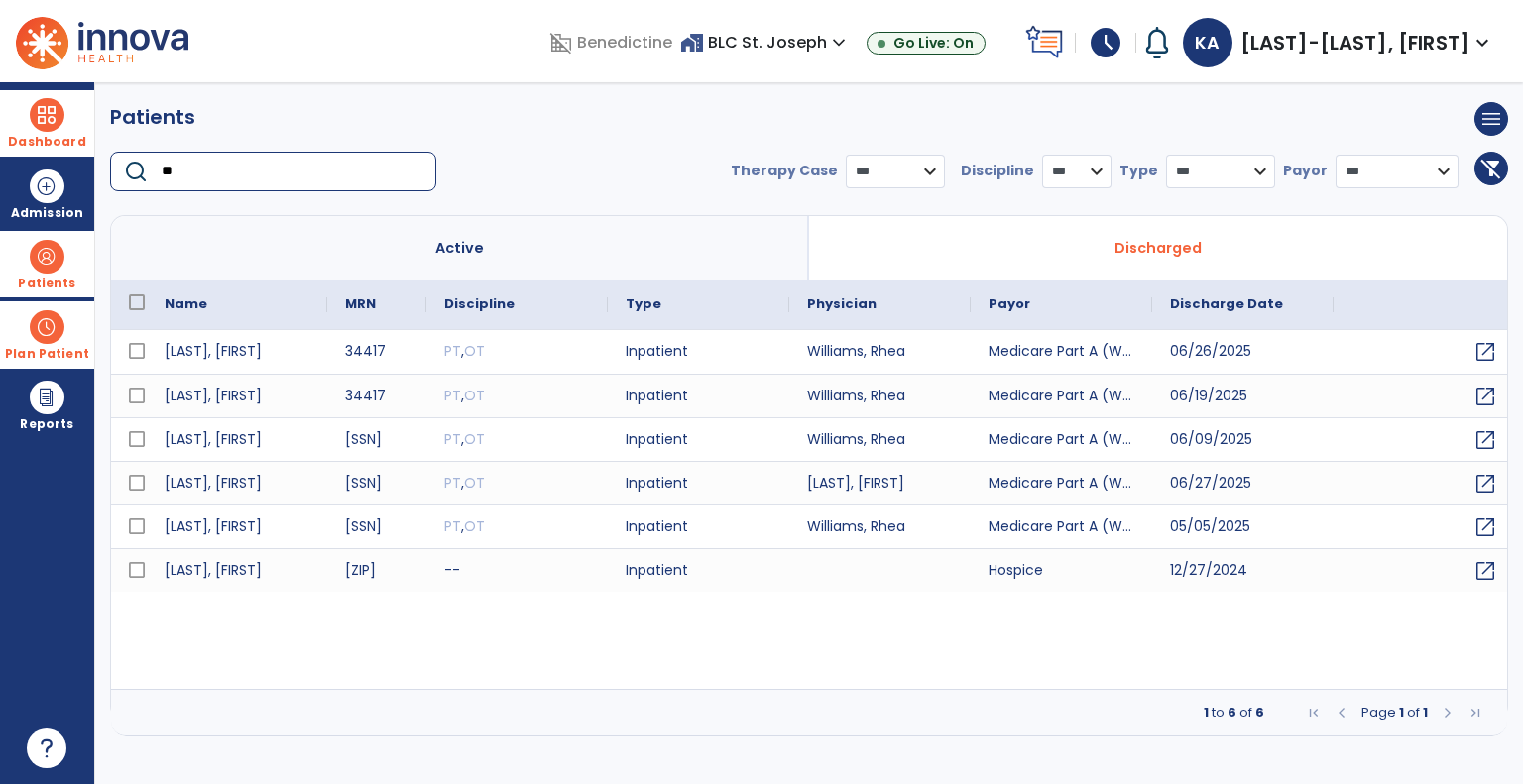 type on "*" 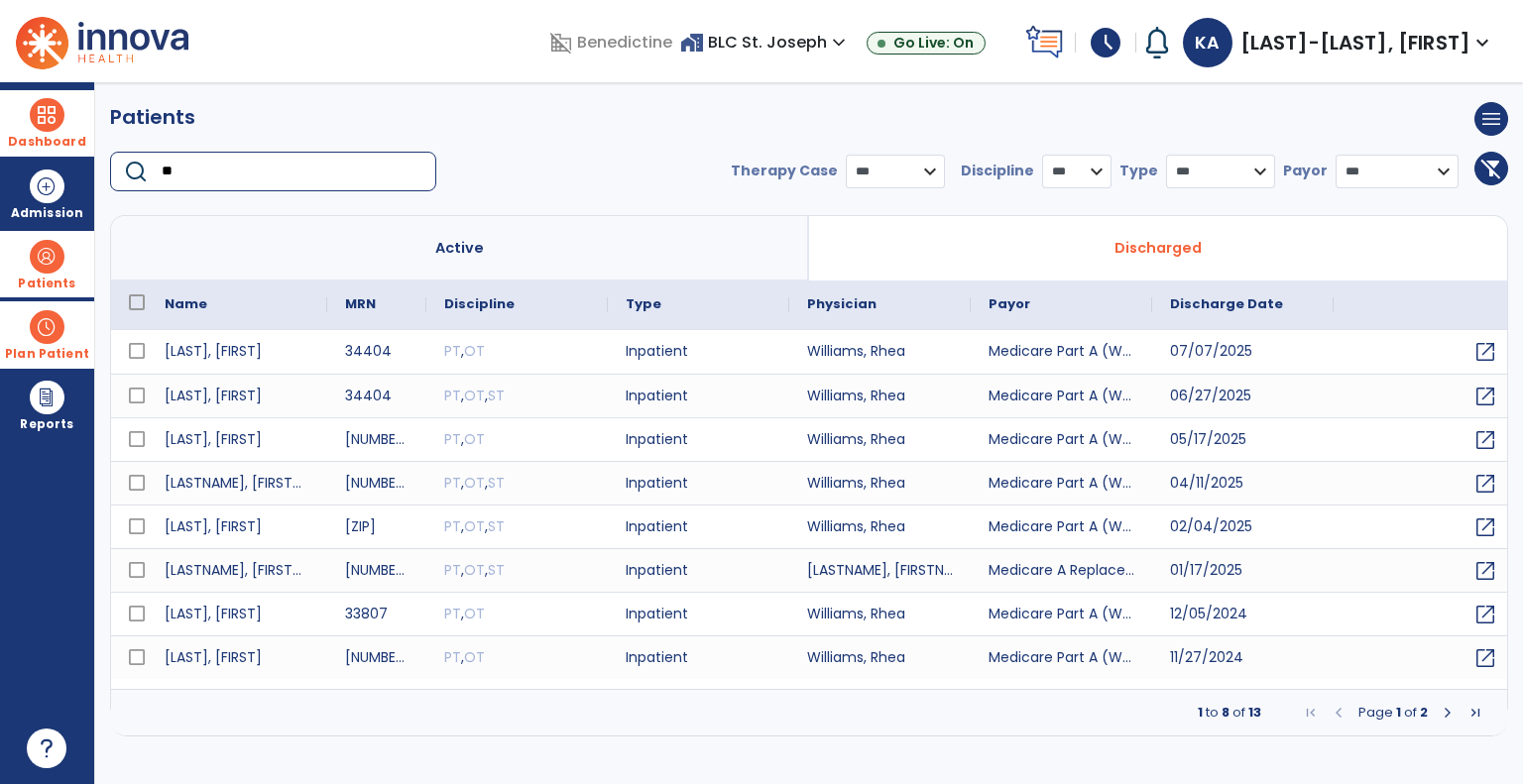 type on "*" 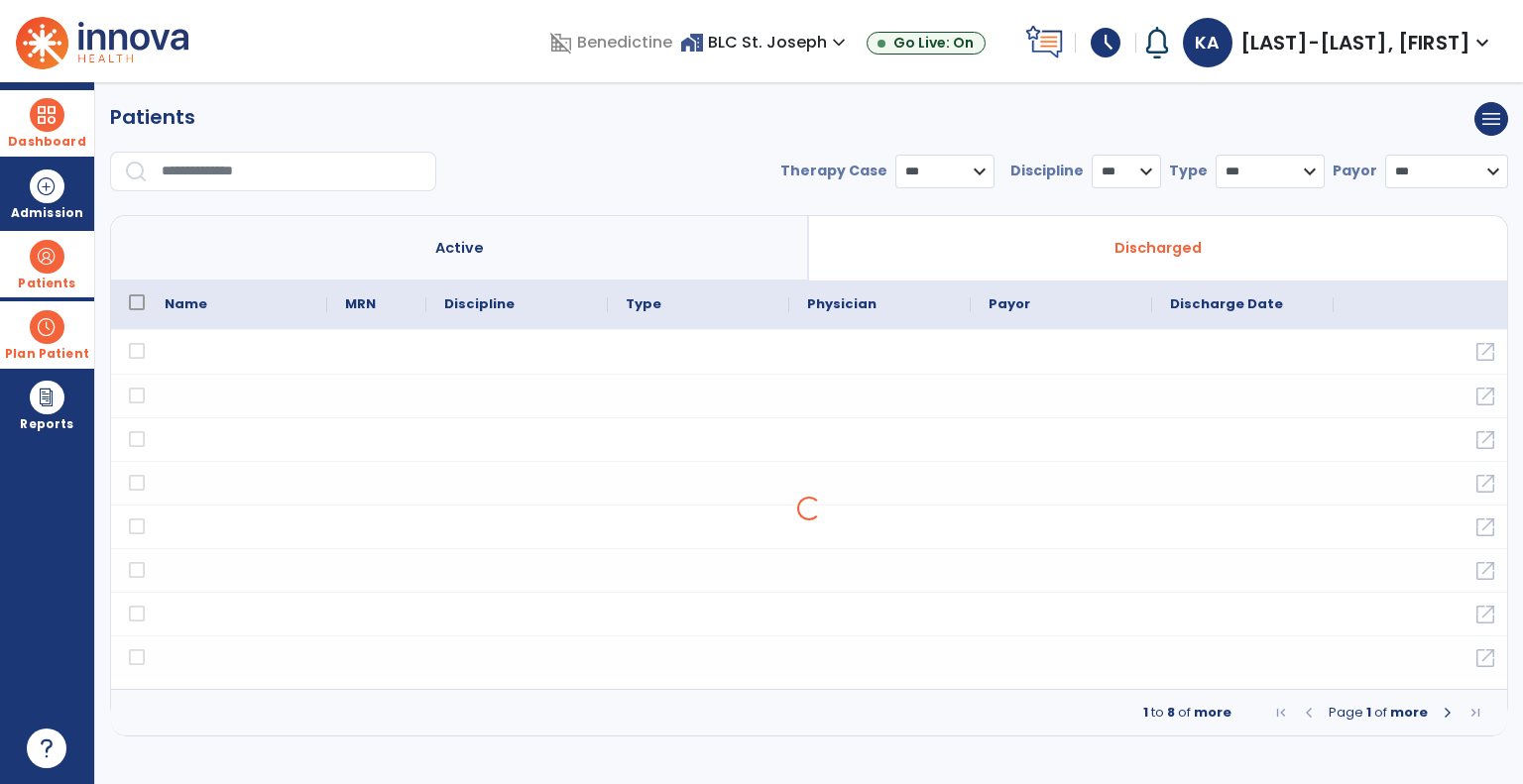 click on "Active" at bounding box center [460, 248] 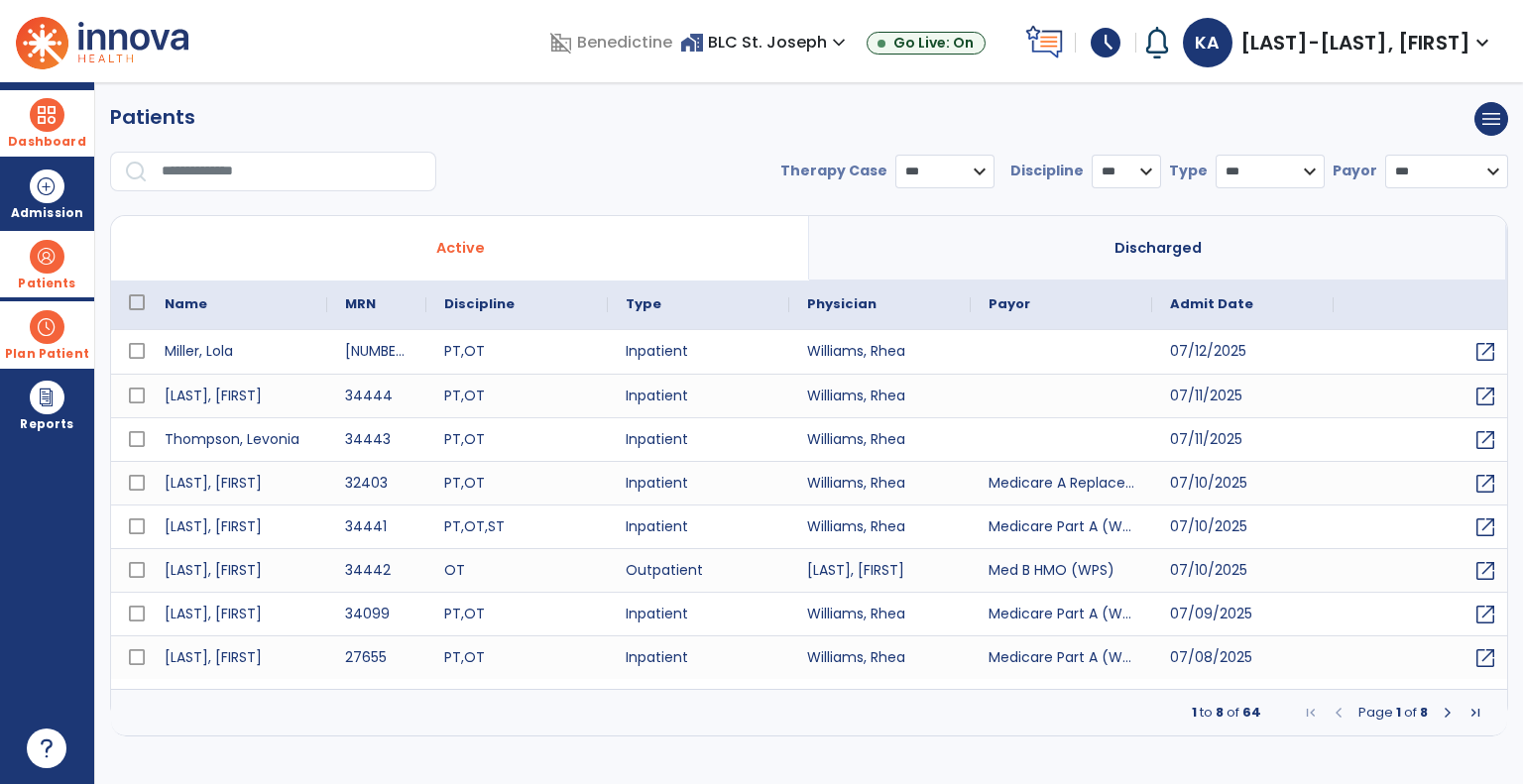 click at bounding box center (292, 171) 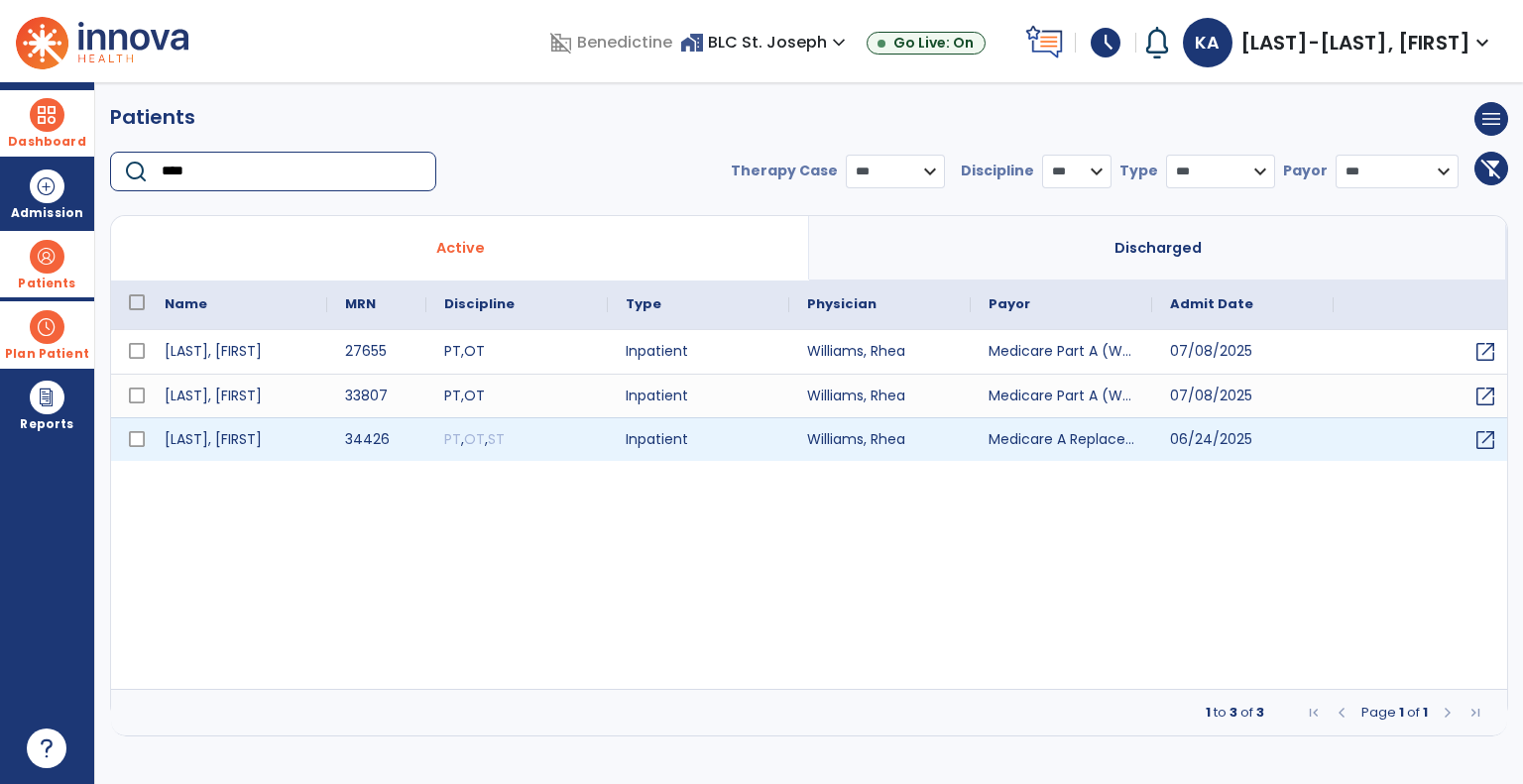 type on "****" 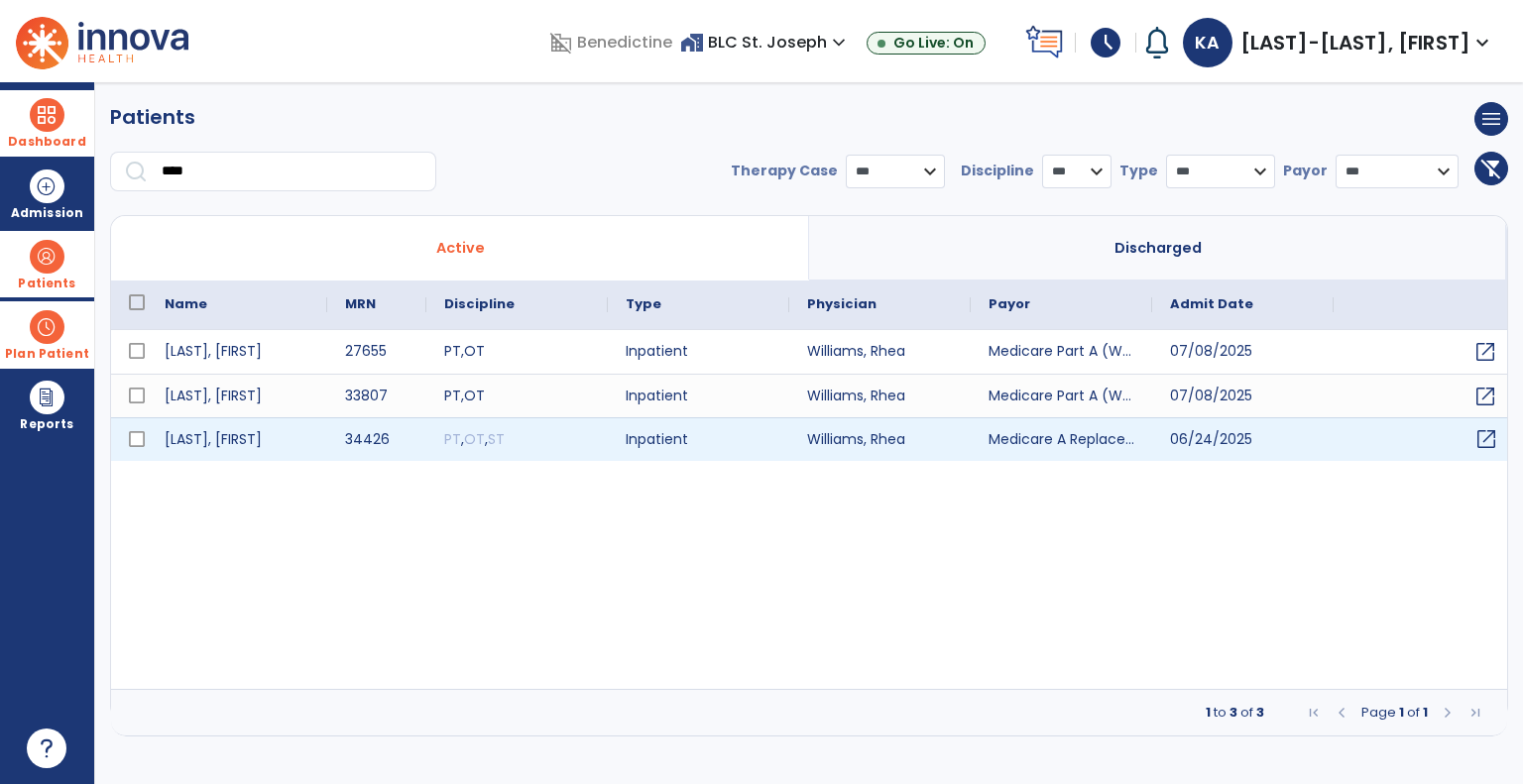 click on "open_in_new" at bounding box center [1486, 439] 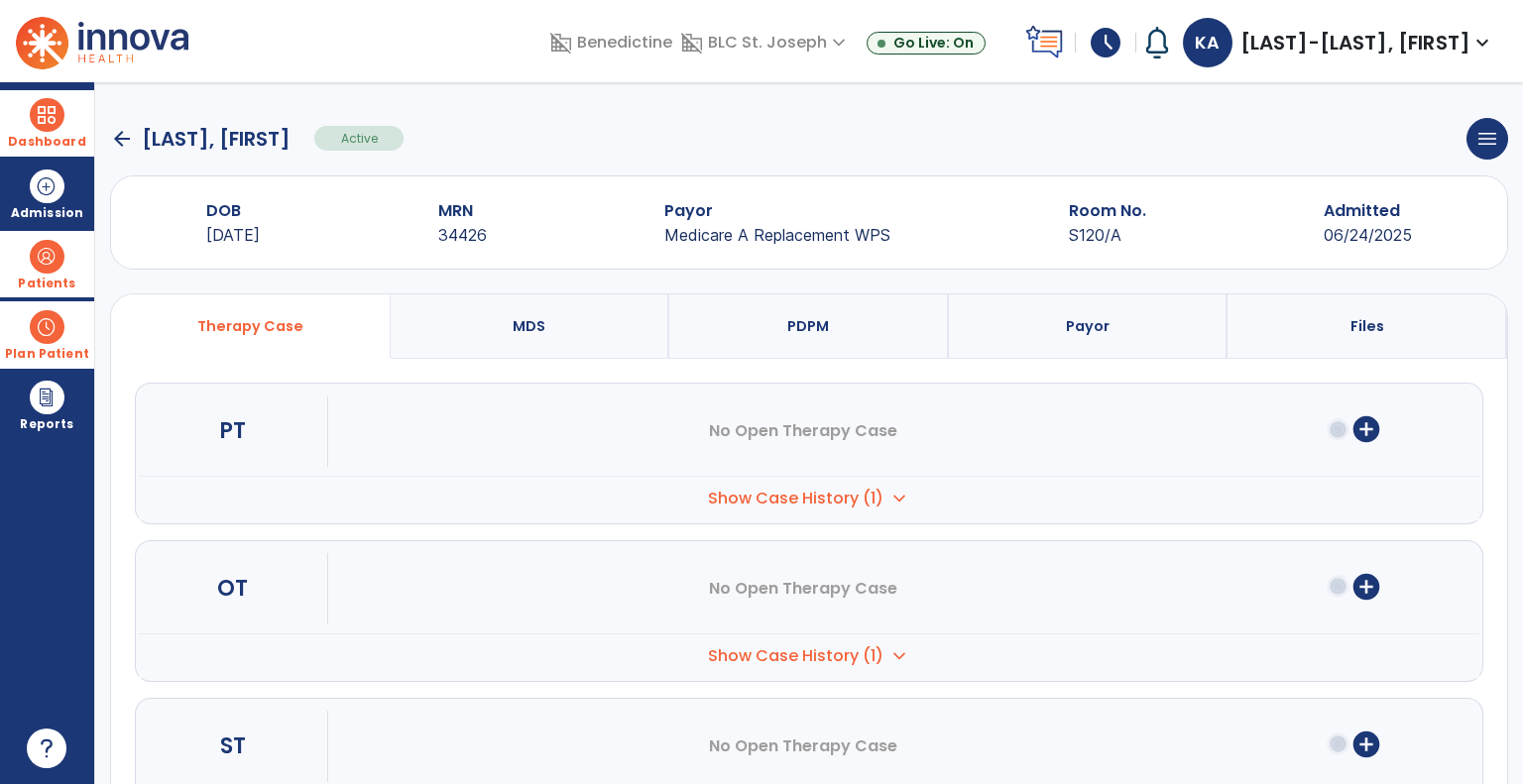 click on "expand_more" at bounding box center (899, 499) 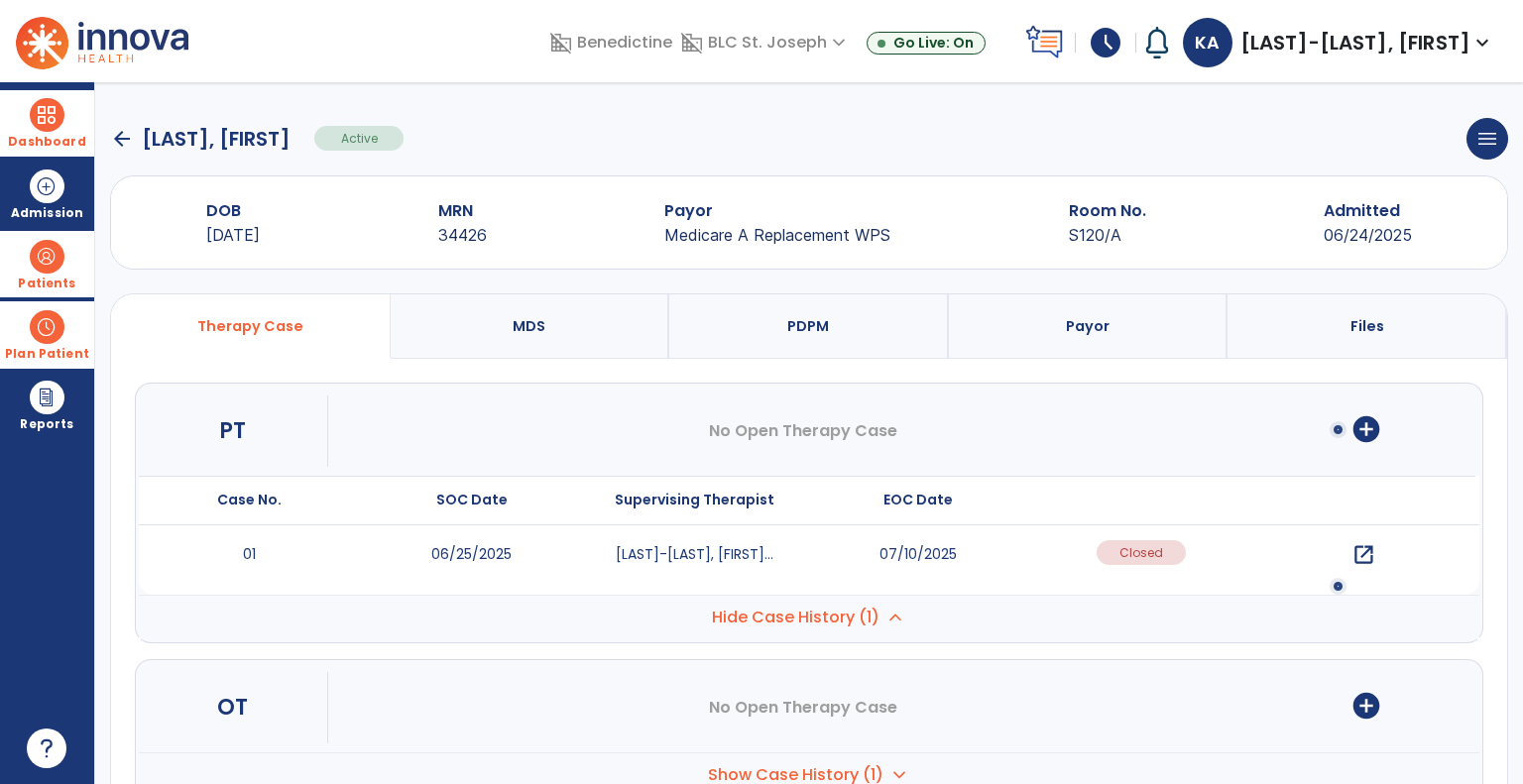 click on "open_in_new" at bounding box center [1363, 555] 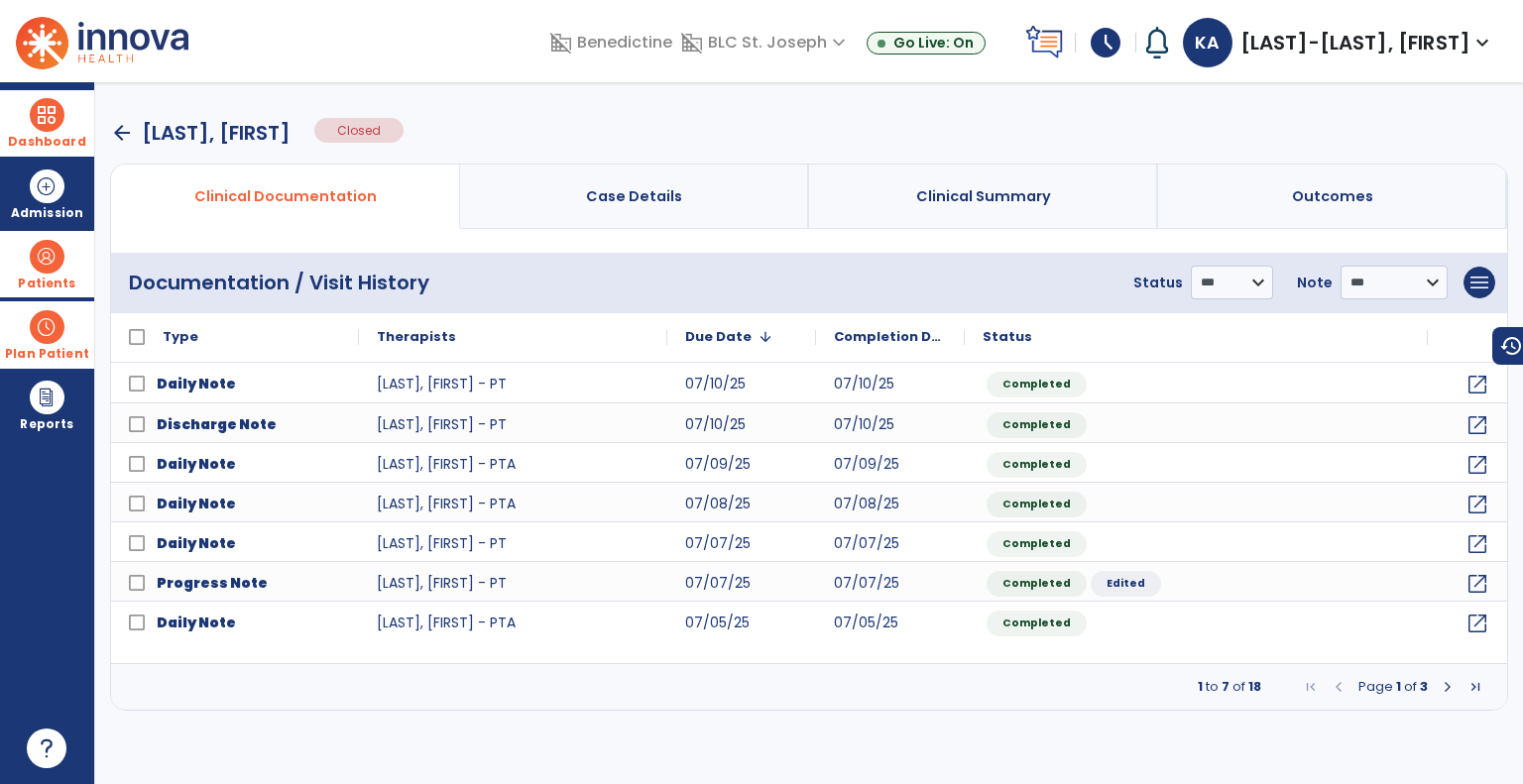 click at bounding box center (1448, 687) 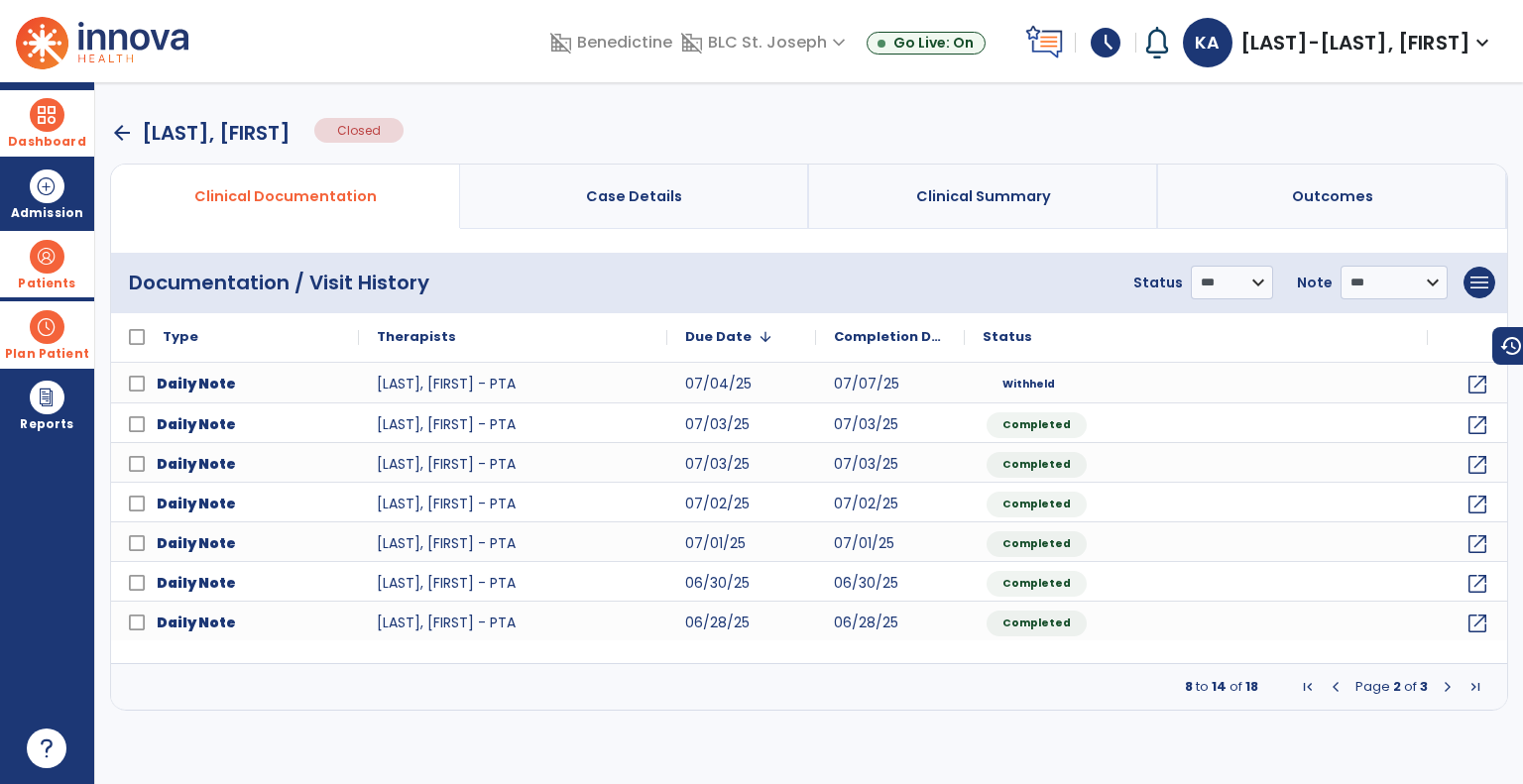 click on "arrow_back" at bounding box center (122, 133) 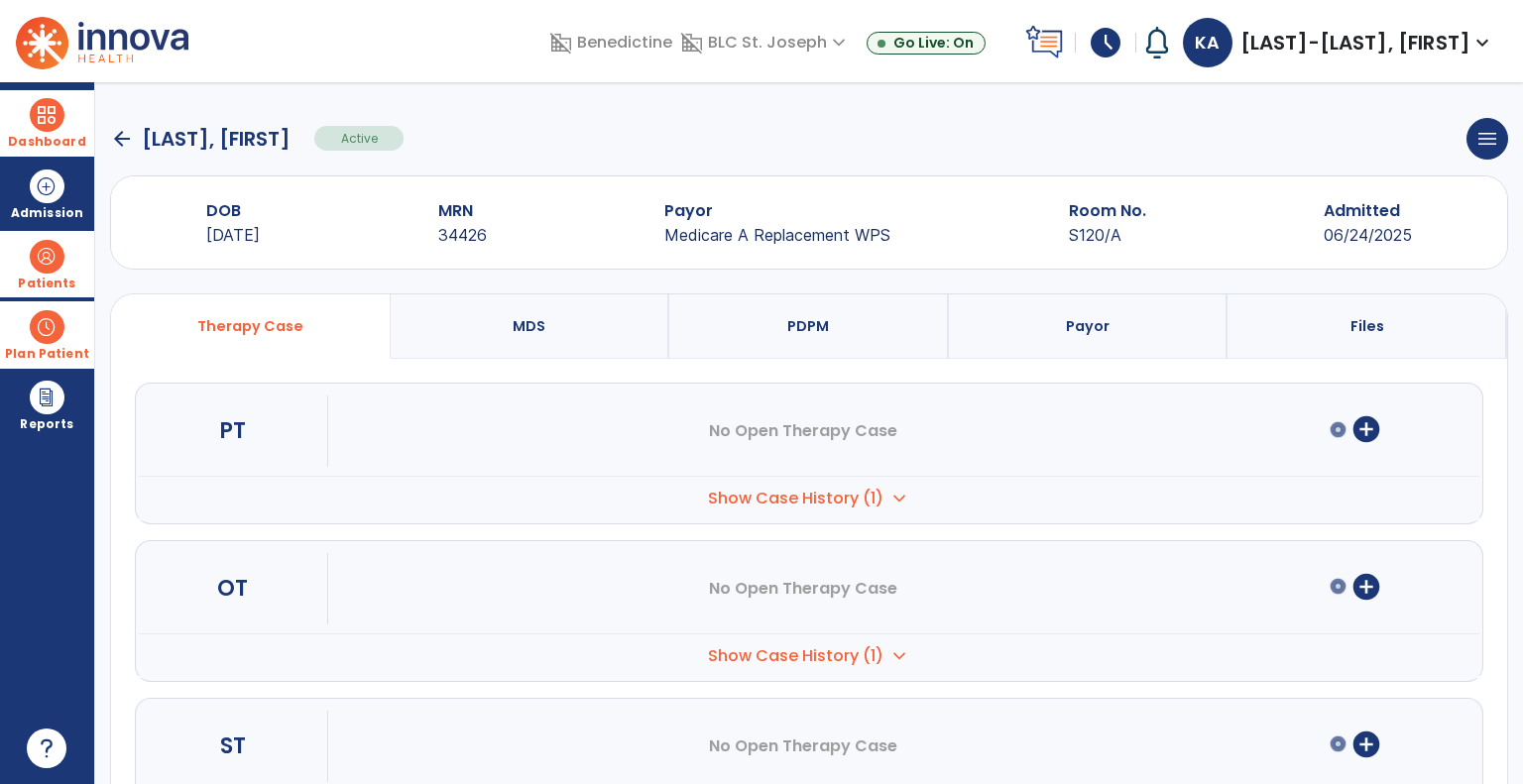 click on "arrow_back" 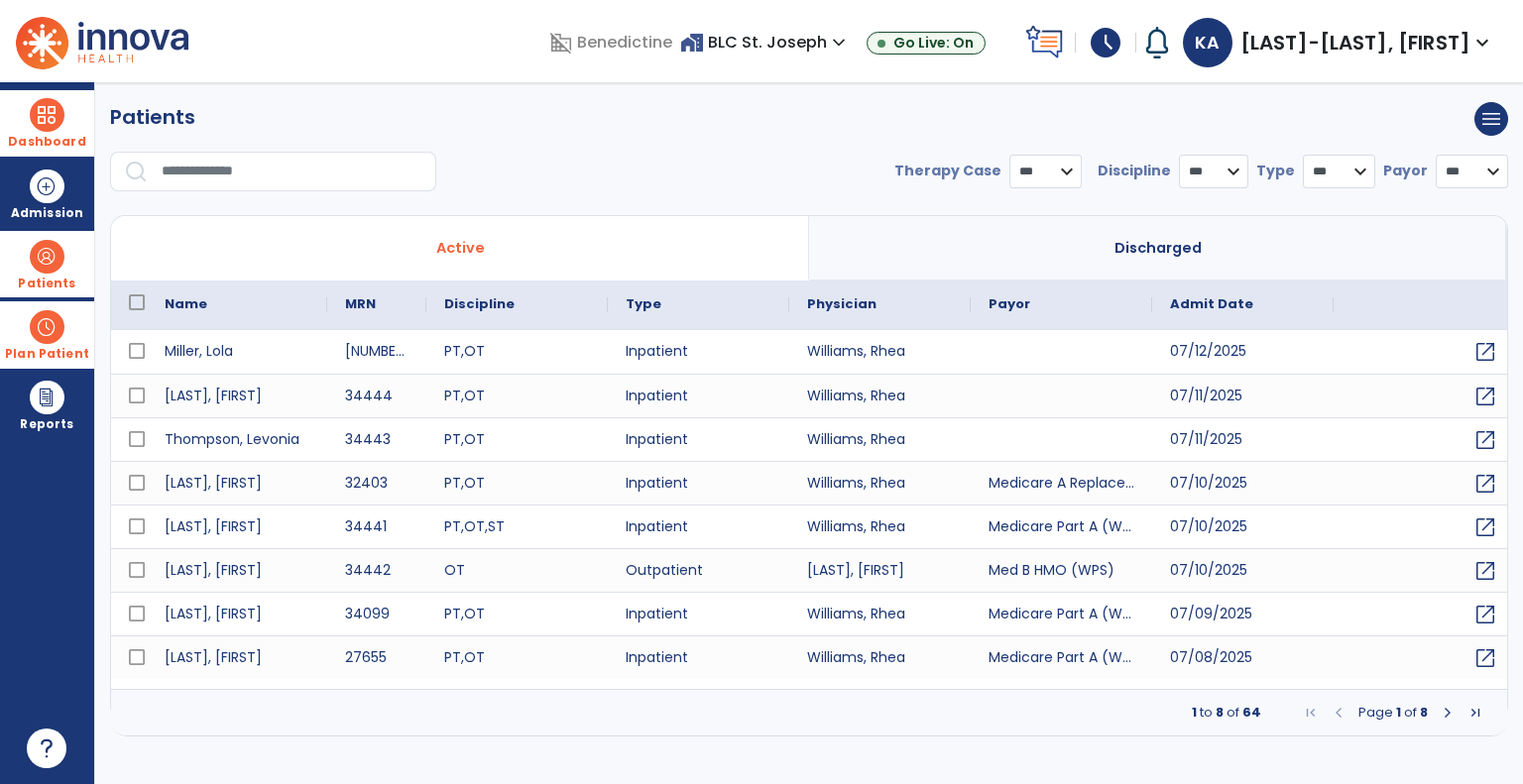 select on "***" 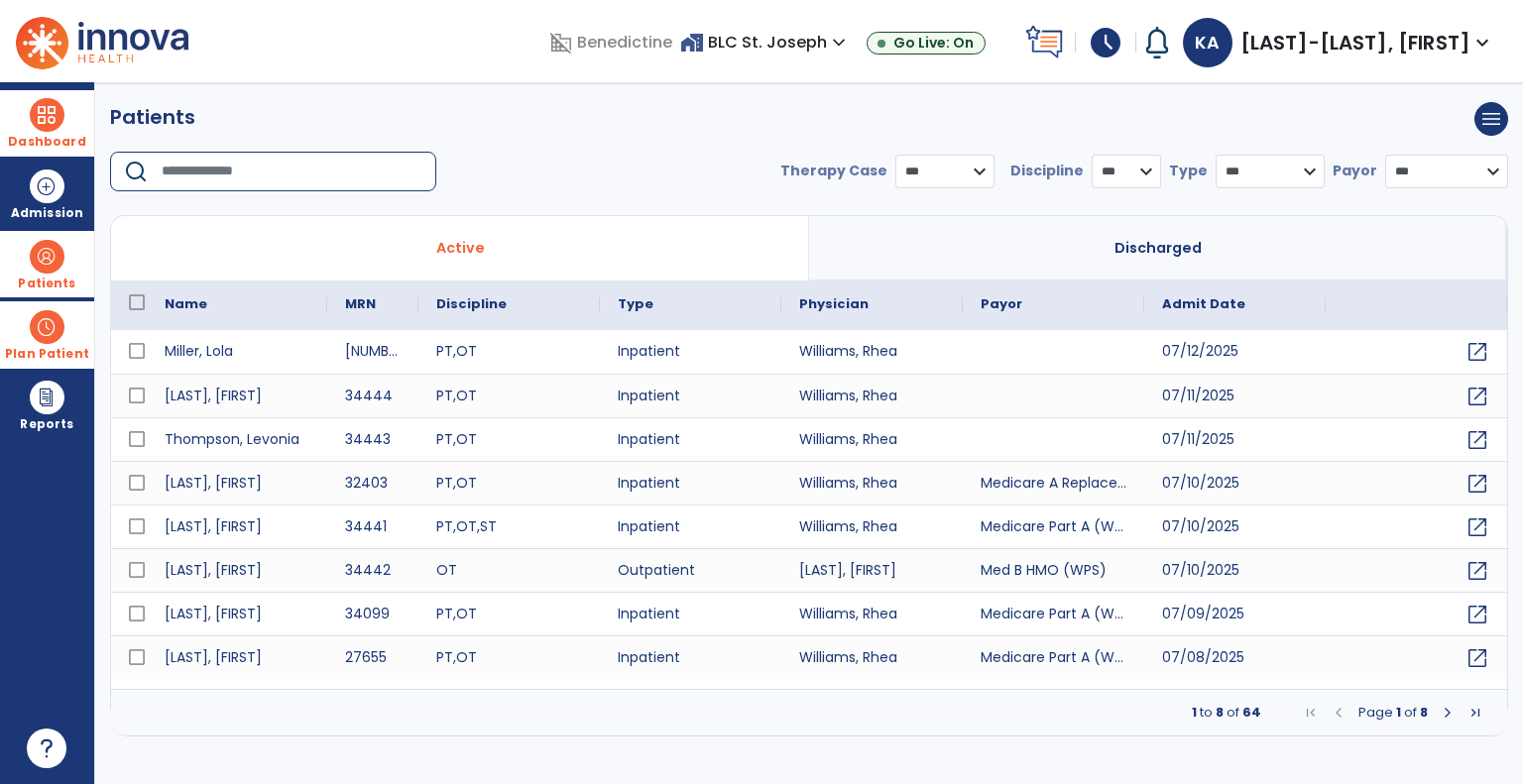 click at bounding box center (292, 171) 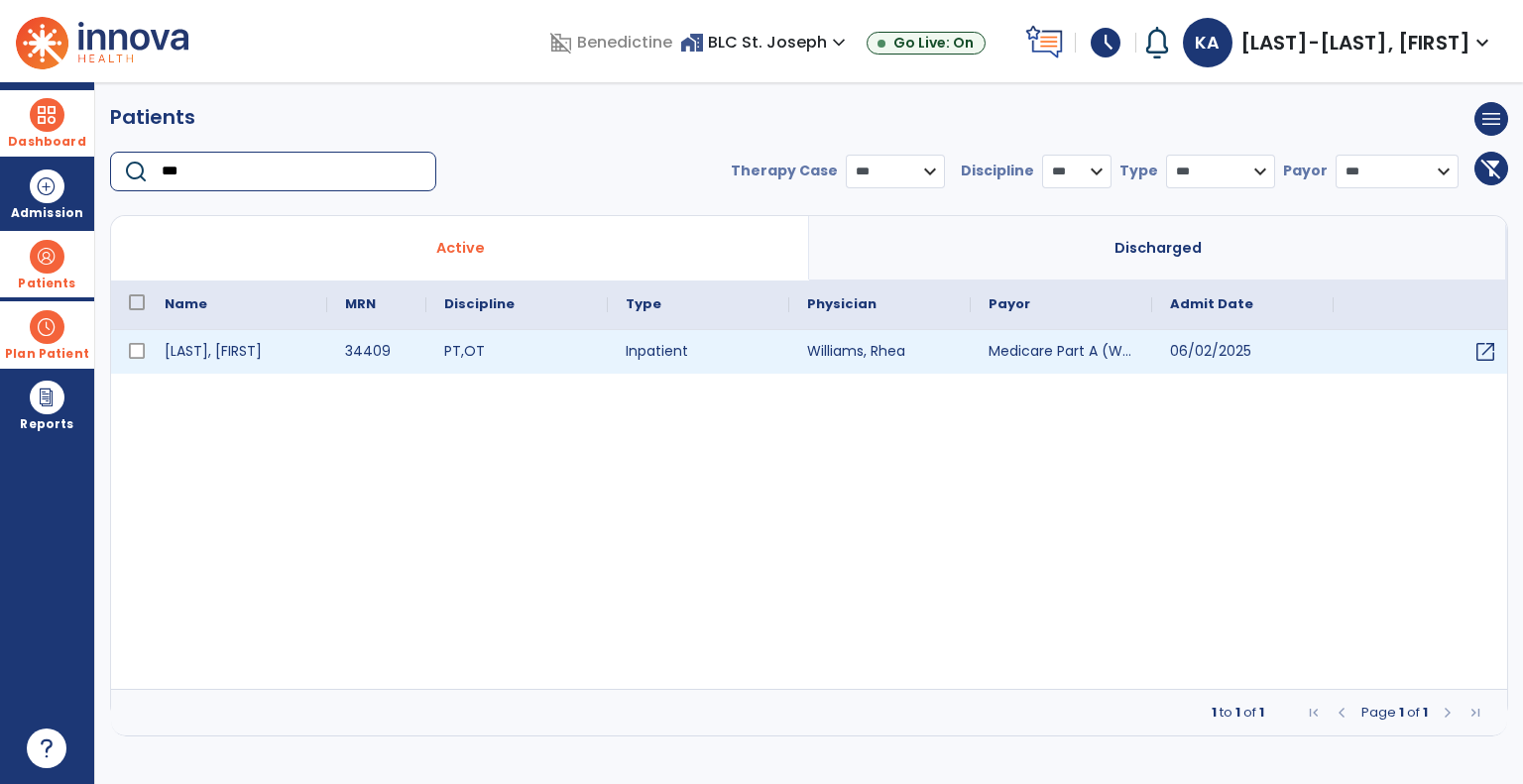 type on "***" 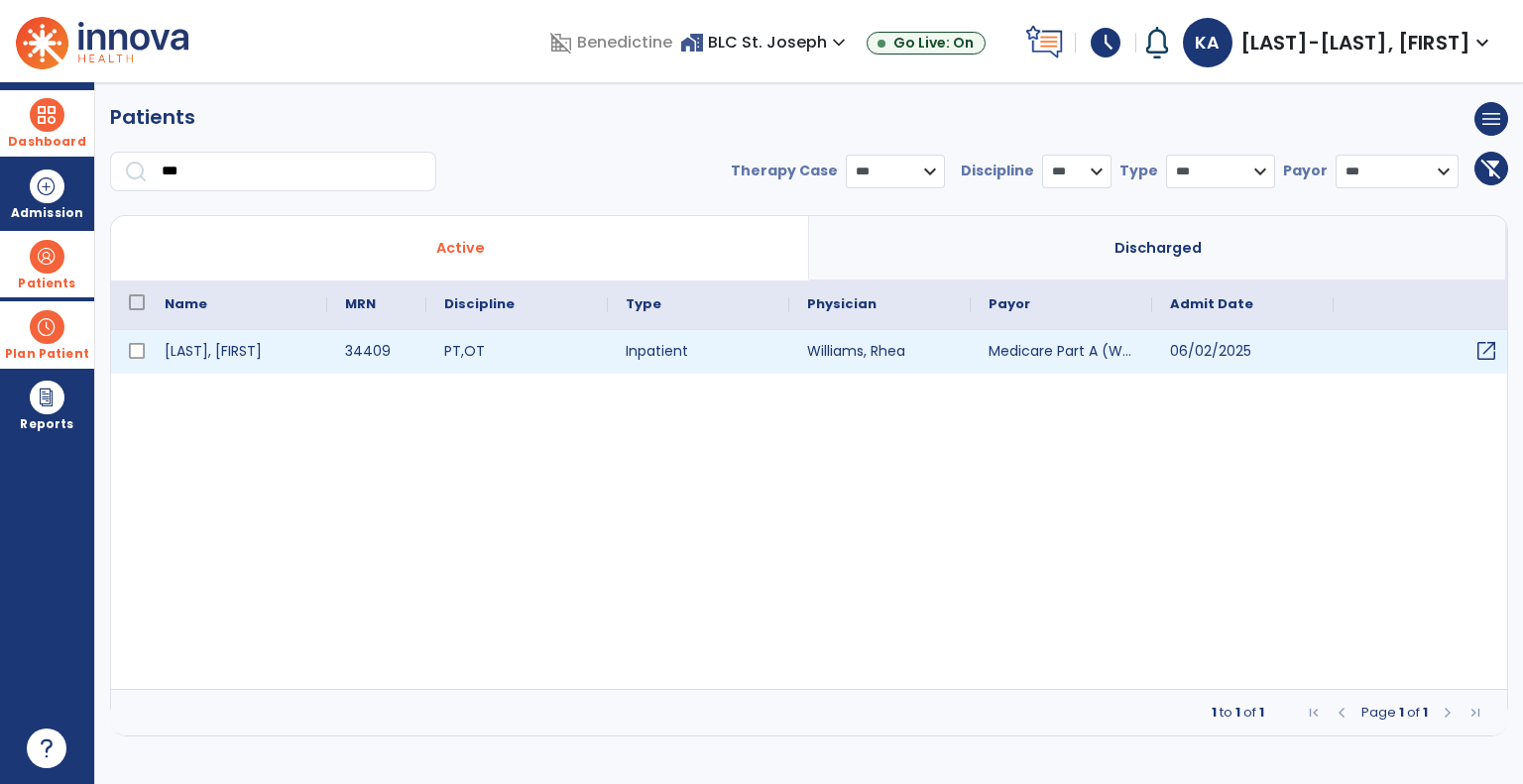click on "open_in_new" at bounding box center (1486, 351) 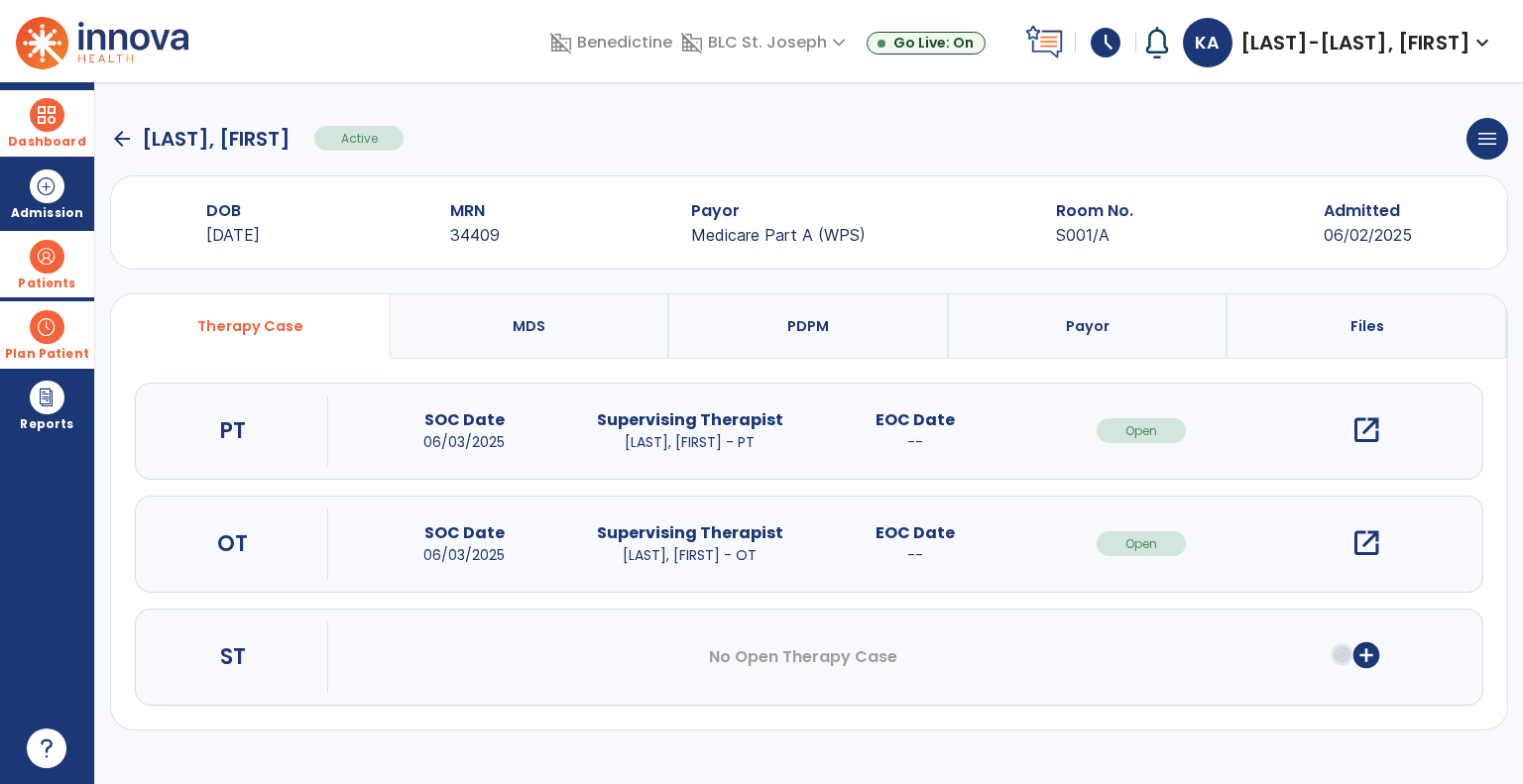 click on "open_in_new" at bounding box center (1366, 430) 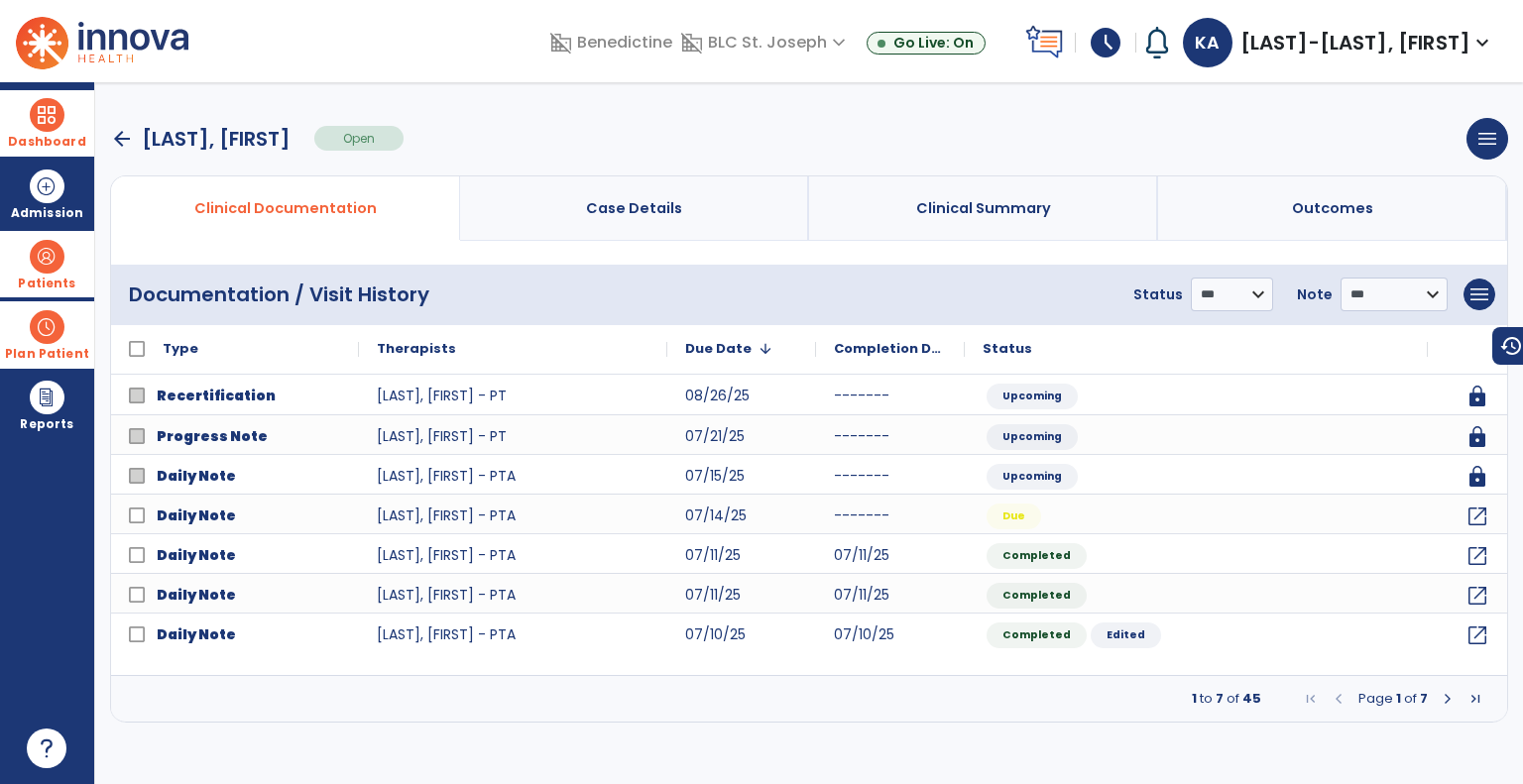 click at bounding box center [1448, 699] 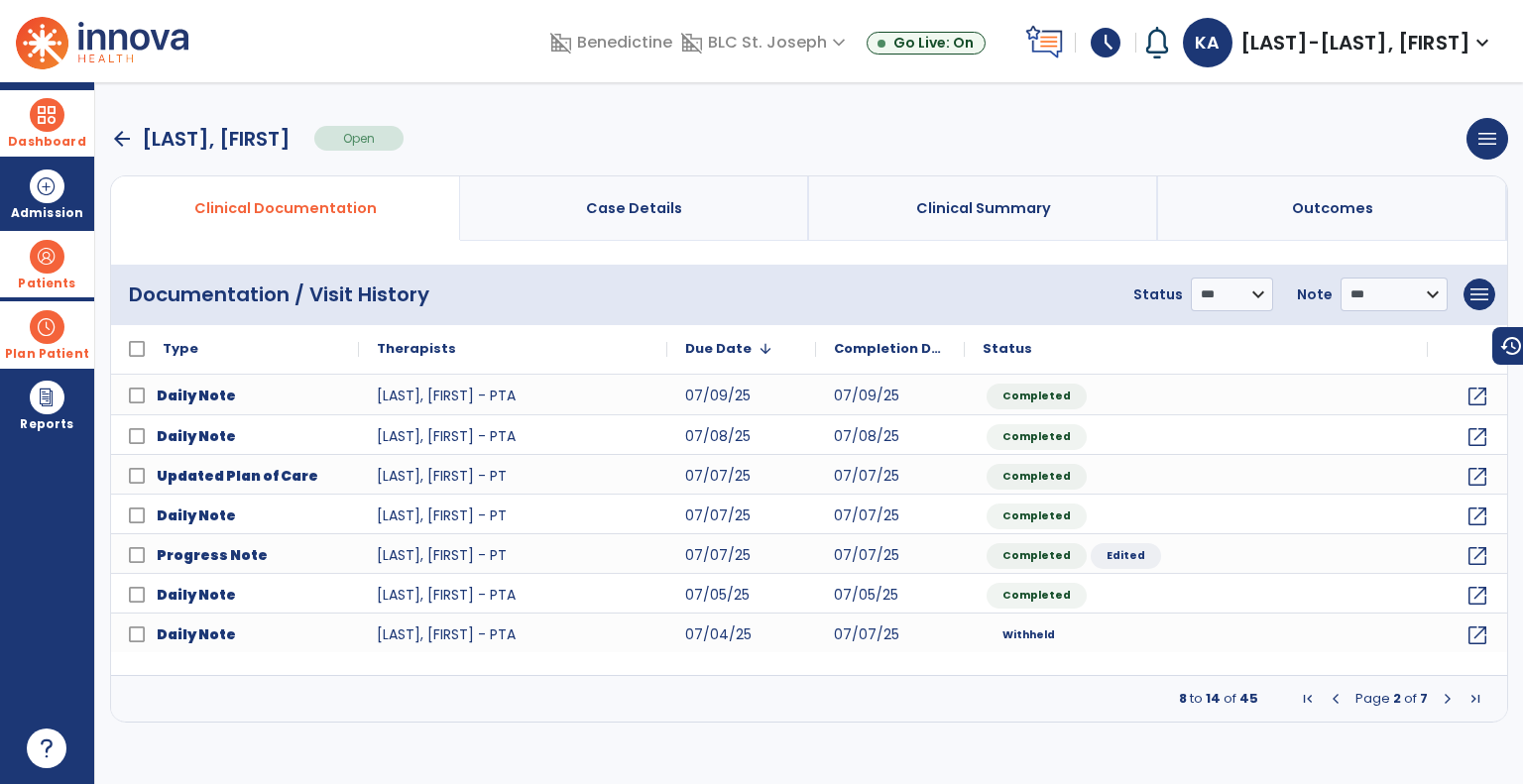 click at bounding box center [1448, 699] 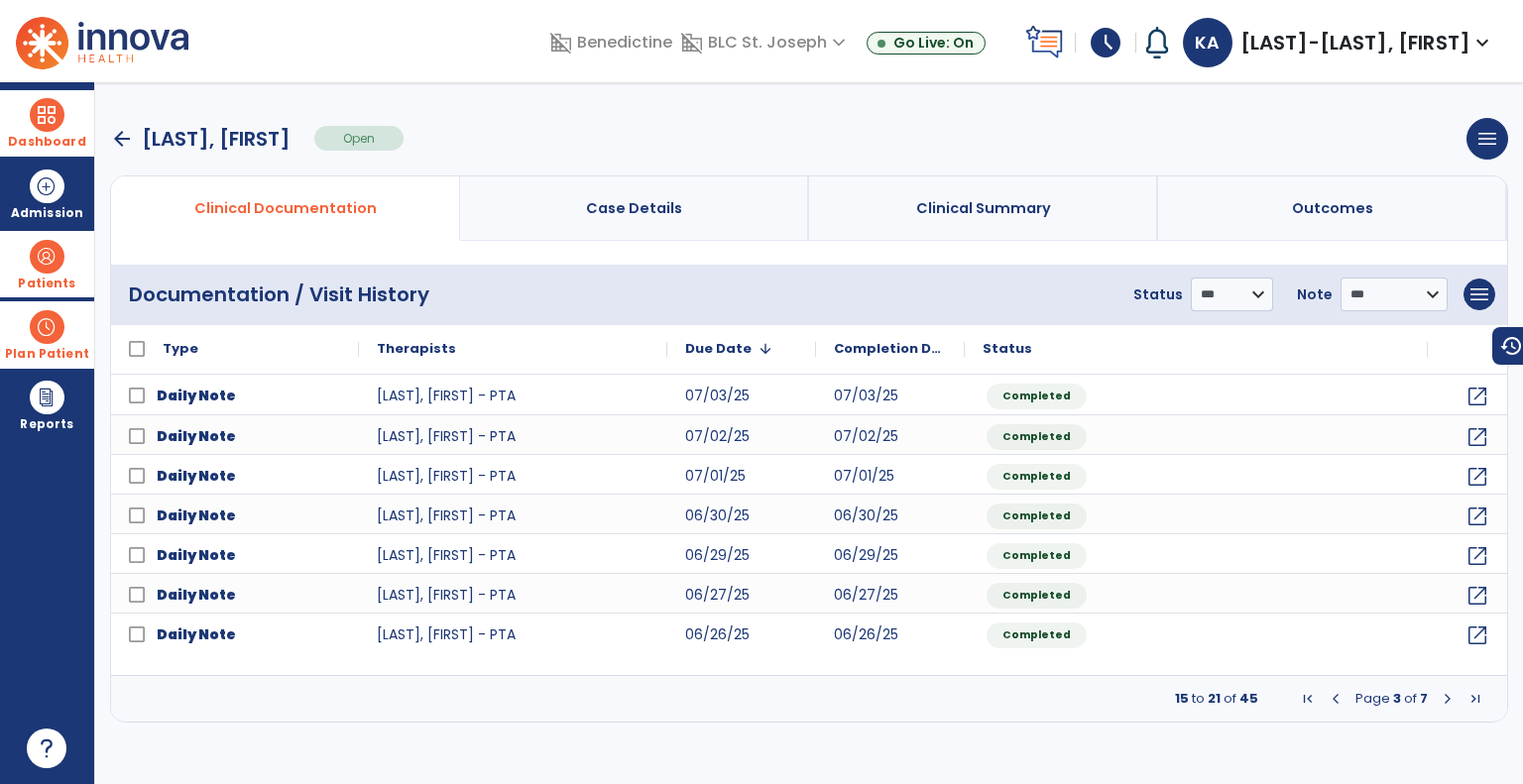 click on "arrow_back" at bounding box center [122, 139] 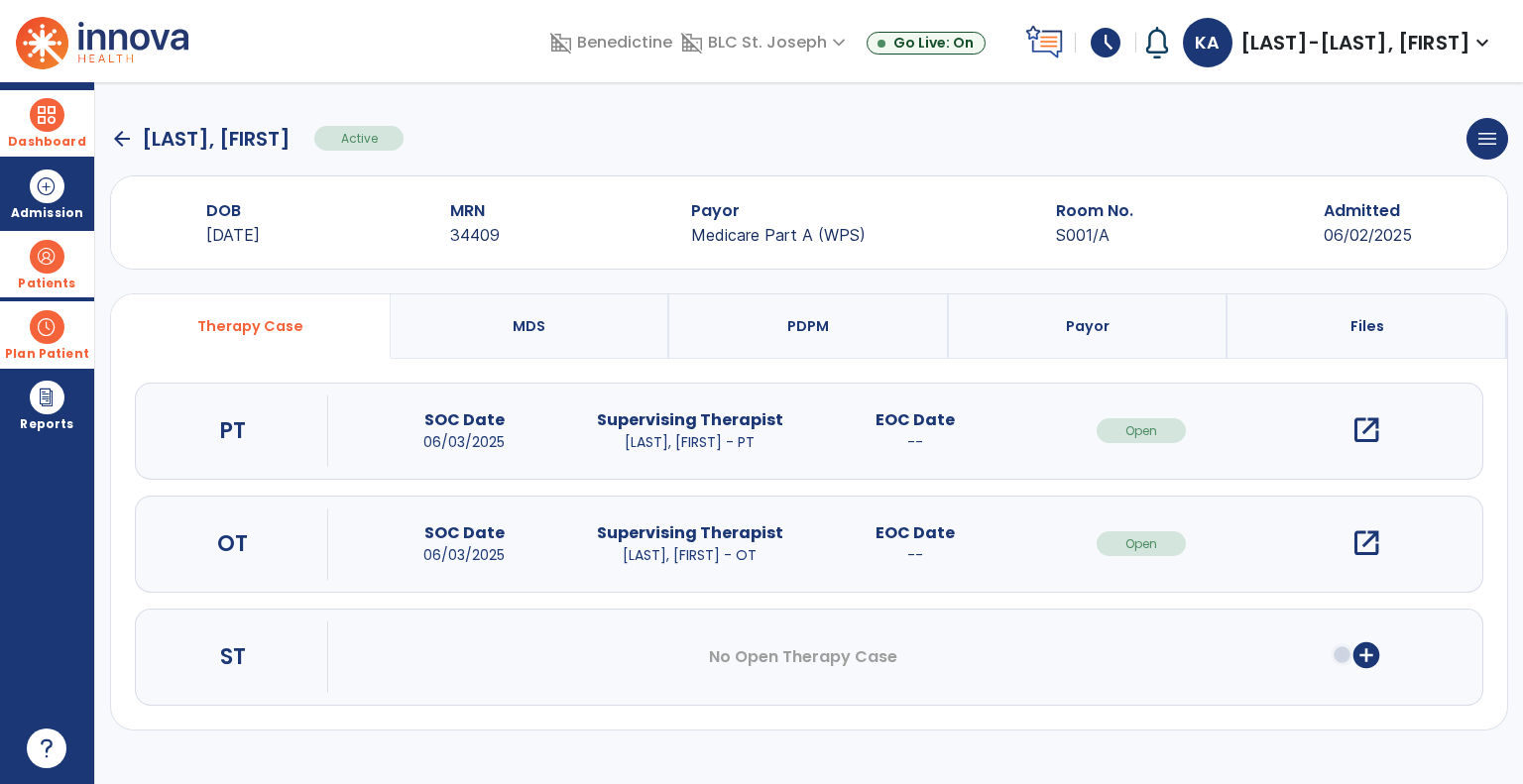 click on "arrow_back" 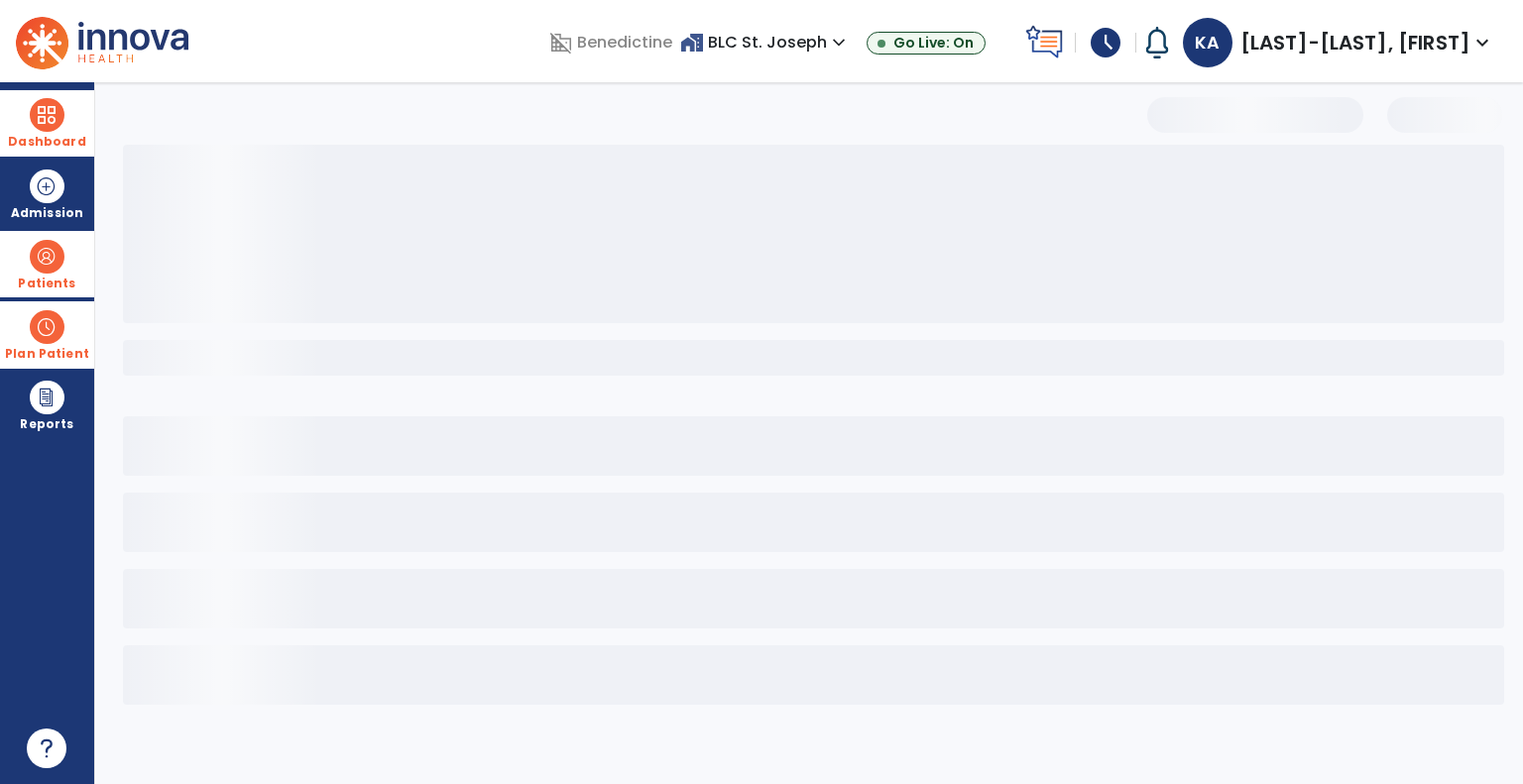 select on "***" 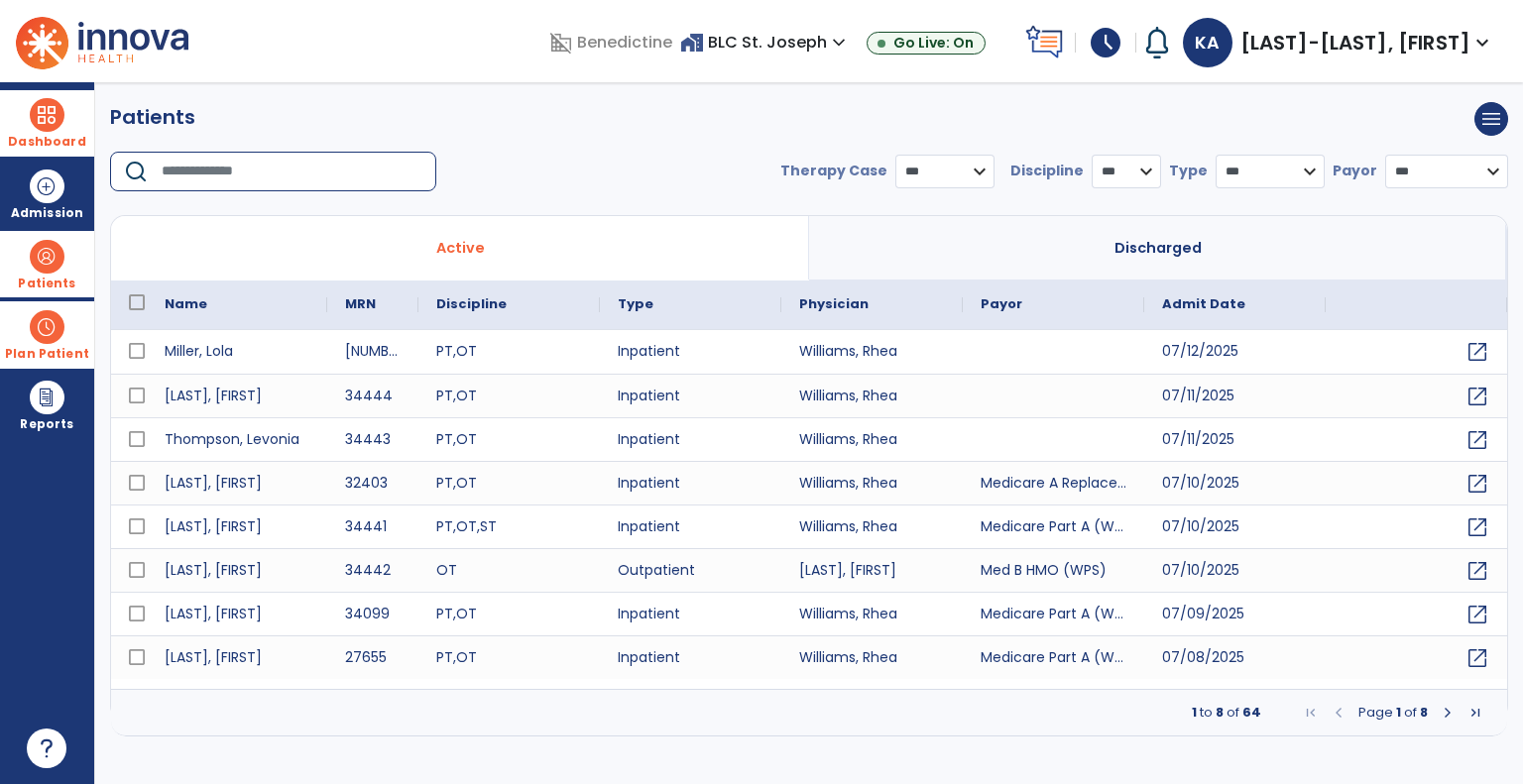 click at bounding box center [292, 171] 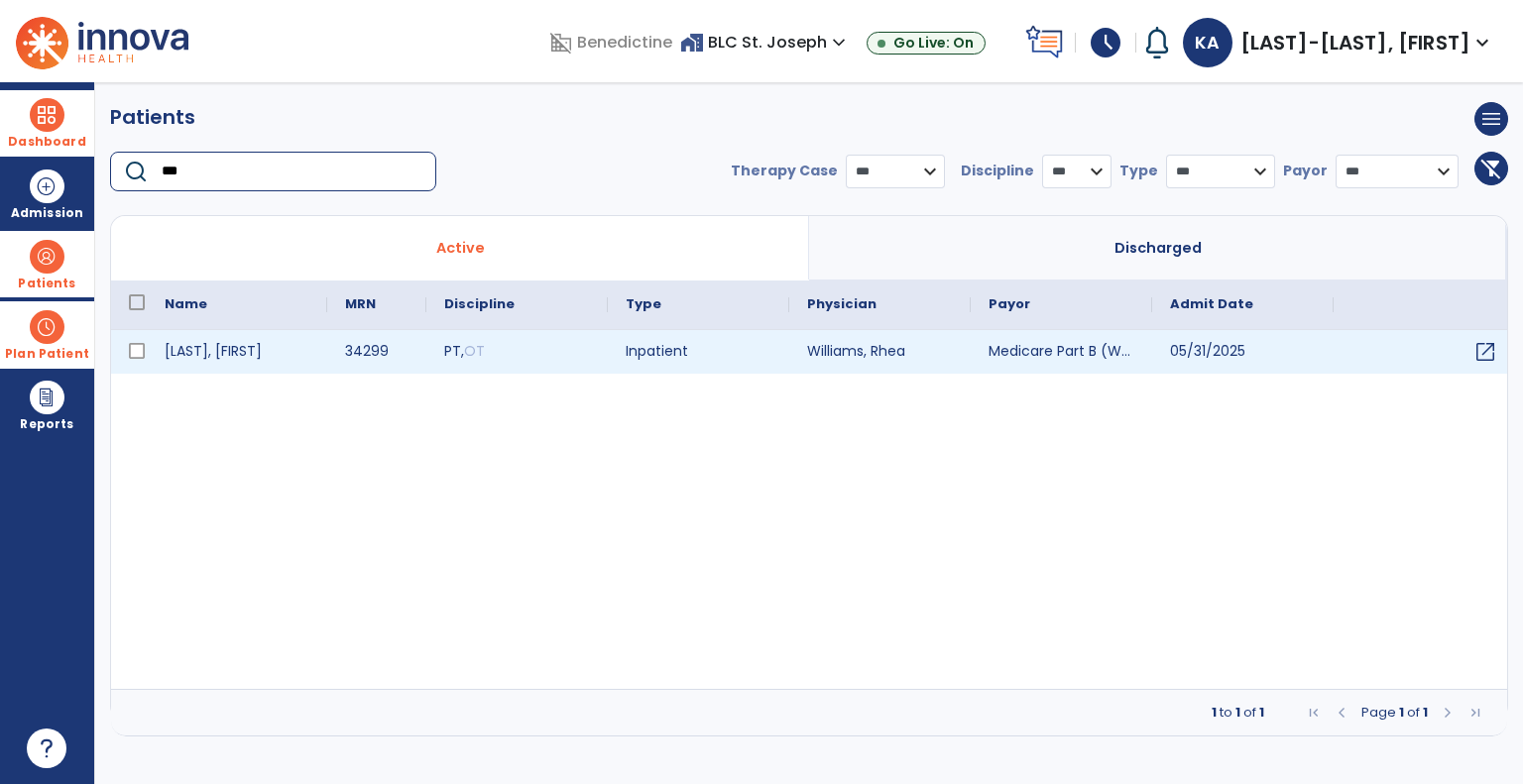 type on "***" 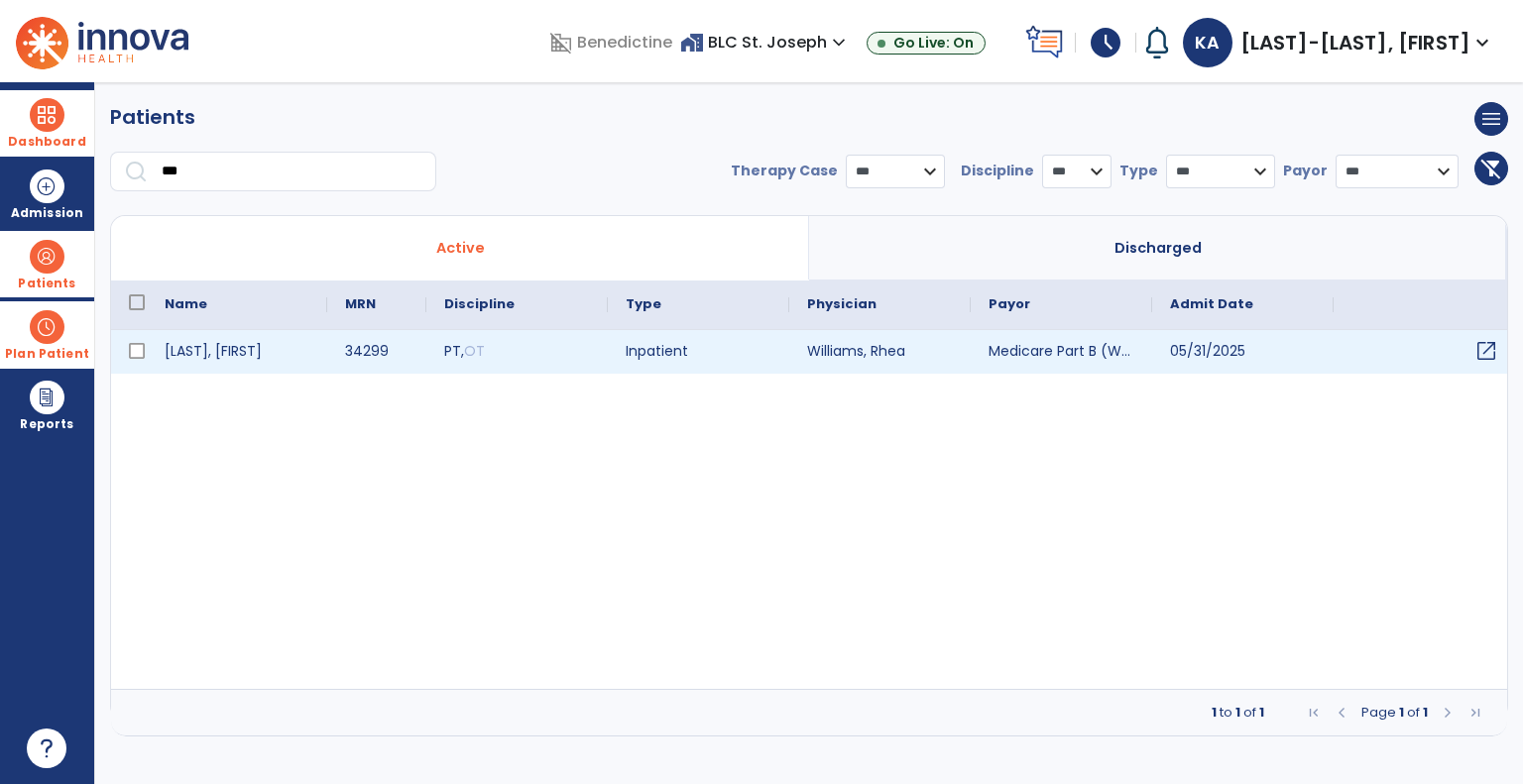 click on "open_in_new" at bounding box center [1486, 351] 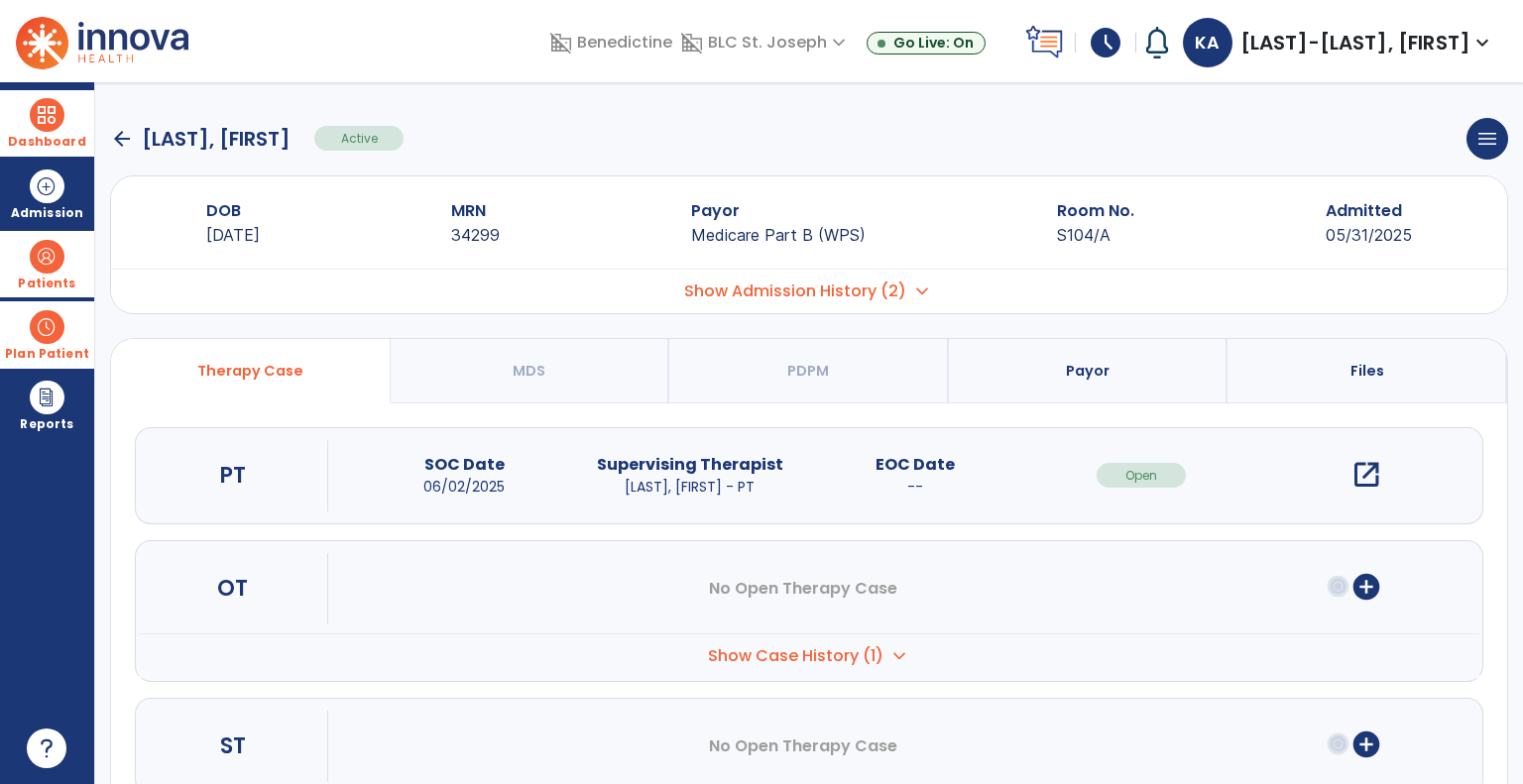 click on "open_in_new" at bounding box center (1366, 475) 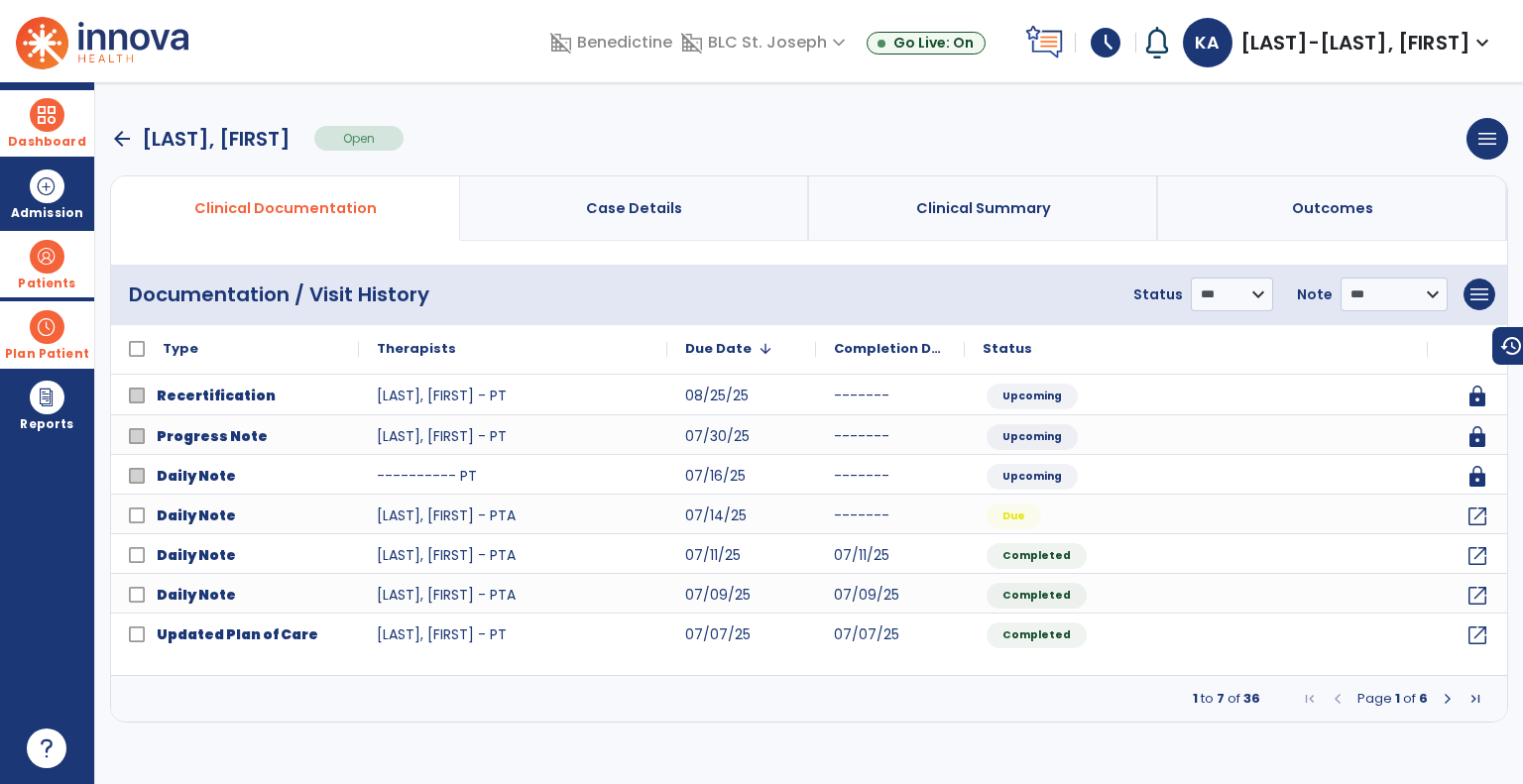 click at bounding box center (1448, 699) 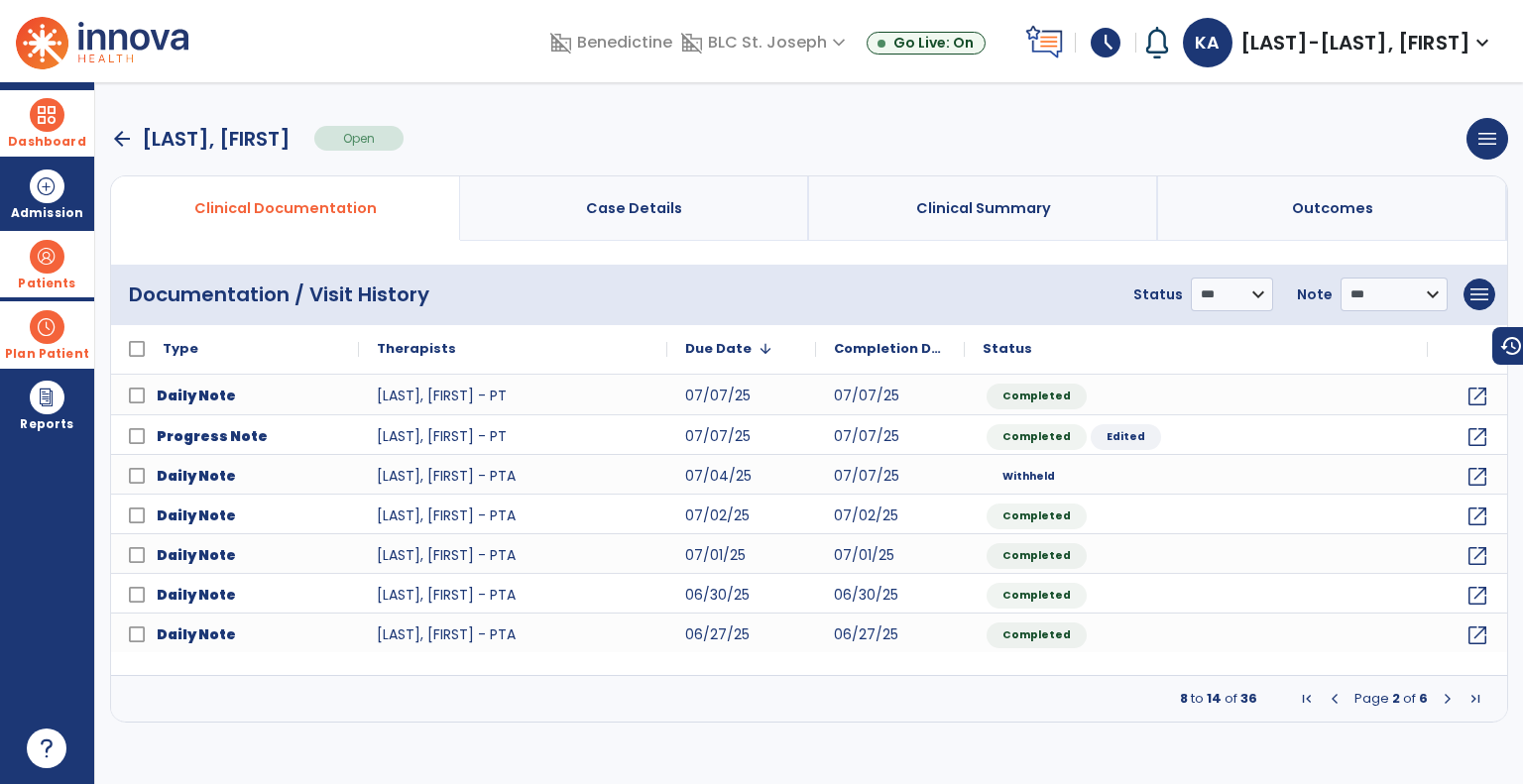 click at bounding box center [1448, 699] 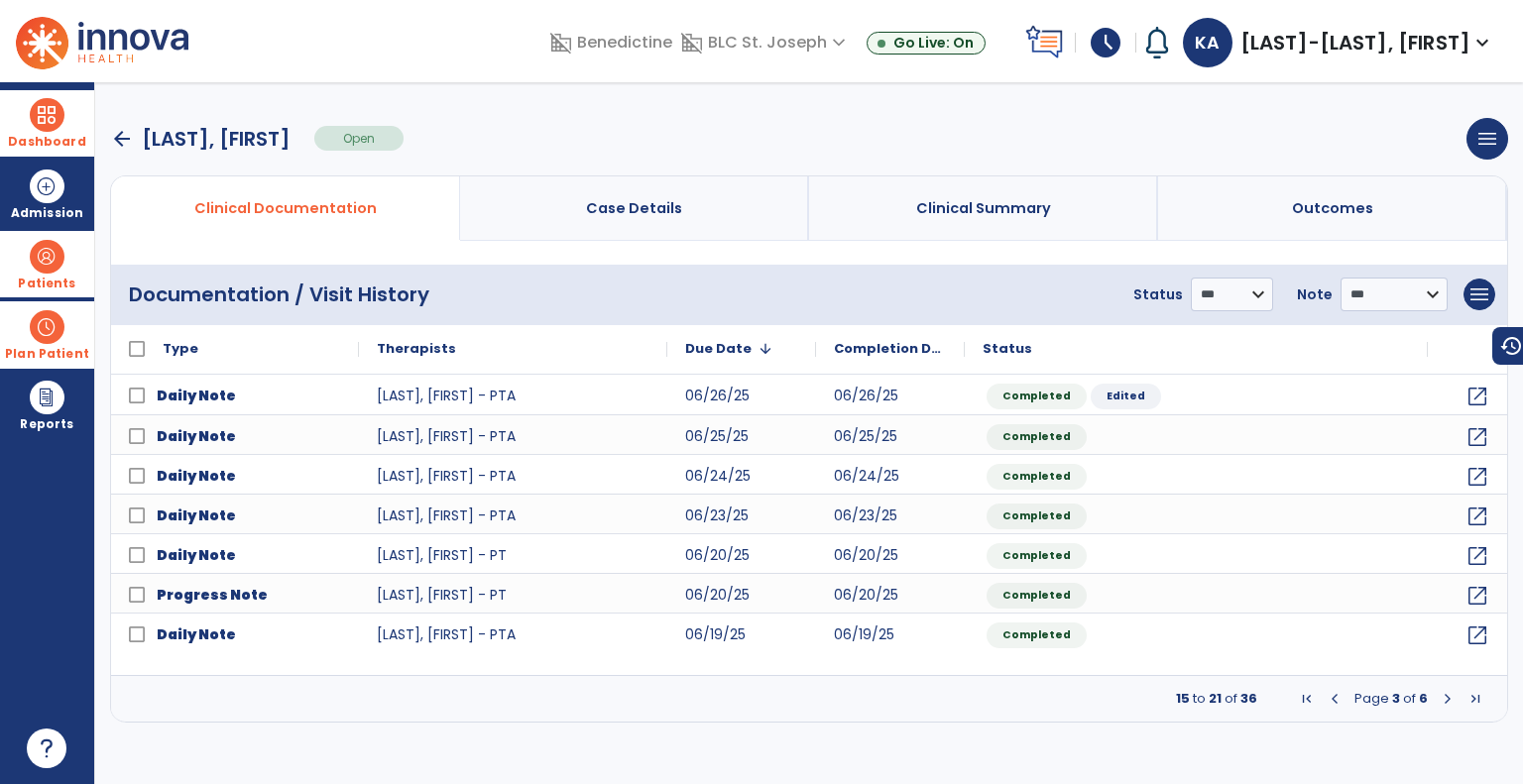 click at bounding box center (1448, 699) 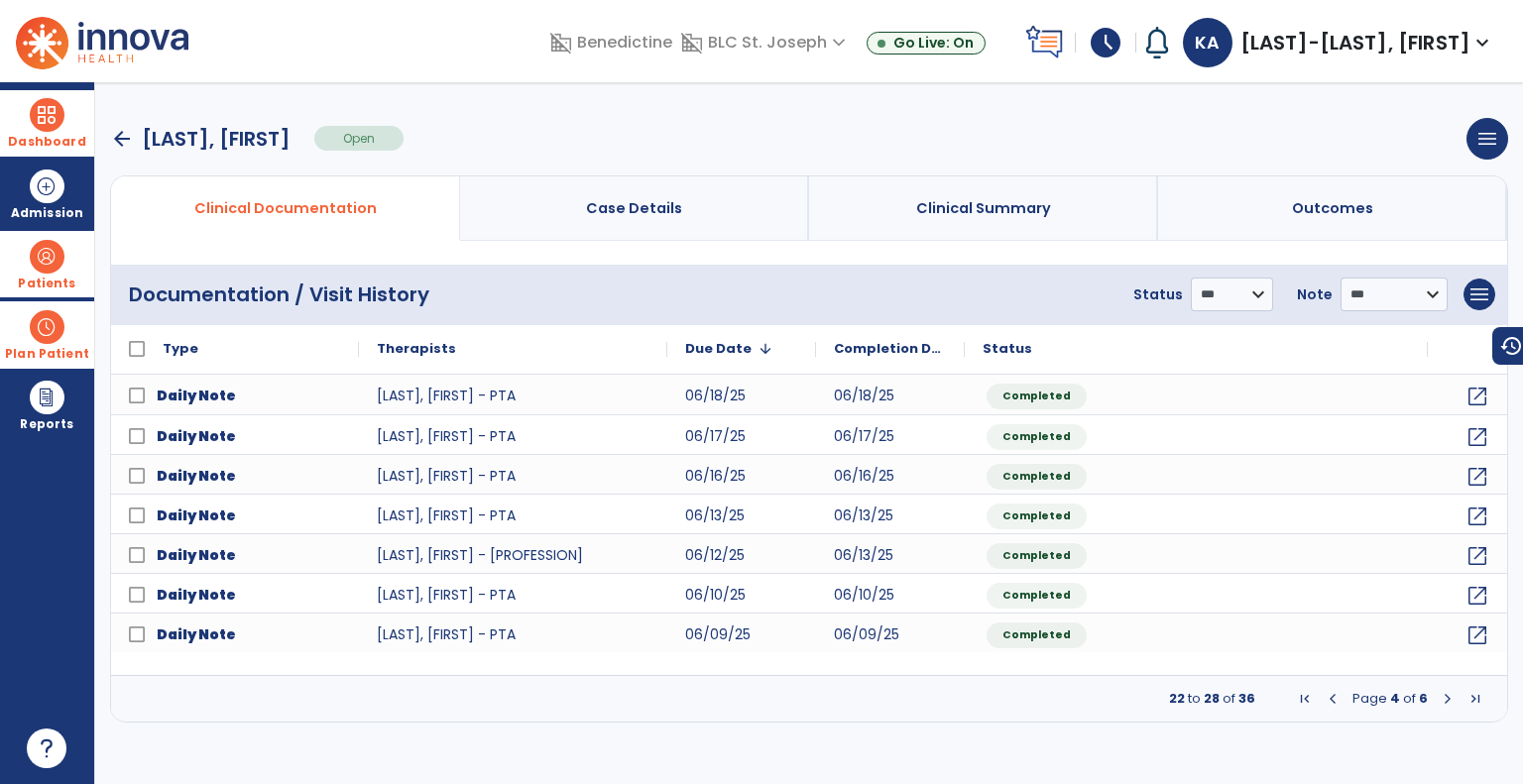 click at bounding box center (1448, 699) 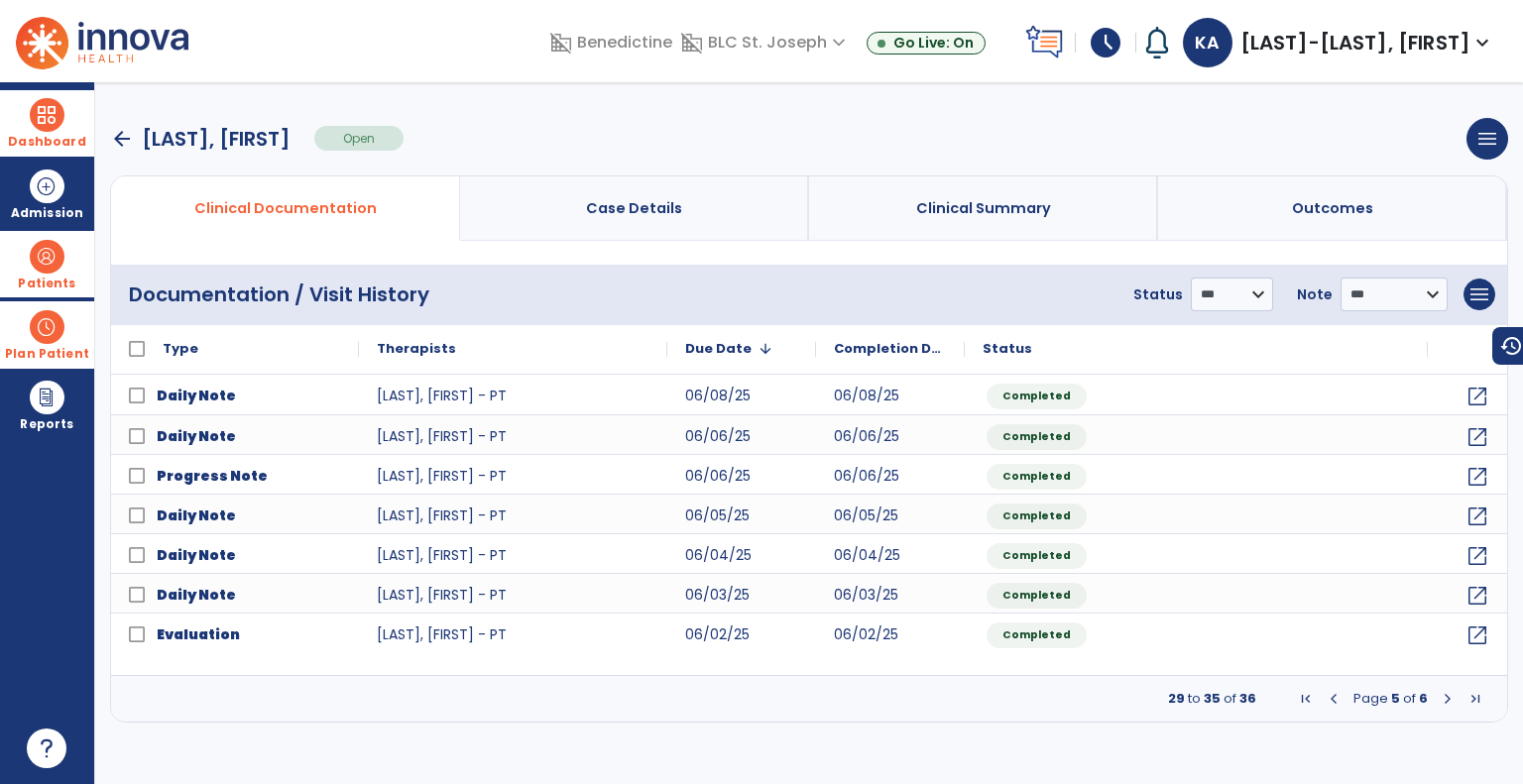 click at bounding box center (1448, 699) 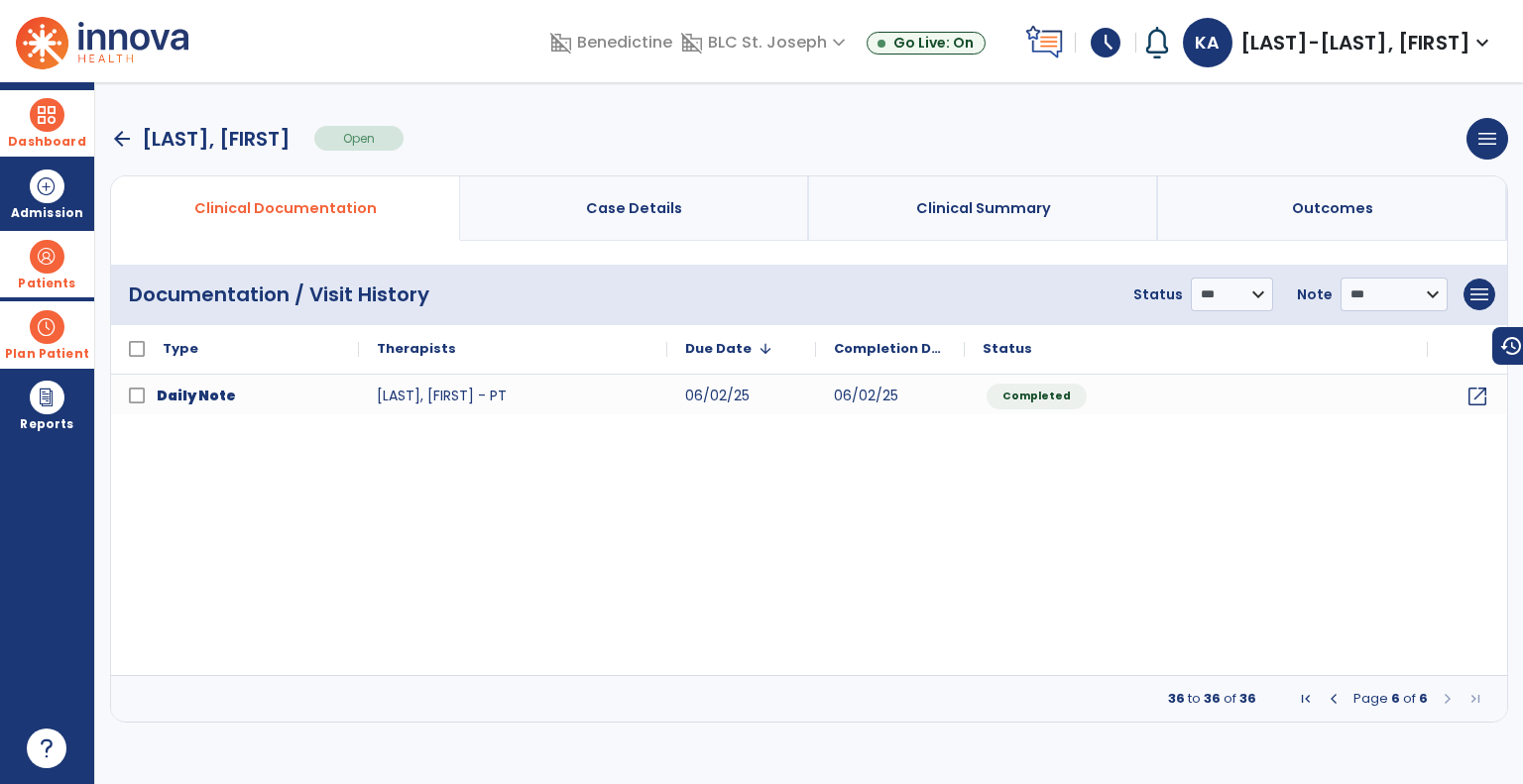 click on "arrow_back" at bounding box center [122, 139] 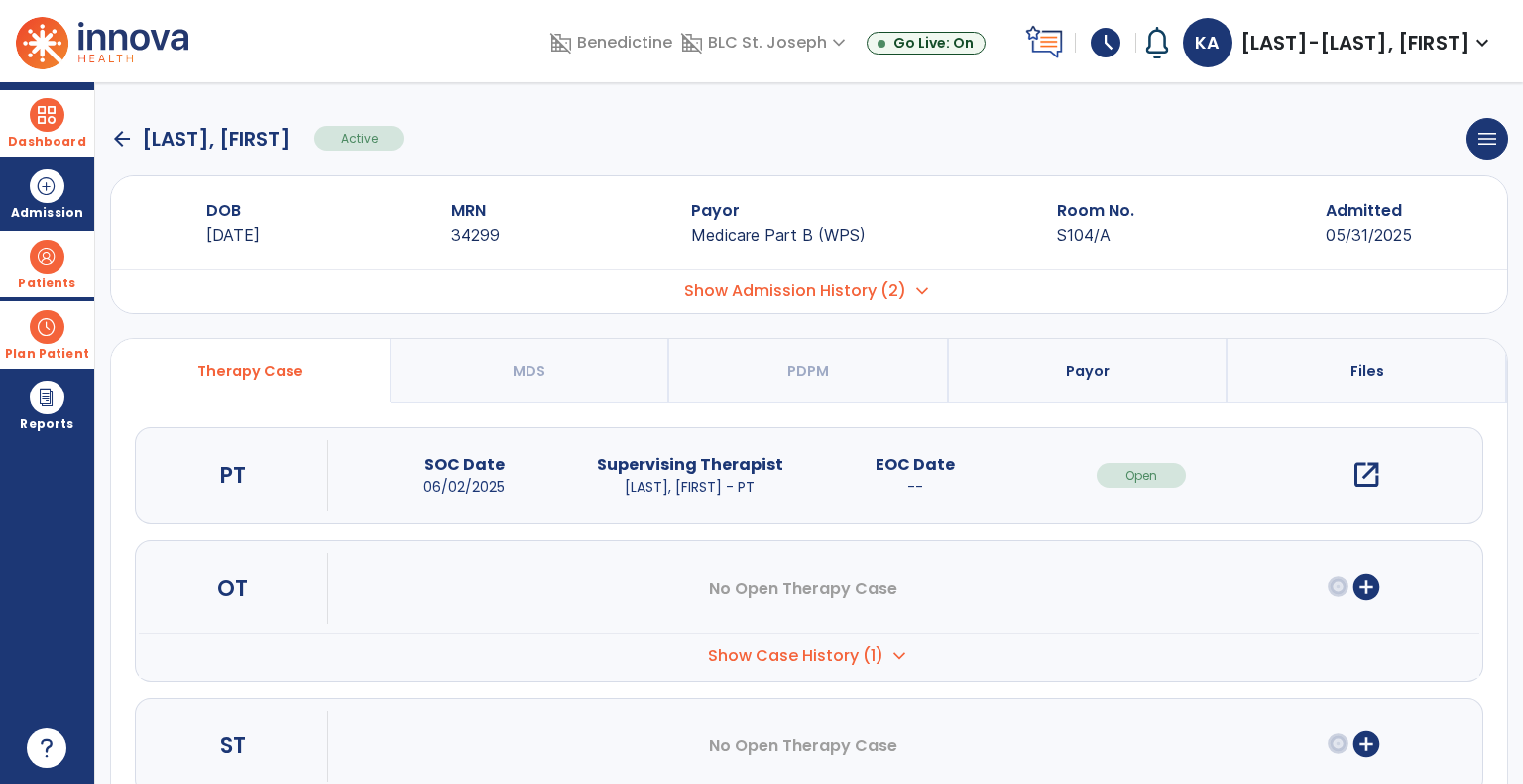 click on "arrow_back" 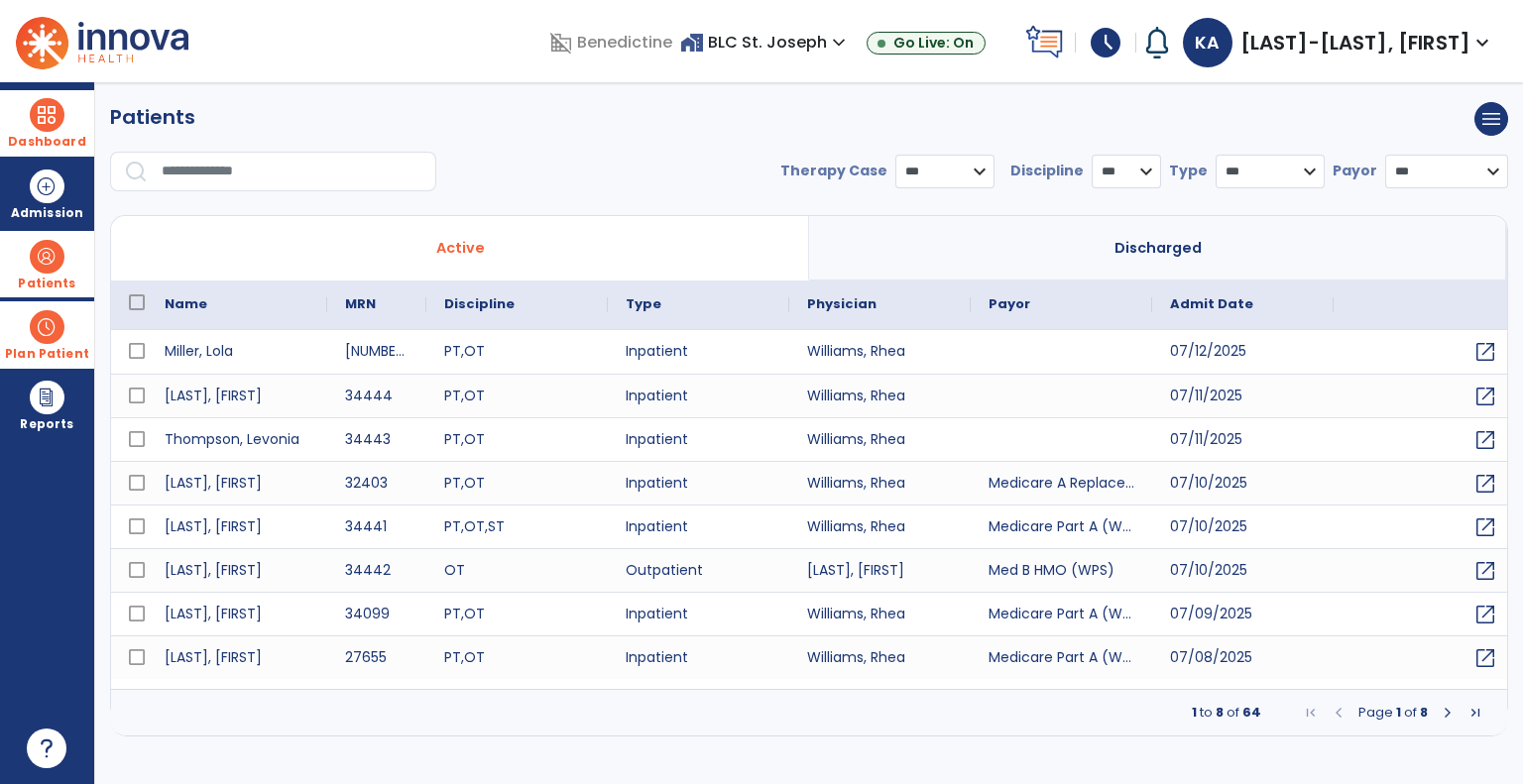 select on "***" 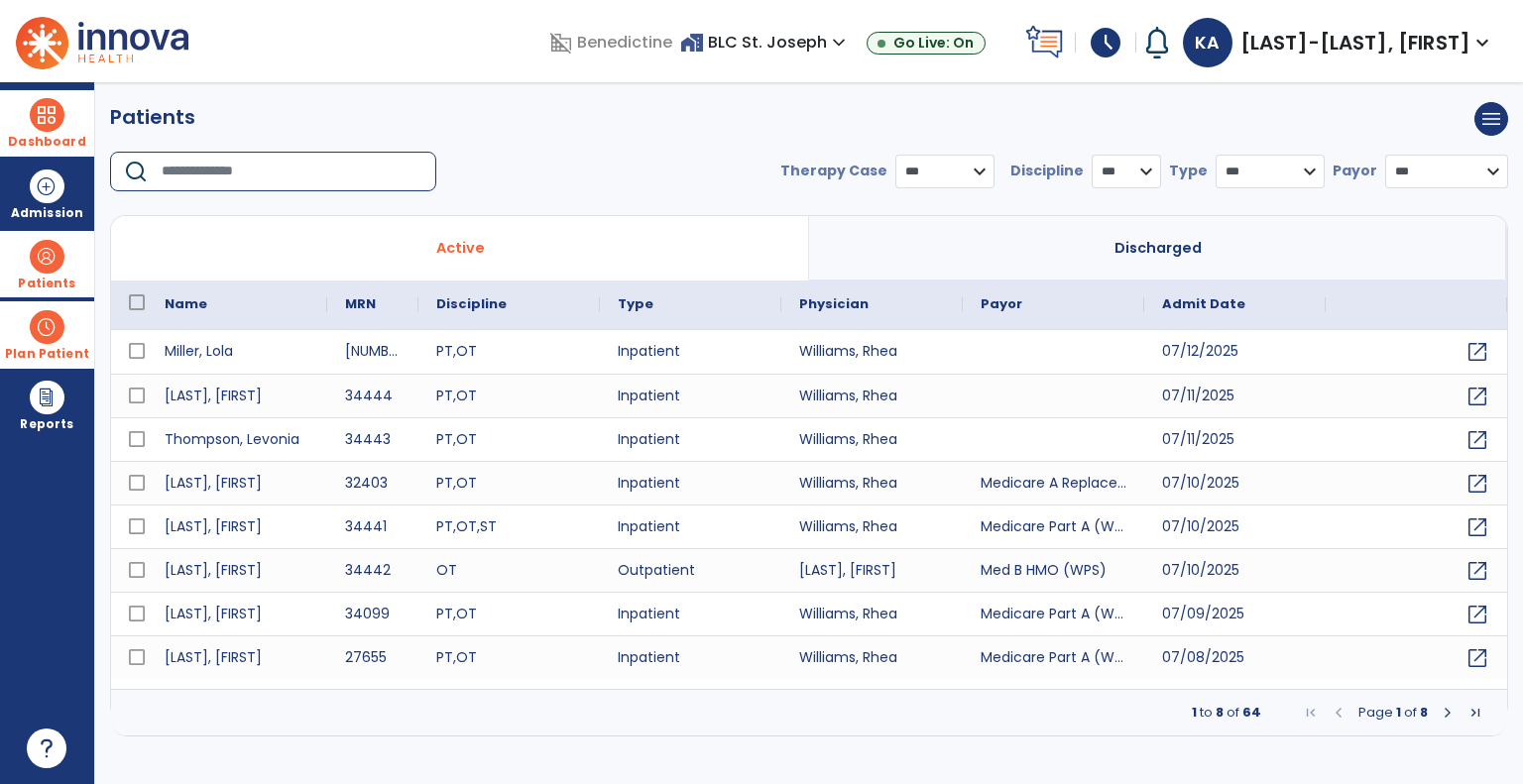 click at bounding box center [292, 171] 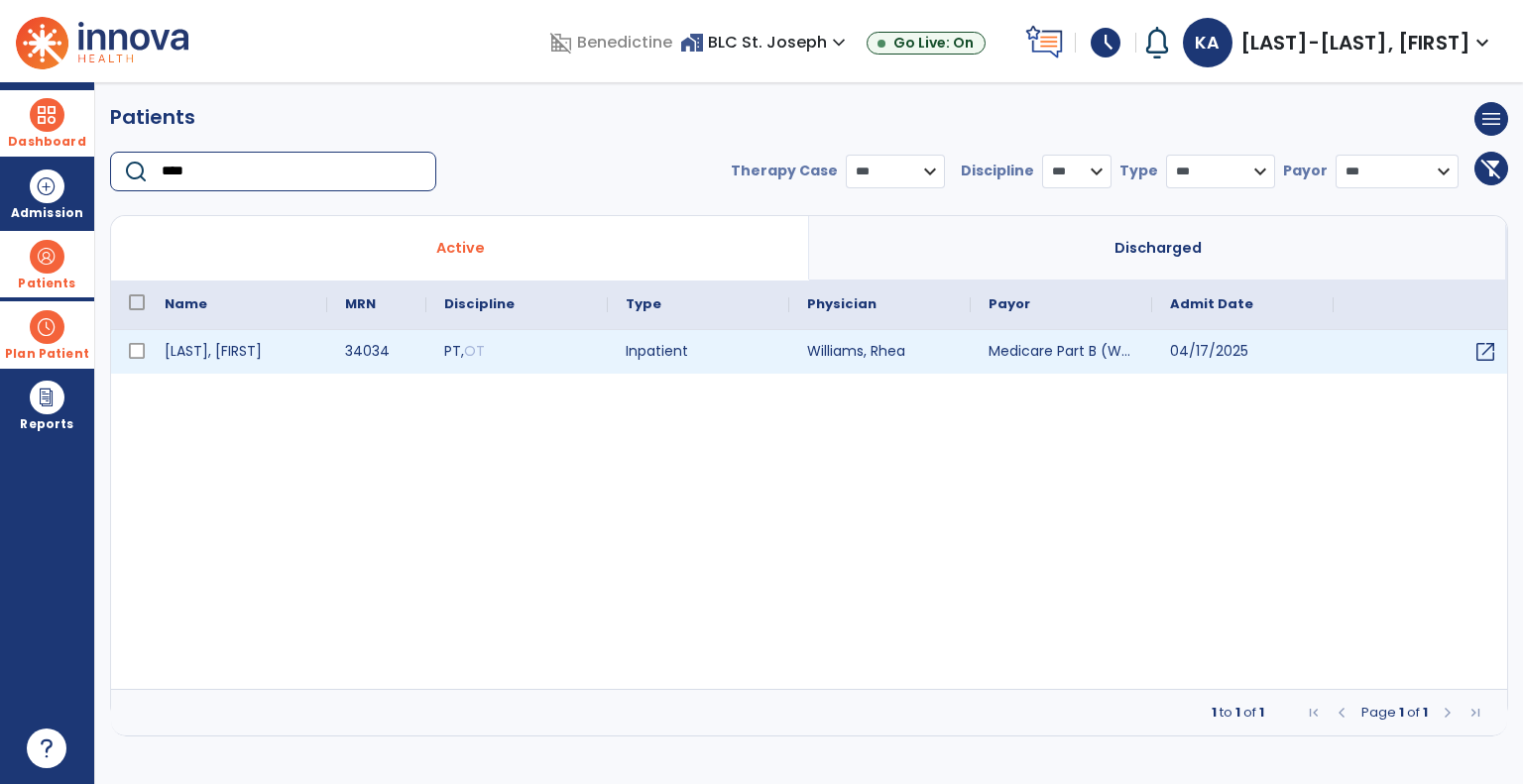 type on "****" 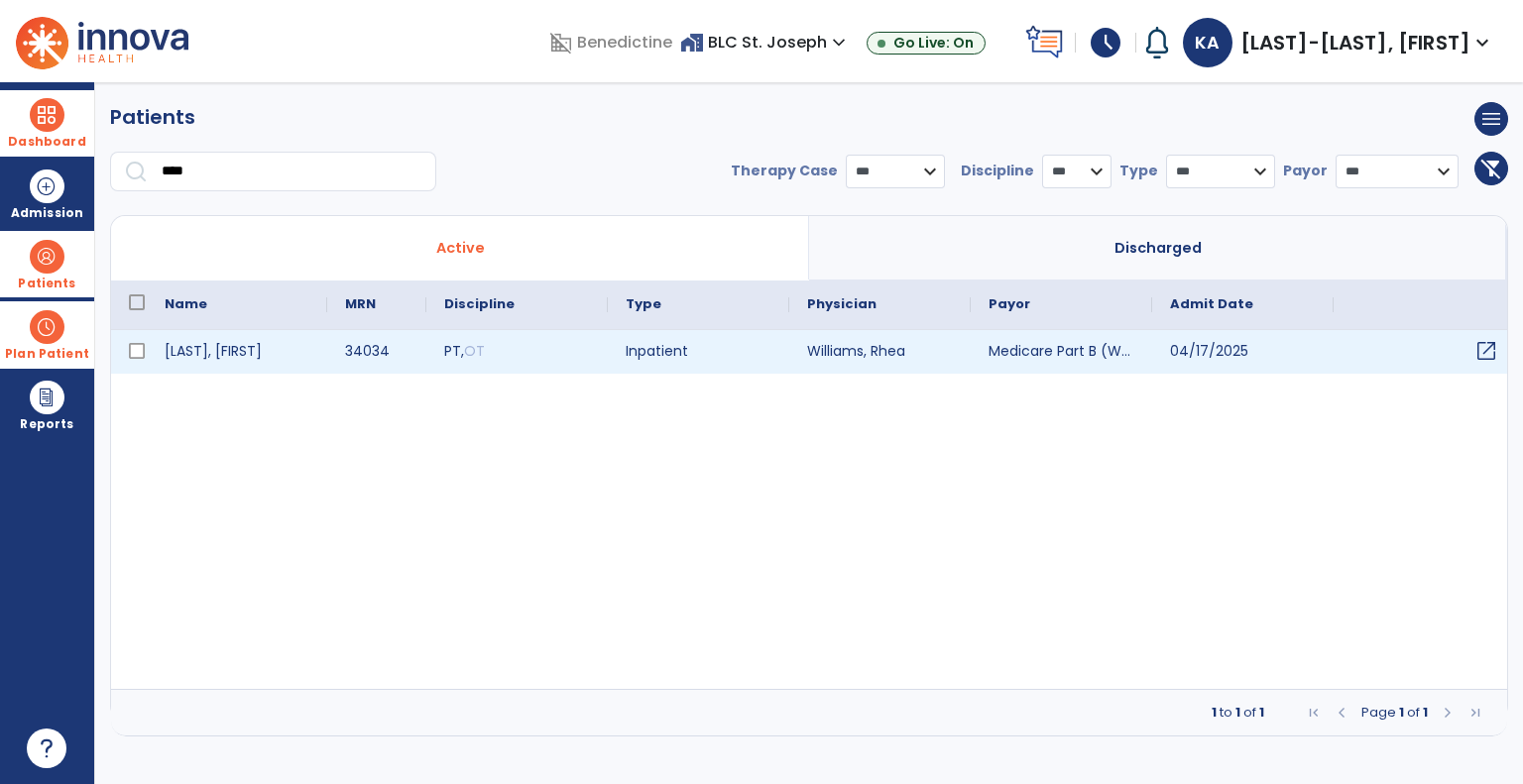 click on "open_in_new" at bounding box center (1486, 351) 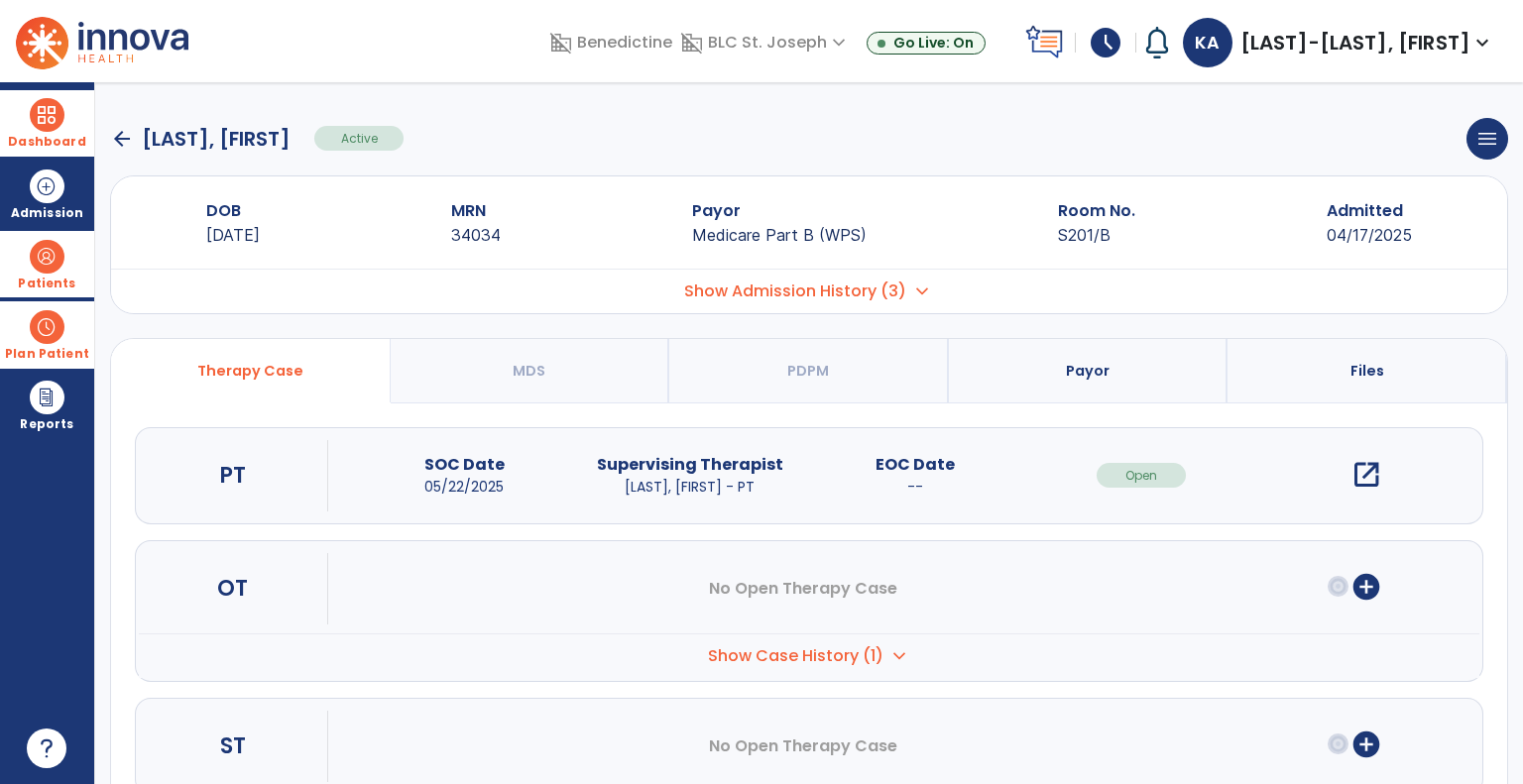 click on "open_in_new" at bounding box center (1366, 475) 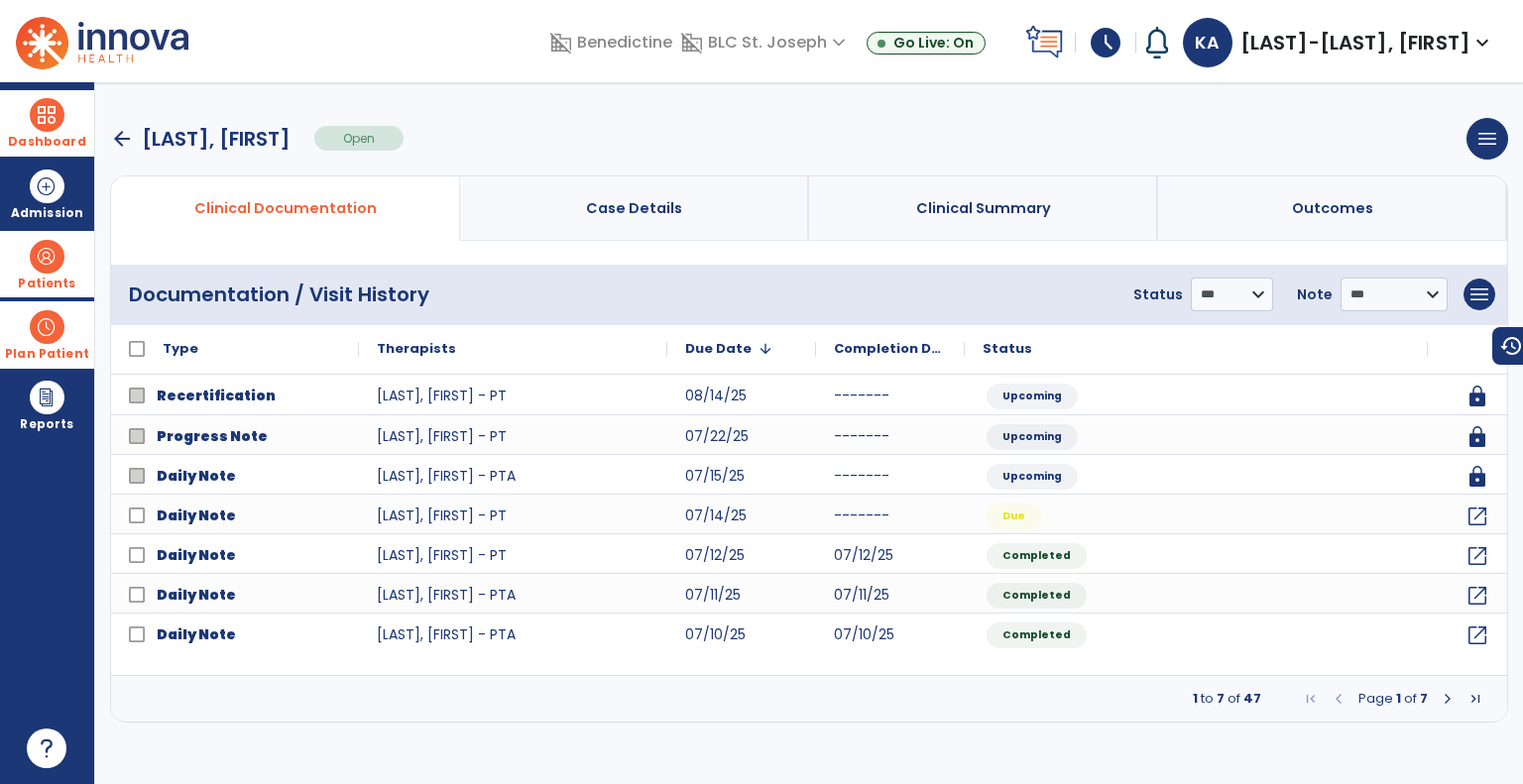 click at bounding box center (1448, 699) 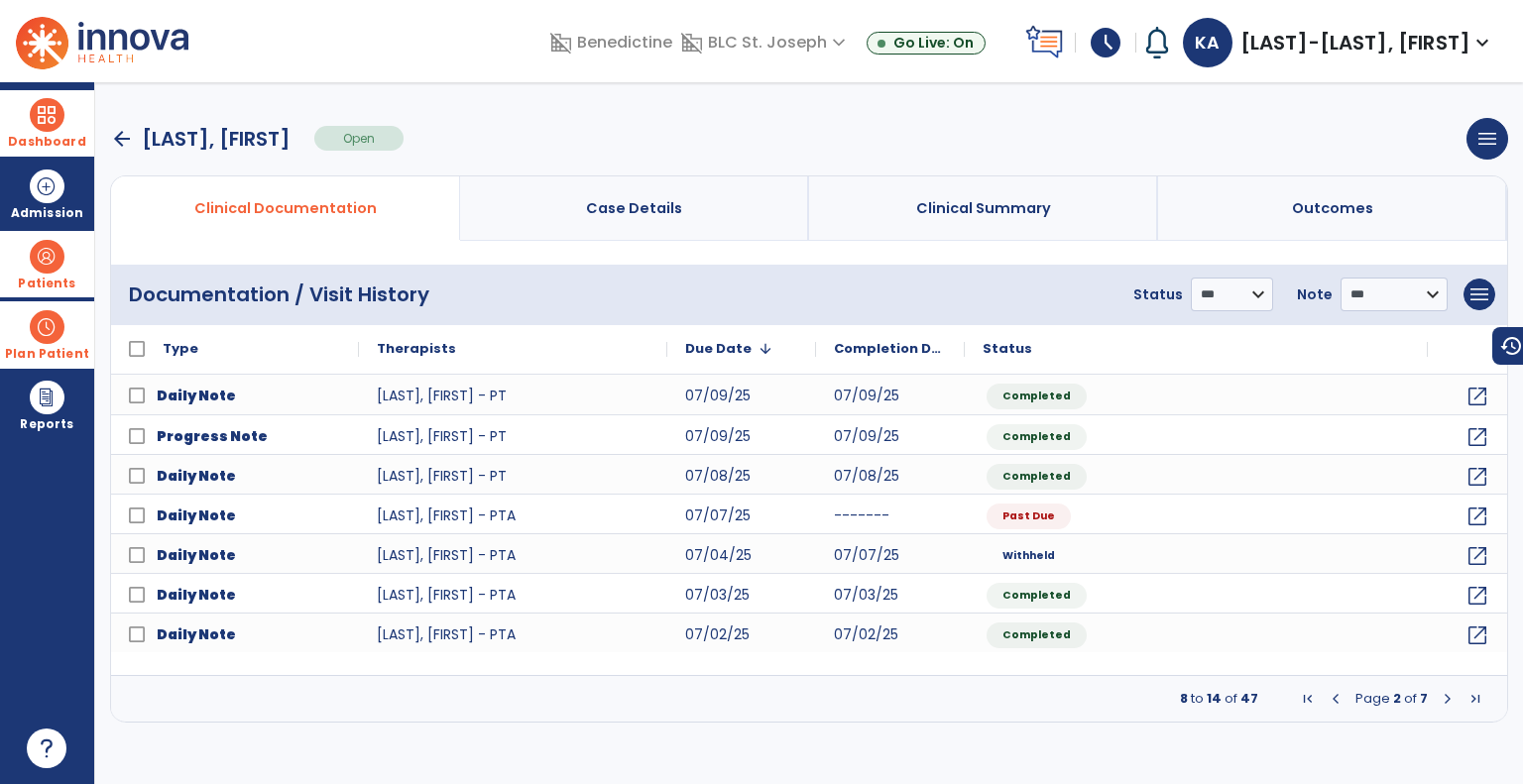 click at bounding box center [1448, 699] 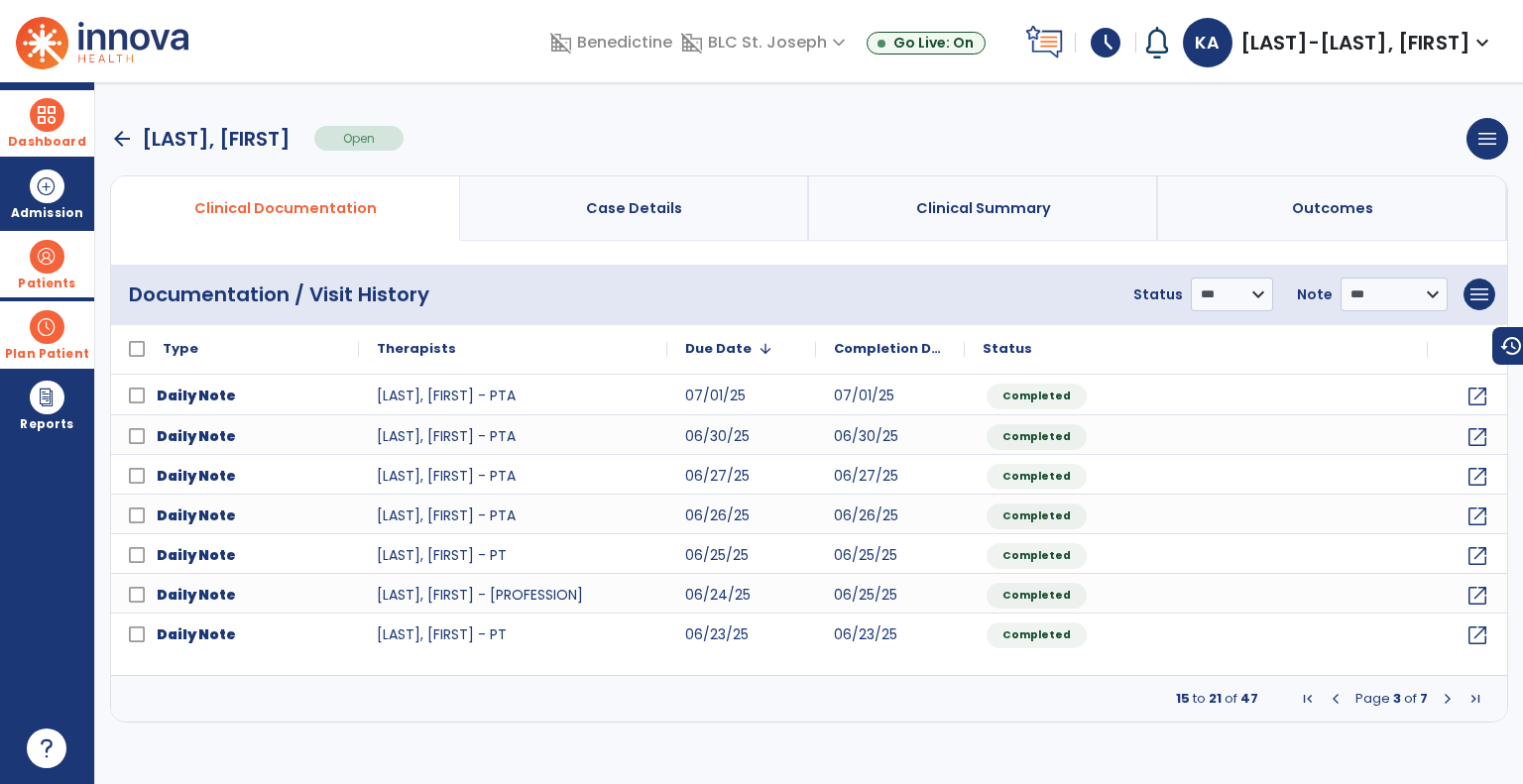 click at bounding box center [1448, 699] 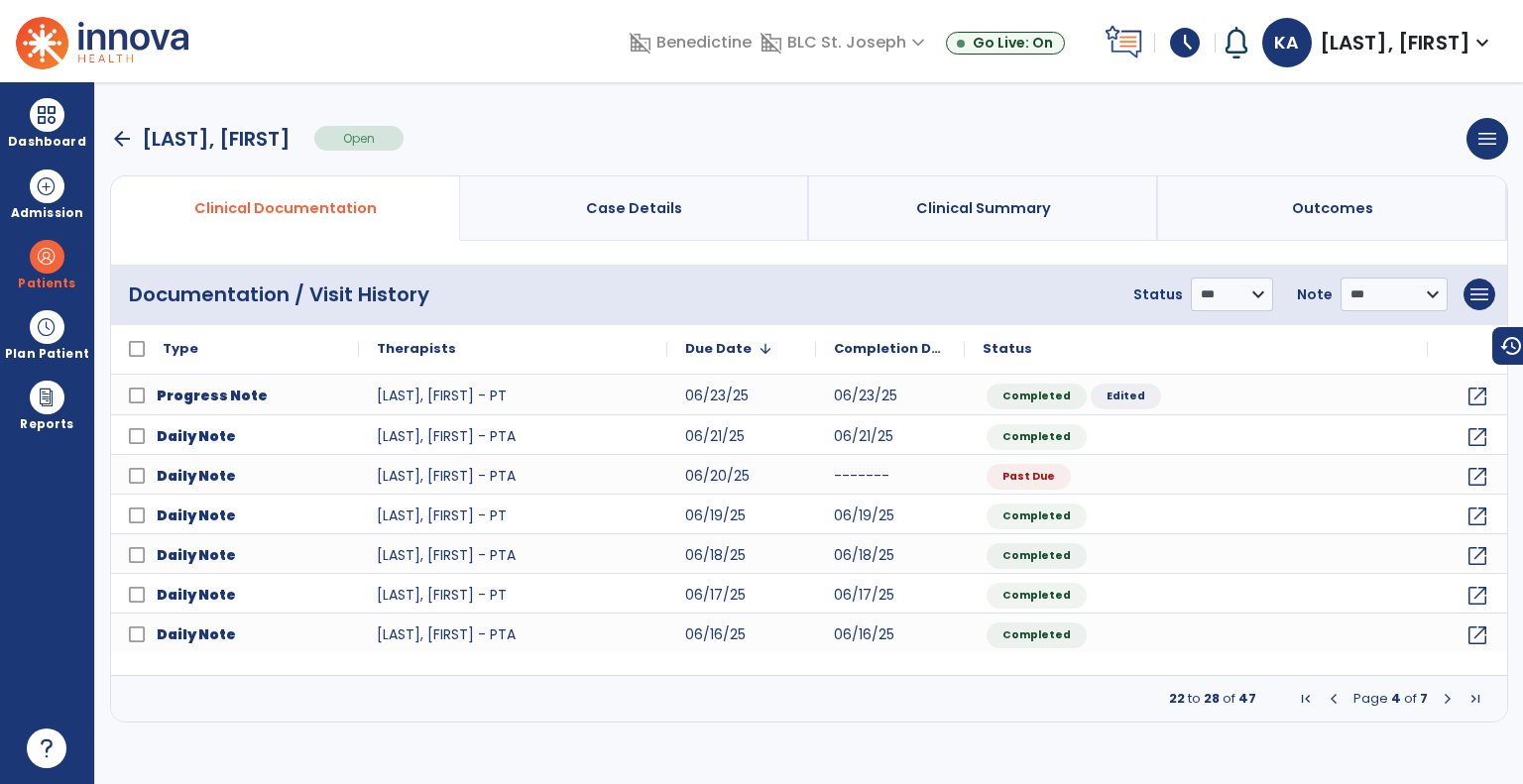 scroll, scrollTop: 0, scrollLeft: 0, axis: both 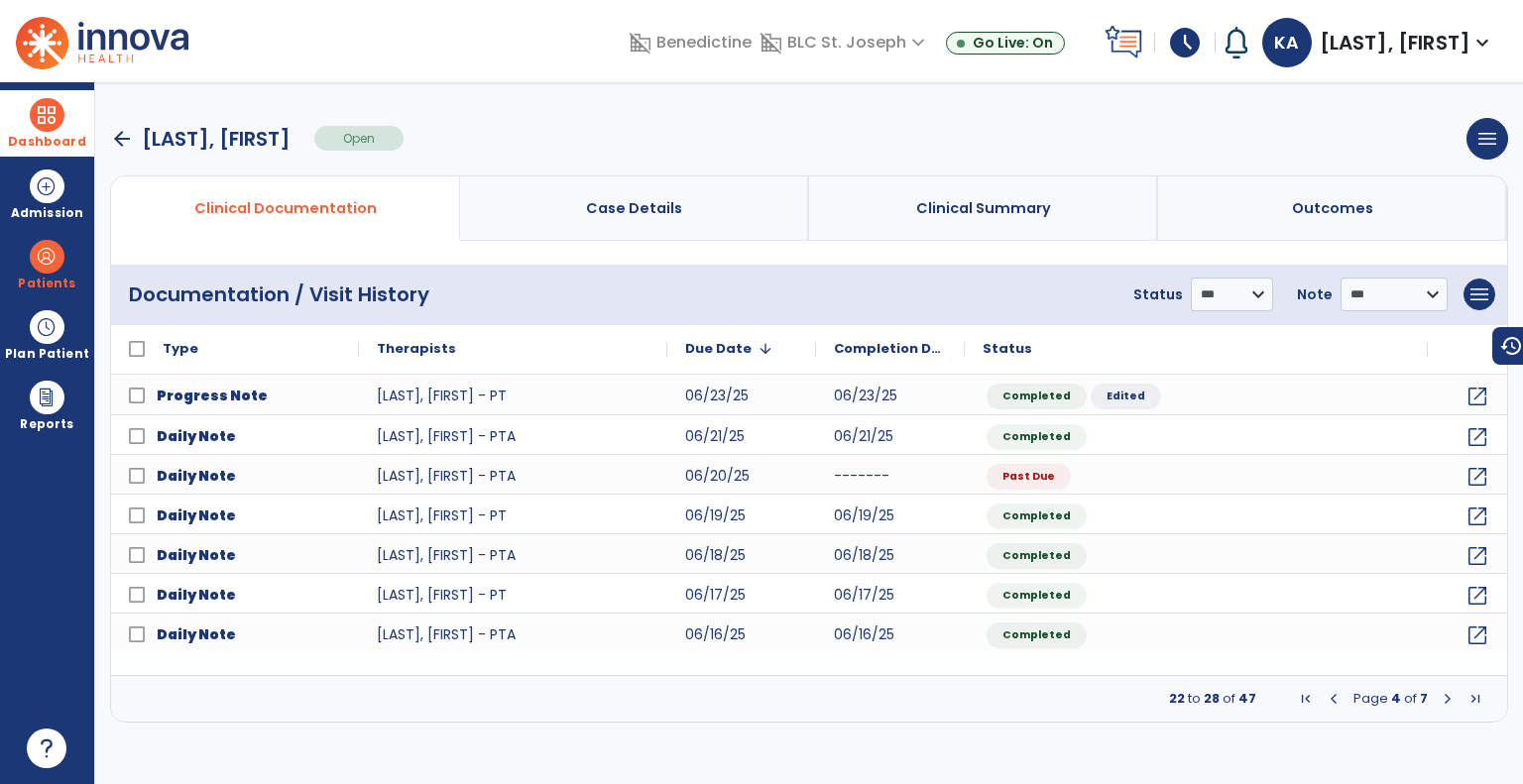 click at bounding box center (47, 115) 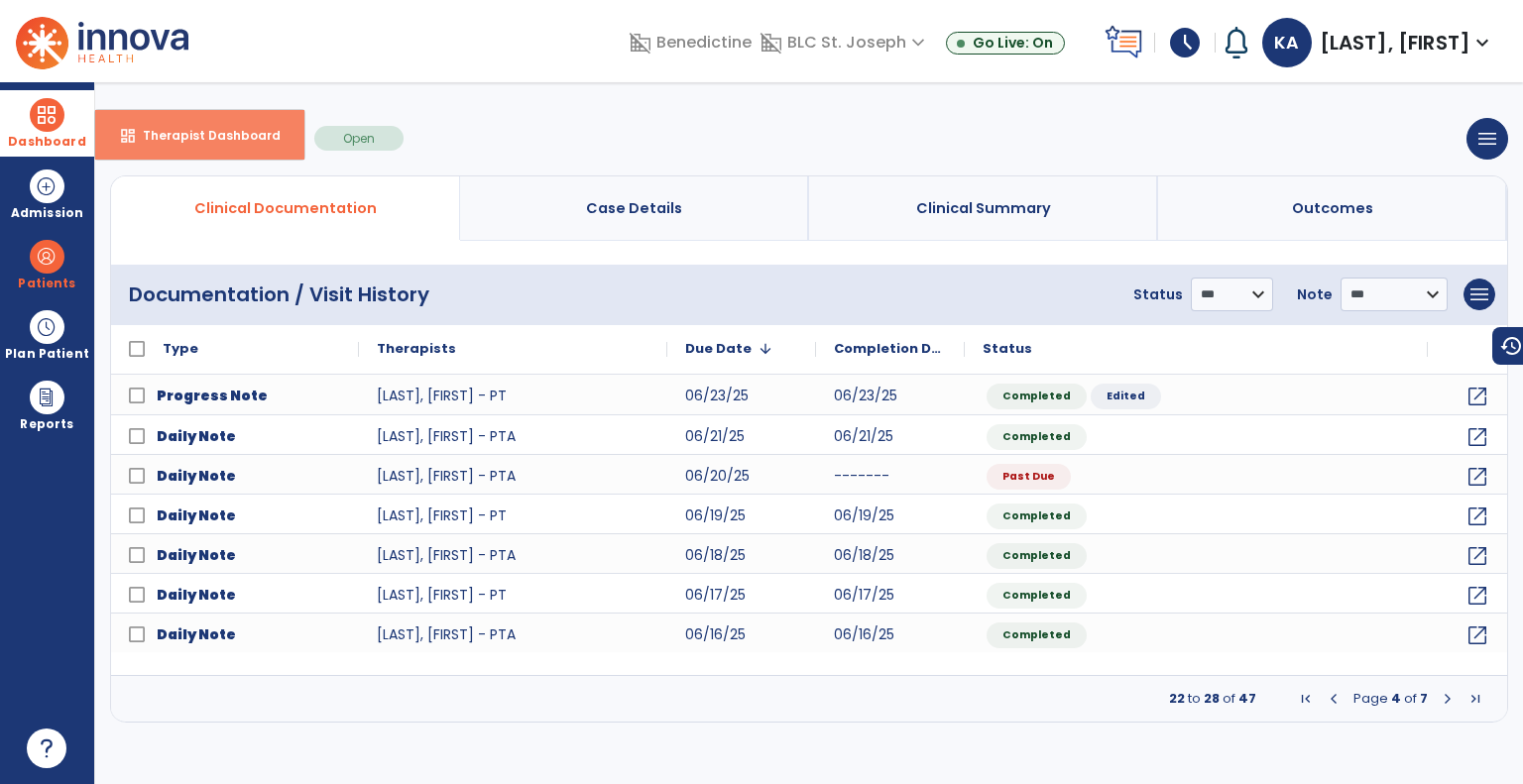 click on "dashboard  Therapist Dashboard" at bounding box center (199, 135) 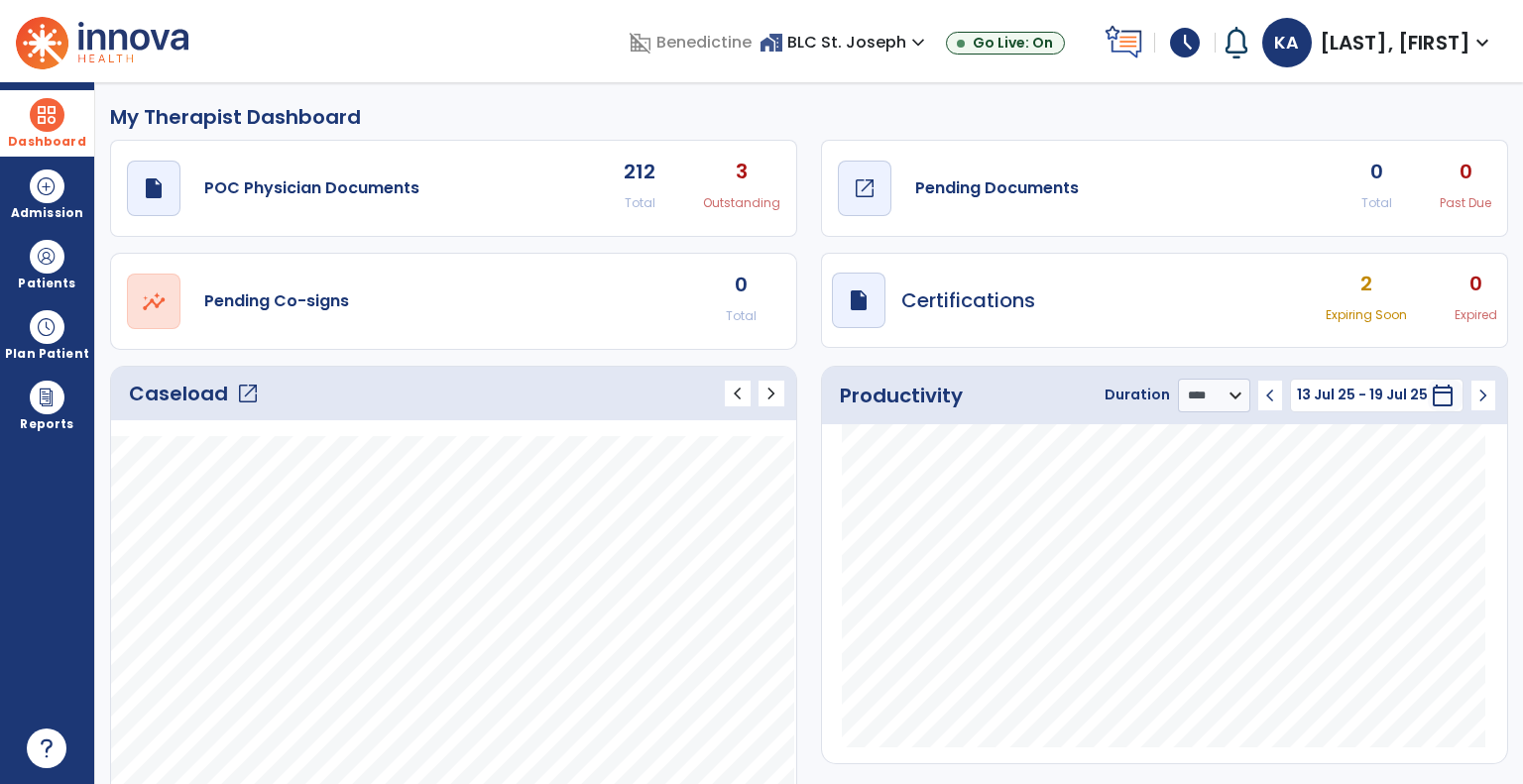 click on "Pending Documents" 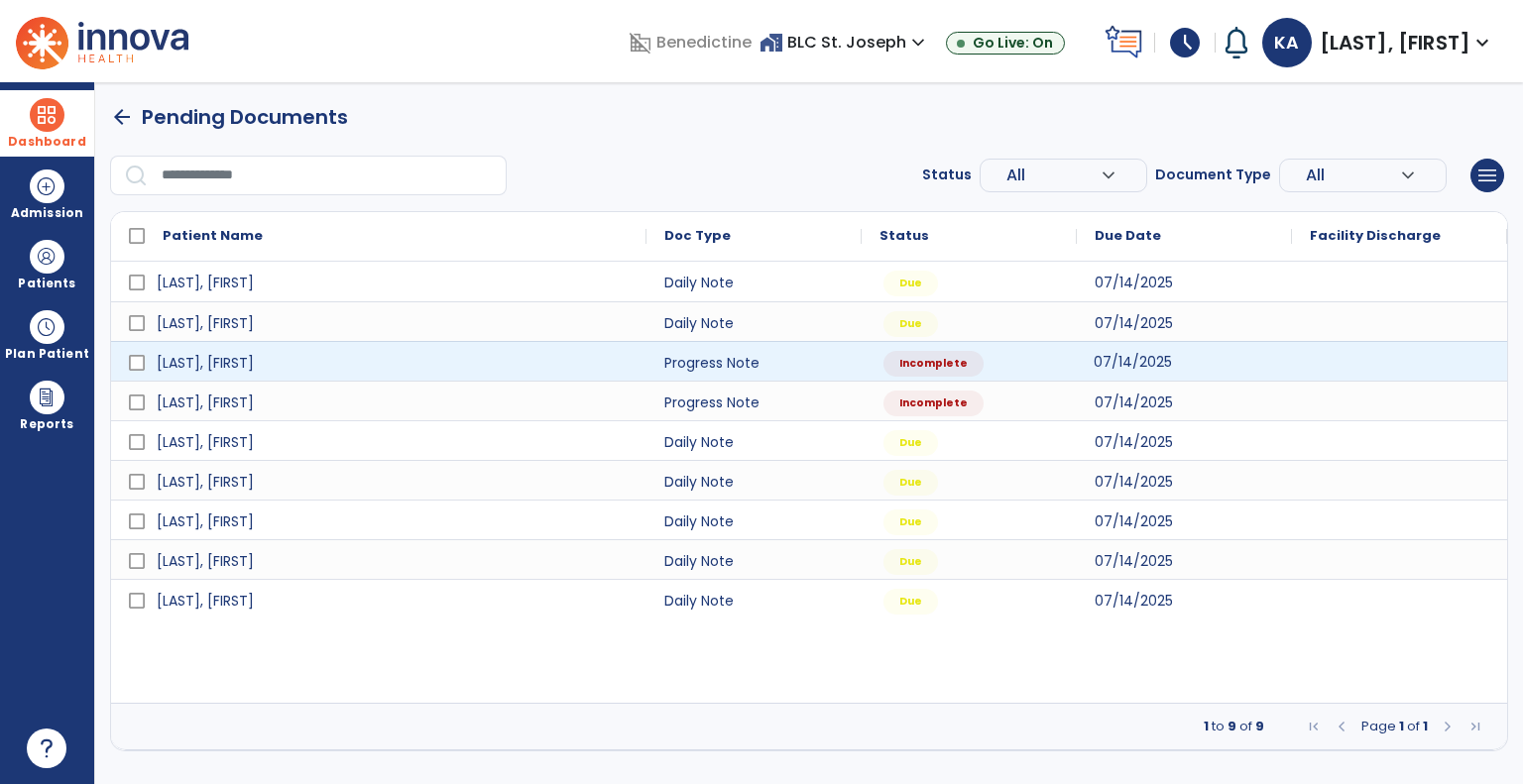 click on "07/14/2025" at bounding box center [1132, 362] 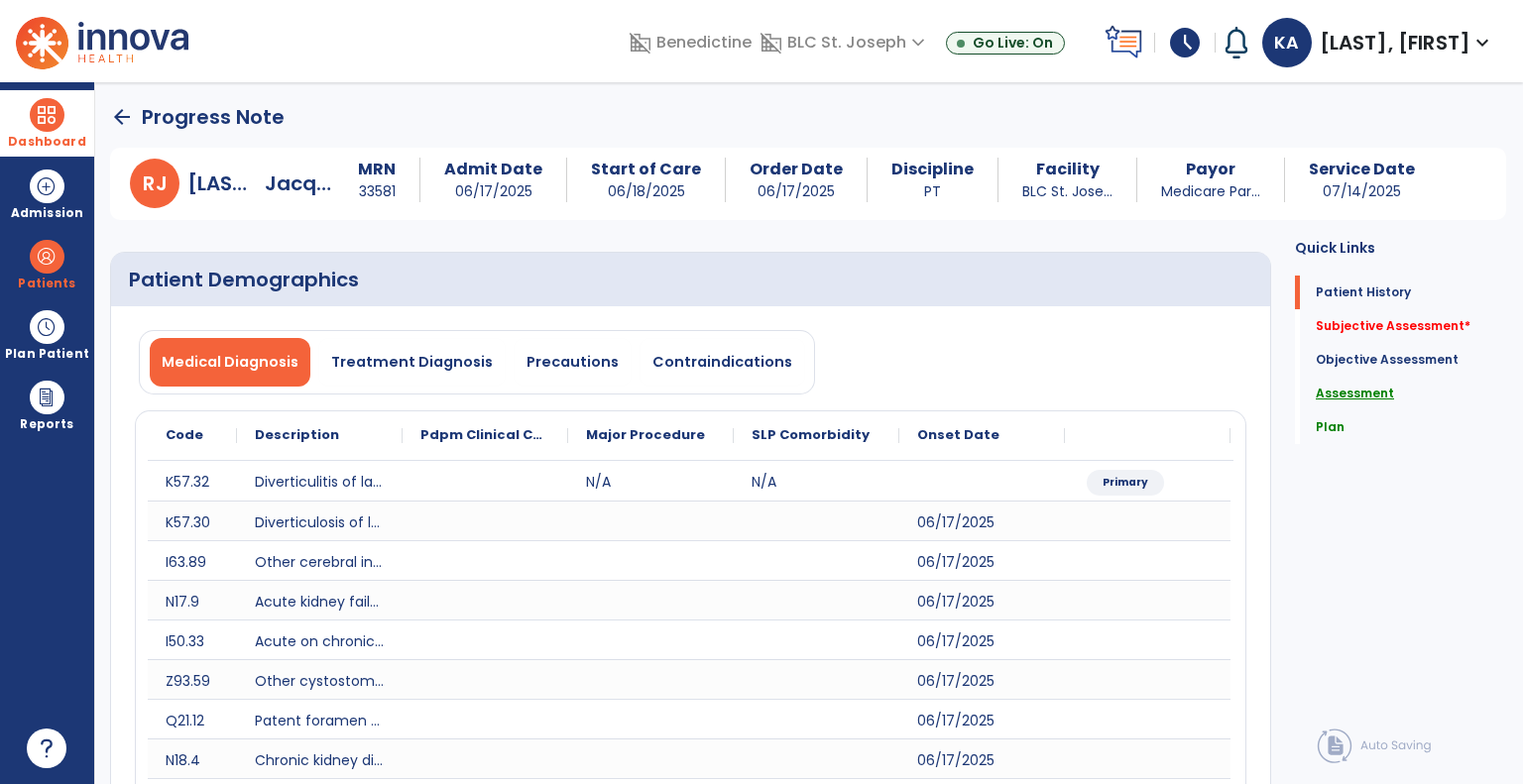 click on "Assessment" 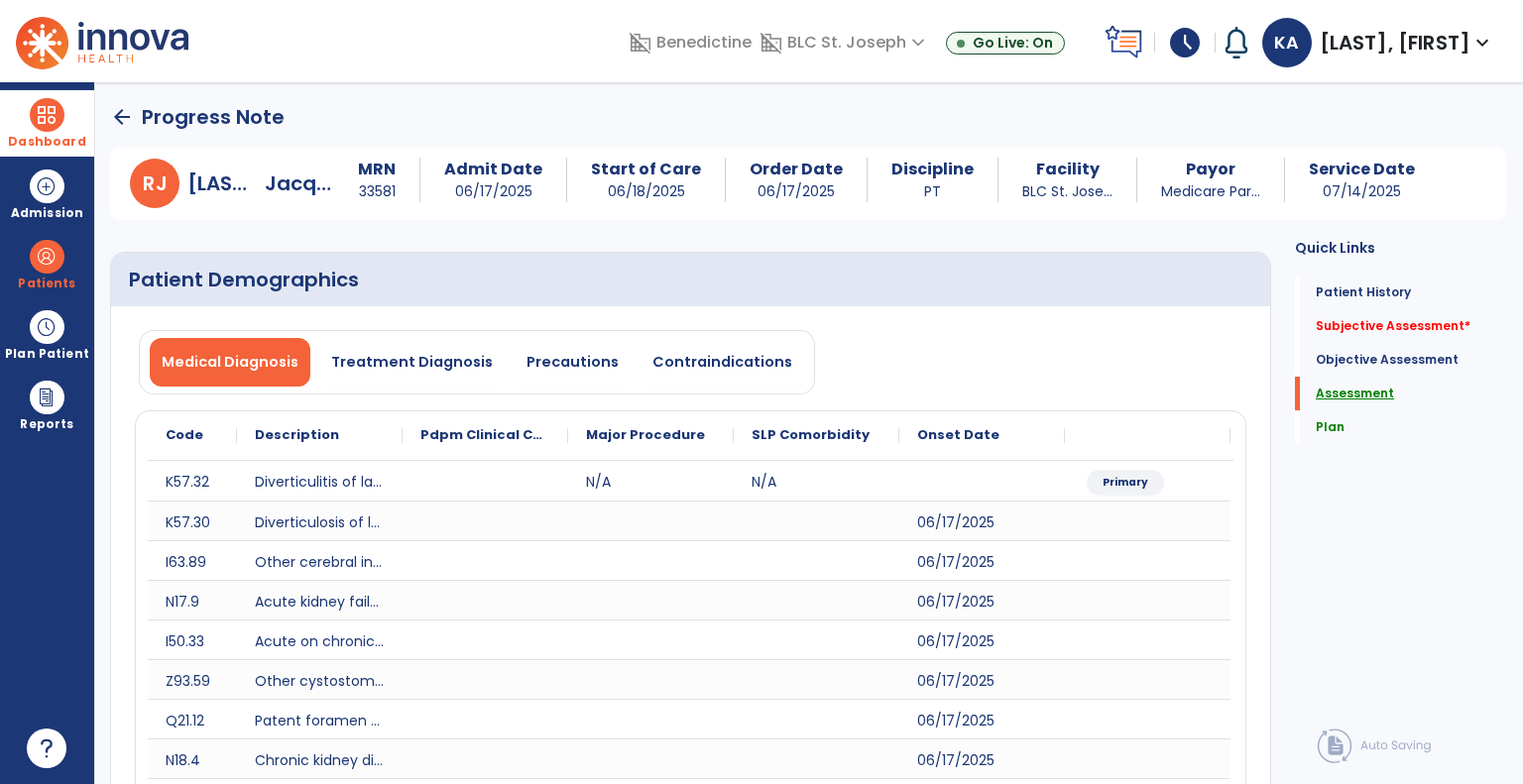 scroll, scrollTop: 41, scrollLeft: 0, axis: vertical 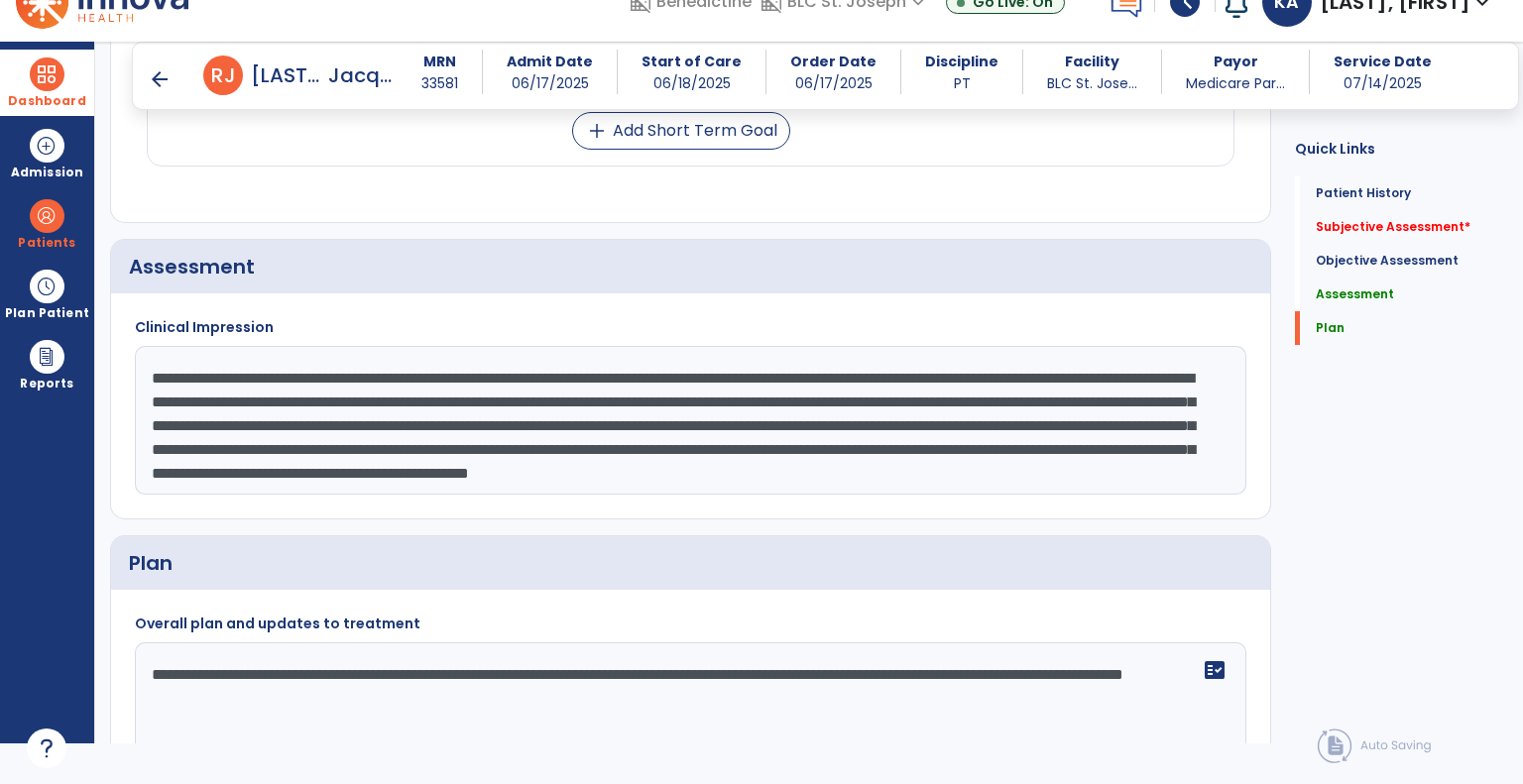 click on "Clinical Impression  Patient has made good gains during this reporting period with decreasing level of assistance for her functional mobility and improved gait abilities. Orders noted in chart on [DATE] for patient to wean from sling then d/c in 1 wk and may begin WBAT in 1 wk attempting to use RUE with walker. Her increased WB status on RUE has allowed her to progress with her gait abilities but she does continue to remain apprehensive of falling. Patient has progress to completing supine>sit with min/mod A and sit>supine with max A. She has progressed from max A x 2 with transfers to max A x 1 to occasional mod A. Patients functional abilities have potential to further progress with continued skilled interventions therefore continue with established skilled PT POC" 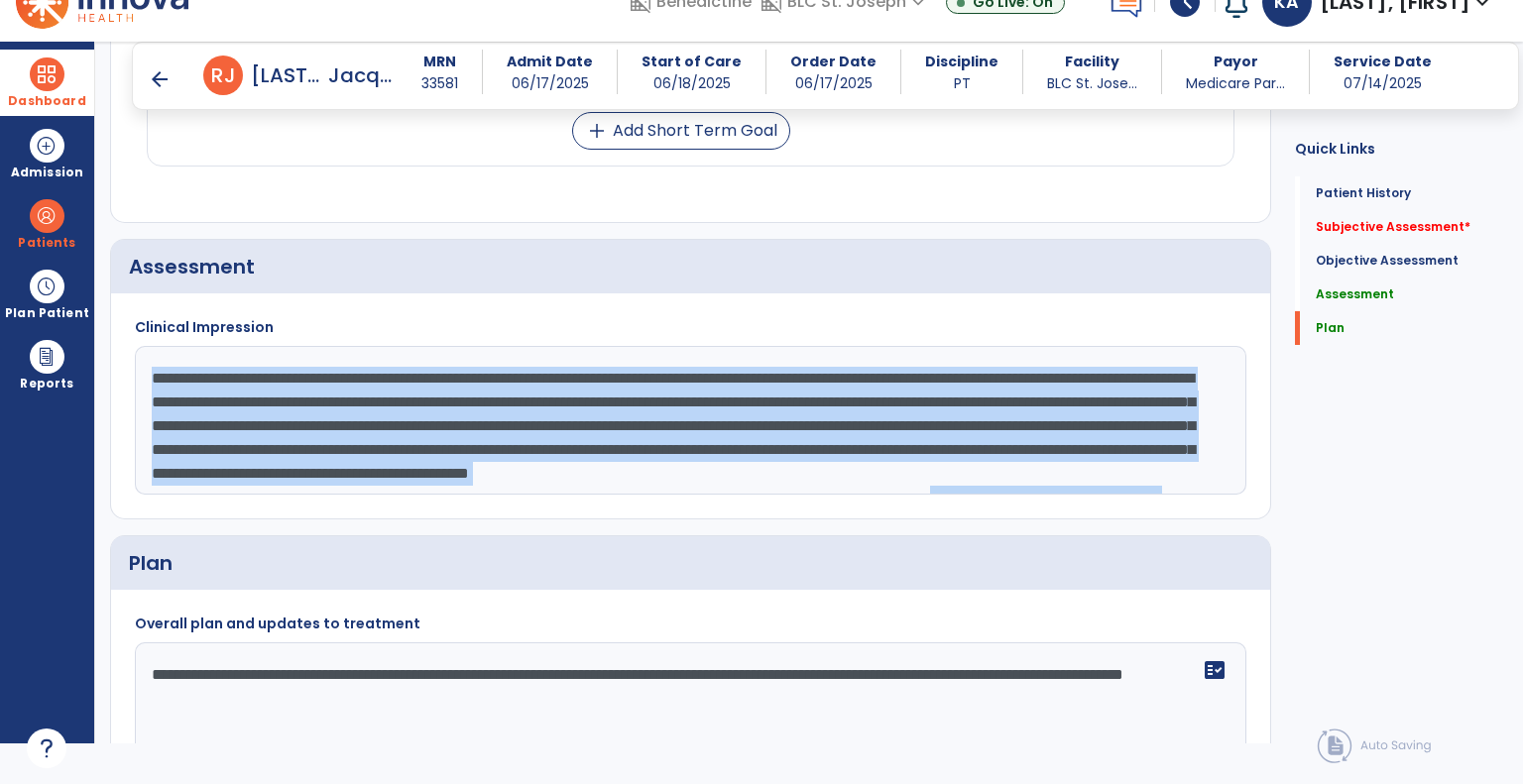 click on "Clinical Impression  Patient has made good gains during this reporting period with decreasing level of assistance for her functional mobility and improved gait abilities. Orders noted in chart on [DATE] for patient to wean from sling then d/c in 1 wk and may begin WBAT in 1 wk attempting to use RUE with walker. Her increased WB status on RUE has allowed her to progress with her gait abilities but she does continue to remain apprehensive of falling. Patient has progress to completing supine>sit with min/mod A and sit>supine with max A. She has progressed from max A x 2 with transfers to max A x 1 to occasional mod A. Patients functional abilities have potential to further progress with continued skilled interventions therefore continue with established skilled PT POC" 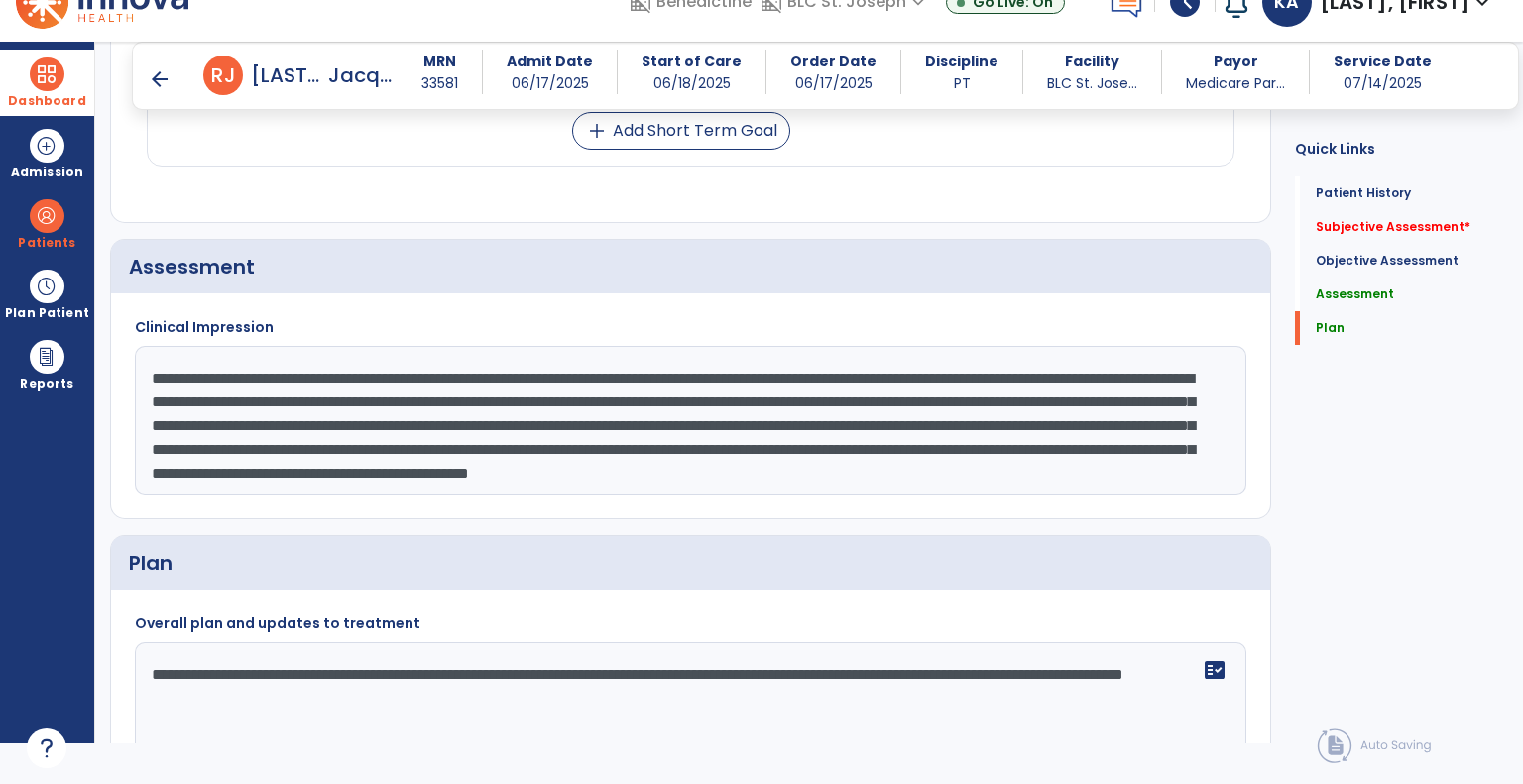 click on "Quick Links  Patient History   Patient History   Subjective Assessment   *  Subjective Assessment   *  Objective Assessment   Objective Assessment   Assessment   Assessment   Plan   Plan" 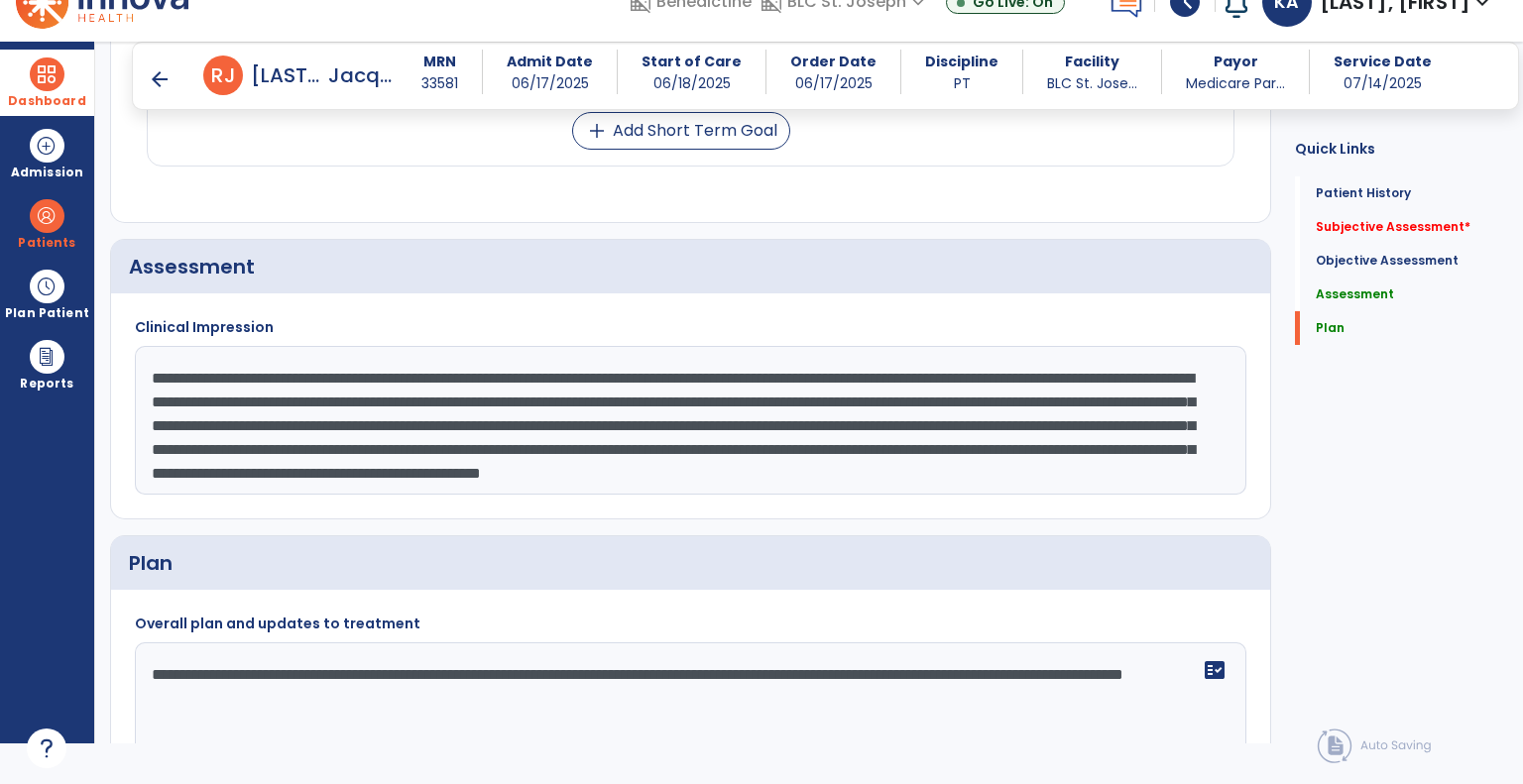 paste on "**********" 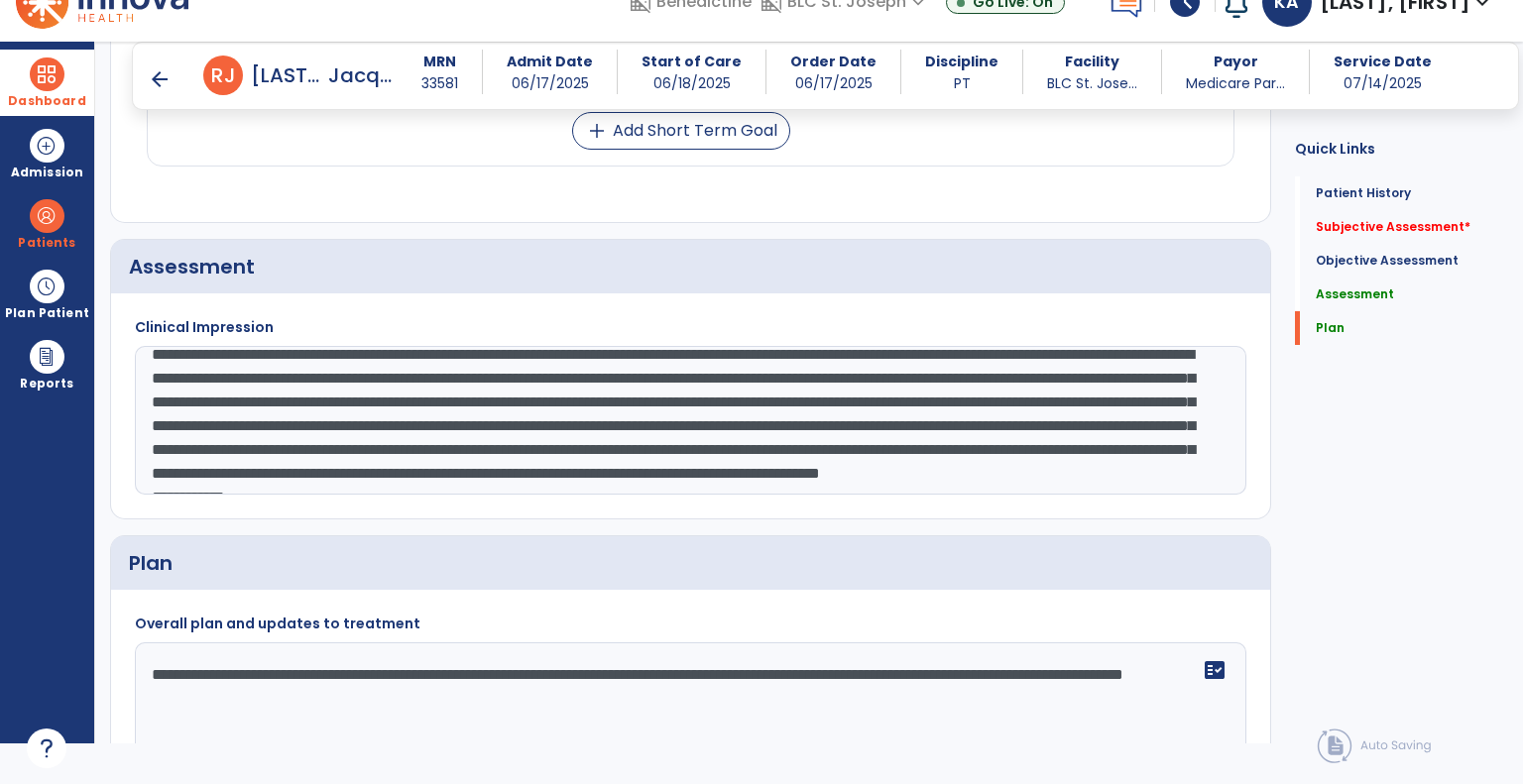 scroll, scrollTop: 87, scrollLeft: 0, axis: vertical 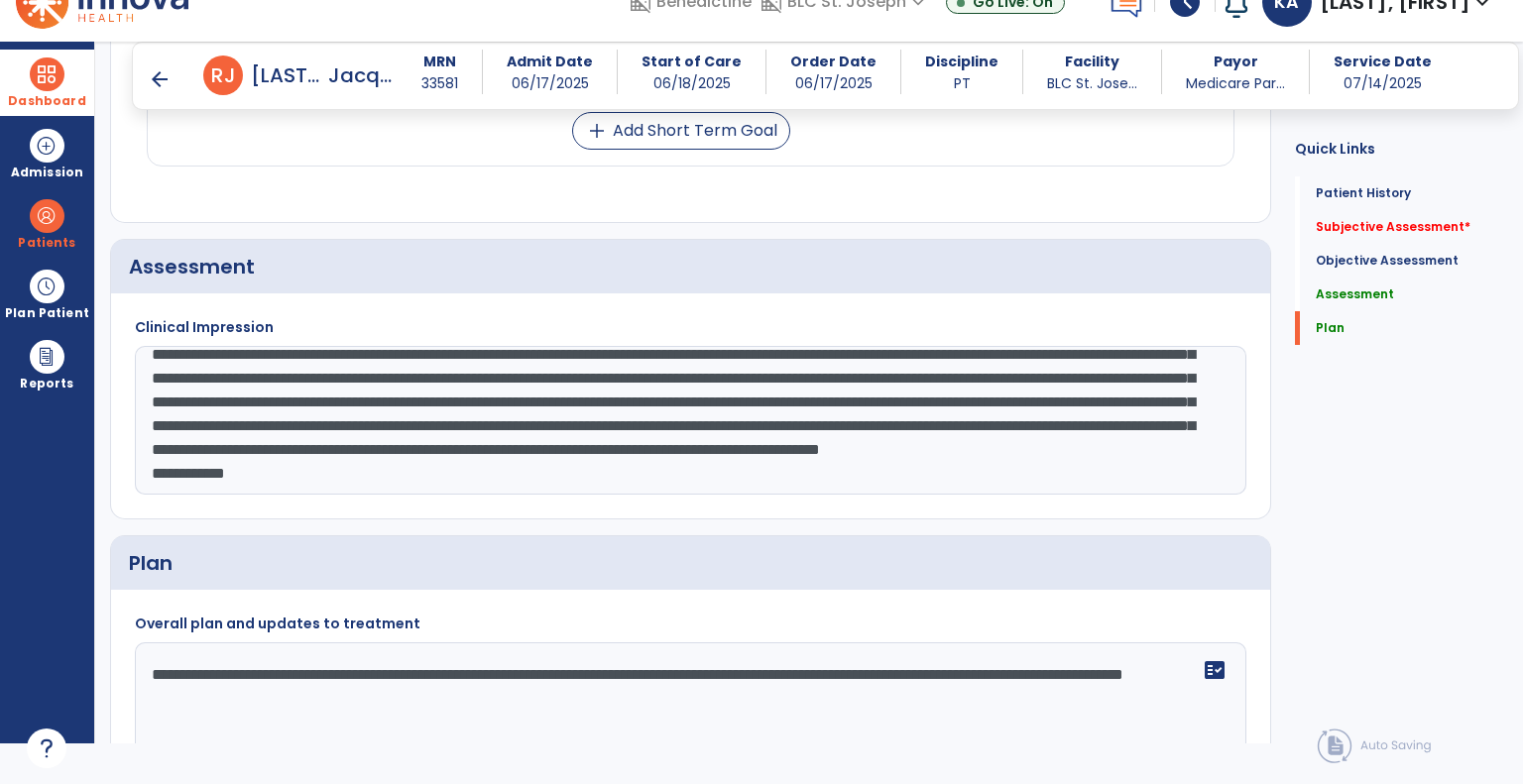 click on "**********" 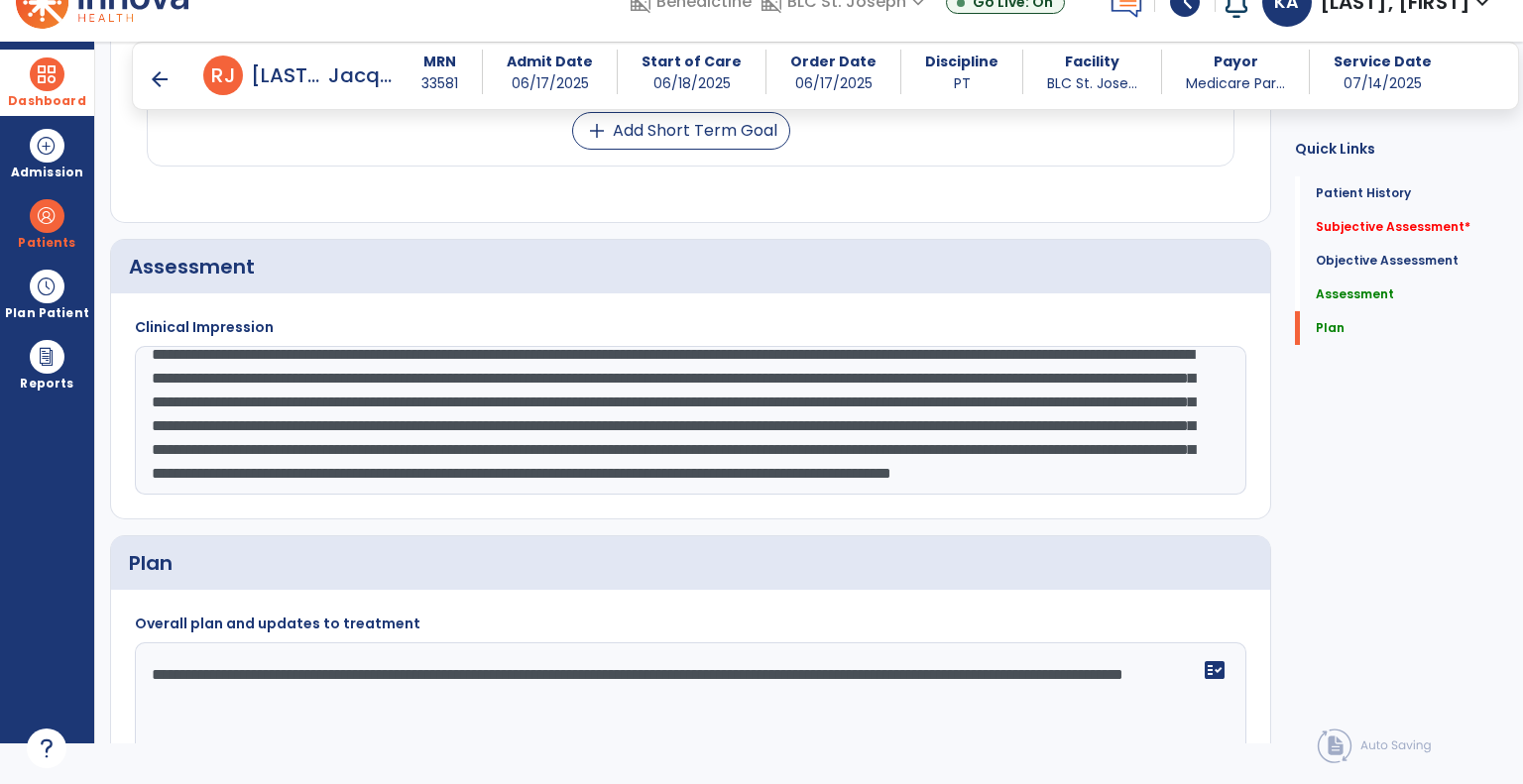 scroll, scrollTop: 63, scrollLeft: 0, axis: vertical 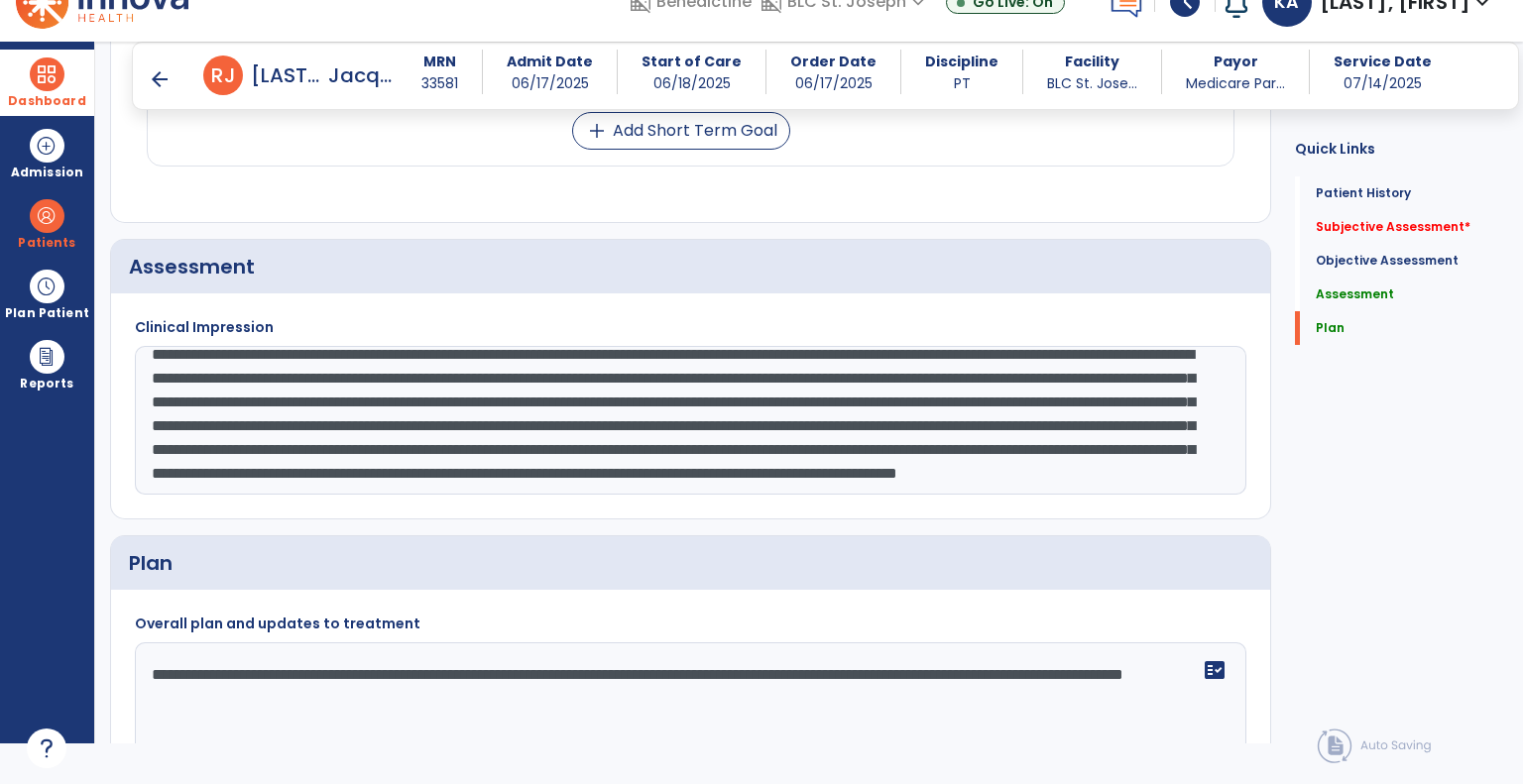 click on "**********" 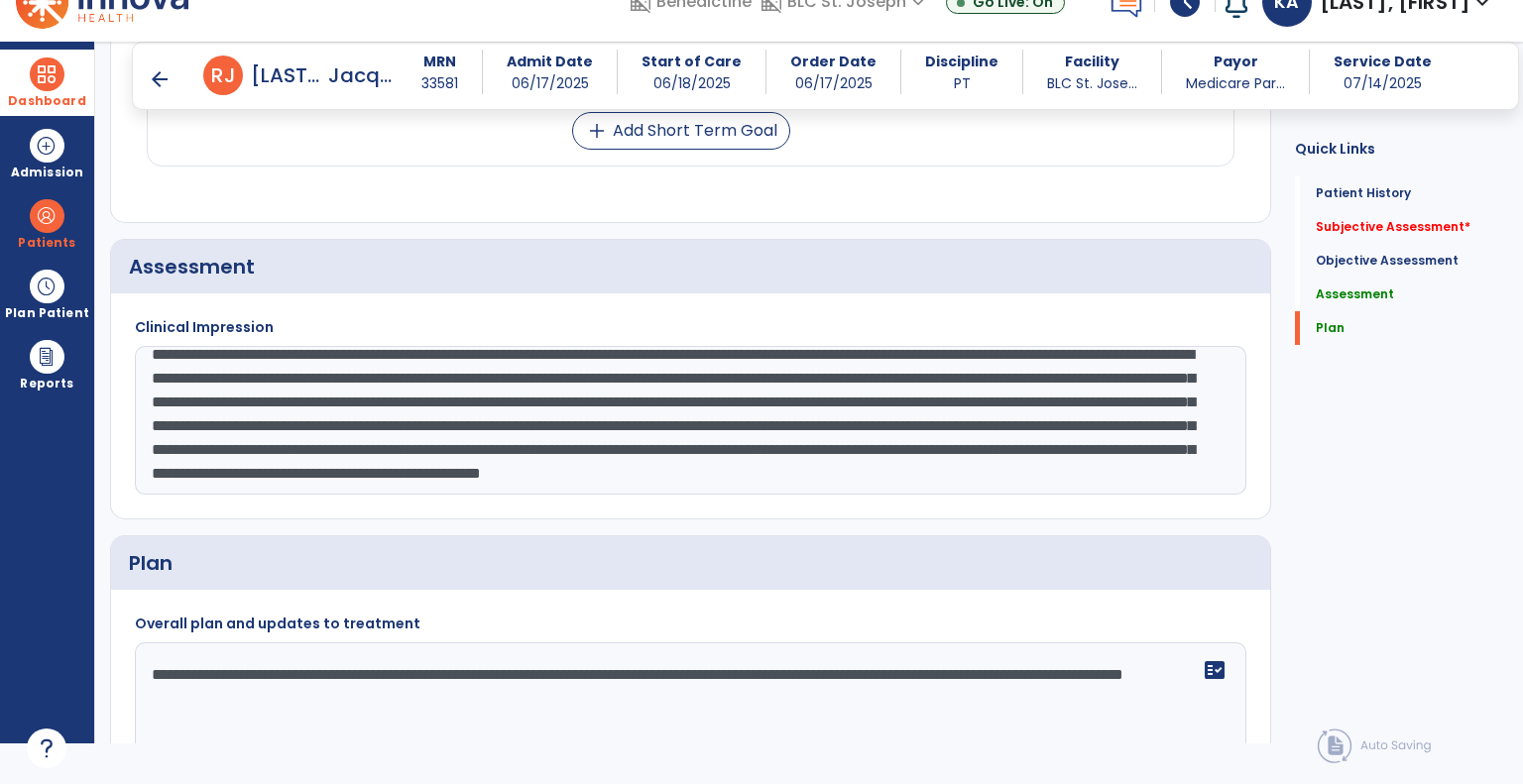 type on "**********" 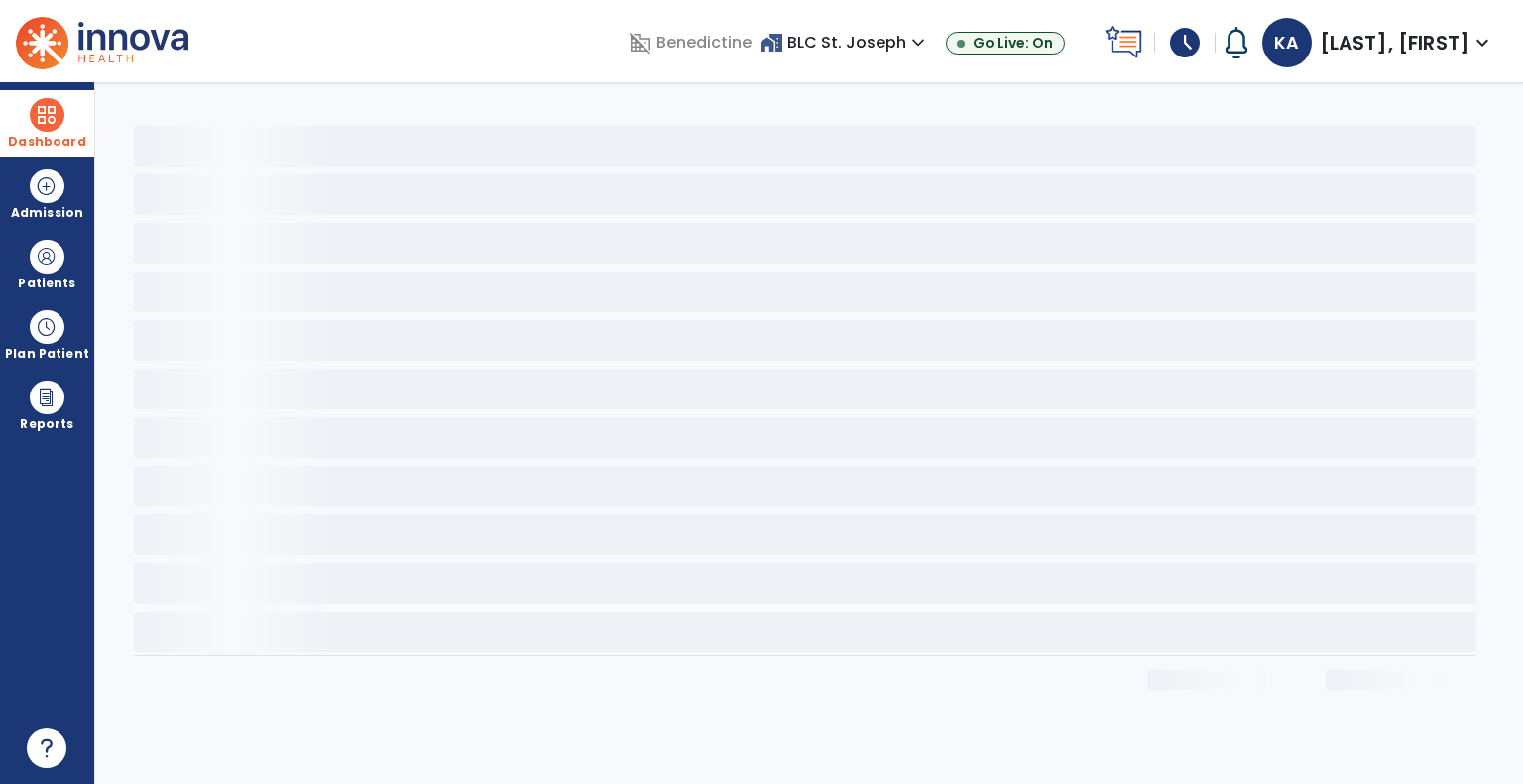 scroll, scrollTop: 0, scrollLeft: 0, axis: both 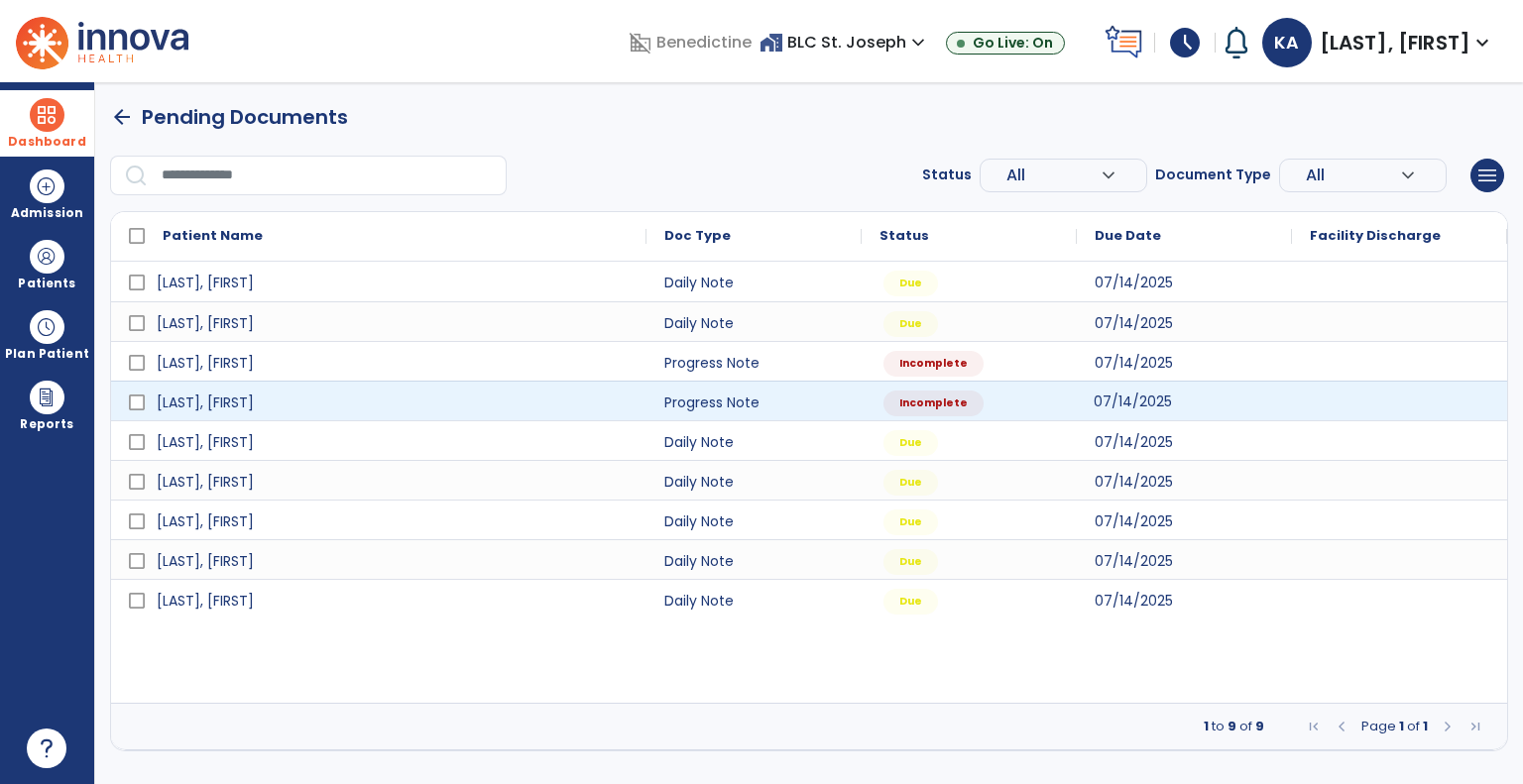 click on "07/14/2025" at bounding box center (1132, 401) 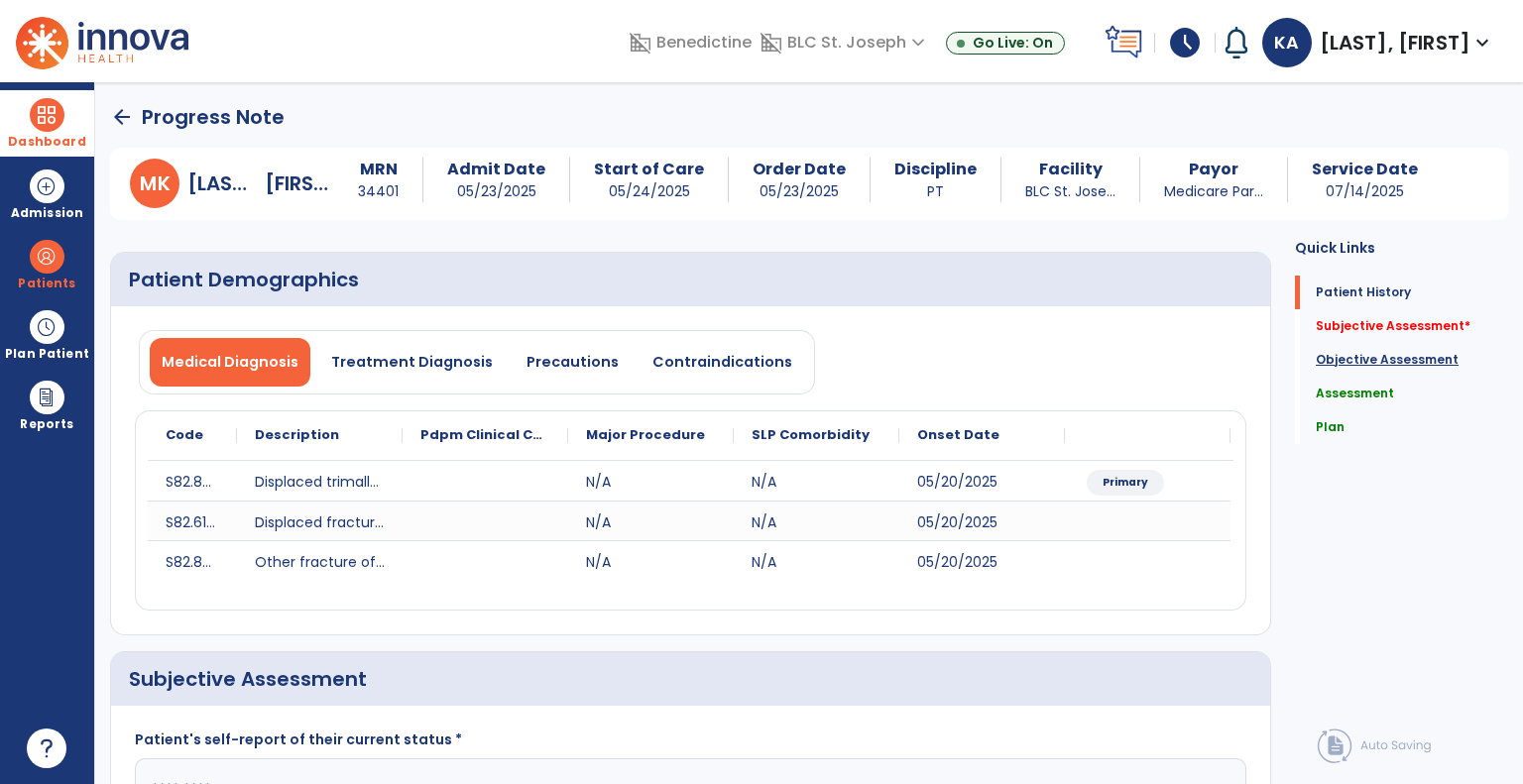 click on "Objective Assessment" 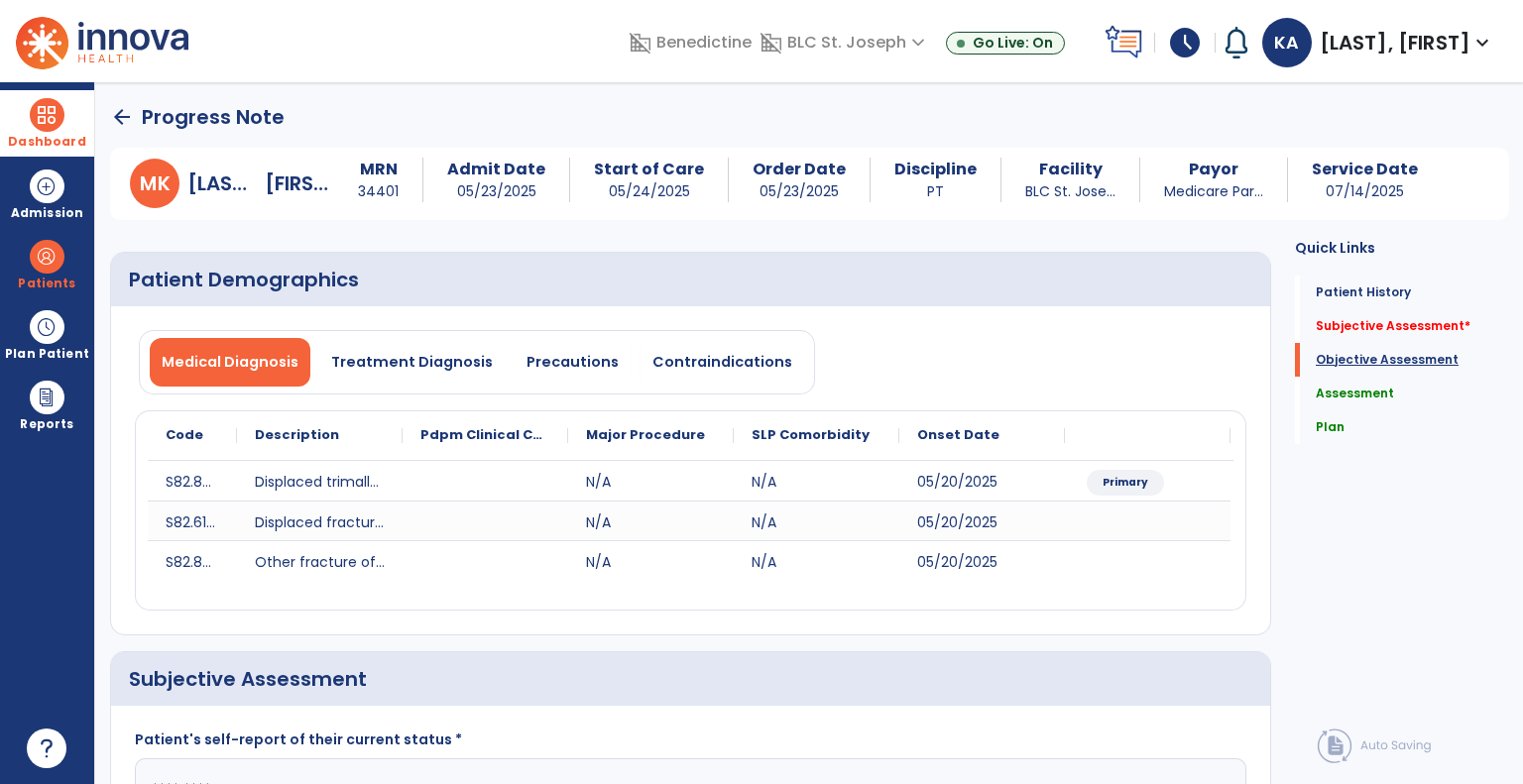 scroll, scrollTop: 41, scrollLeft: 0, axis: vertical 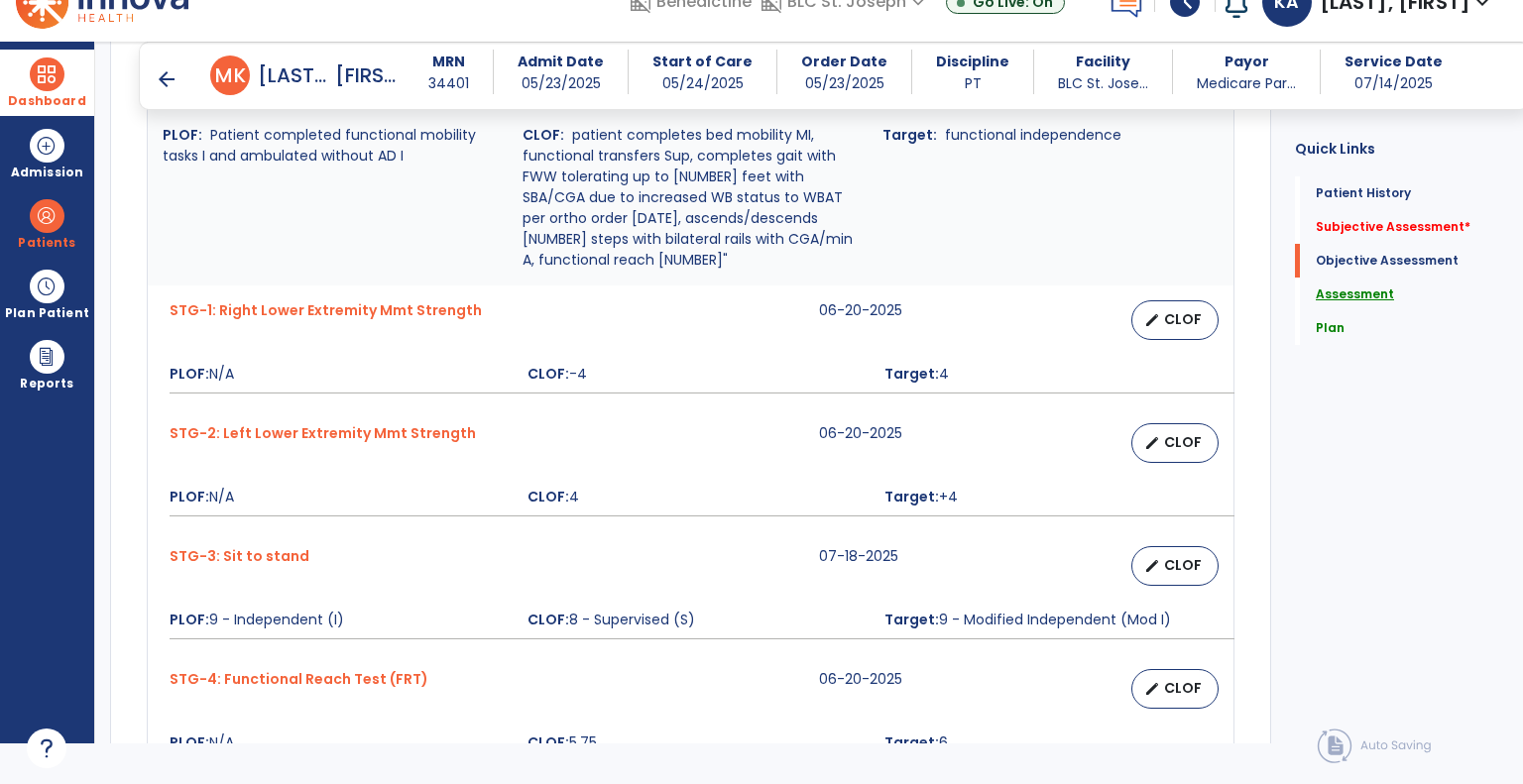 click on "Assessment" 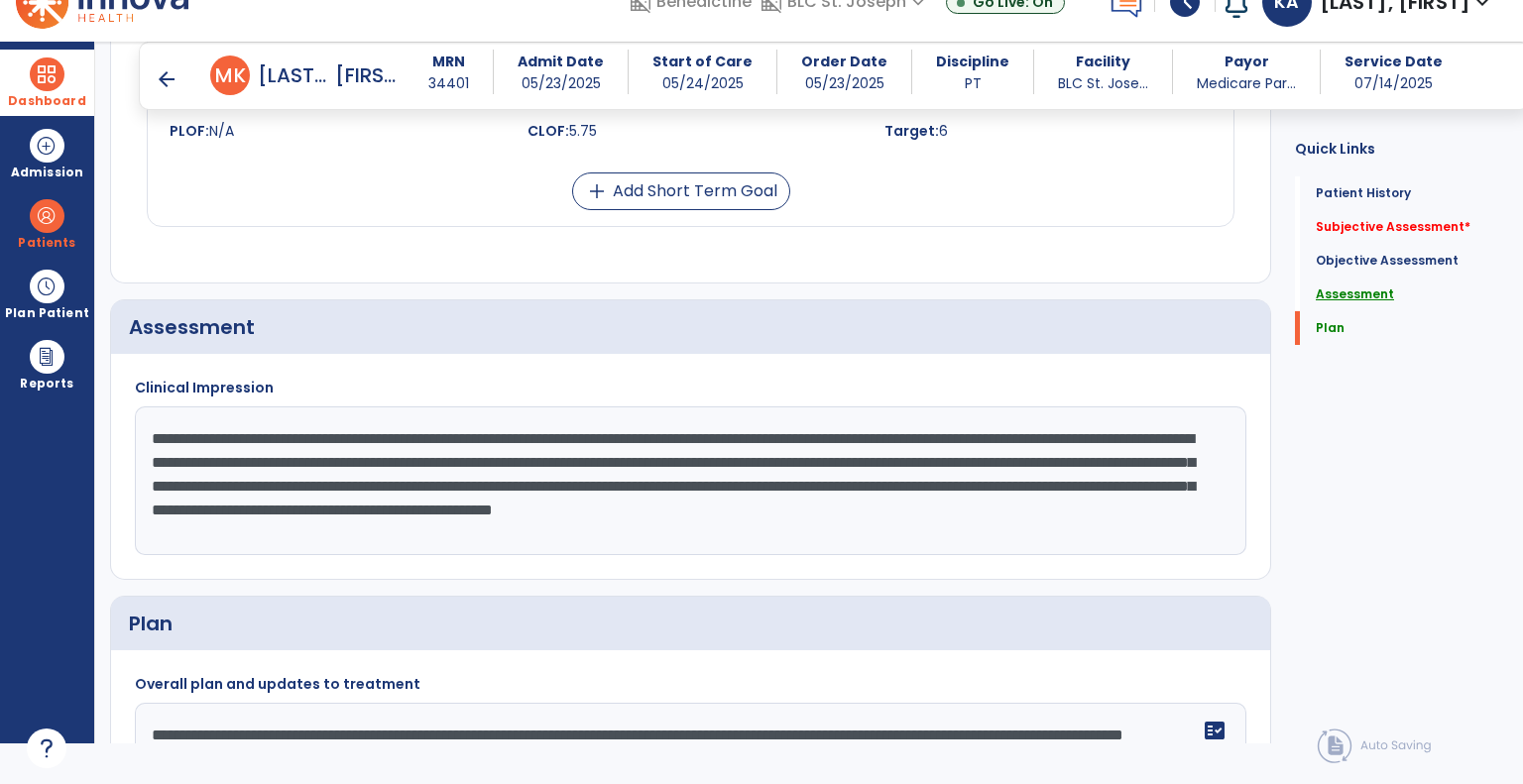 scroll, scrollTop: 1601, scrollLeft: 0, axis: vertical 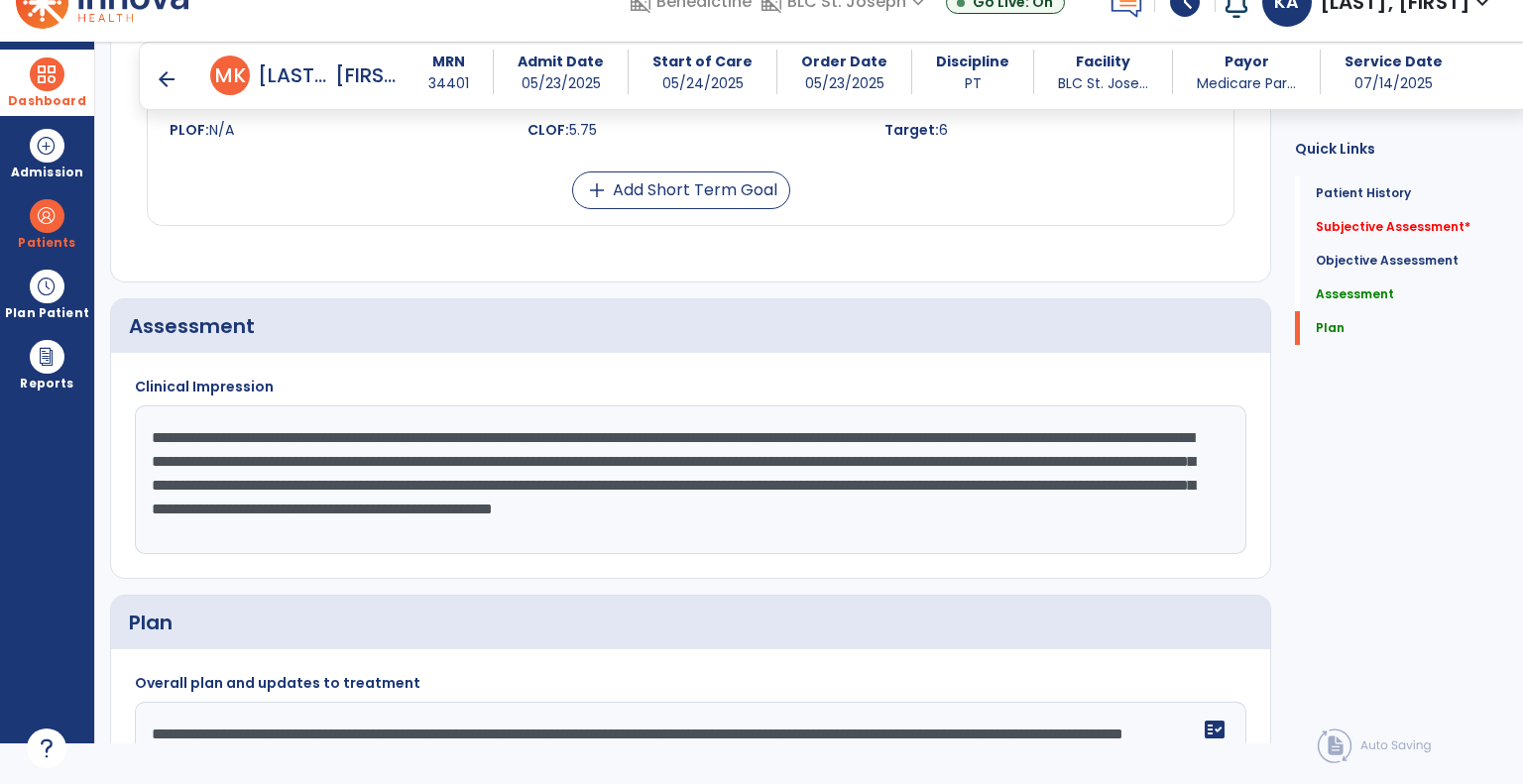 click on "**********" 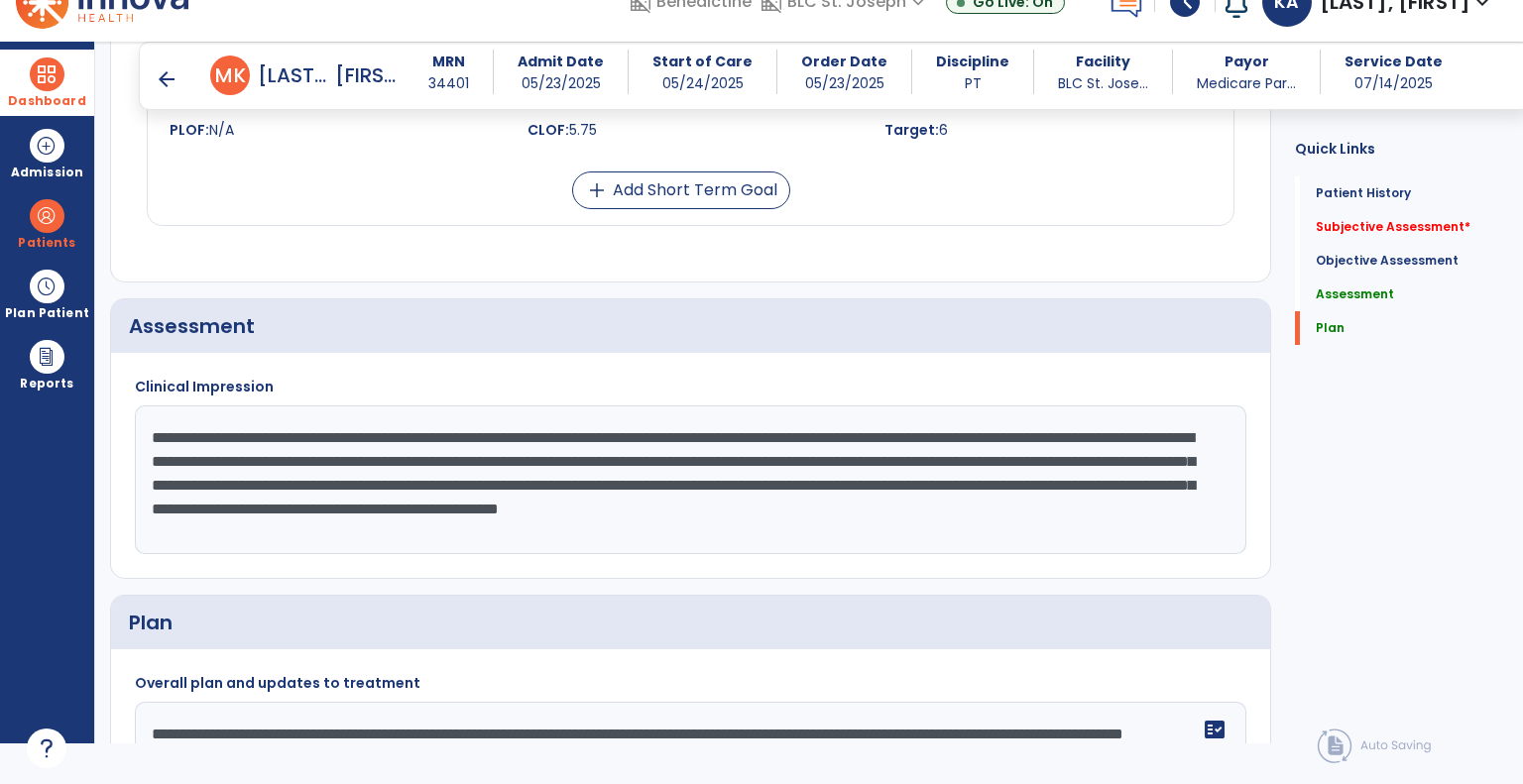 paste on "**********" 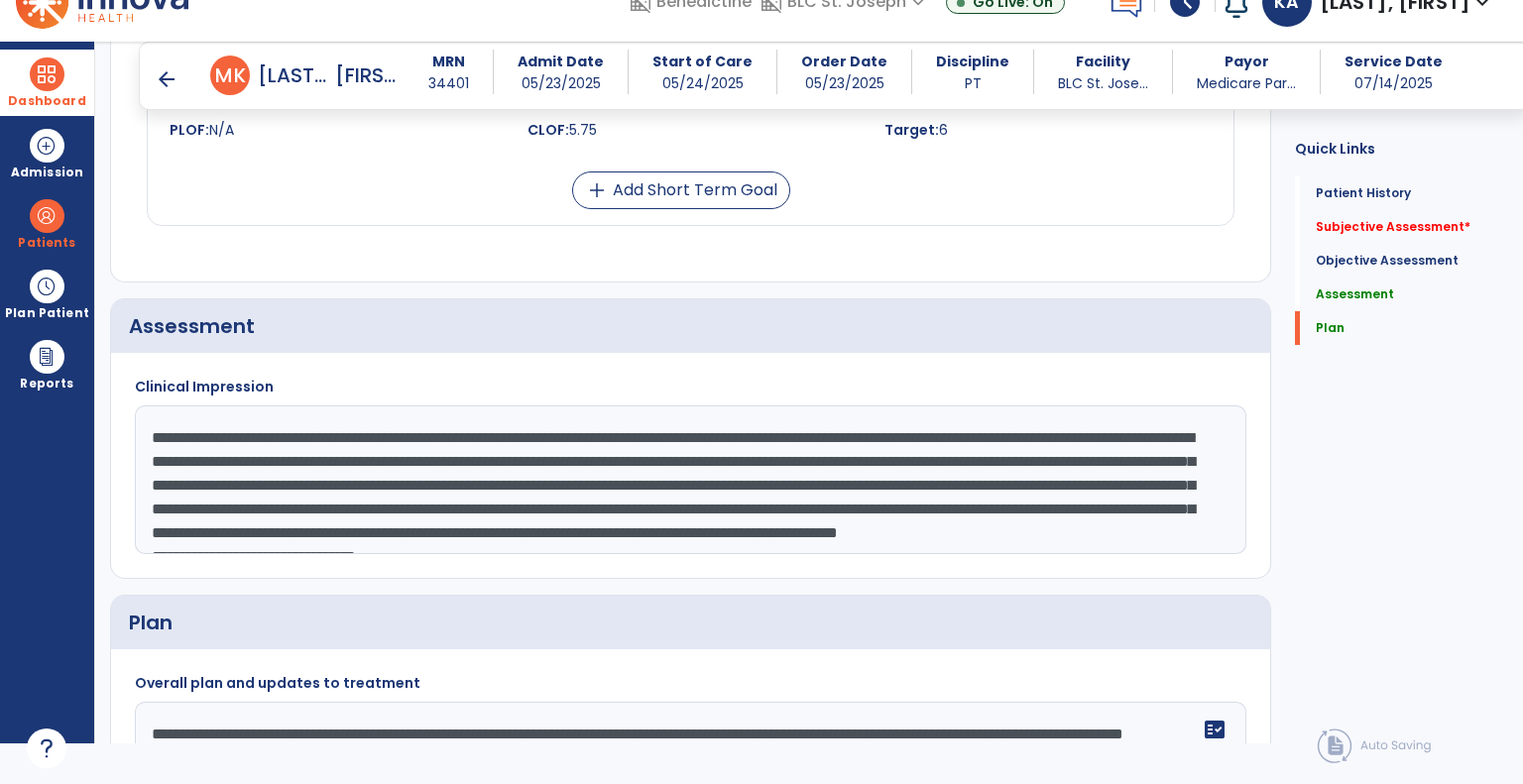 scroll, scrollTop: 62, scrollLeft: 0, axis: vertical 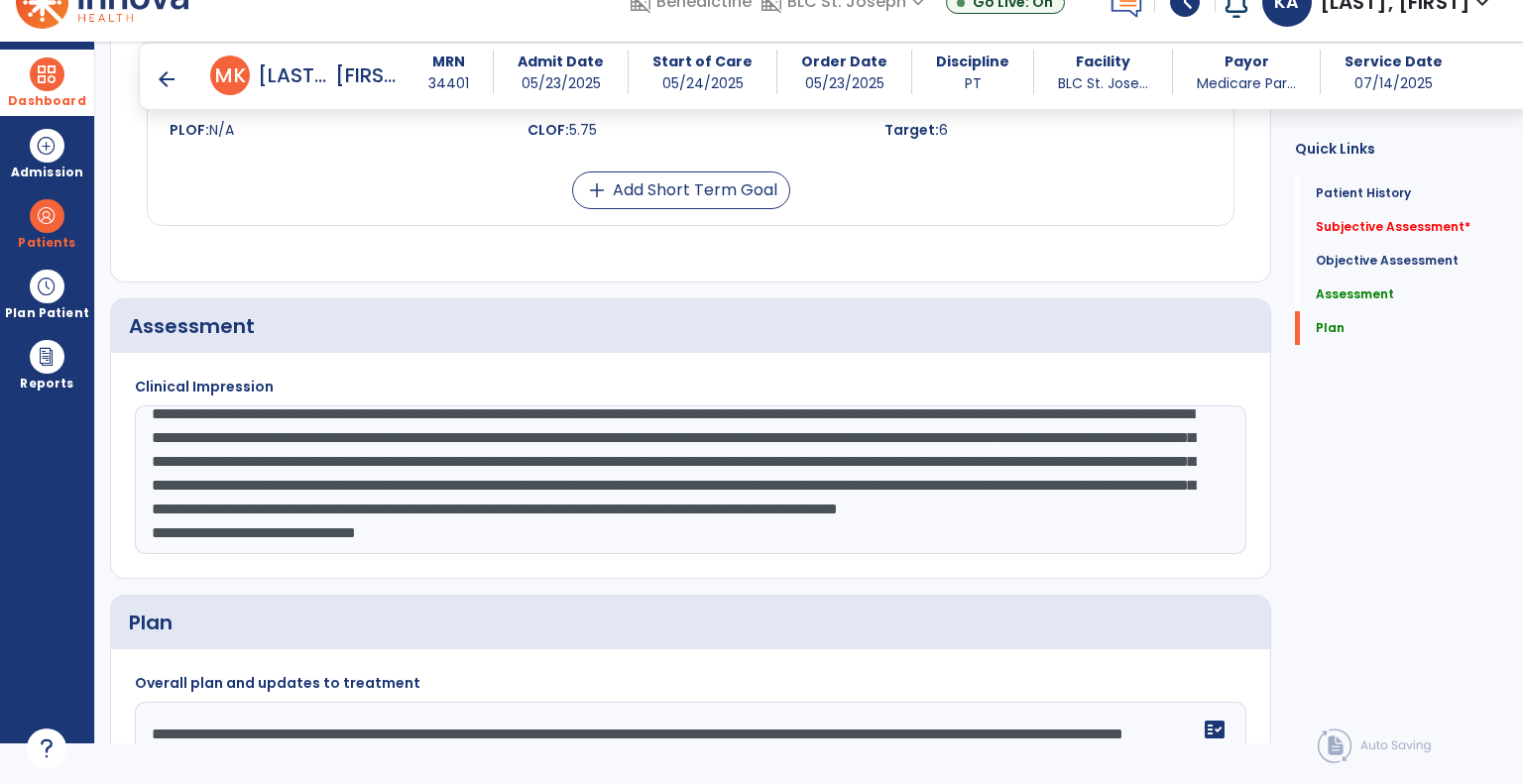 click on "**********" 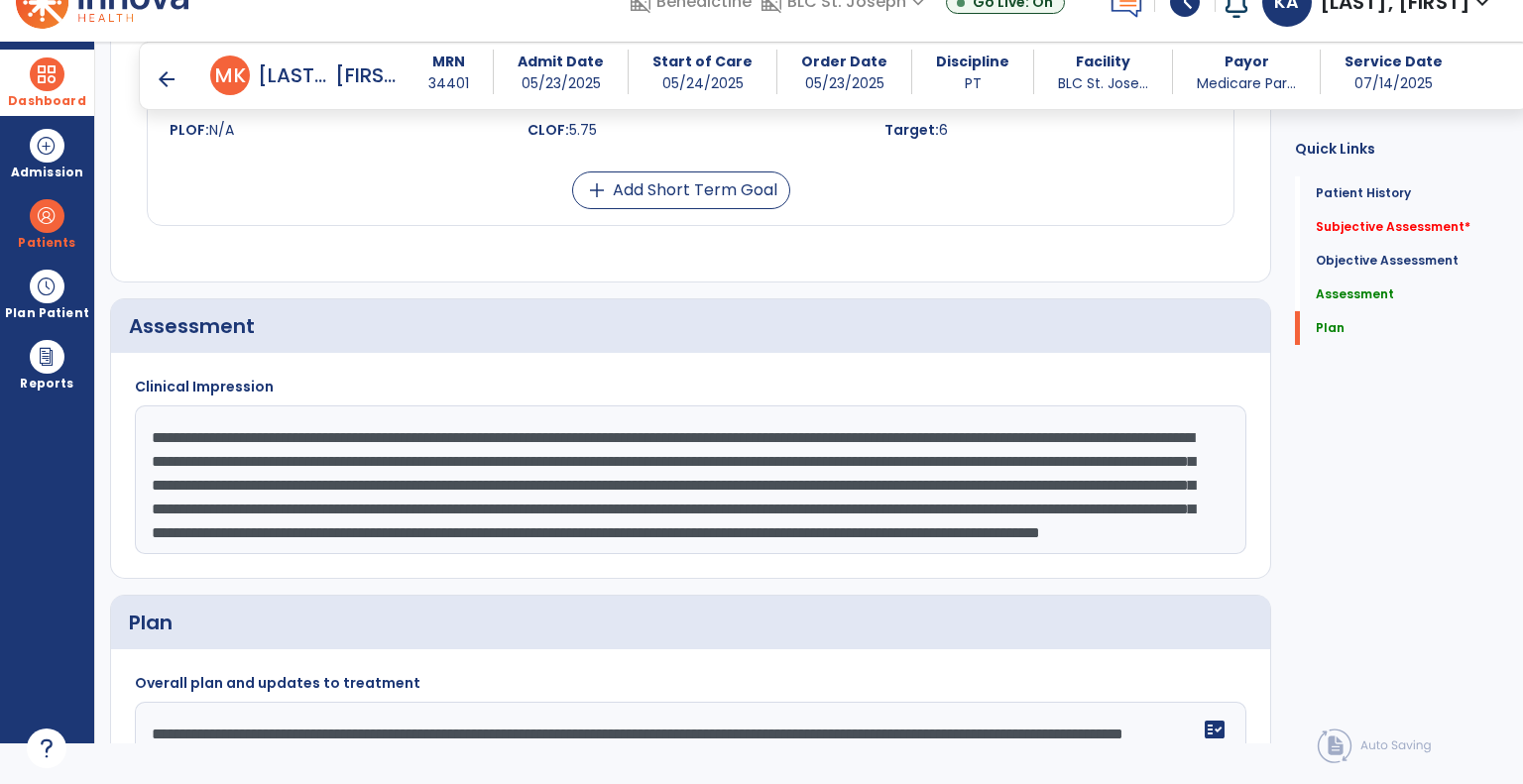 scroll, scrollTop: 39, scrollLeft: 0, axis: vertical 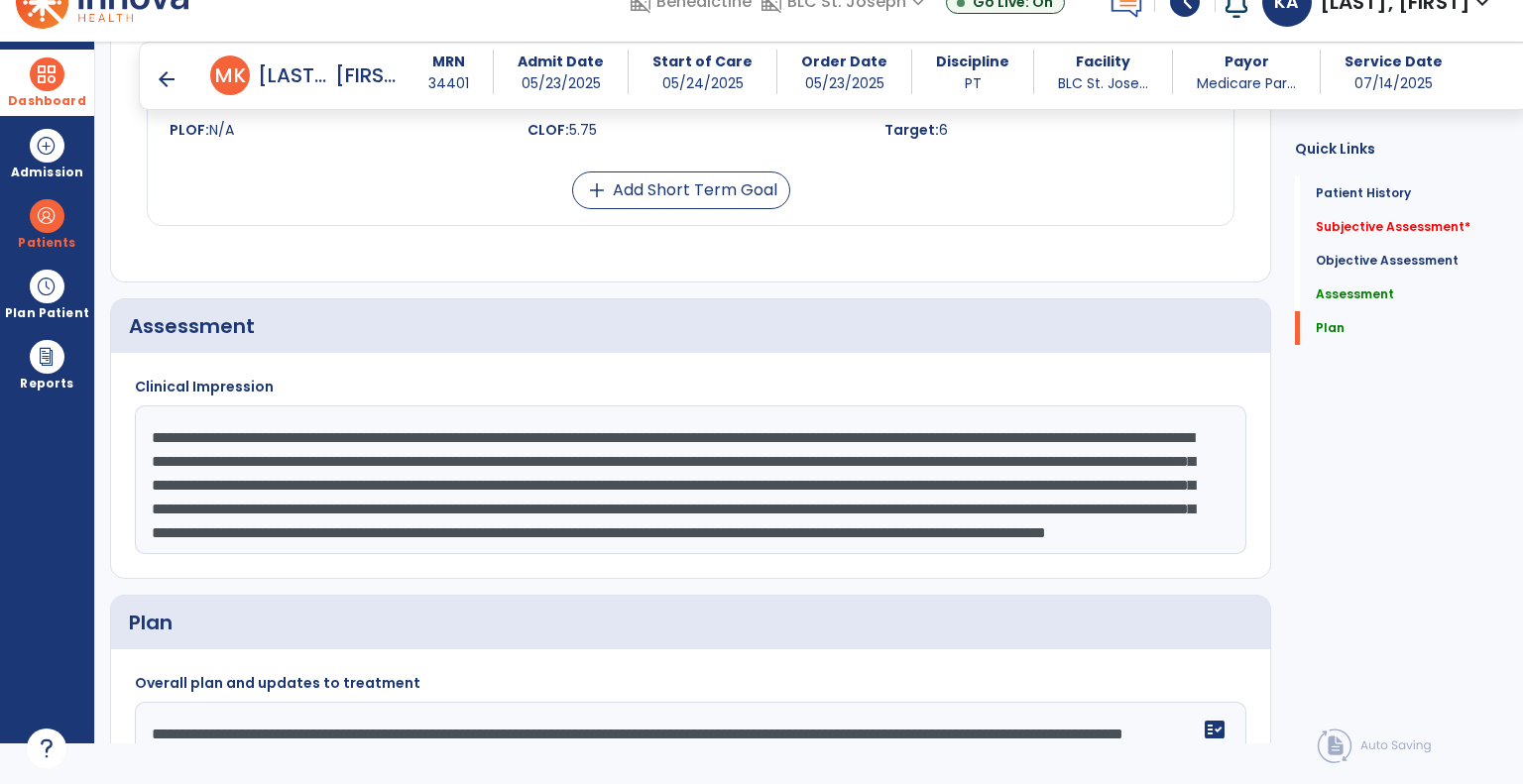 type on "**********" 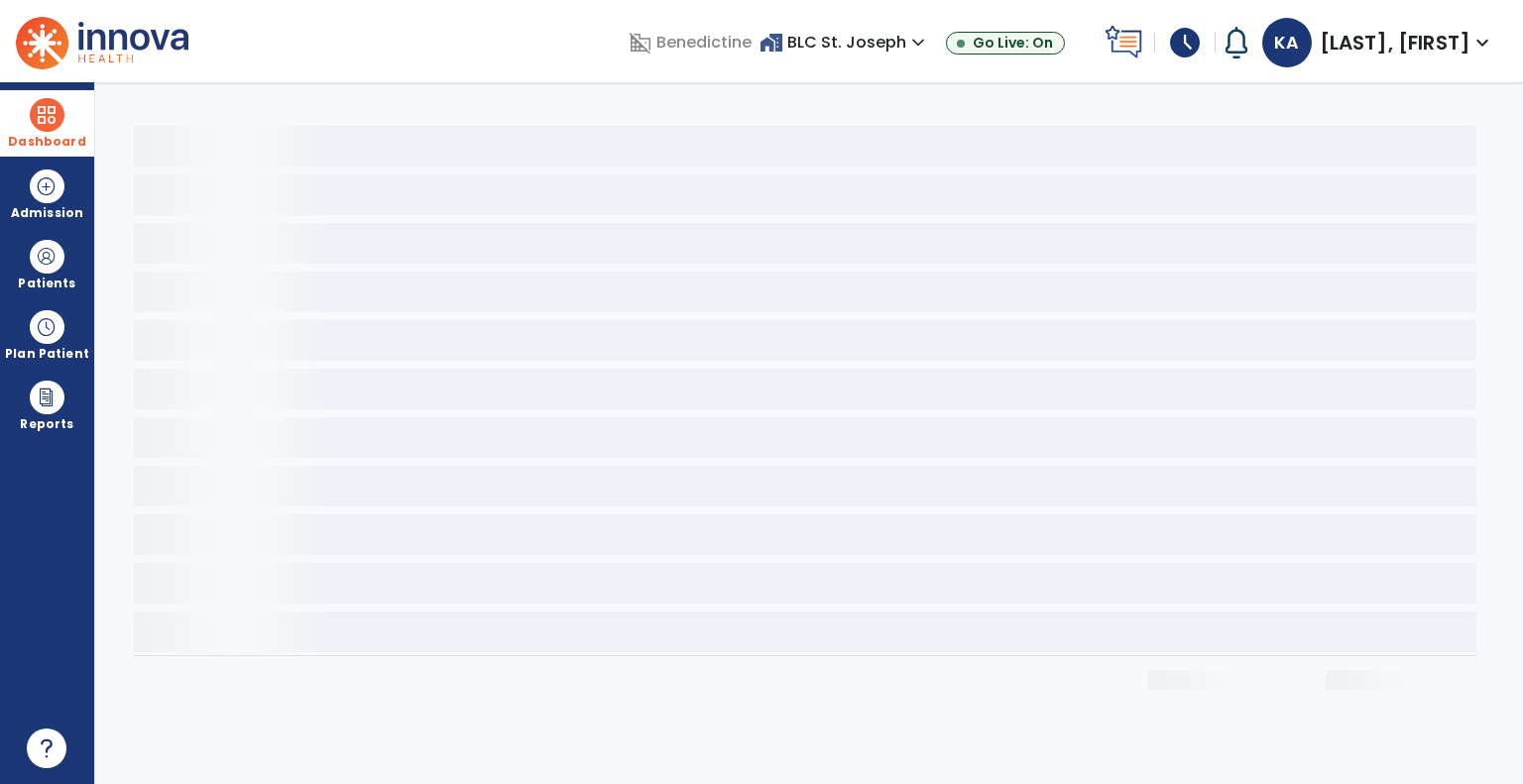 scroll, scrollTop: 0, scrollLeft: 0, axis: both 